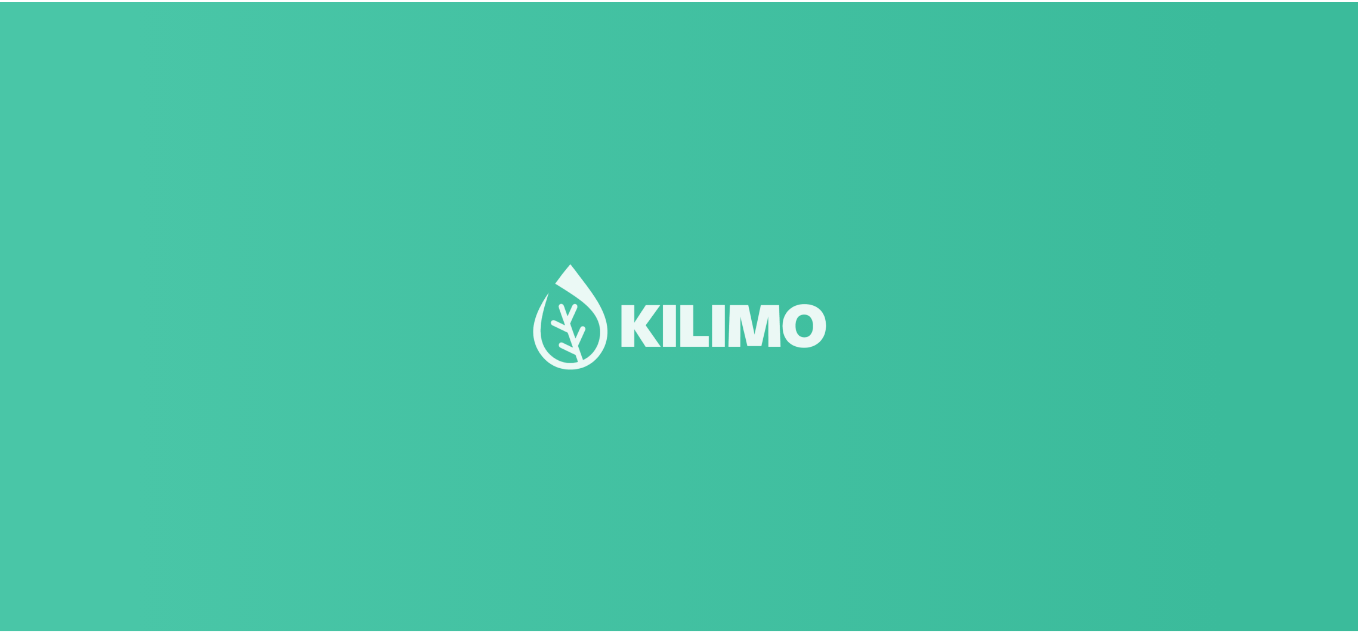 scroll, scrollTop: 0, scrollLeft: 0, axis: both 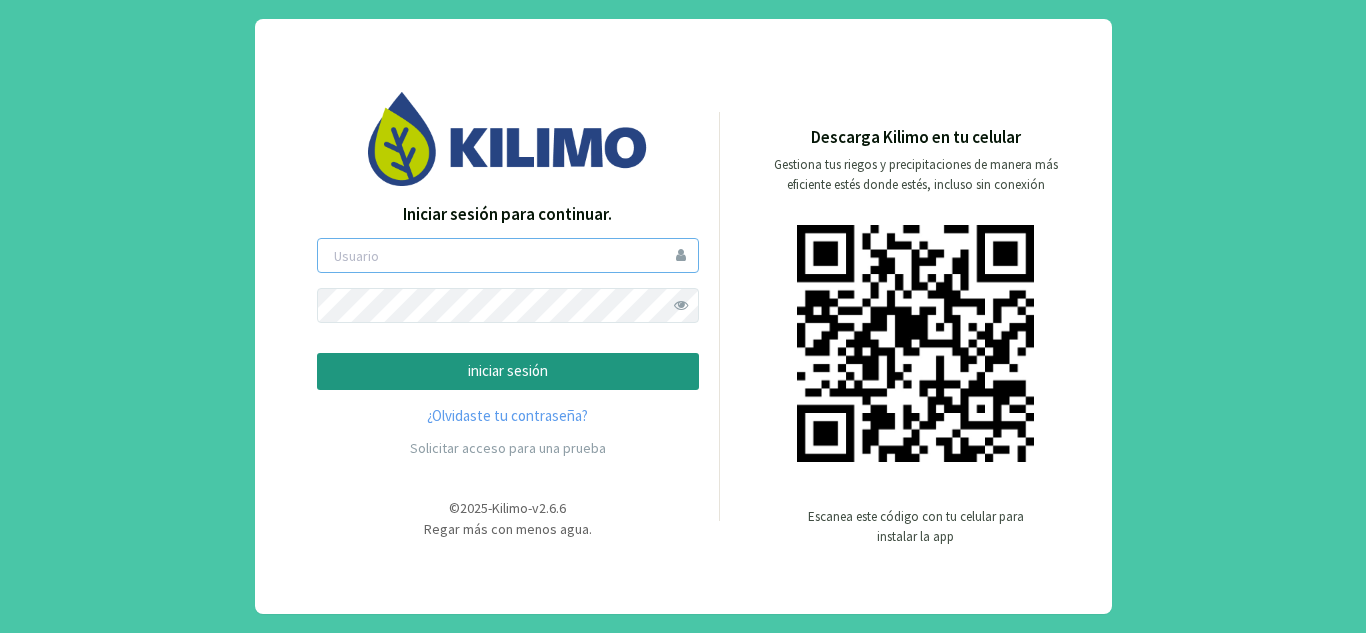 type on "miguel7gonz@gmail.com" 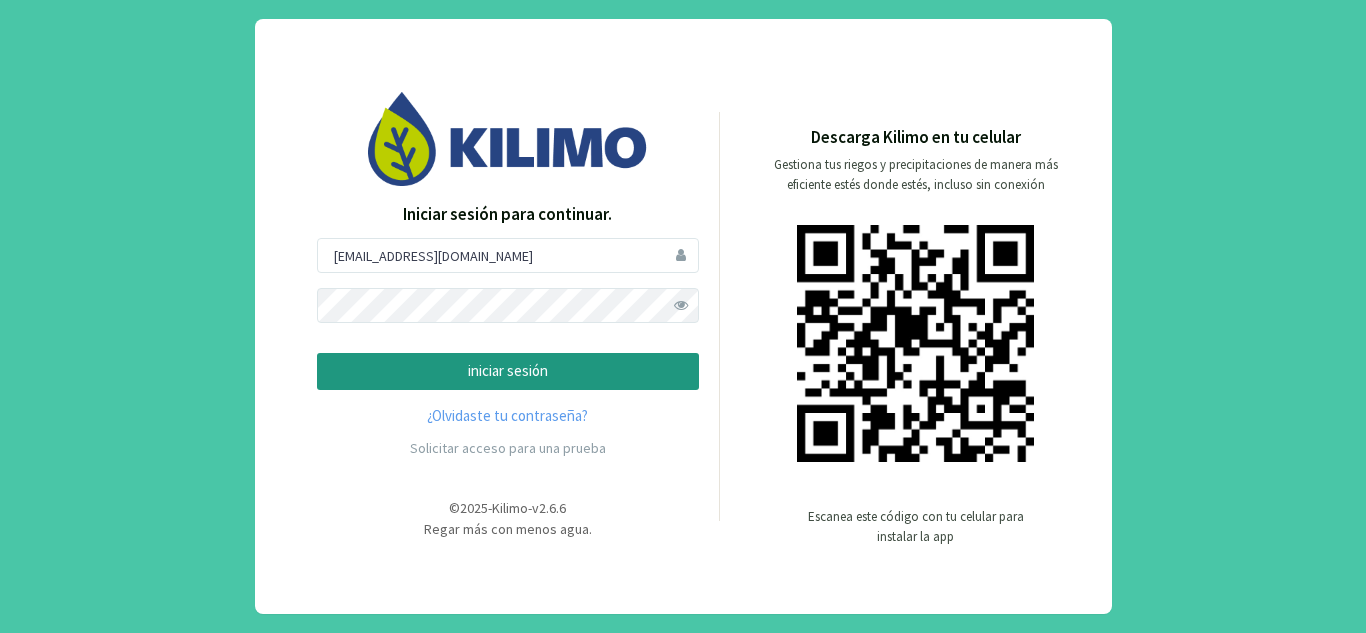 click on "iniciar sesión" 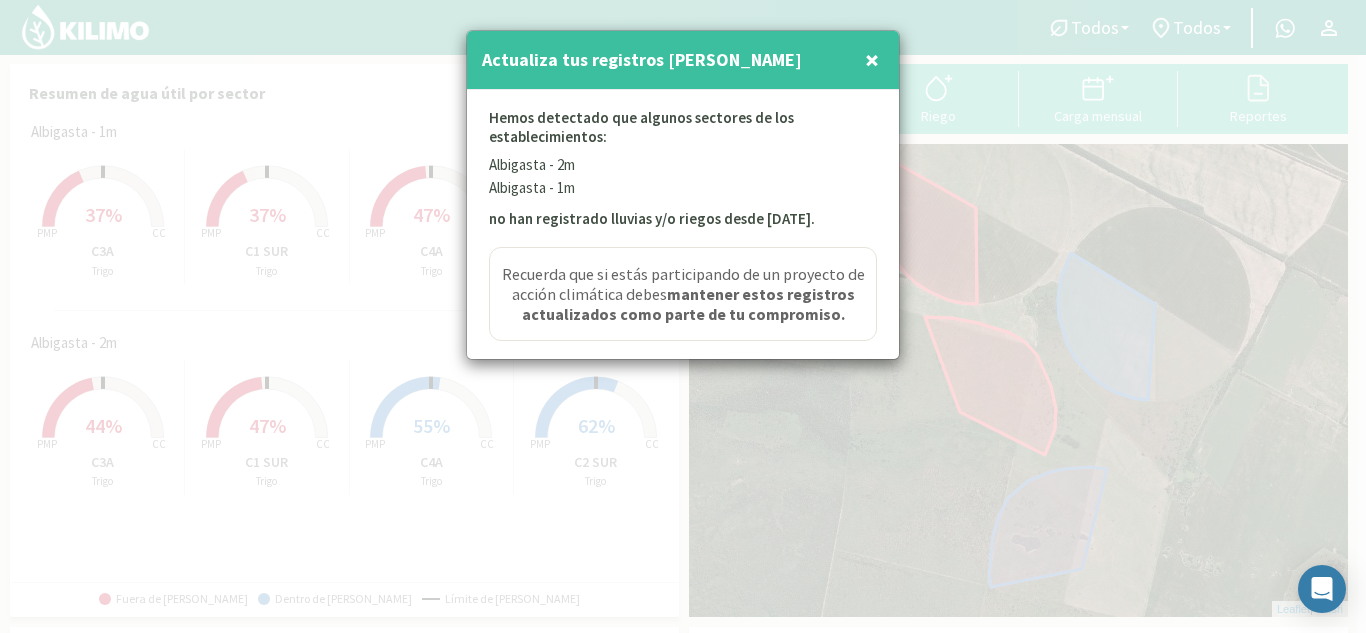 click on "×" at bounding box center (872, 59) 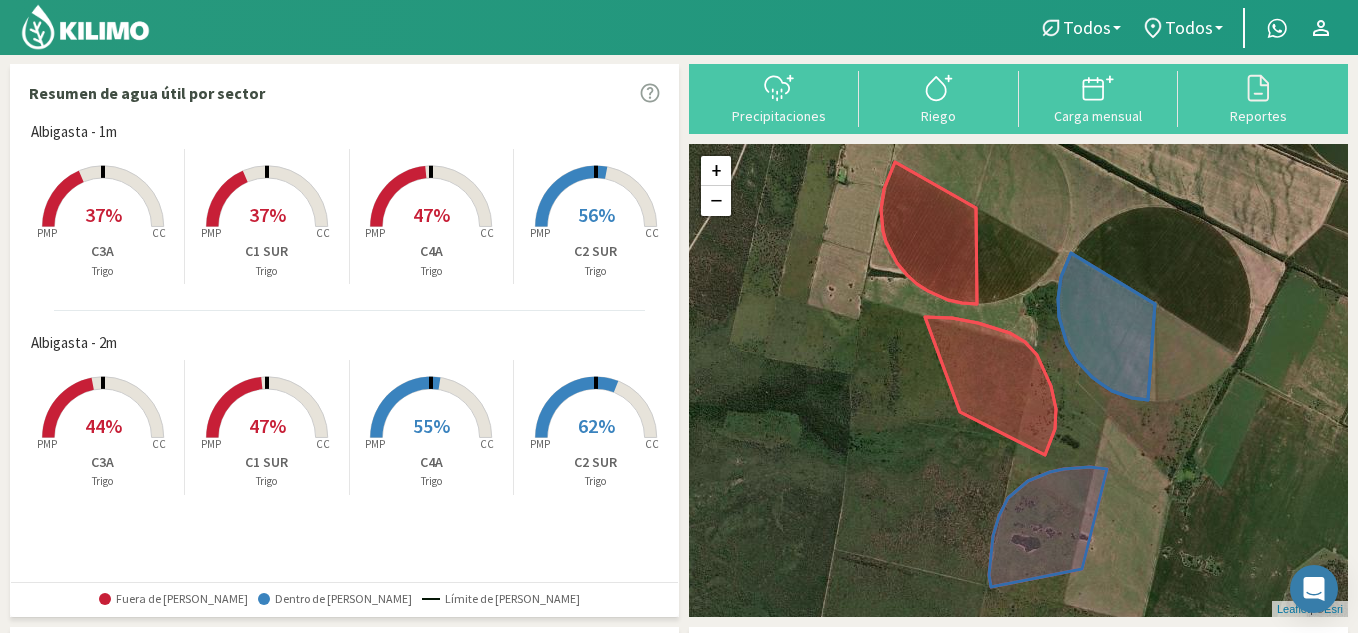 click 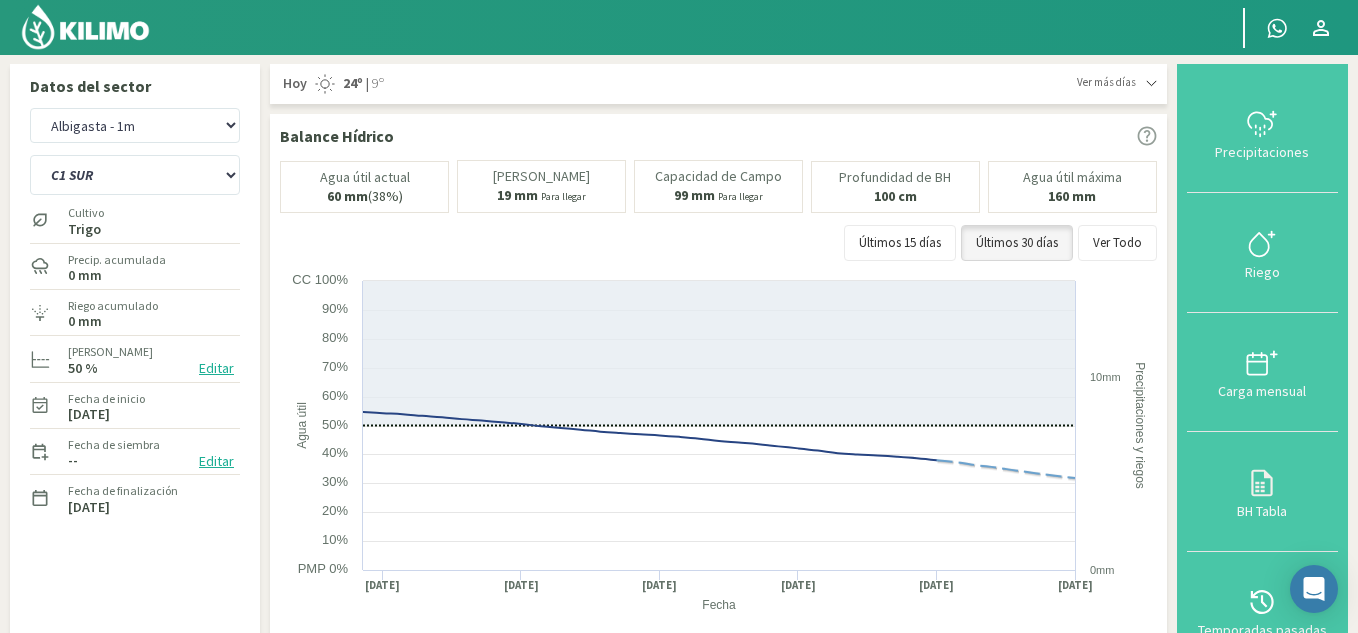 click 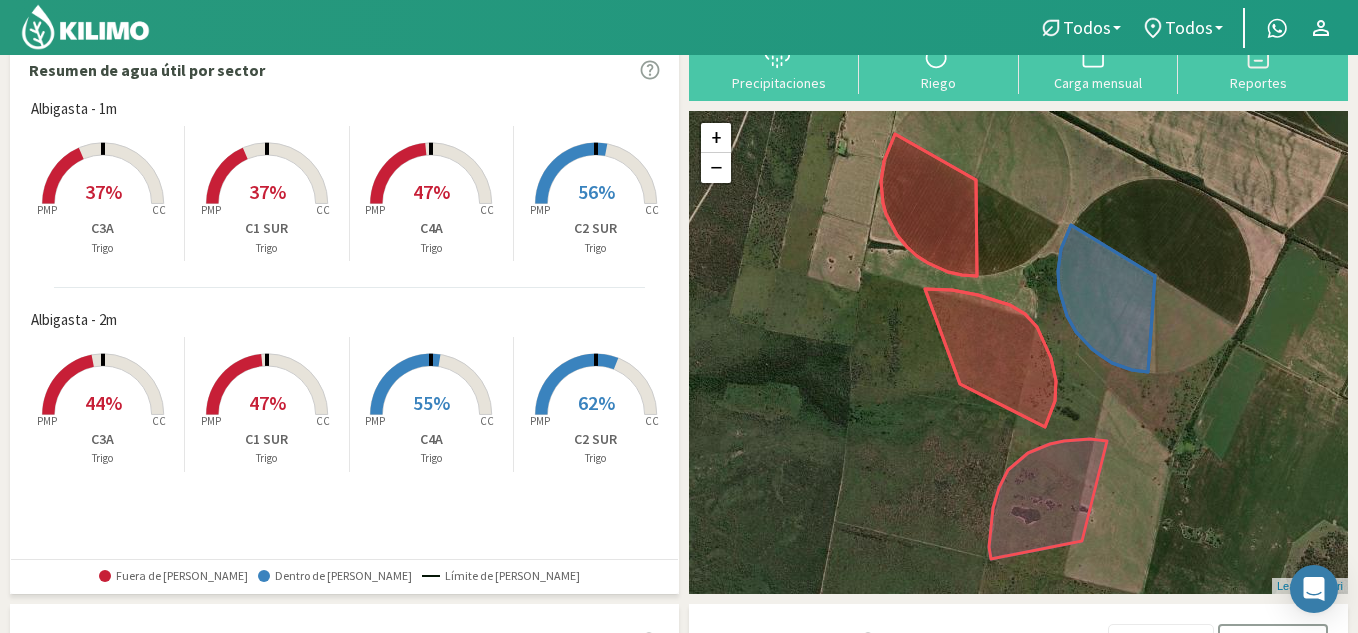 scroll, scrollTop: 80, scrollLeft: 0, axis: vertical 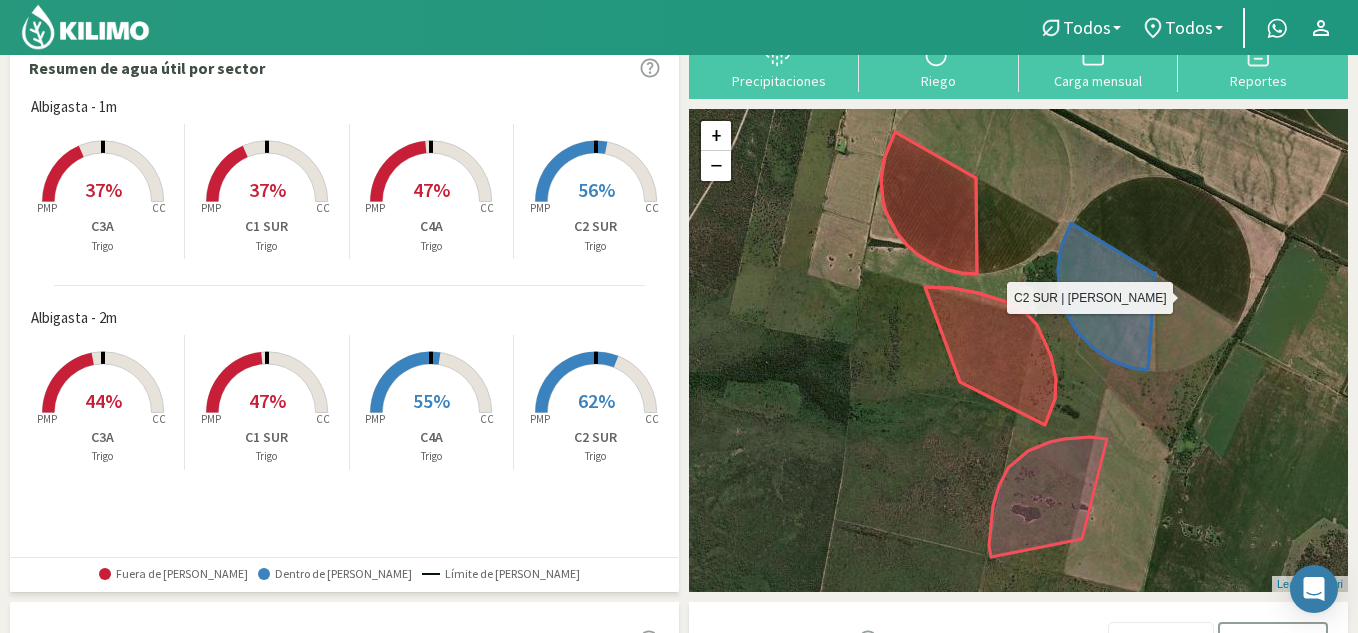 click 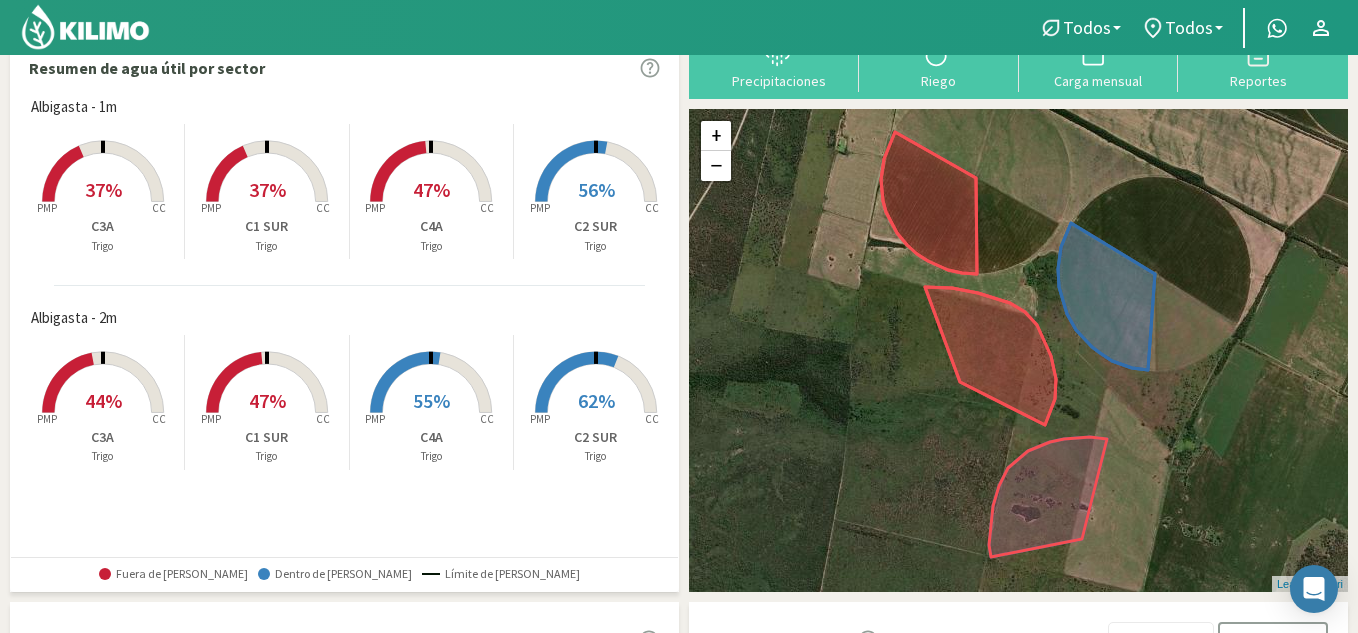 click on "C2 SUR" 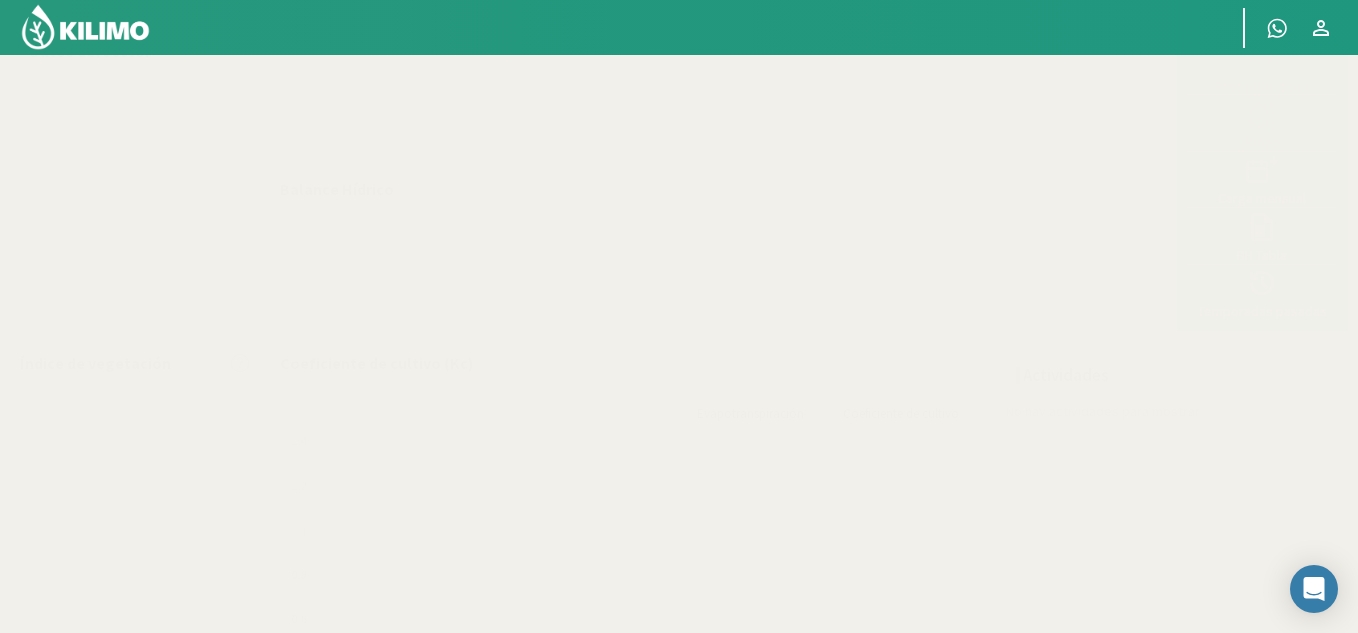 select on "1: Object" 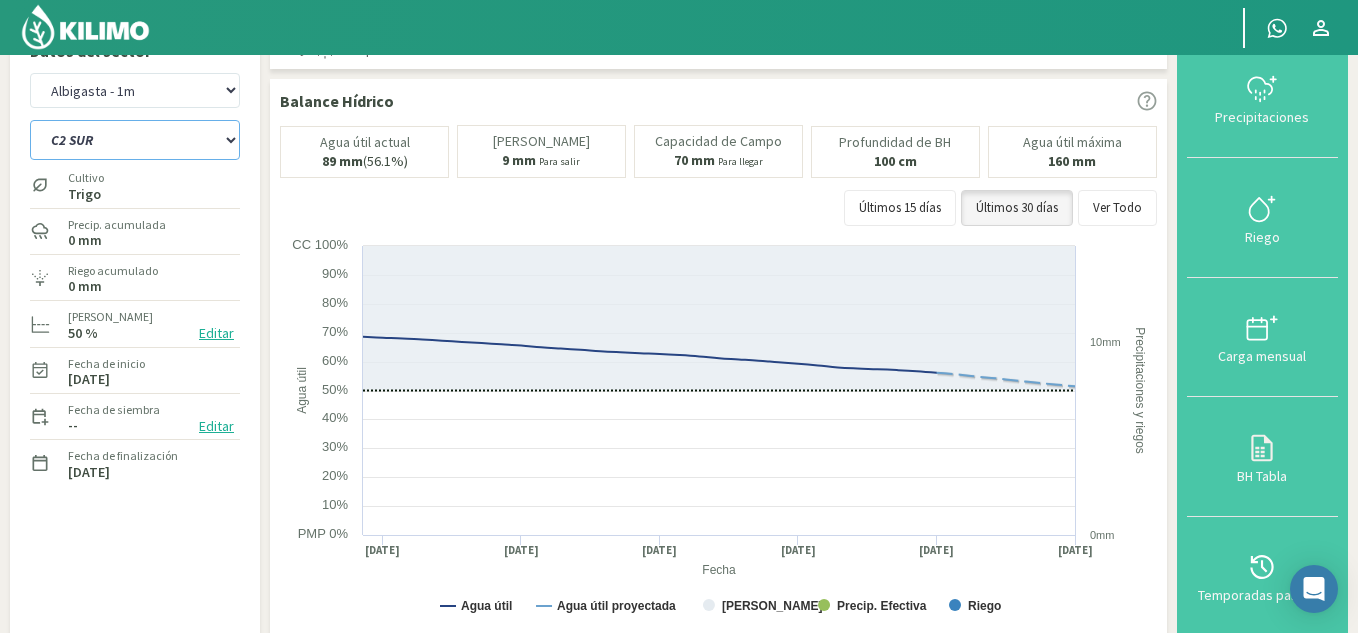 click on "C1 SUR   C2 SUR   C3A   C4A" 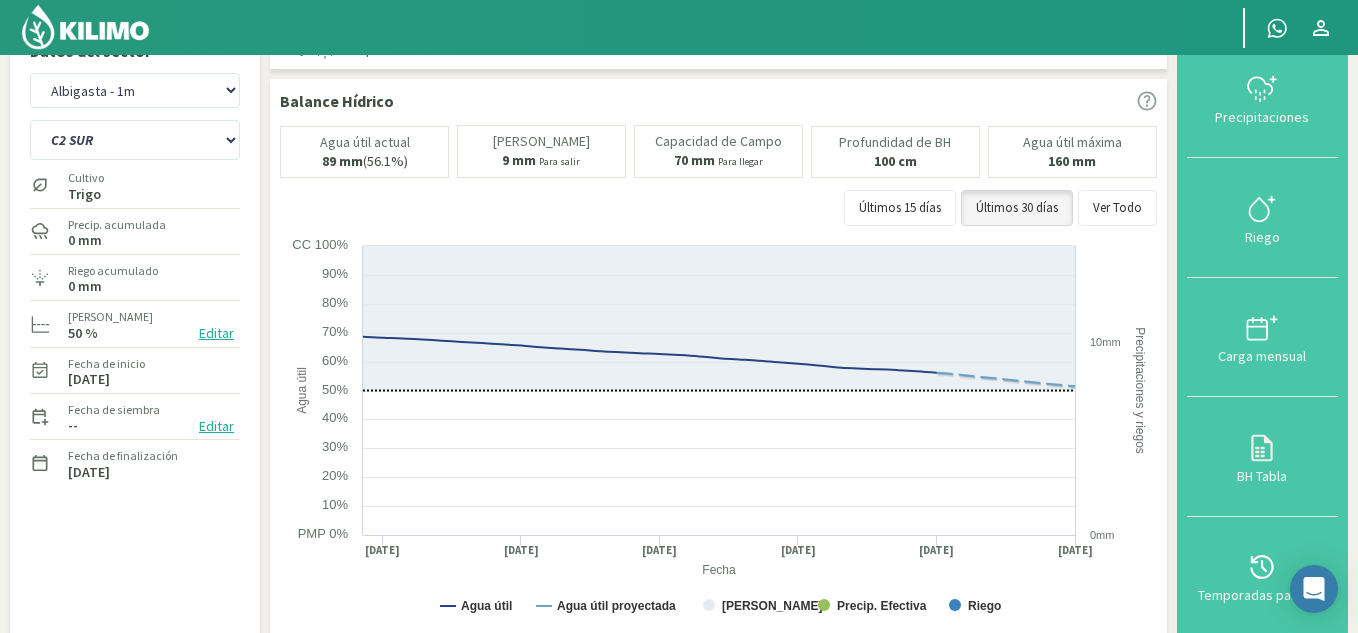 click on "Albigasta - 1m   Albigasta - 2m   C1 SUR   C2 SUR   C3A   C4A
Cultivo  Trigo
Precip. acumulada   0 mm
Riego acumulado   0 mm
Zona segura   50 %   Editar
Fecha de inicio   04/06/2025
Fecha de siembra   --   Editar
Fecha de finalización   15/12/2025" 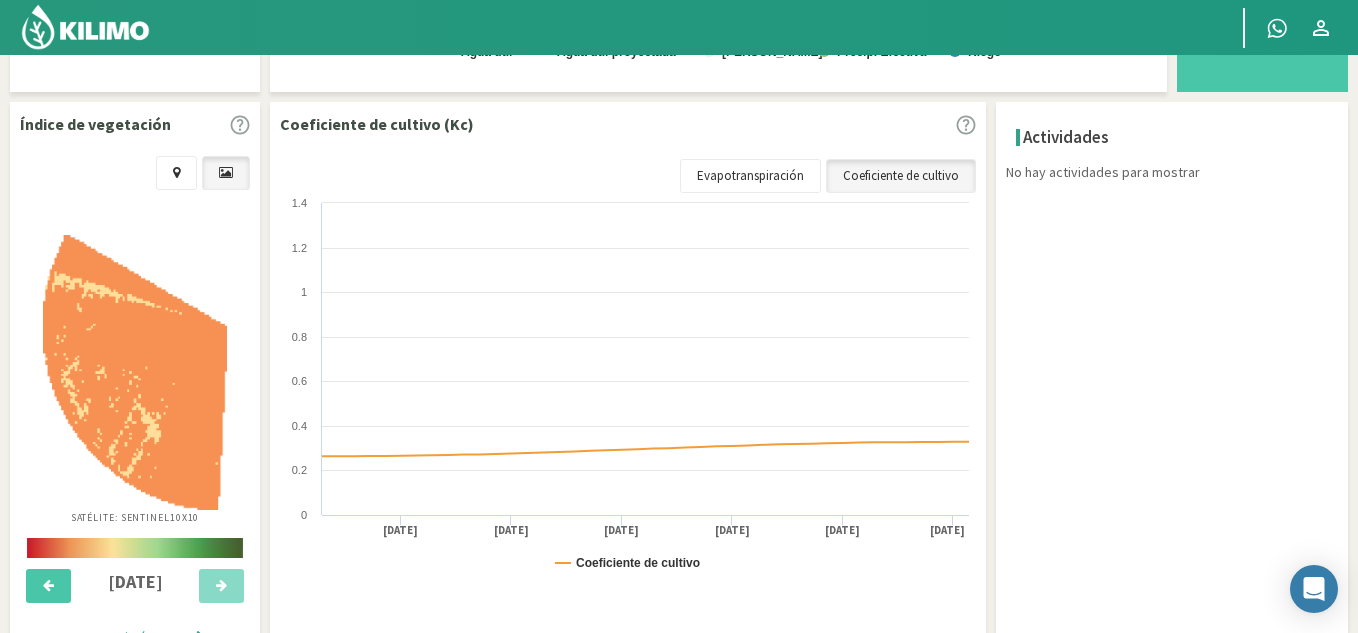 scroll, scrollTop: 35, scrollLeft: 0, axis: vertical 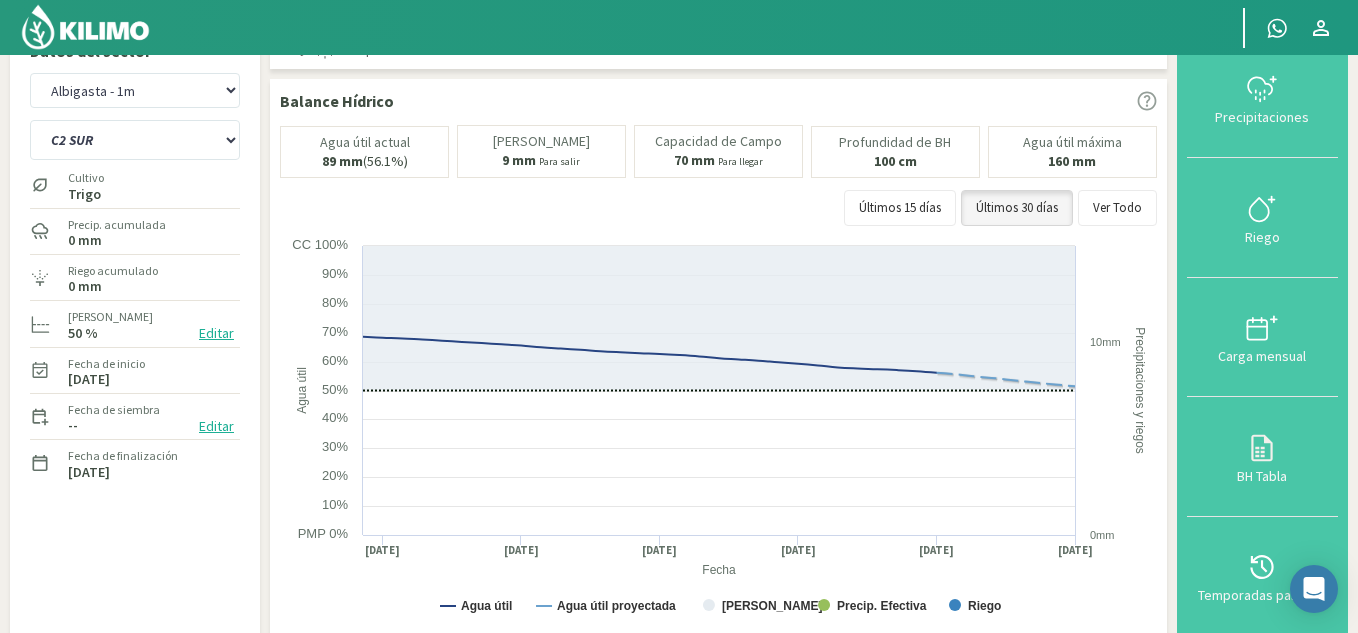 click on "Datos del sector   Albigasta - 1m   Albigasta - 2m   C1 SUR   C2 SUR   C3A   C4A
Cultivo  Trigo
Precip. acumulada   0 mm
Riego acumulado   0 mm
Zona segura   50 %   Editar
Fecha de inicio   04/06/2025
Fecha de siembra   --   Editar
Fecha de finalización   15/12/2025   Editar fecha de siembra  × Fecha 15/07/2025
Cancelar   Guardar   Editar Zona Segura  ×  Añade referencias para ajustar las zonas seguras según la etapa de desarrollo del cultivo.
04/06/2025 50 %
Nuevo dato   Cancelar   Guardar y finalizar" 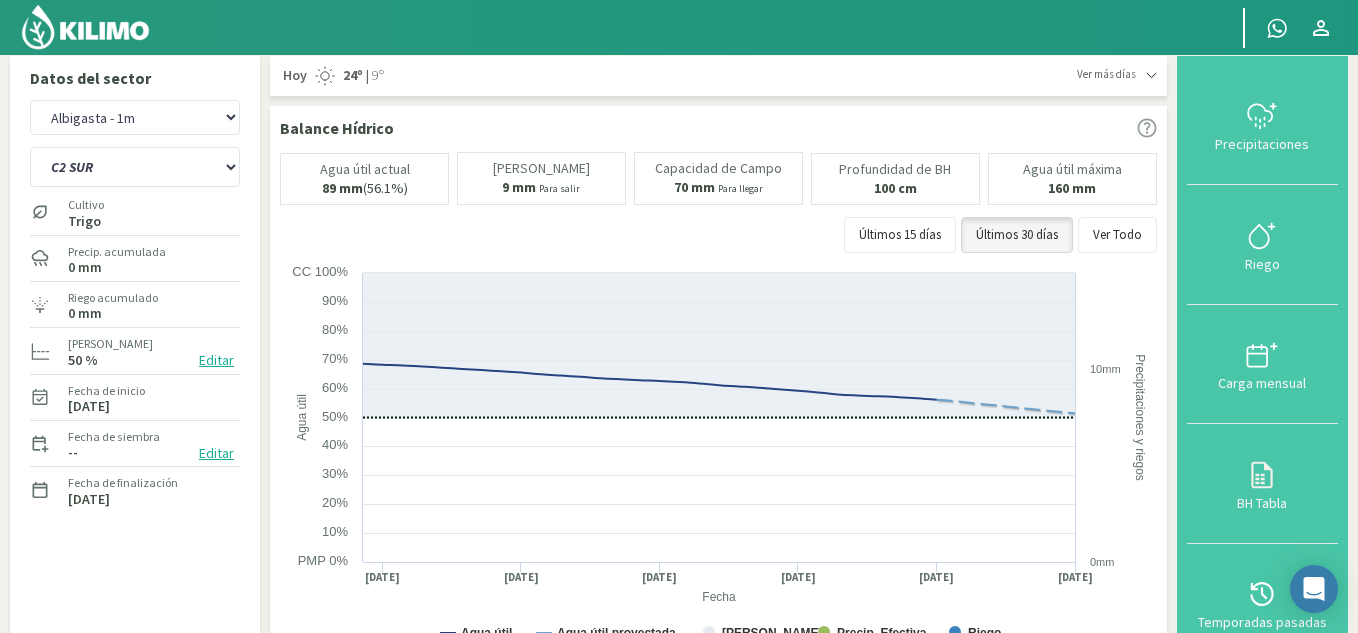 scroll, scrollTop: 0, scrollLeft: 0, axis: both 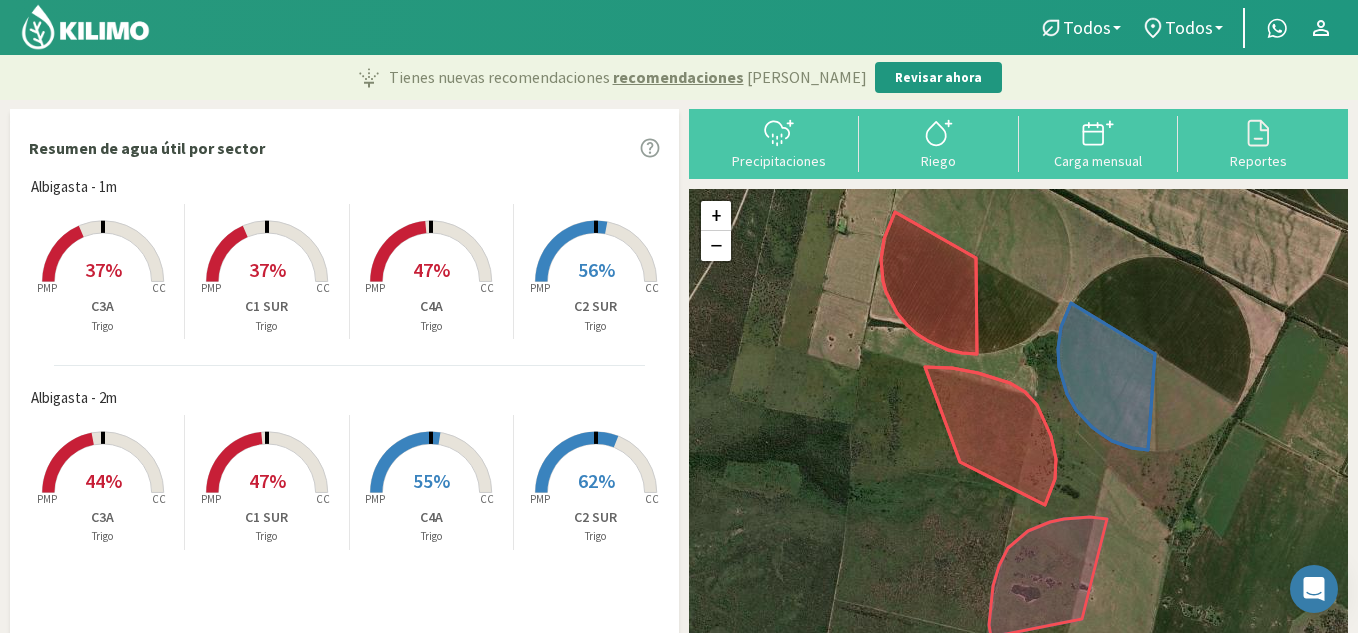 click 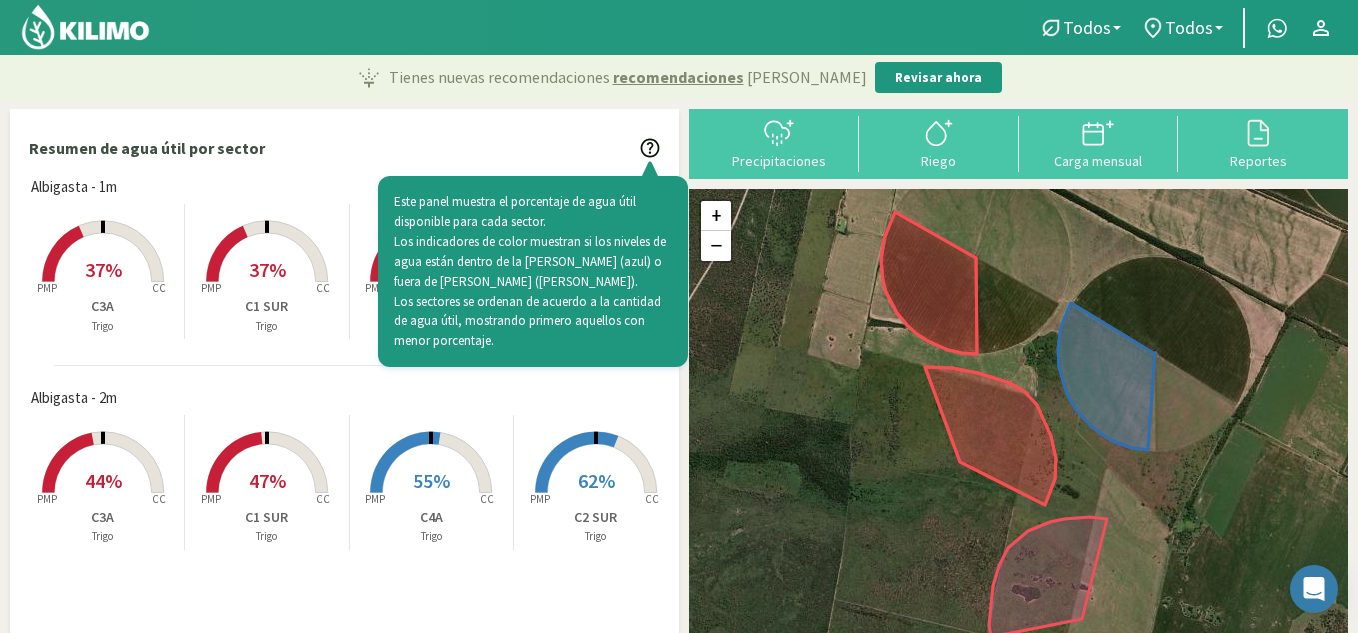 click on "Resumen de agua útil por sector
Este panel muestra el porcentaje de agua útil disponible para cada sector. Los indicadores de color muestran si los niveles de agua están dentro de la zona segura (azul) o fuera de ella (rojo). Los sectores se ordenan de acuerdo a la cantidad de agua útil, mostrando primero aquellos con menor porcentaje." 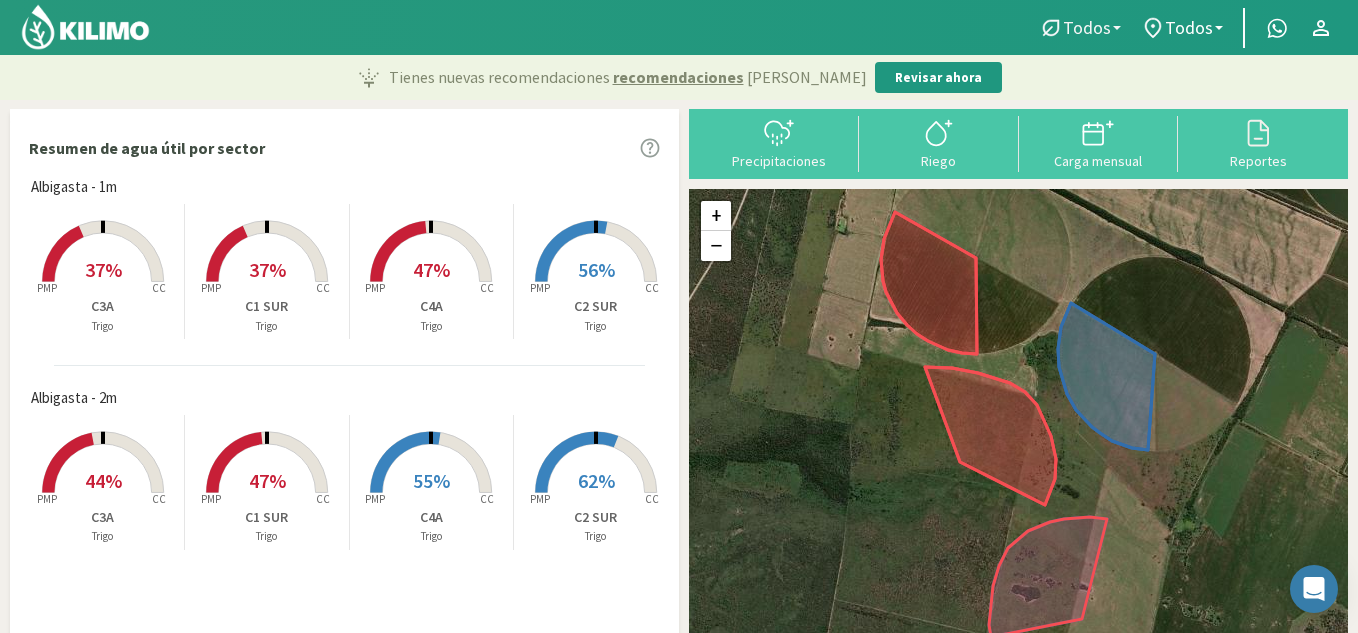 click on "Todos" 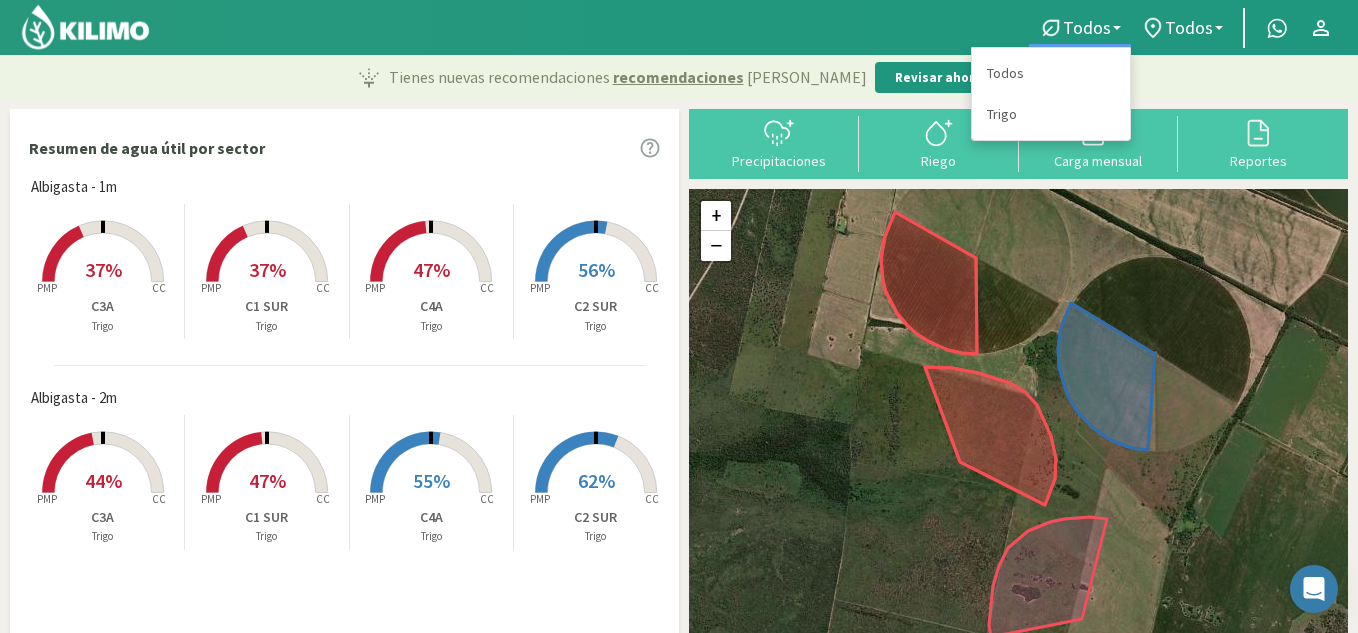 click on "Tienes nuevas recomendaciones   recomendaciones   de riego   Revisar ahora" 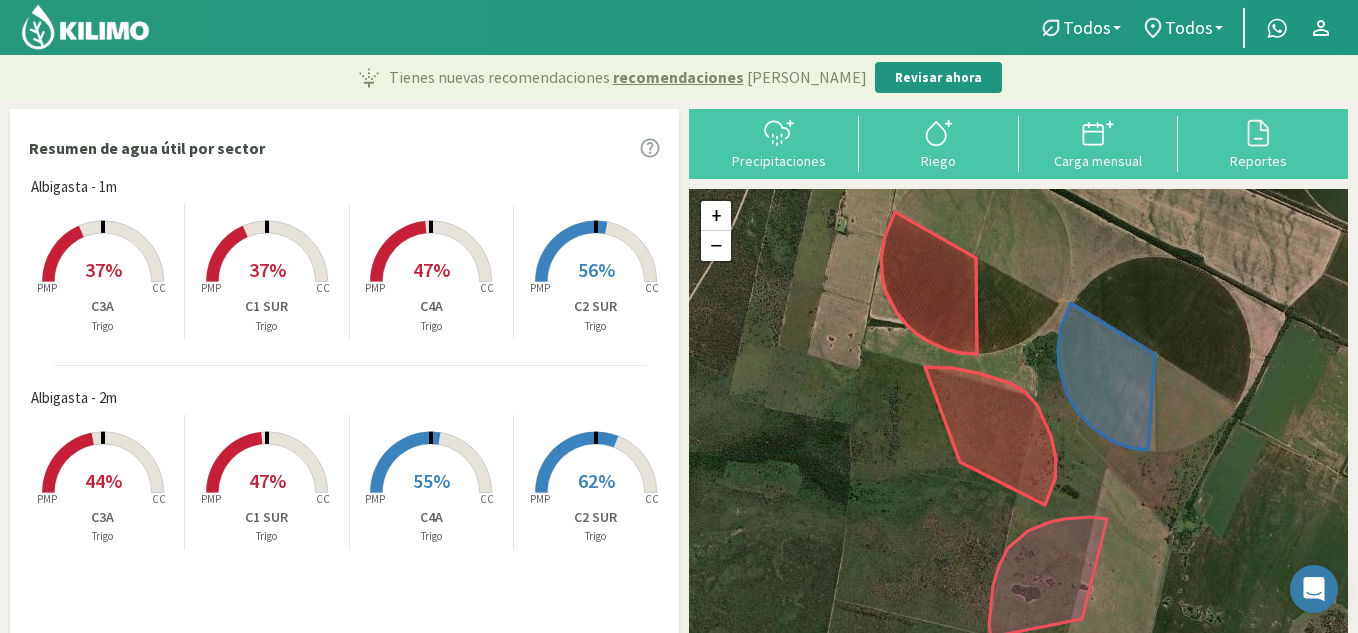 scroll, scrollTop: 281, scrollLeft: 0, axis: vertical 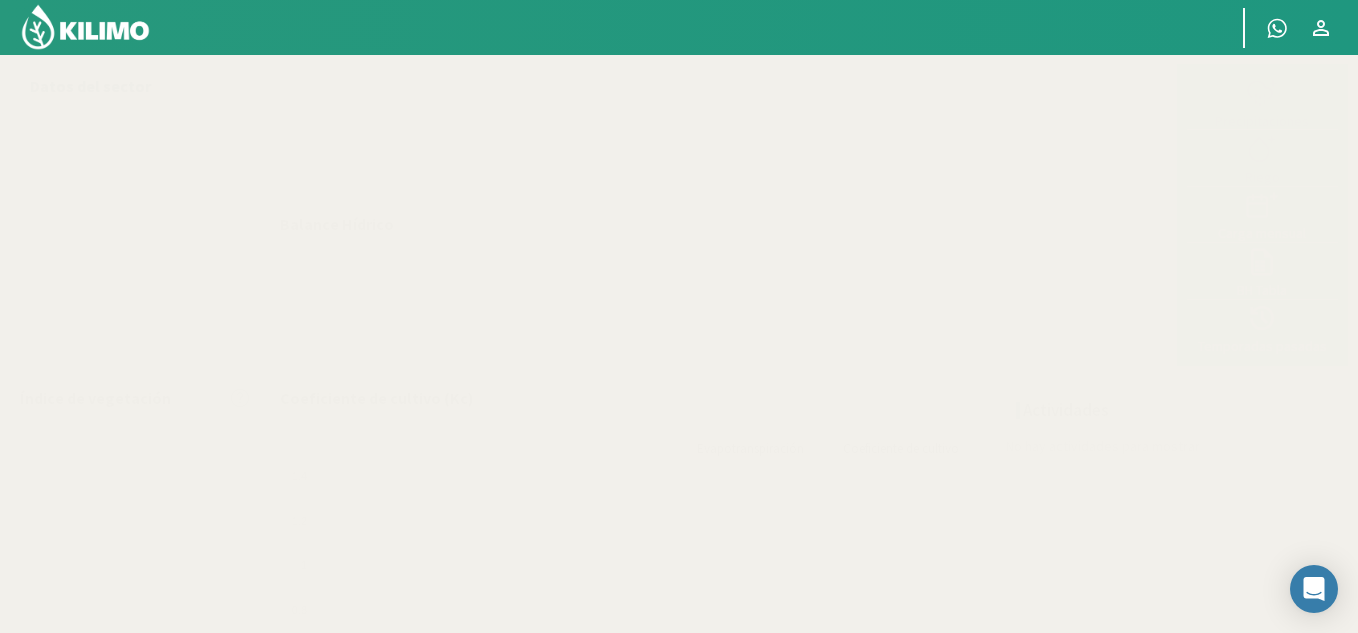 select on "1: Object" 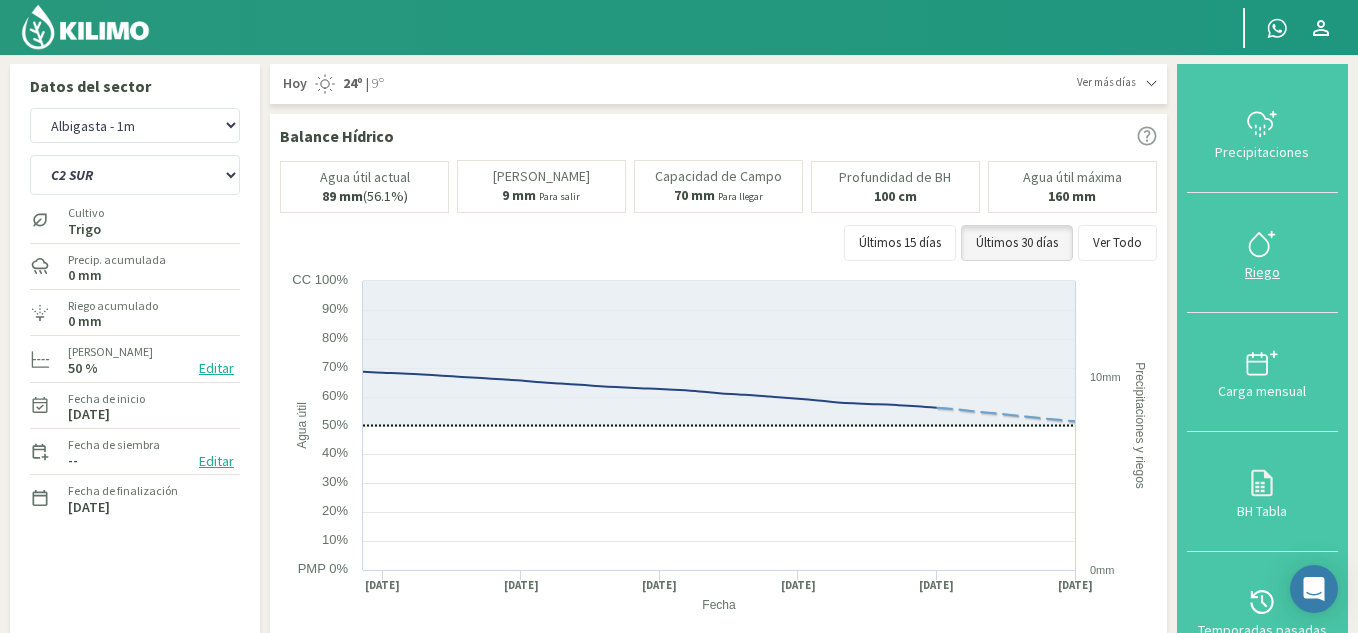 click on "Riego" at bounding box center [1262, 272] 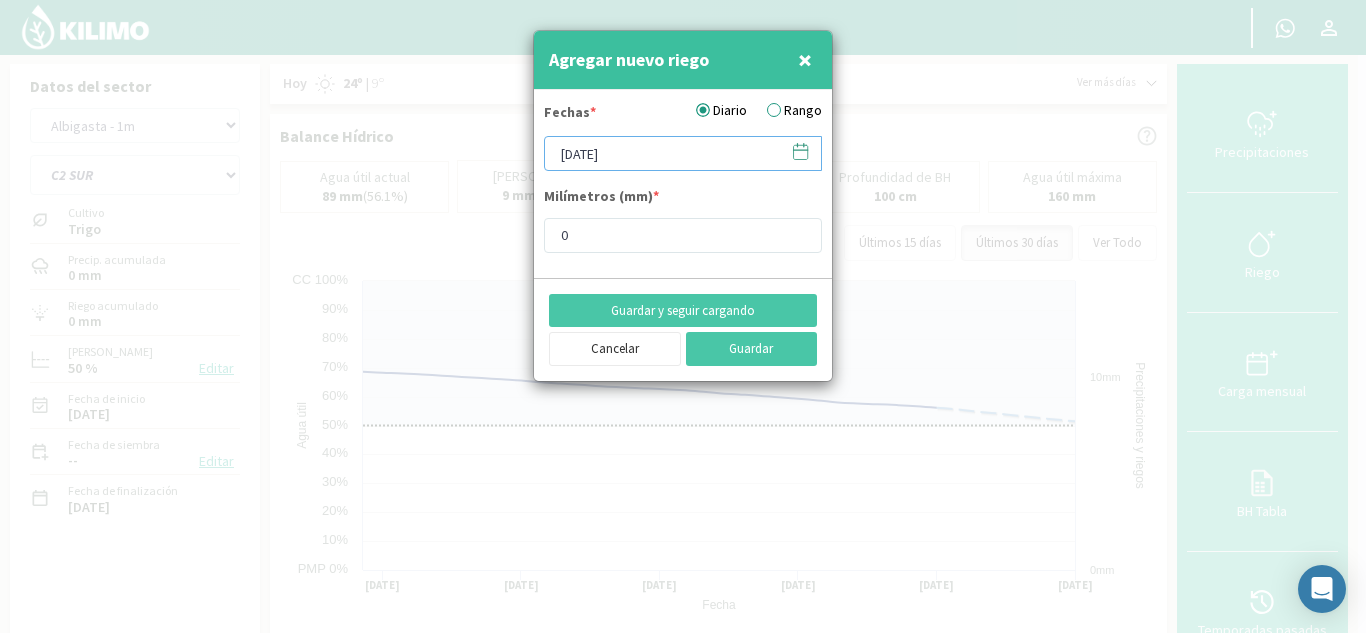 click on "[DATE]" at bounding box center (683, 153) 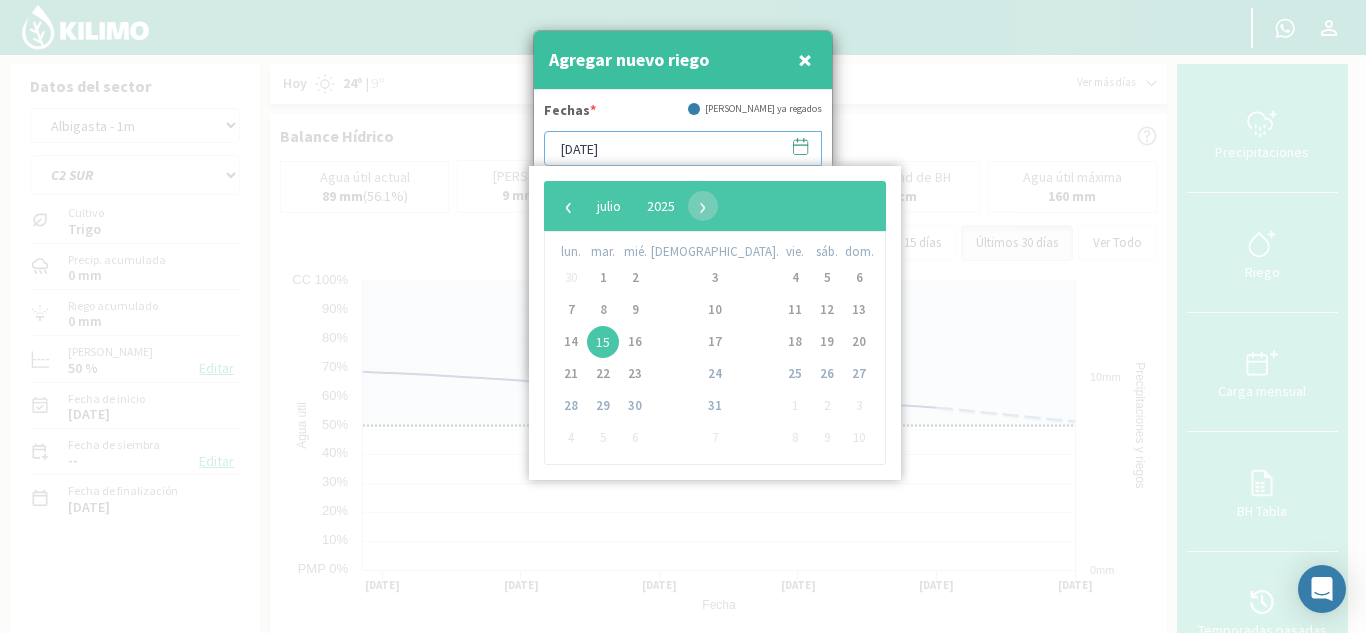 click on "[DATE]" at bounding box center [683, 148] 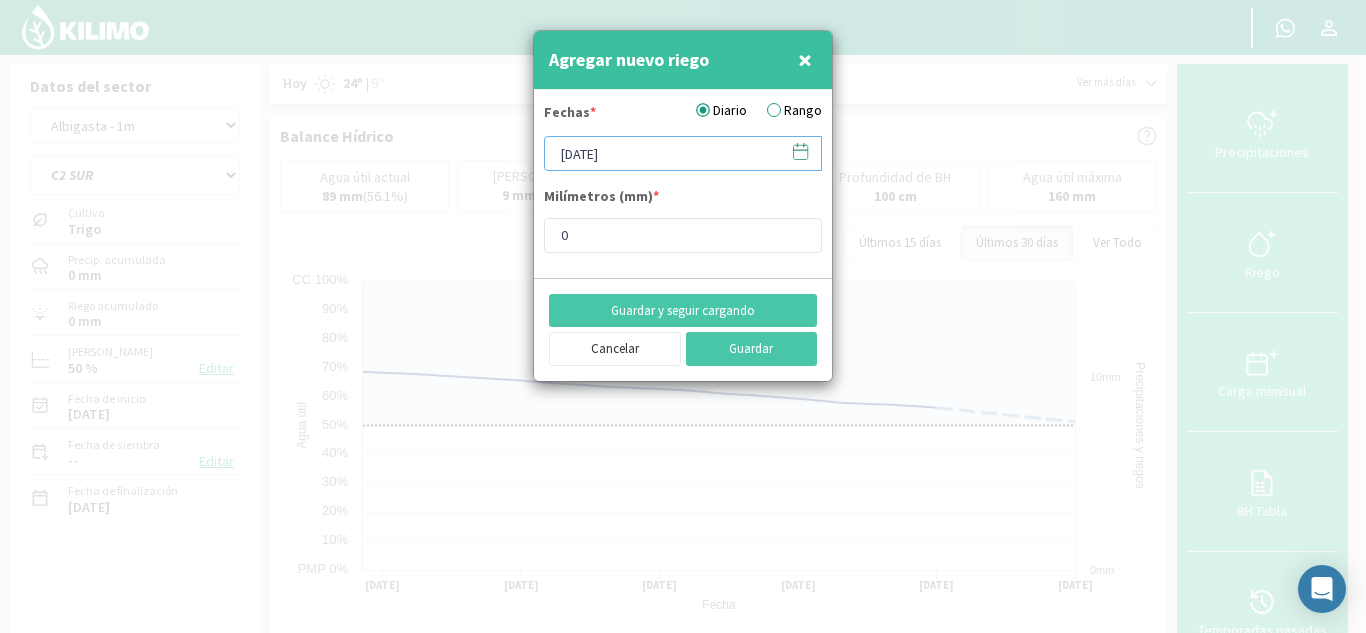 click on "[DATE]" at bounding box center [683, 153] 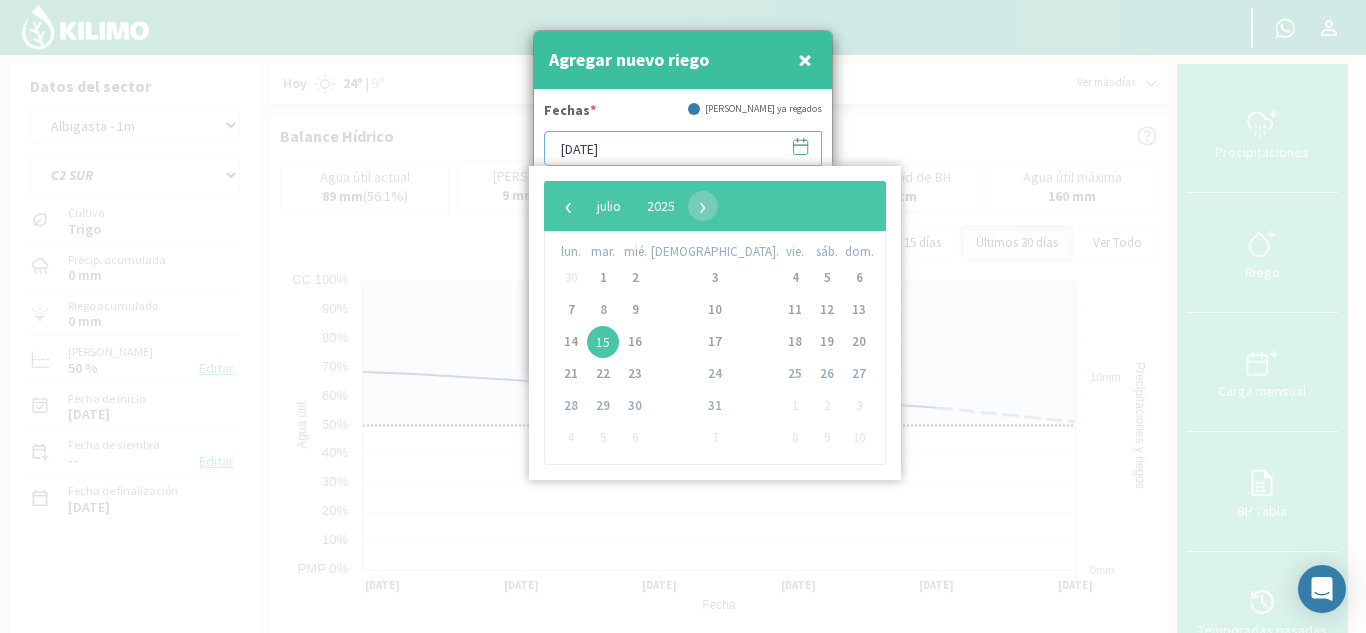 click on "[DATE]" at bounding box center [683, 148] 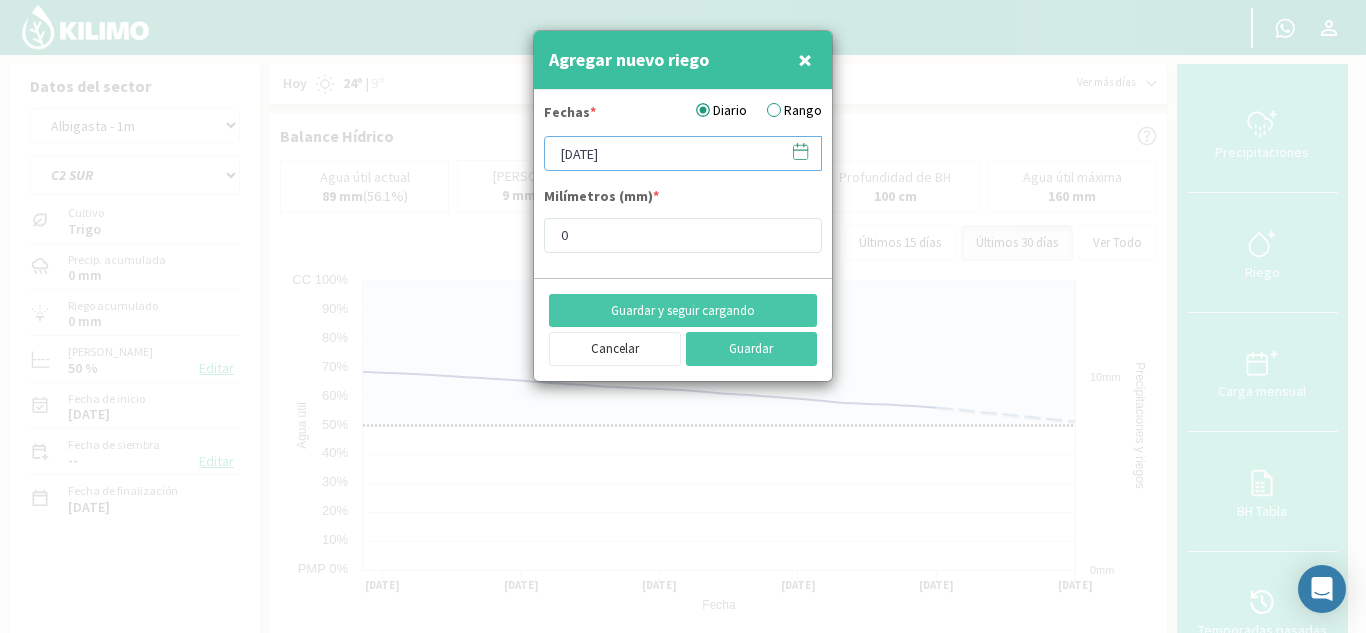 type on "[DATE]" 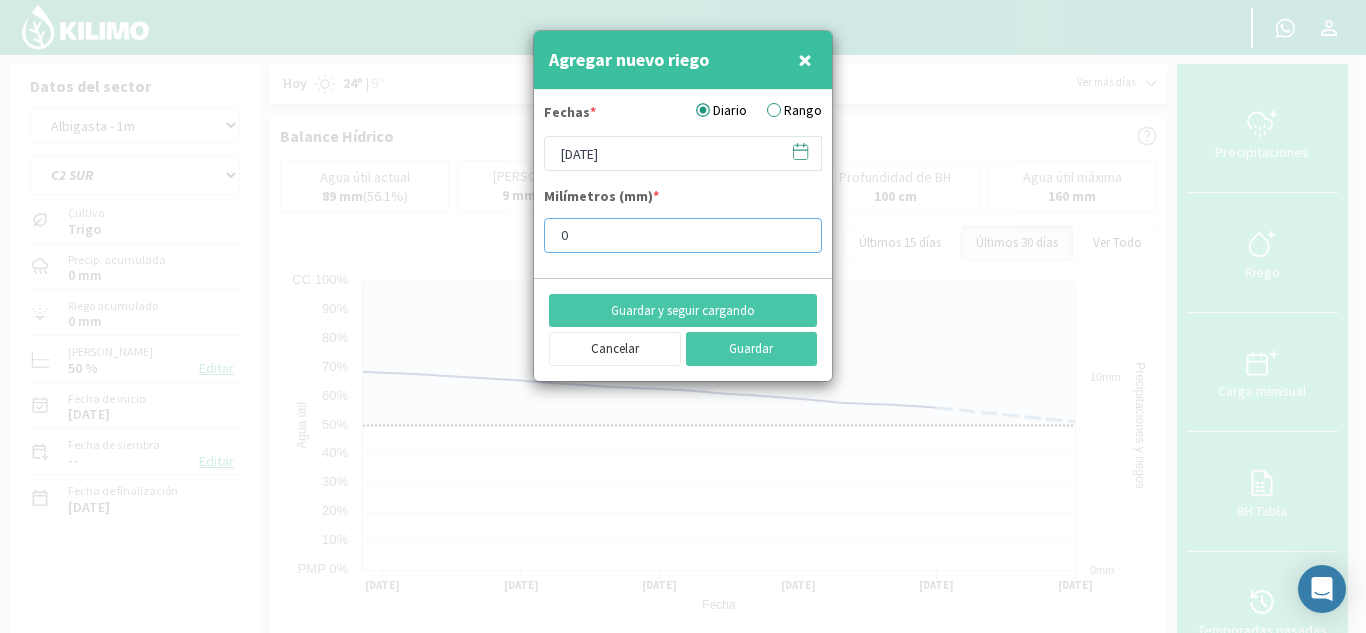 click on "0" at bounding box center [683, 235] 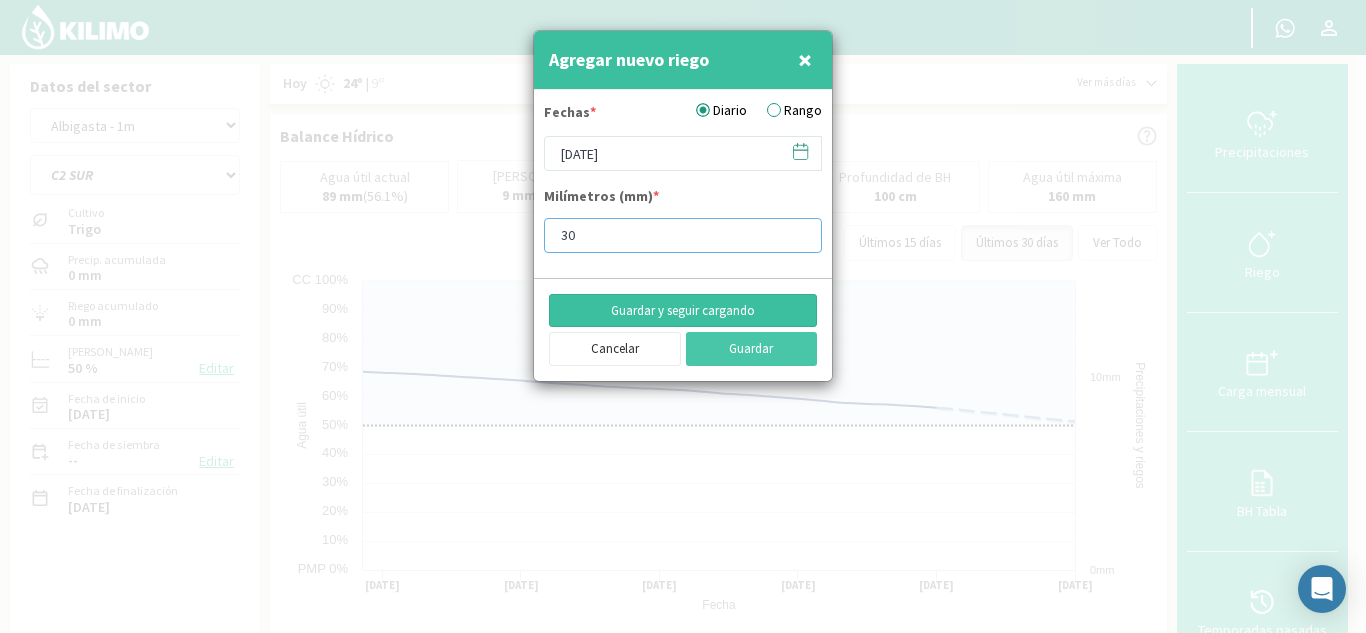 type on "30" 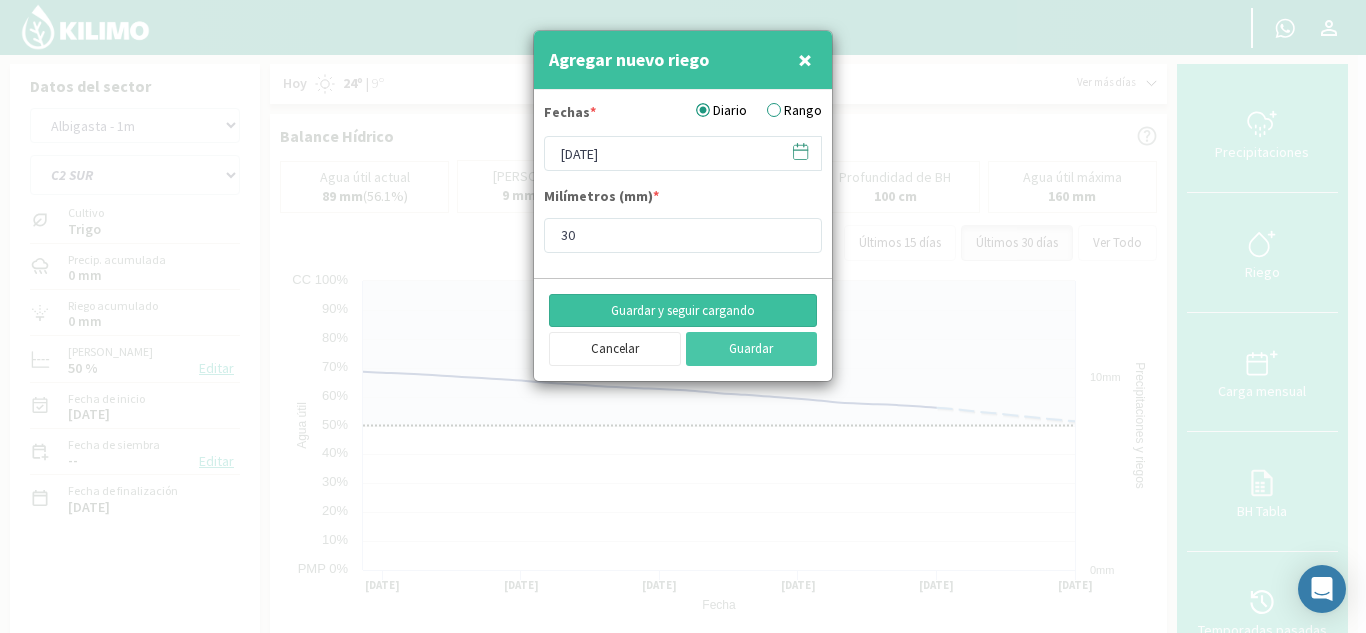 click on "Guardar y seguir cargando" at bounding box center (683, 311) 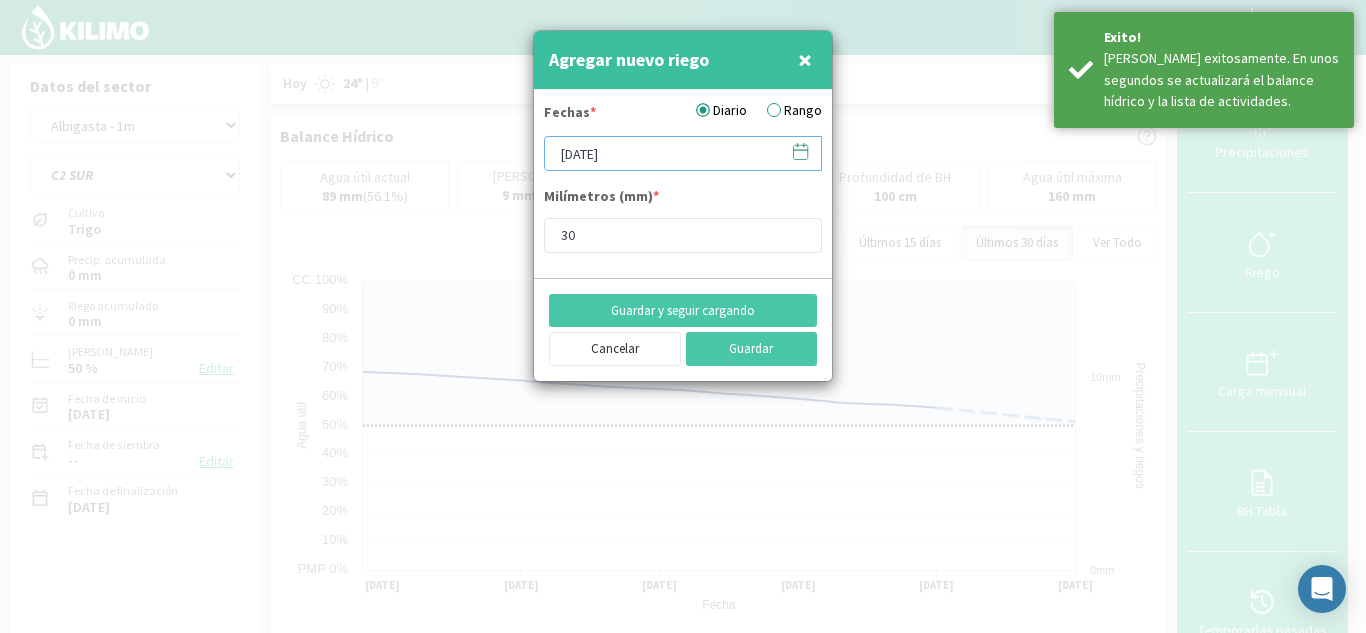 click on "[DATE]" at bounding box center (683, 153) 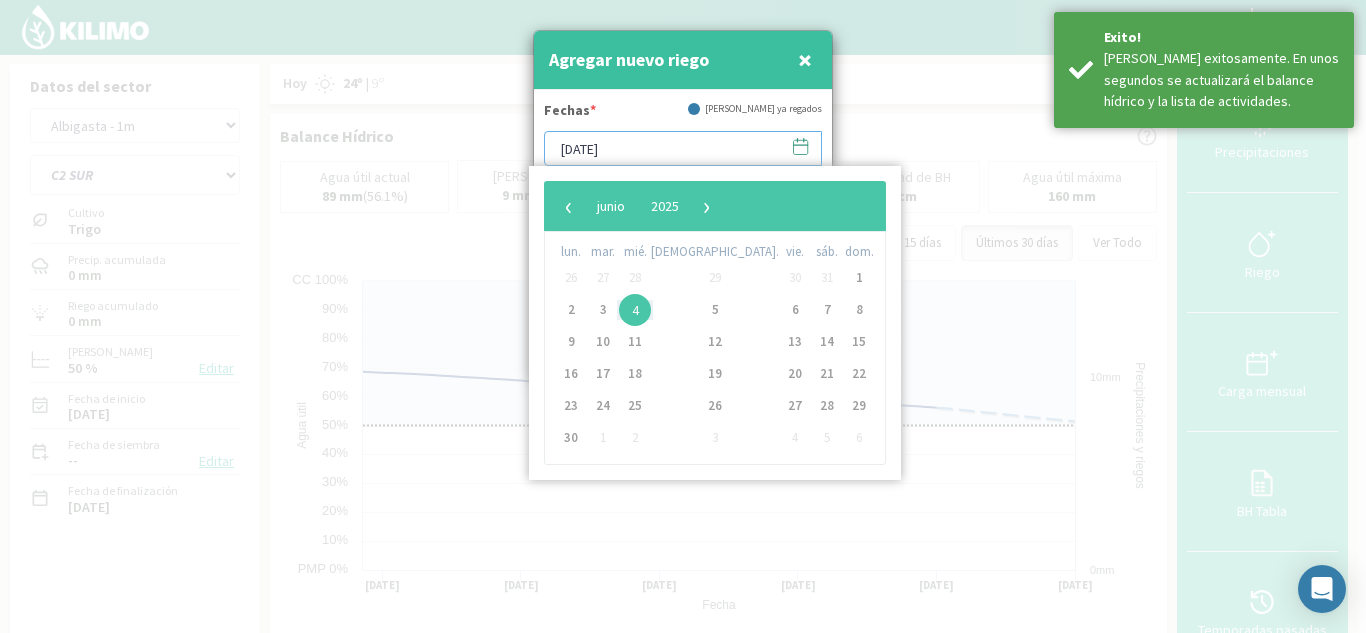 click on "[DATE]" at bounding box center [683, 148] 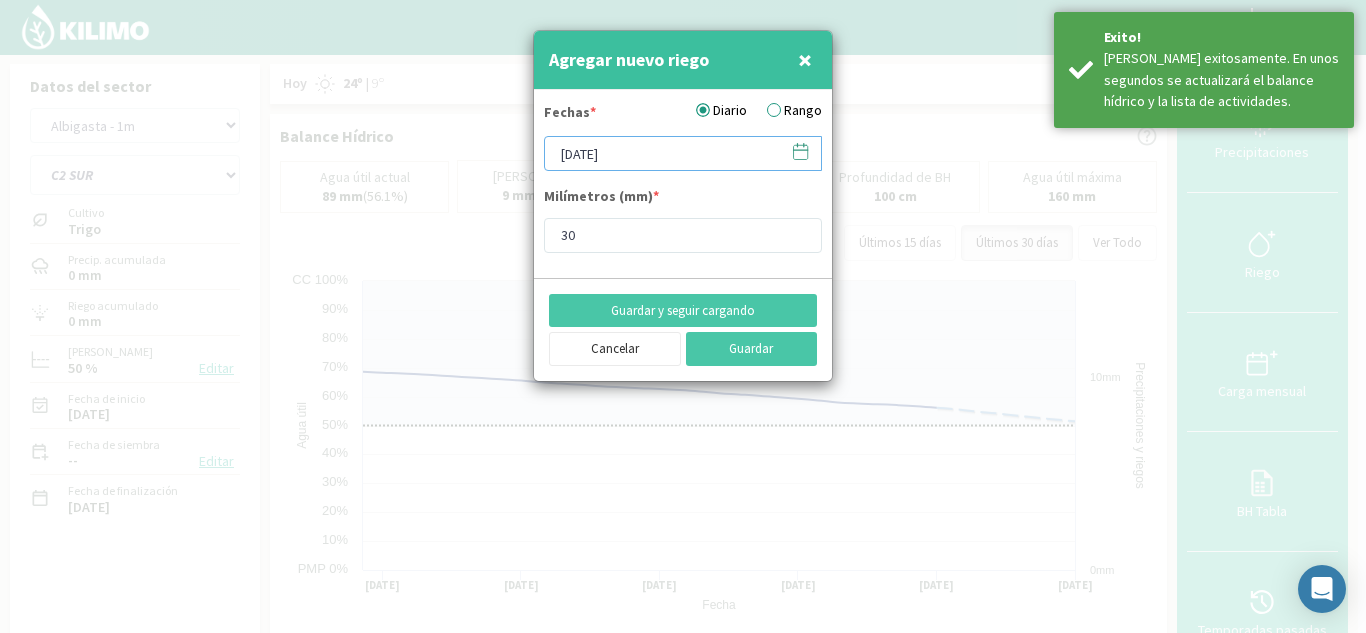 click on "[DATE]" at bounding box center (683, 153) 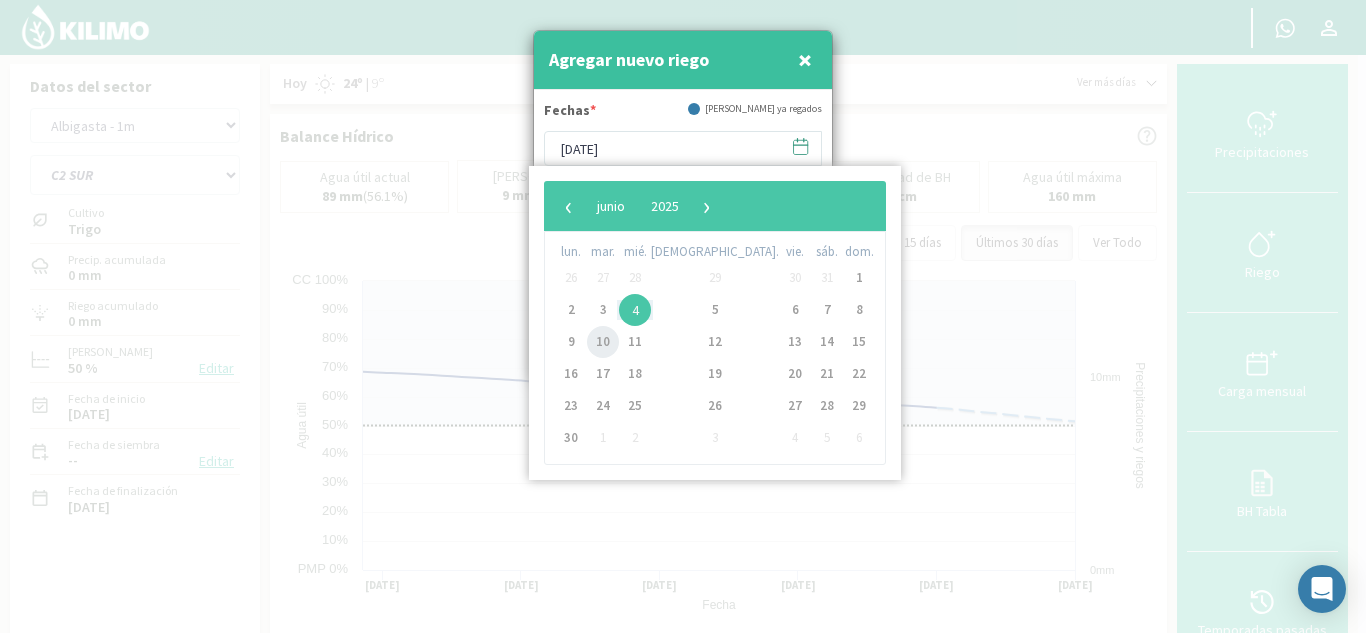 click on "10" 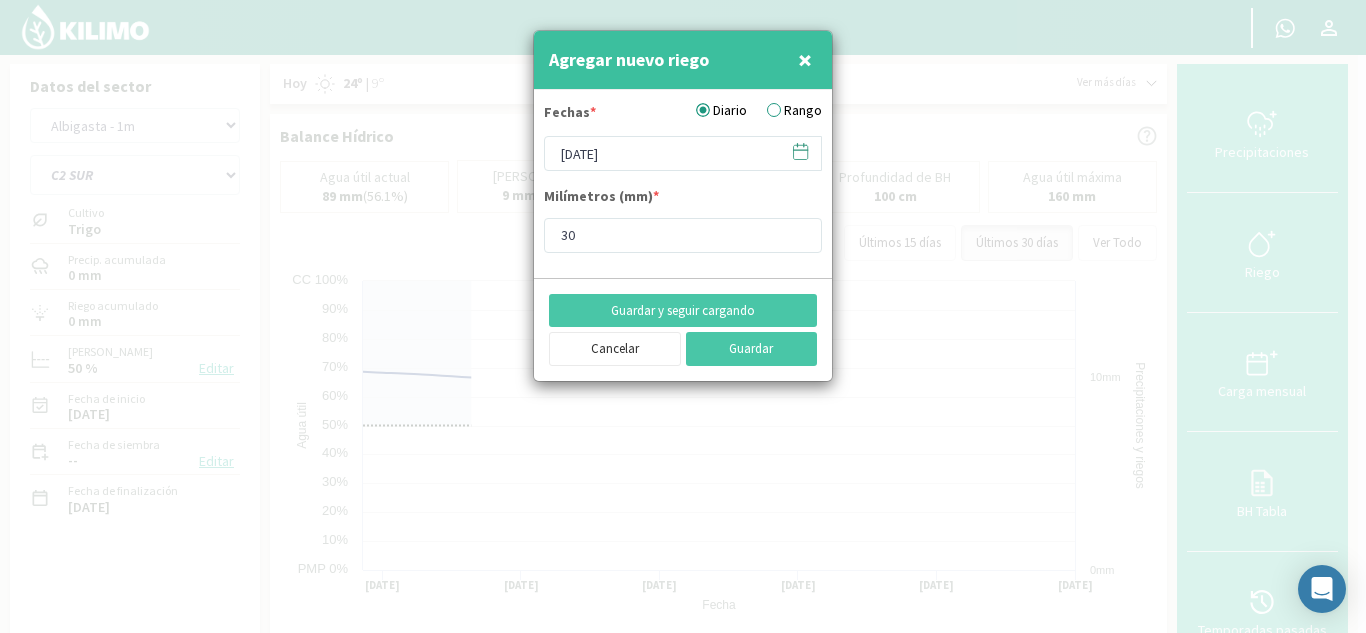 click on "Milímetros (mm)  *" at bounding box center [601, 199] 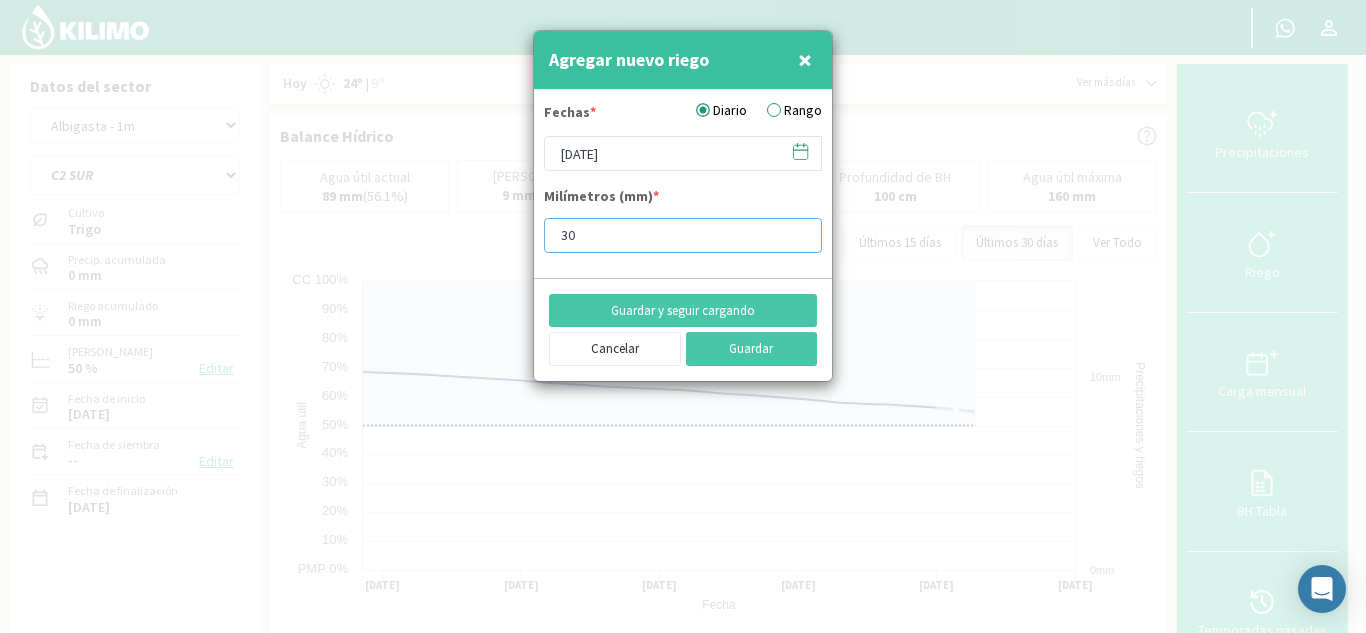 click on "30" at bounding box center [683, 235] 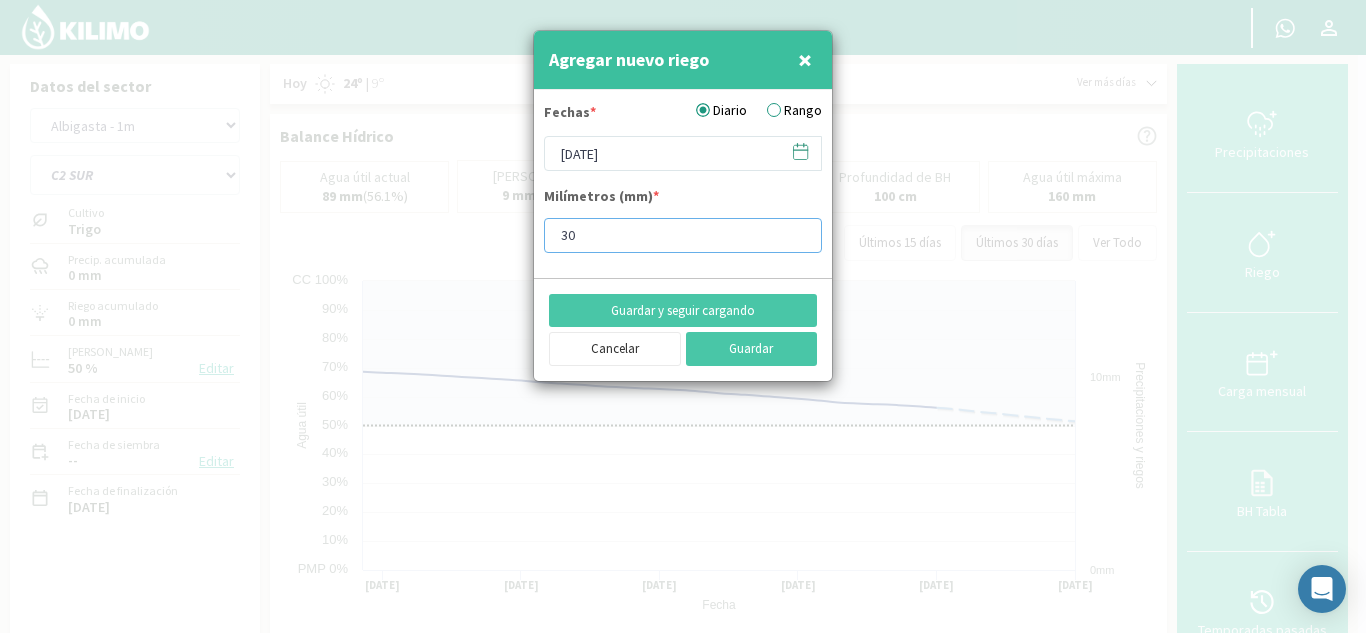 type on "3" 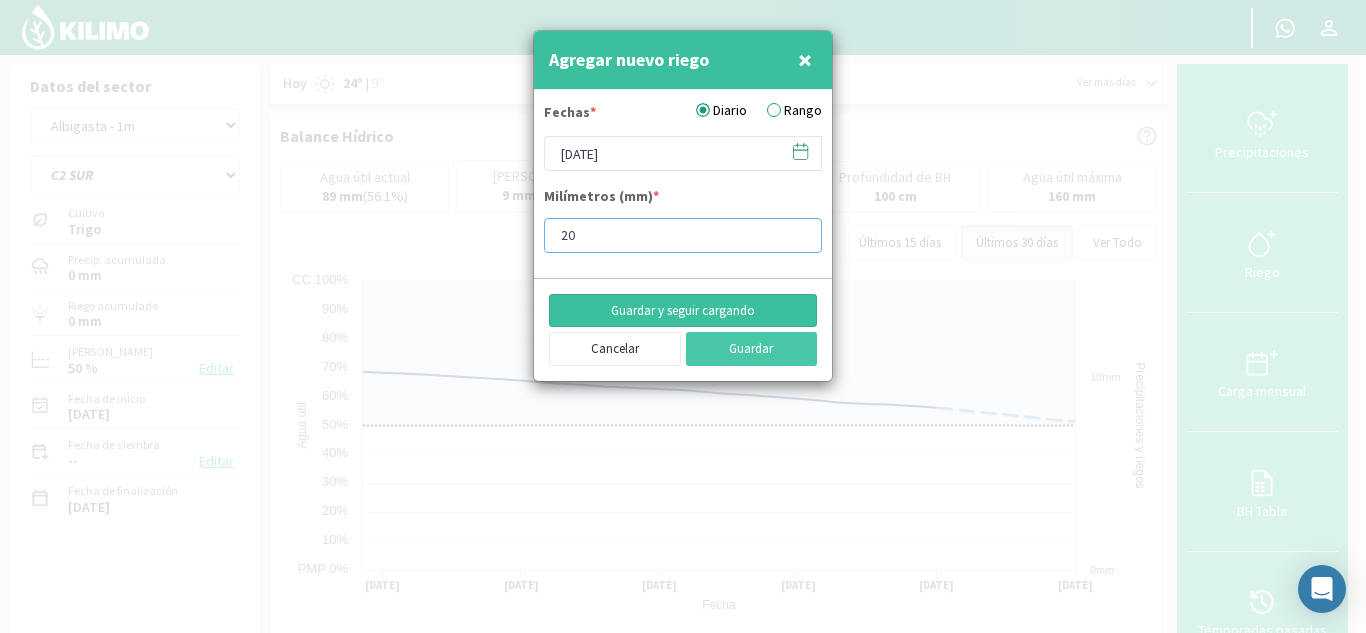 type on "20" 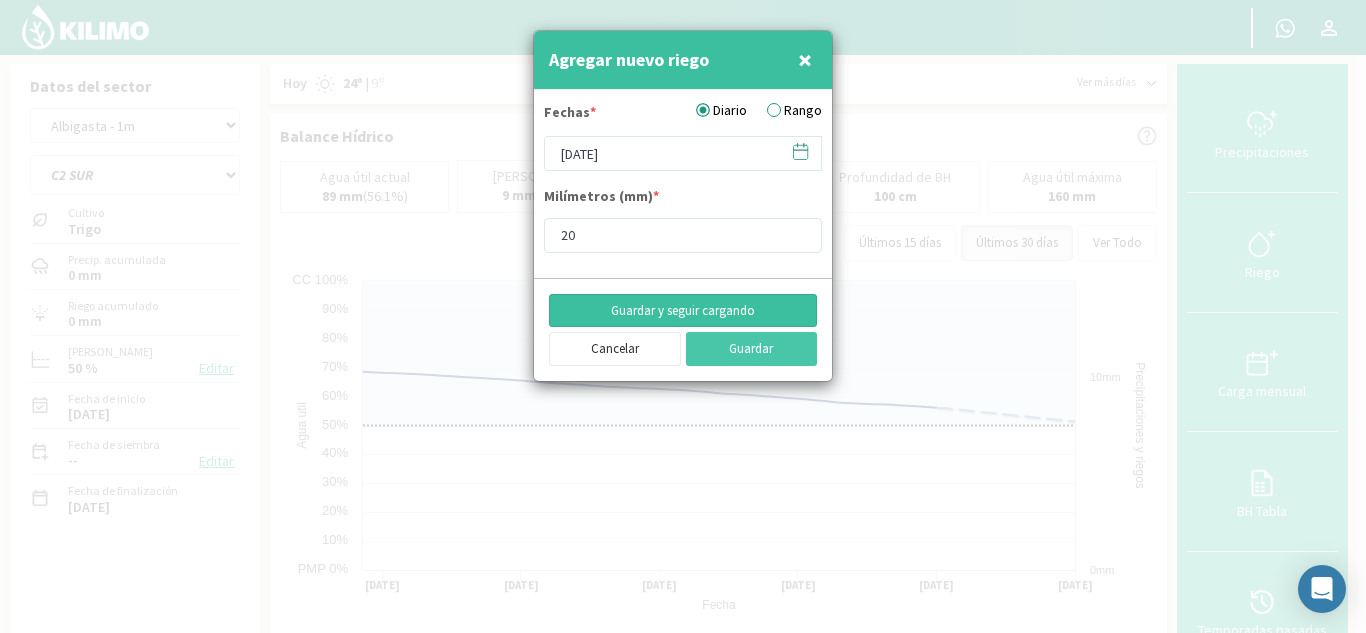 click on "Guardar y seguir cargando" at bounding box center (683, 311) 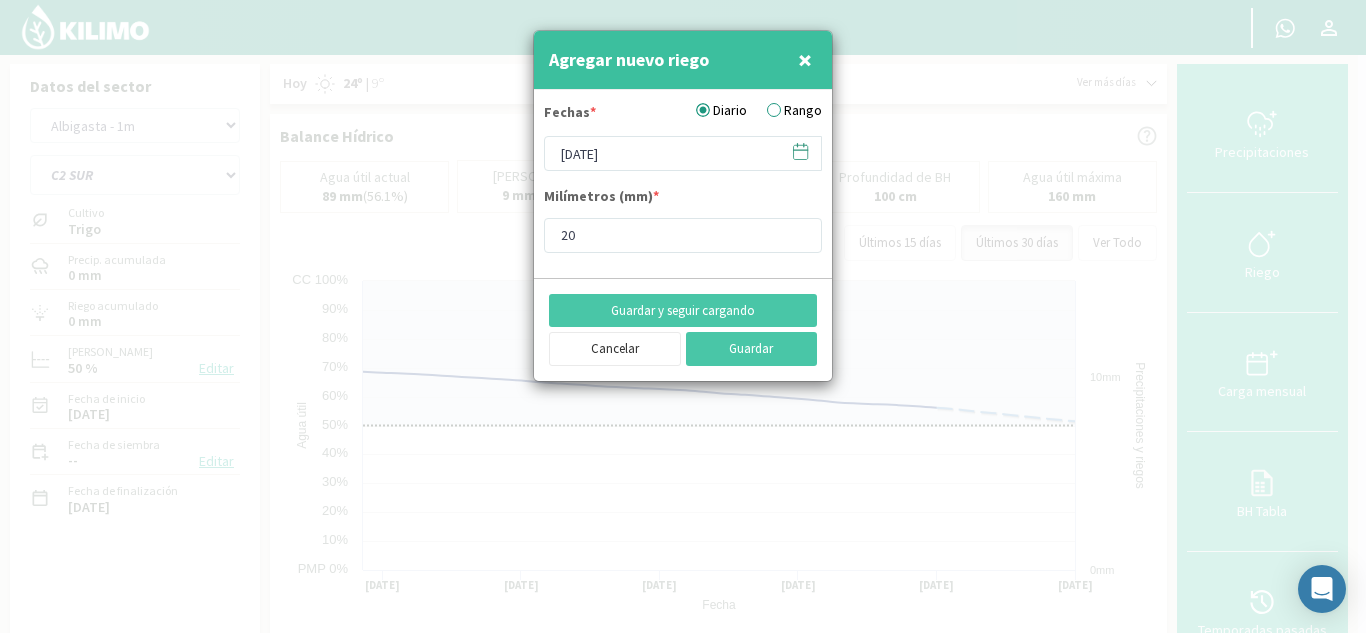 click 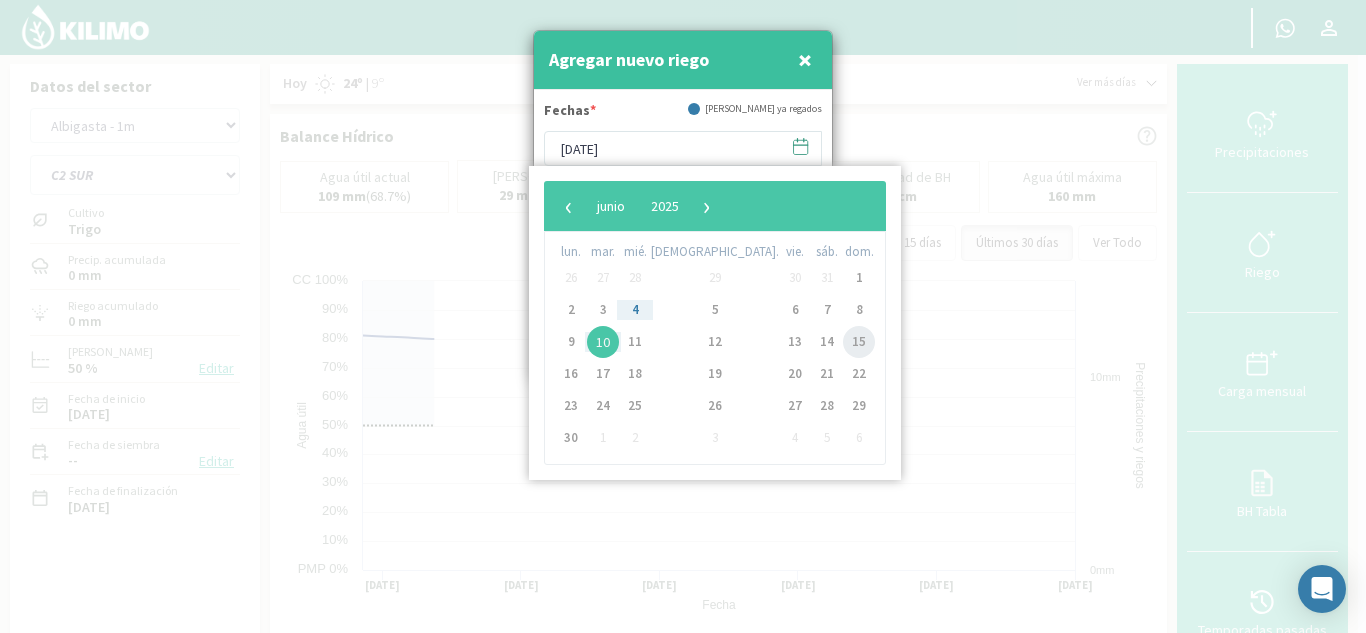 click on "15" 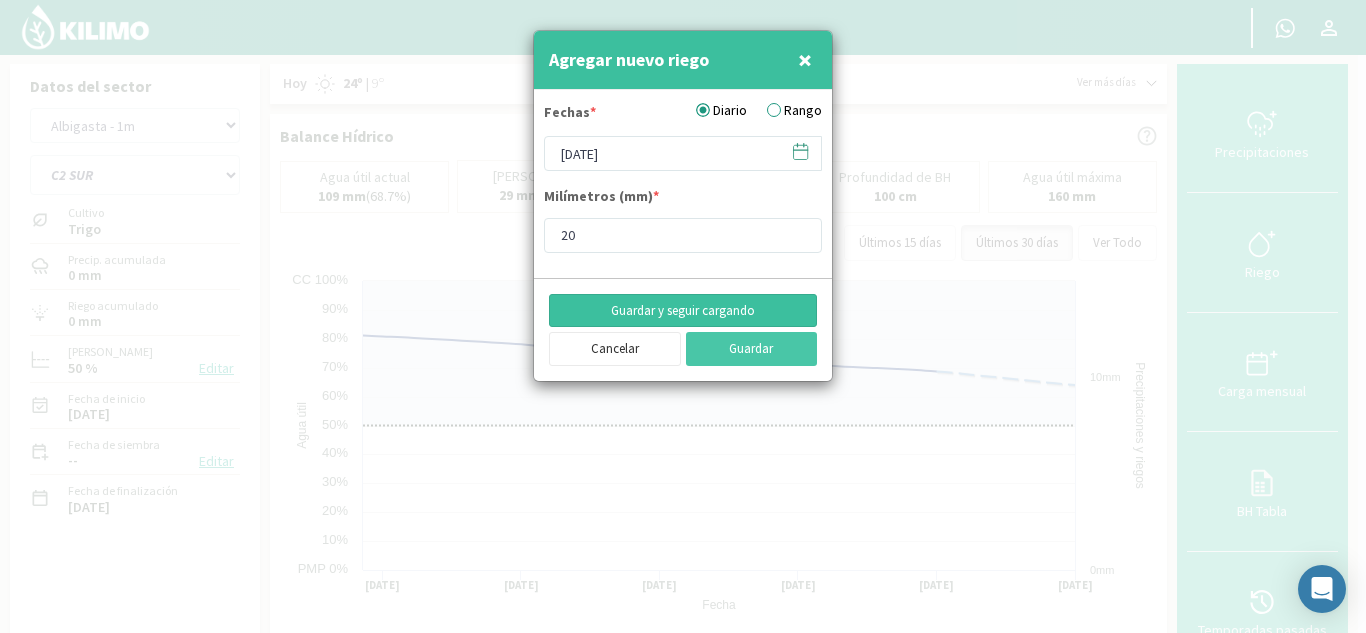 click on "Guardar y seguir cargando" at bounding box center [683, 311] 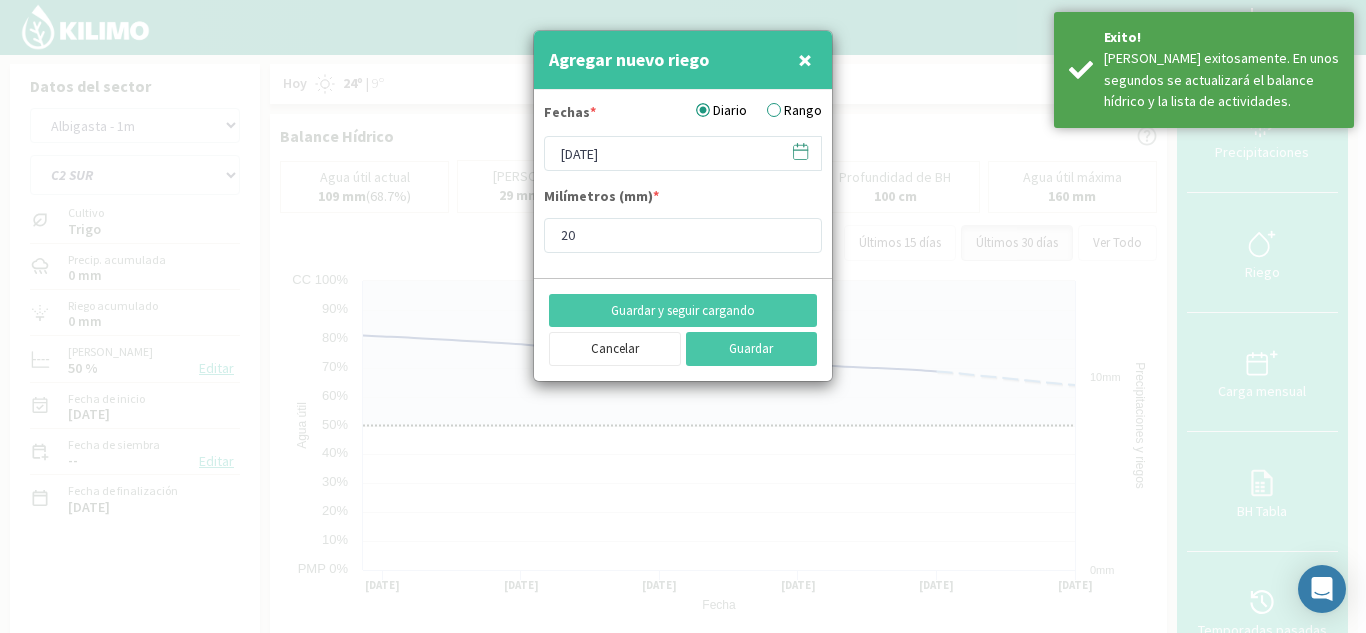 click 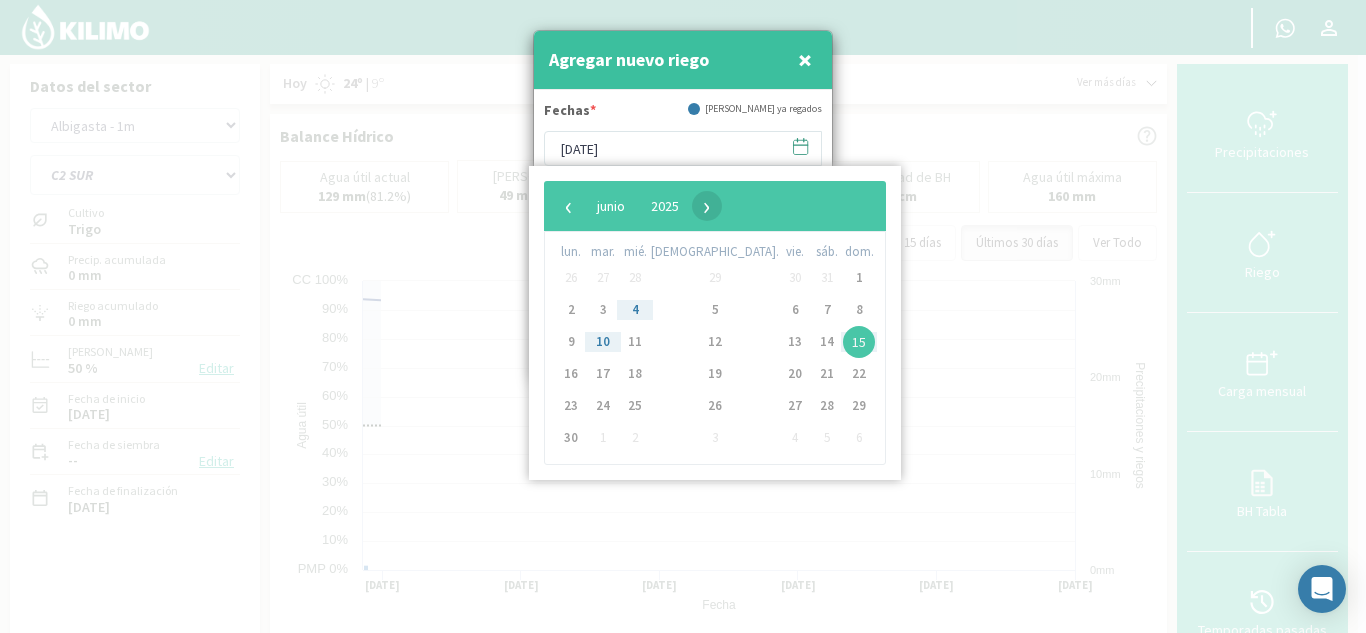 click on "›" 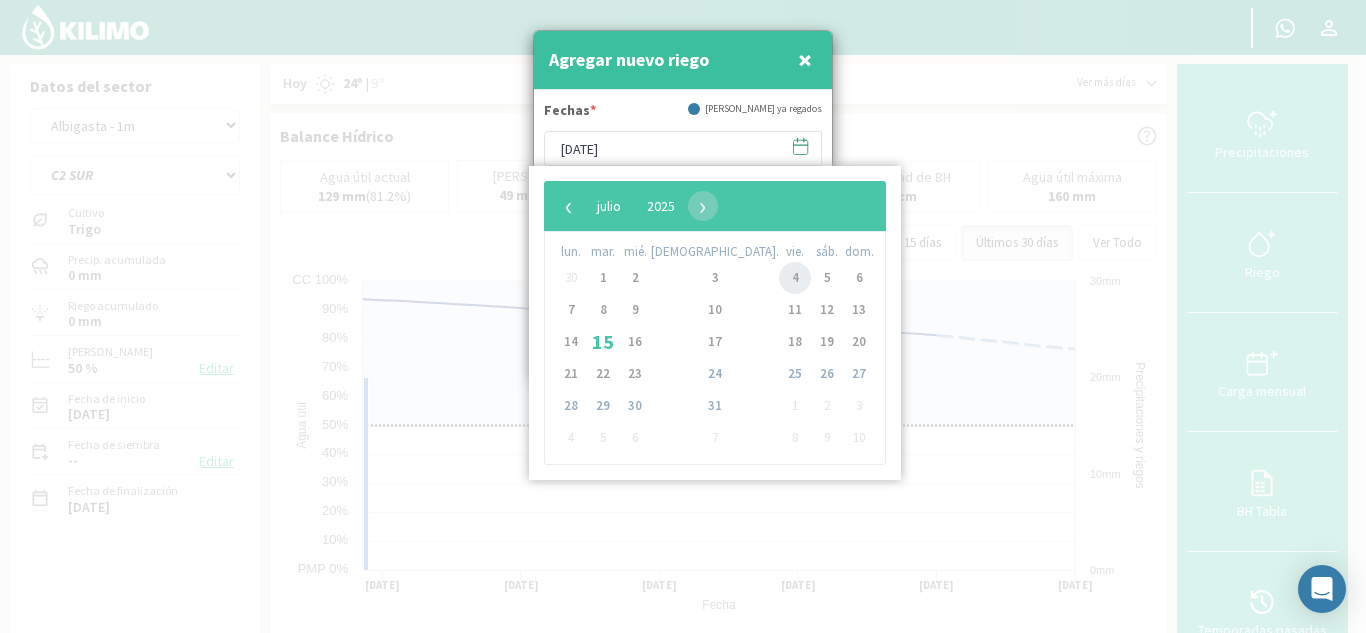 click on "4" 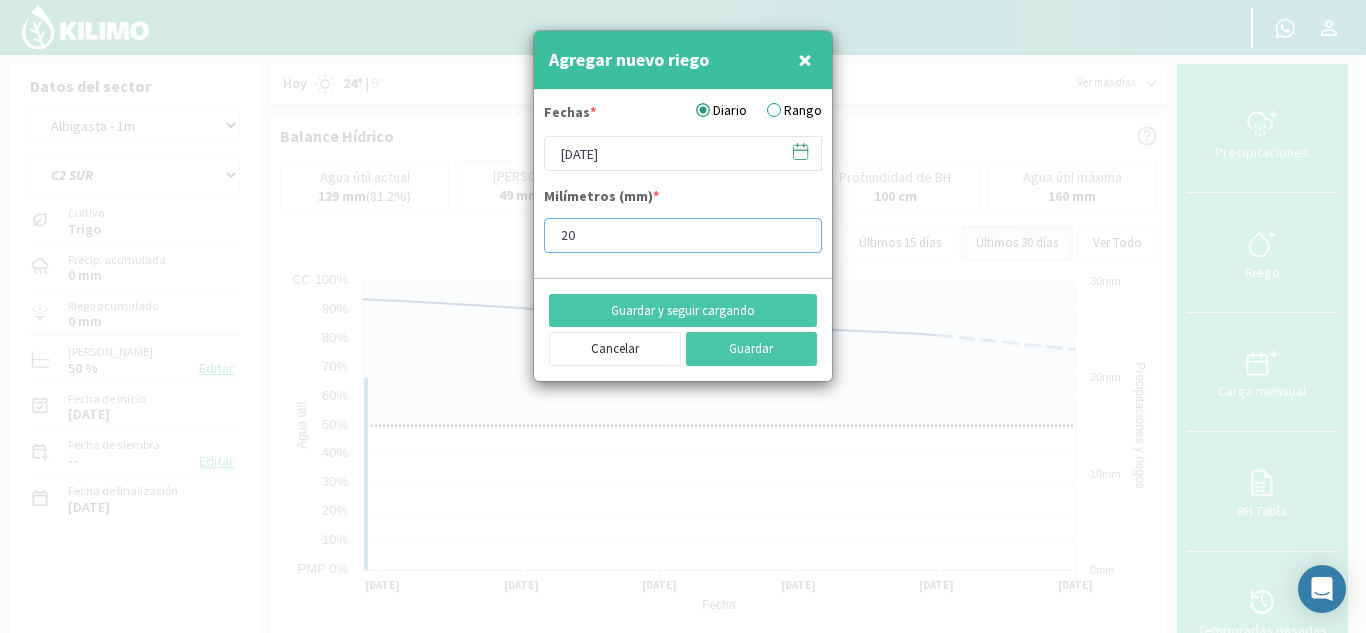 click on "20" at bounding box center [683, 235] 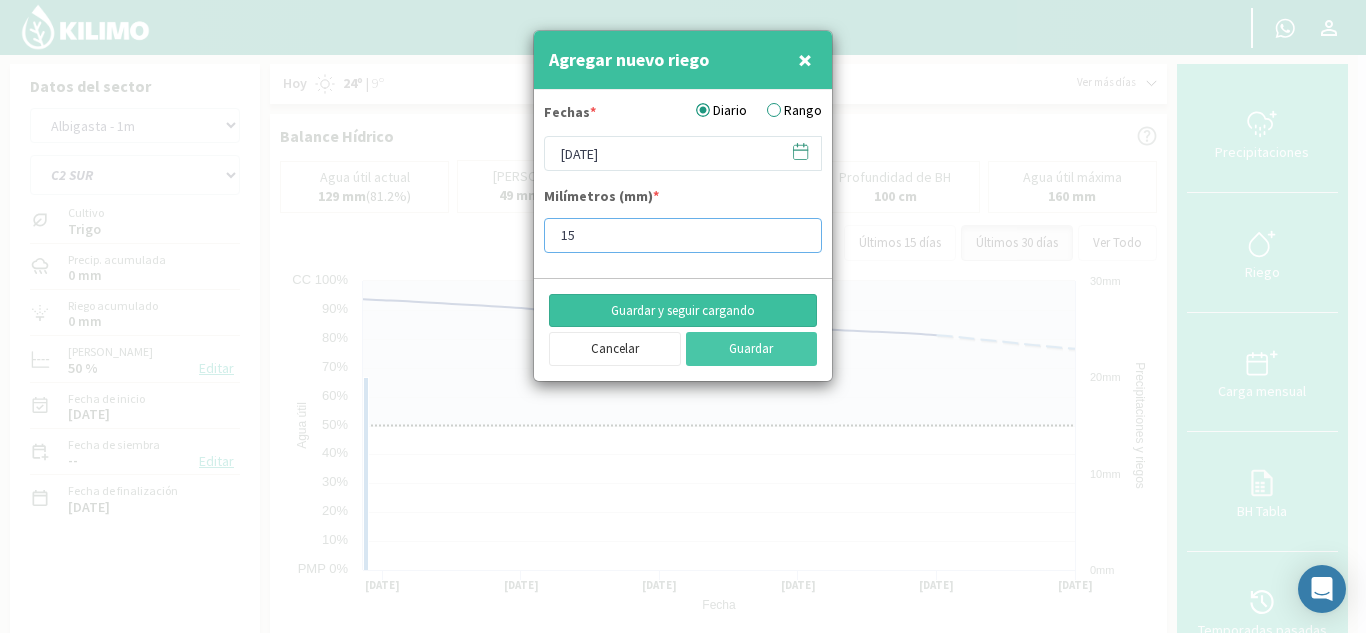 type on "15" 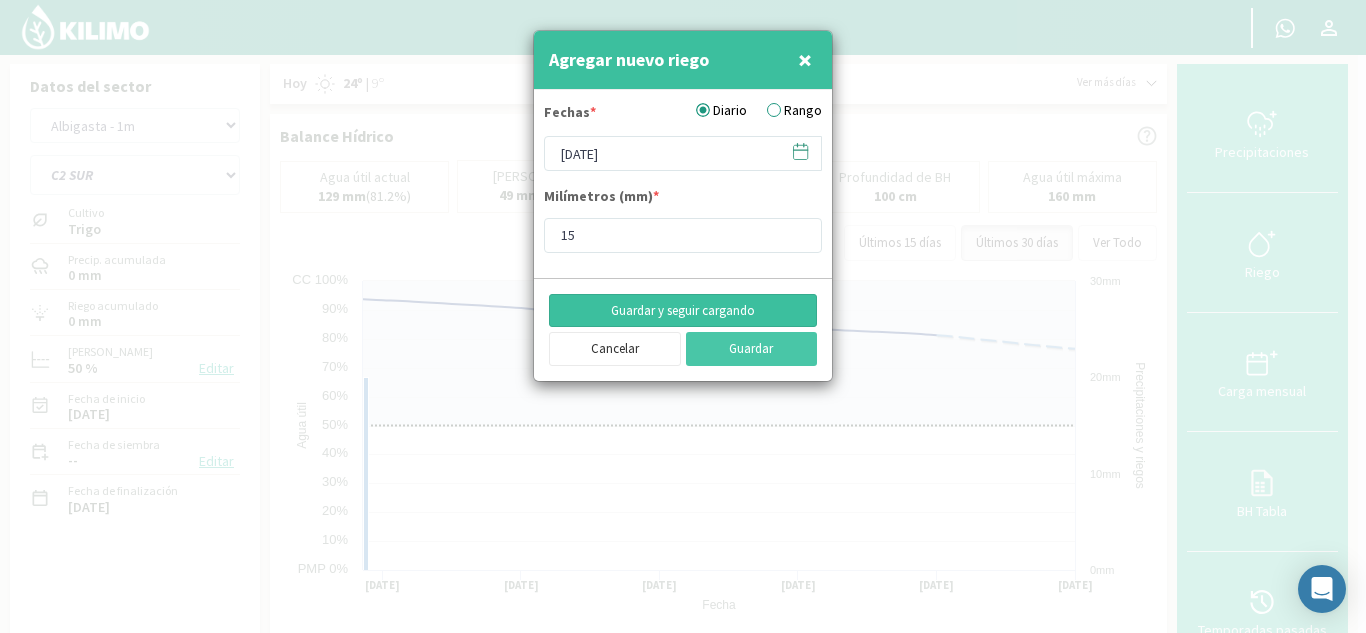 click on "Guardar y seguir cargando" at bounding box center (683, 311) 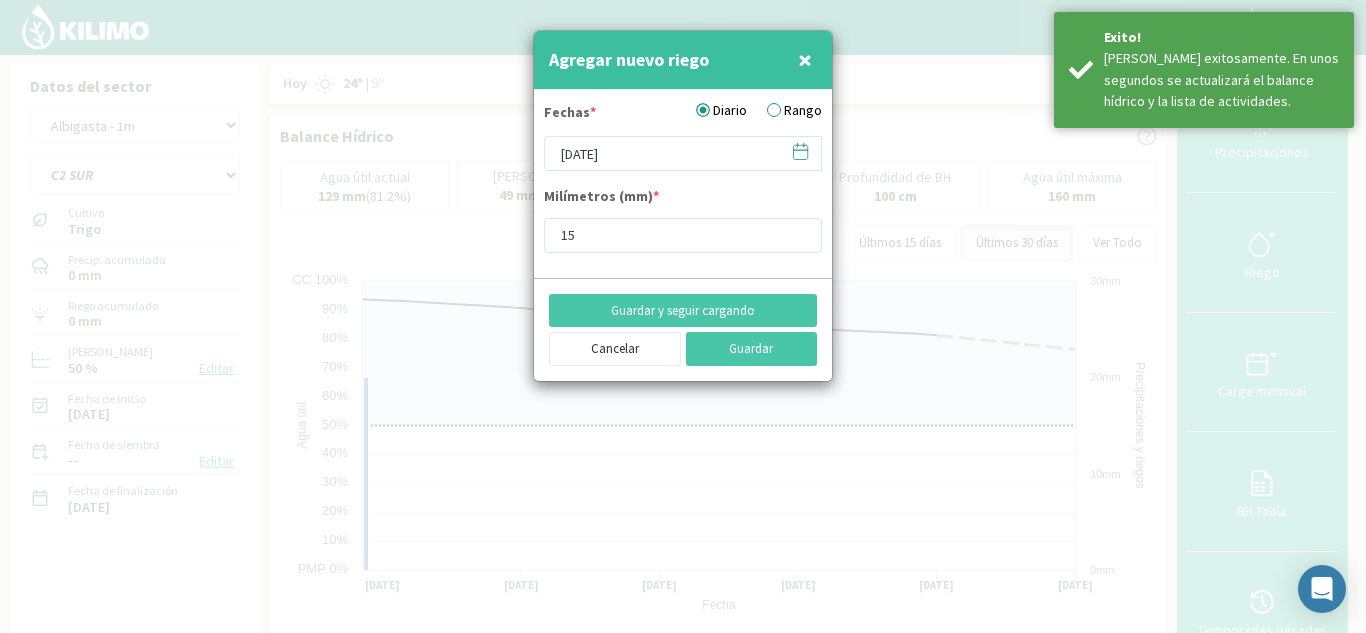 click 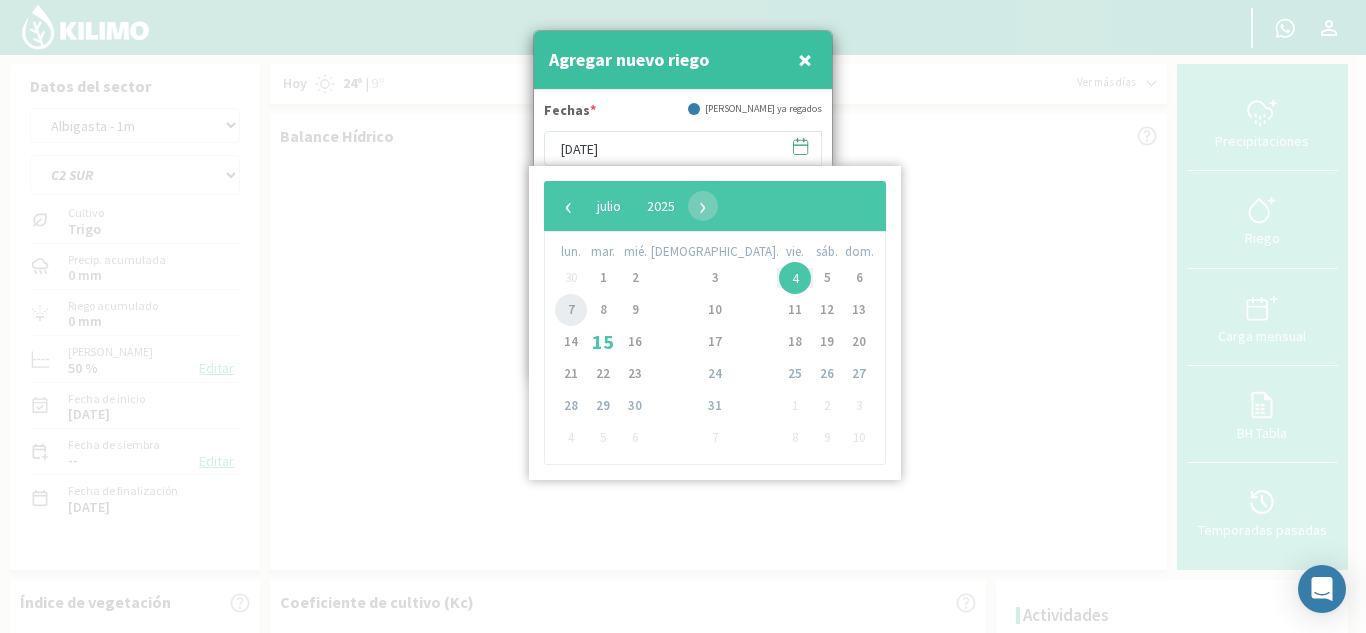 click on "7" 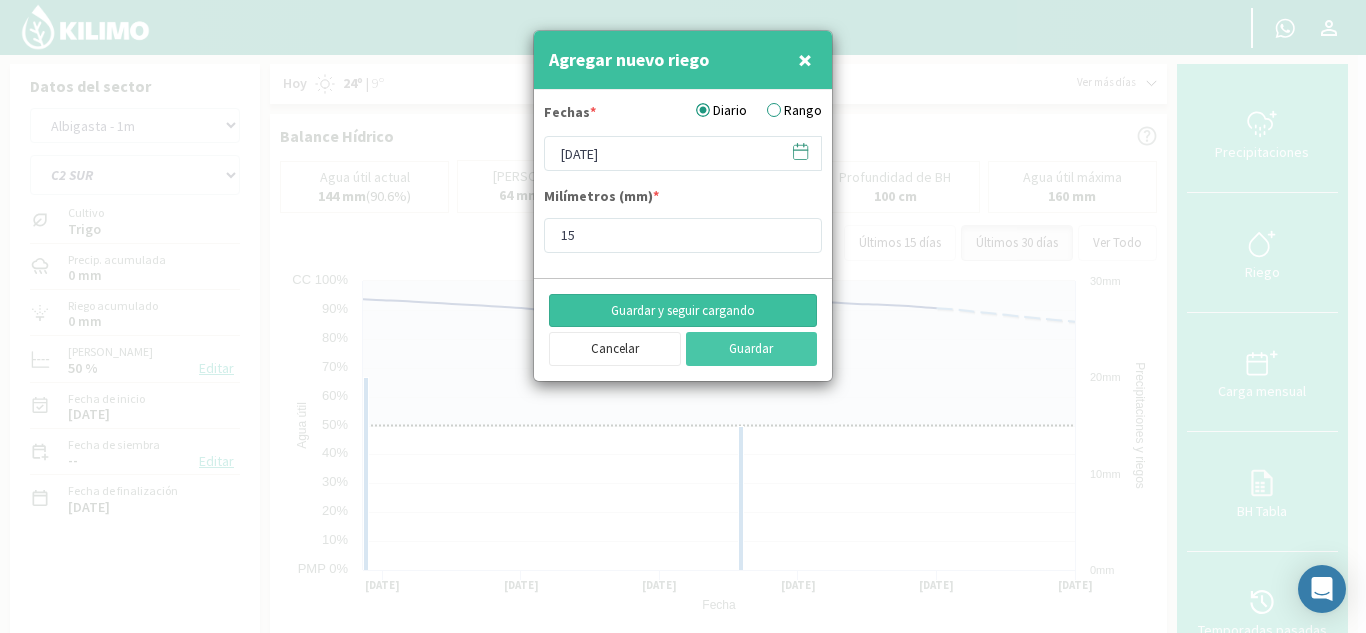 click on "Guardar y seguir cargando" at bounding box center (683, 311) 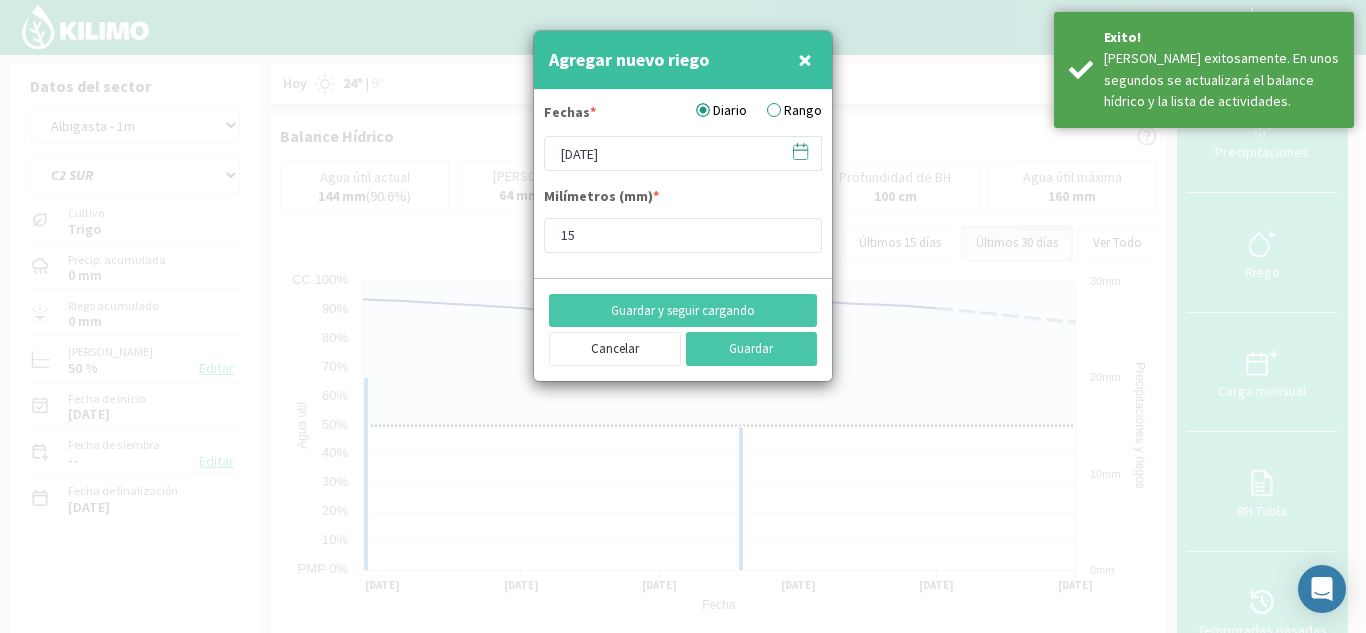 click 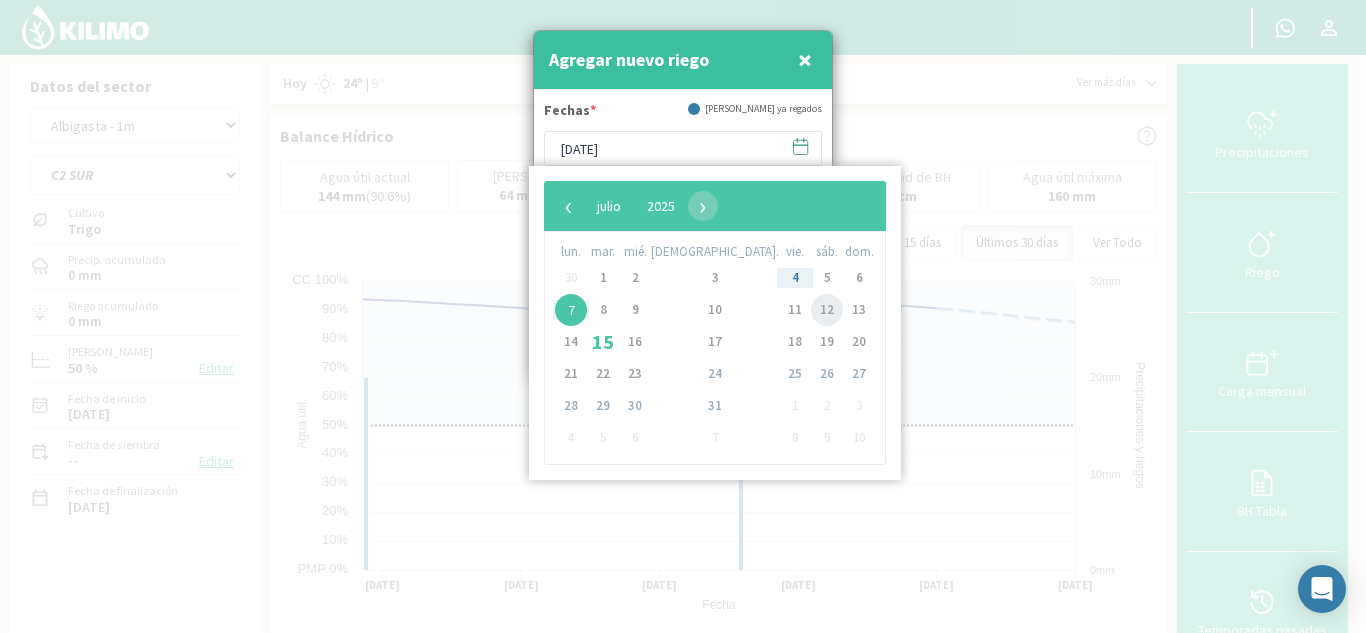 click on "12" 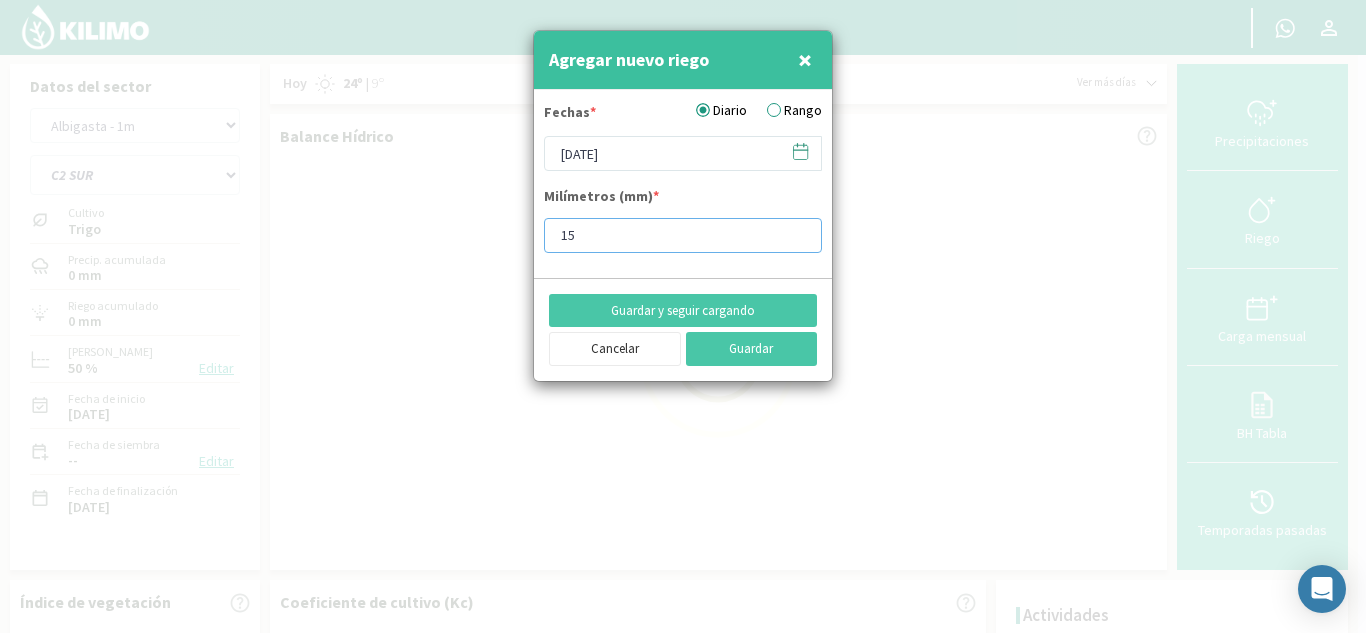 click on "15" at bounding box center (683, 235) 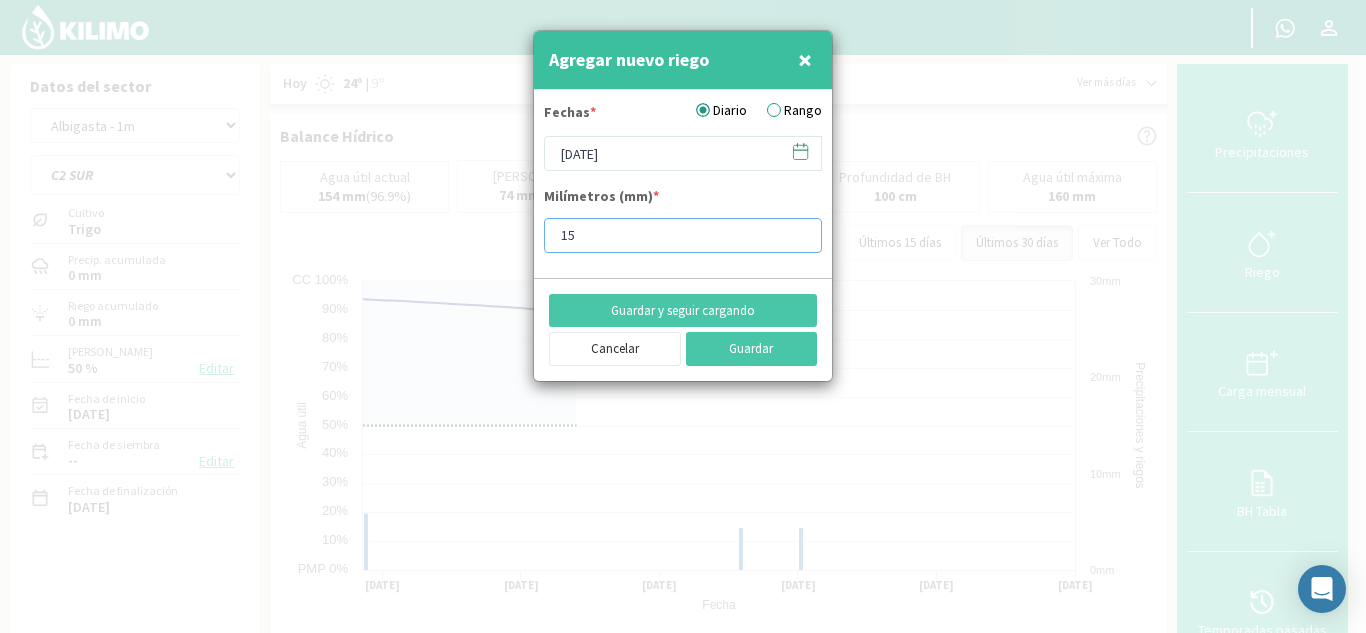 type on "1" 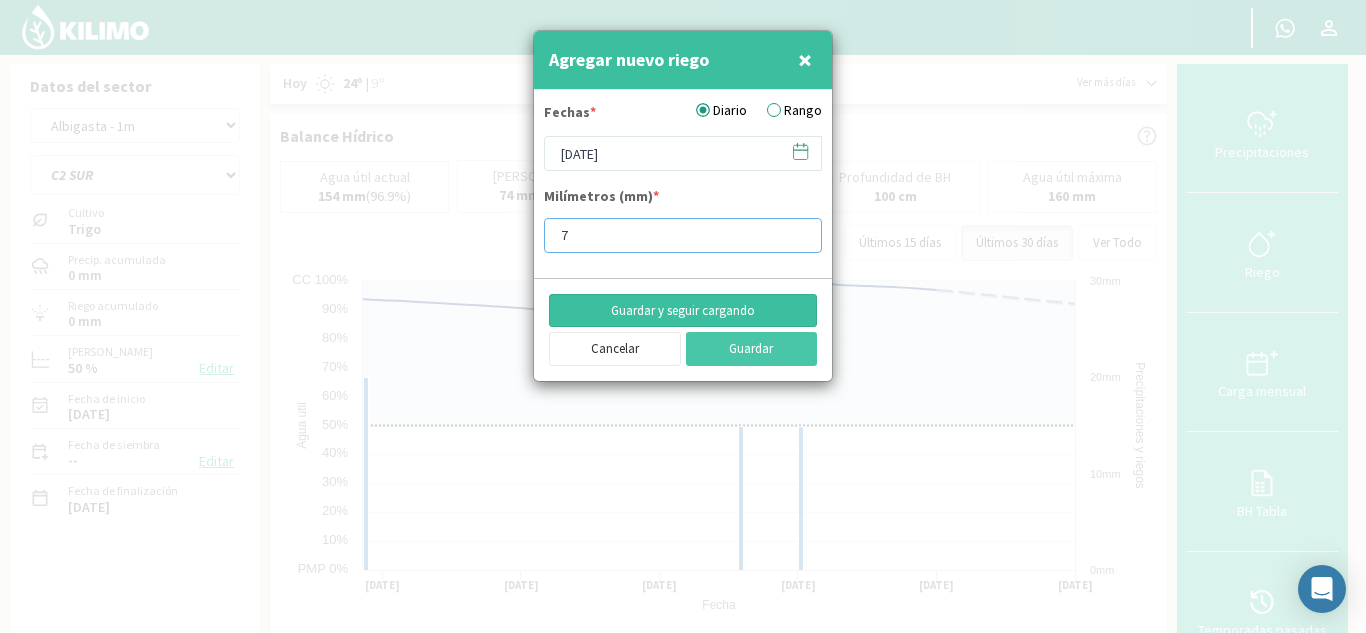 type on "7" 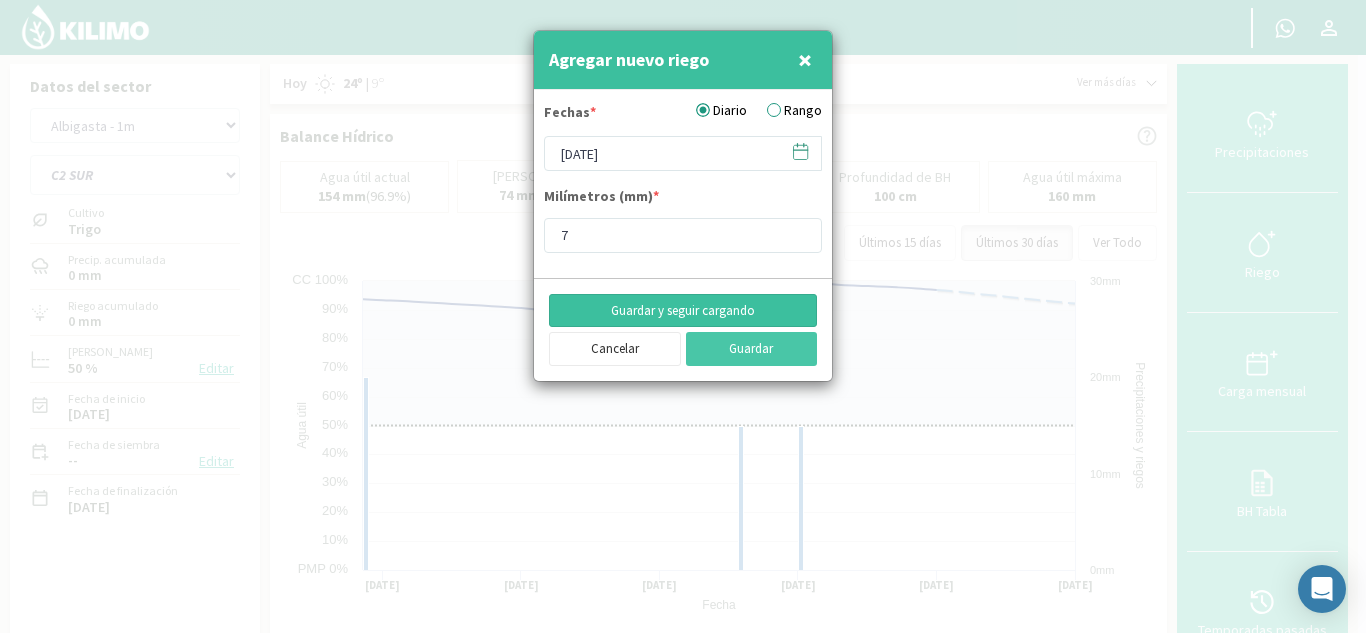 click on "Guardar y seguir cargando" at bounding box center [683, 311] 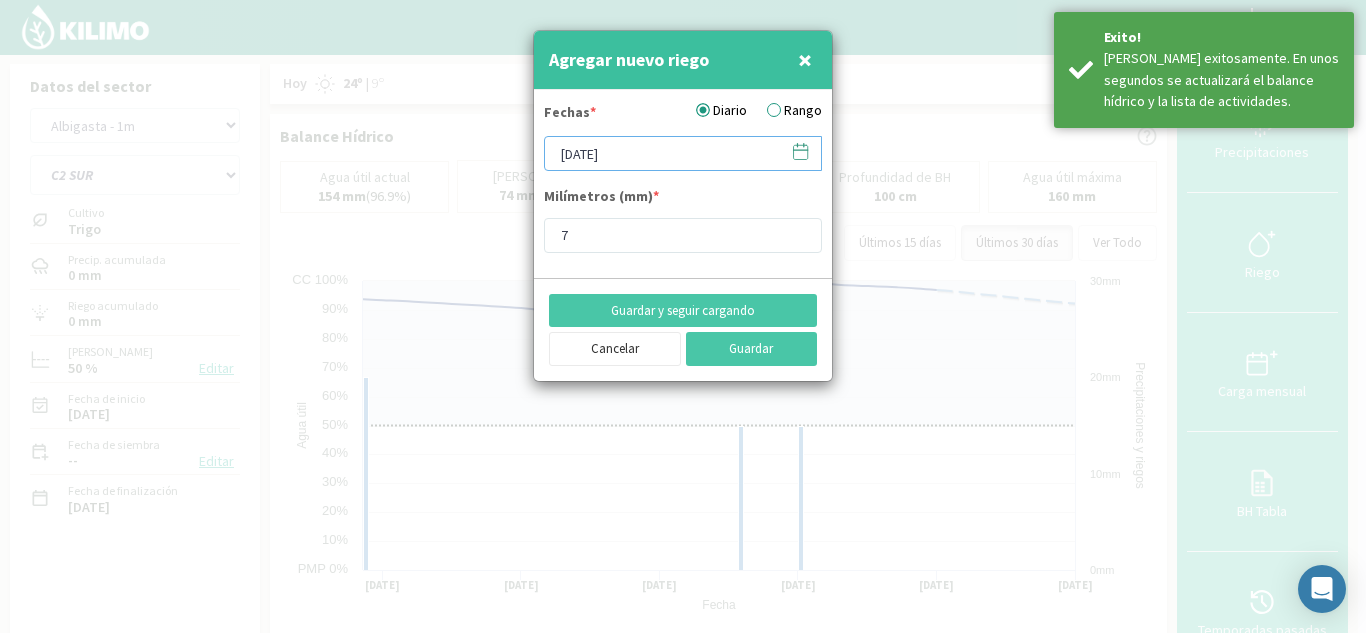 click on "[DATE]" at bounding box center (683, 153) 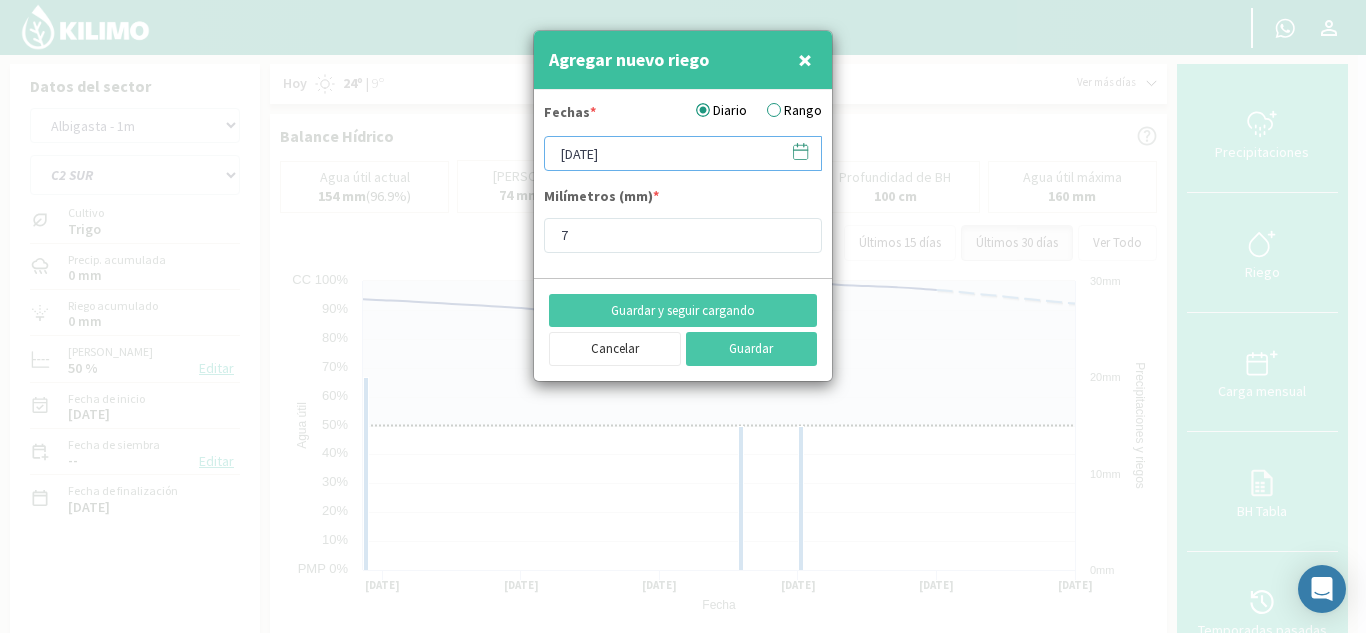 type on "[DATE]" 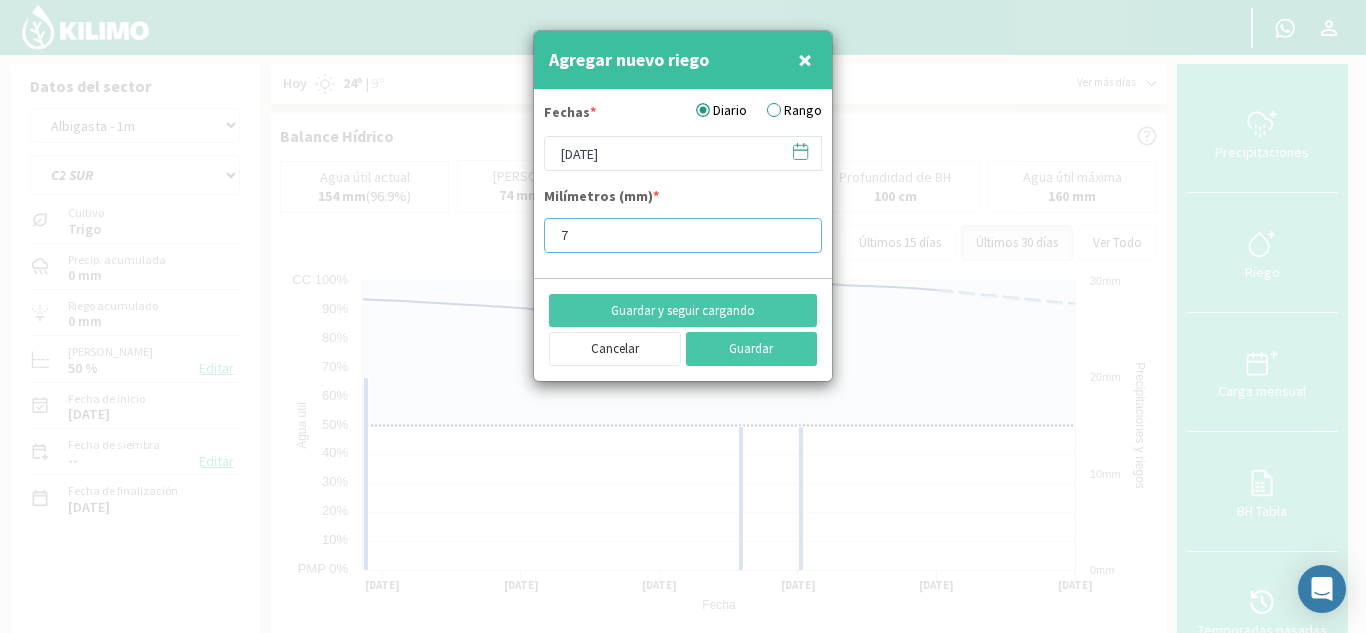 click on "7" at bounding box center [683, 235] 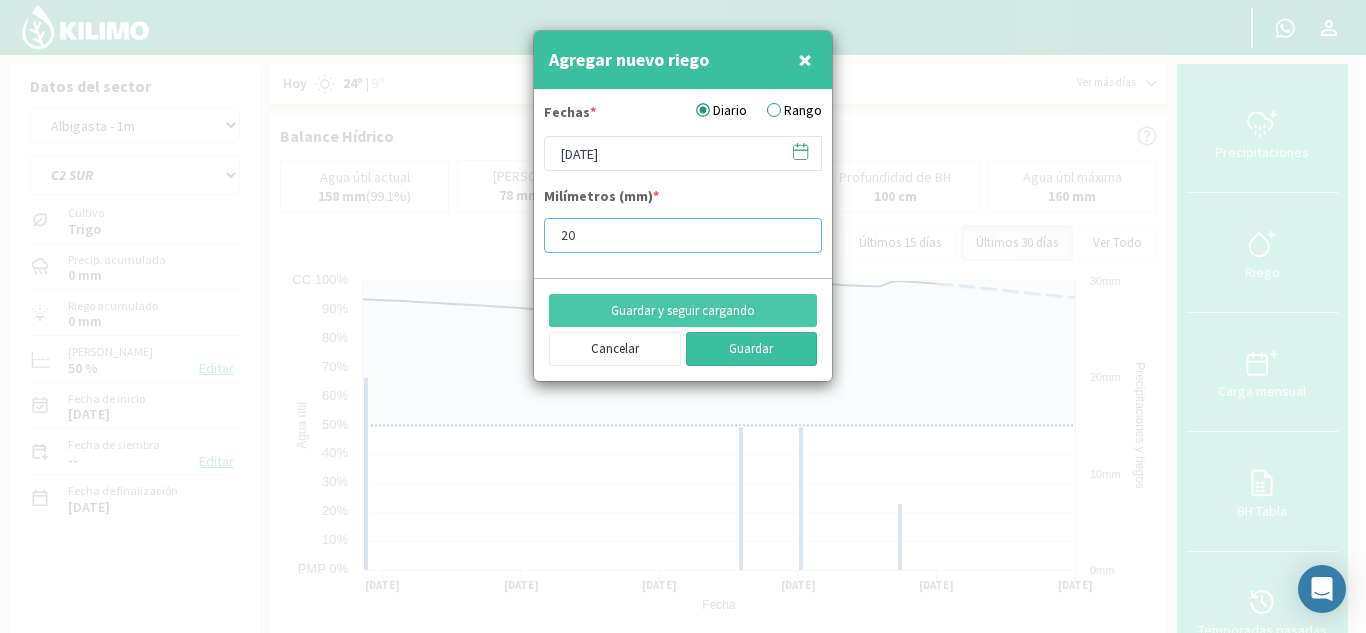 type on "20" 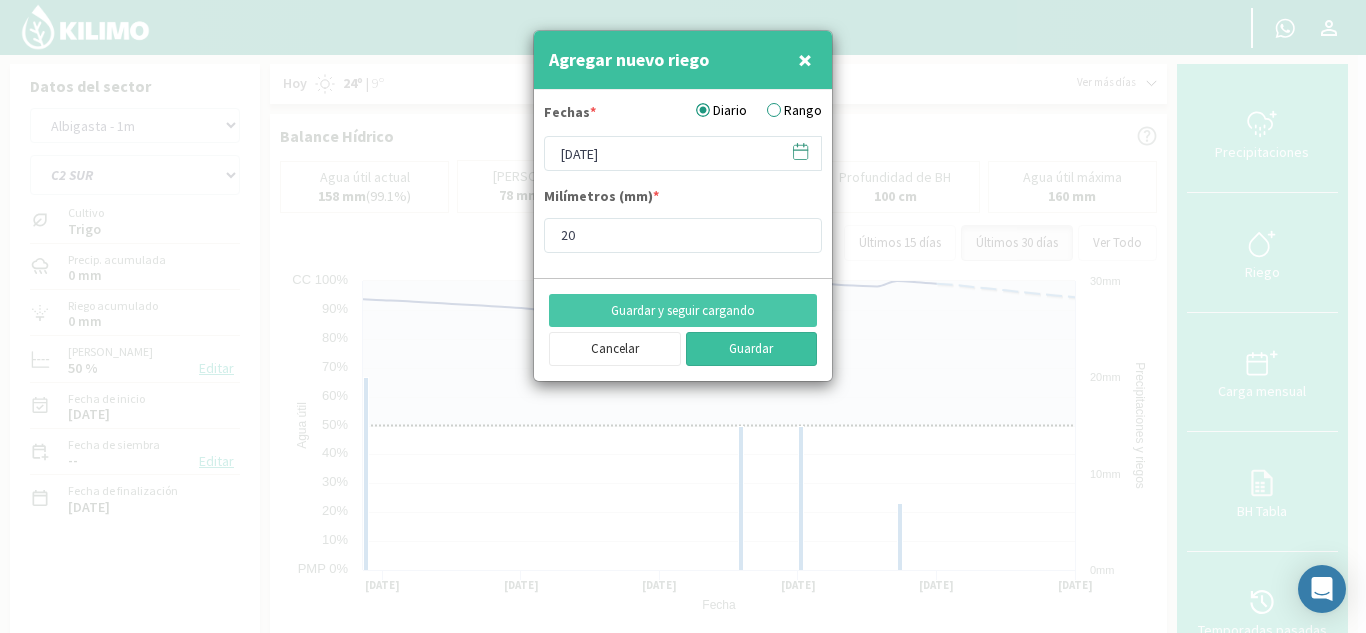 click on "Guardar" at bounding box center [752, 349] 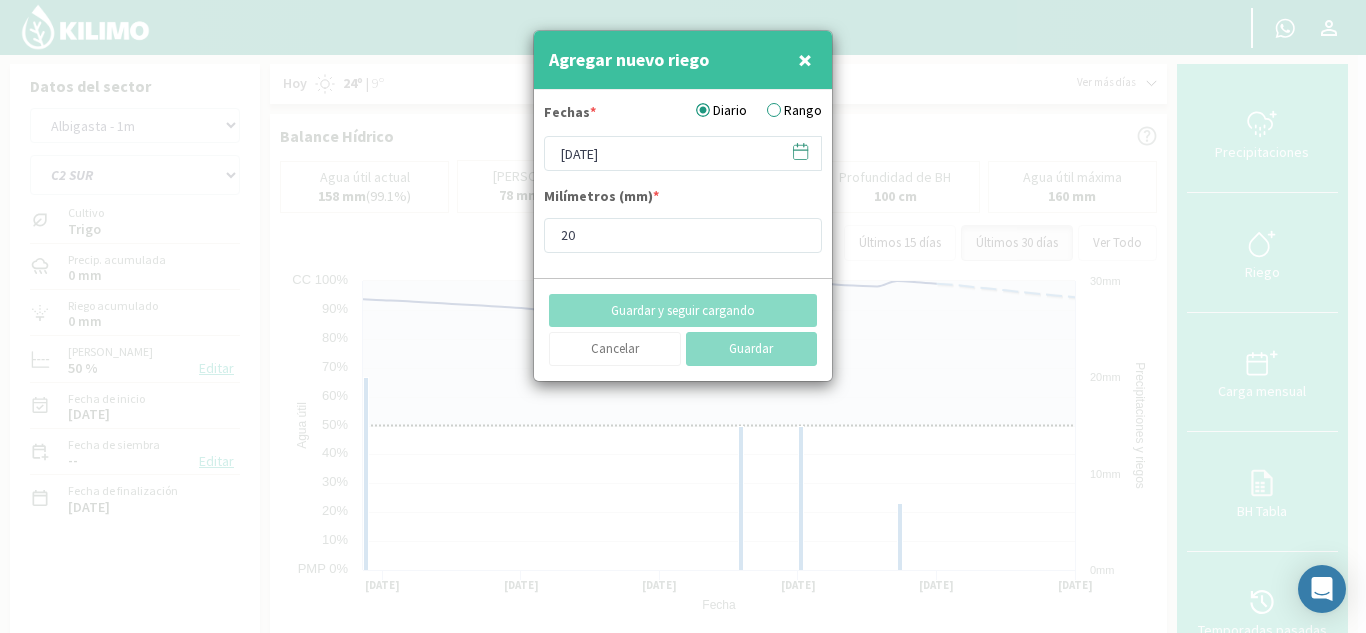 type on "[DATE]" 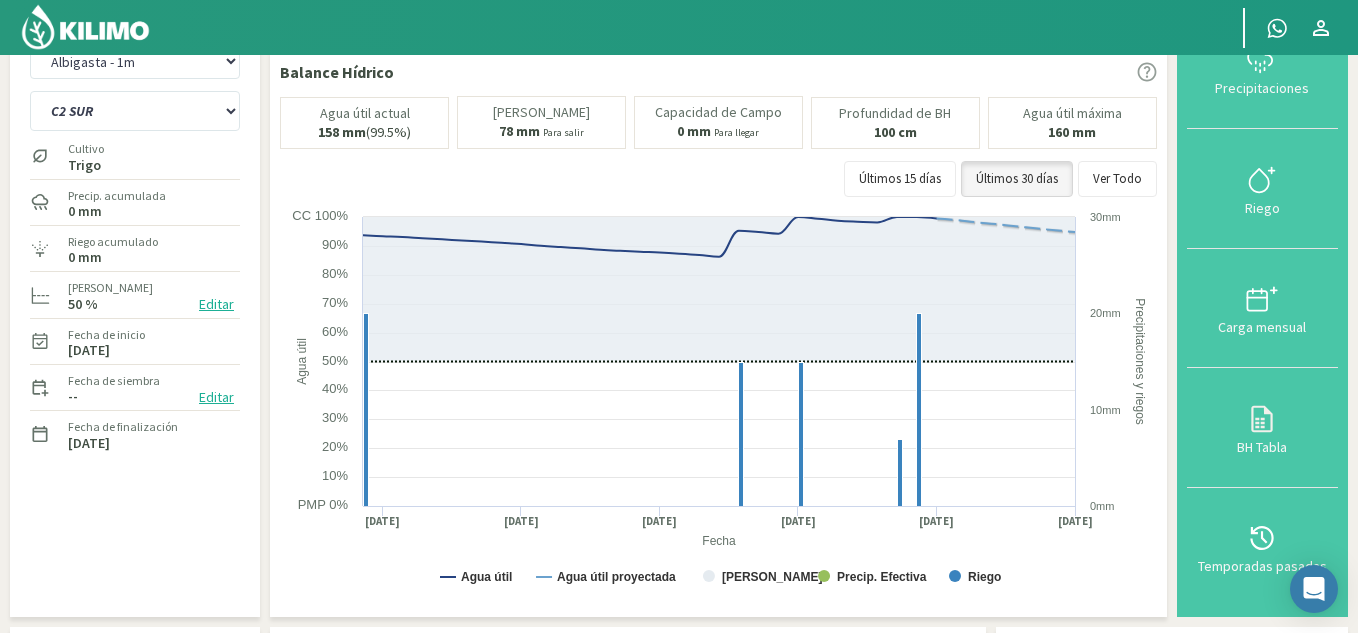 scroll, scrollTop: 0, scrollLeft: 0, axis: both 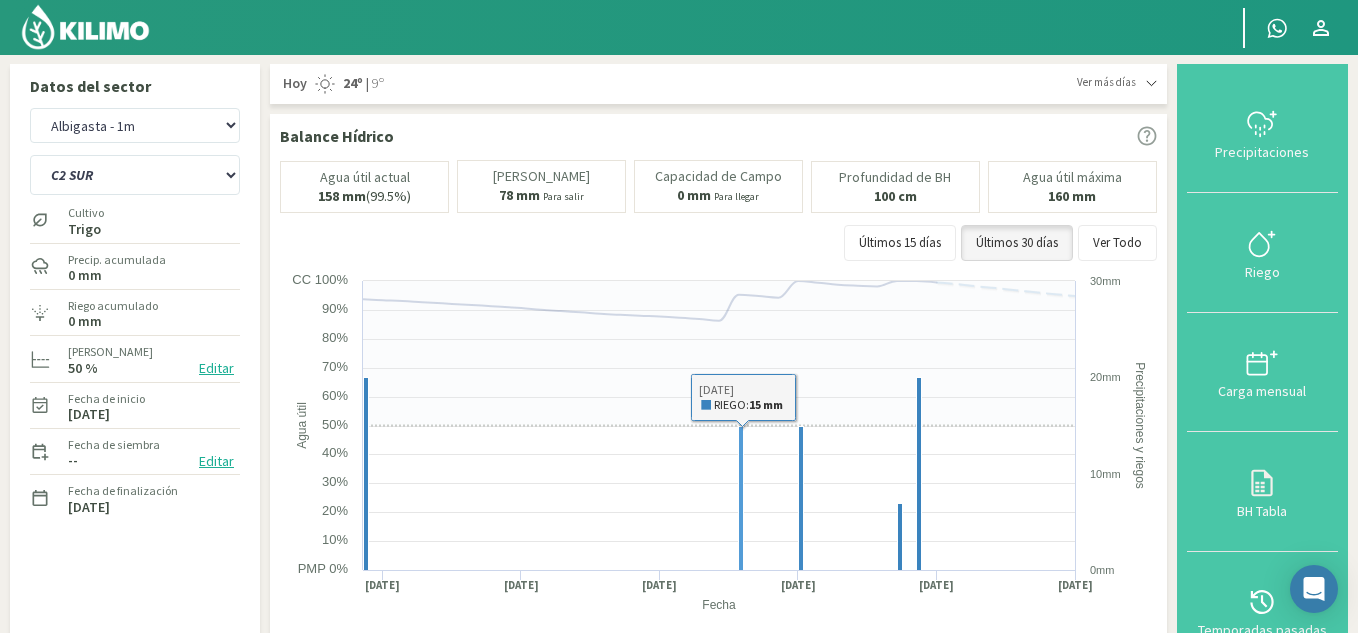 click 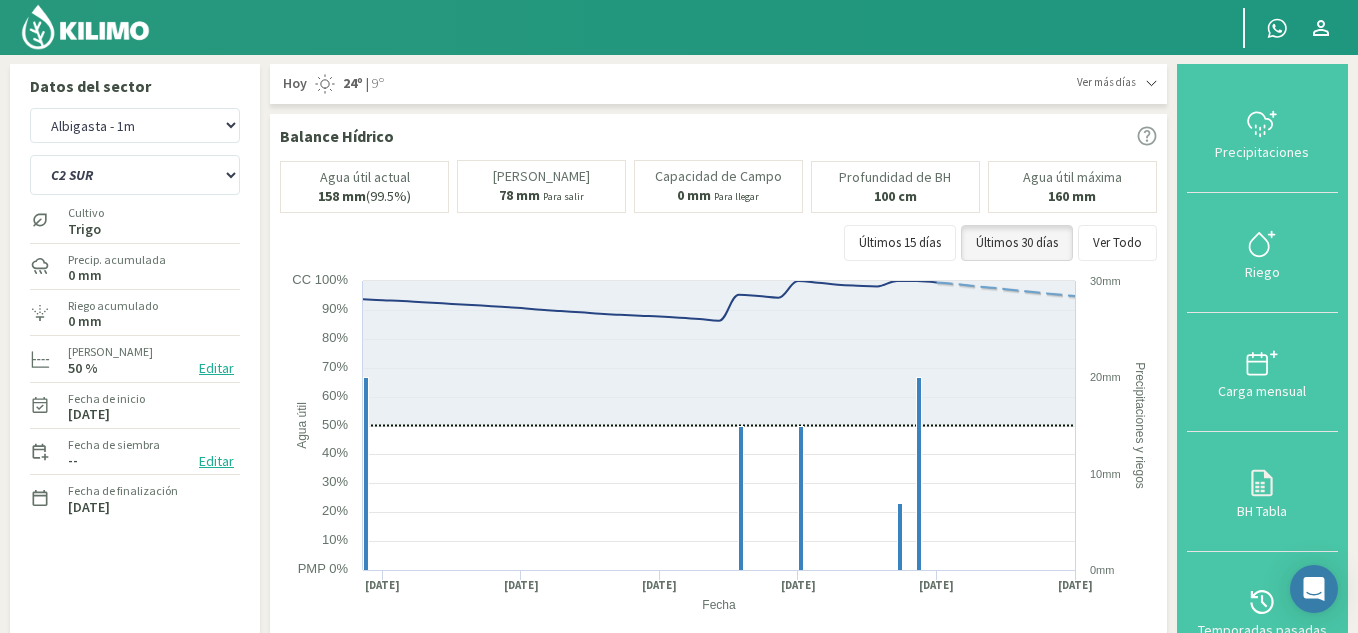 click on "Últimos 15 días   Últimos 30 días   Ver Todo" 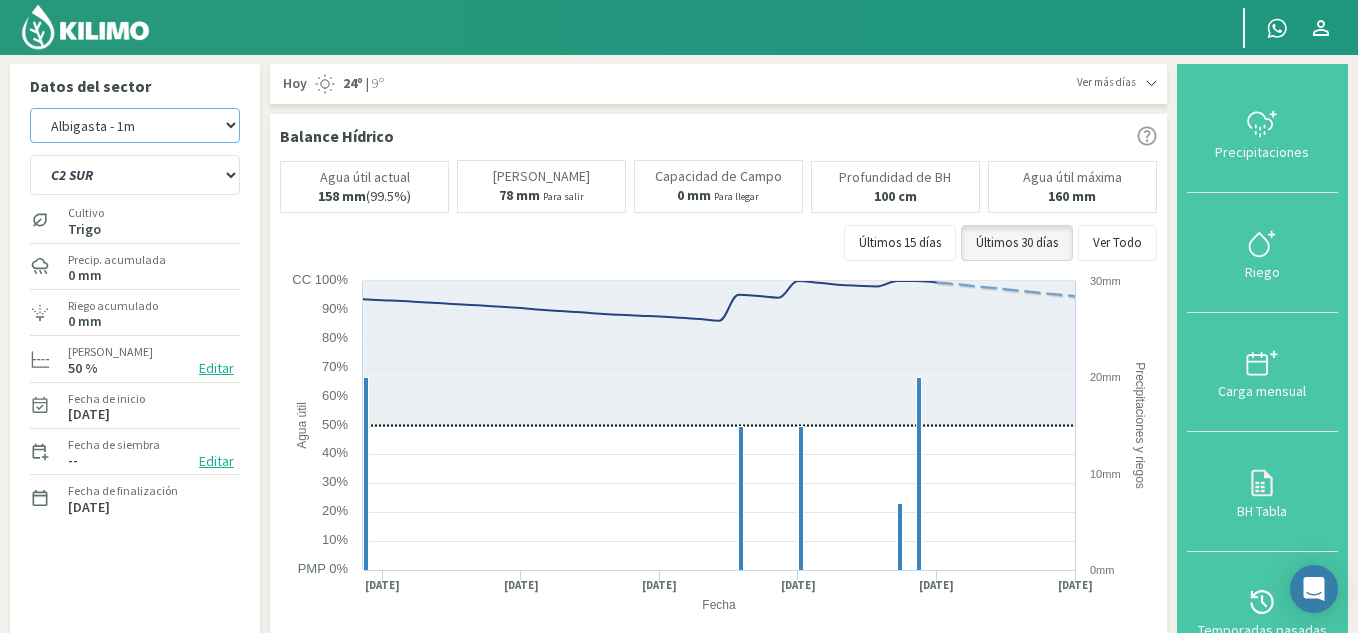 click on "Albigasta - 1m   Albigasta - 2m" 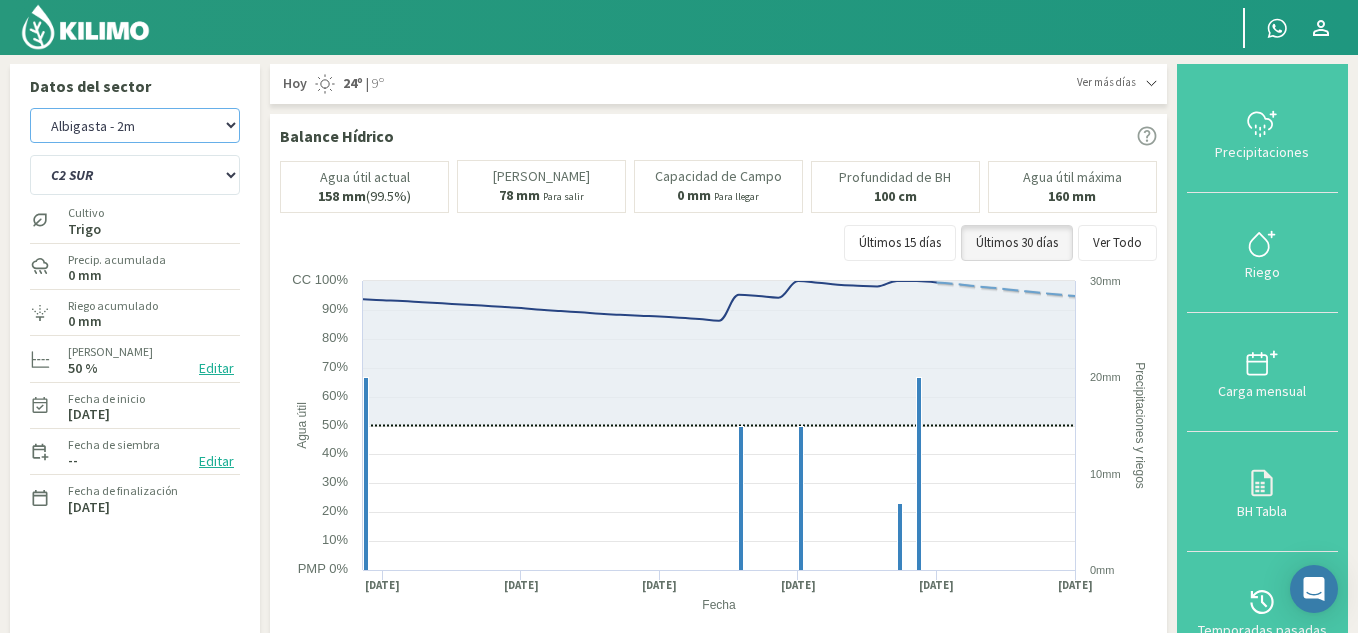 click on "Albigasta - 1m   Albigasta - 2m" 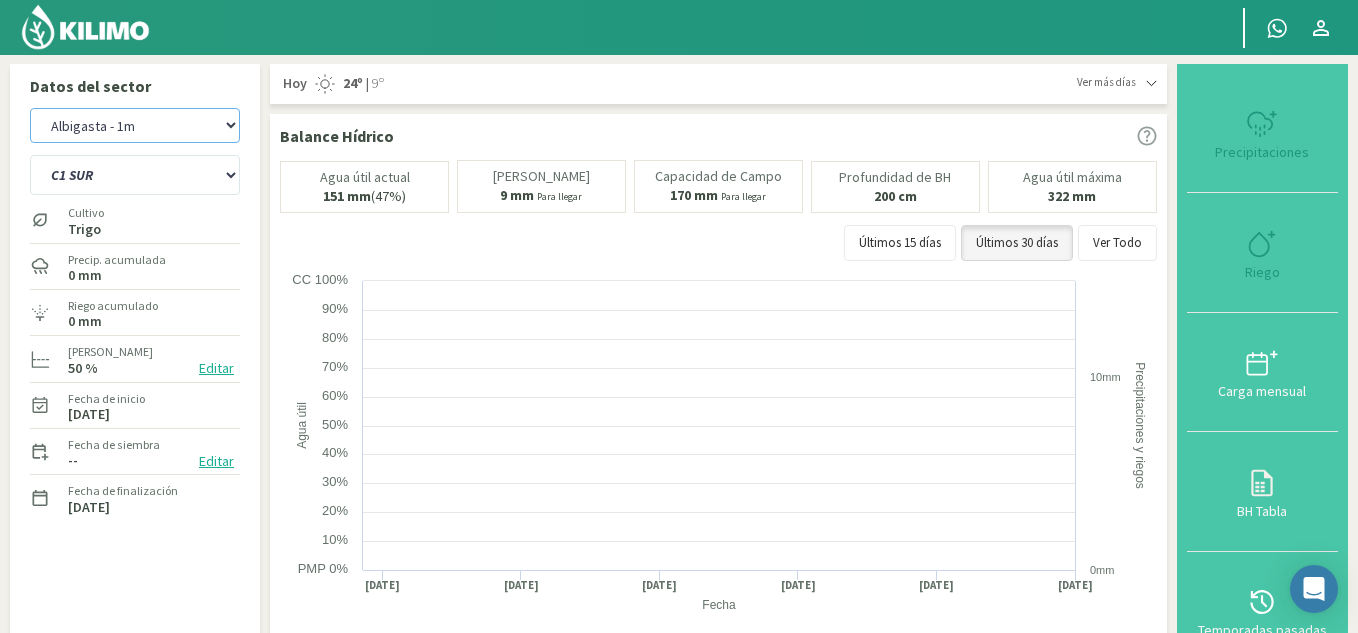 select on "3: Object" 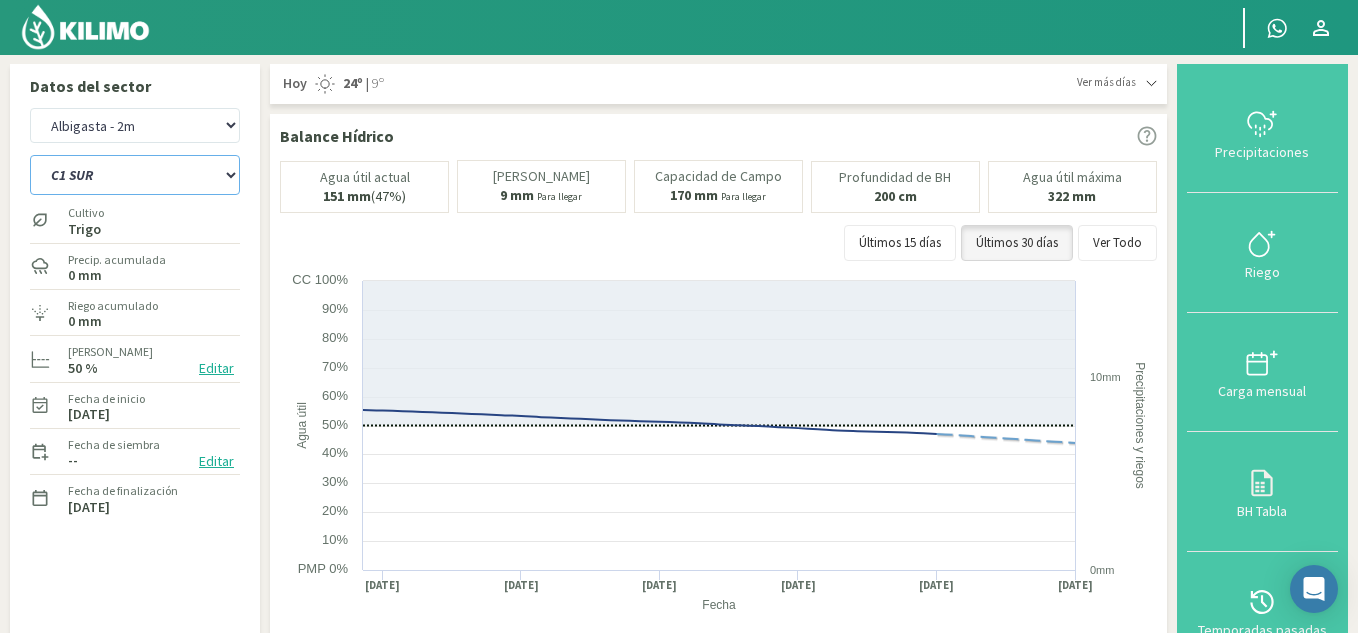 click on "C1 SUR   C2 SUR   C3A   C4A" 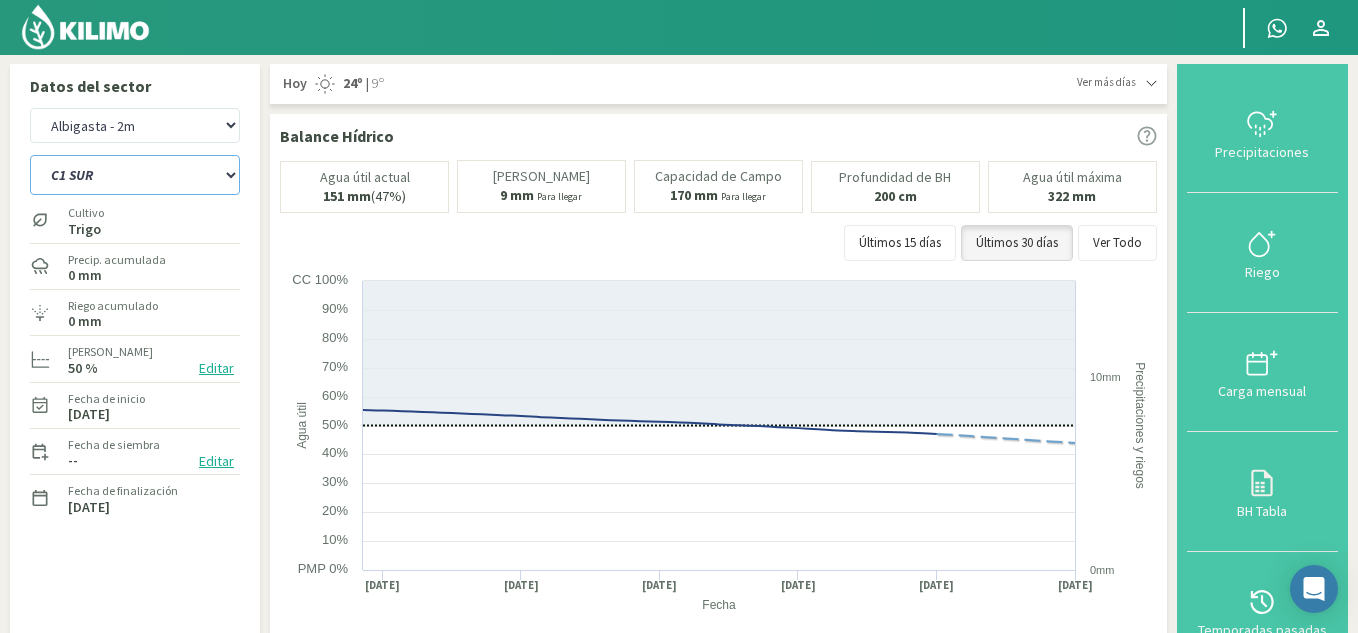 select on "5: Object" 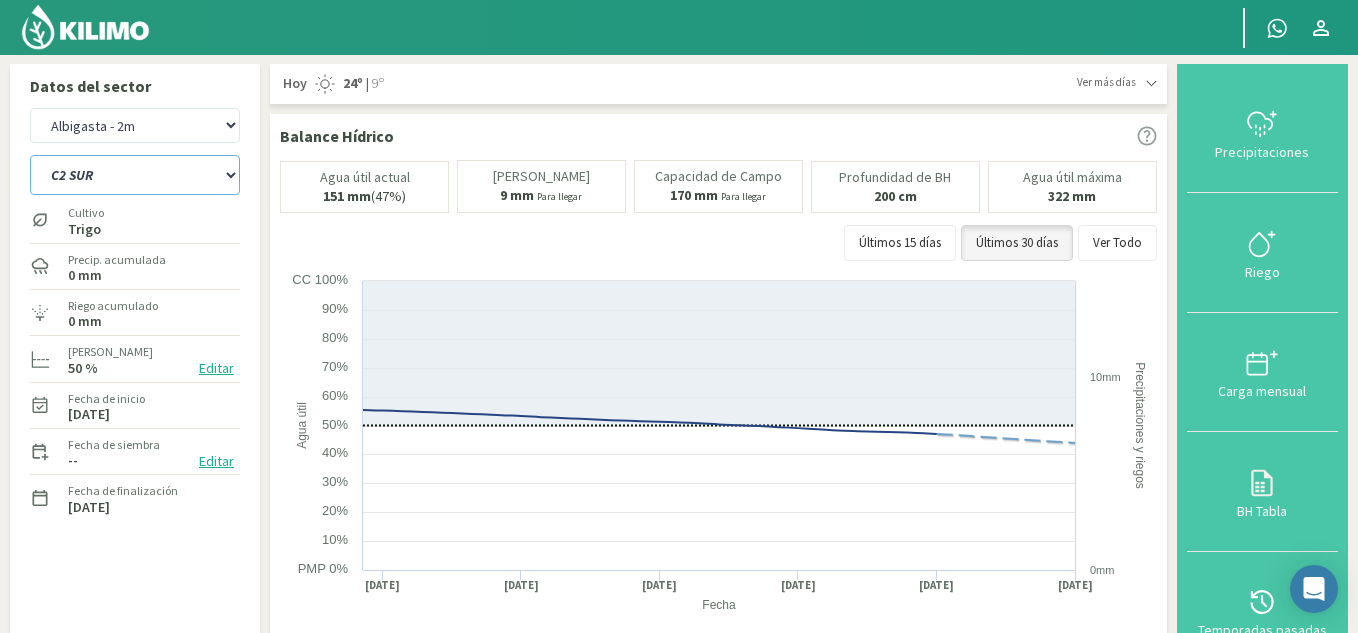 click on "C1 SUR   C2 SUR   C3A   C4A" 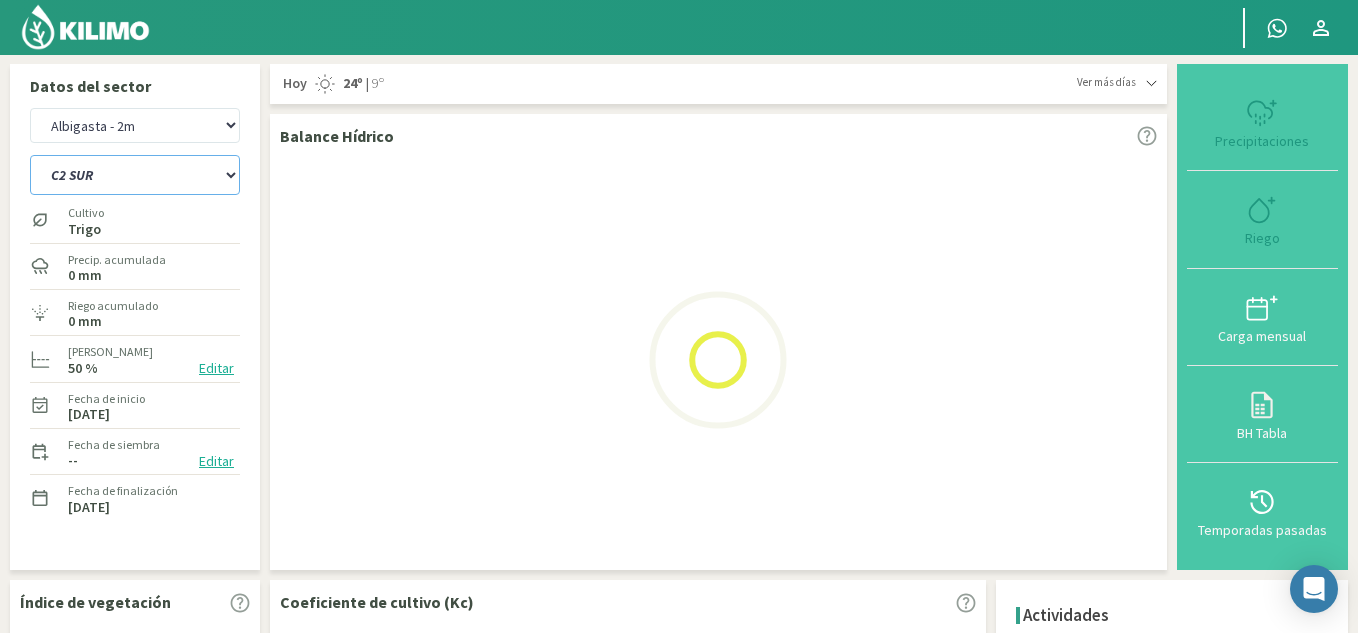 select on "5: Object" 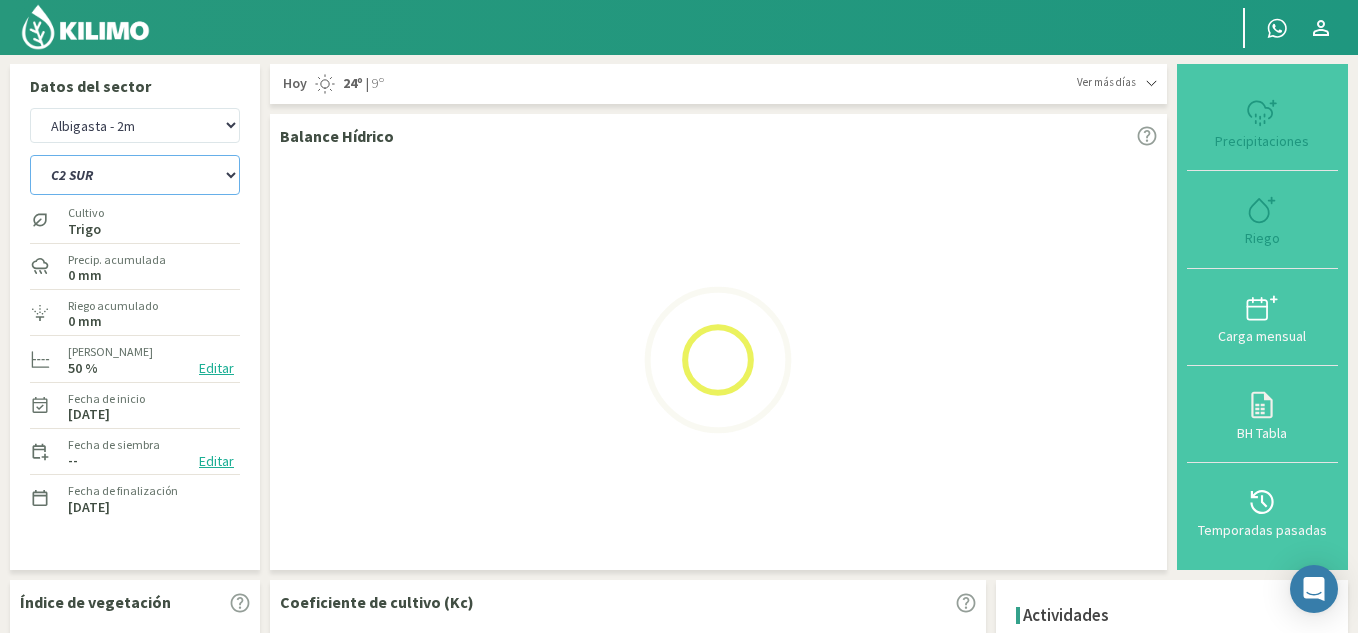 select on "8: Object" 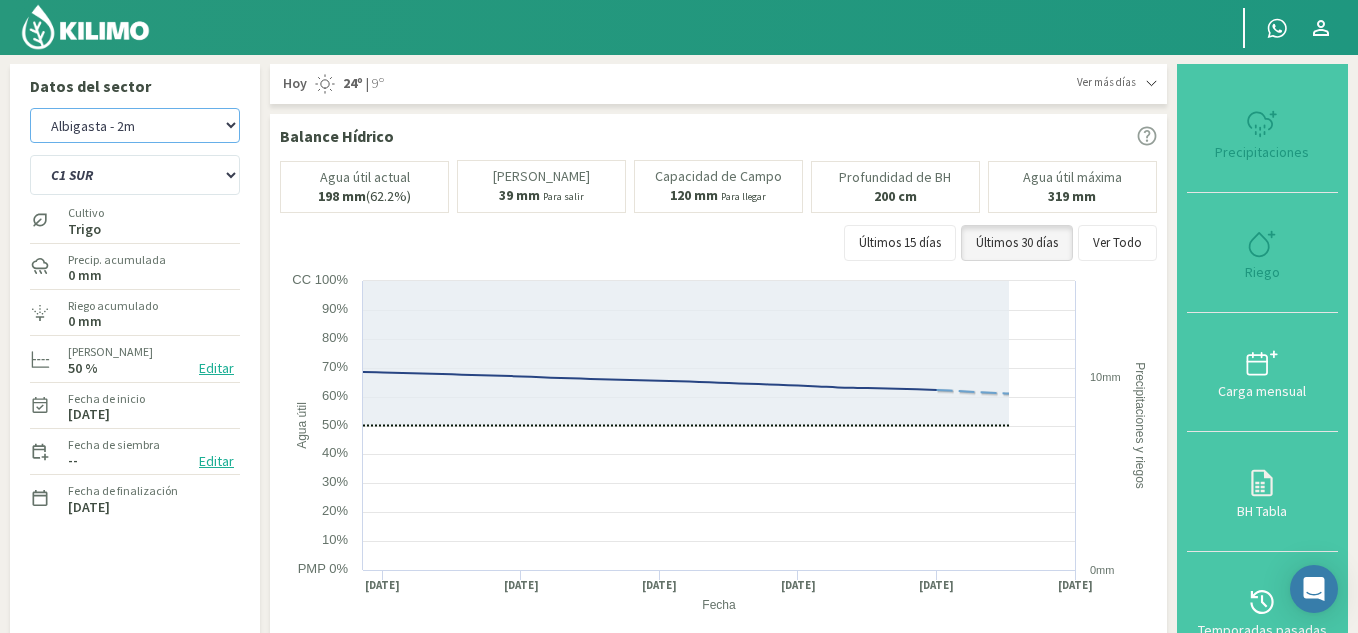 click on "Albigasta - 1m   Albigasta - 2m" 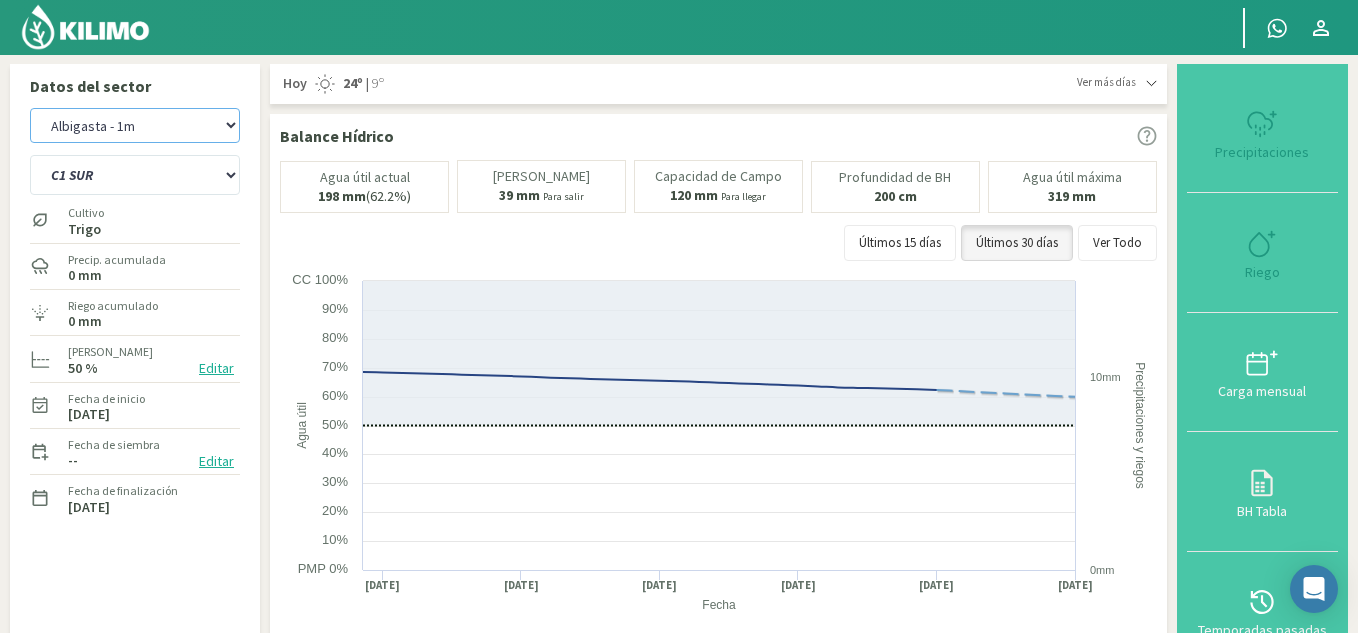 click on "Albigasta - 1m   Albigasta - 2m" 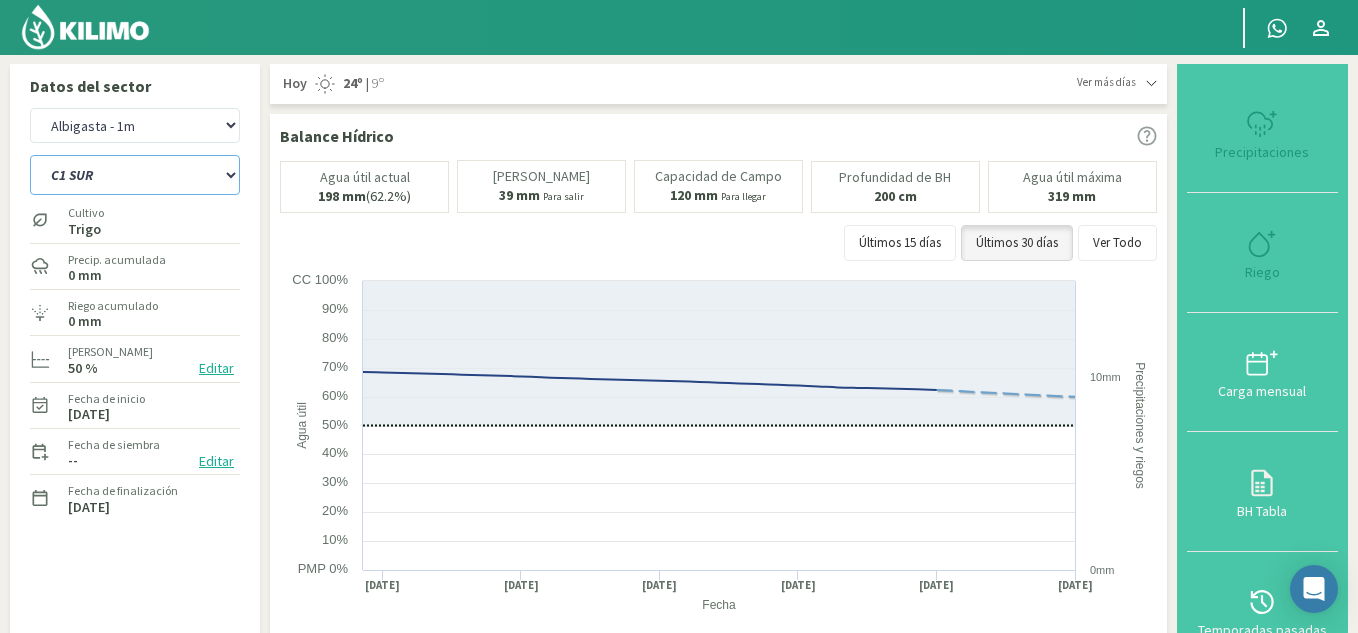 click on "C1 SUR   C2 SUR   C3A   C4A" 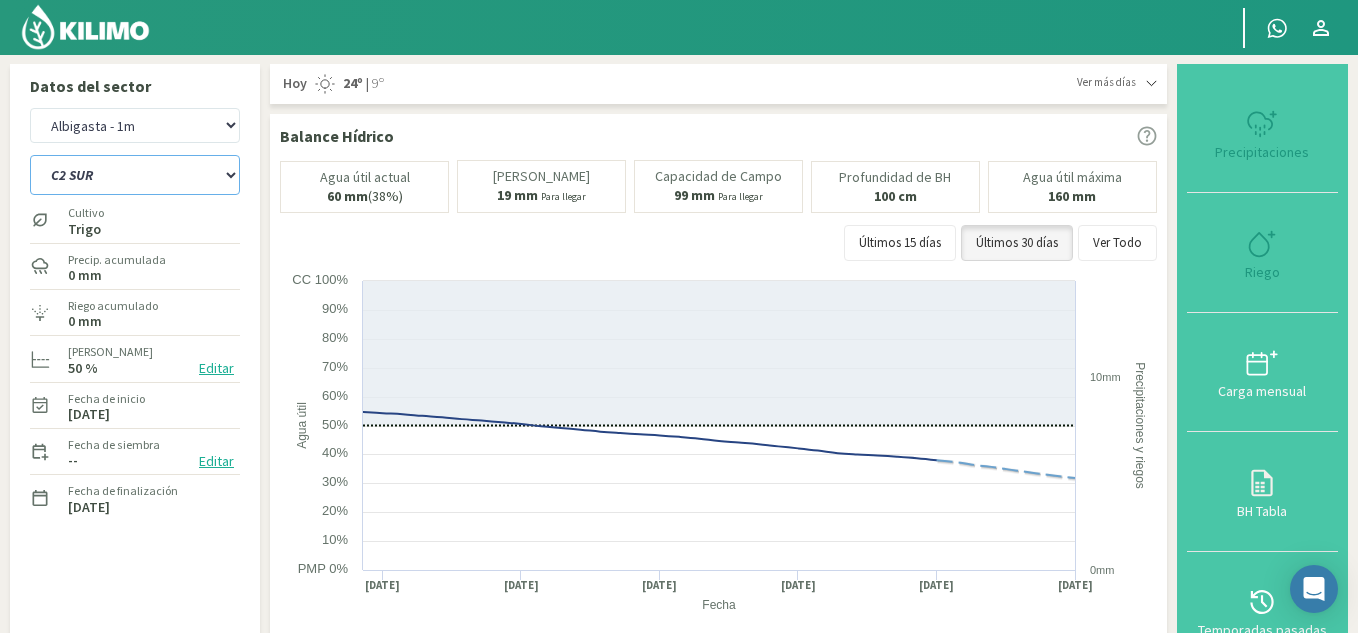click on "C1 SUR   C2 SUR   C3A   C4A" 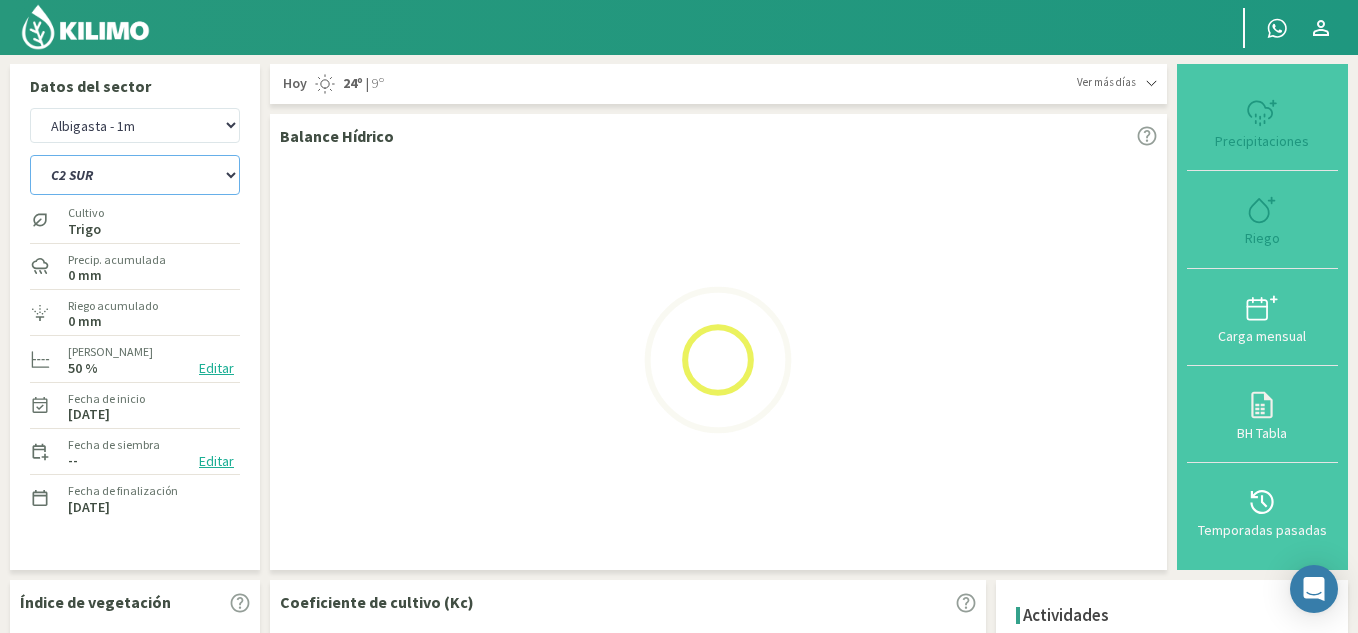 select on "12: Object" 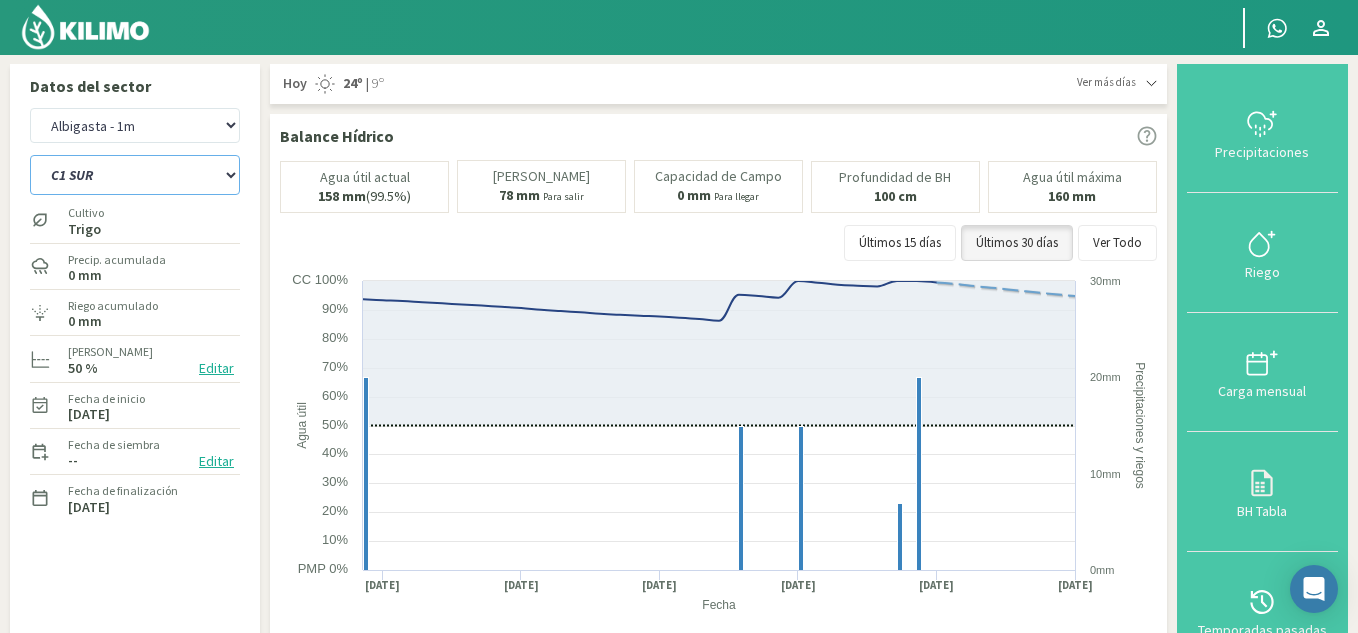 select on "8: Object" 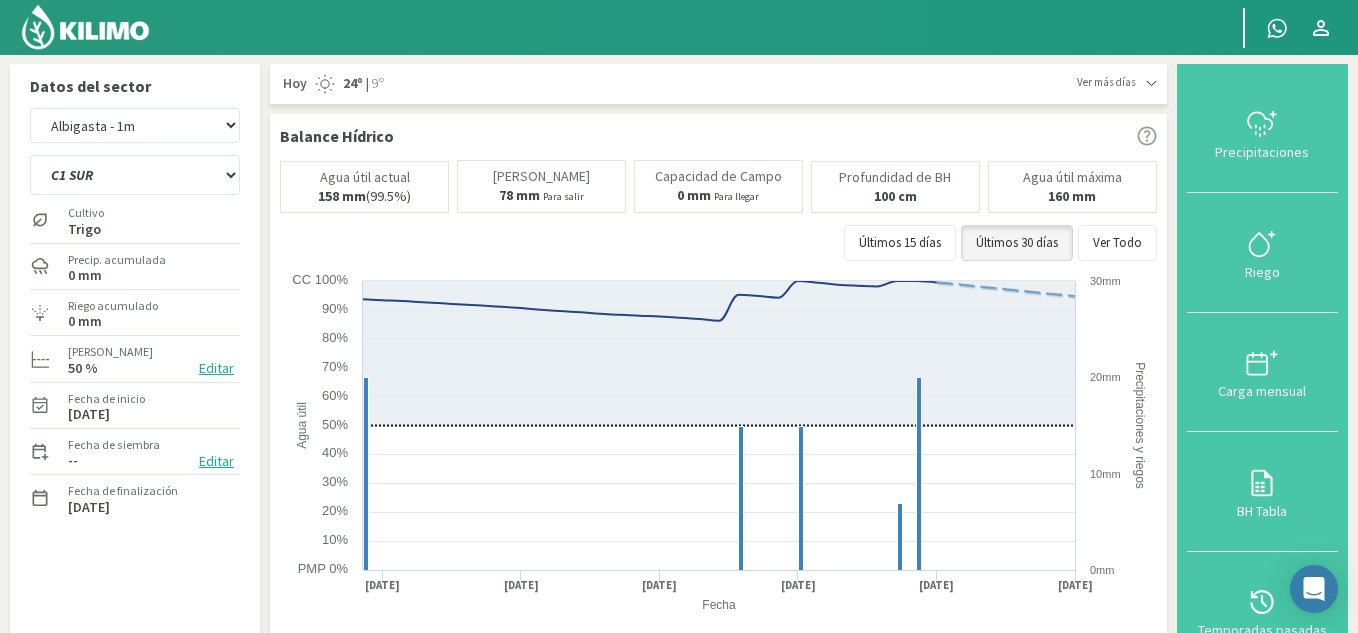 click on "Riego acumulado" 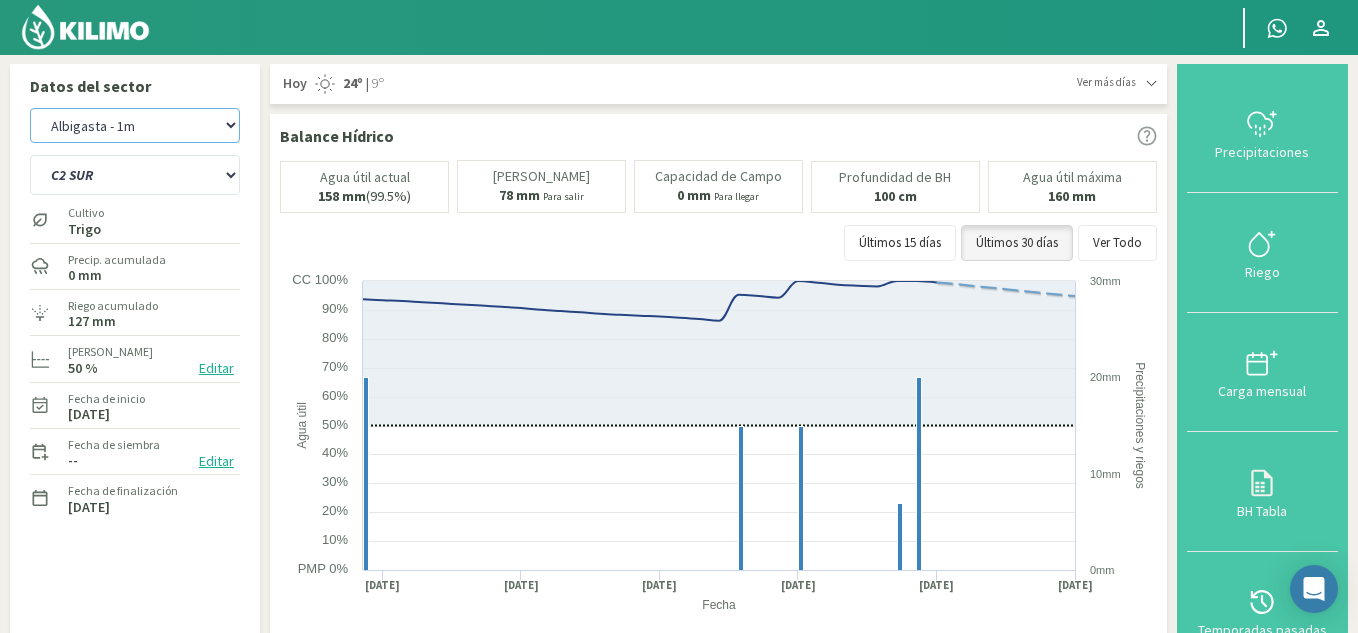 click on "Albigasta - 1m   Albigasta - 2m" 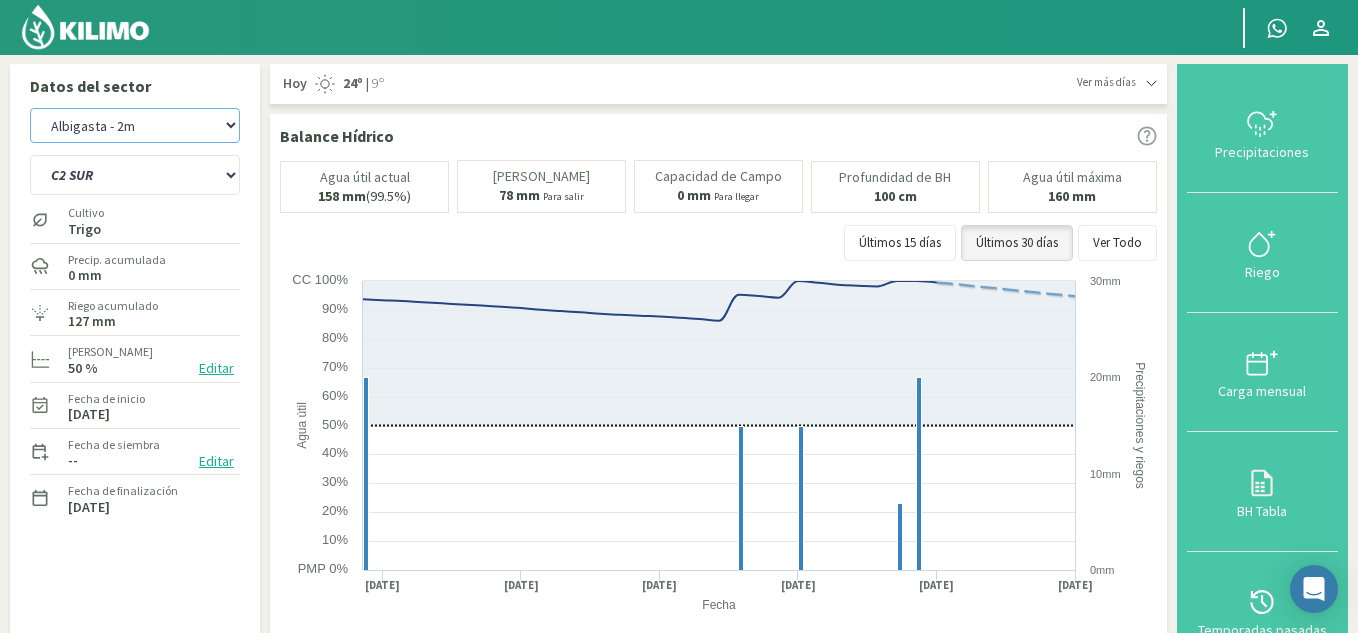 click on "Albigasta - 1m   Albigasta - 2m" 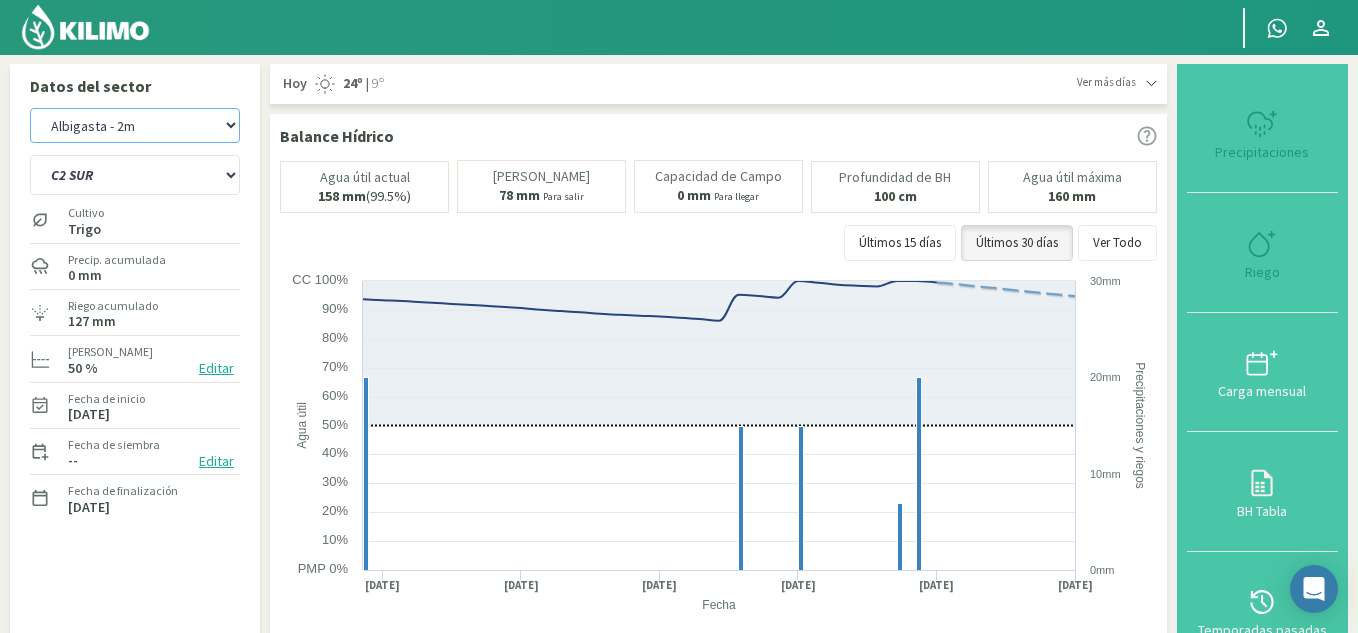 select on "11: Object" 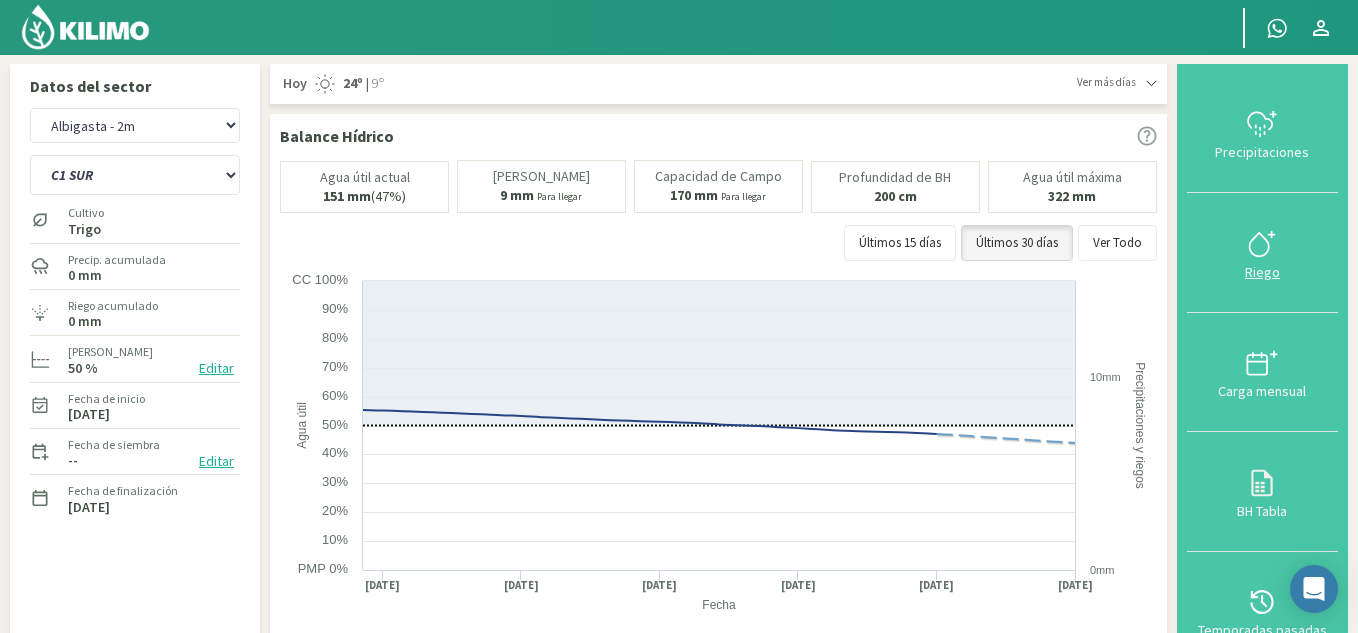 click 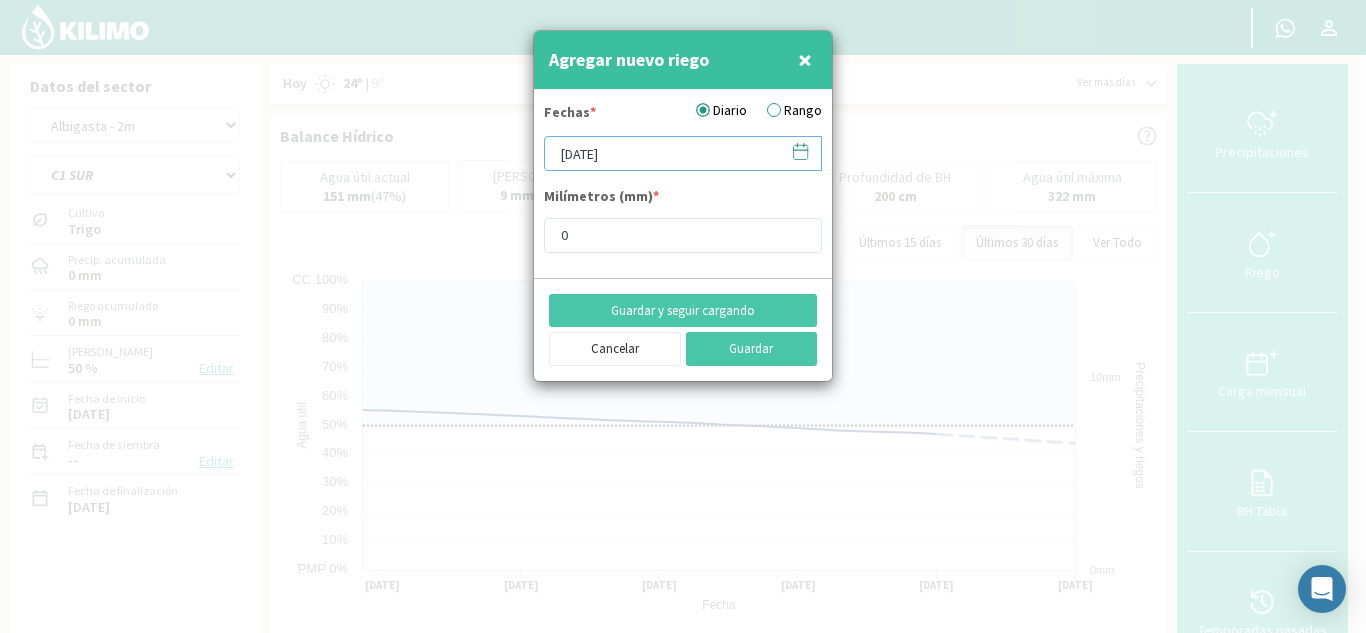 click on "[DATE]" at bounding box center (683, 153) 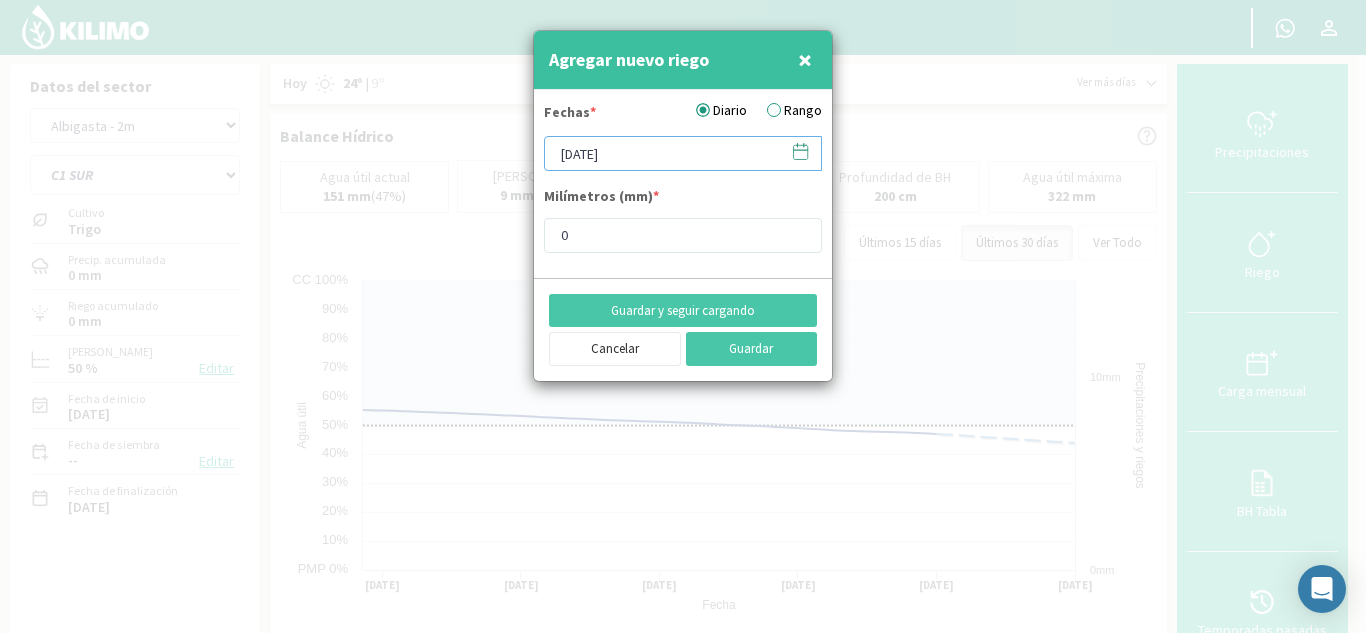 click on "[DATE]" at bounding box center (683, 153) 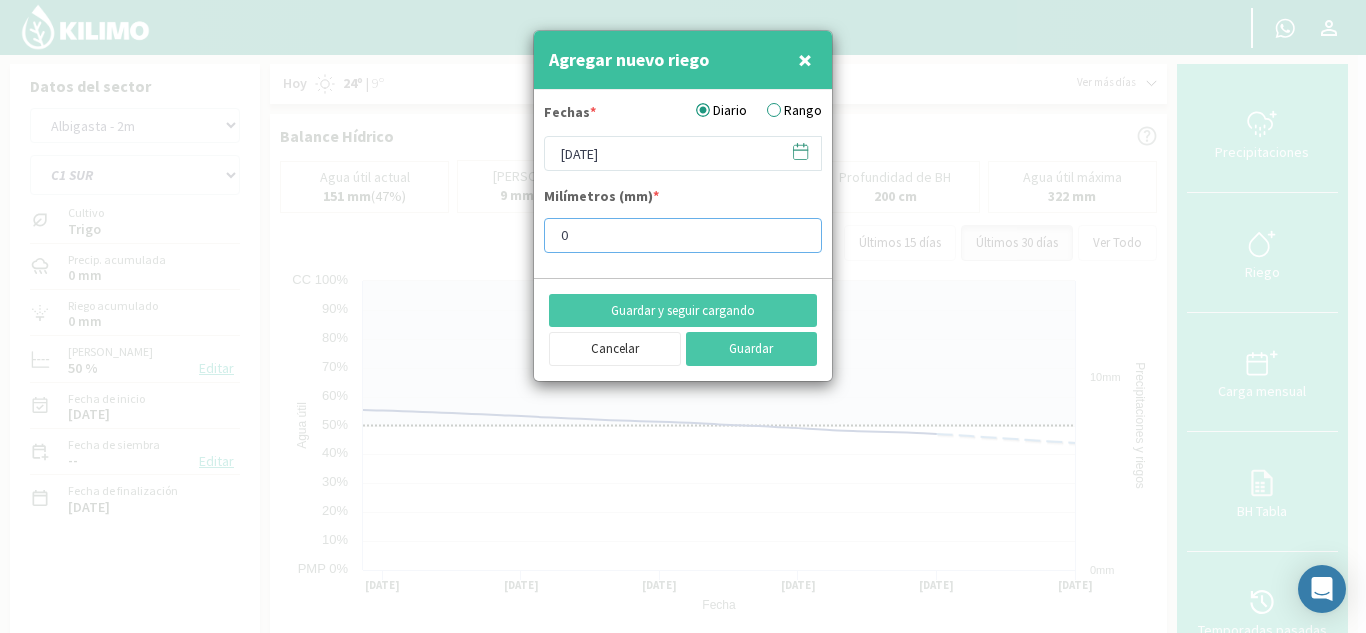 click on "0" at bounding box center [683, 235] 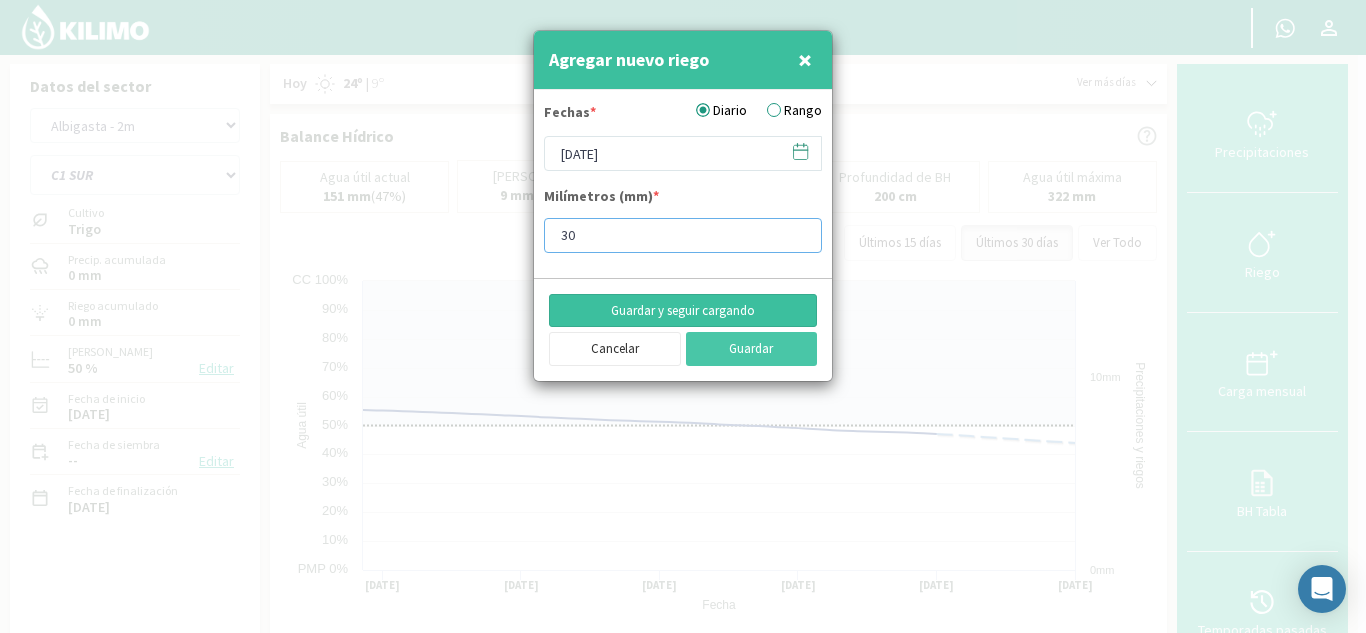 type on "30" 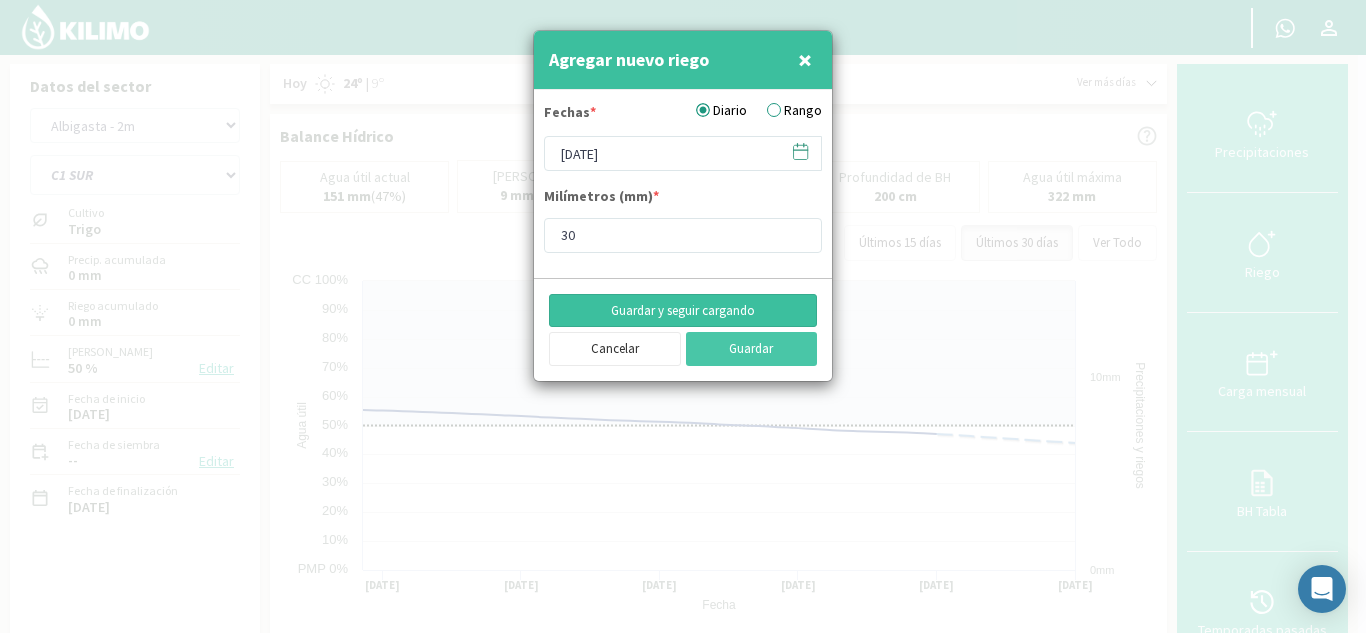 click on "Guardar y seguir cargando" at bounding box center [683, 311] 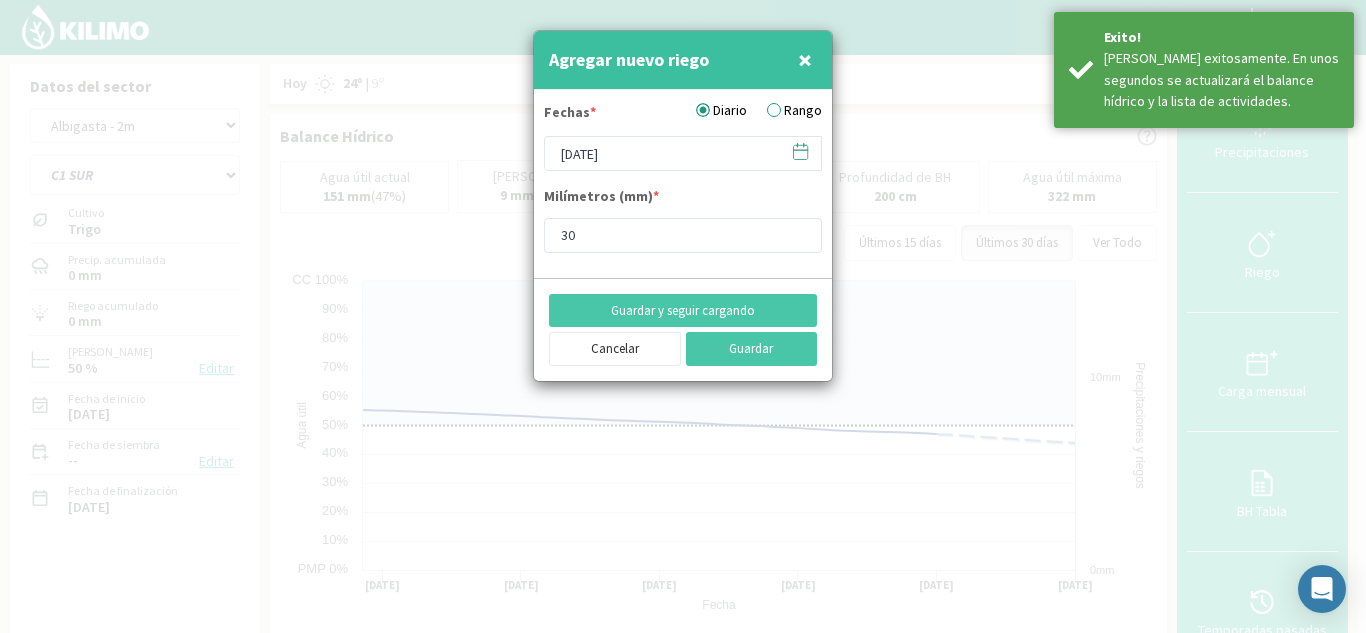 click 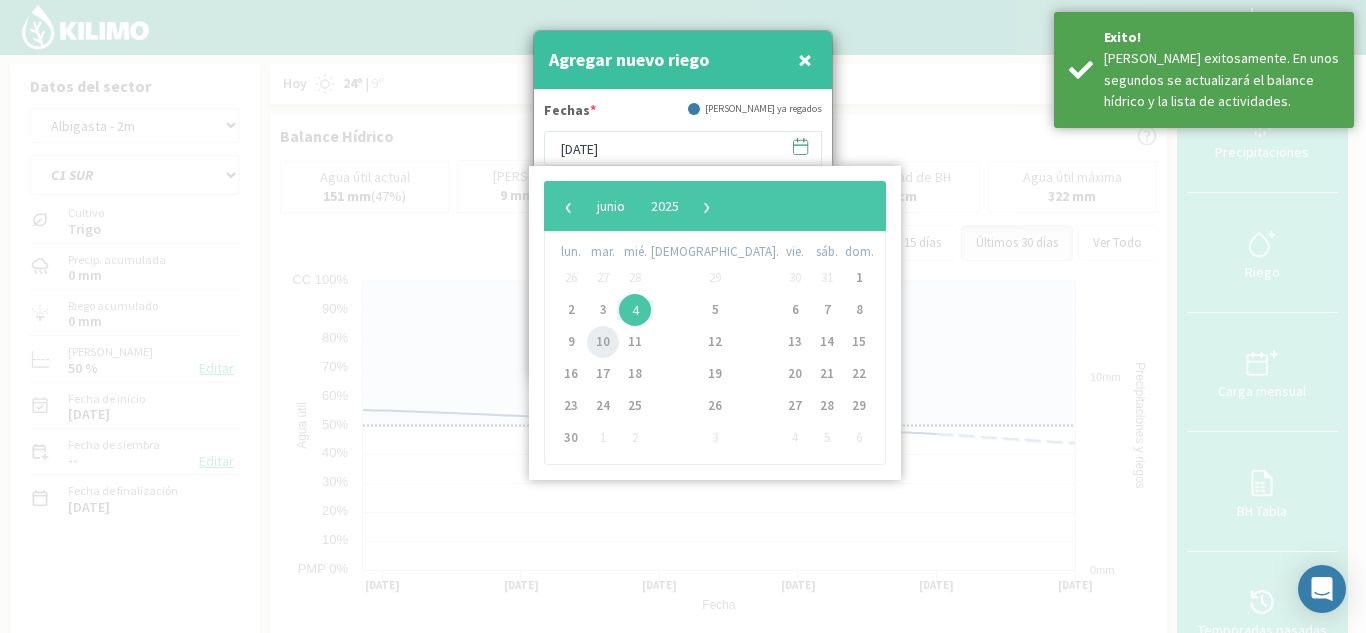 click on "10" 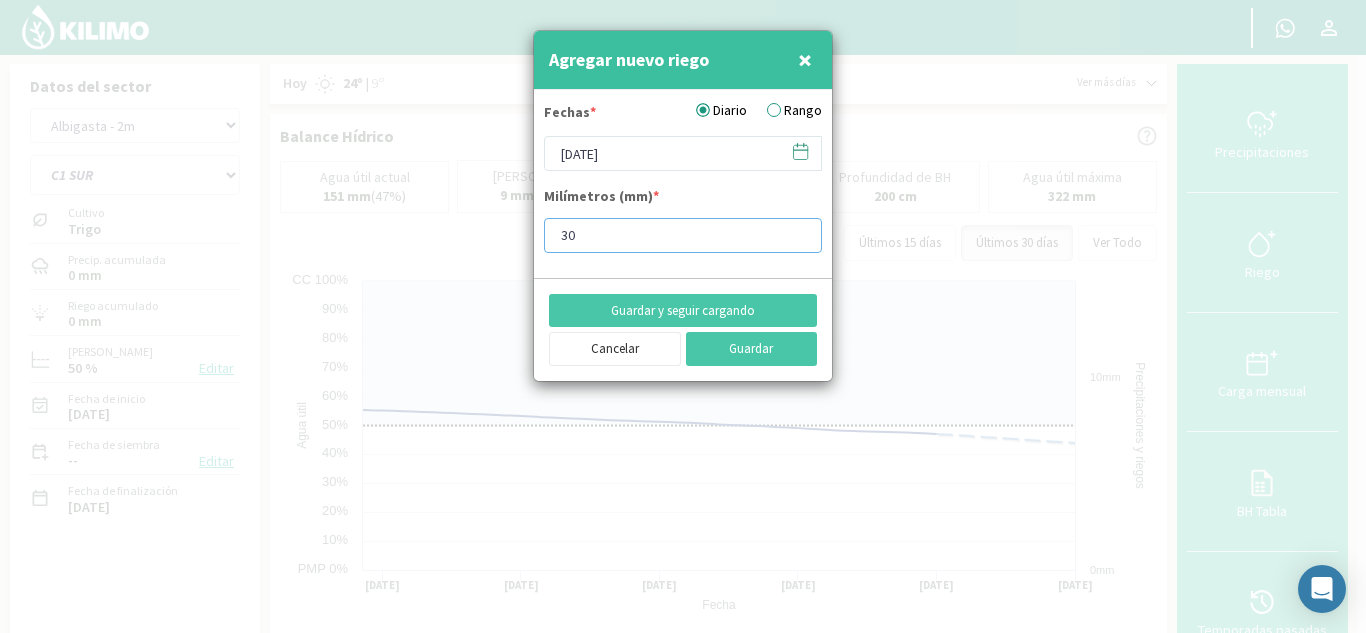 click on "30" at bounding box center (683, 235) 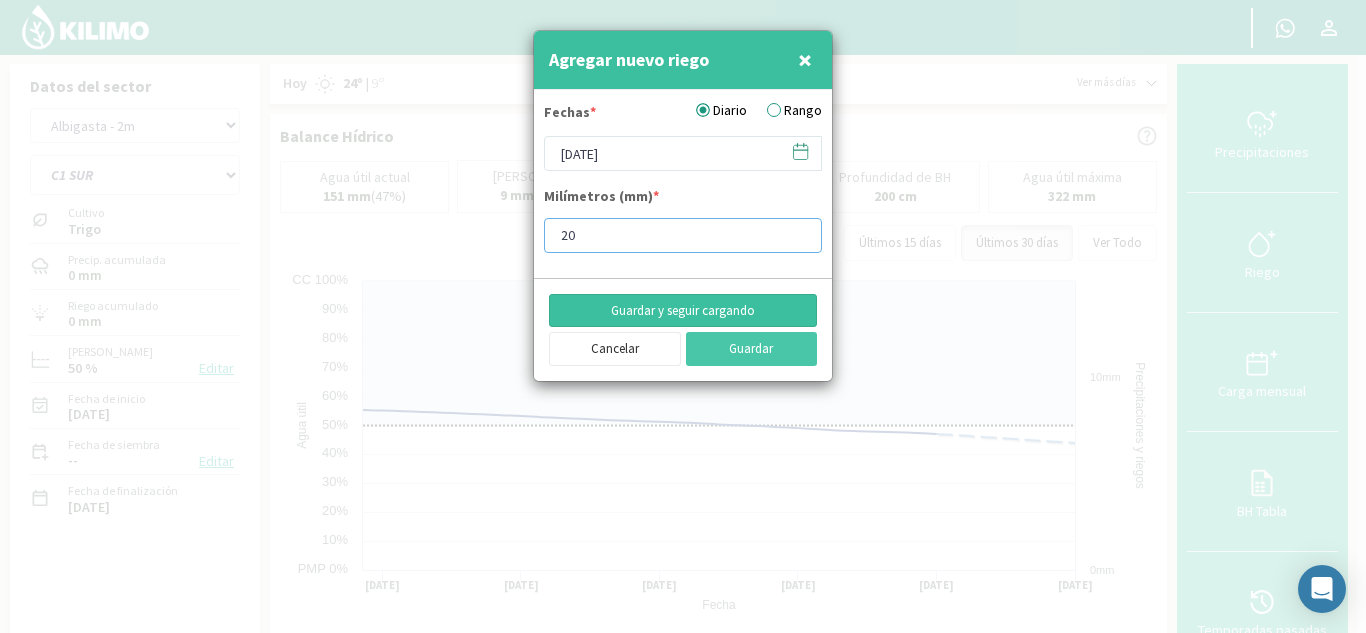 type on "20" 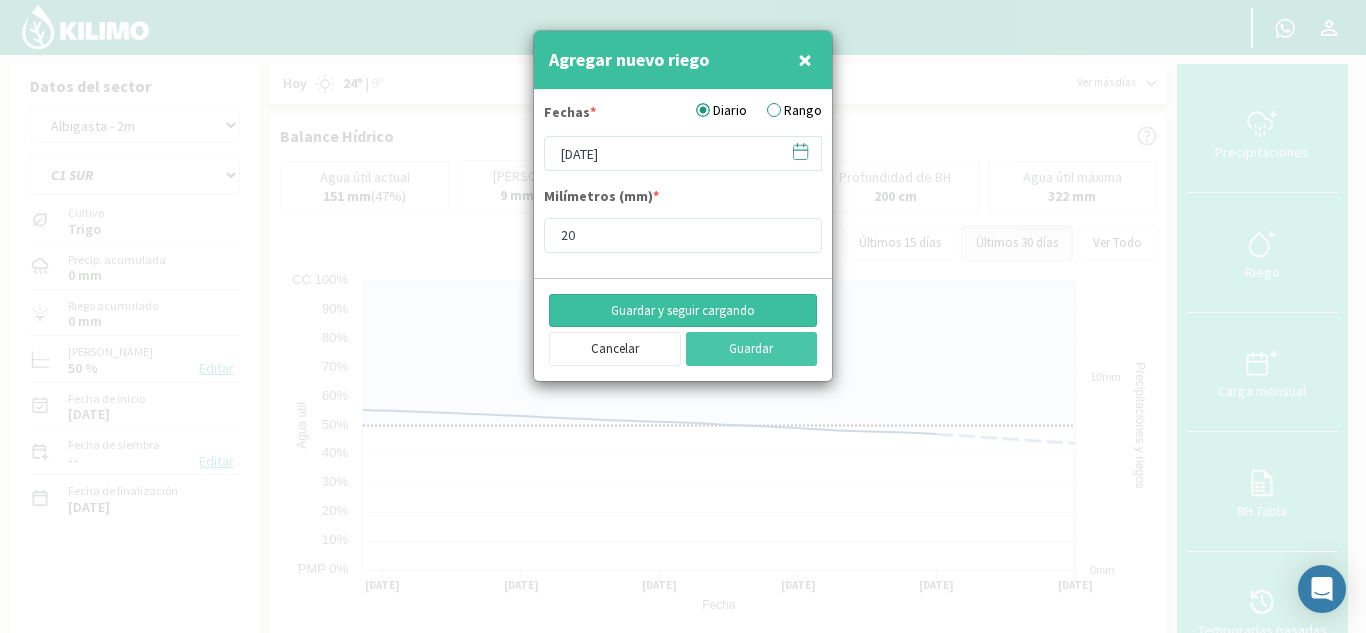 click on "Guardar y seguir cargando" at bounding box center (683, 311) 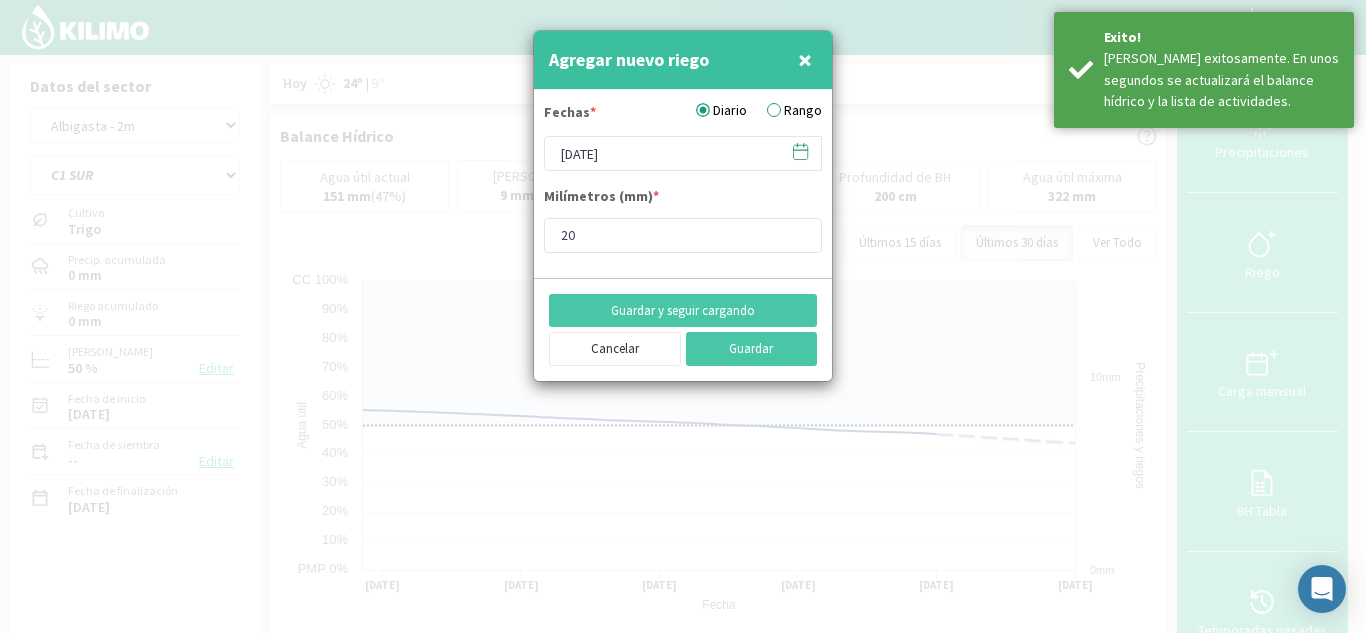 click 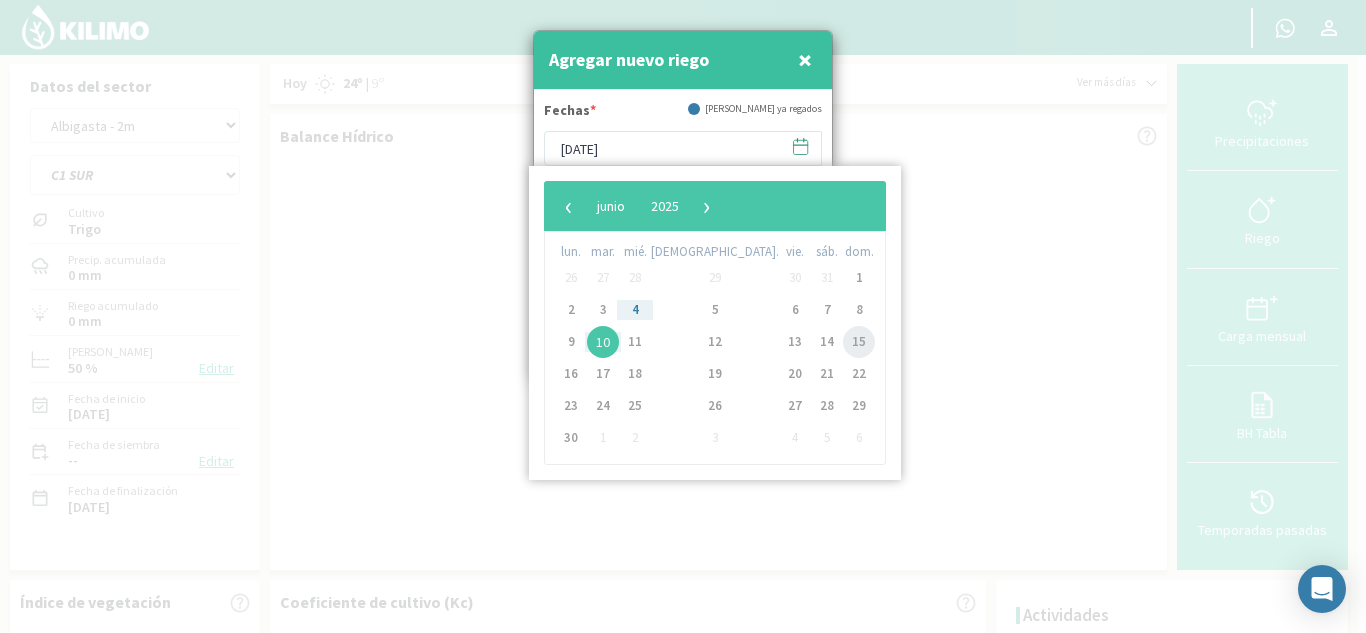 click on "15" 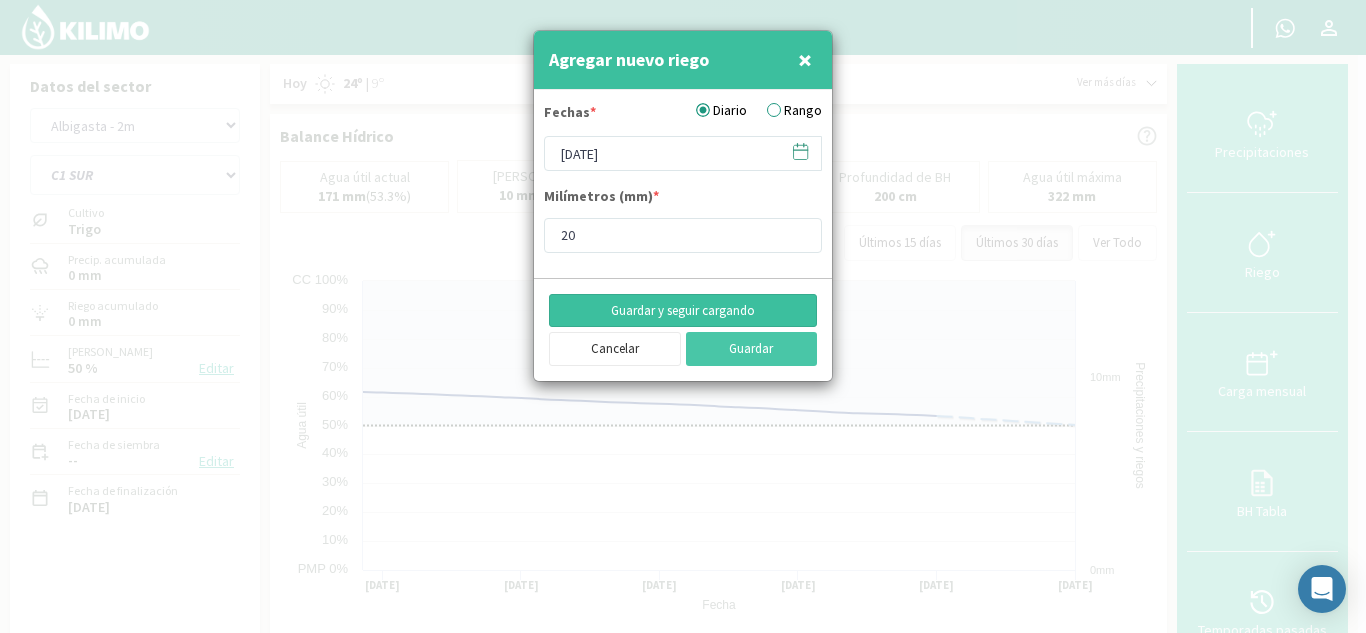 click on "Guardar y seguir cargando" at bounding box center [683, 311] 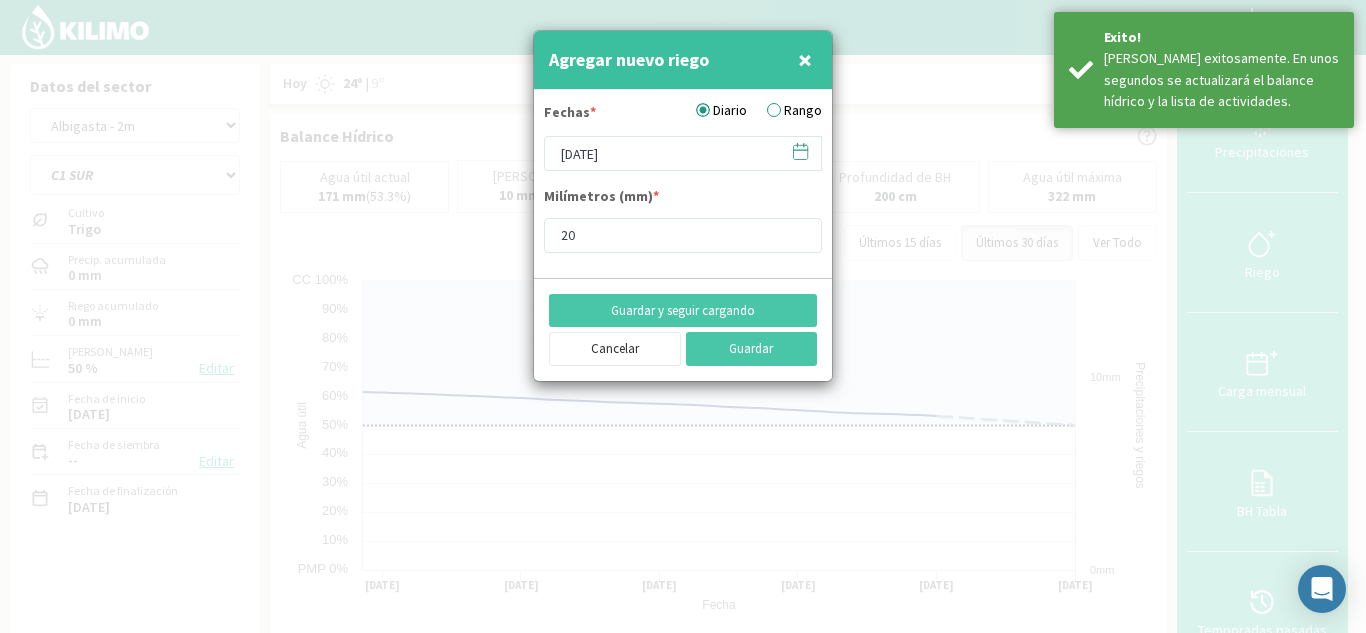 click 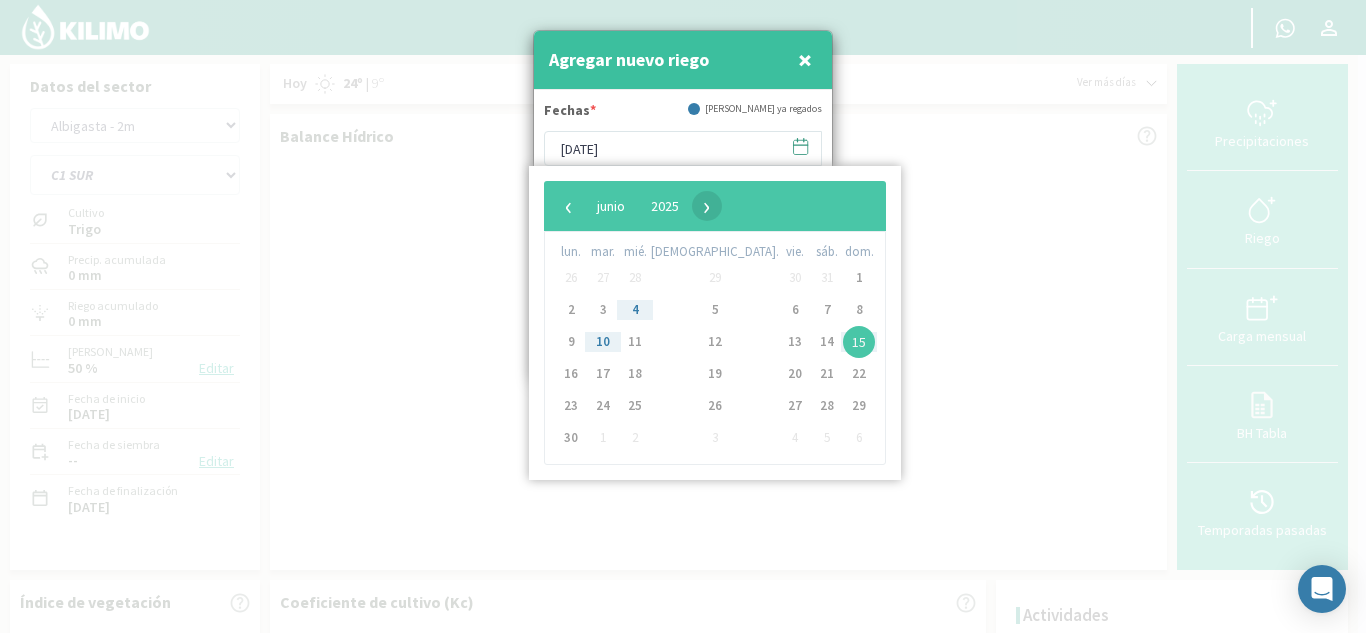 click on "›" 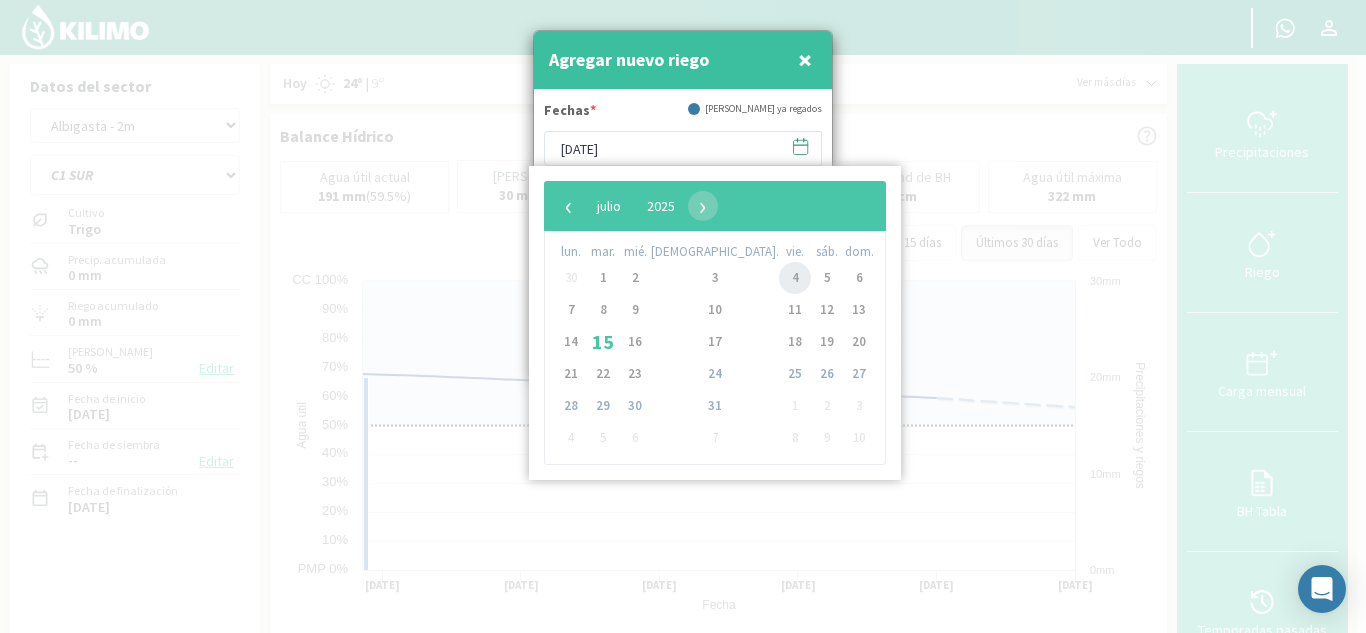 click on "4" 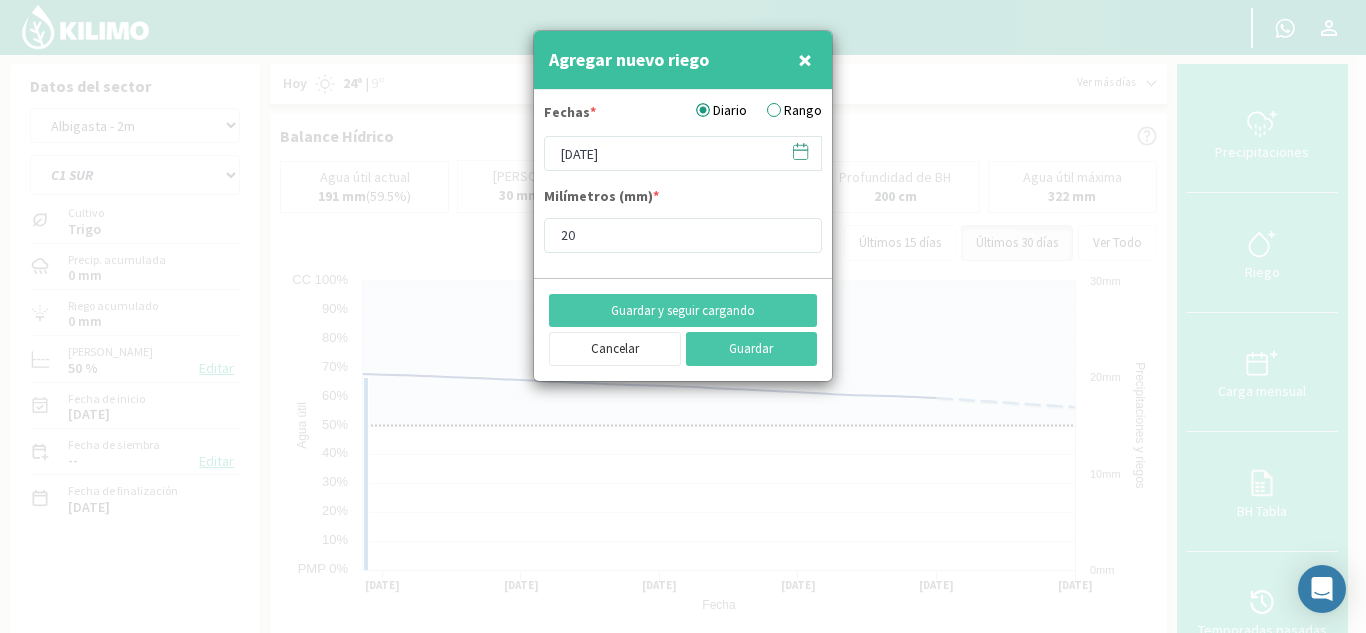 click on "Fechas  *   Diario  Rango 04/07/2025
Milímetros (mm)  *  20" at bounding box center [683, 184] 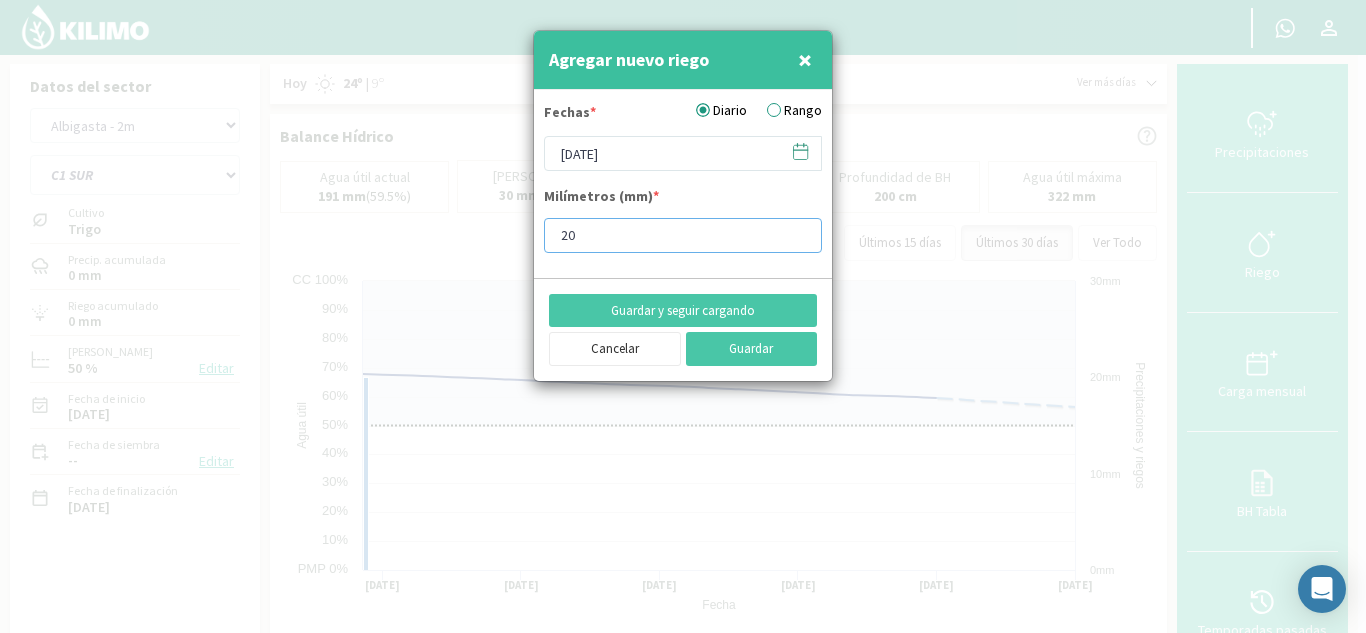 click on "20" at bounding box center [683, 235] 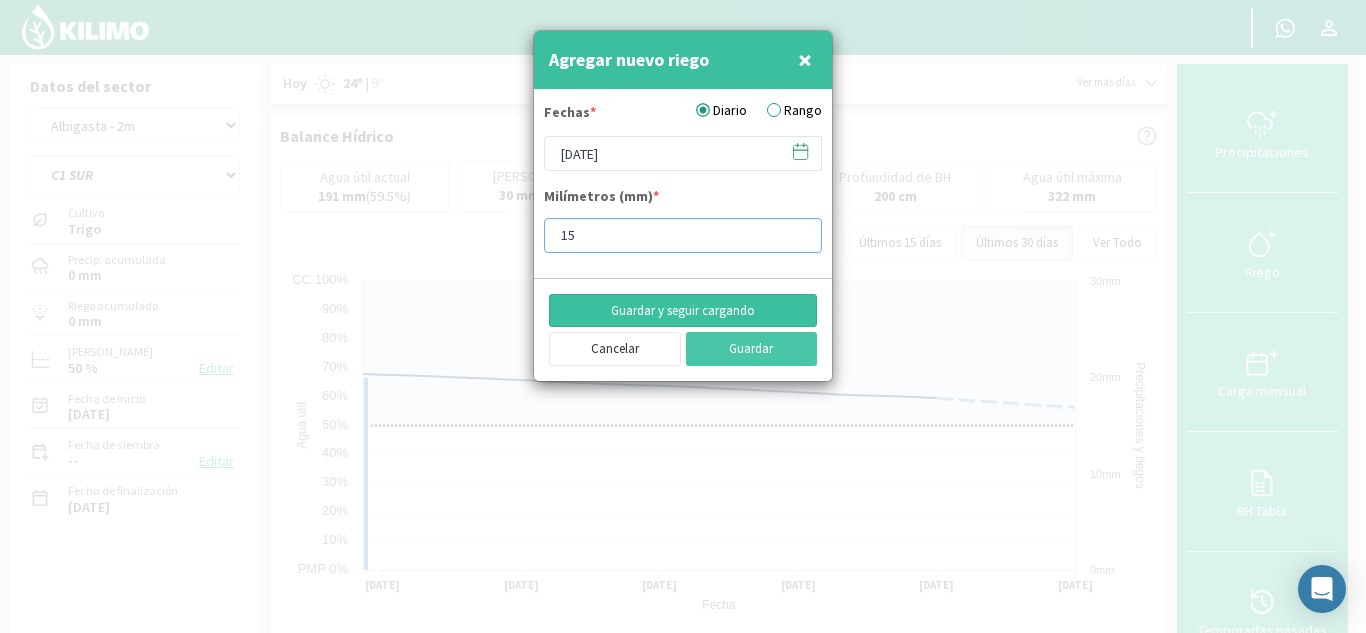 type on "15" 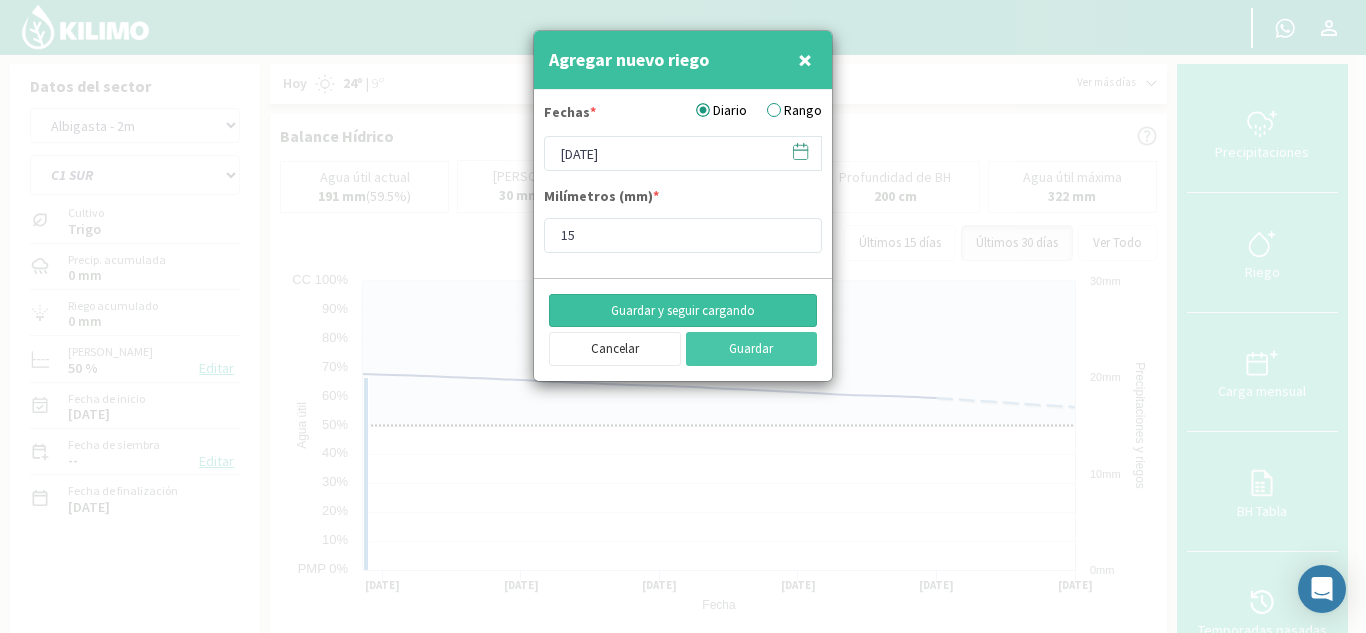 click on "Guardar y seguir cargando" at bounding box center (683, 311) 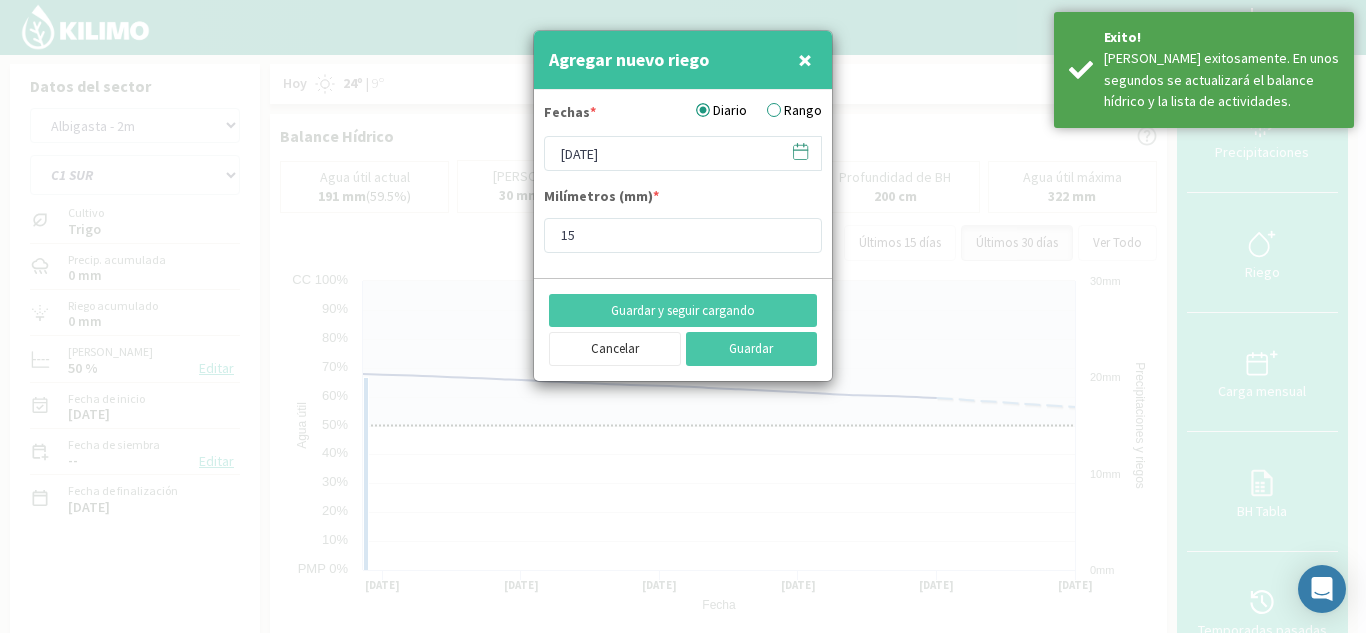 click 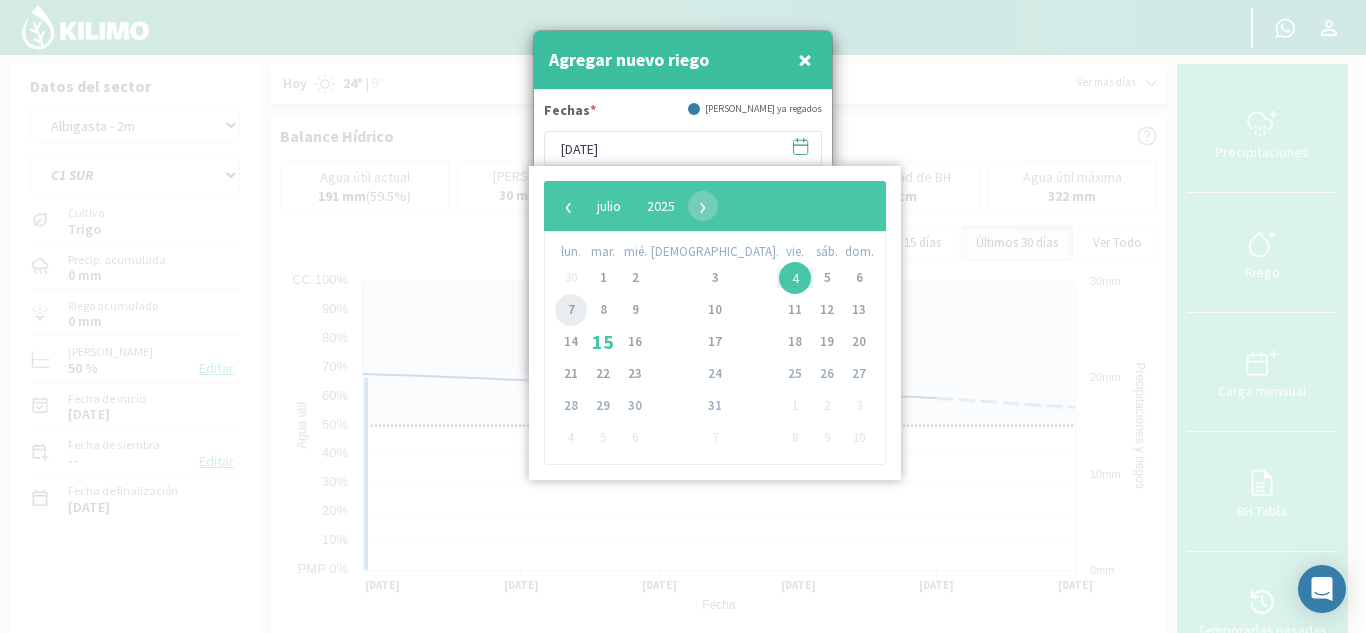 click on "7" 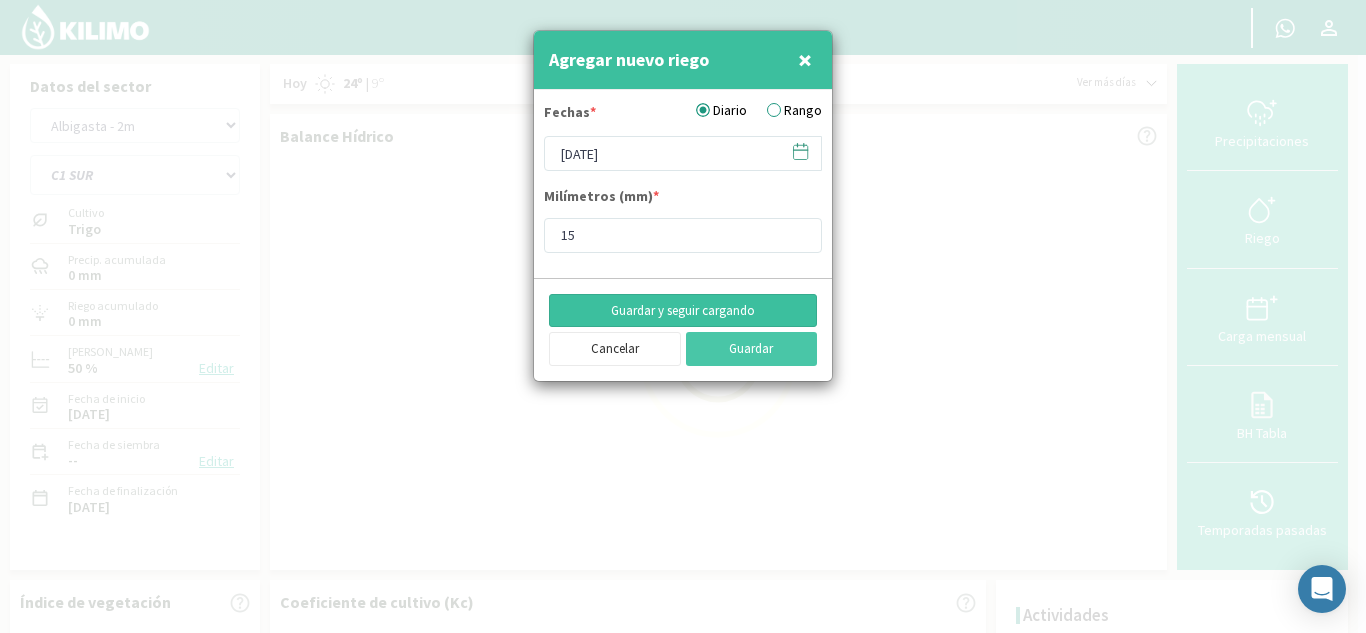 click on "Guardar y seguir cargando" at bounding box center (683, 311) 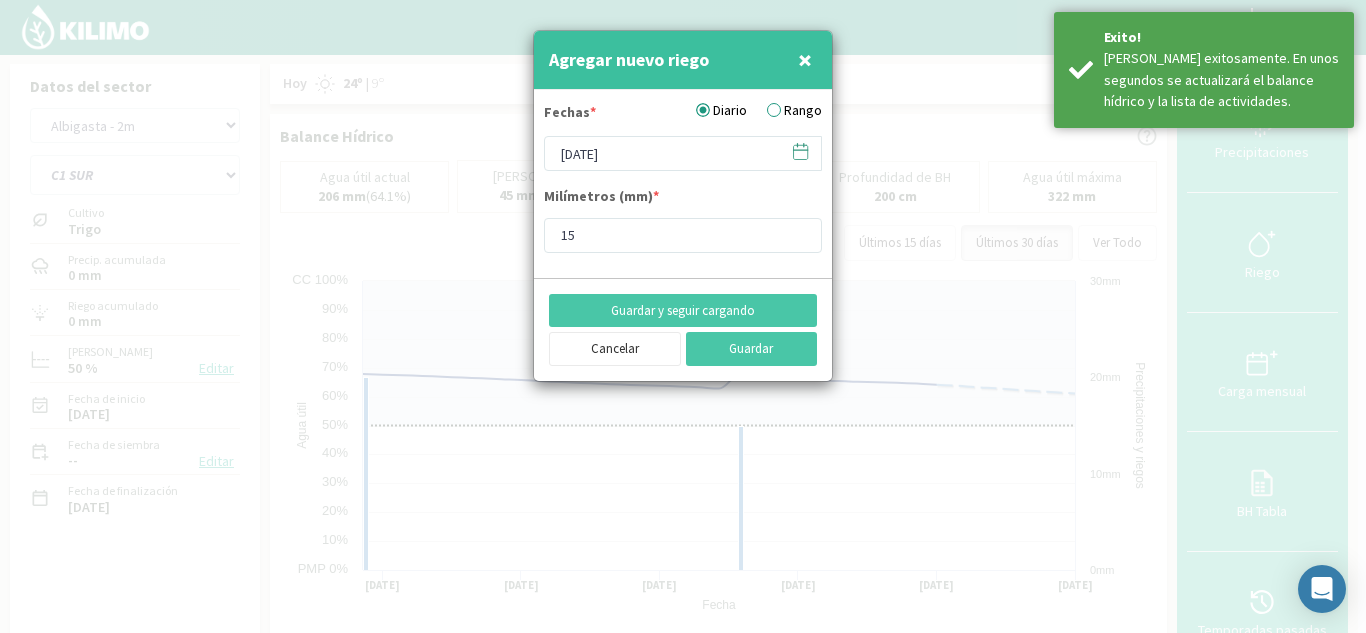 click 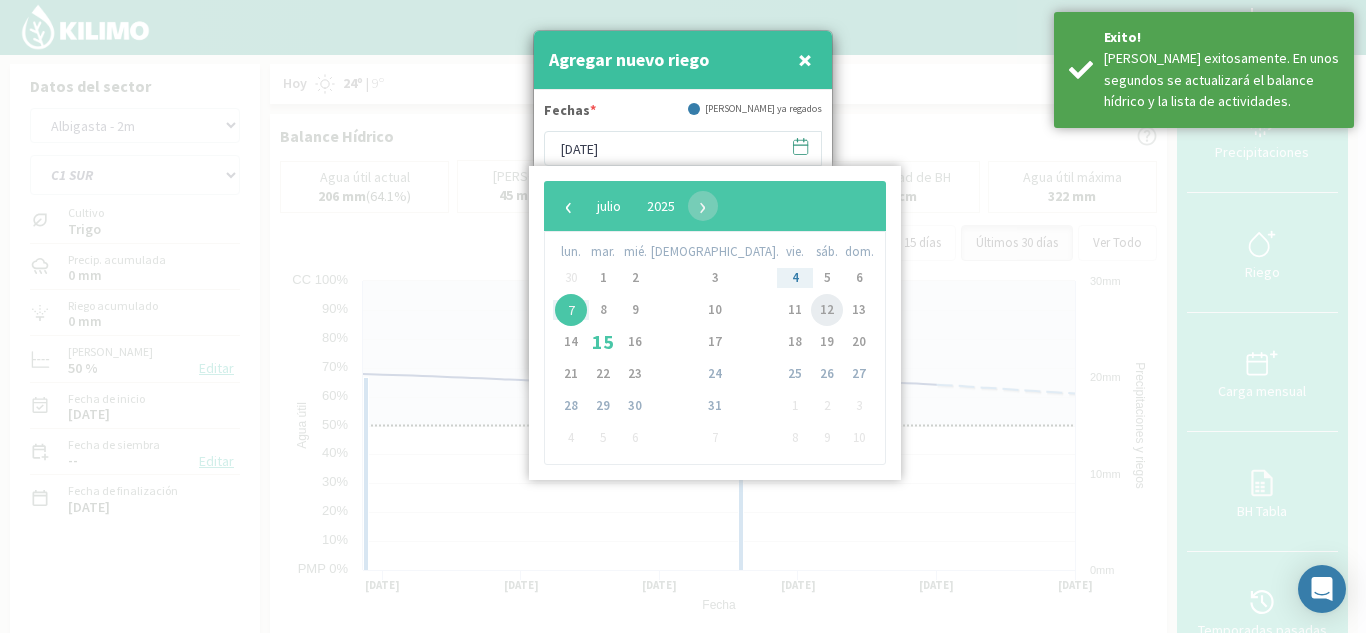 click on "12" 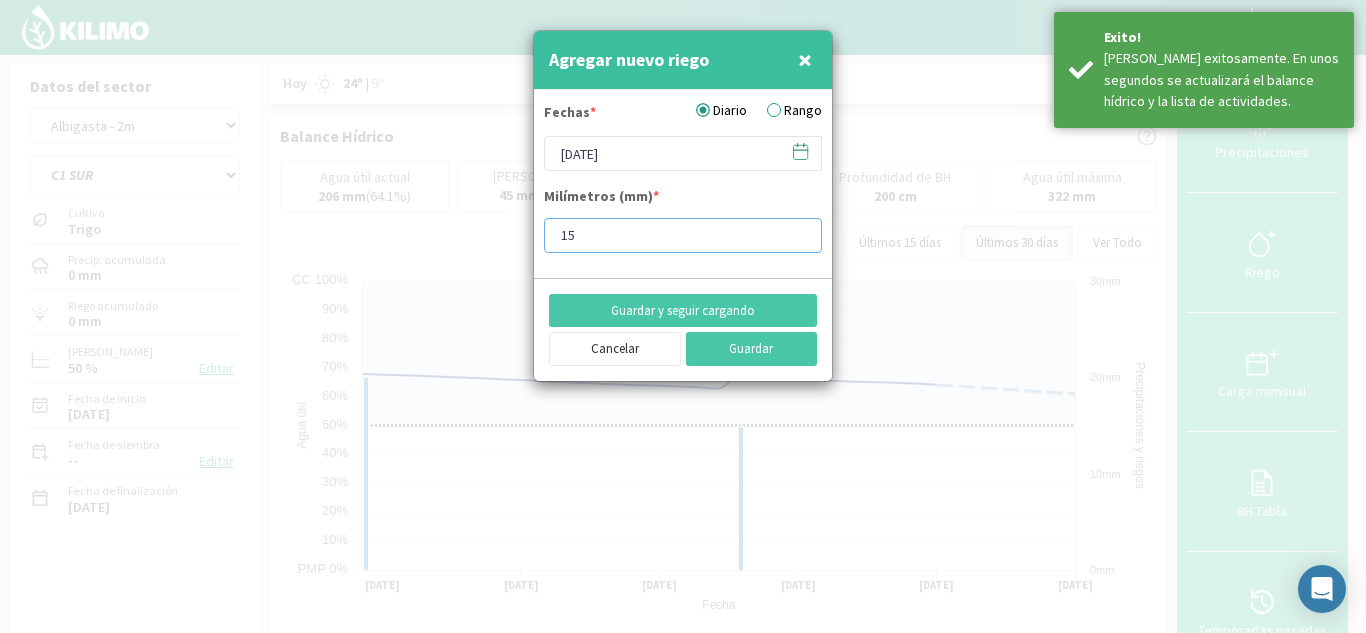 click on "15" at bounding box center [683, 235] 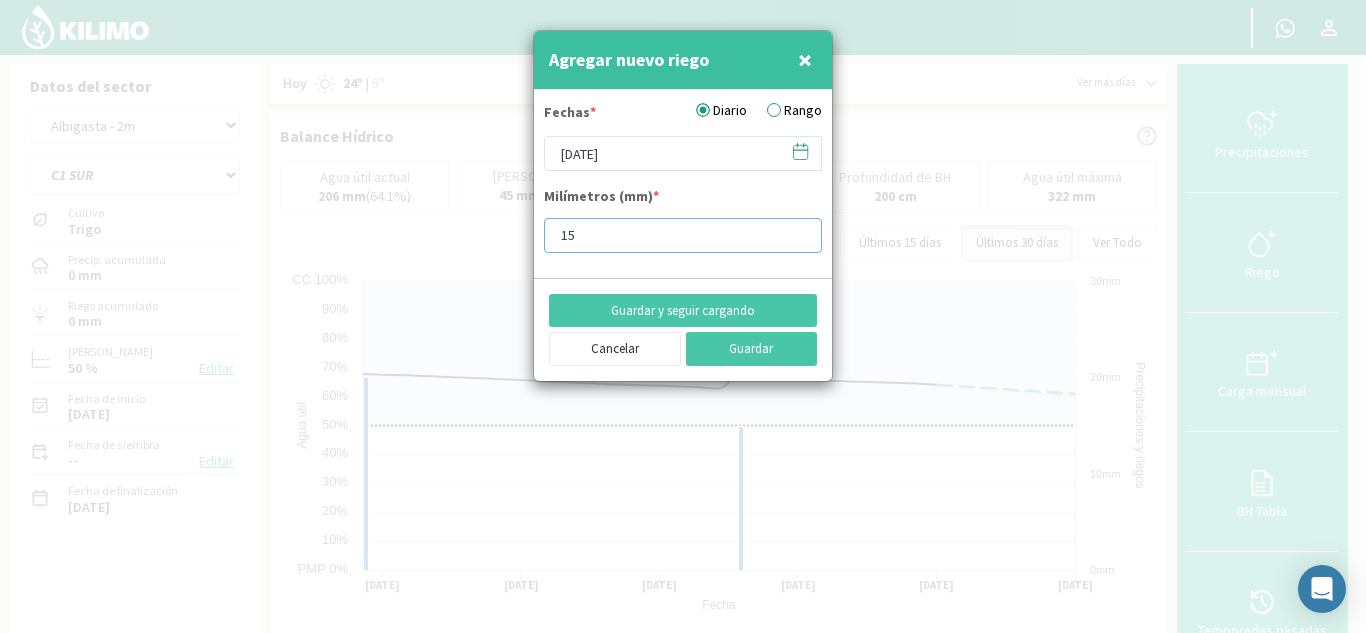 type on "1" 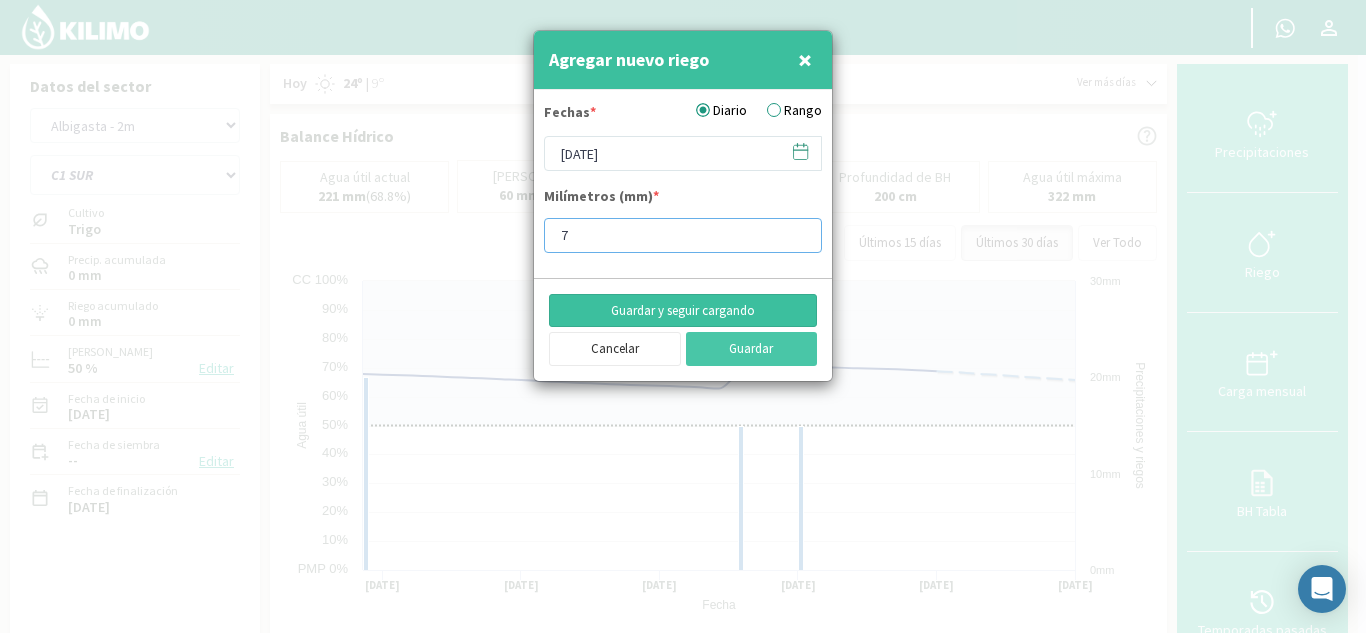 type on "7" 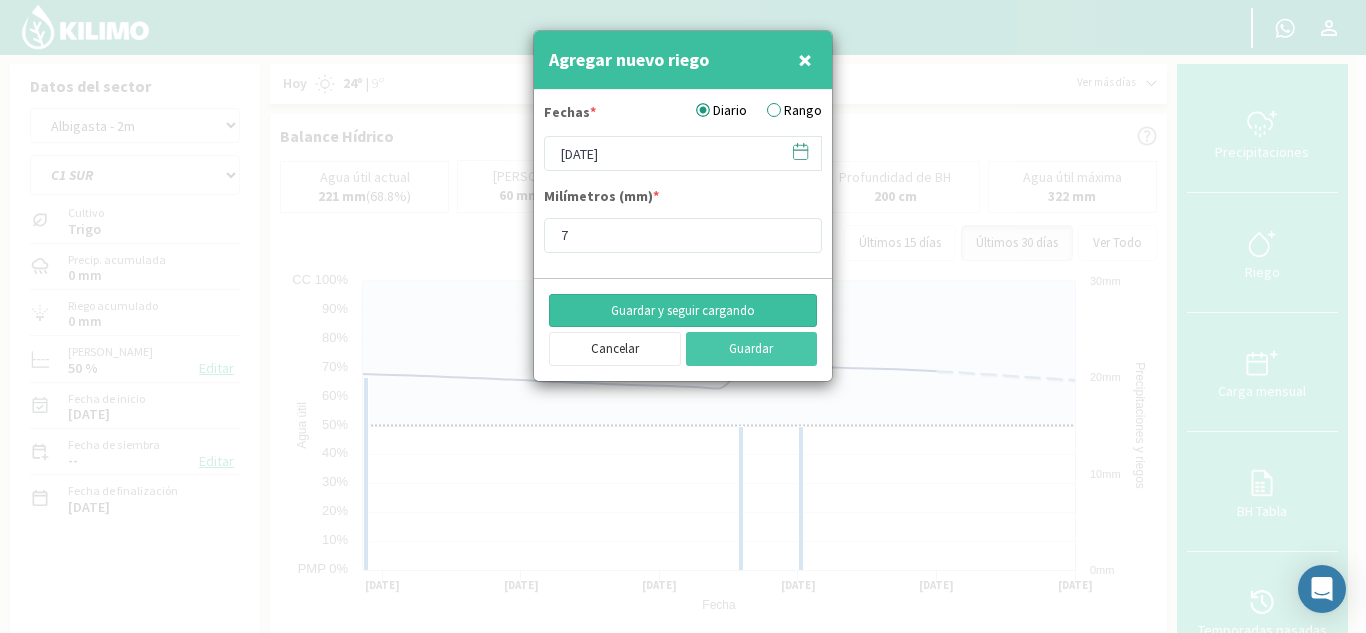 click on "Guardar y seguir cargando" at bounding box center [683, 311] 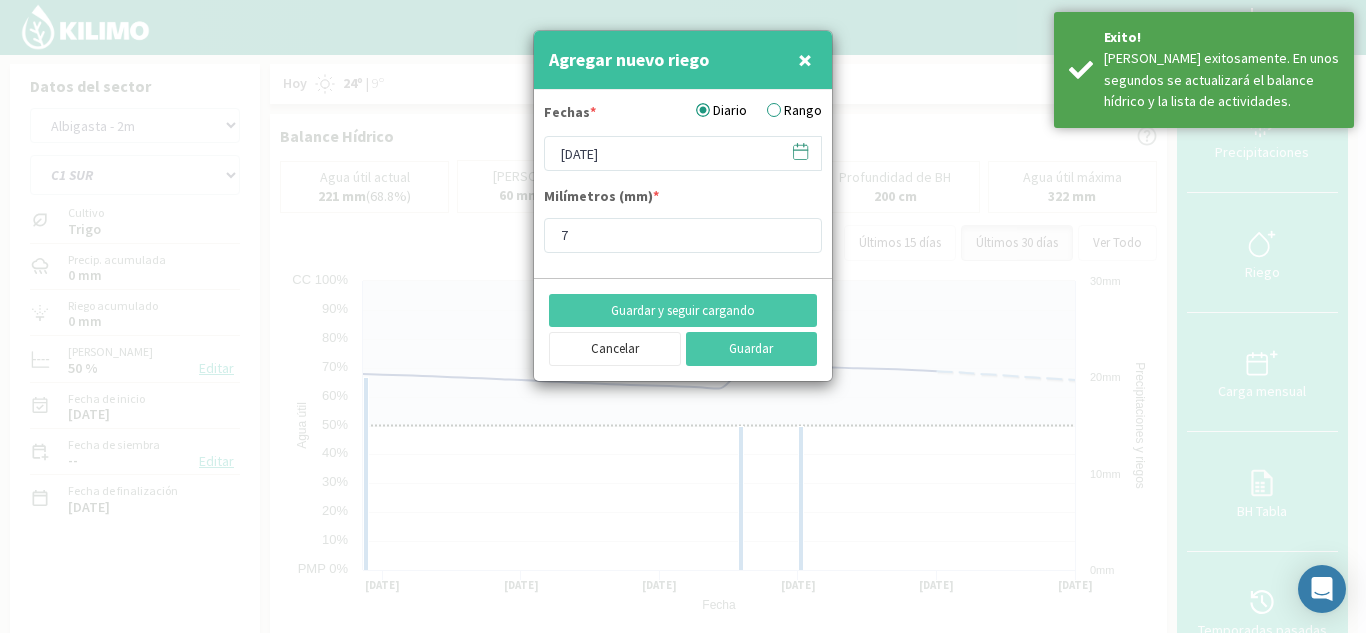 click 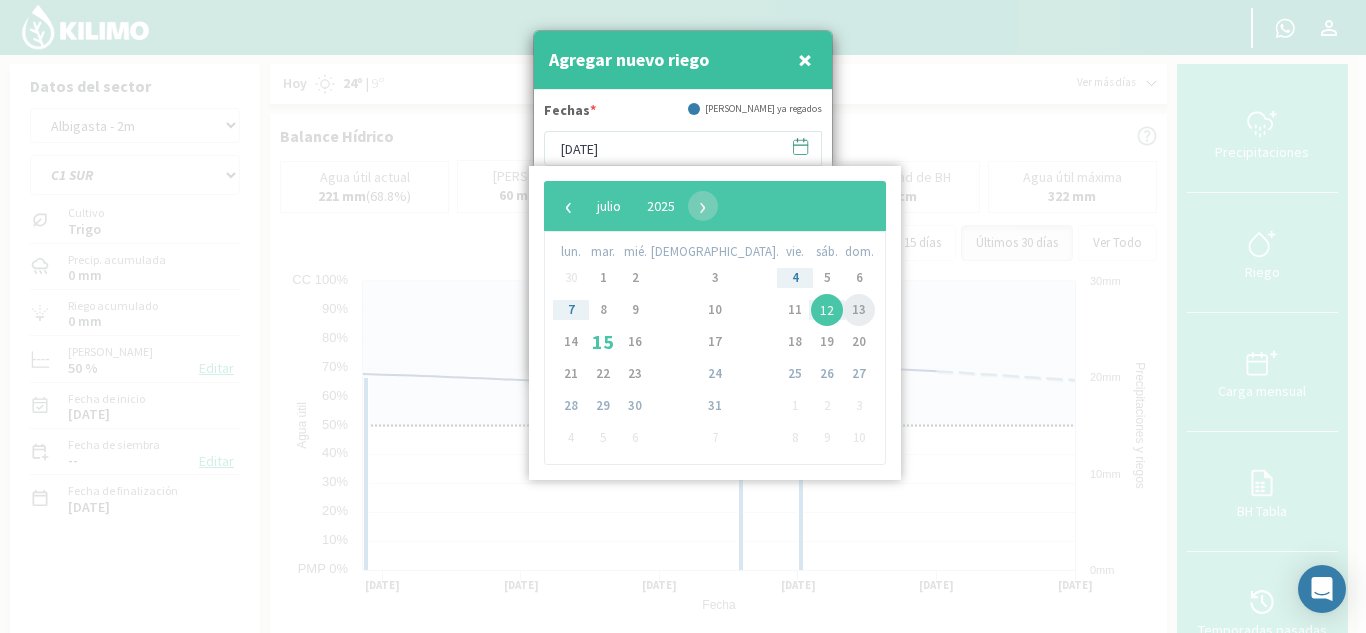 click on "13" 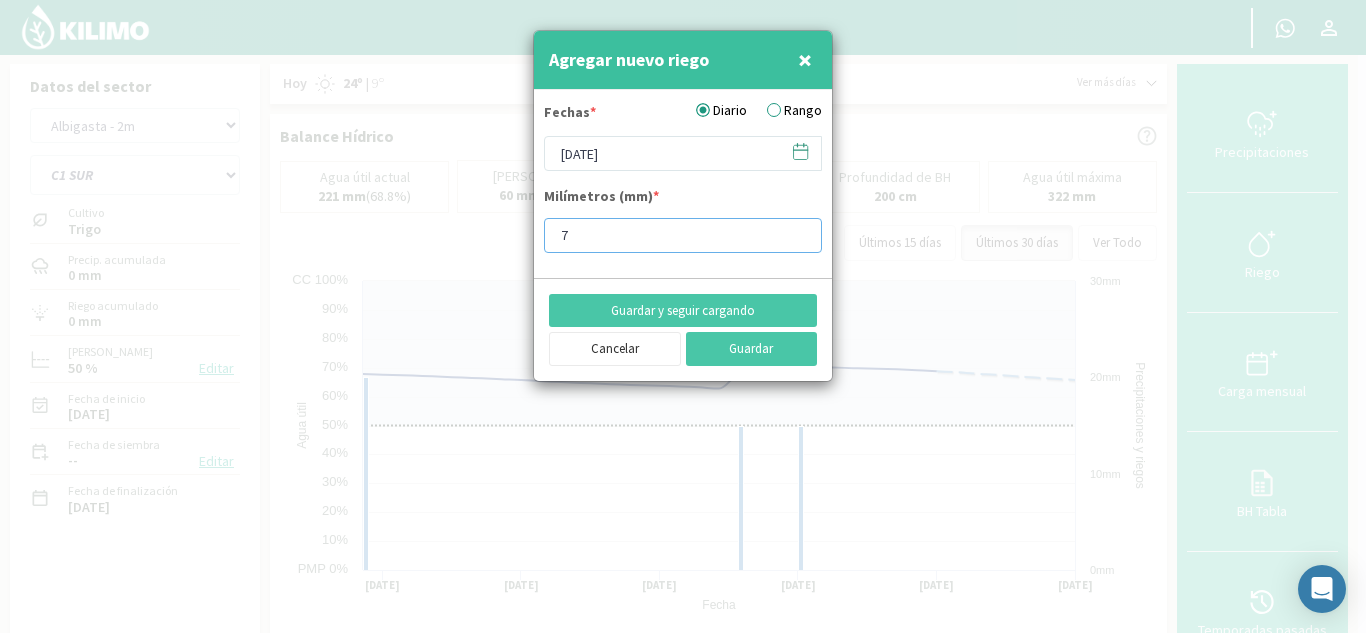click on "7" at bounding box center [683, 235] 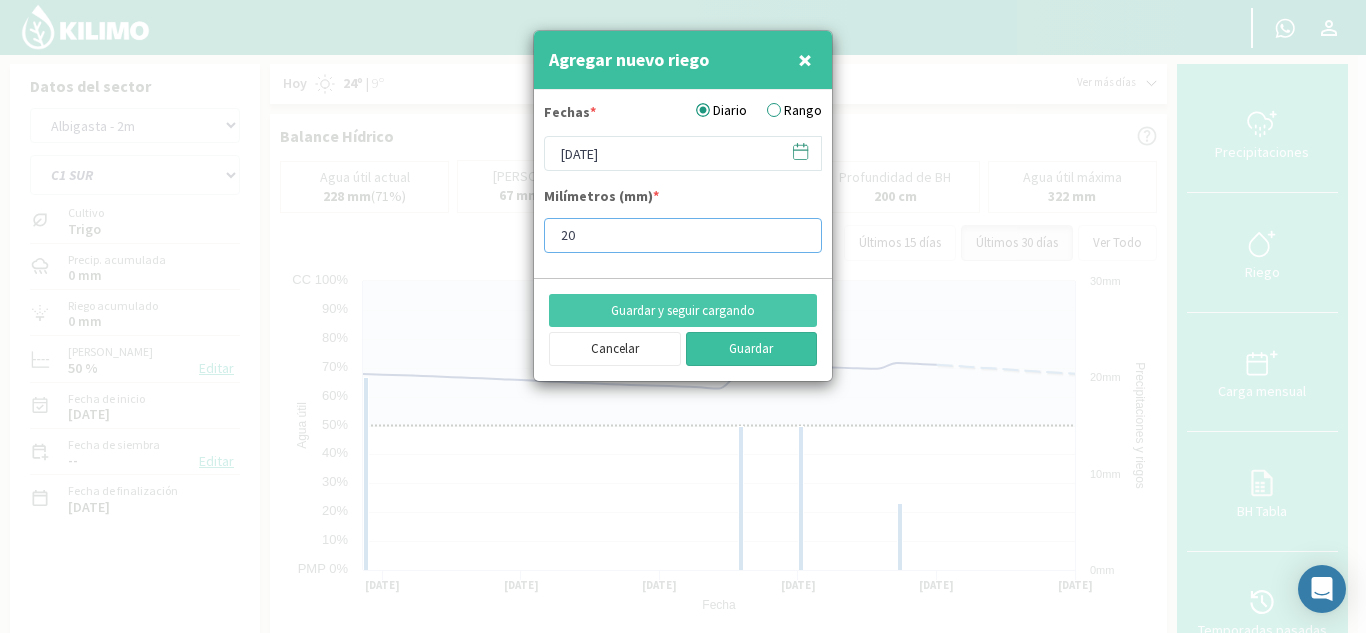 type on "20" 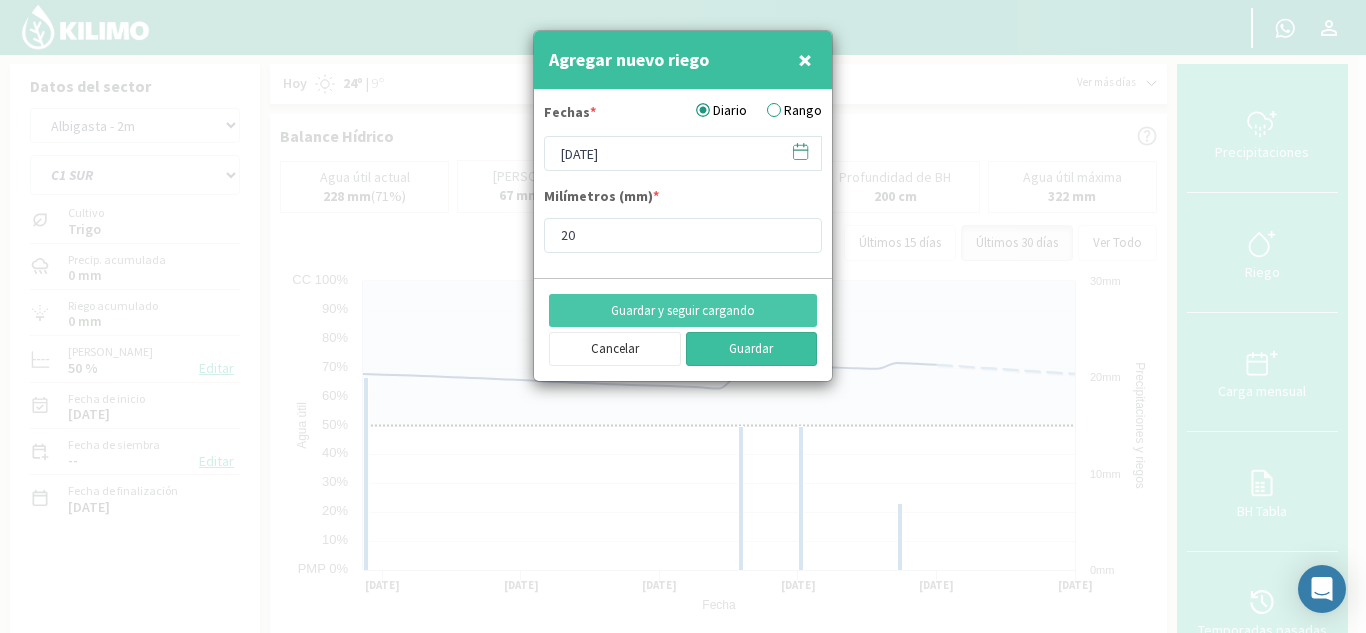 click on "Guardar" at bounding box center [752, 349] 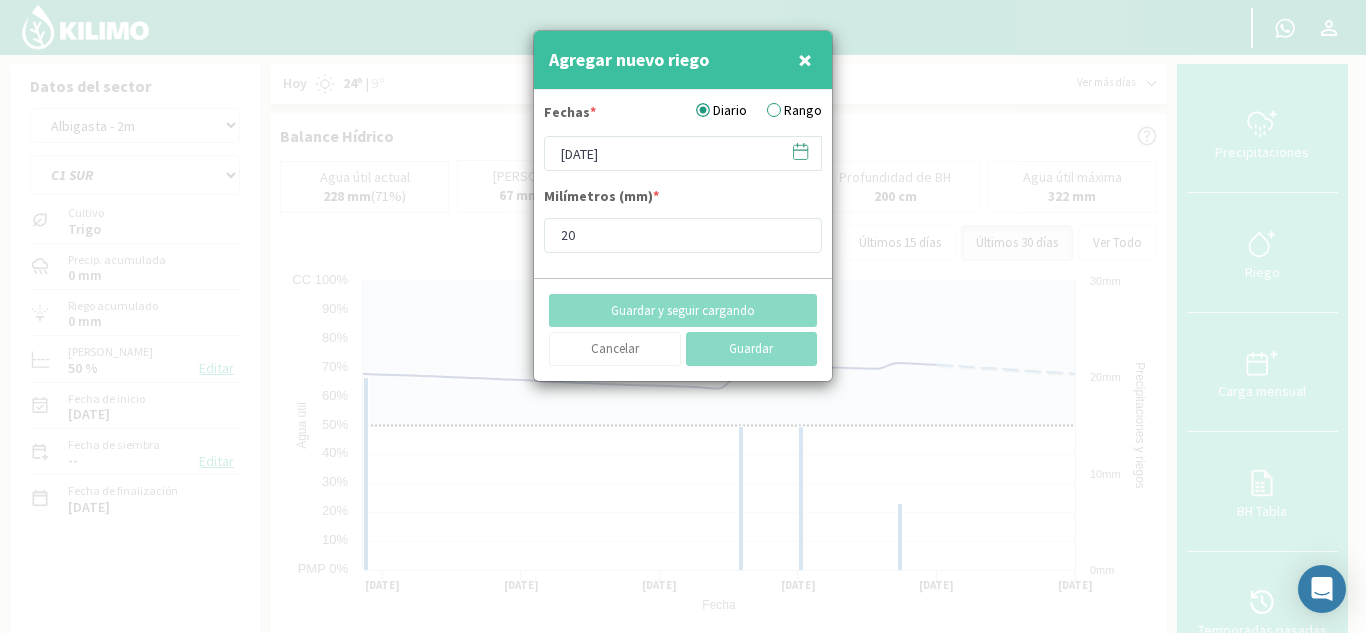 type on "[DATE]" 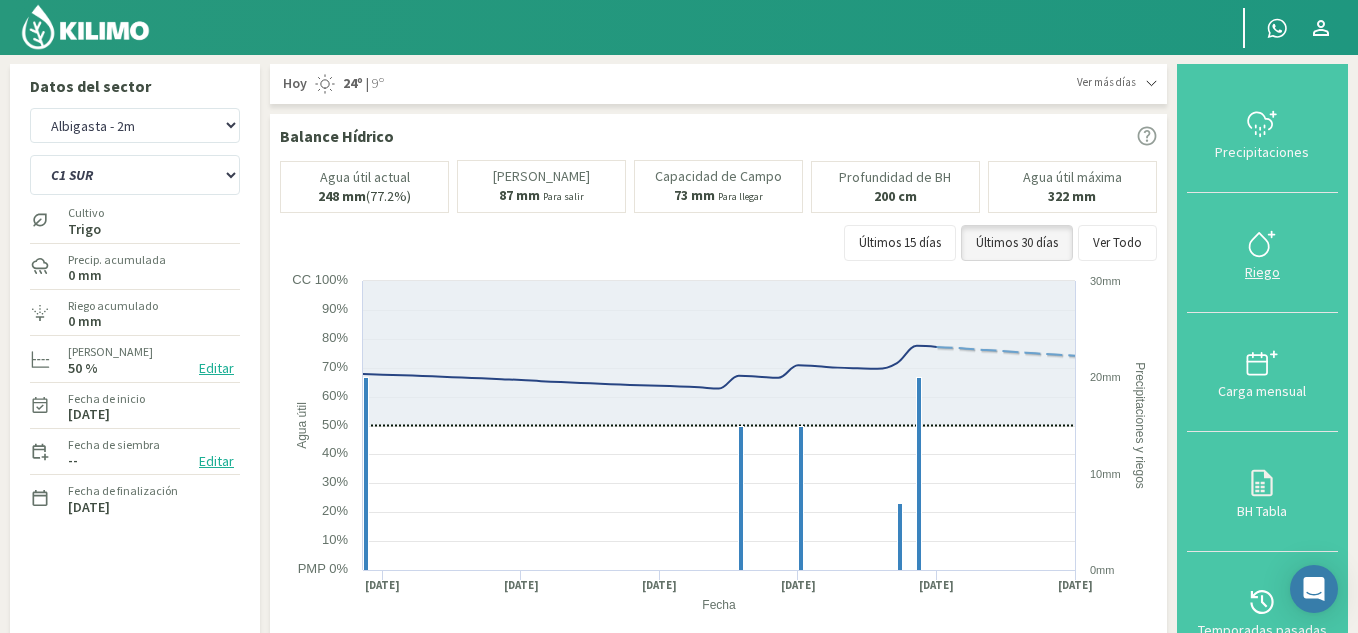 click on "Riego" at bounding box center [1262, 272] 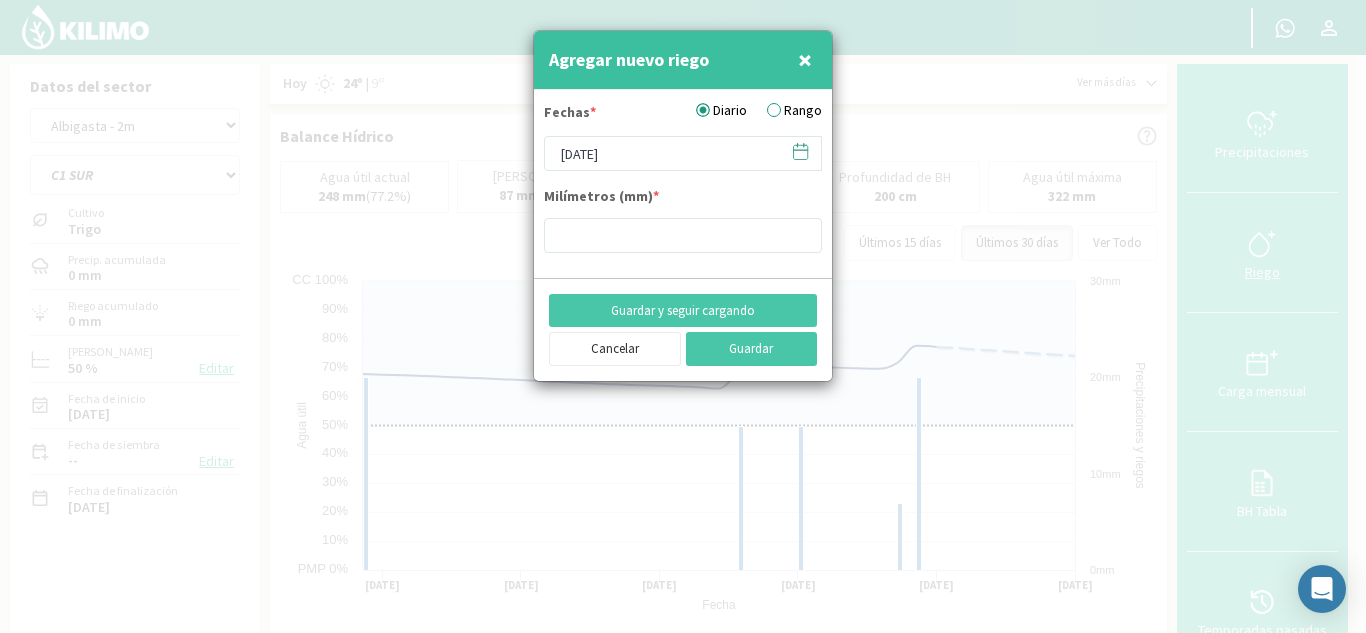 type on "20" 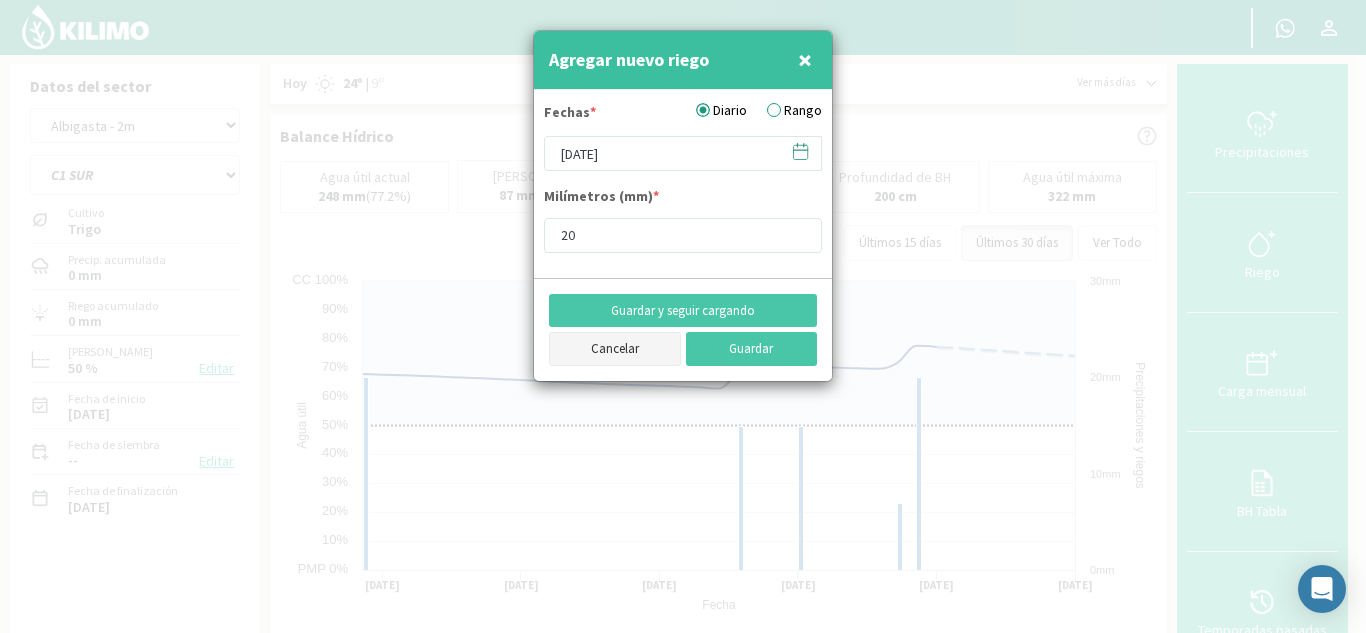 click on "Cancelar" at bounding box center (615, 349) 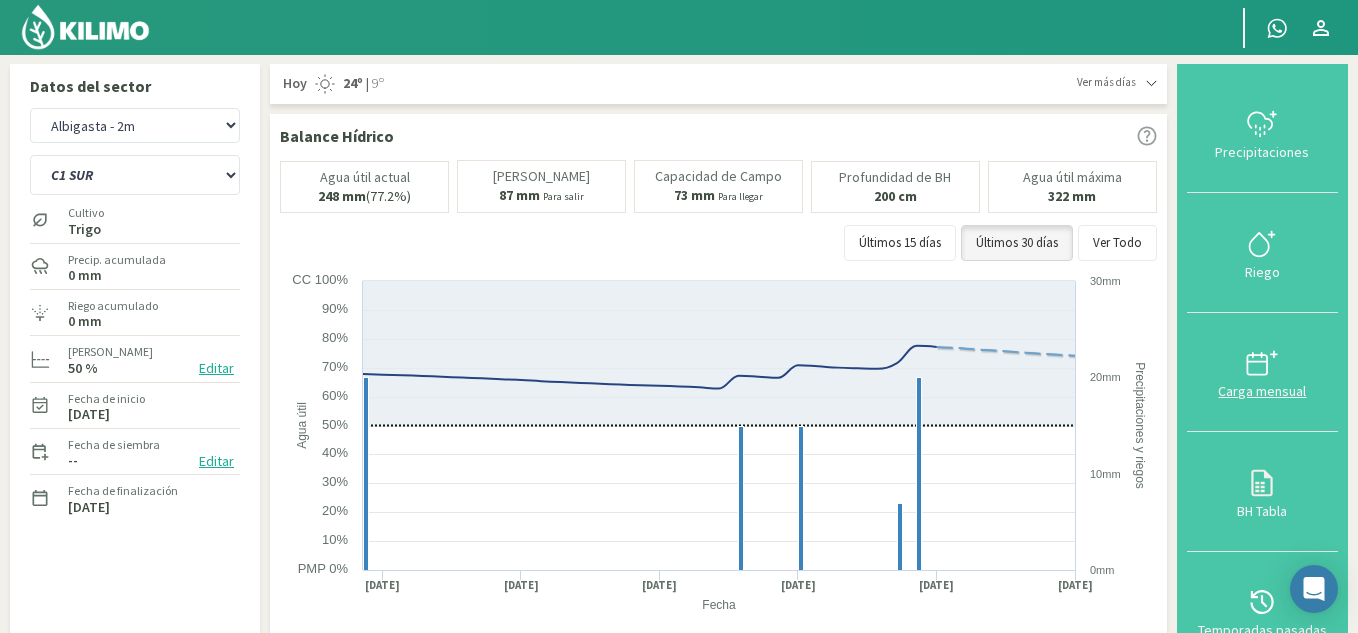 click on "Carga mensual" at bounding box center (1262, 391) 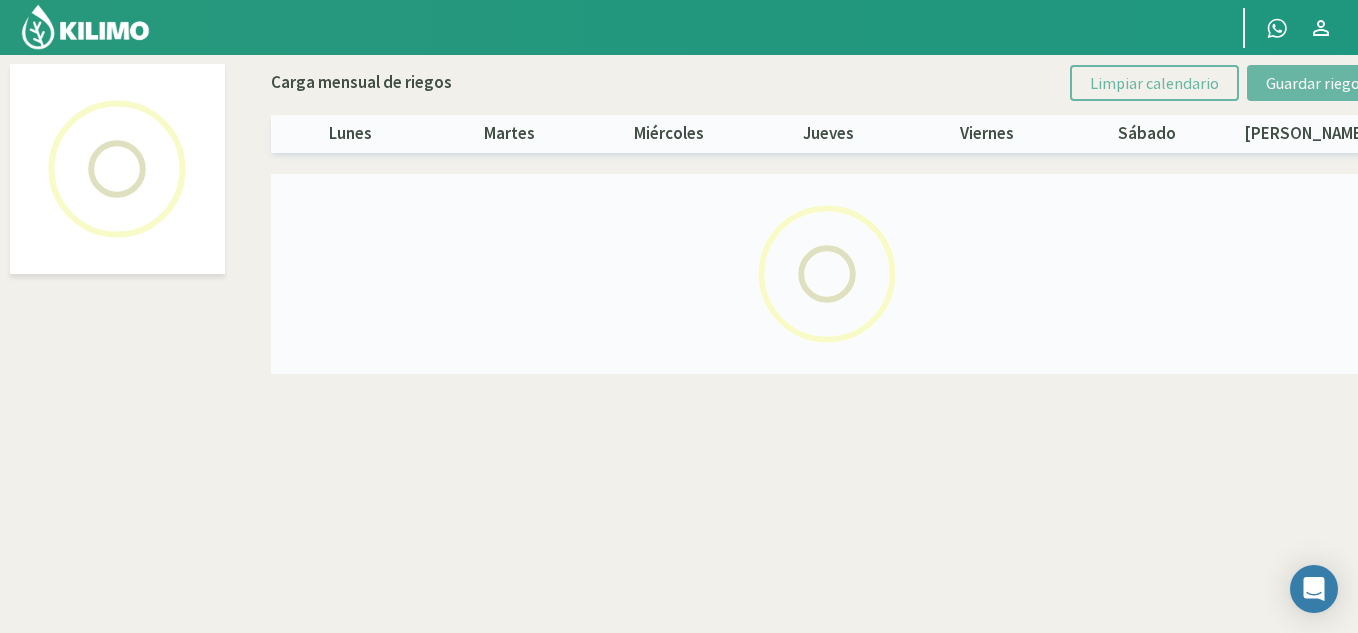 select on "1: Object" 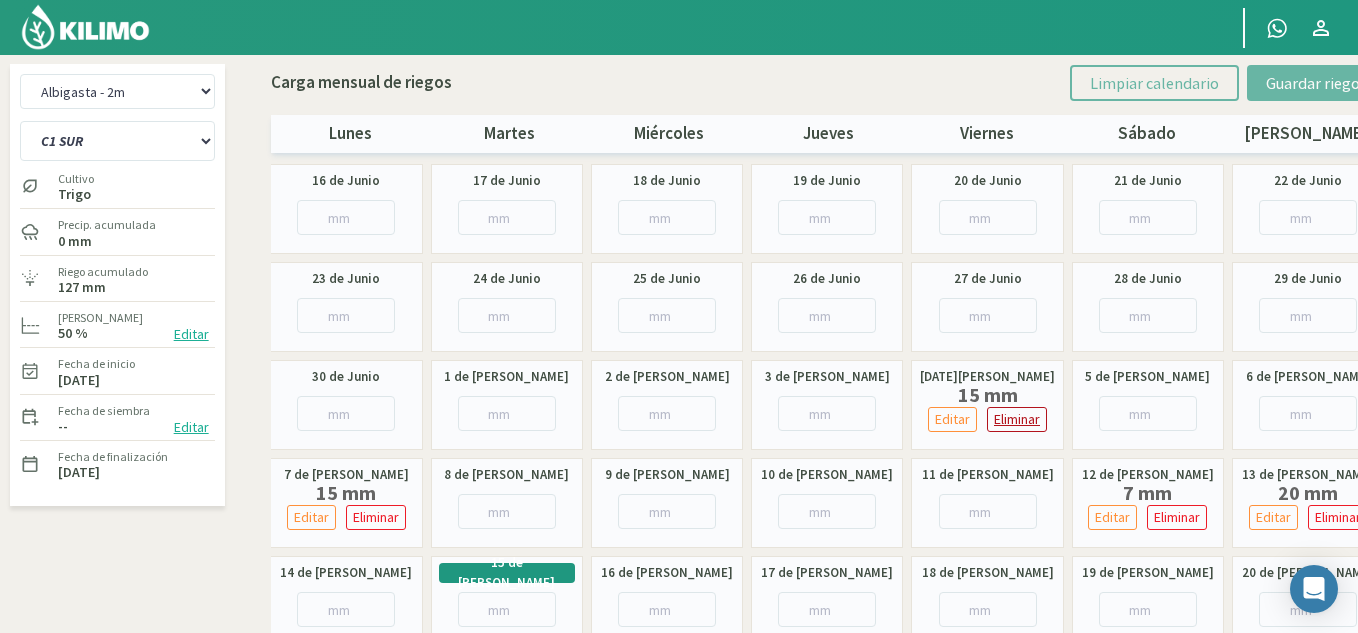click on "Eliminar" 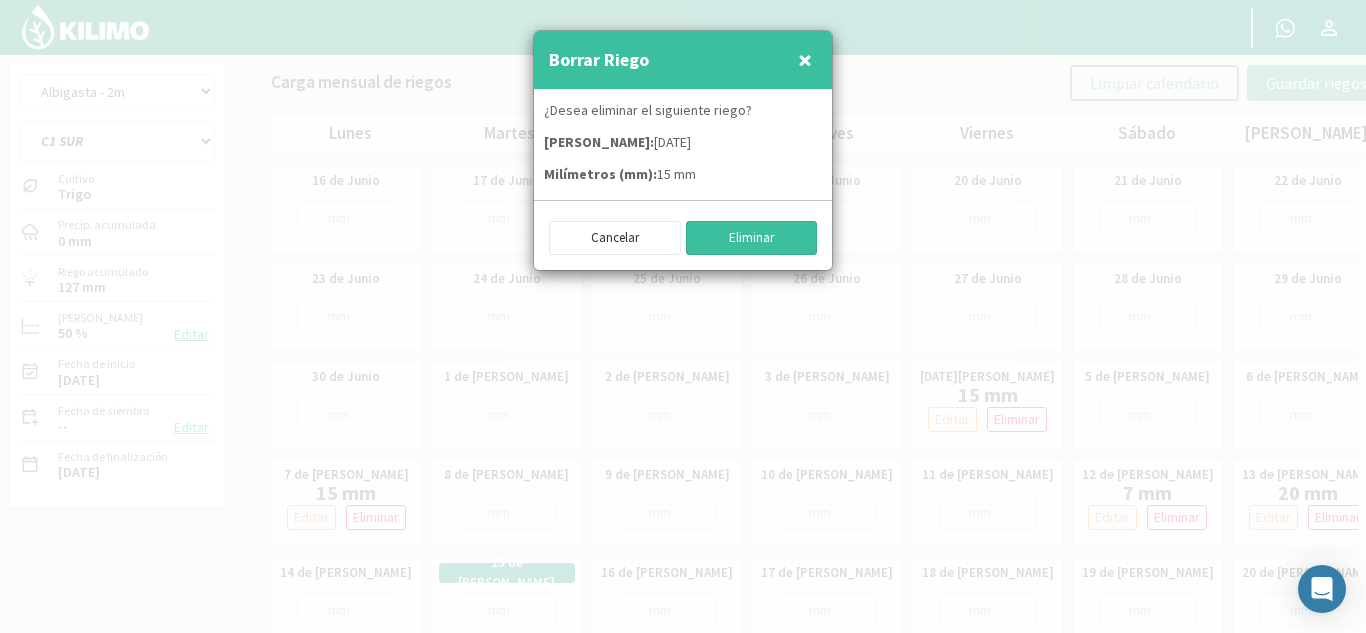 click on "Eliminar" at bounding box center (752, 238) 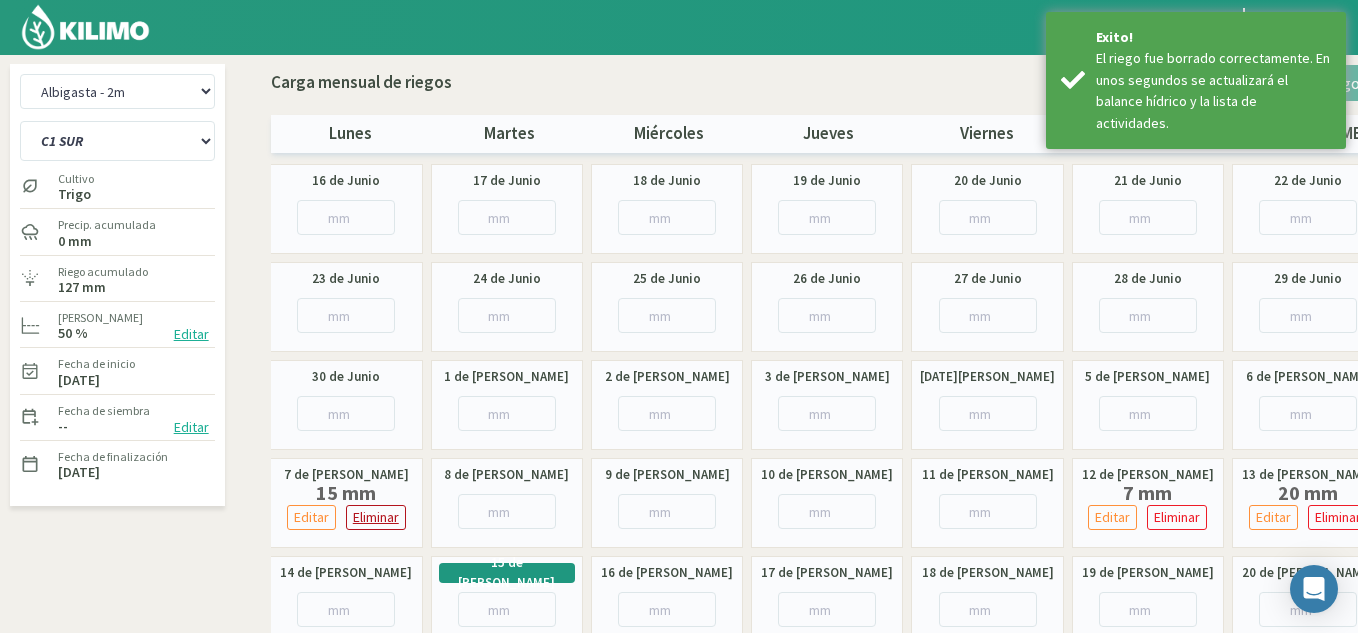 click on "Eliminar" 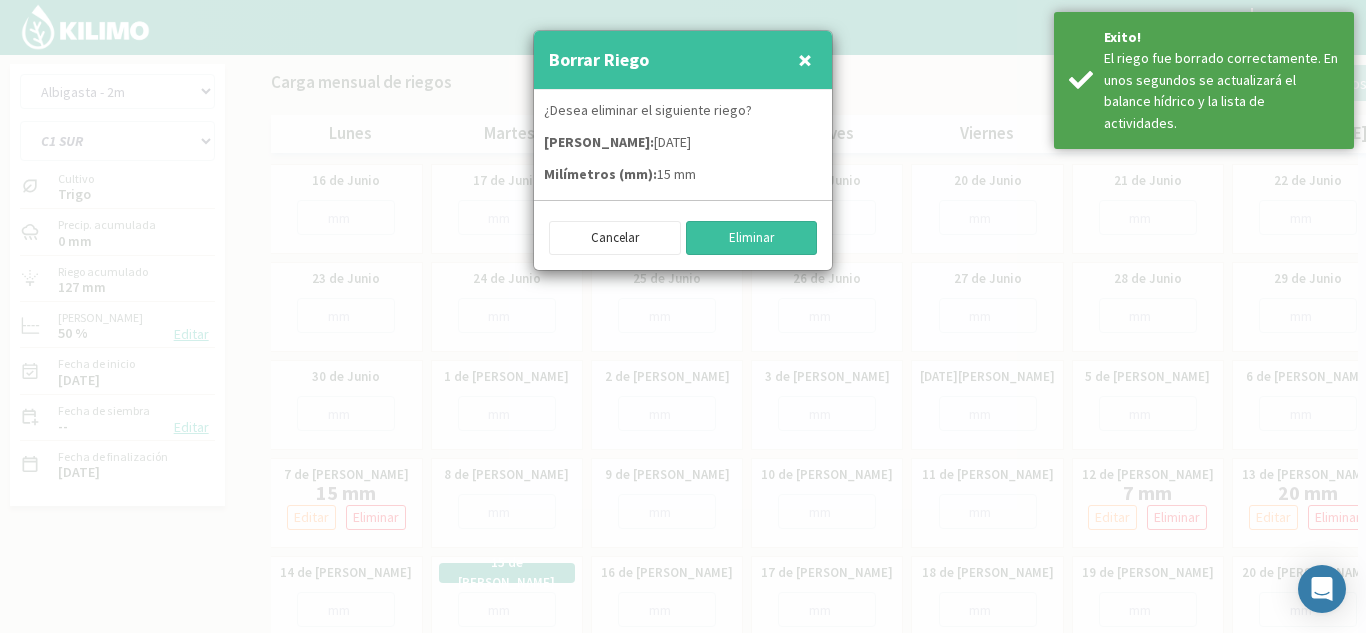 click on "Eliminar" at bounding box center (752, 238) 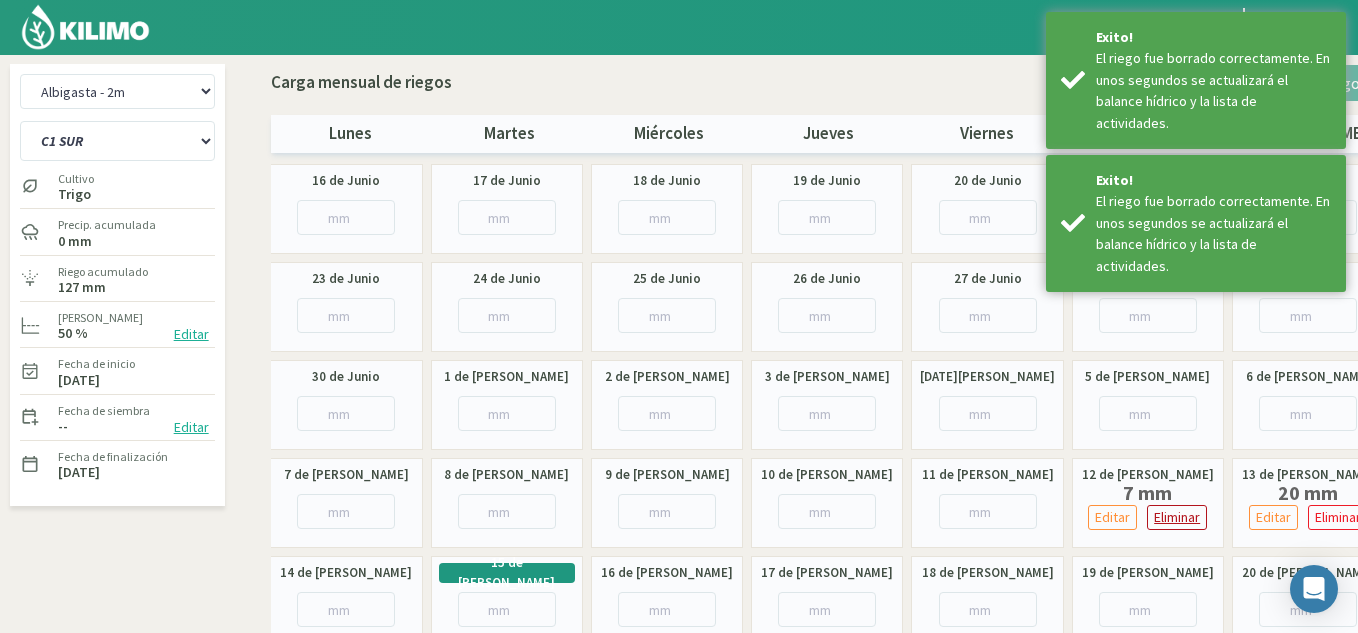 click on "Eliminar" 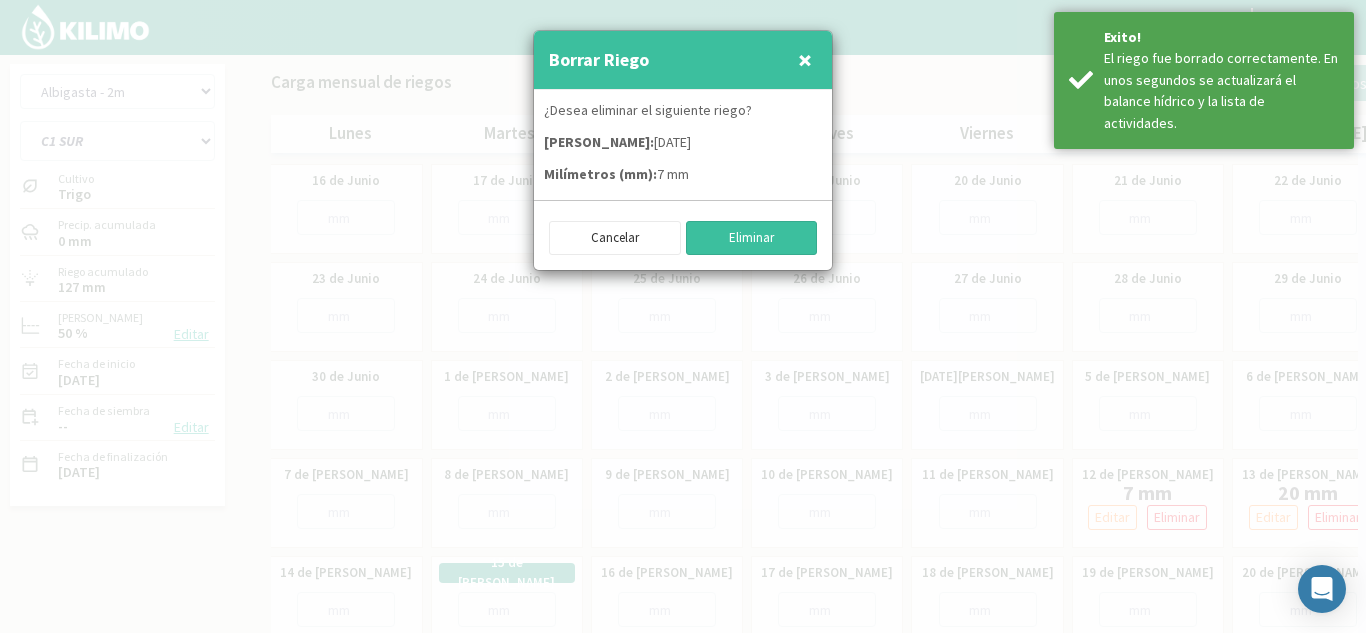 click on "Eliminar" at bounding box center [752, 238] 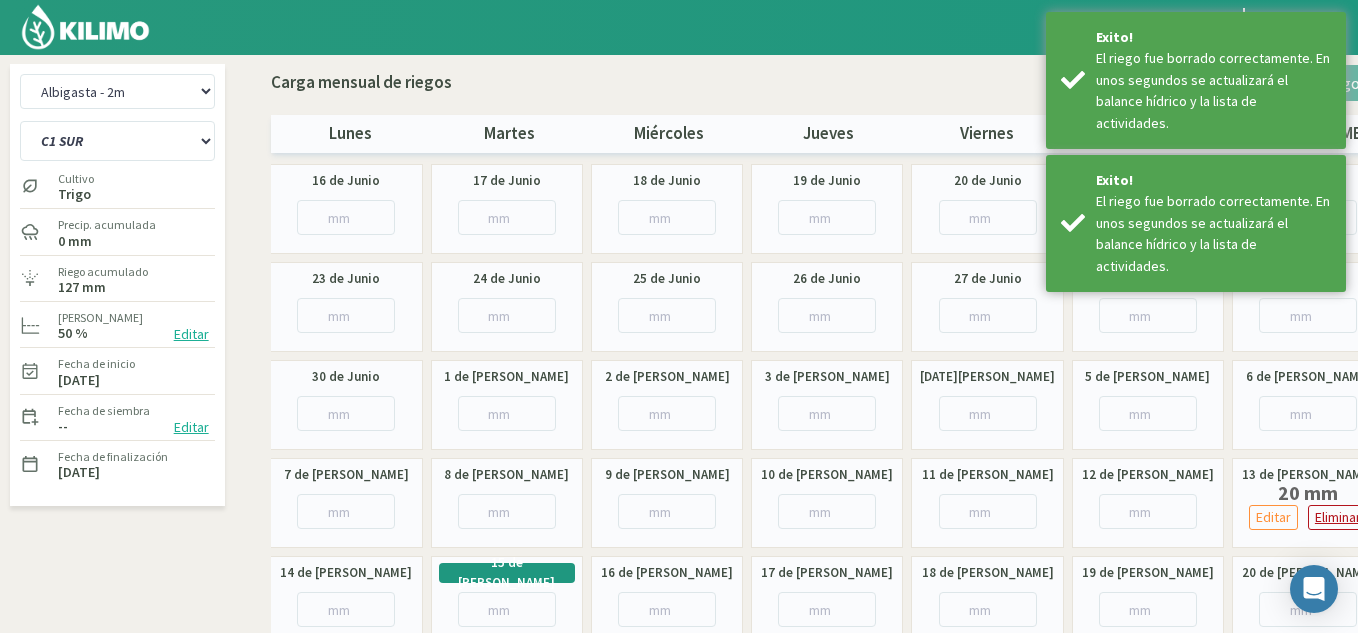 click on "Eliminar" 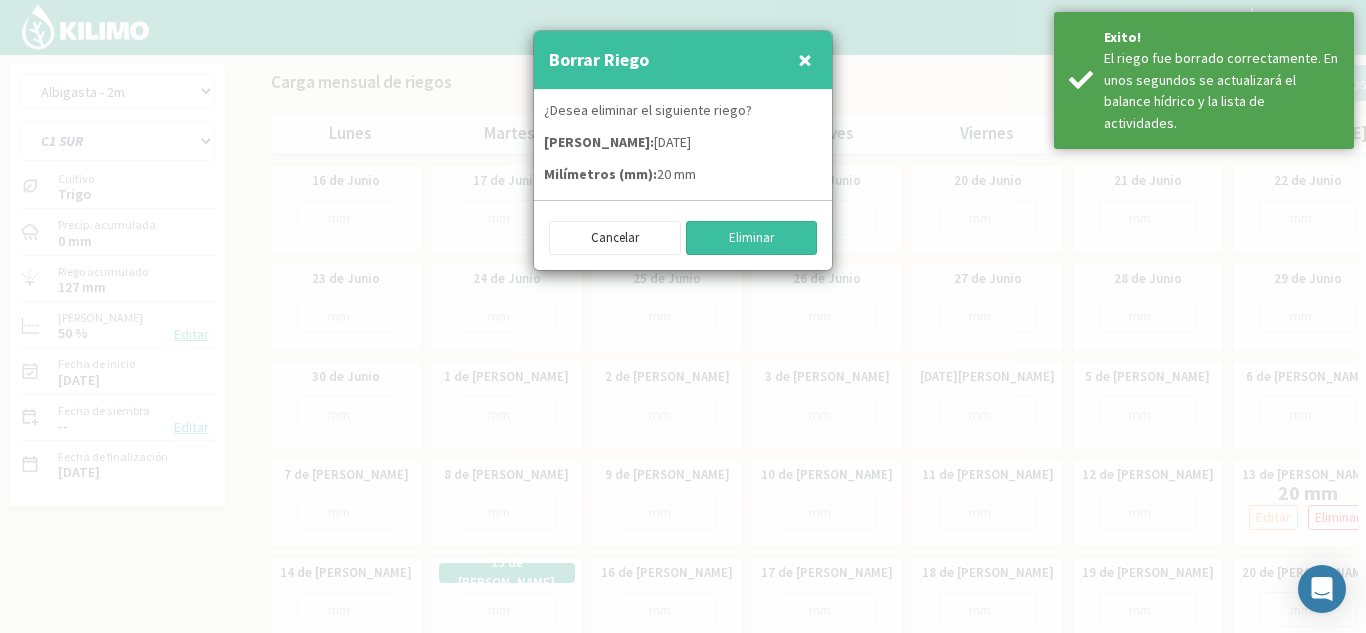 click on "Eliminar" at bounding box center (752, 238) 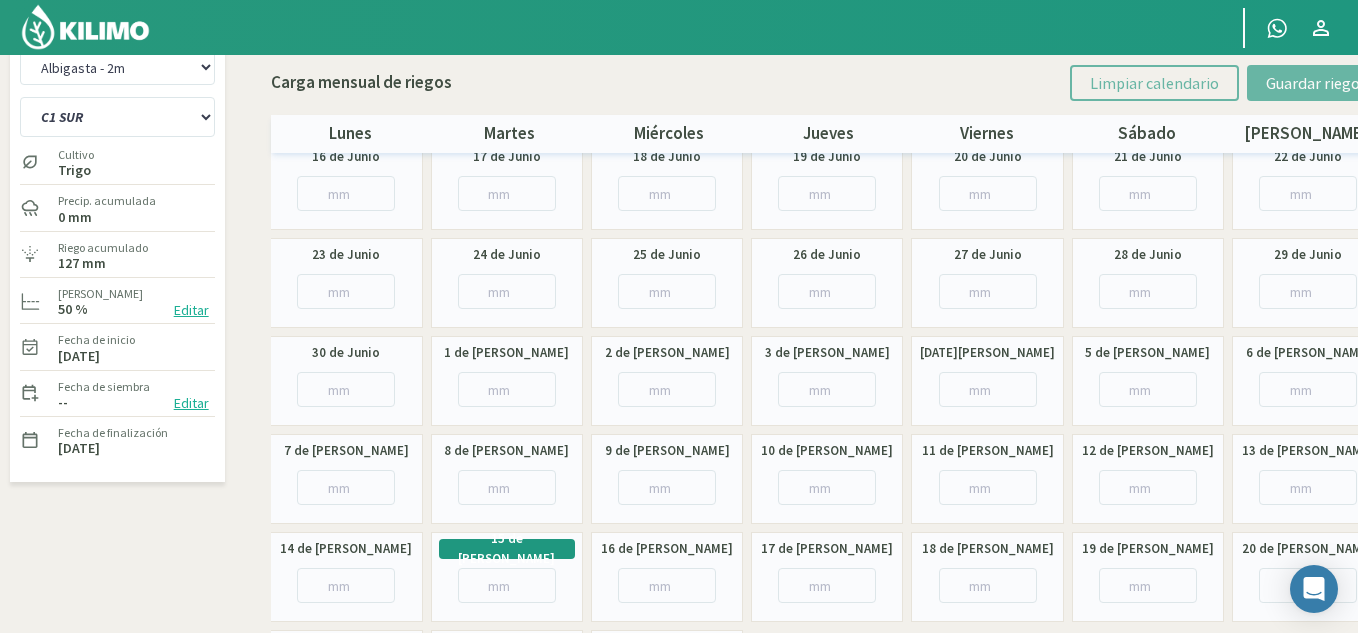 scroll, scrollTop: 0, scrollLeft: 0, axis: both 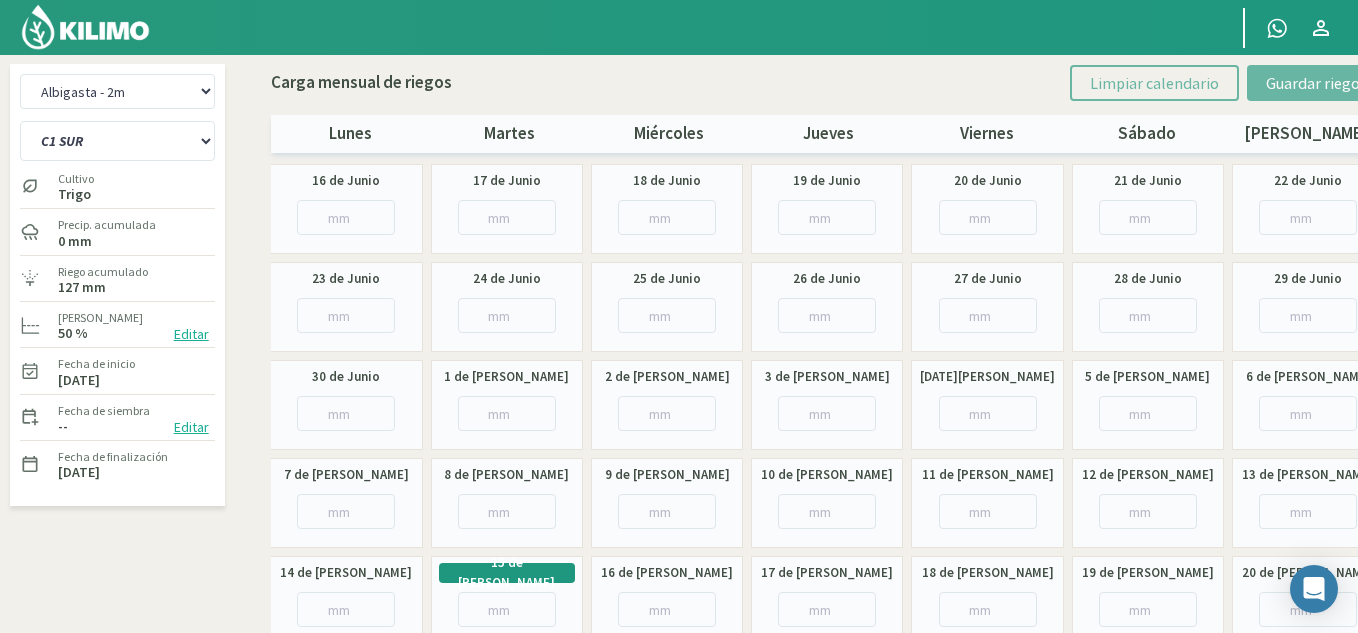click on "Albigasta - 1m   Albigasta - 2m   C1 SUR   C2 SUR   C3A   C4A
Cultivo  Trigo
Precip. acumulada   0 mm
Riego acumulado   127 mm
Zona segura   50 %   Editar
Fecha de inicio   04/06/2025
Fecha de siembra   --   Editar
Fecha de finalización   15/12/2025   Editar fecha de siembra  × Fecha 15/07/2025
Cancelar   Guardar   Editar Zona Segura  ×  Añade referencias para ajustar las zonas seguras según la etapa de desarrollo del cultivo.
04/06/2025 50 %
Nuevo dato   Cancelar   Guardar y finalizar" 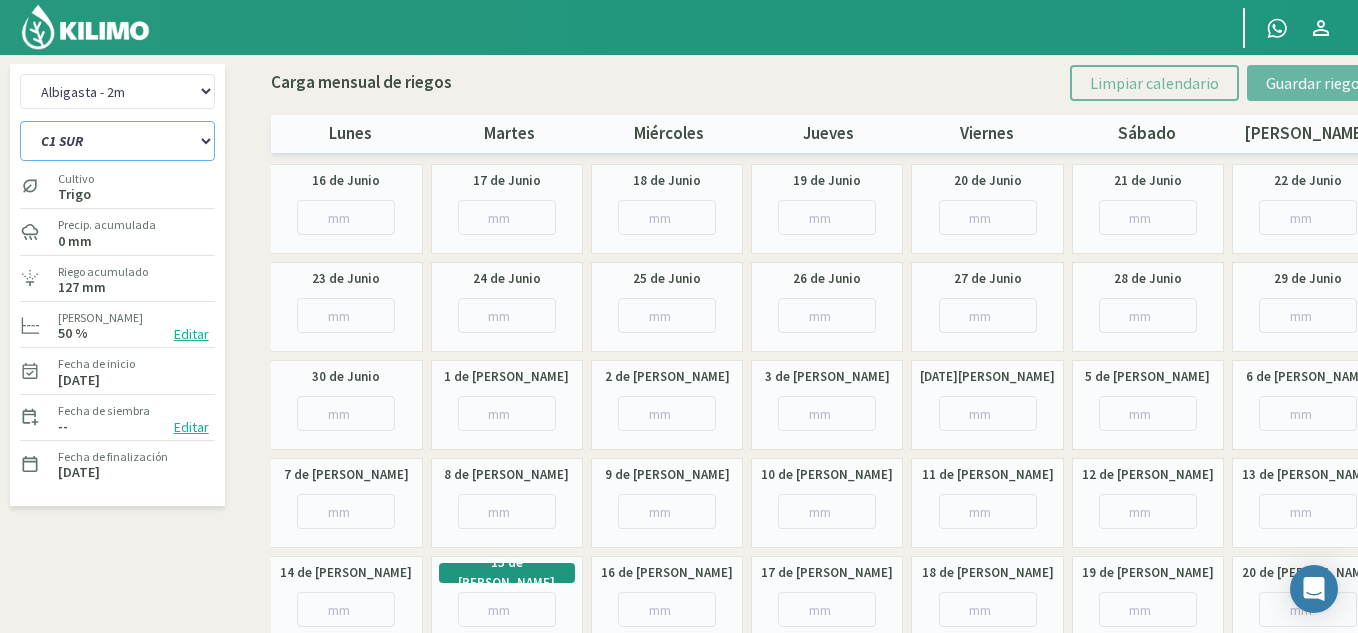 click on "C1 SUR   C2 SUR   C3A   C4A" at bounding box center [117, 141] 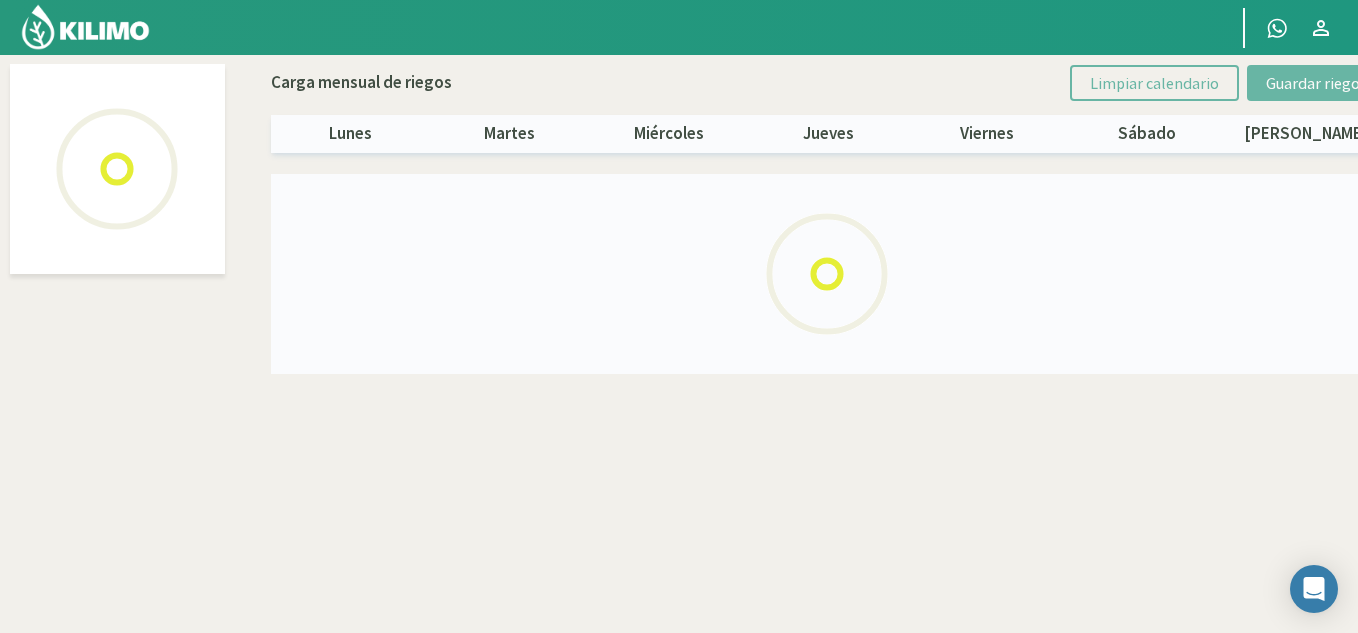 select on "1: Object" 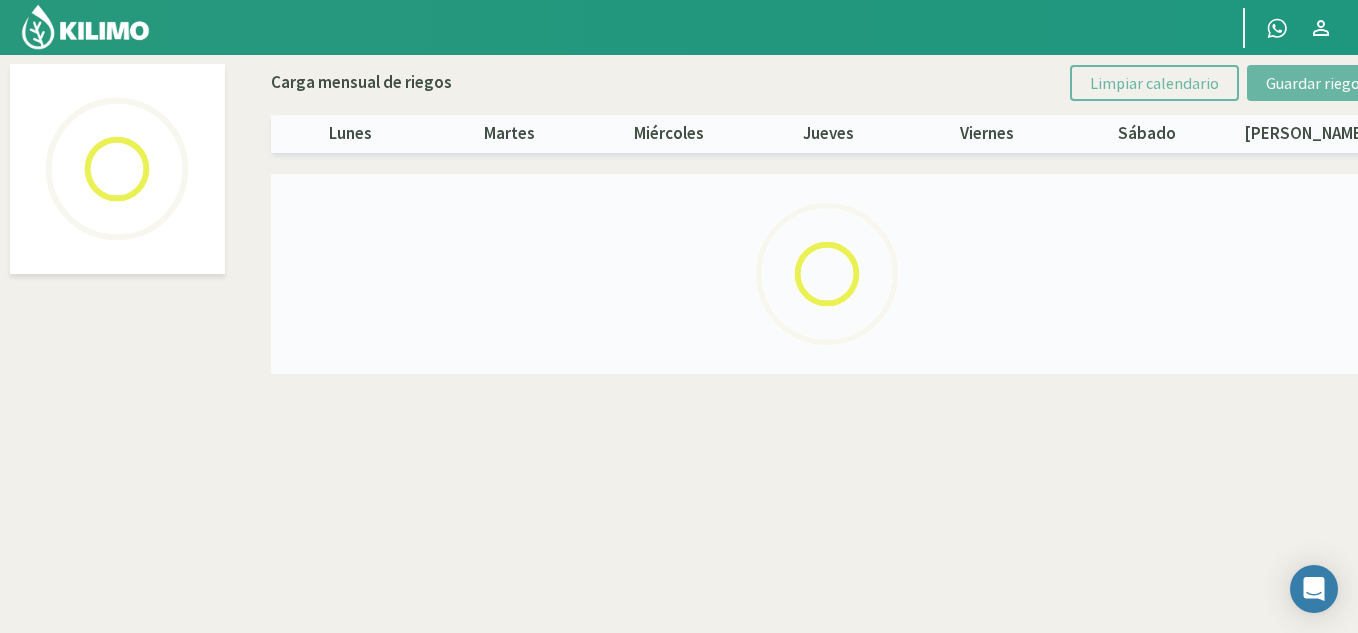 select on "1: Object" 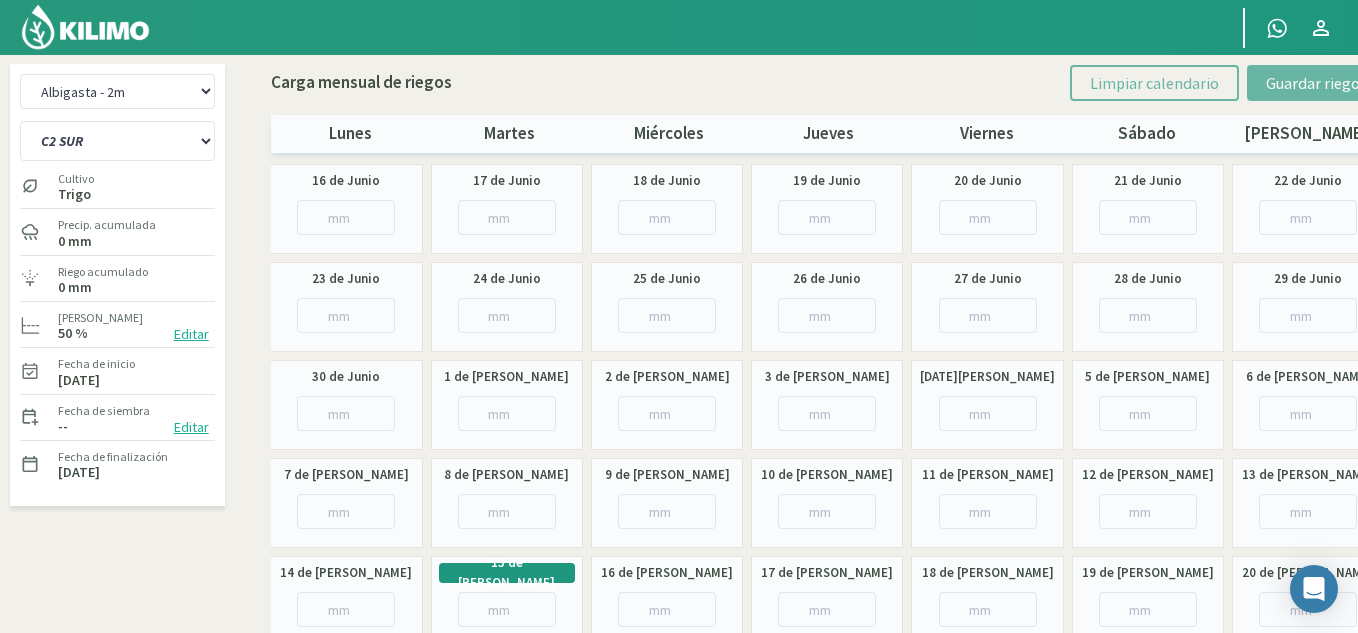 click 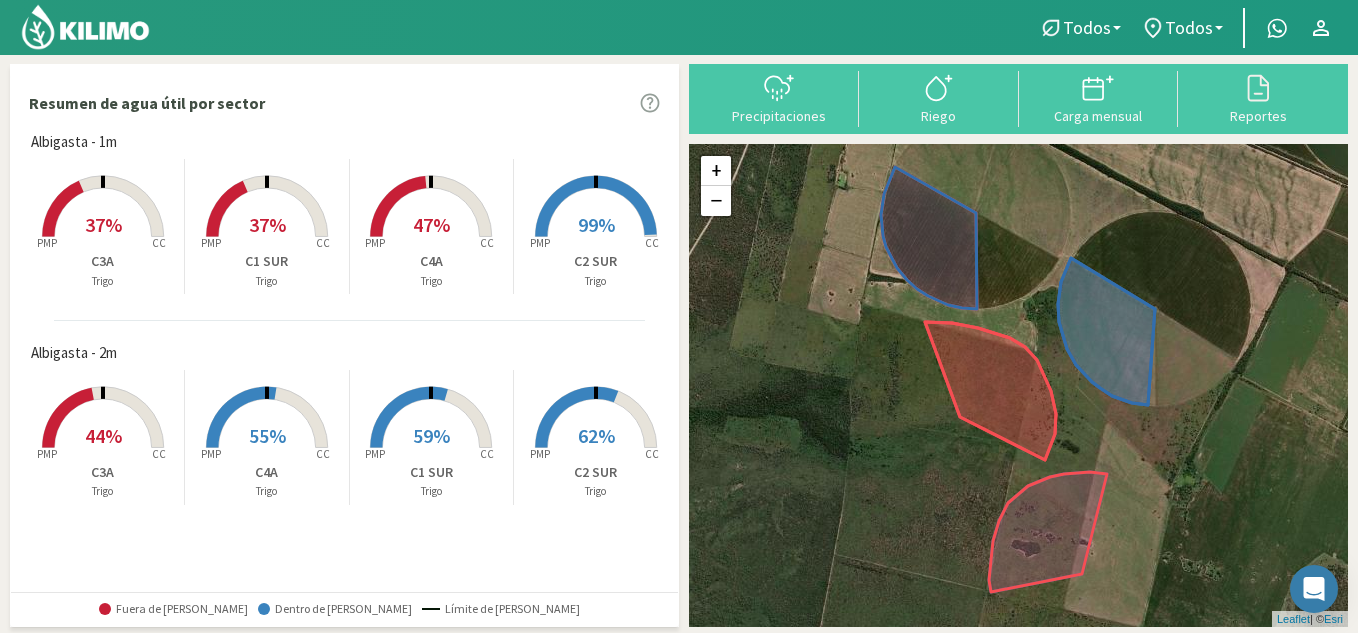 click 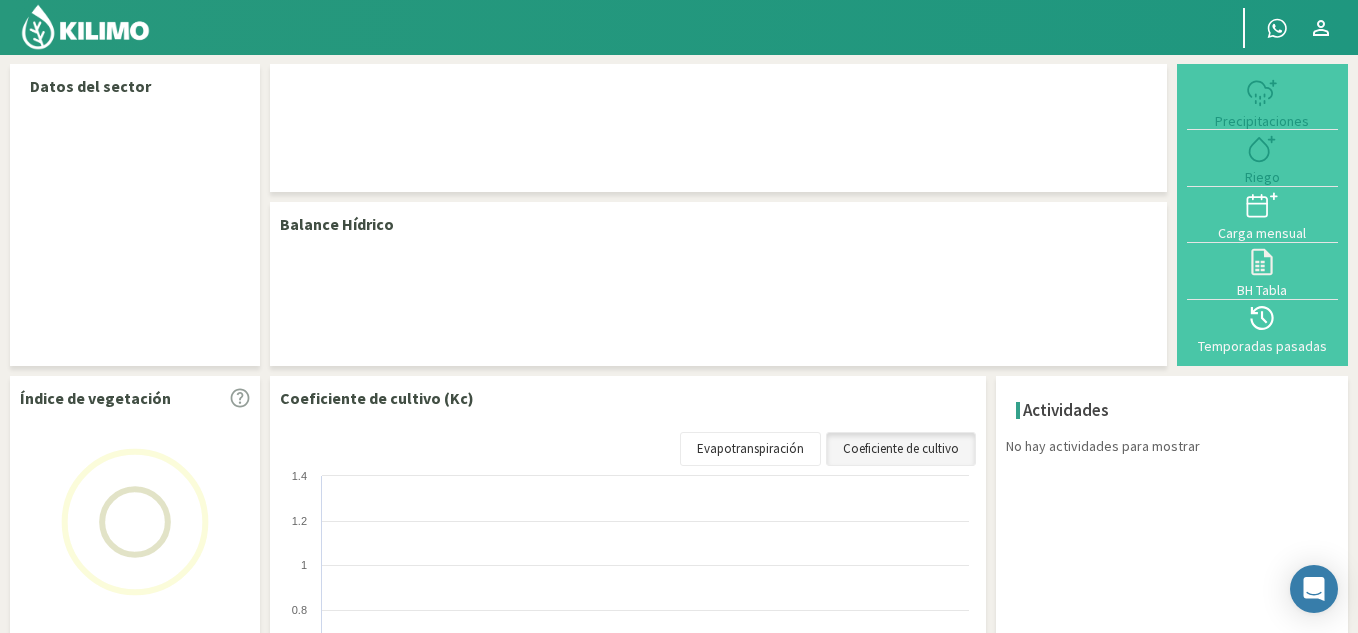 select on "1: Object" 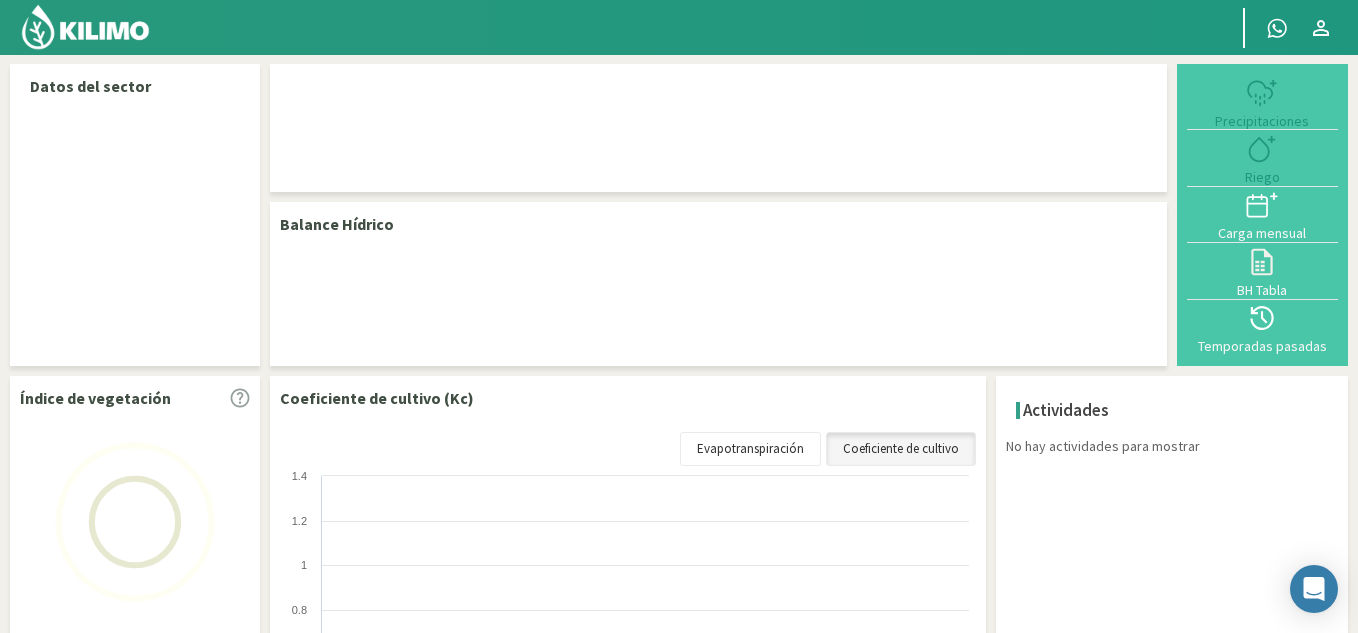 select on "1: Object" 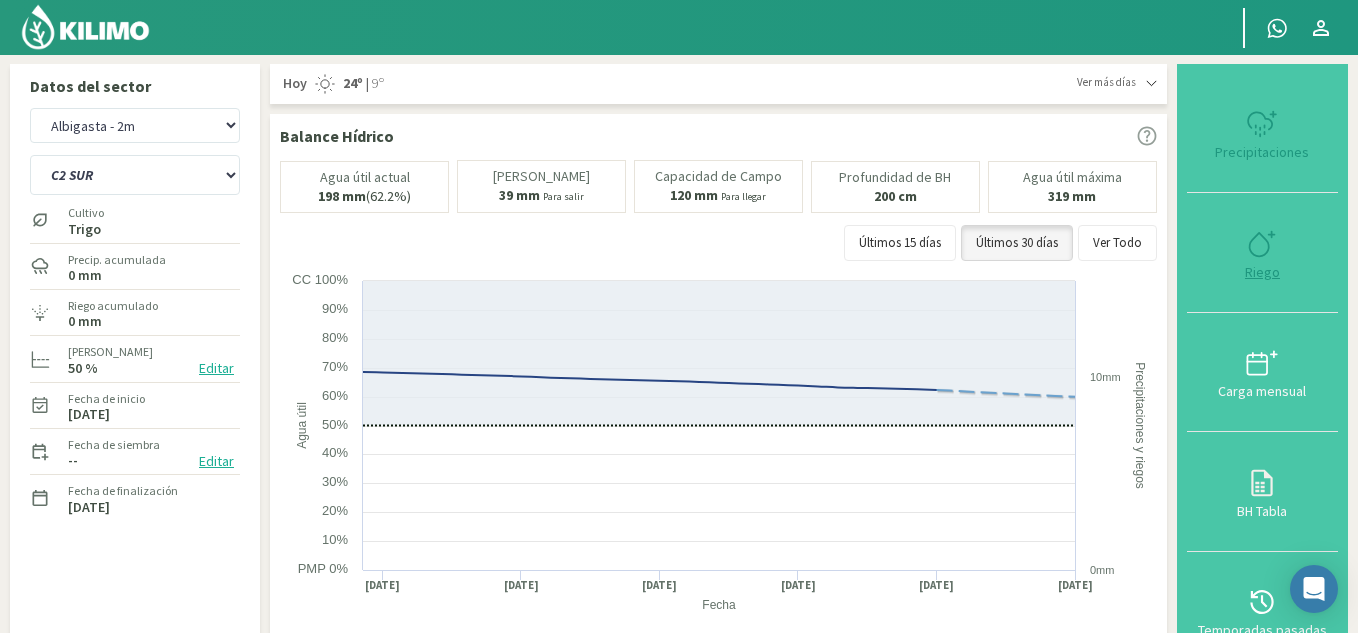 type on "0" 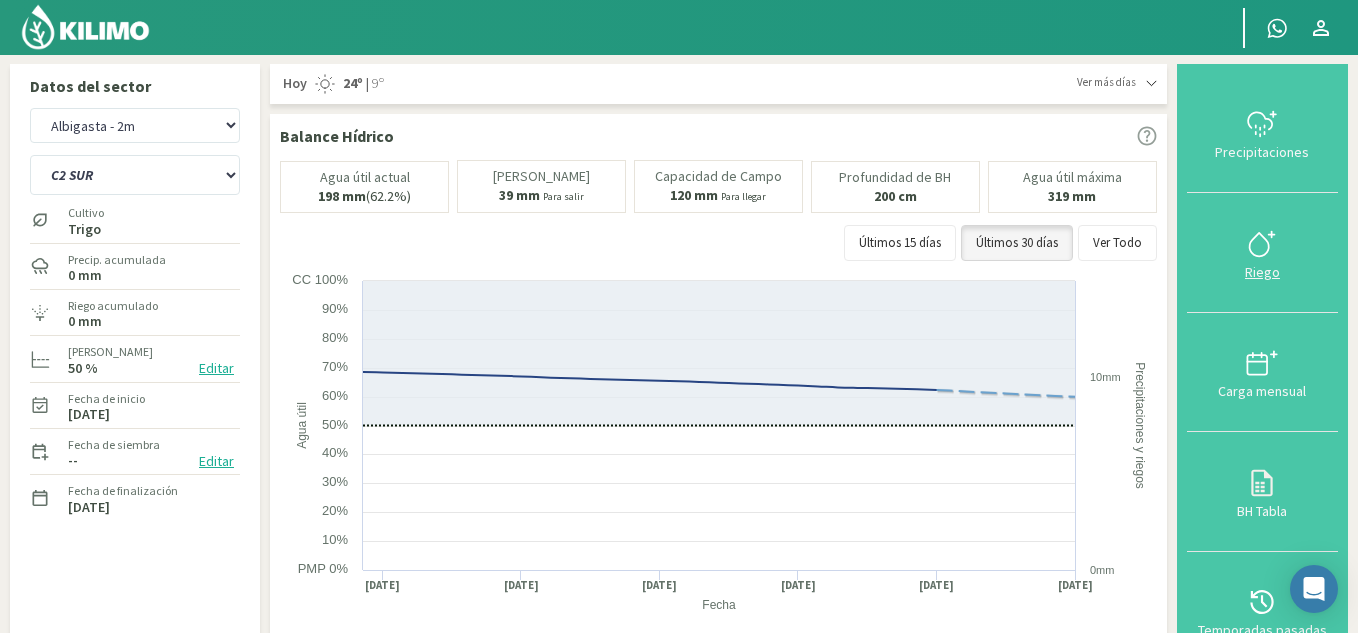 click on "Riego" at bounding box center (1262, 272) 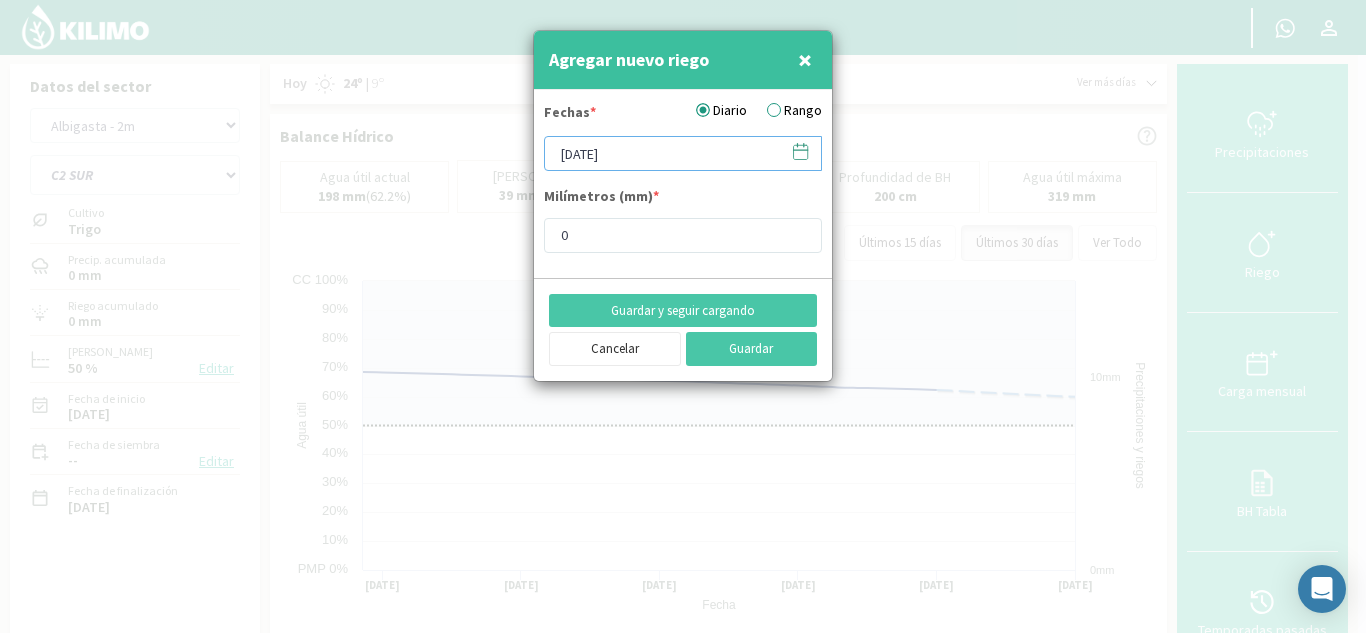 click on "[DATE]" at bounding box center (683, 153) 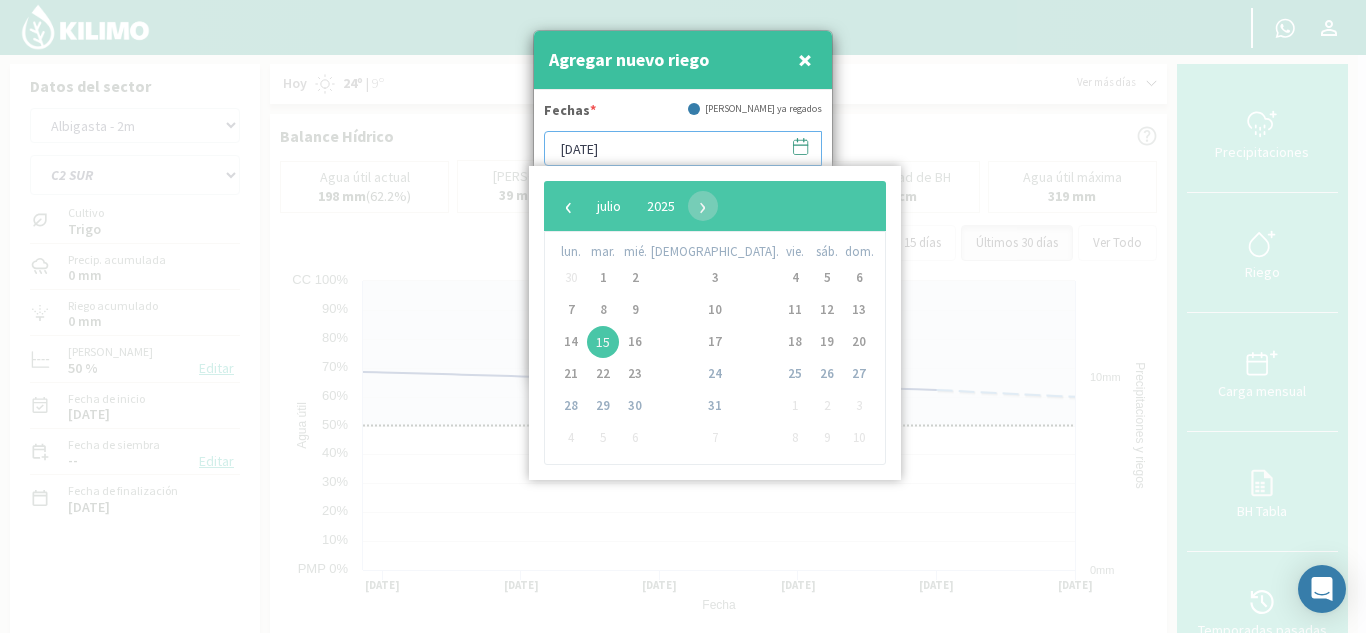 click on "[DATE]" at bounding box center [683, 148] 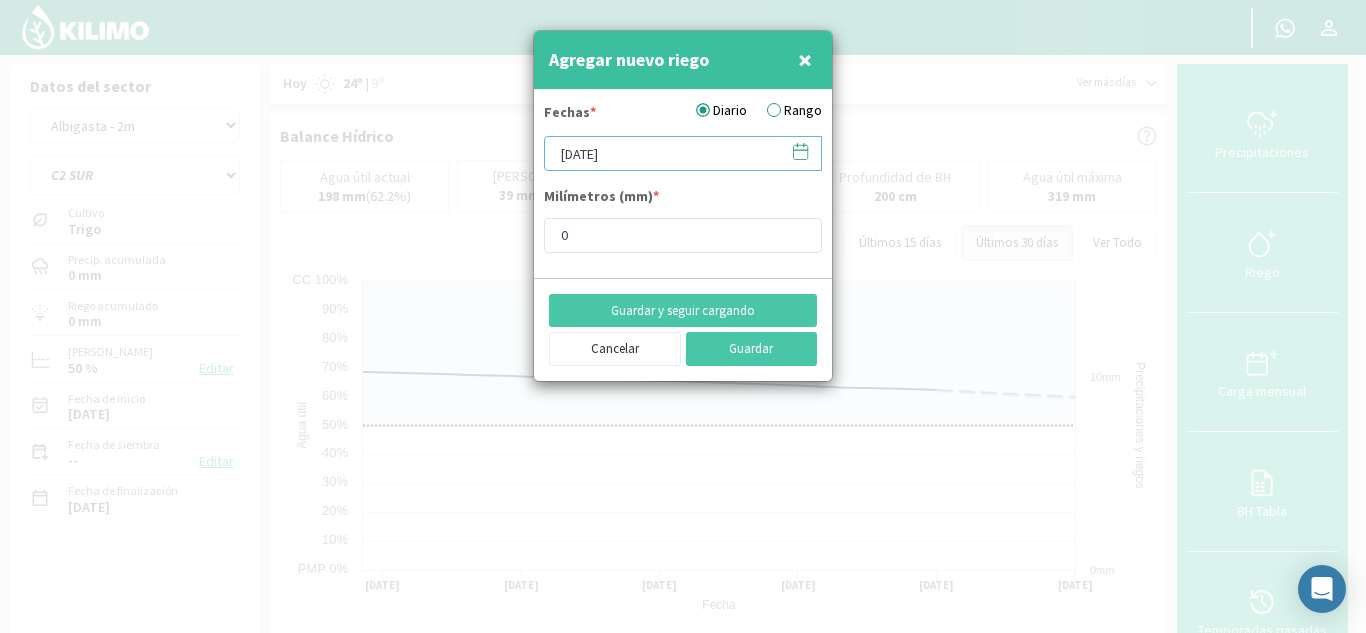 click on "[DATE]" at bounding box center (683, 153) 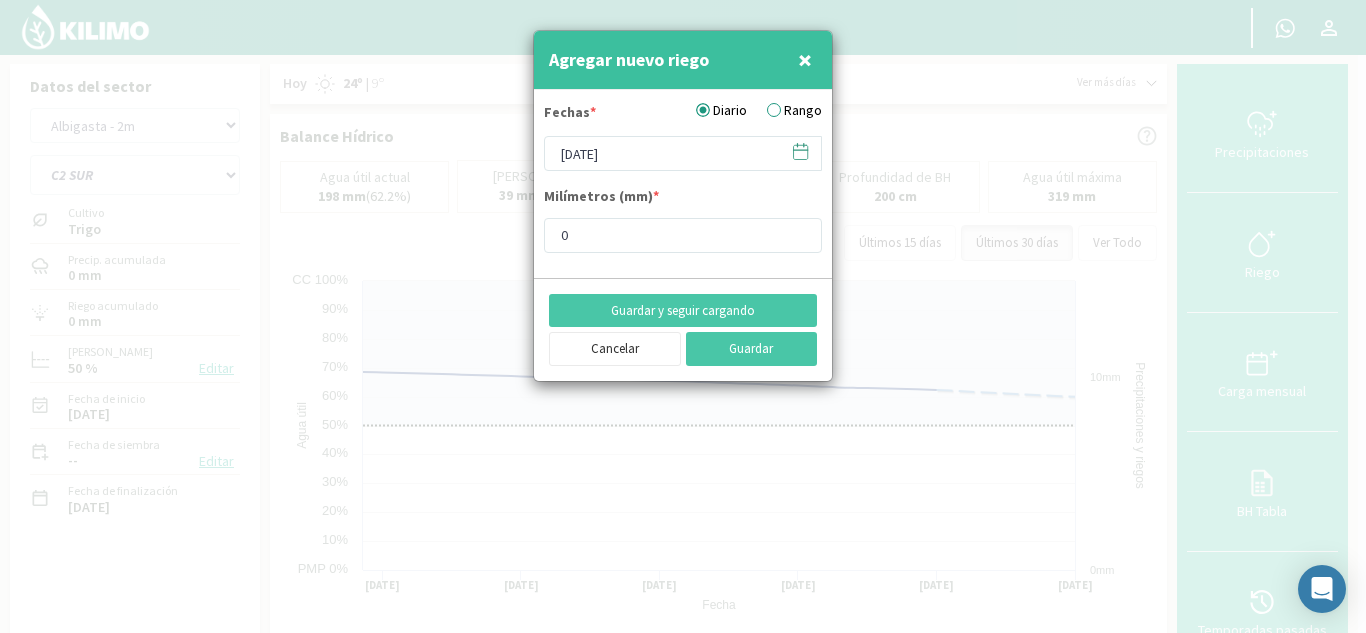 click 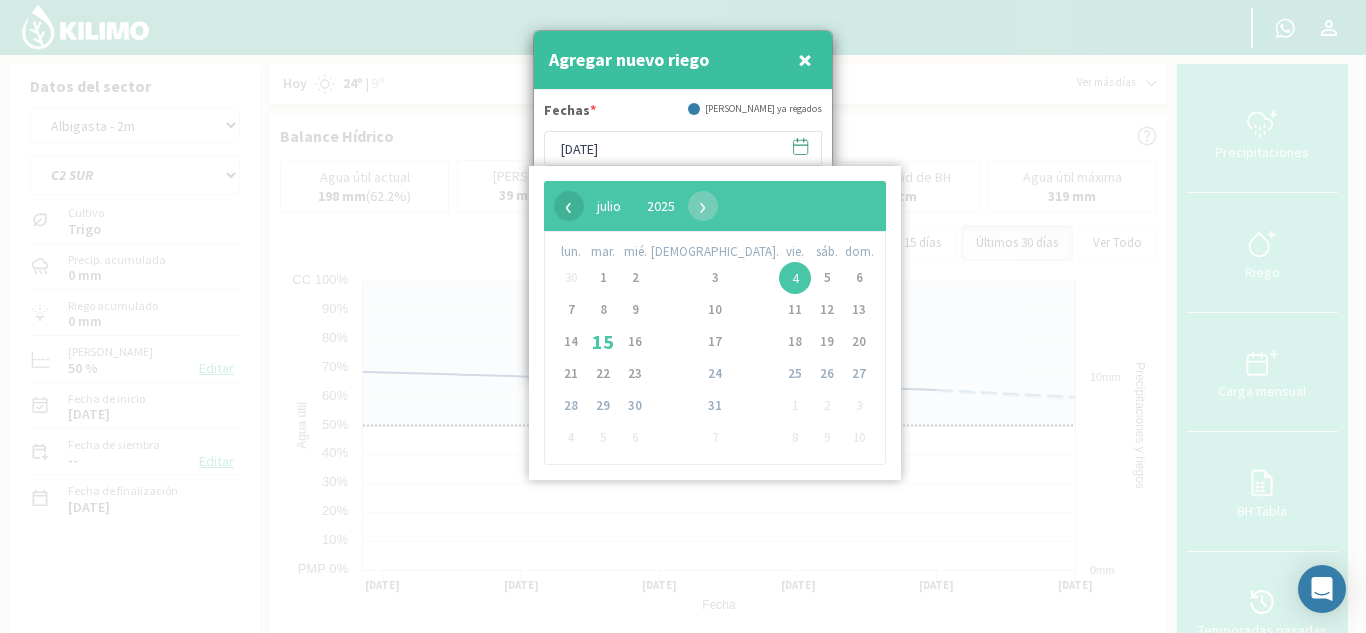 click on "‹" 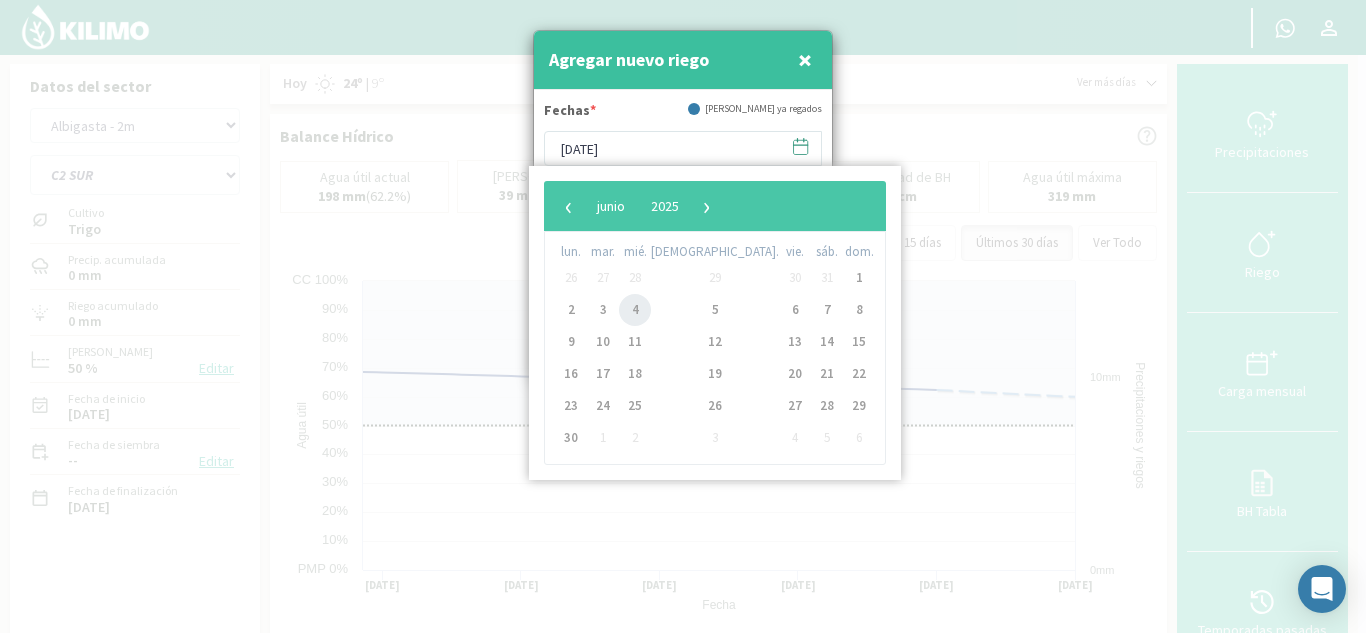 click on "4" 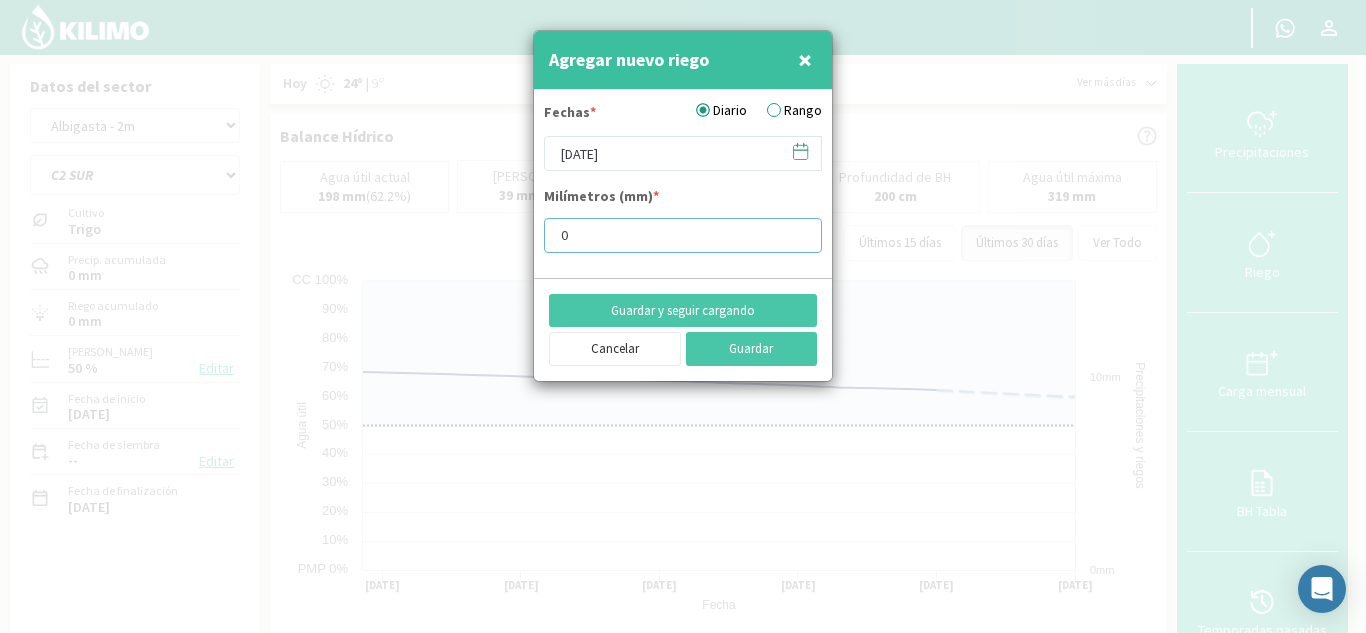 click on "0" at bounding box center (683, 235) 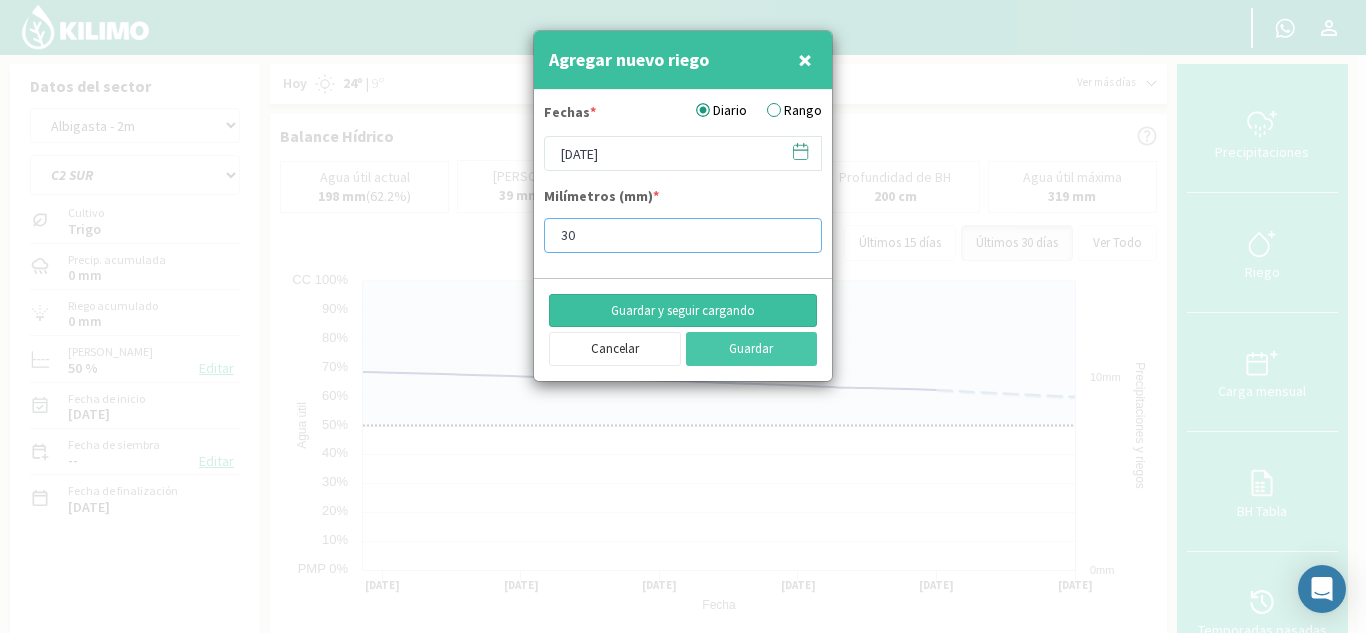 type on "30" 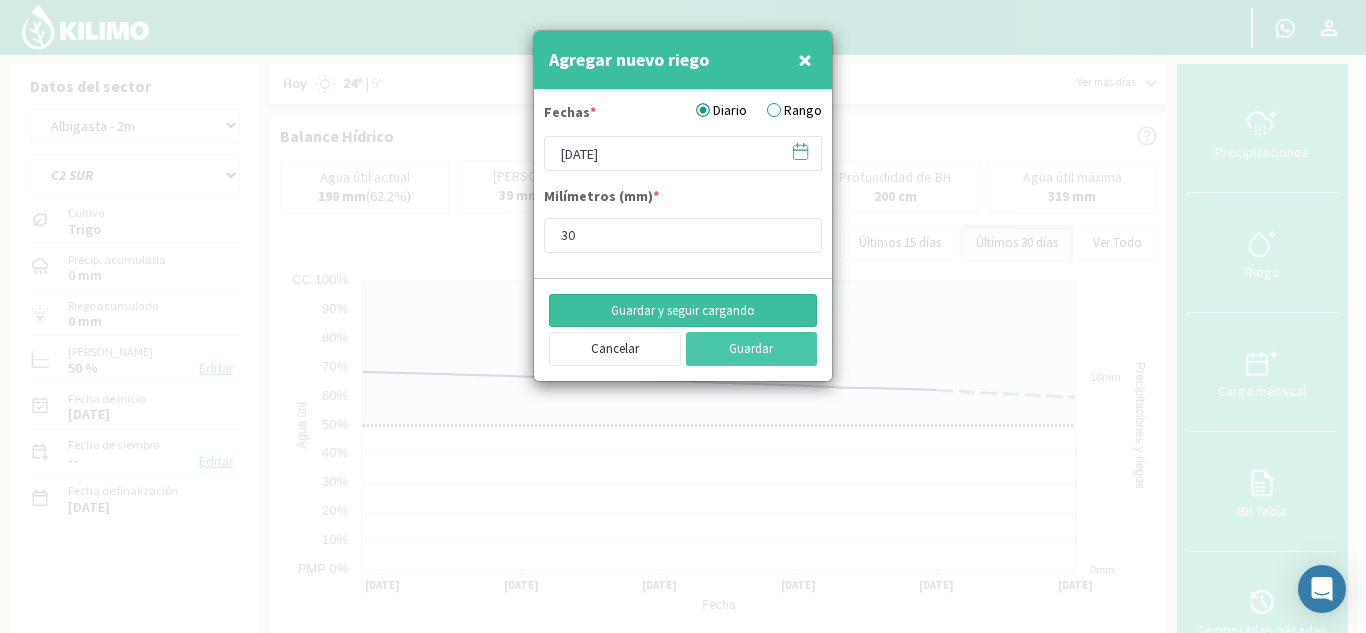click on "Guardar y seguir cargando" at bounding box center [683, 311] 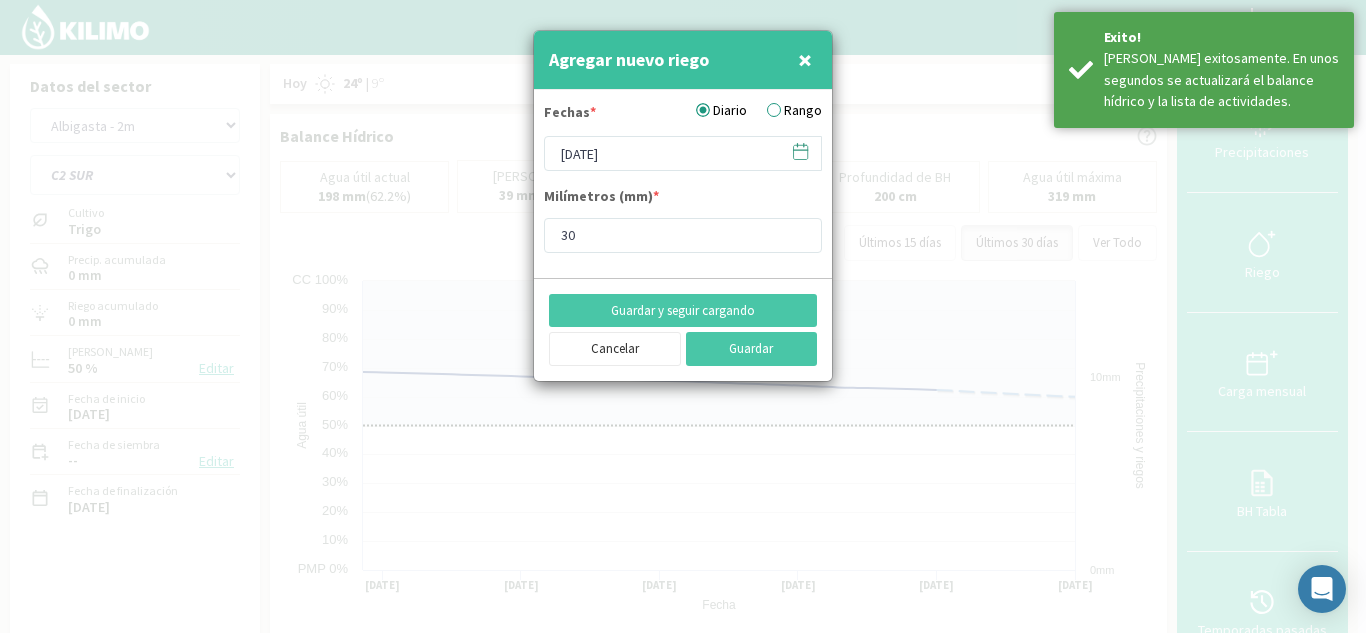 click 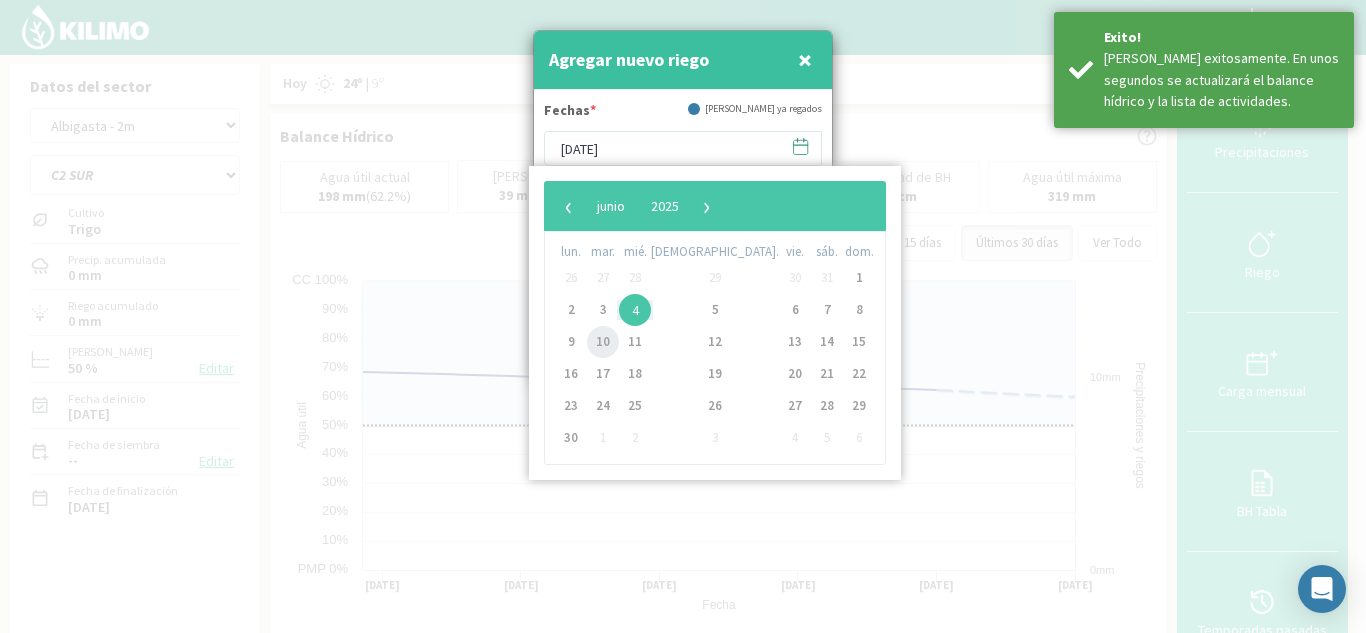 click on "10" 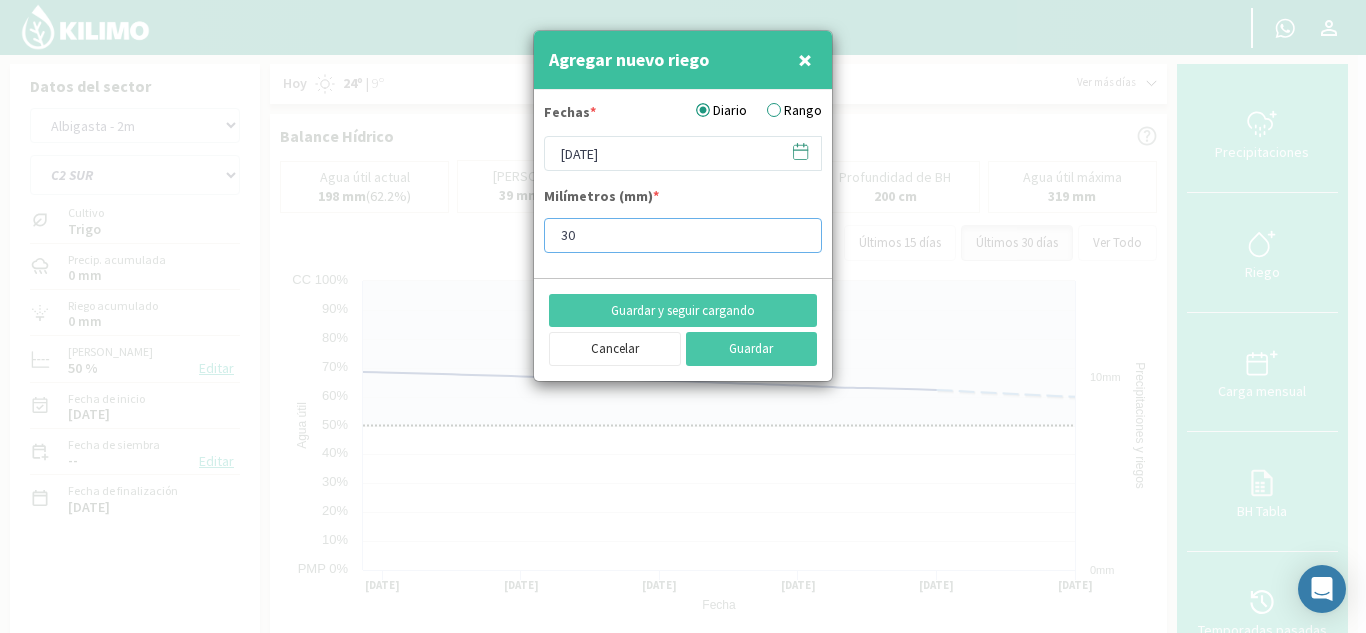 click on "30" at bounding box center (683, 235) 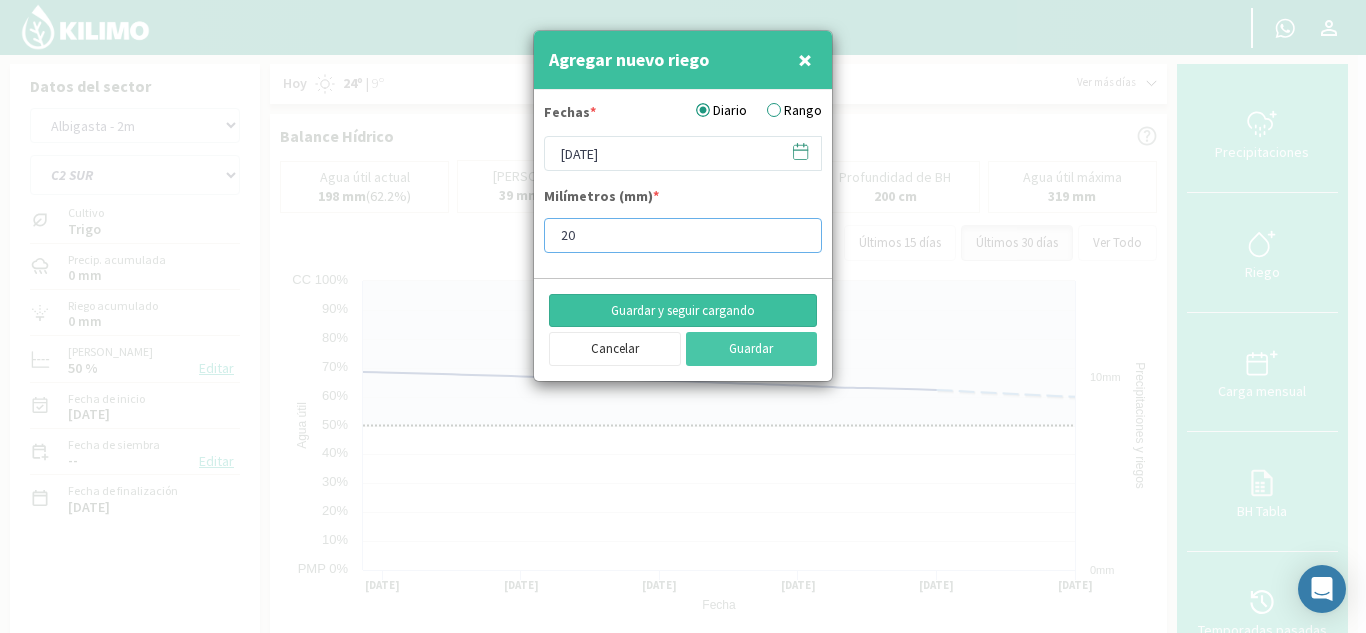 type on "20" 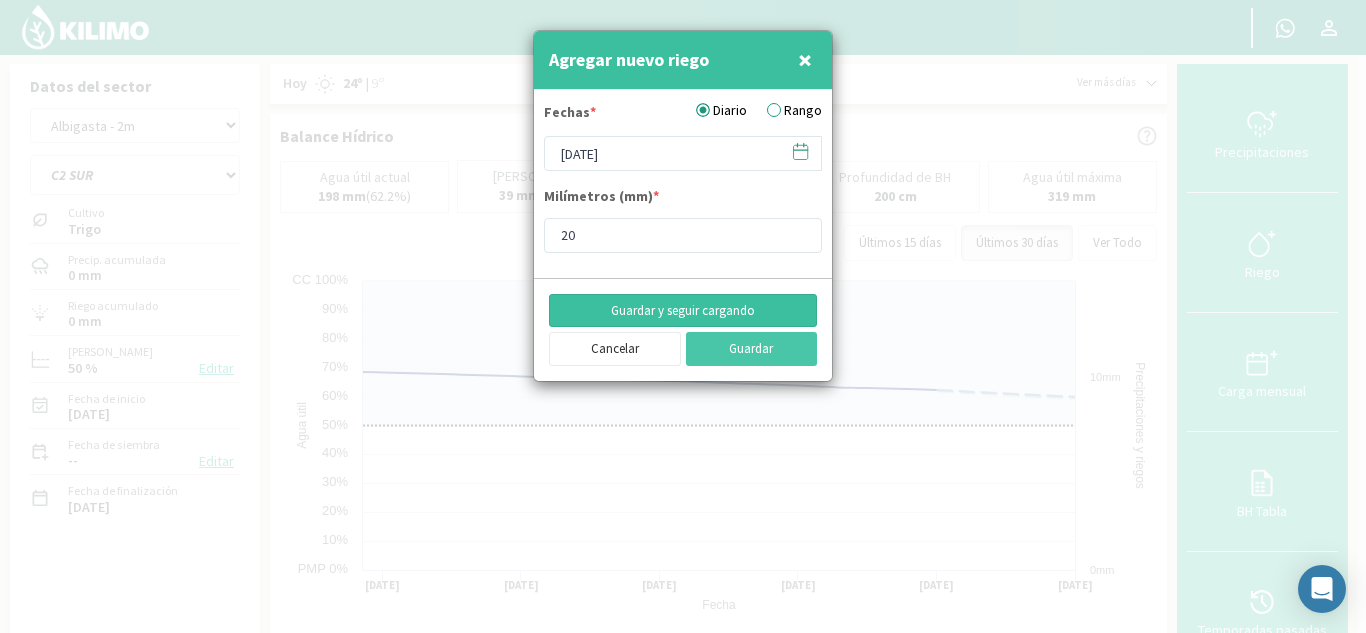 click on "Guardar y seguir cargando" at bounding box center [683, 311] 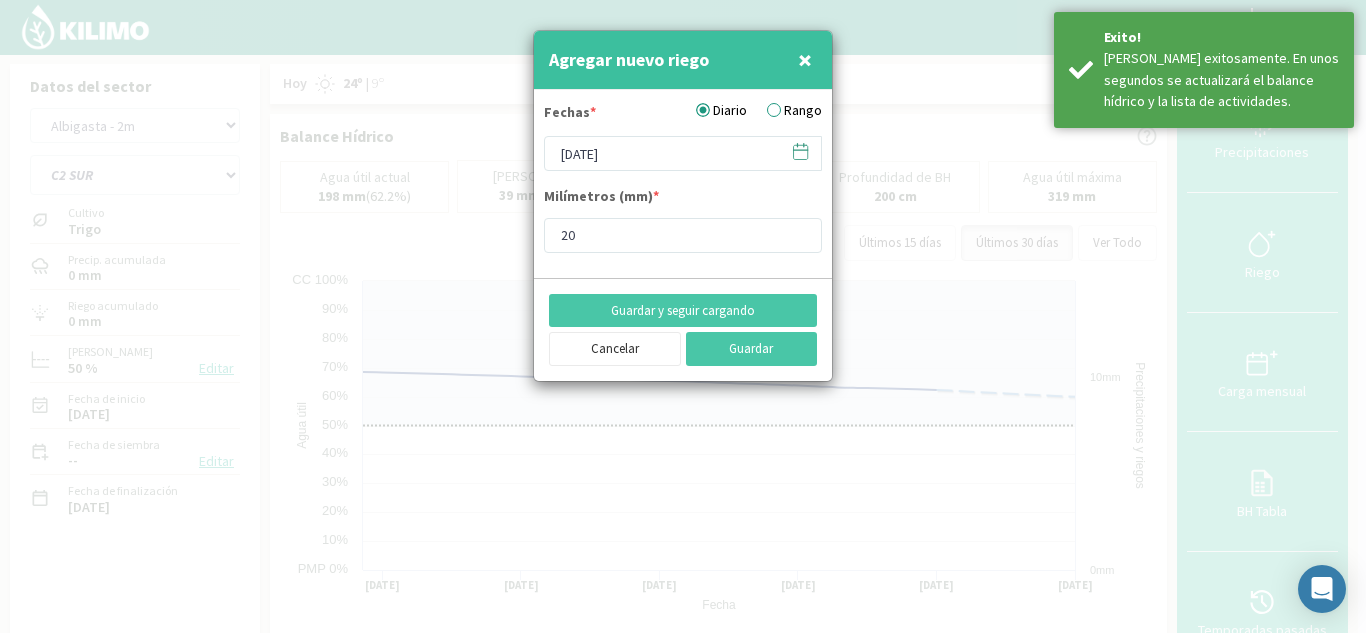 click 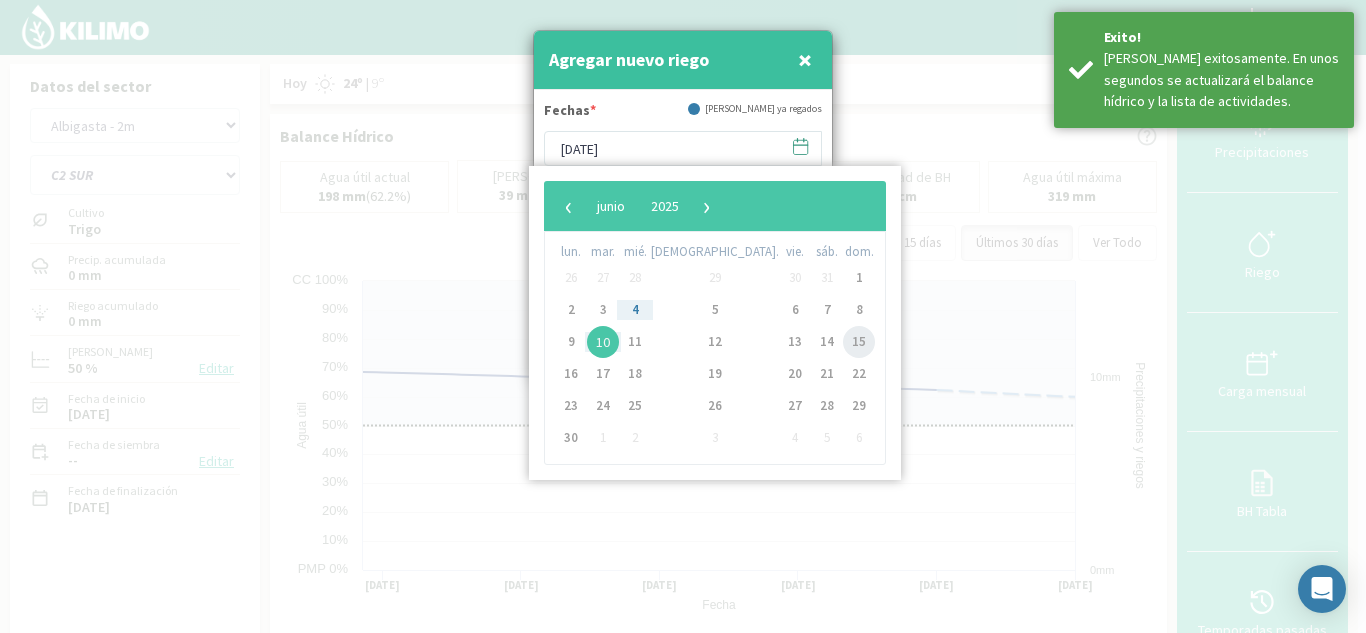 click on "15" 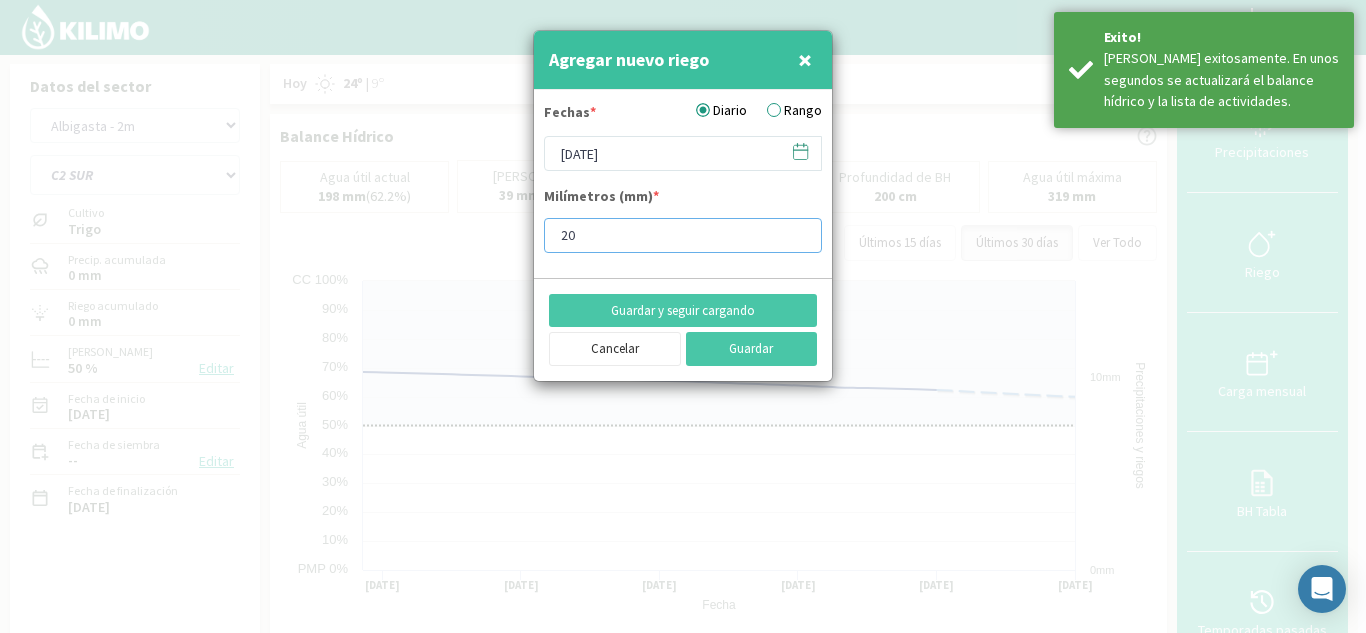 click on "20" at bounding box center (683, 235) 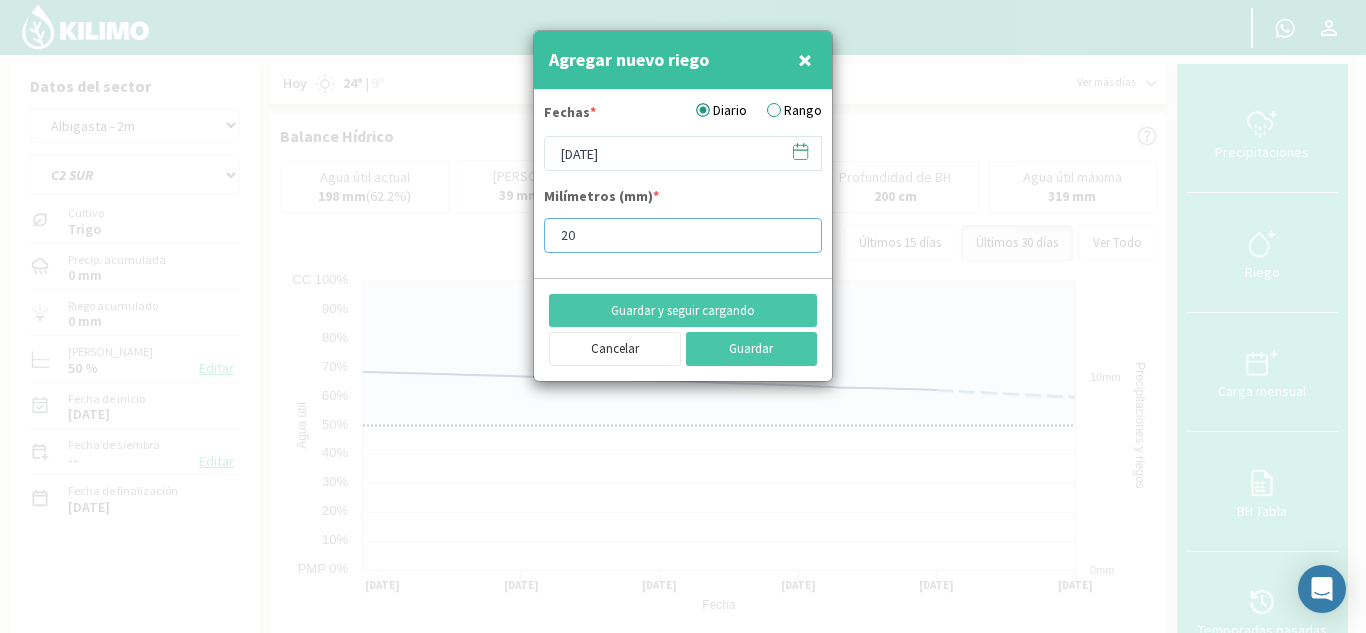 type on "2" 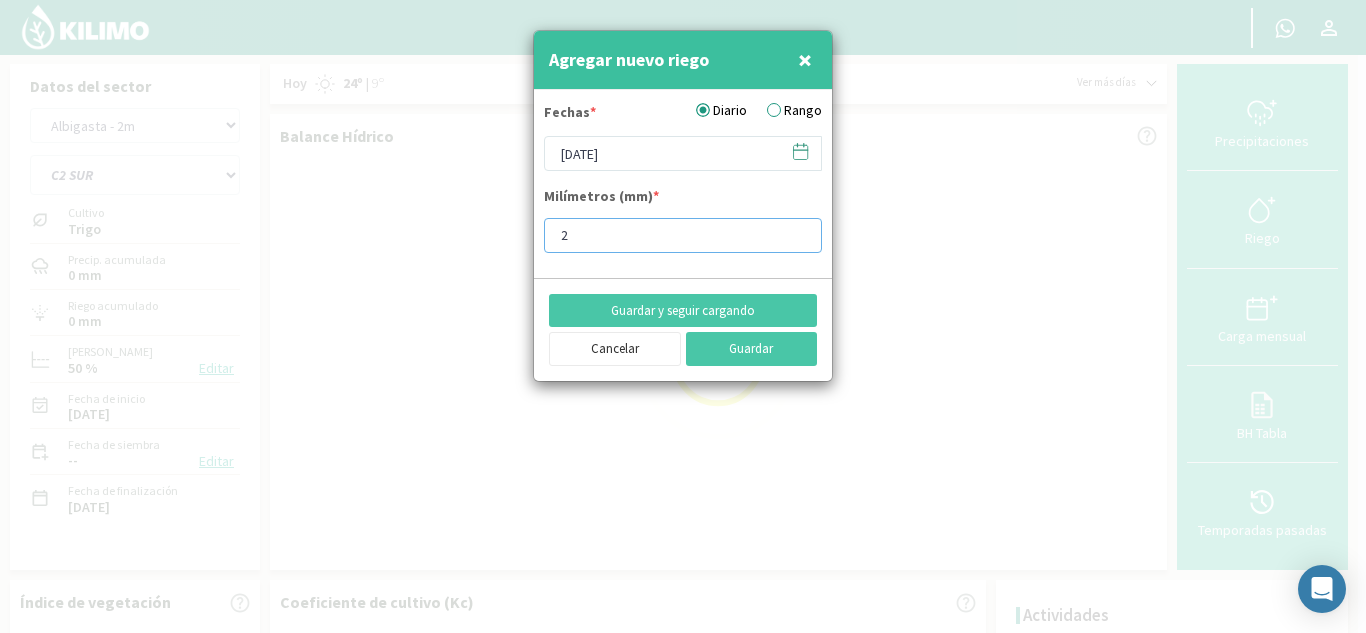type on "20" 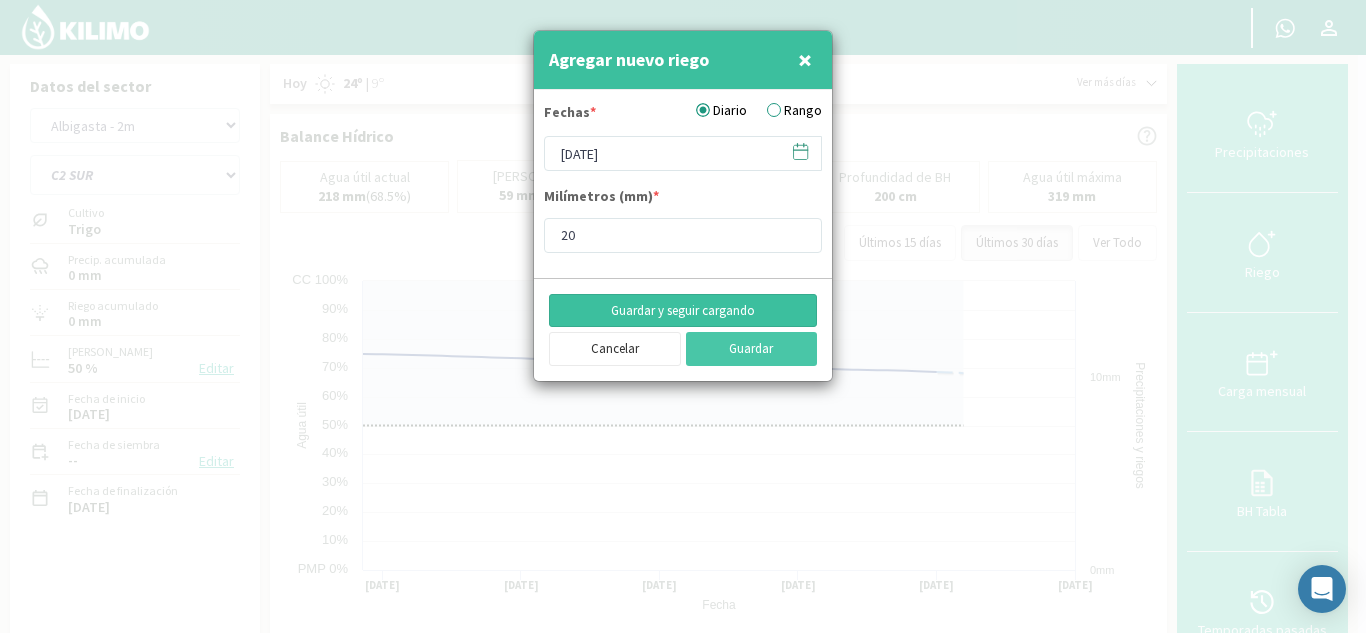 click on "Guardar y seguir cargando" at bounding box center [683, 311] 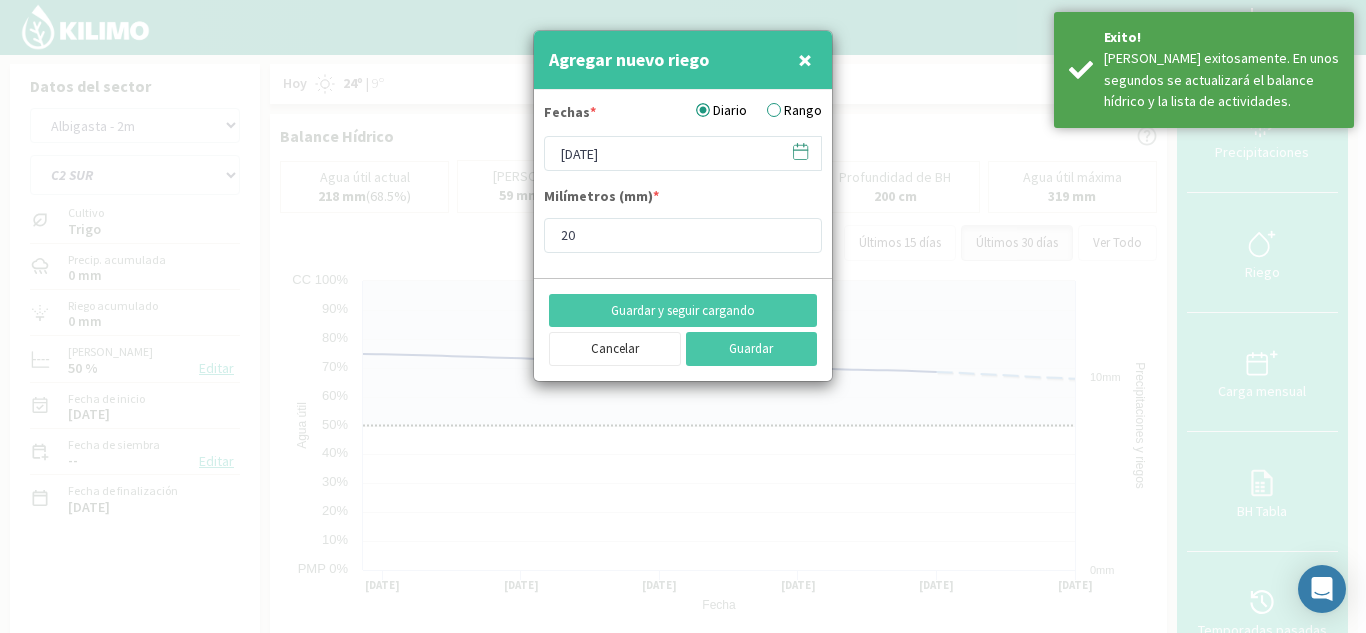 click 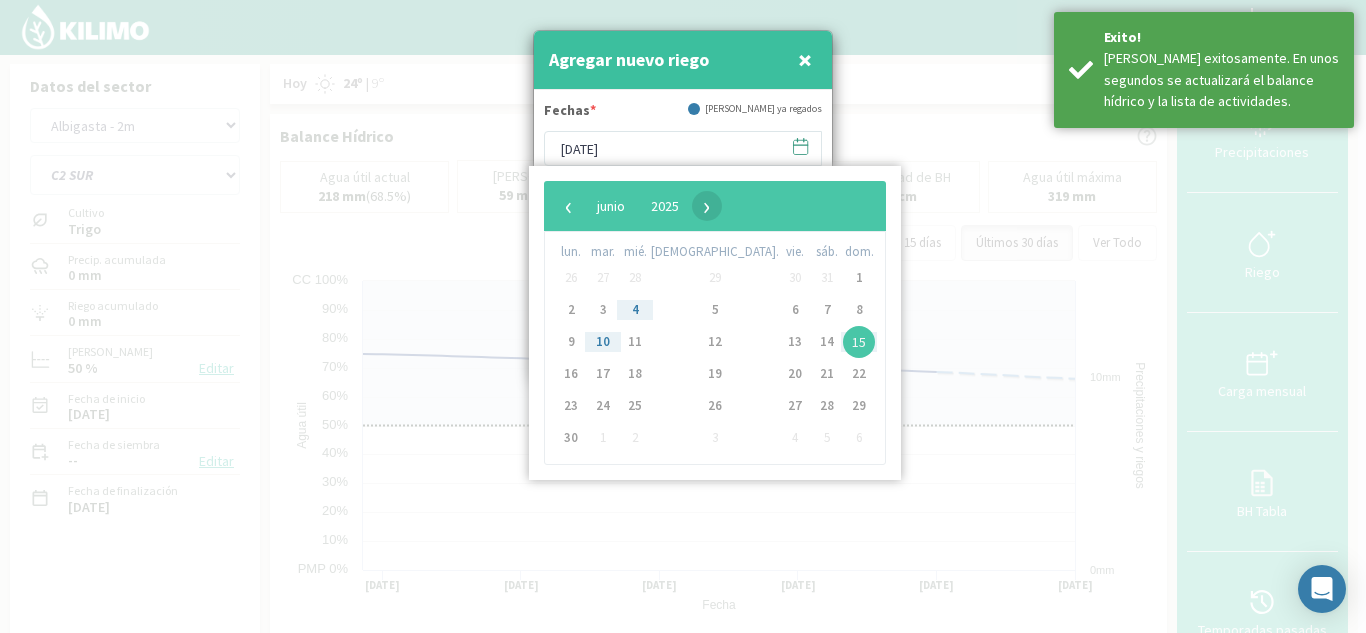 click on "›" 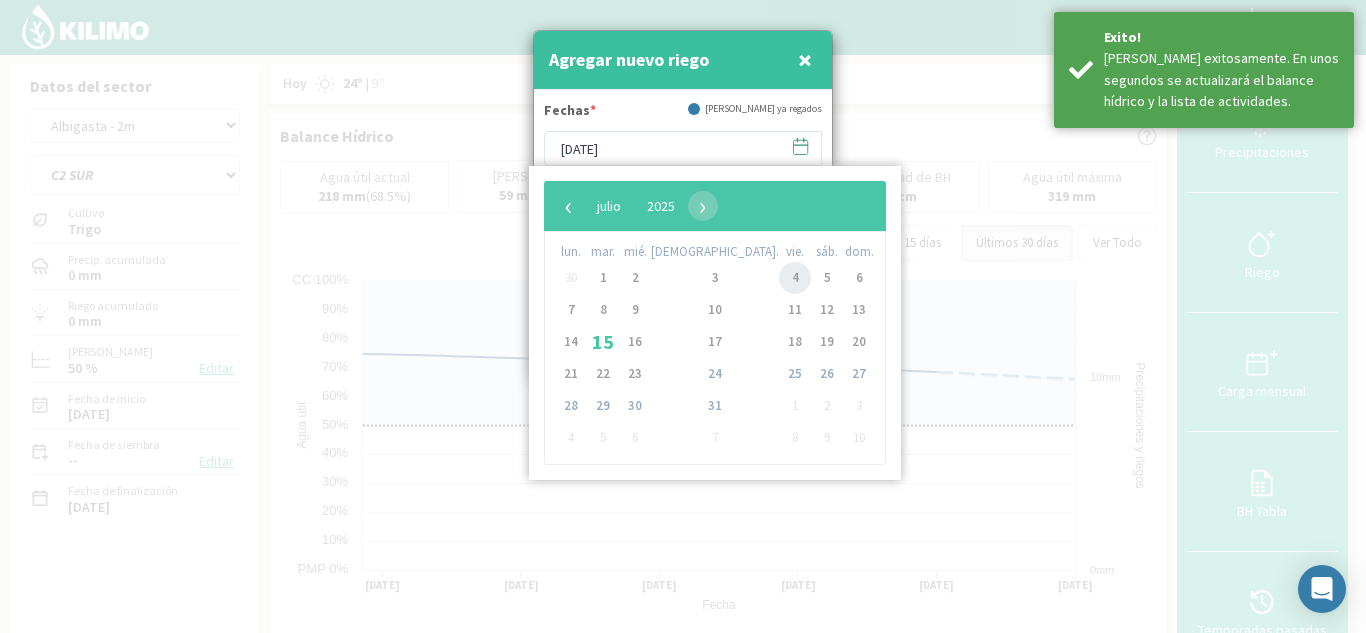 click on "4" 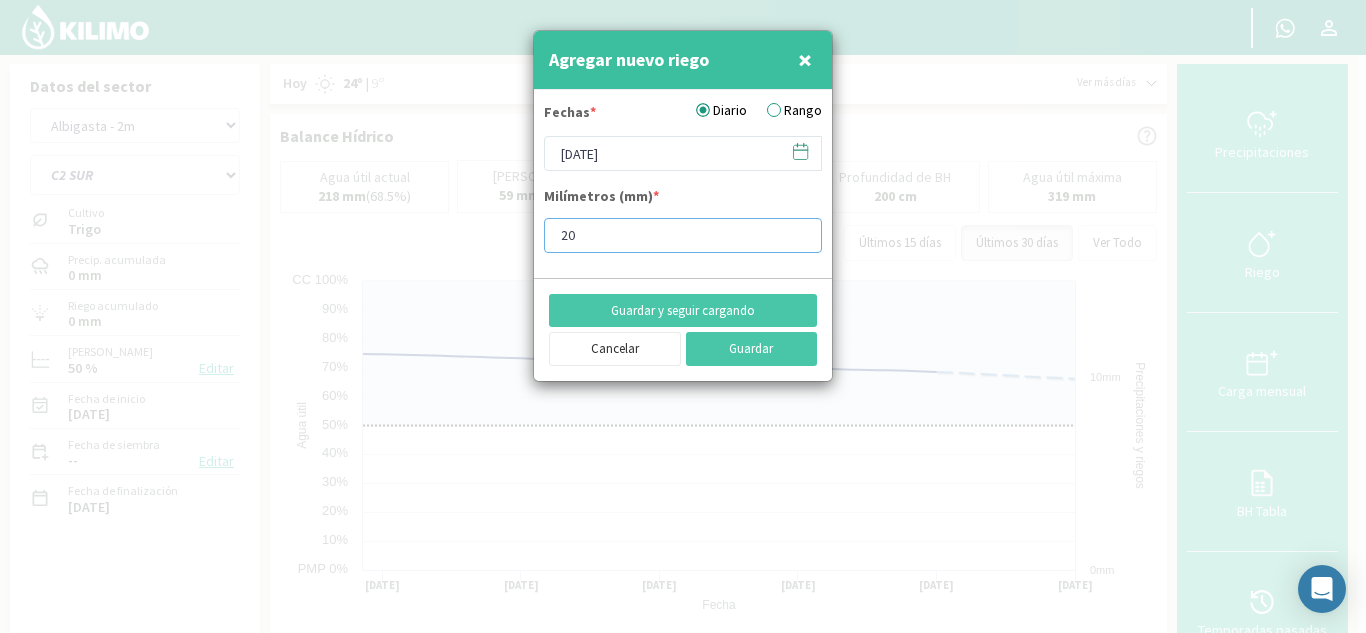 click on "20" at bounding box center [683, 235] 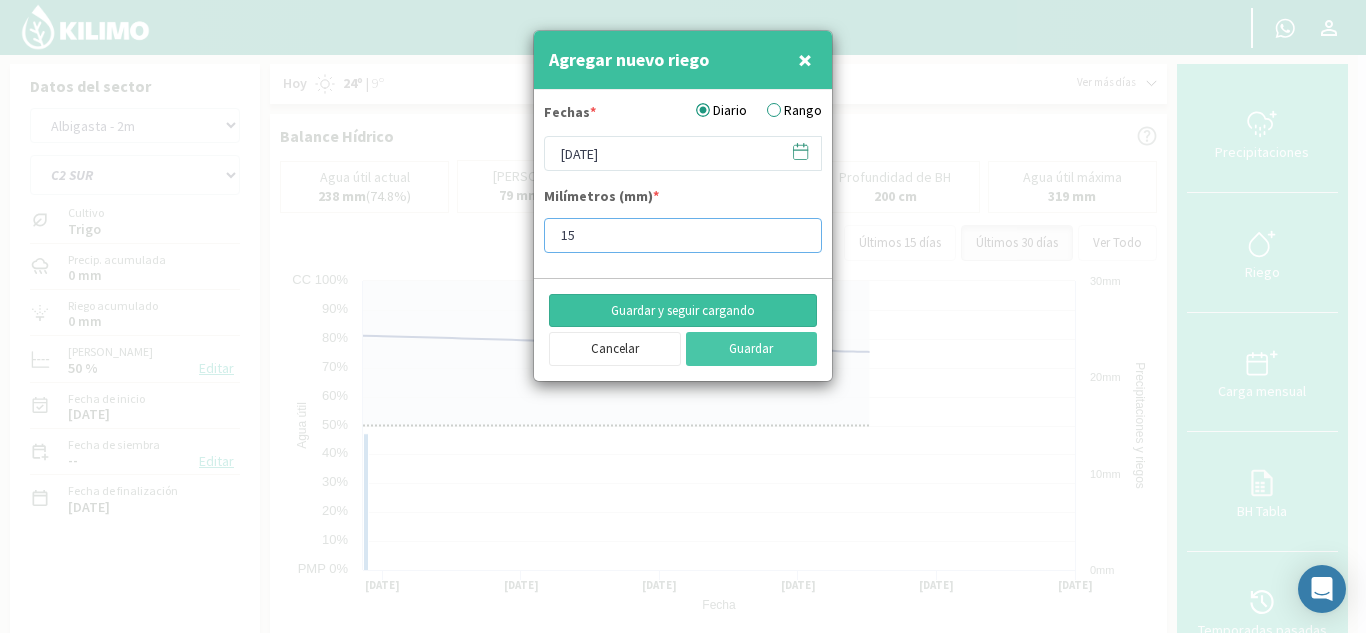 type on "15" 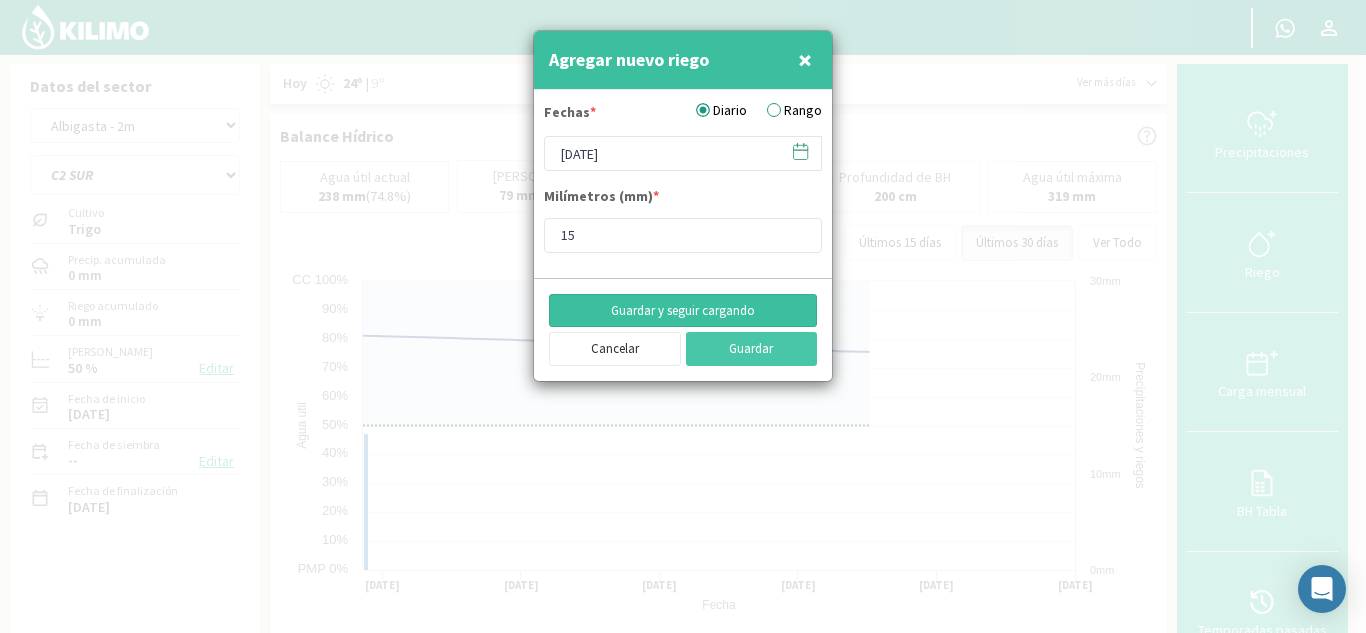 click on "Guardar y seguir cargando" at bounding box center [683, 311] 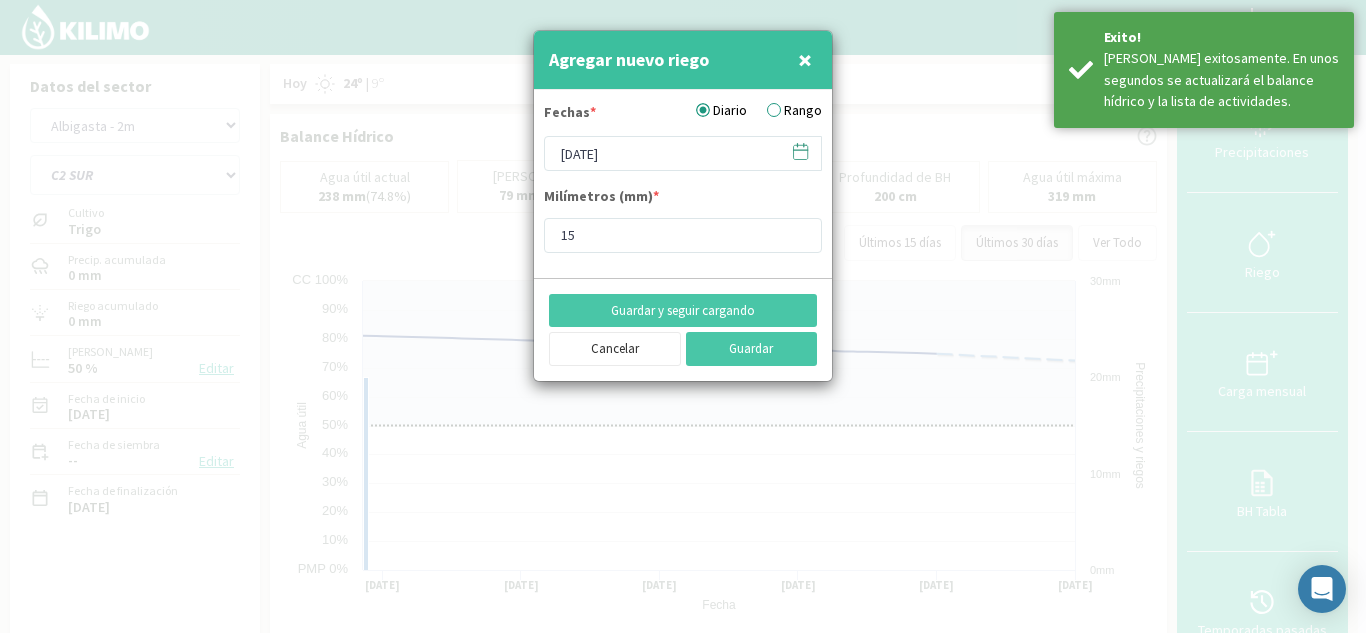 click 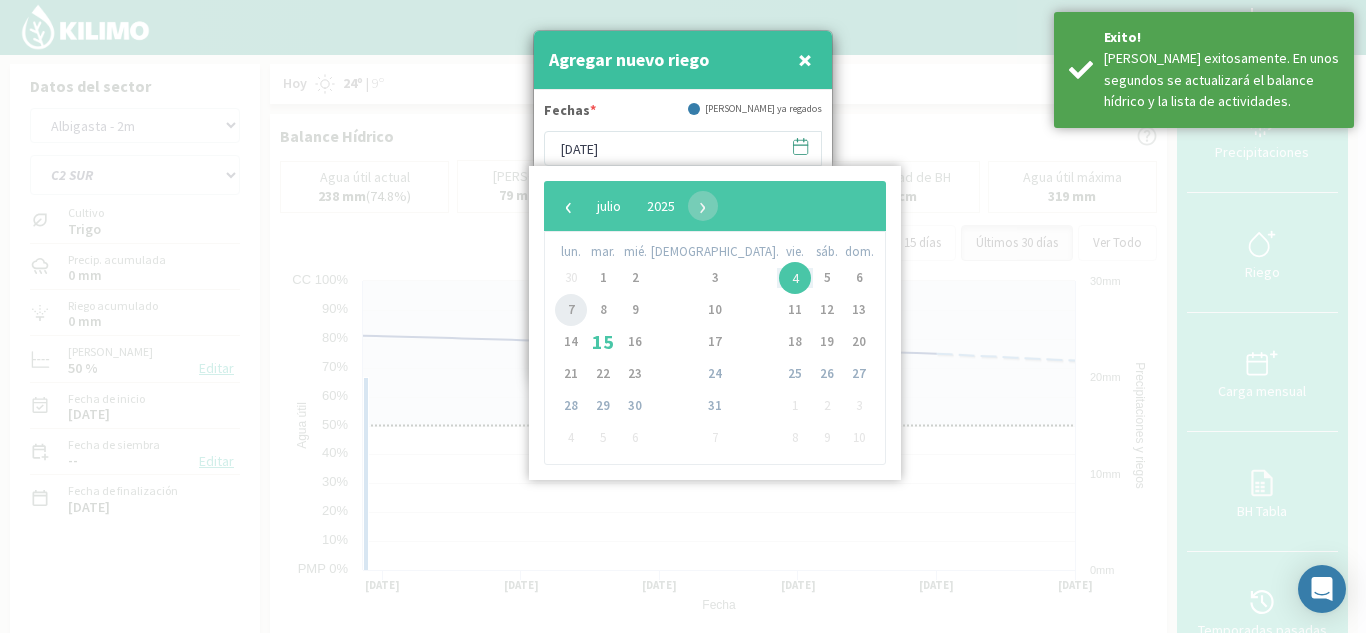 click on "7" 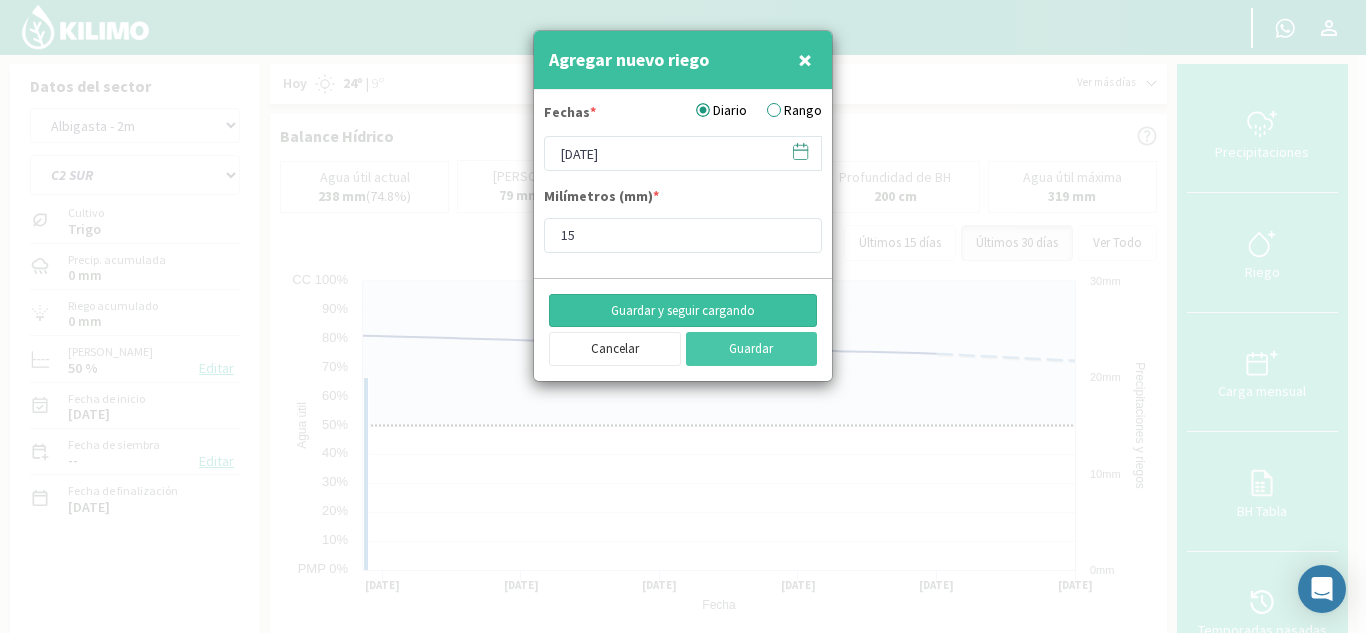 click on "Guardar y seguir cargando" at bounding box center [683, 311] 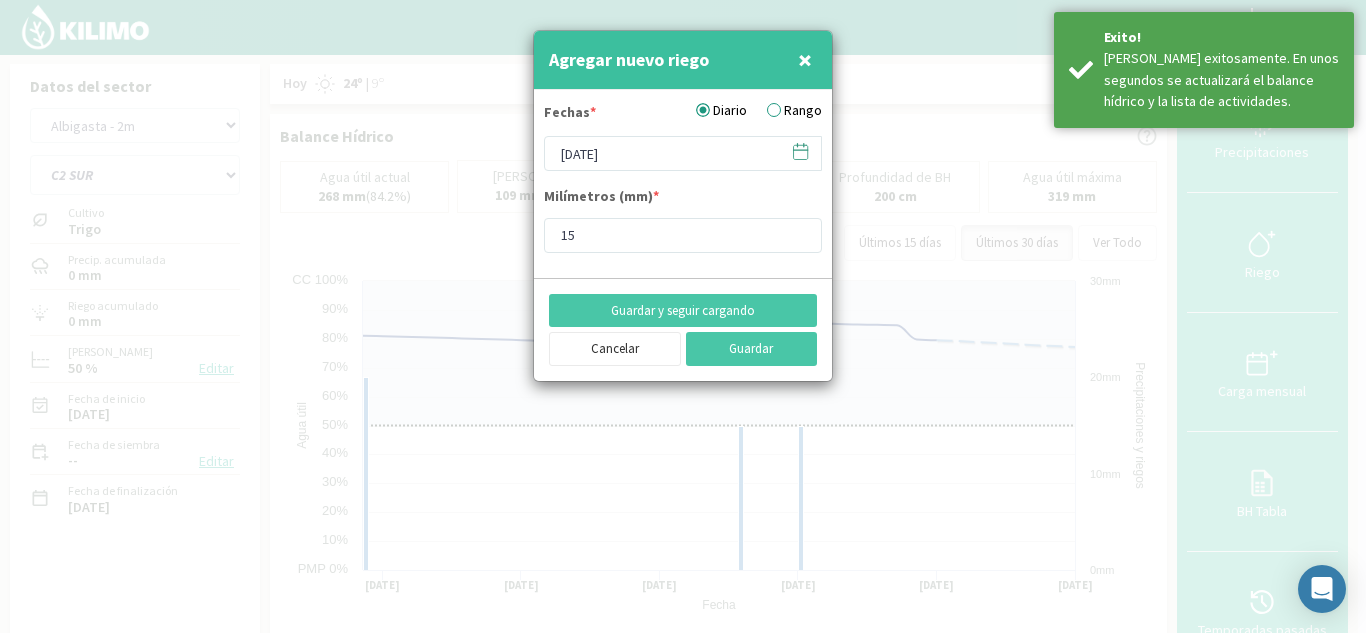 click 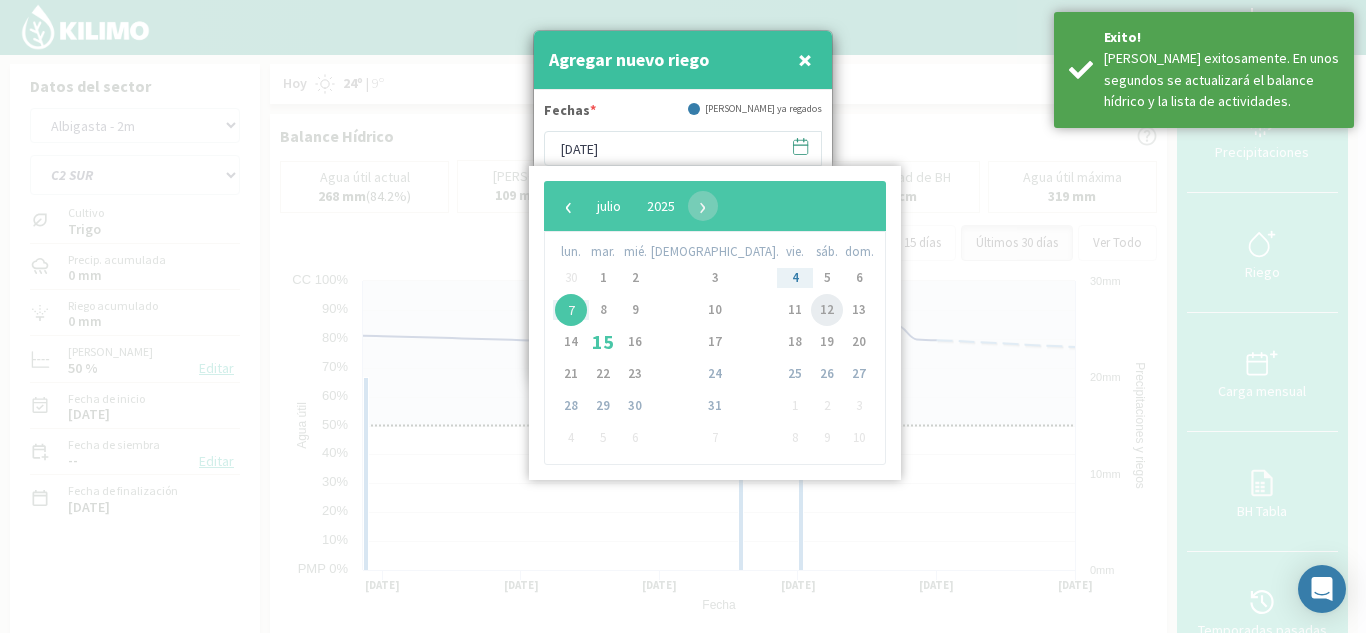 click on "12" 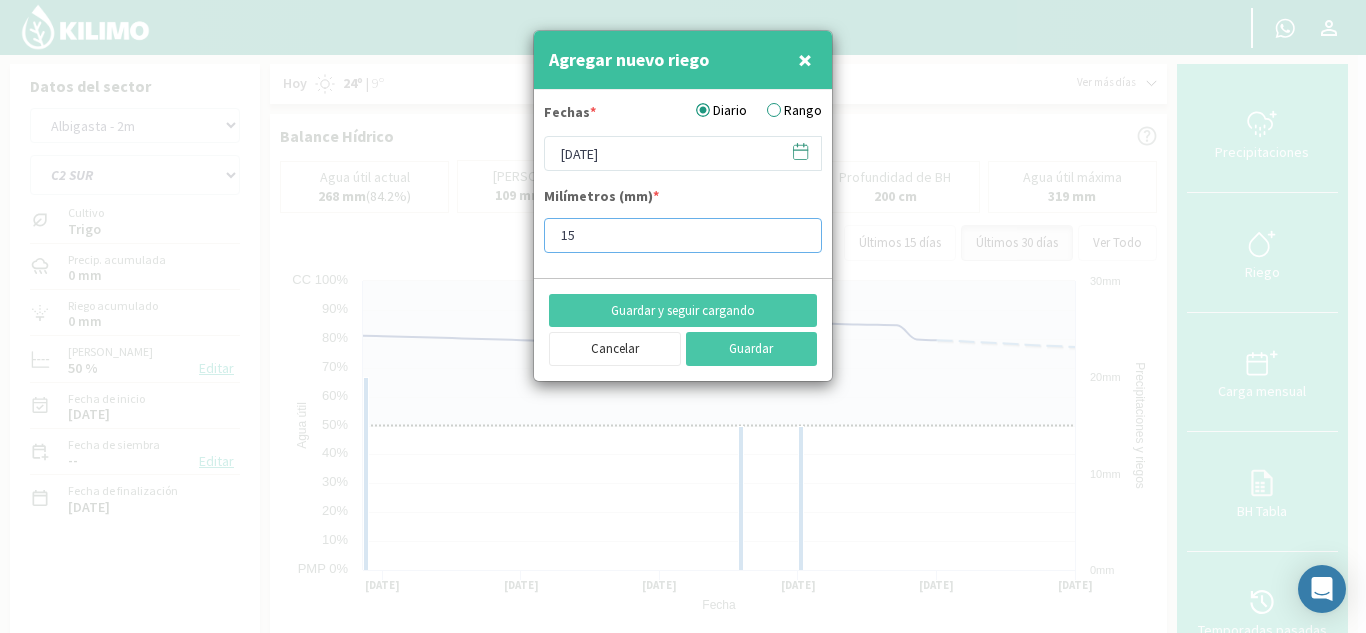 click on "15" at bounding box center [683, 235] 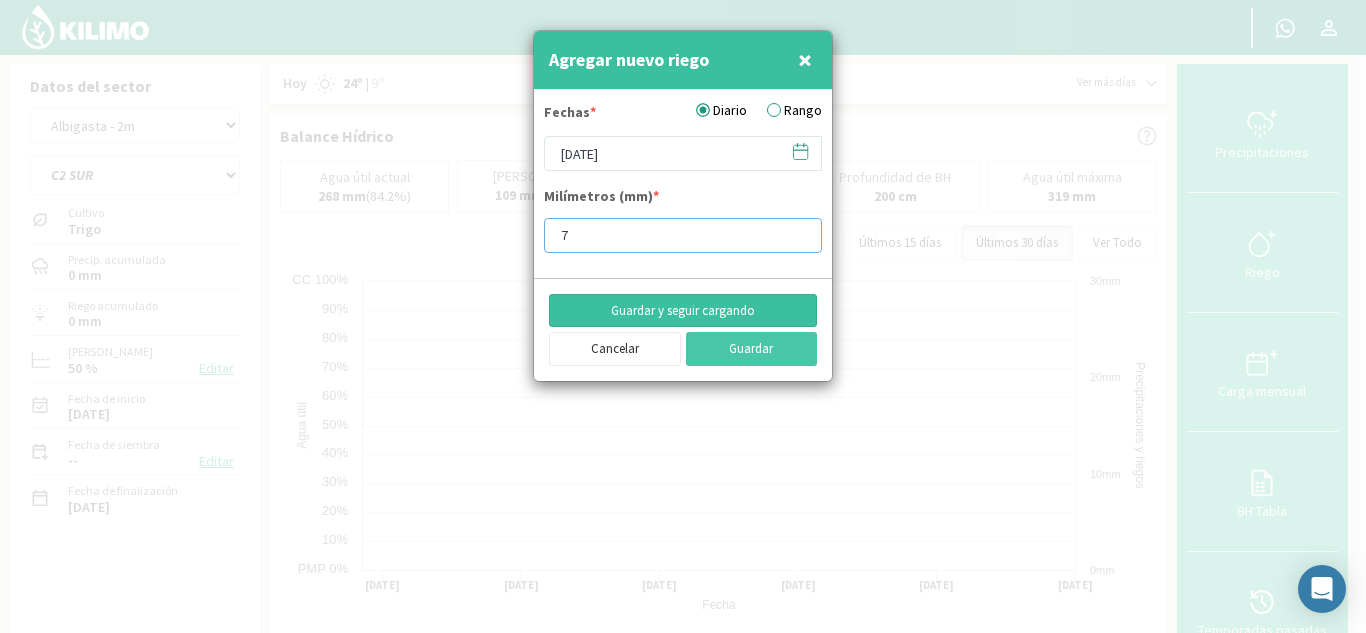 type on "7" 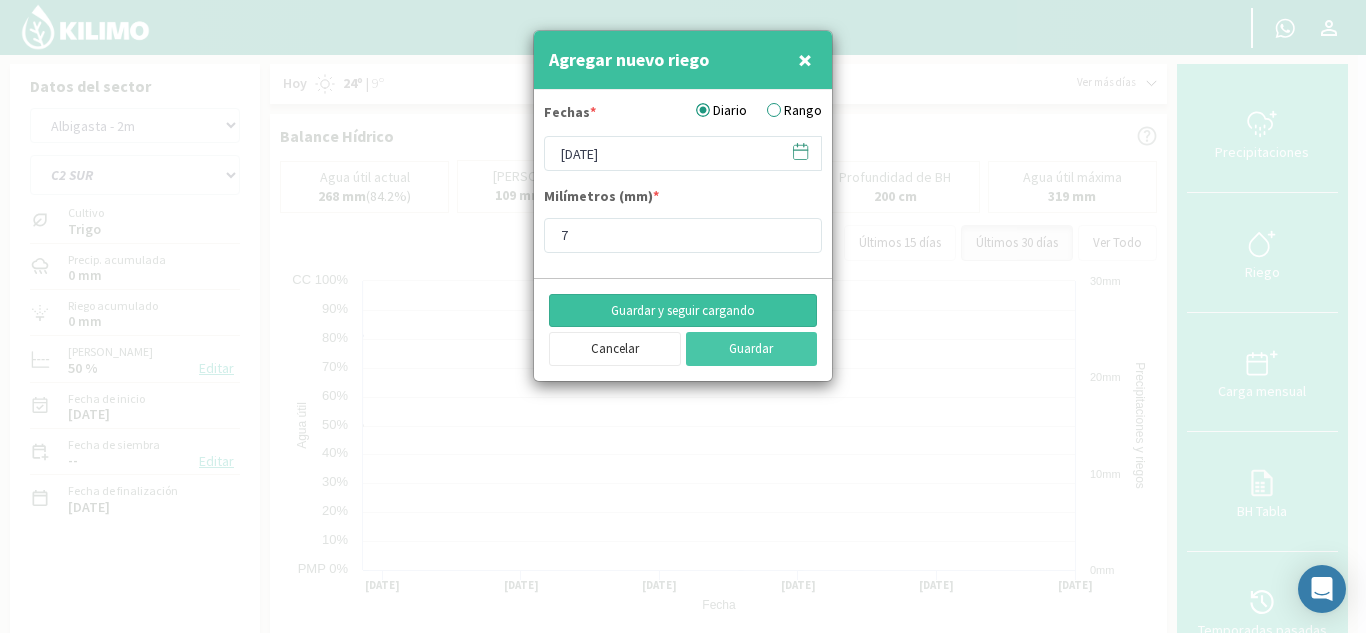 click on "Guardar y seguir cargando" at bounding box center (683, 311) 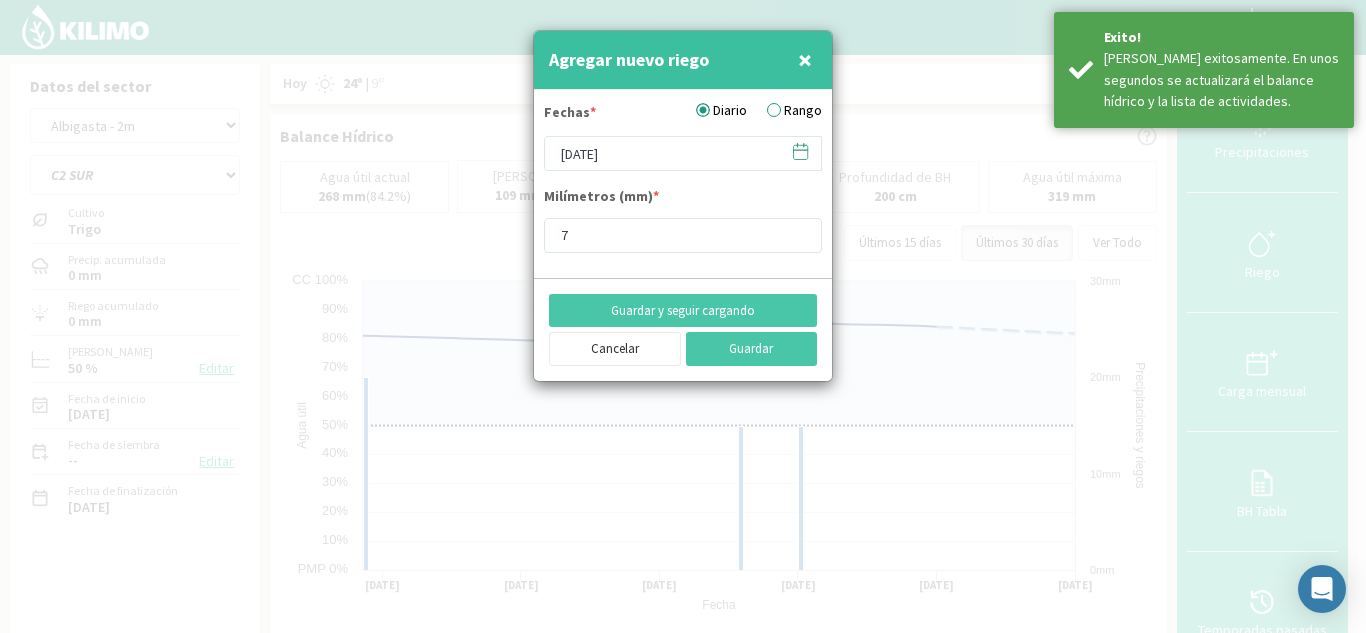 click 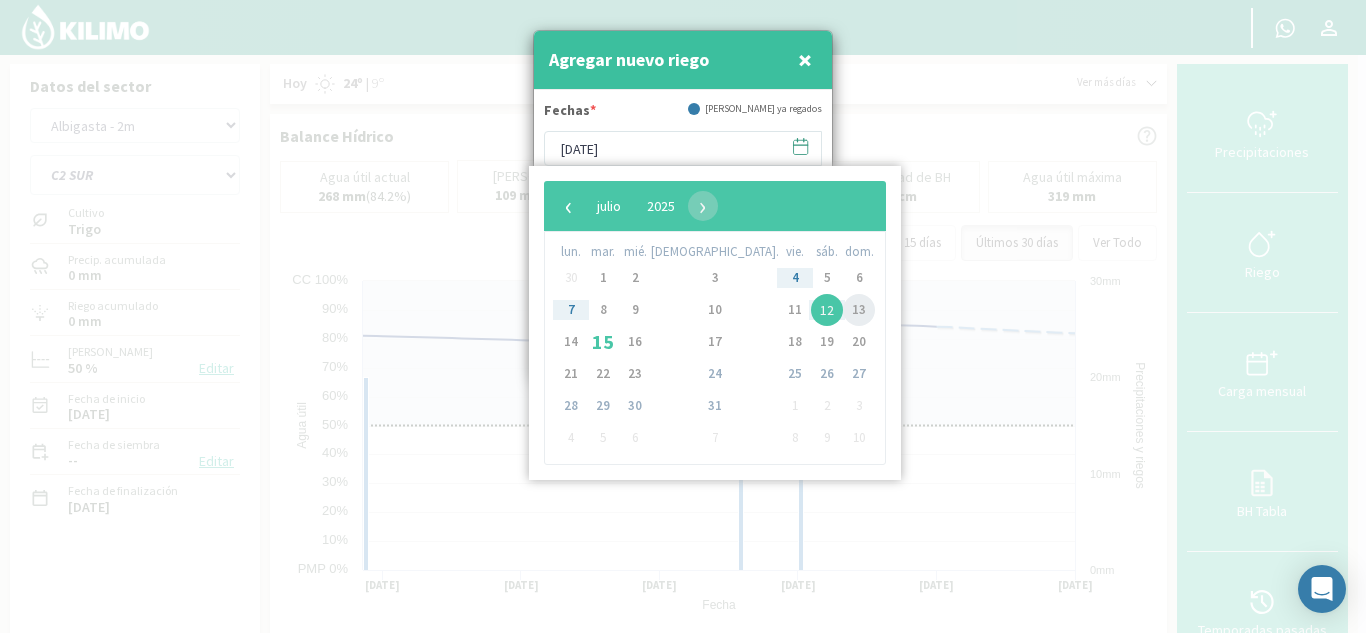 click on "13" 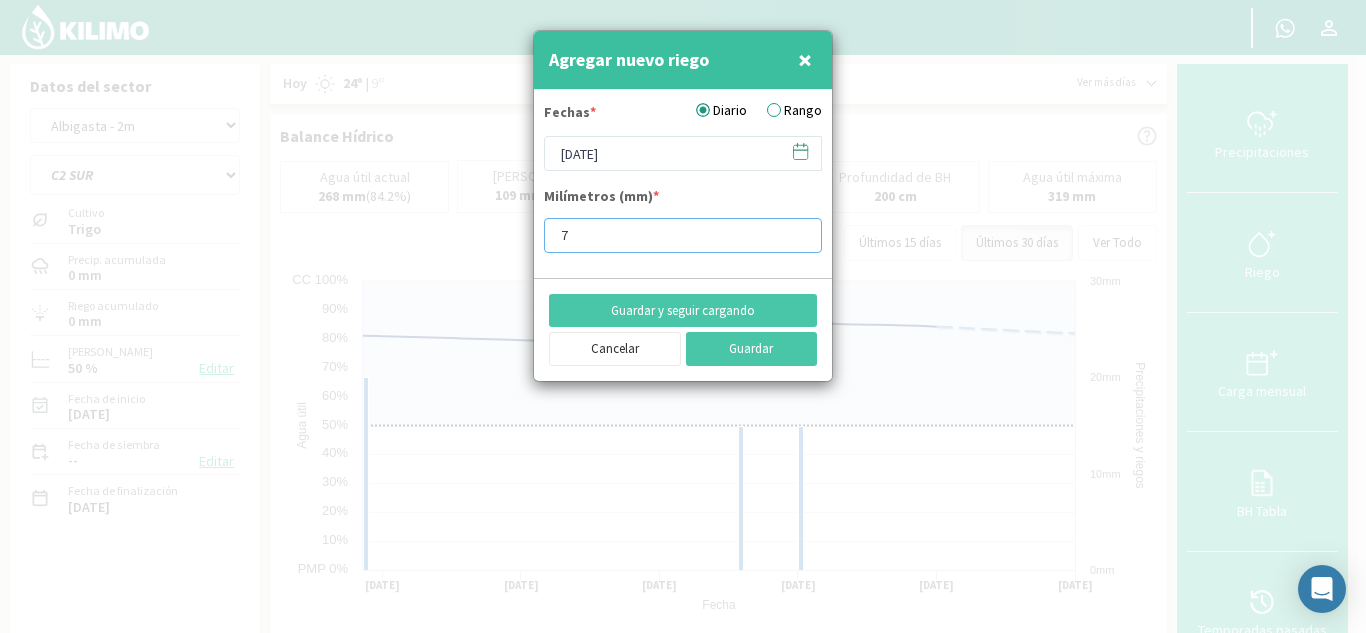 click on "7" at bounding box center (683, 235) 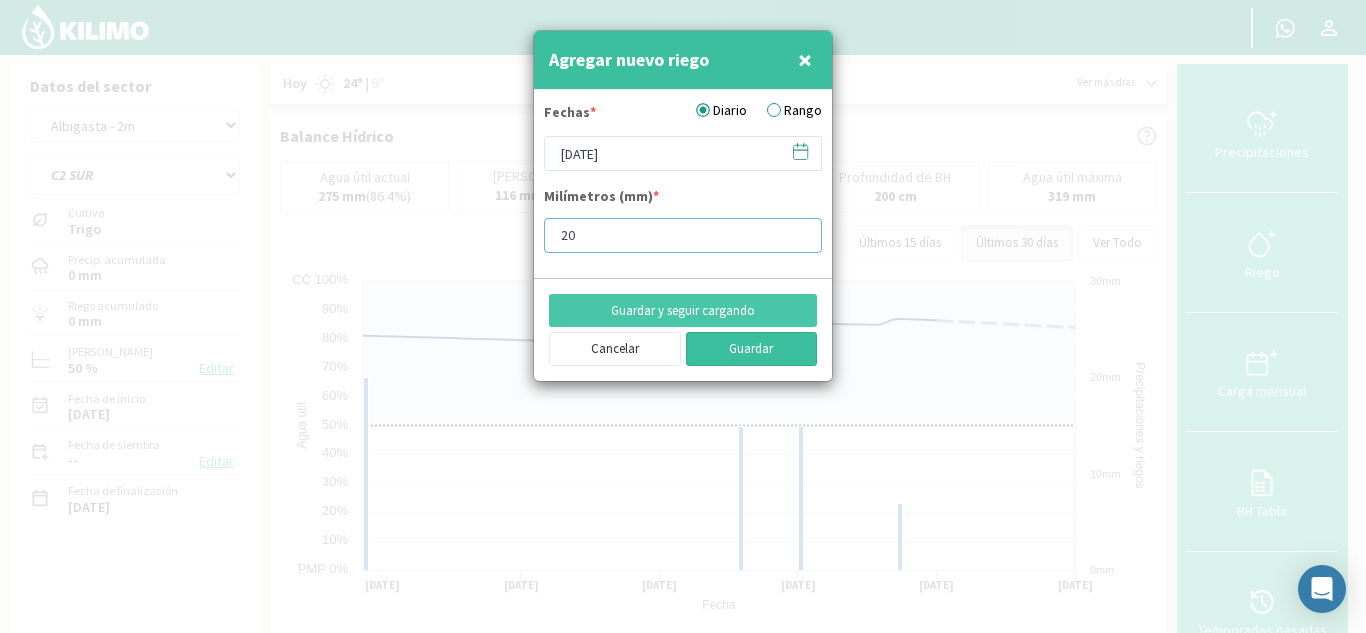 type on "20" 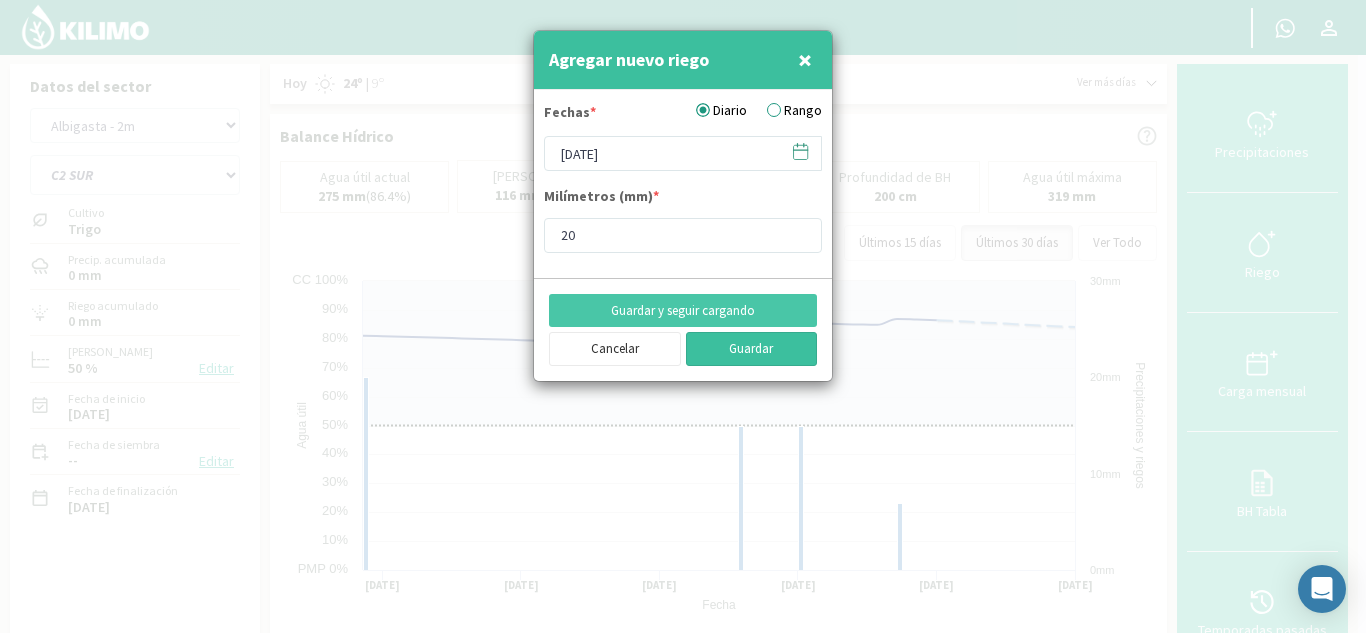 click on "Guardar" at bounding box center [752, 349] 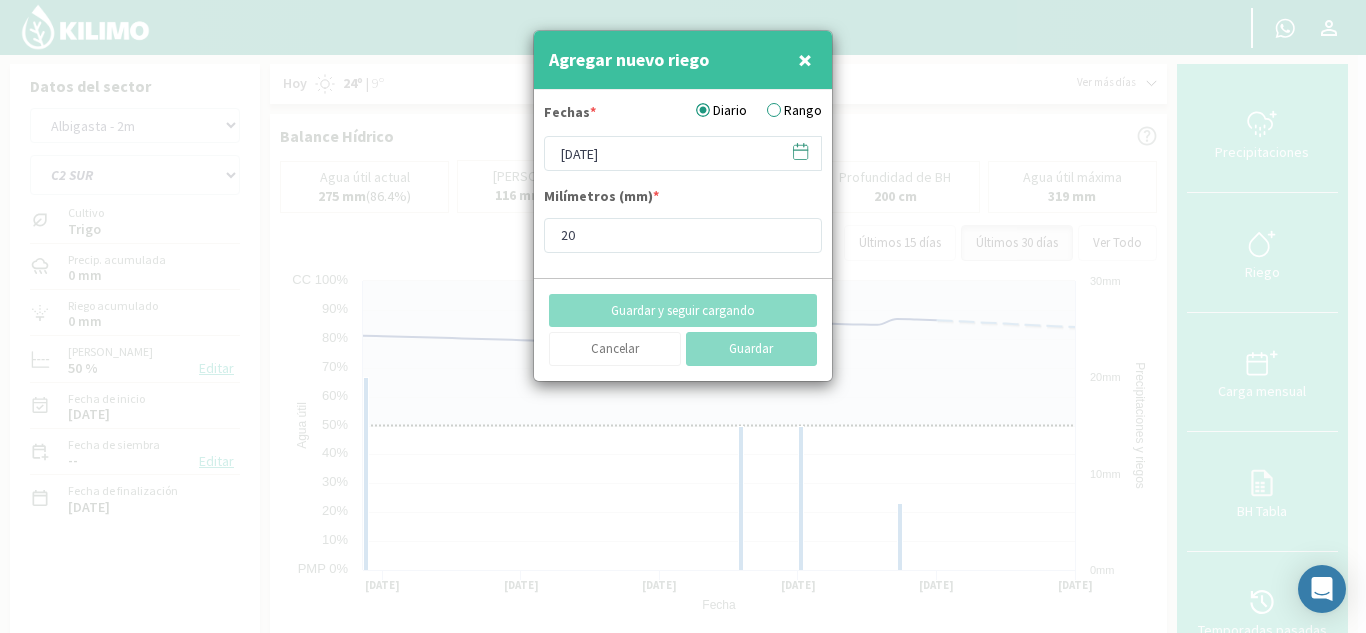 type on "[DATE]" 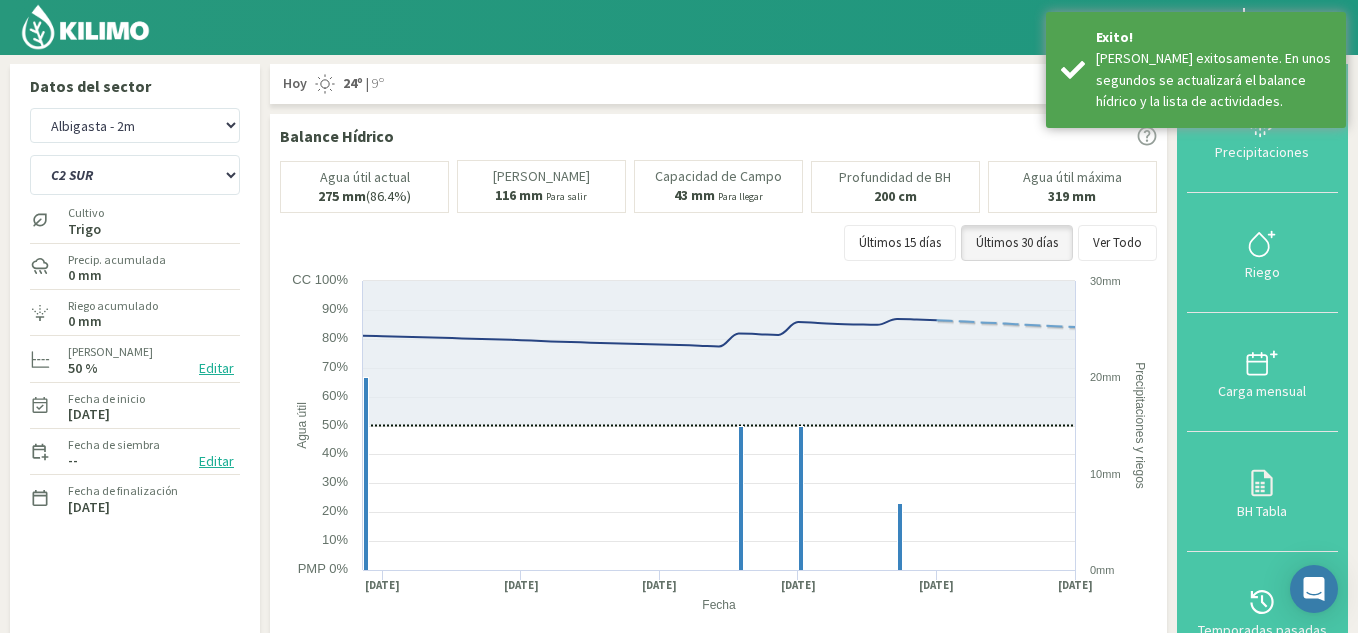 click 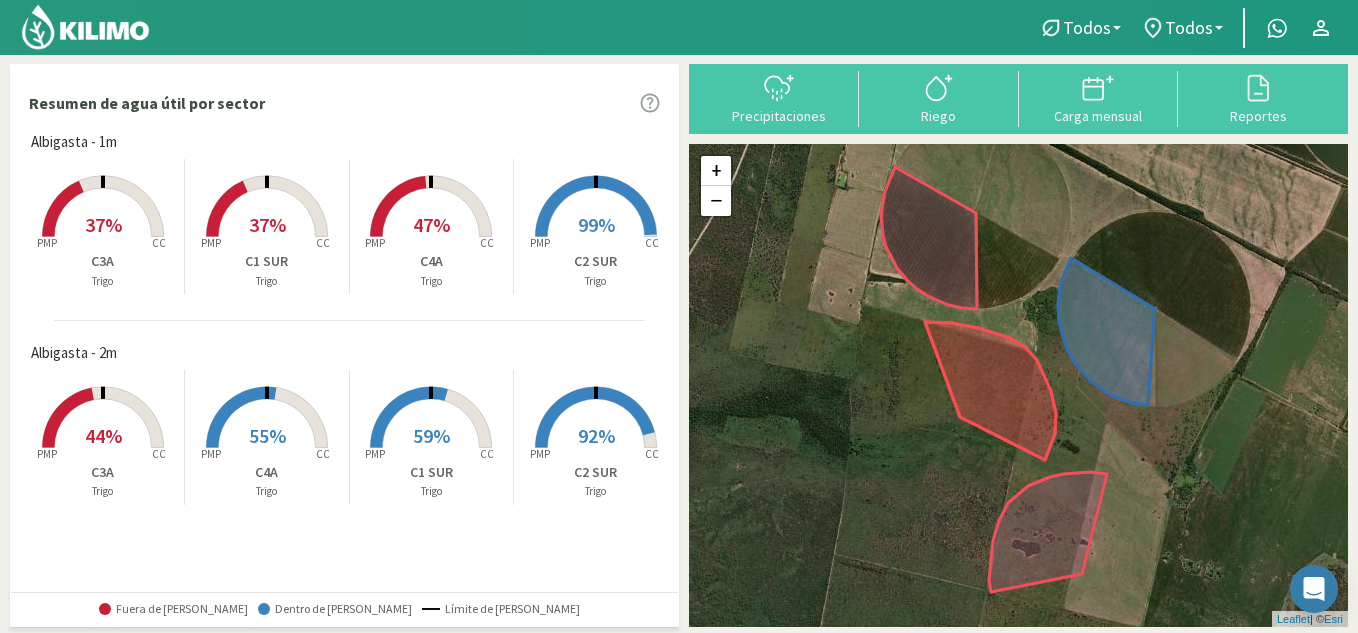 click 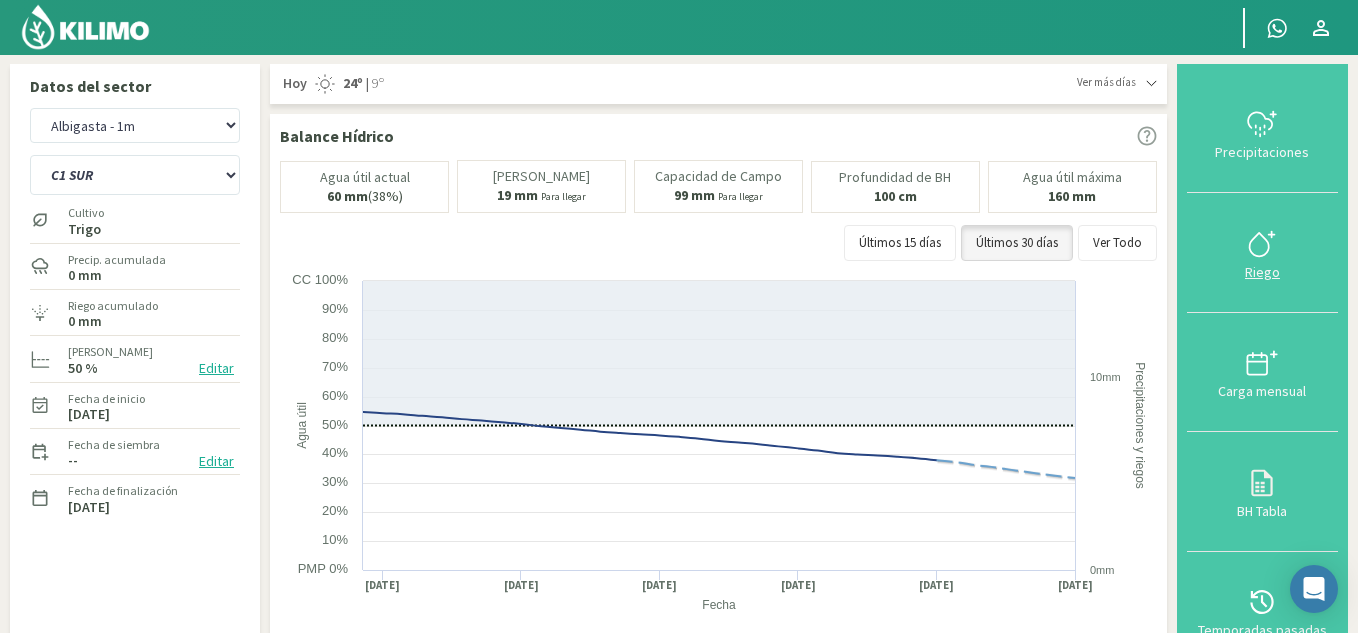 click on "Riego" at bounding box center (1262, 272) 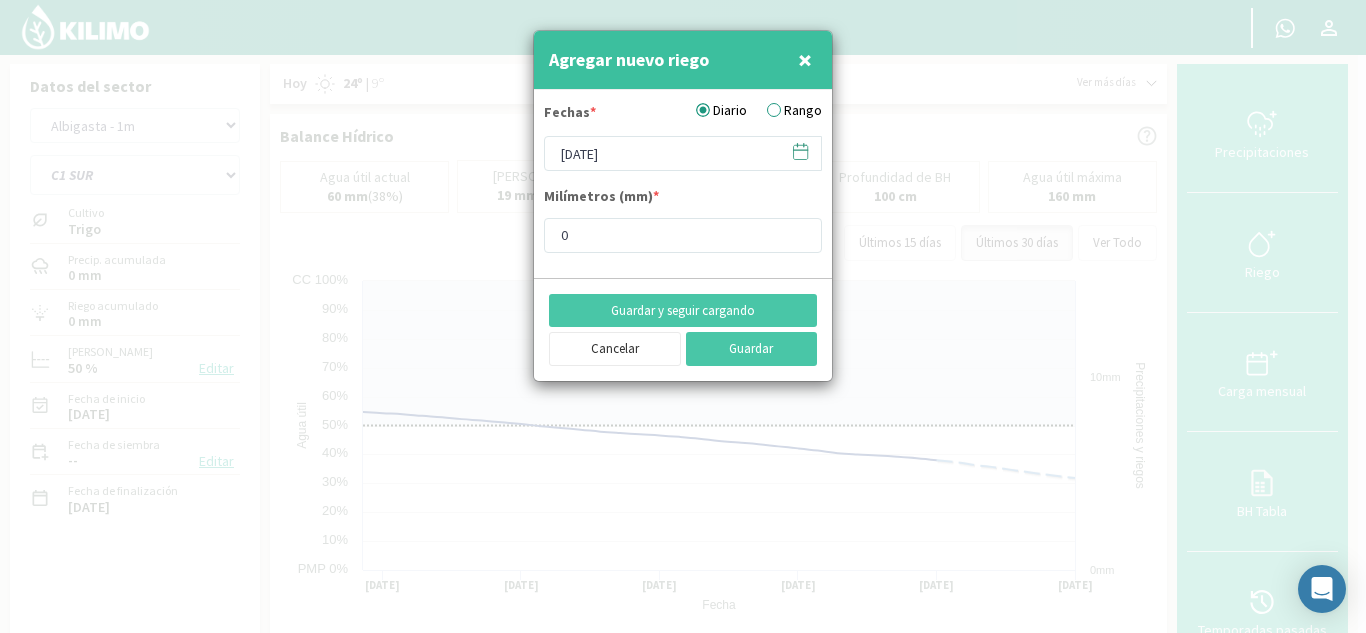 click 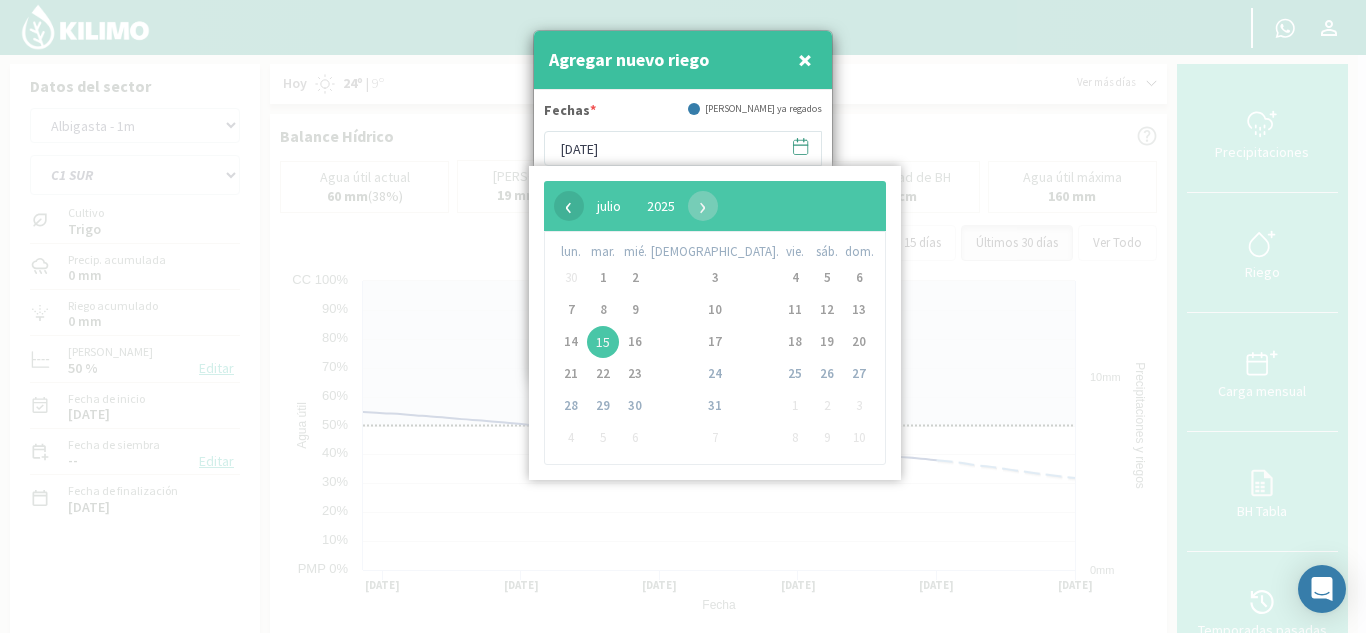 click on "‹" 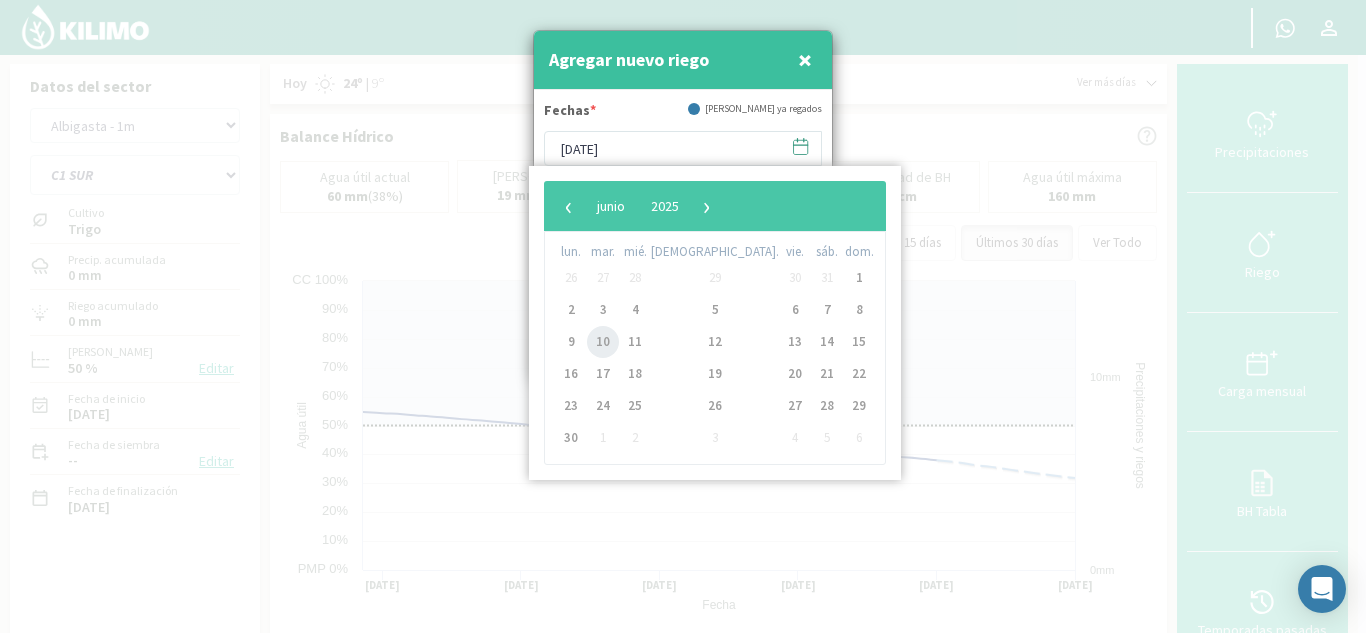 click on "10" 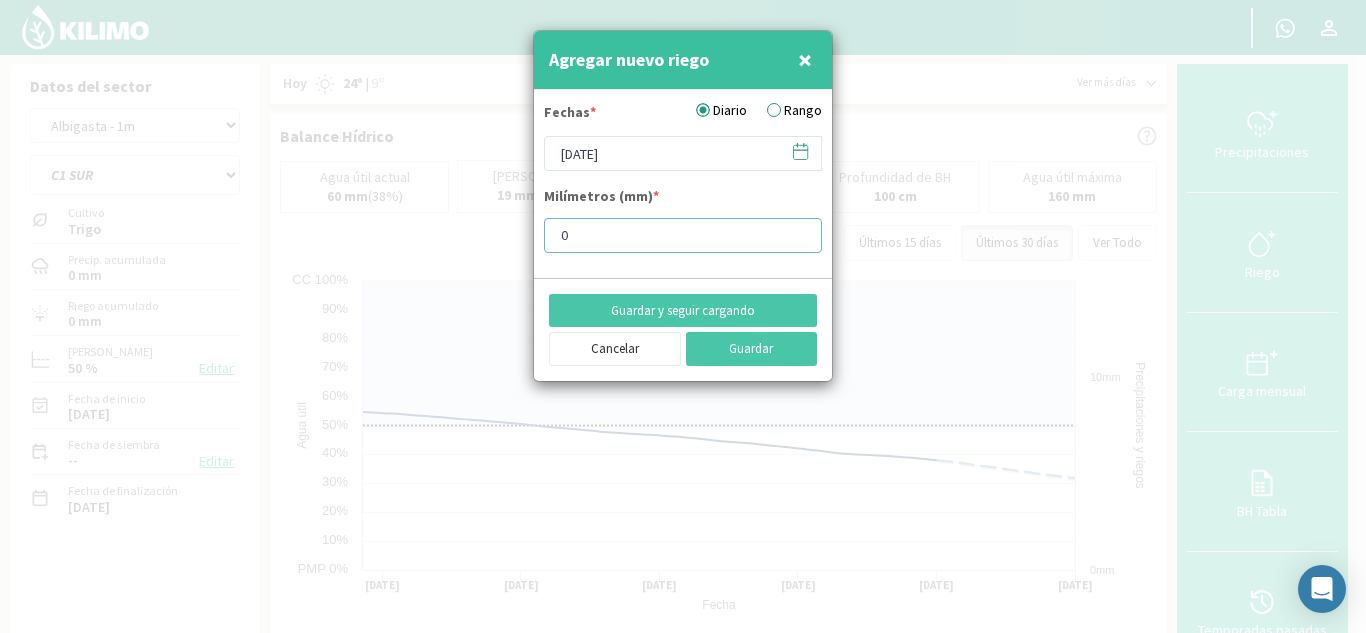 click on "0" at bounding box center (683, 235) 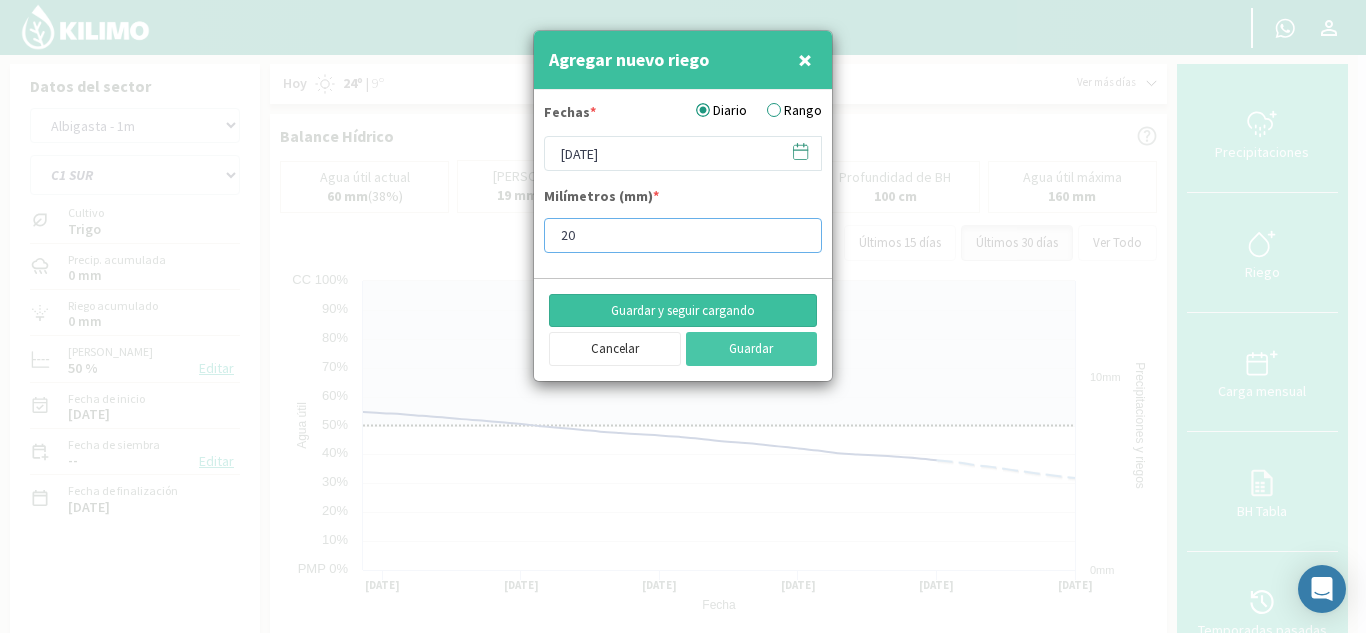 type on "20" 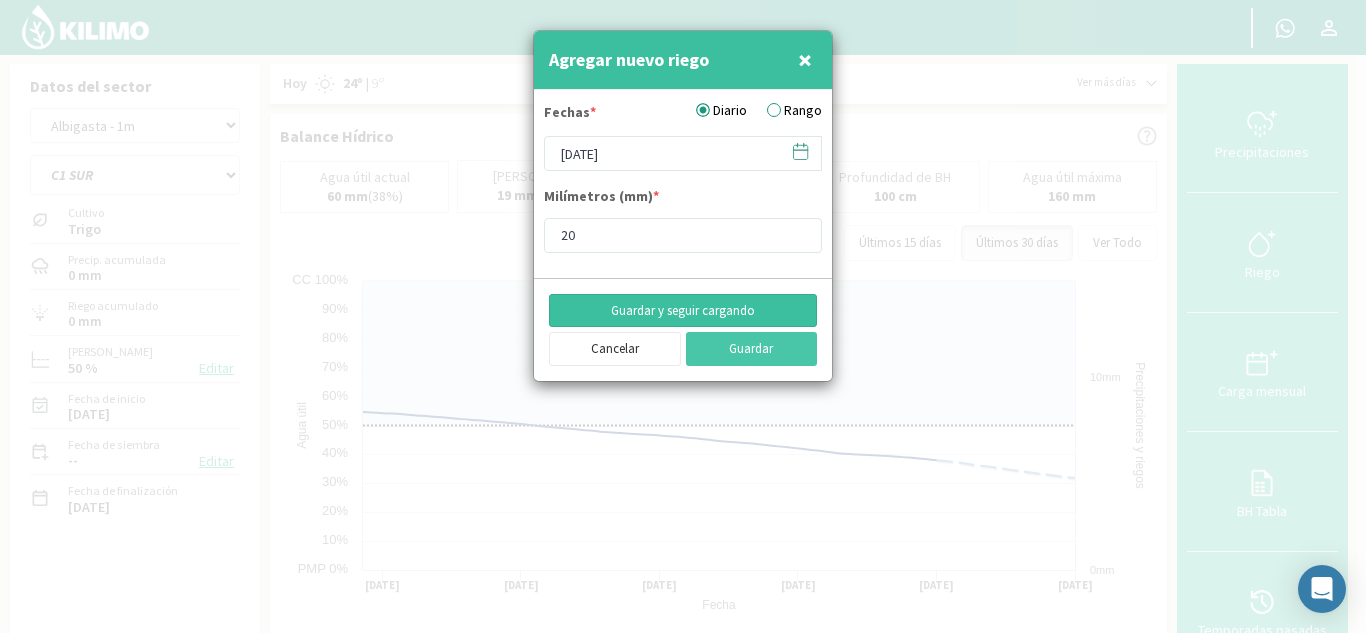 click on "Guardar y seguir cargando" at bounding box center (683, 311) 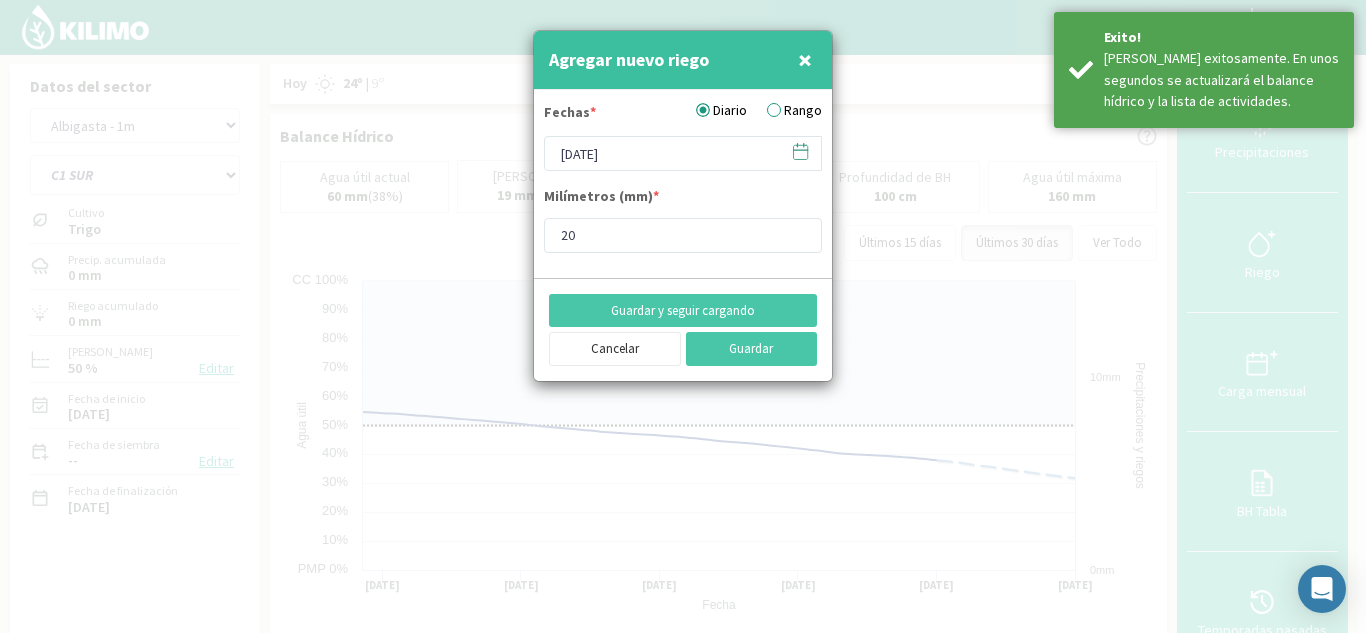 click 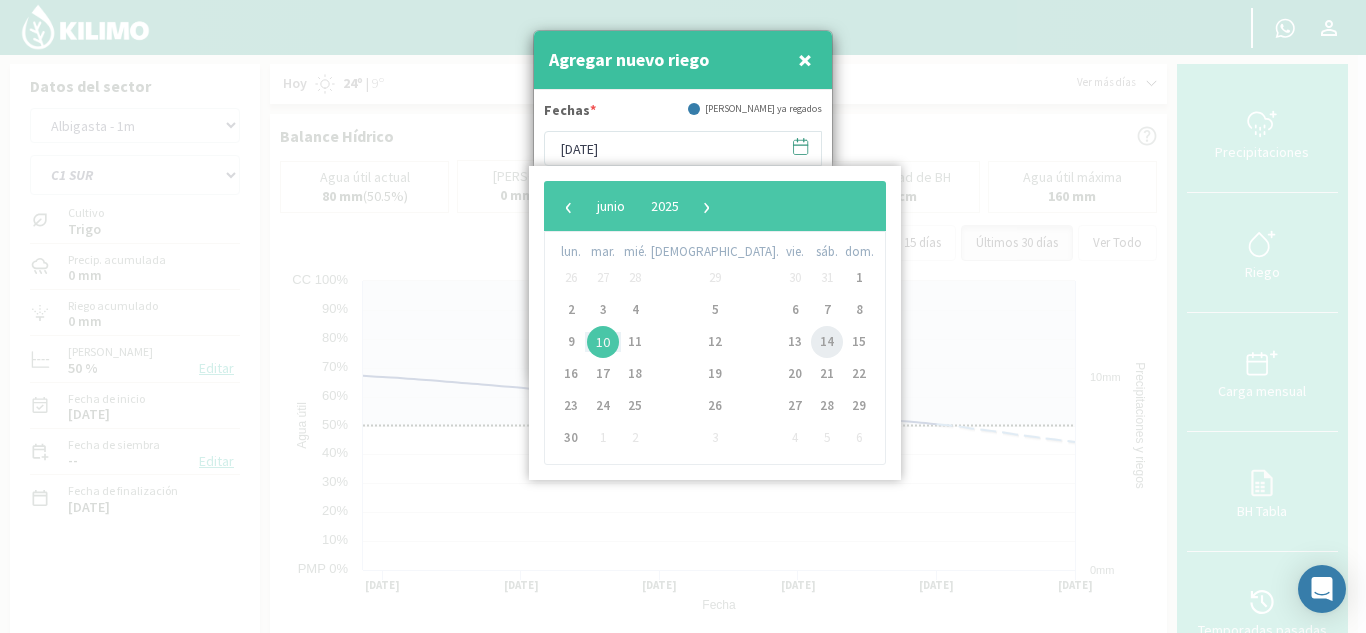click on "14" 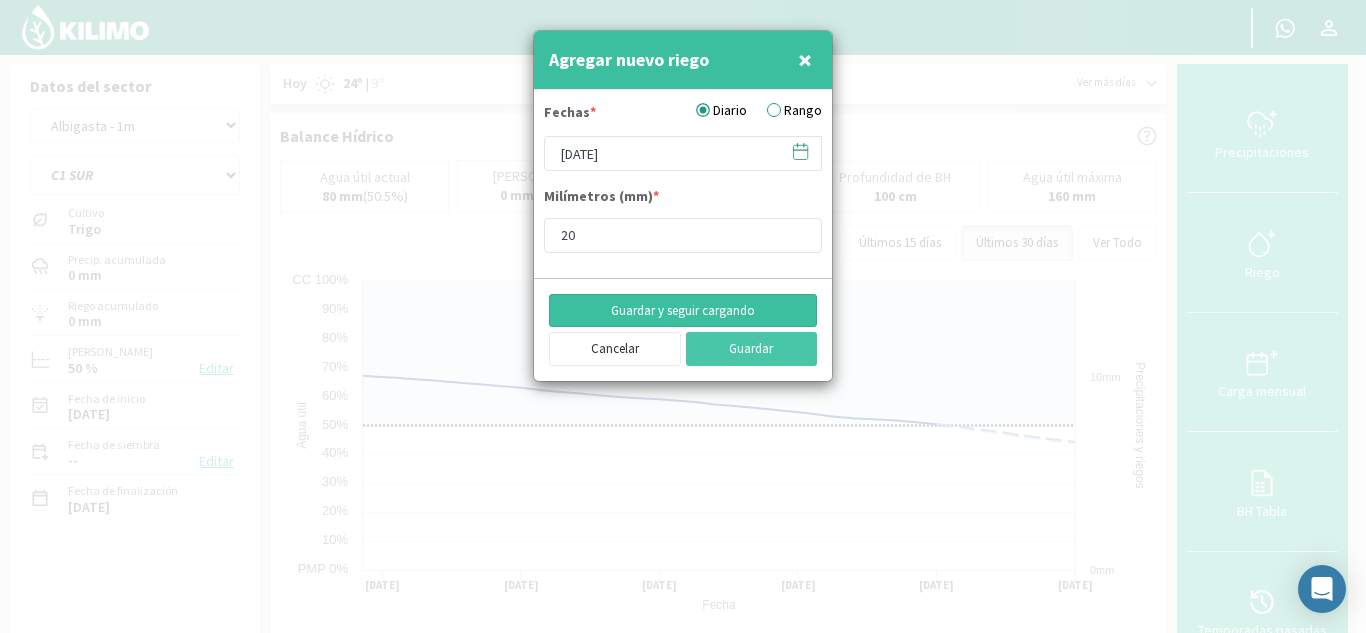 click on "Guardar y seguir cargando" at bounding box center (683, 311) 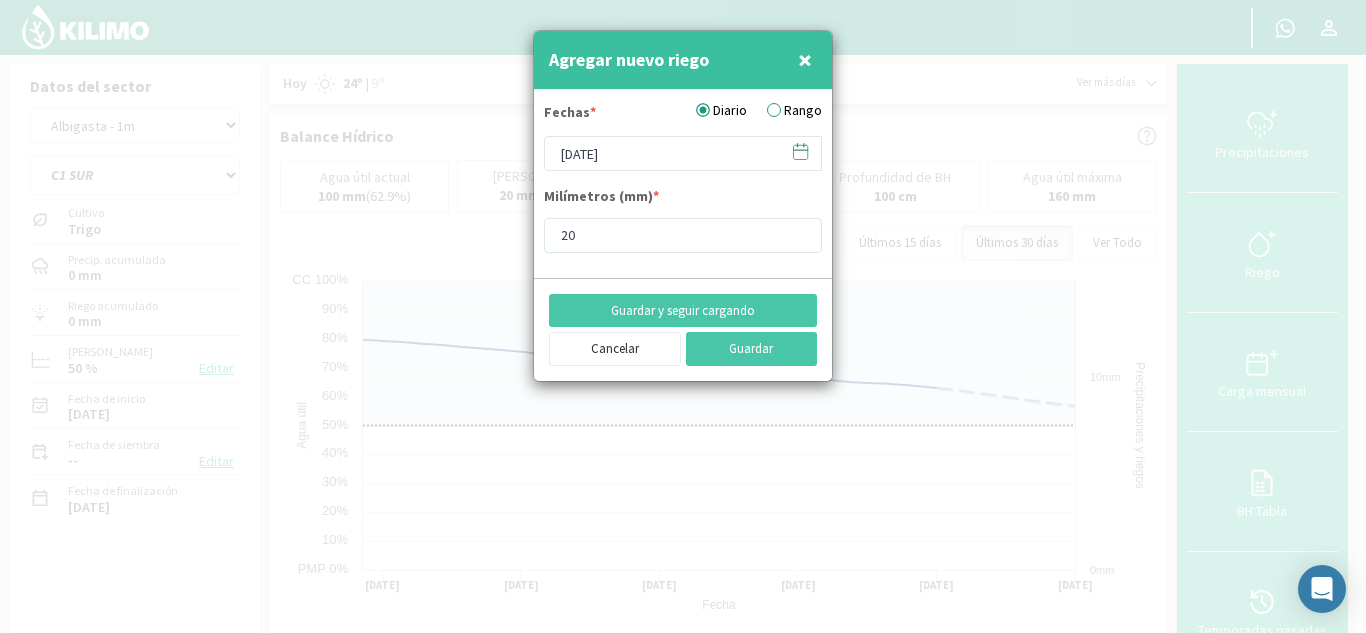 click 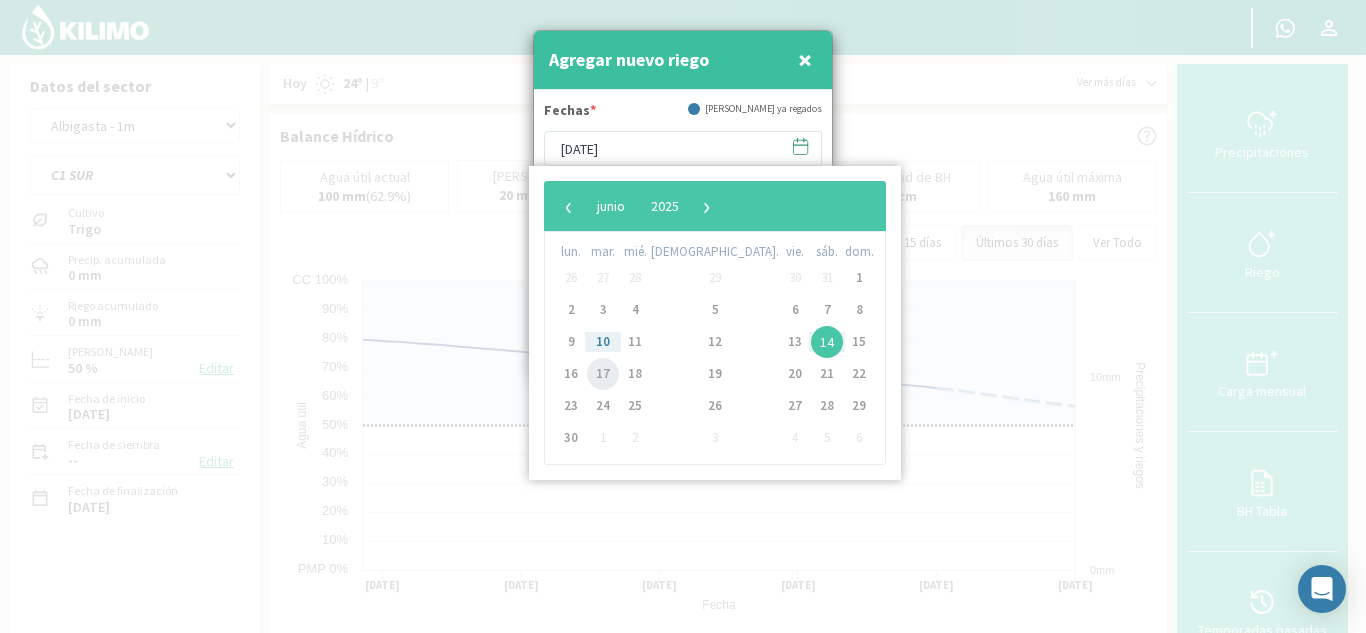 click on "17" 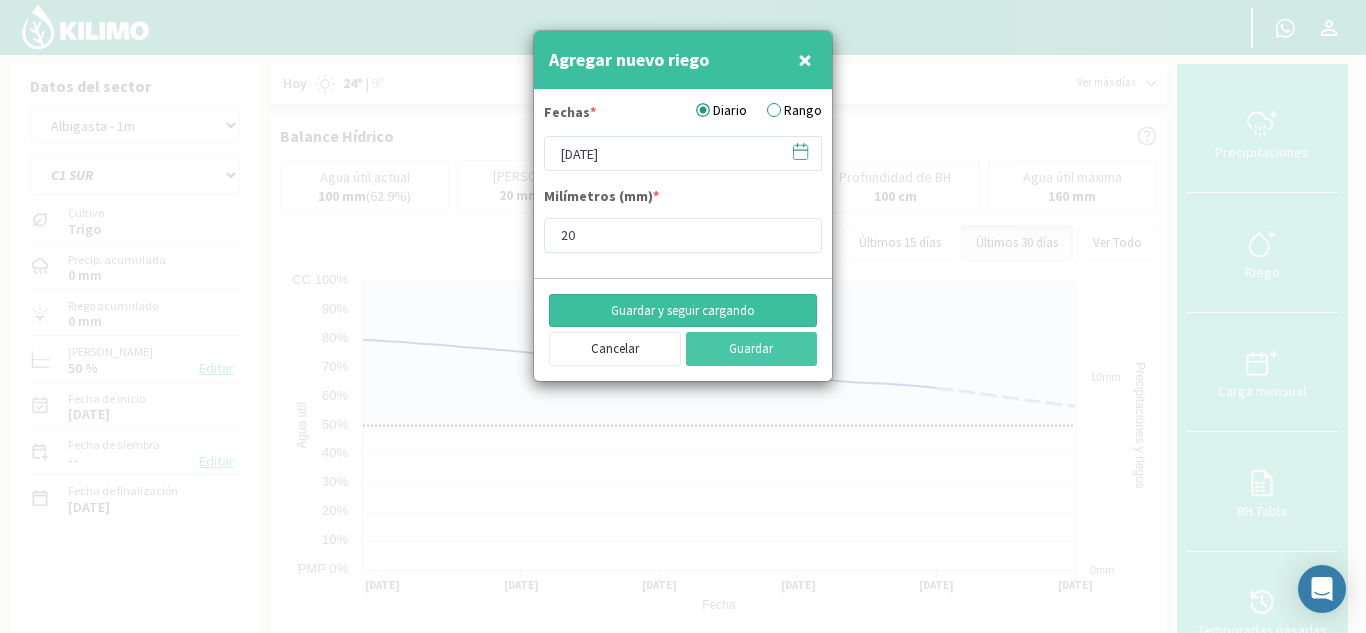 click on "Guardar y seguir cargando" at bounding box center (683, 311) 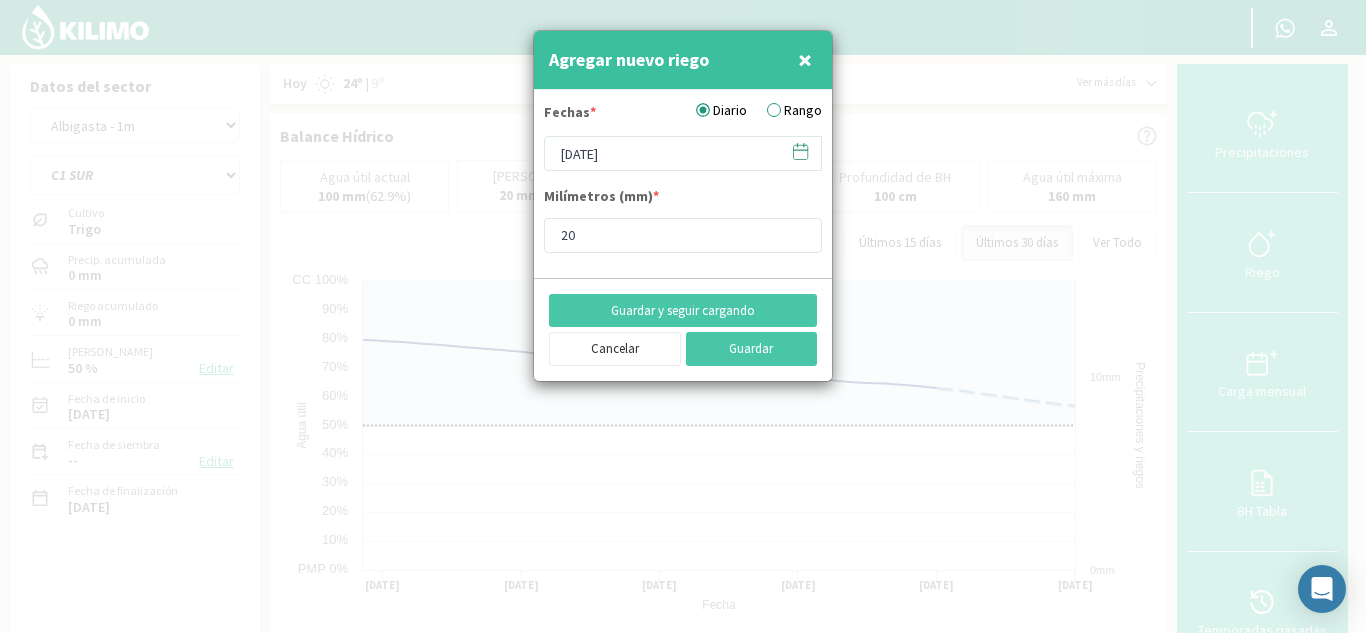 click 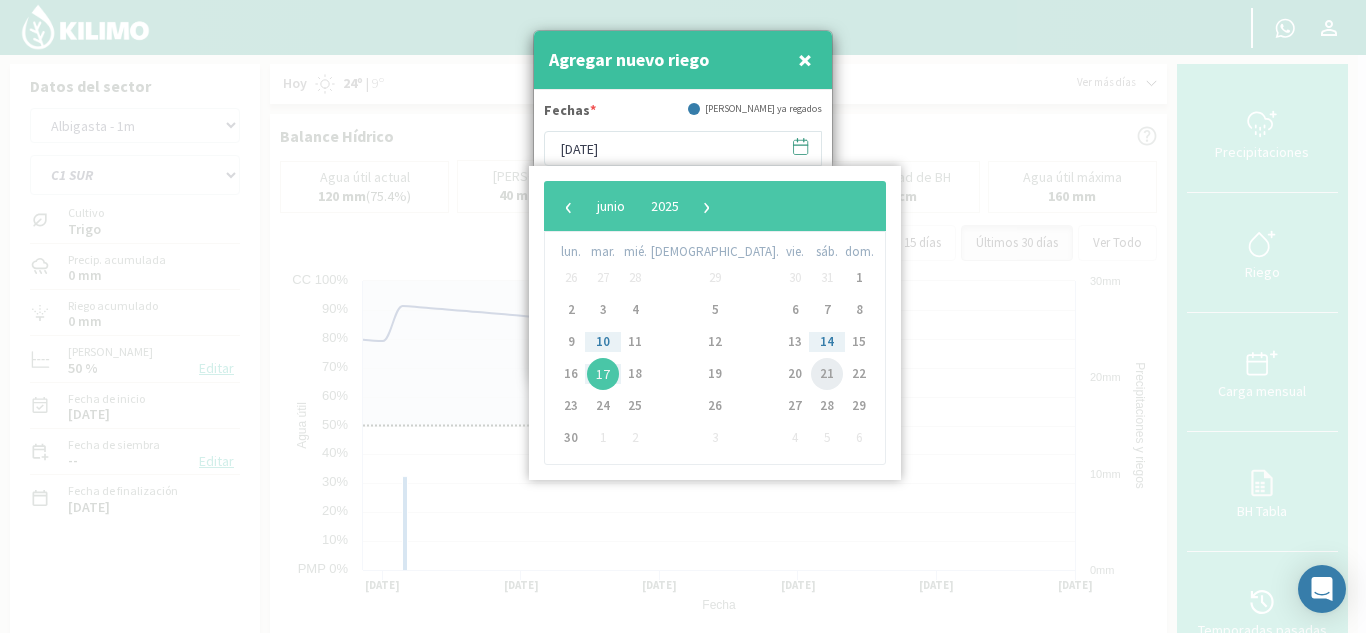 click on "21" 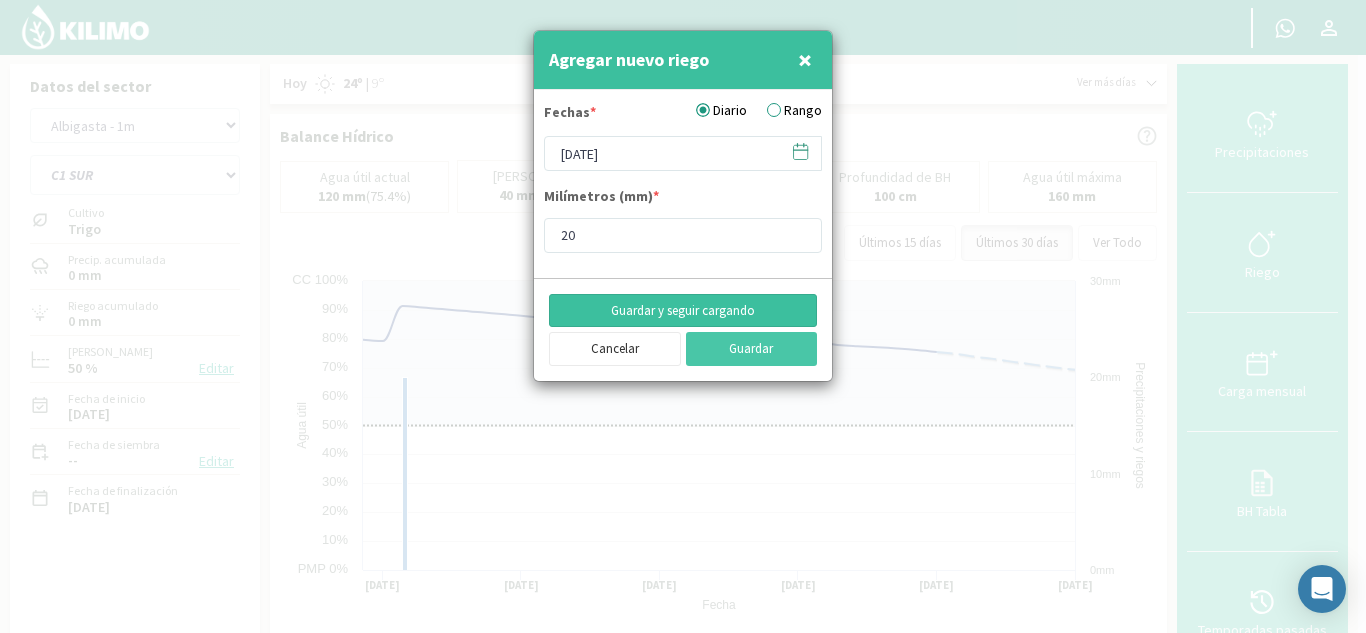 click on "Guardar y seguir cargando" at bounding box center (683, 311) 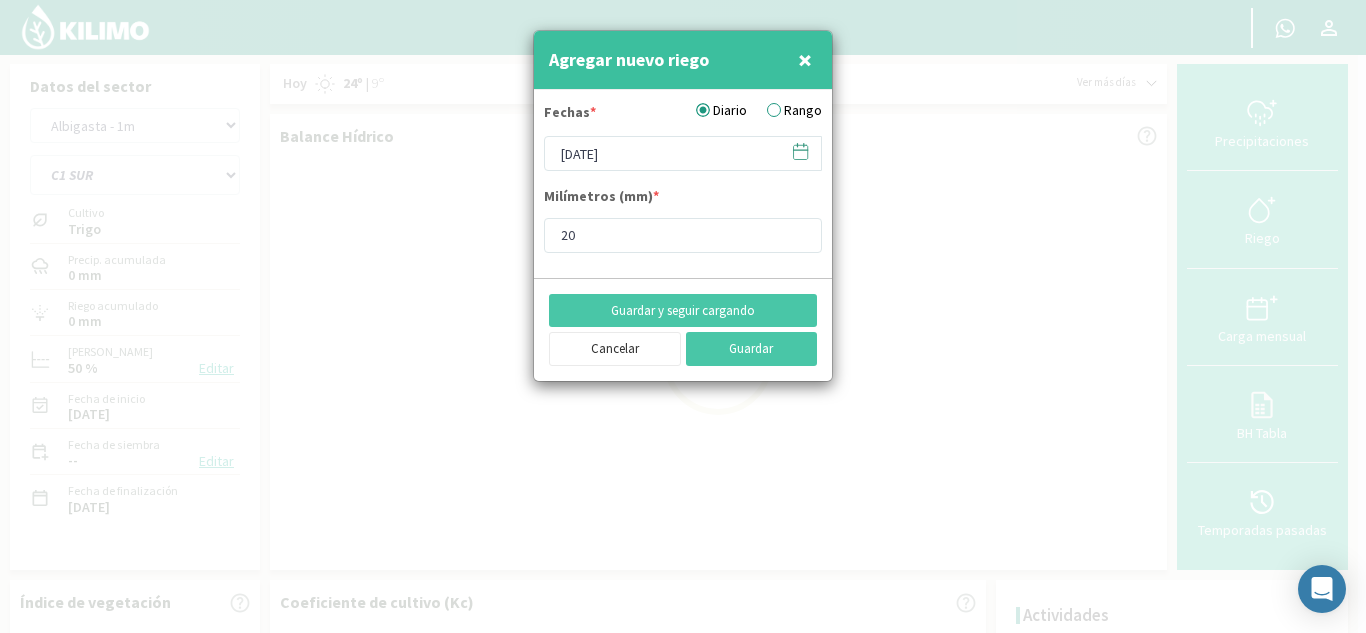 click 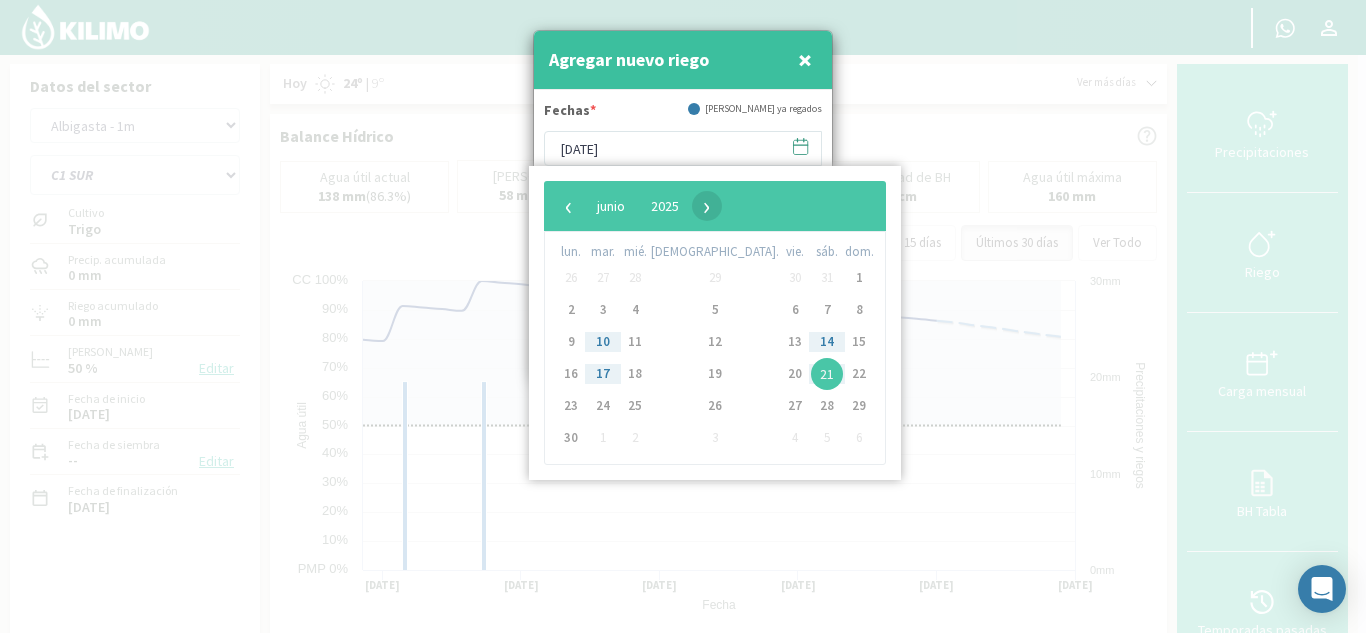 click on "›" 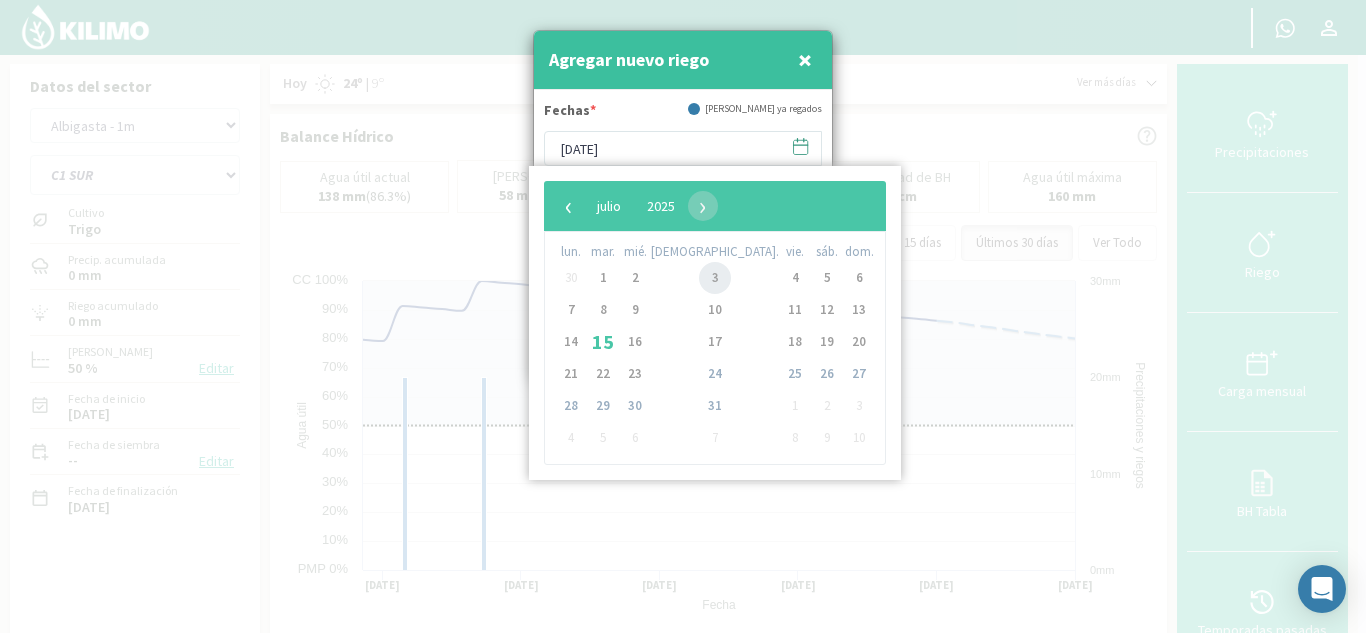 click on "3" 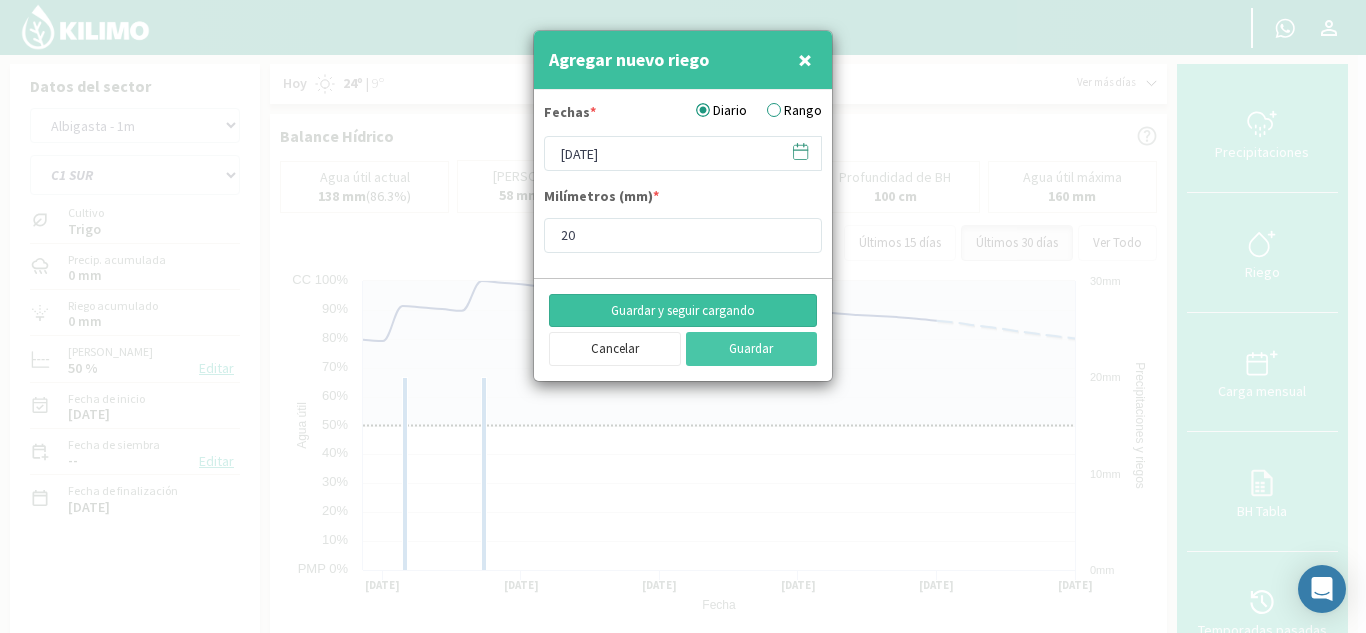 click on "Guardar y seguir cargando" at bounding box center (683, 311) 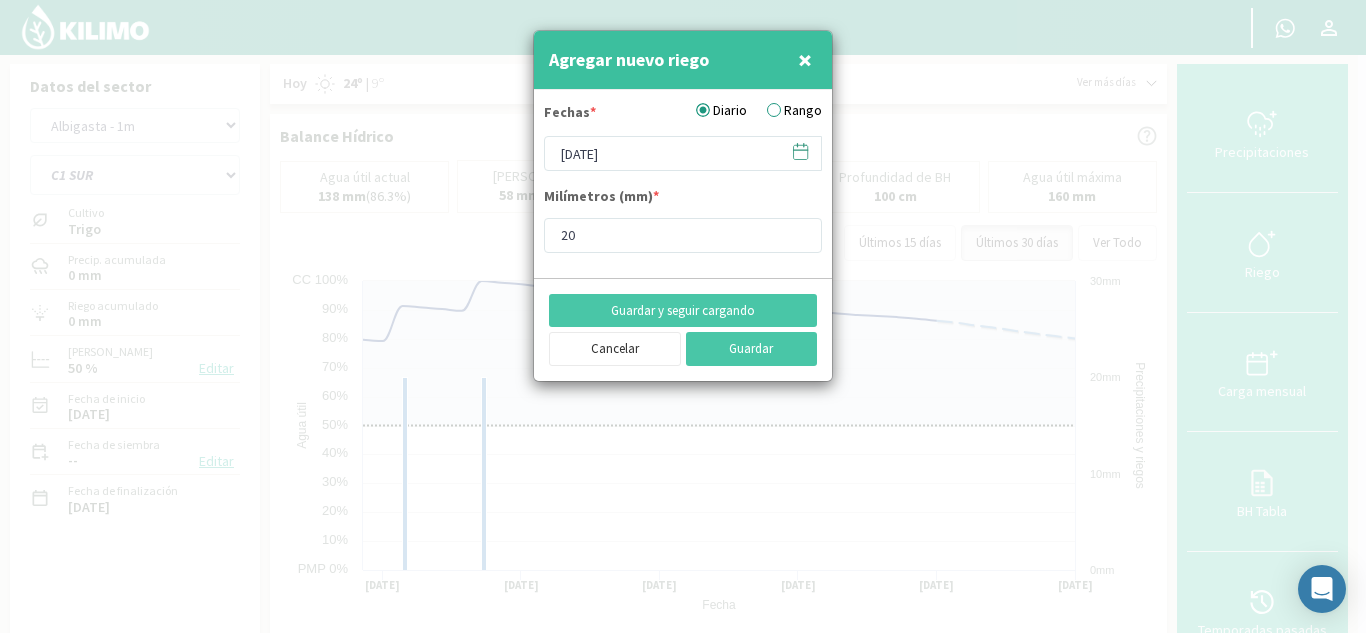 click 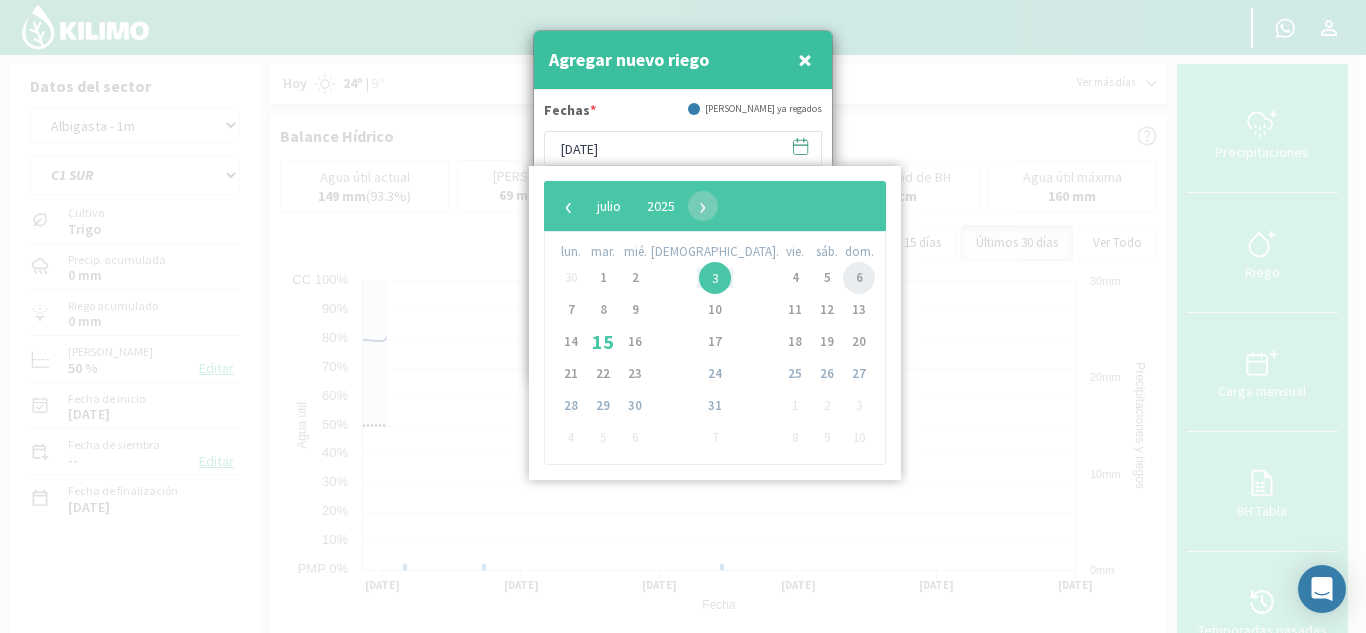 click on "6" 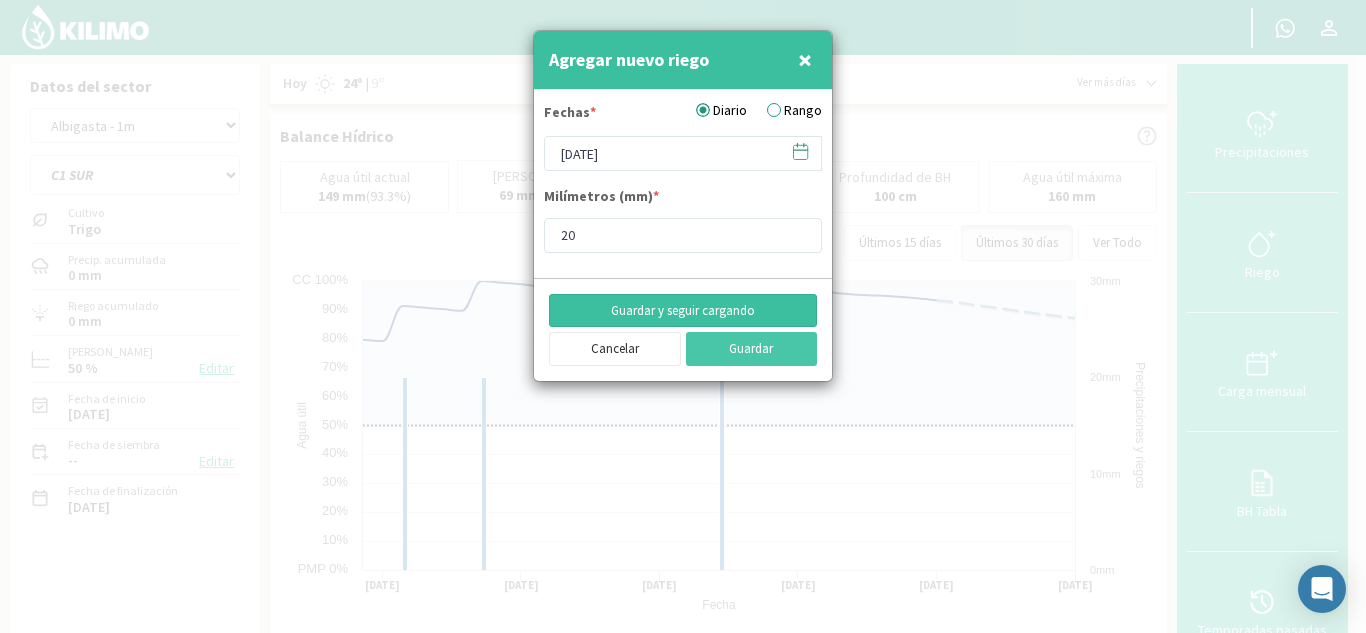 click on "Guardar y seguir cargando" at bounding box center [683, 311] 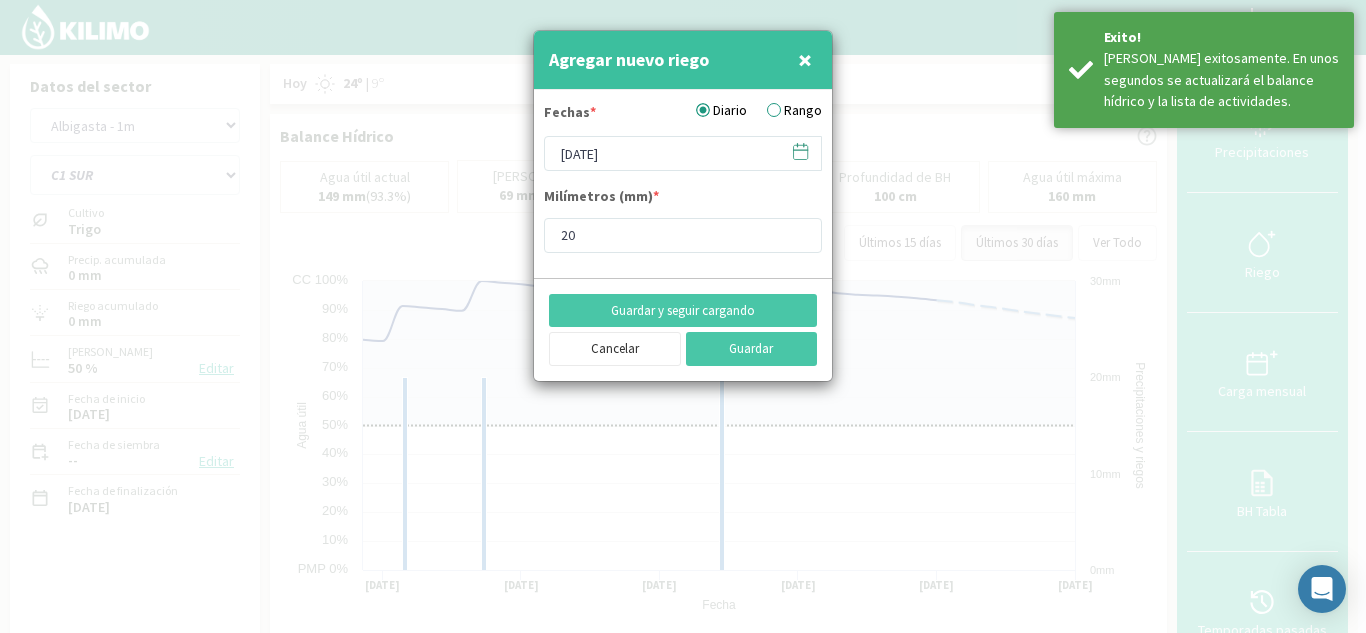 click 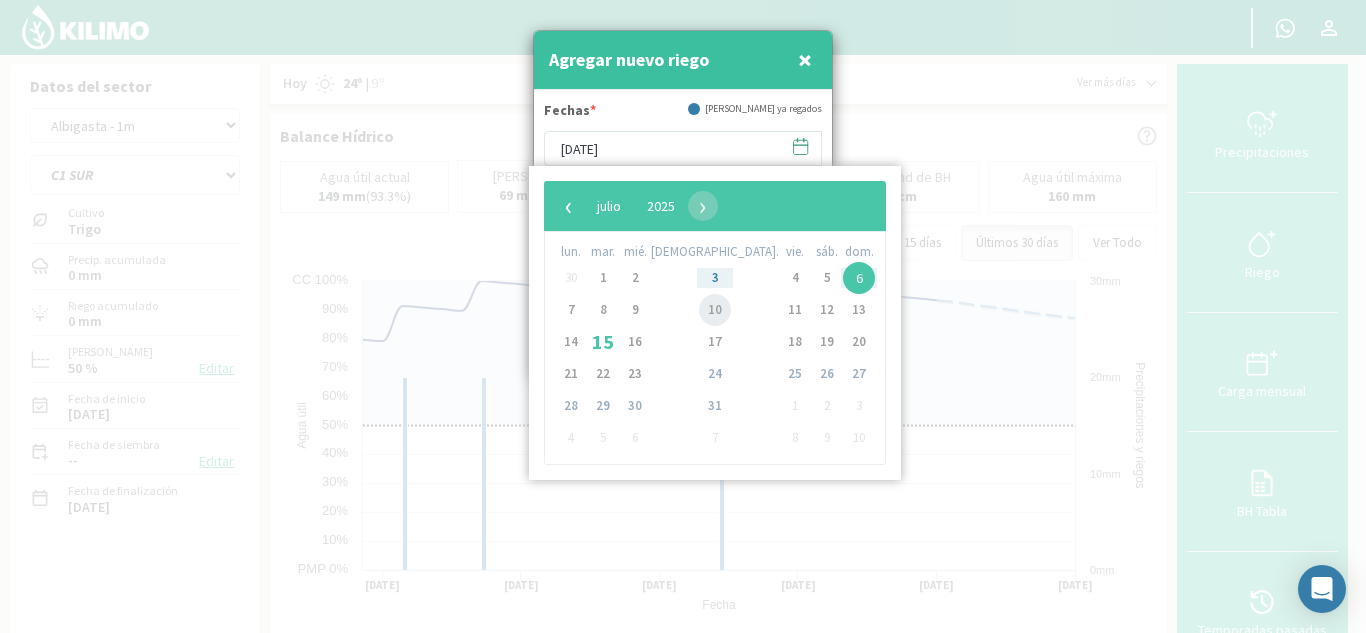click on "10" 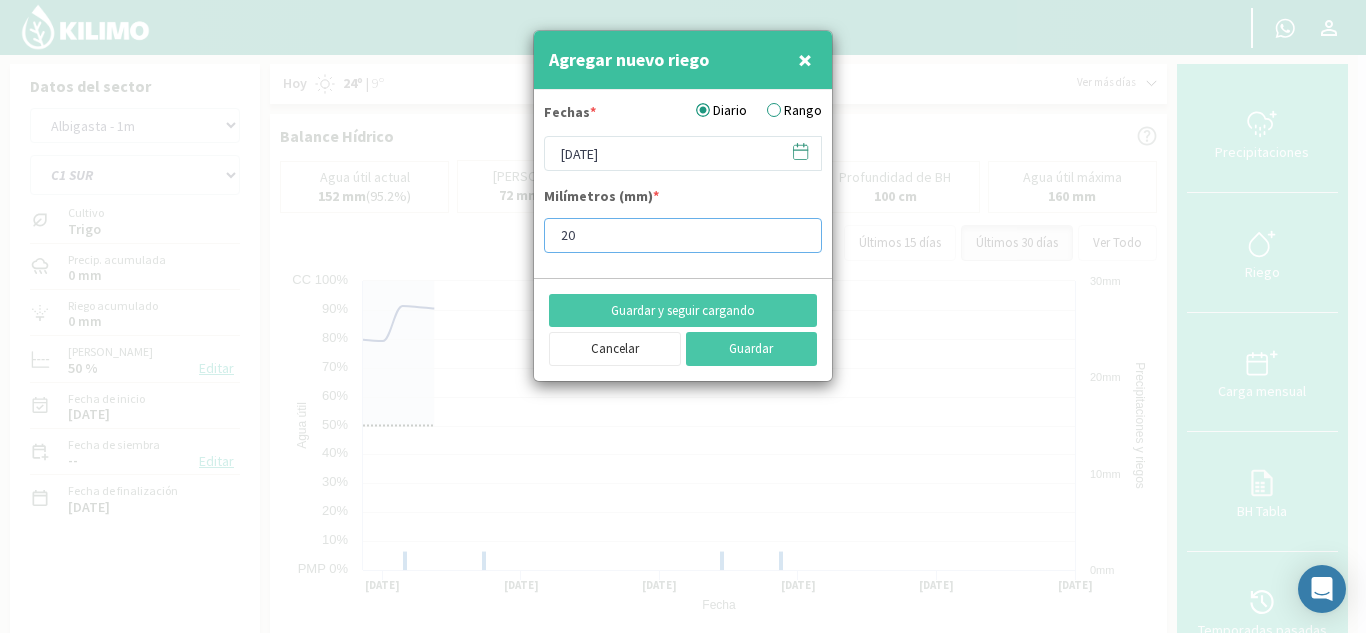 click on "20" at bounding box center [683, 235] 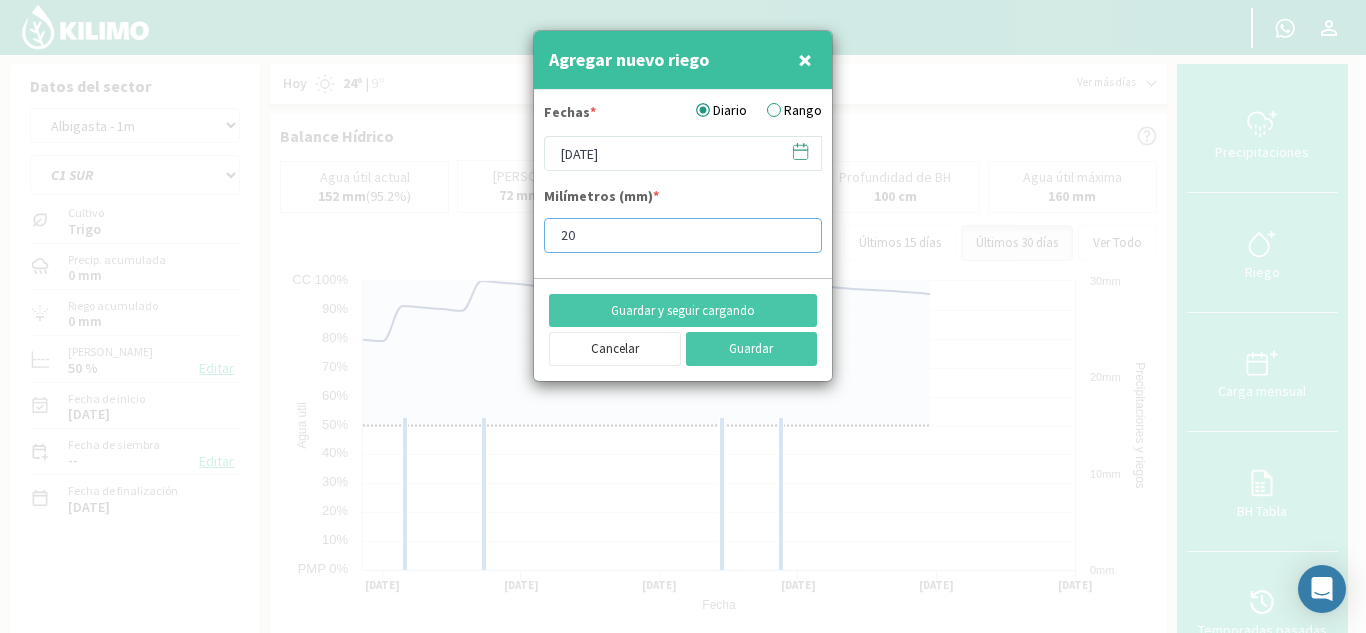 type on "2" 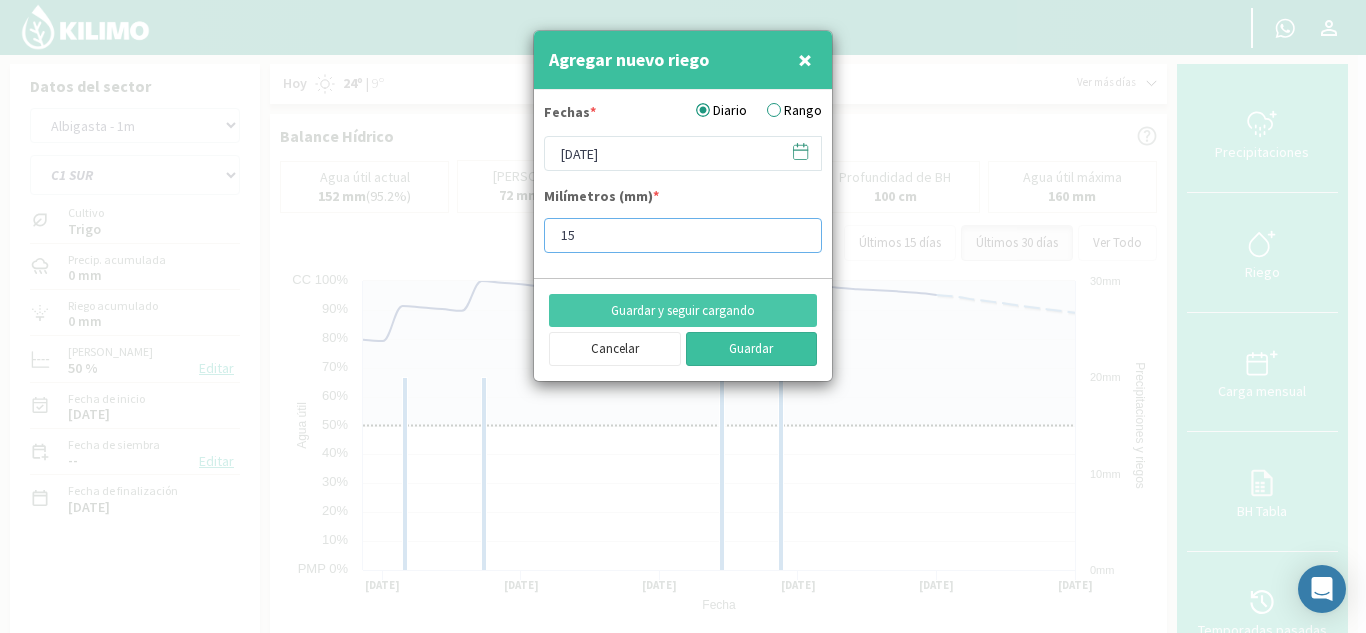 type on "15" 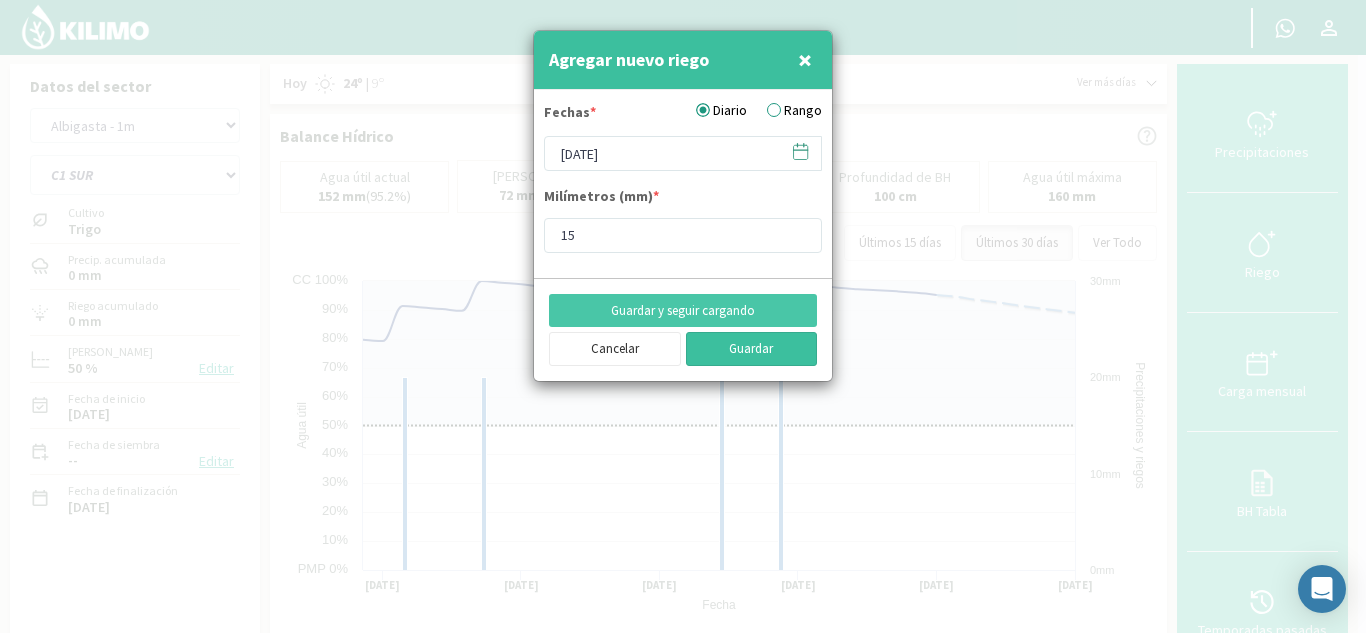 click on "Guardar" at bounding box center [752, 349] 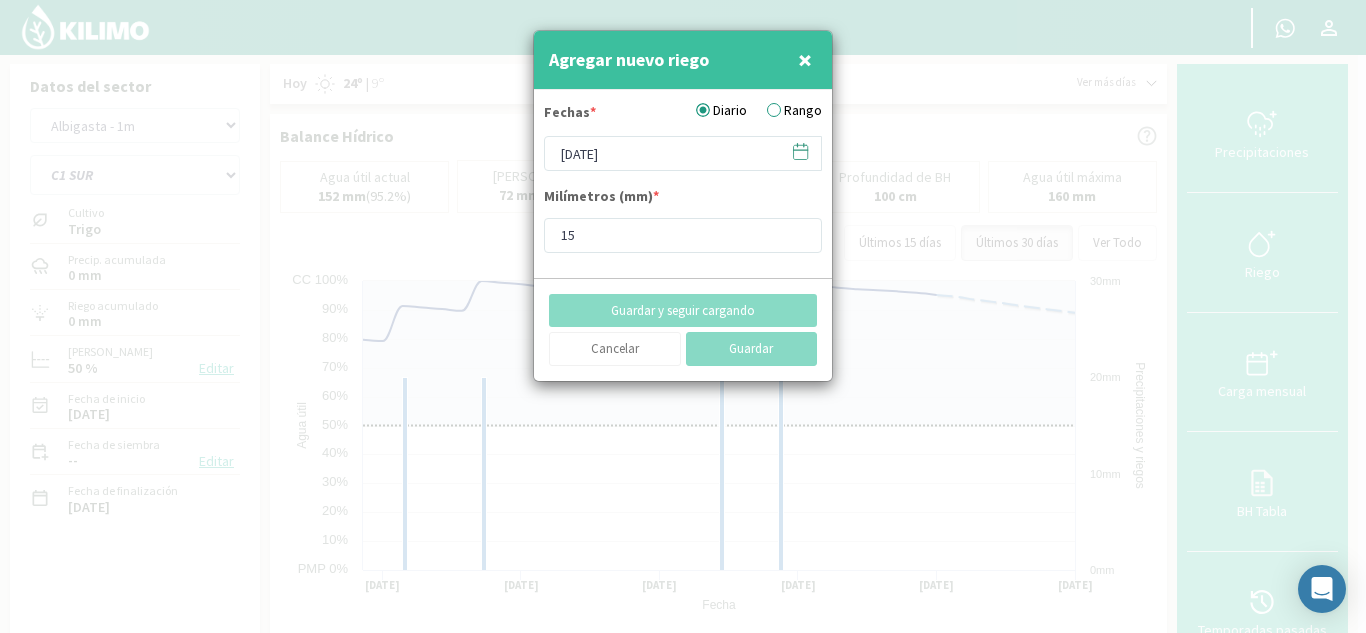 type on "[DATE]" 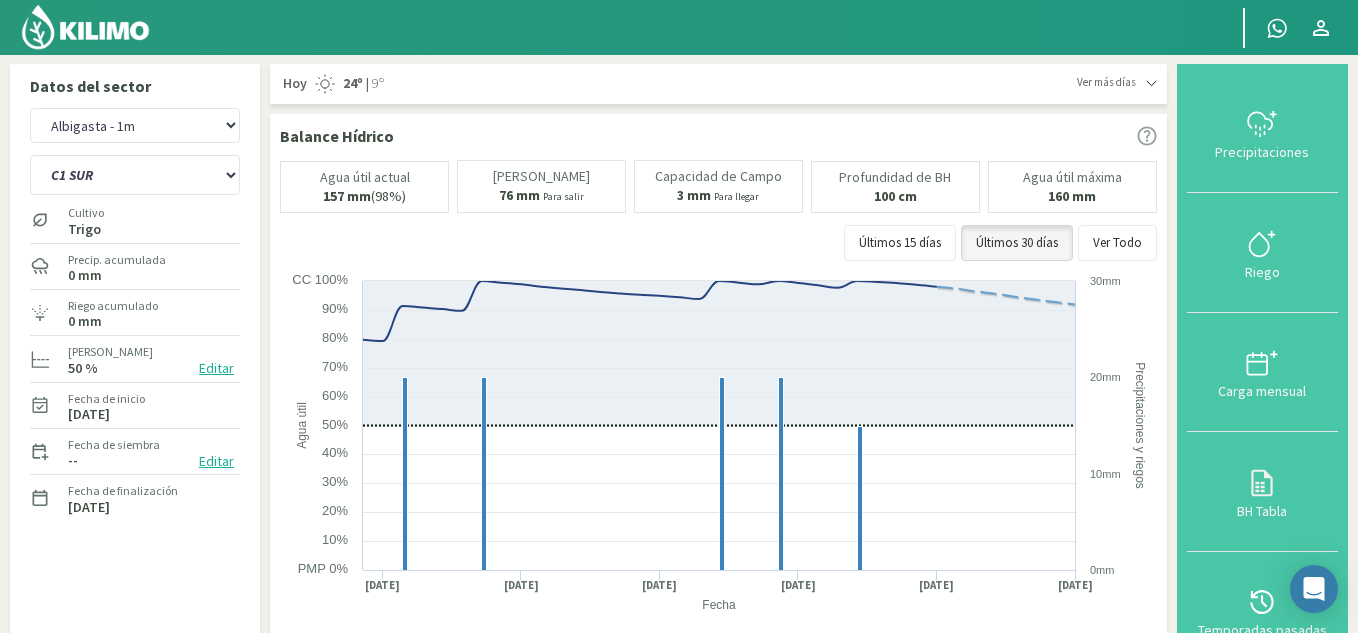 click 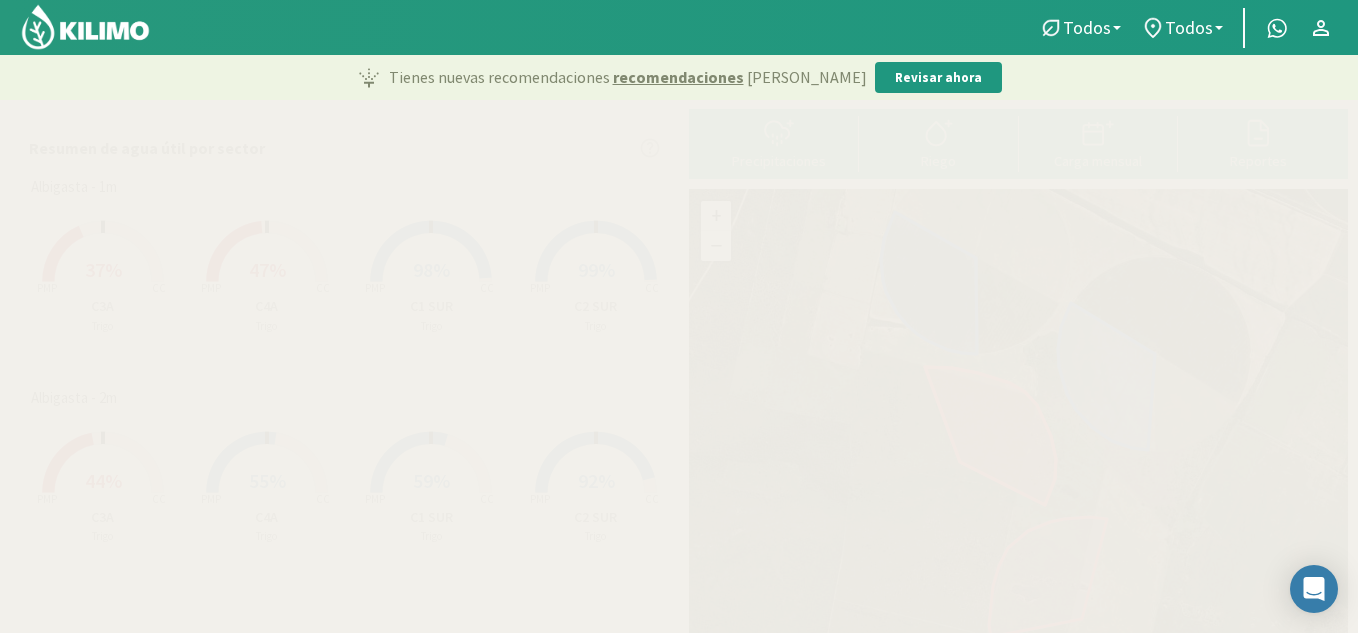 click on "59%" at bounding box center (431, 480) 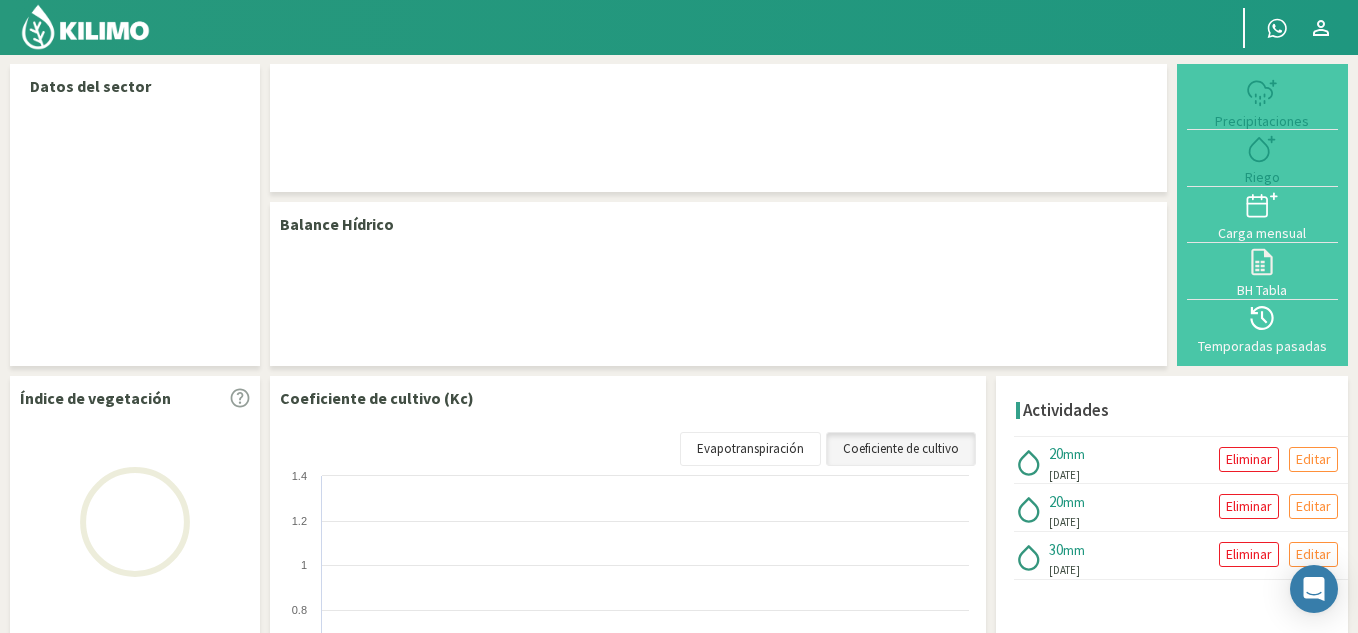 select on "1: Object" 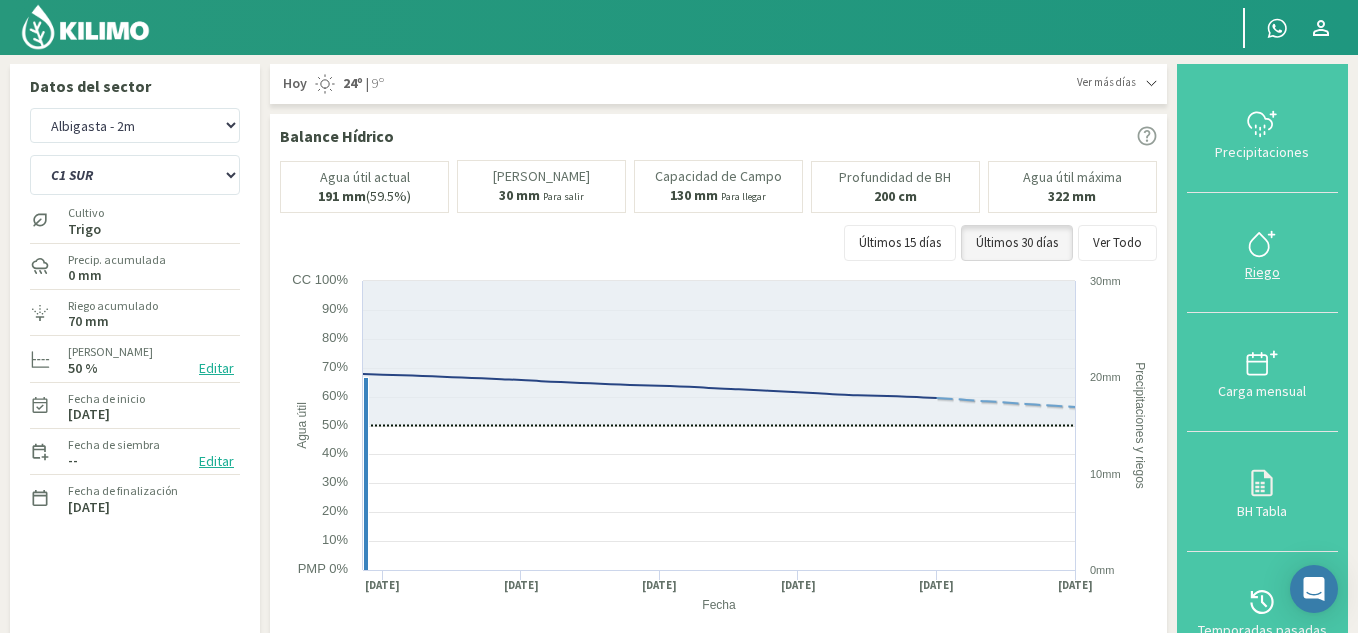 click on "Riego" at bounding box center (1262, 272) 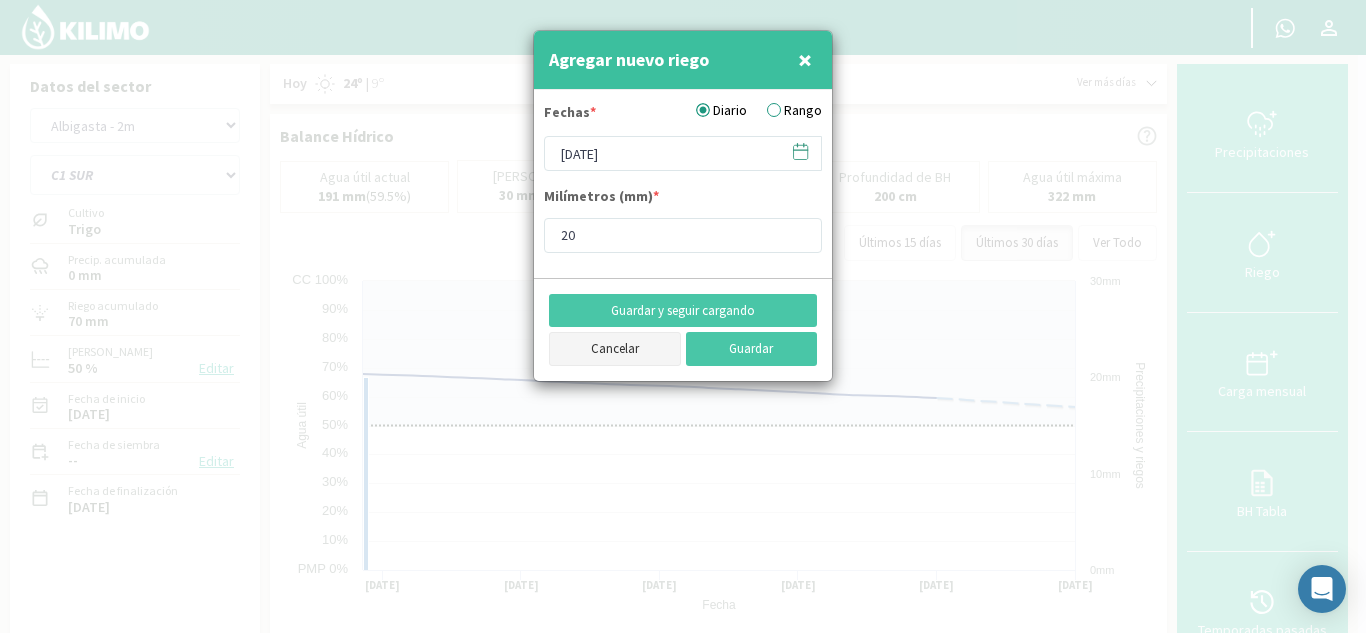 click on "Cancelar" at bounding box center (615, 349) 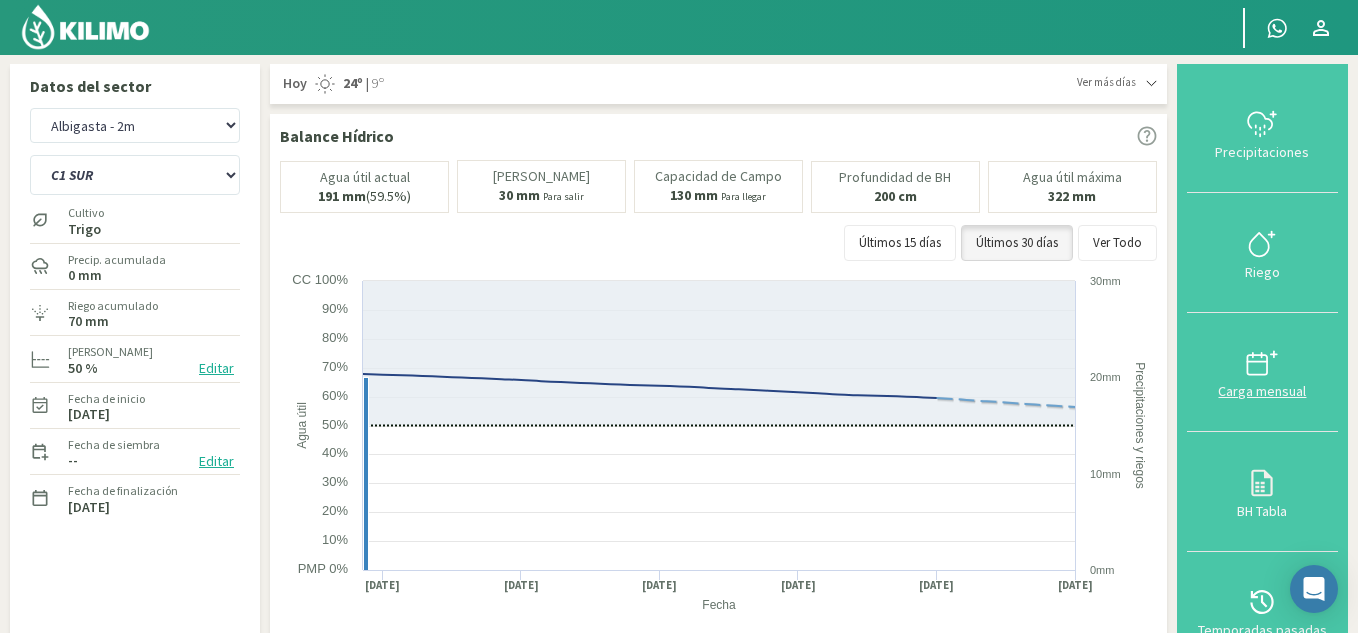 click on "Carga mensual" at bounding box center (1262, 391) 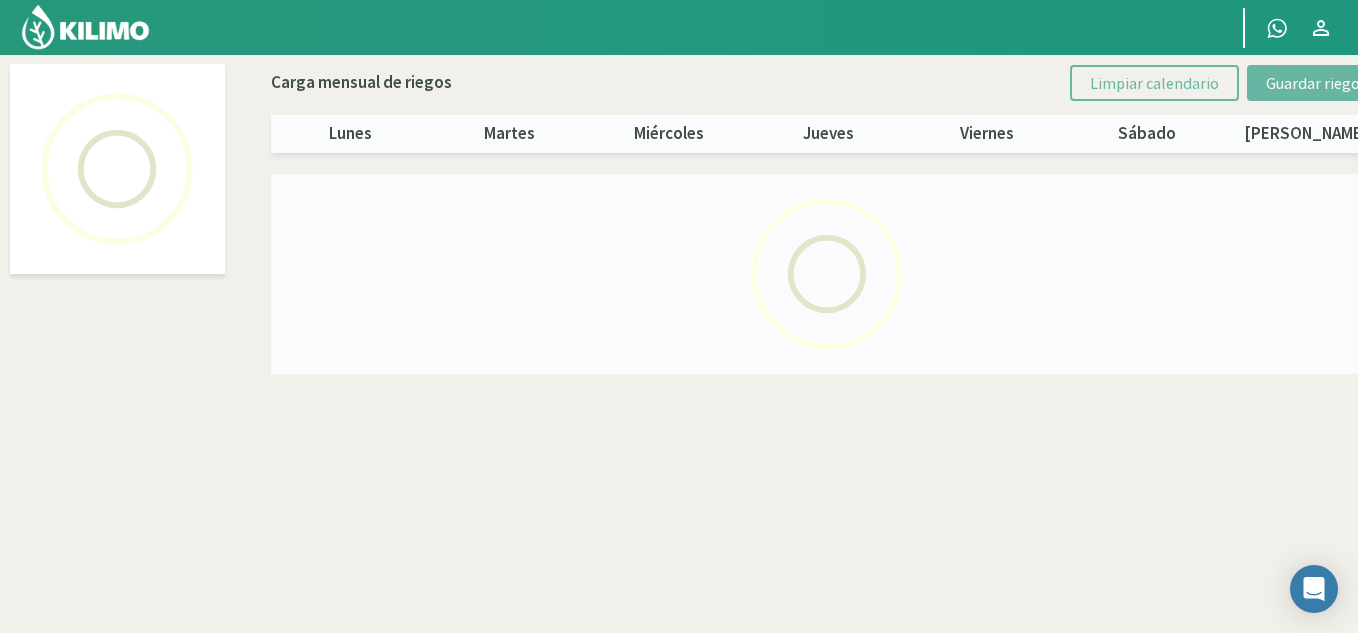 select on "1: Object" 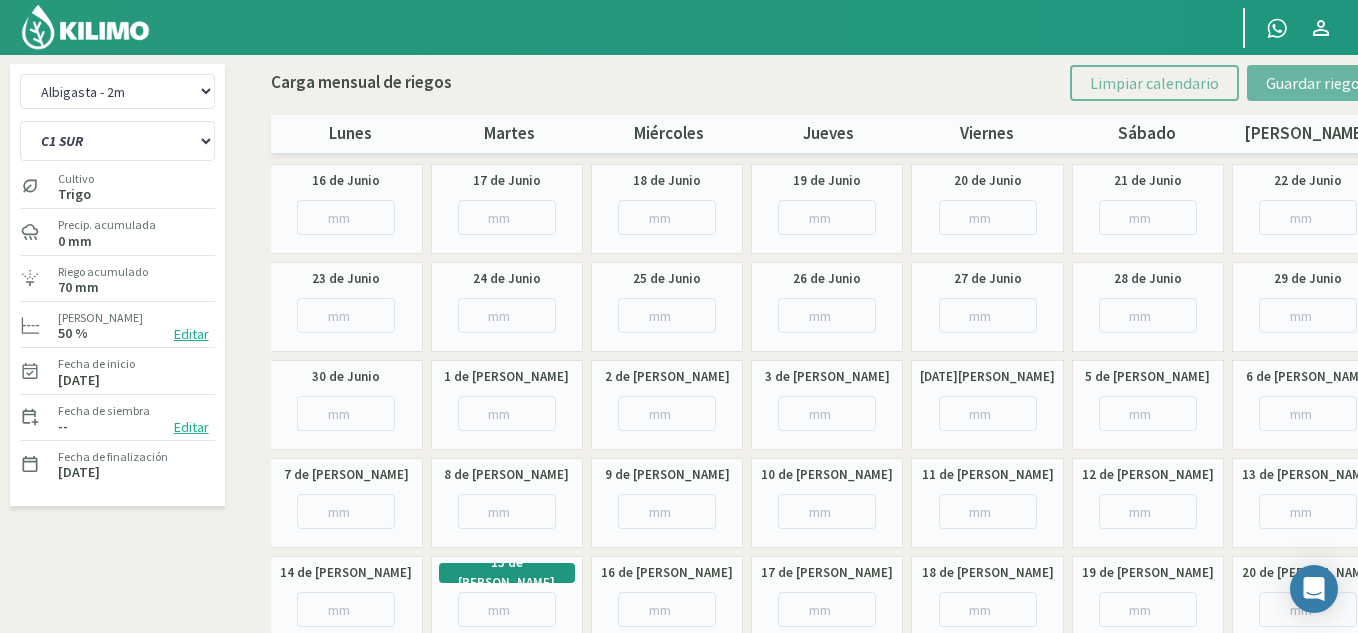 click on "Carga mensual de riegos Limpiar calendario Guardar riegos lunes martes miércoles jueves viernes sábado domingo" 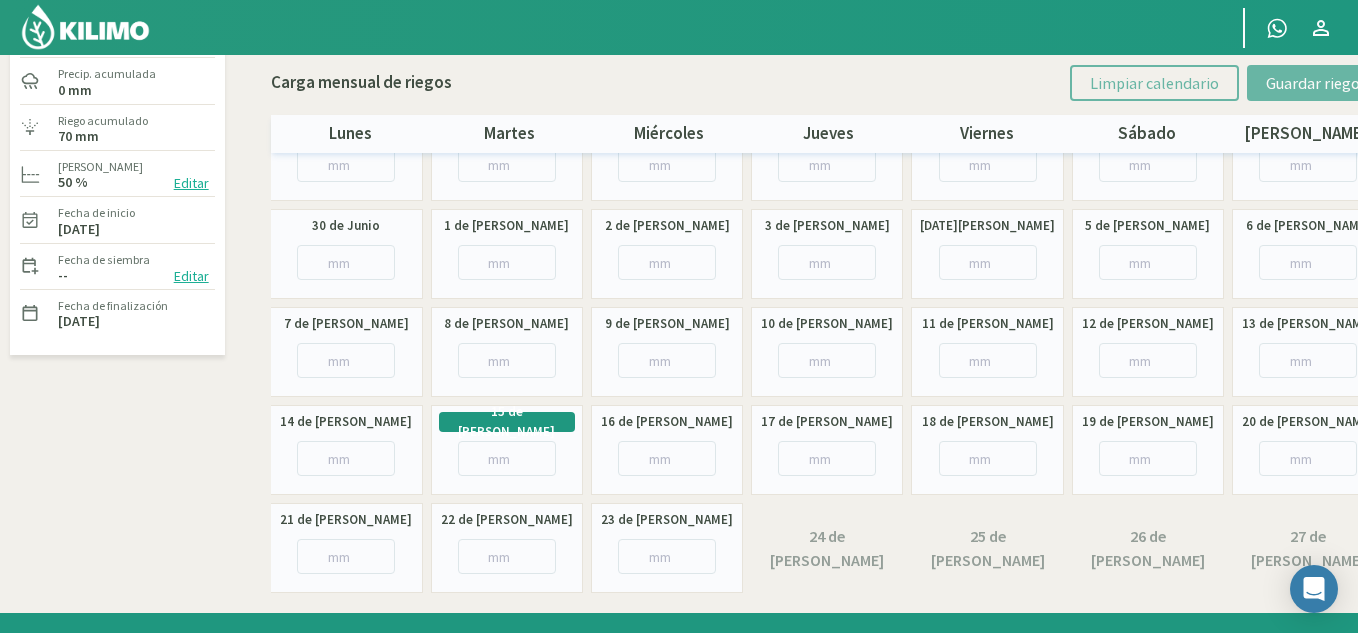 scroll, scrollTop: 0, scrollLeft: 0, axis: both 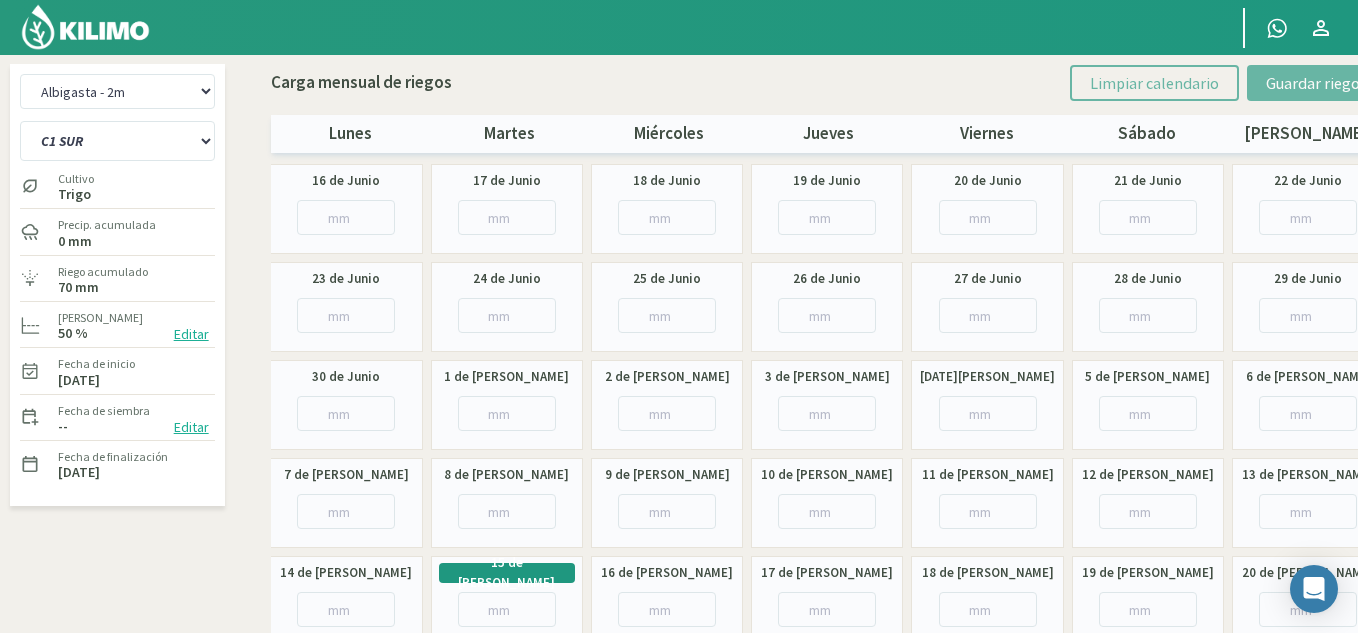 click on "70 mm" at bounding box center (78, 287) 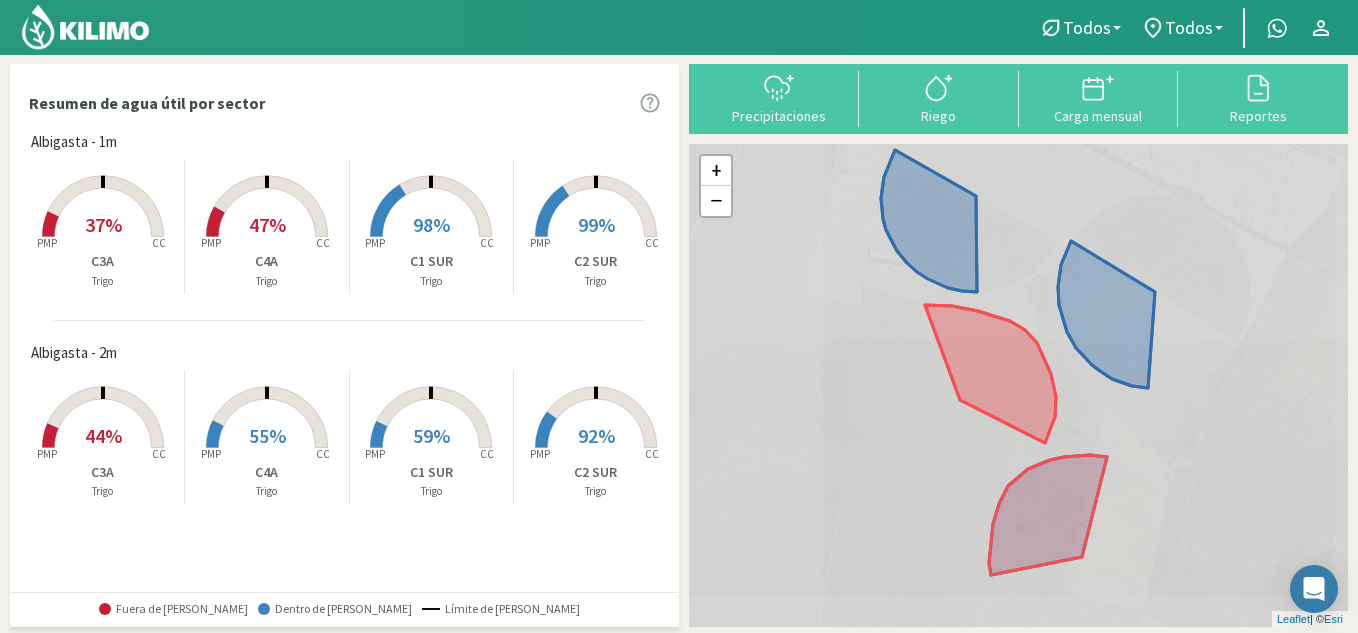 click on "59%" at bounding box center [431, 435] 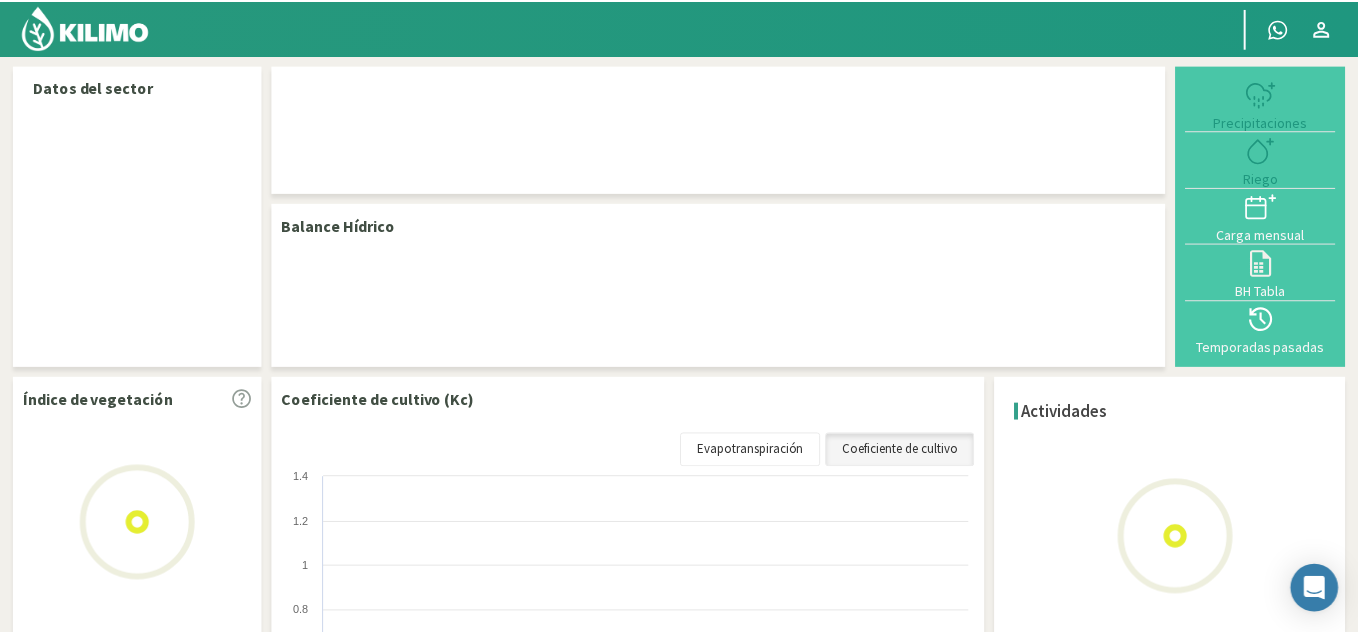 scroll, scrollTop: 0, scrollLeft: 0, axis: both 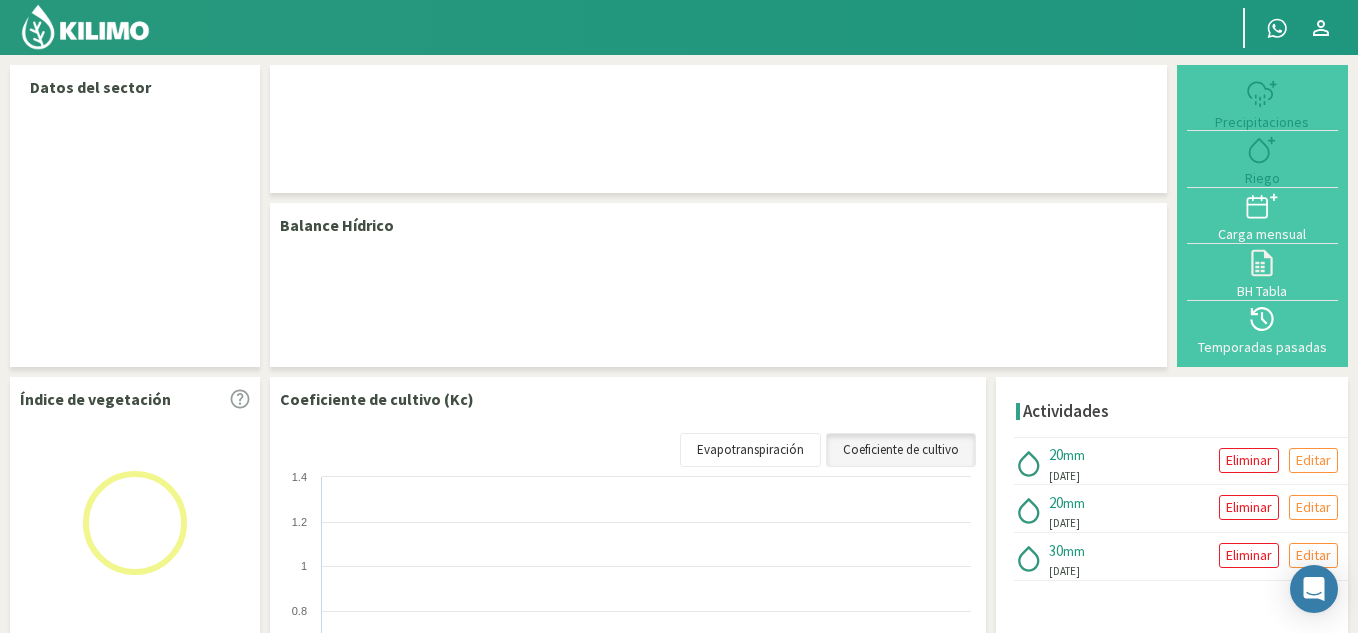 select on "1: Object" 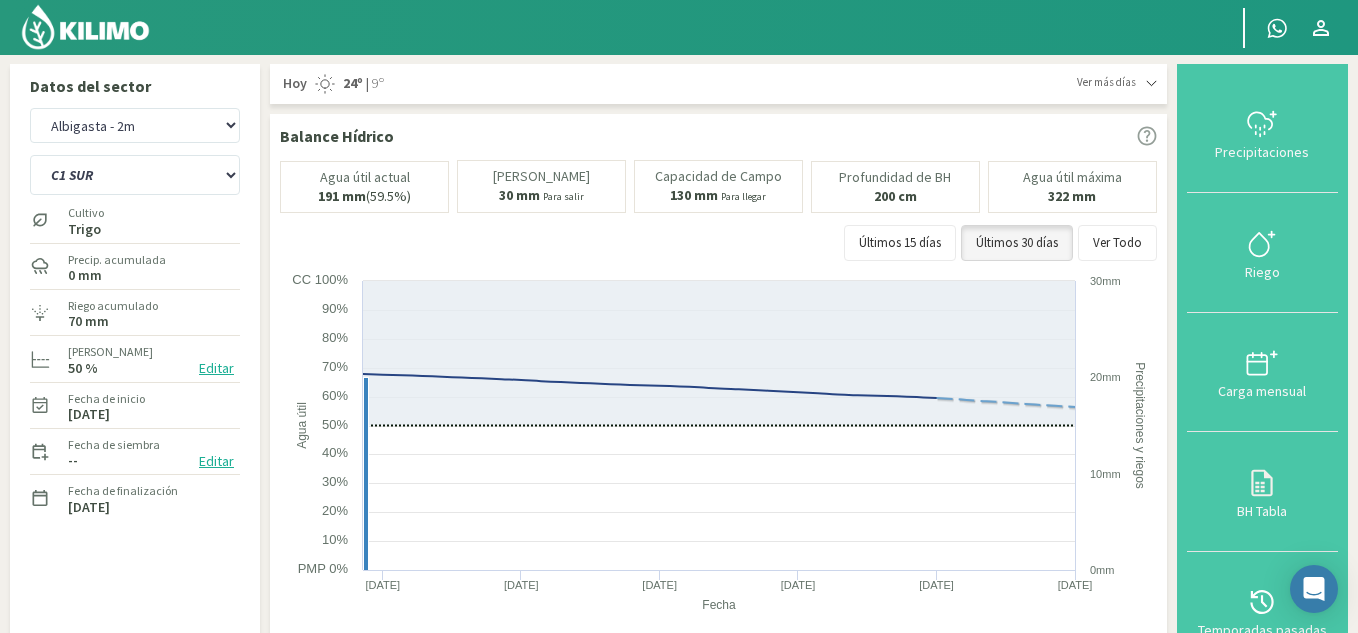scroll, scrollTop: 554, scrollLeft: 0, axis: vertical 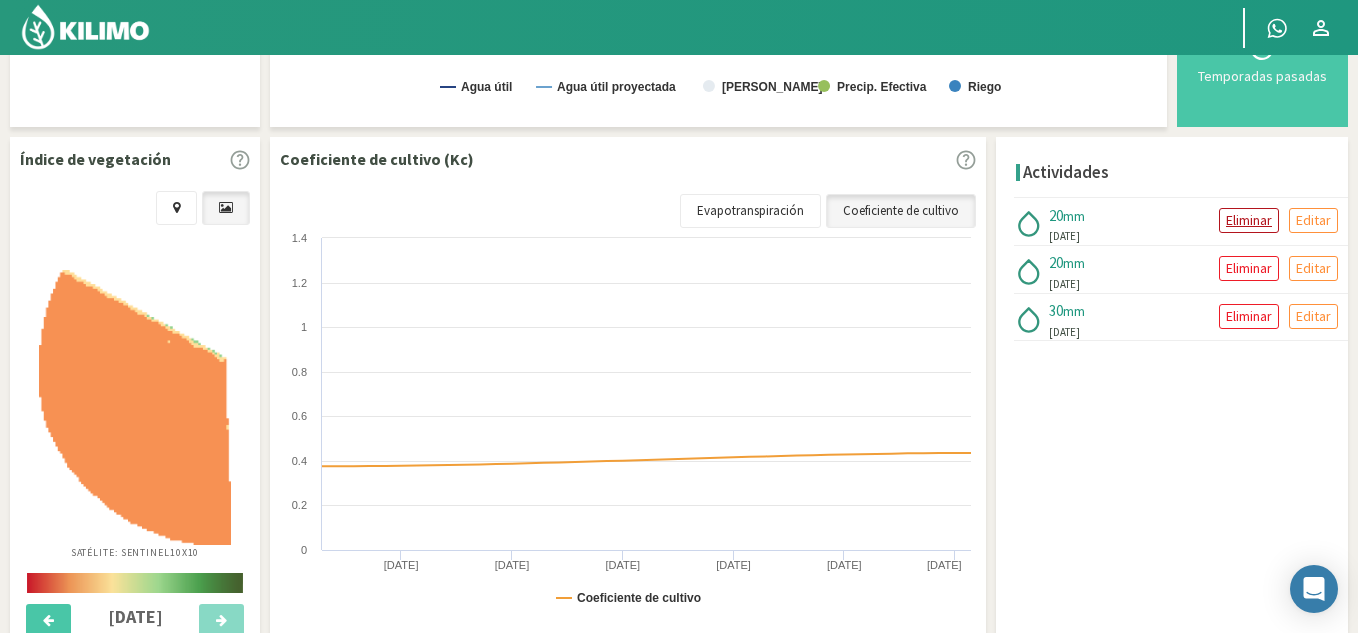 click on "Eliminar" 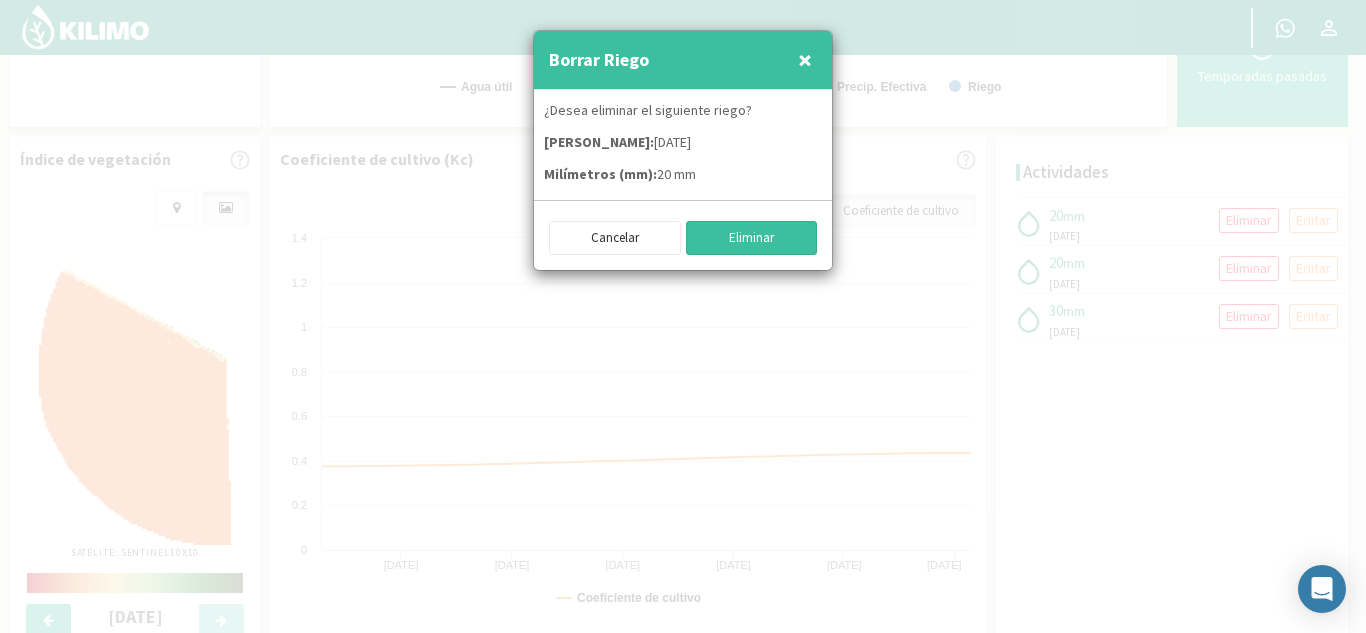 click on "Eliminar" at bounding box center (752, 238) 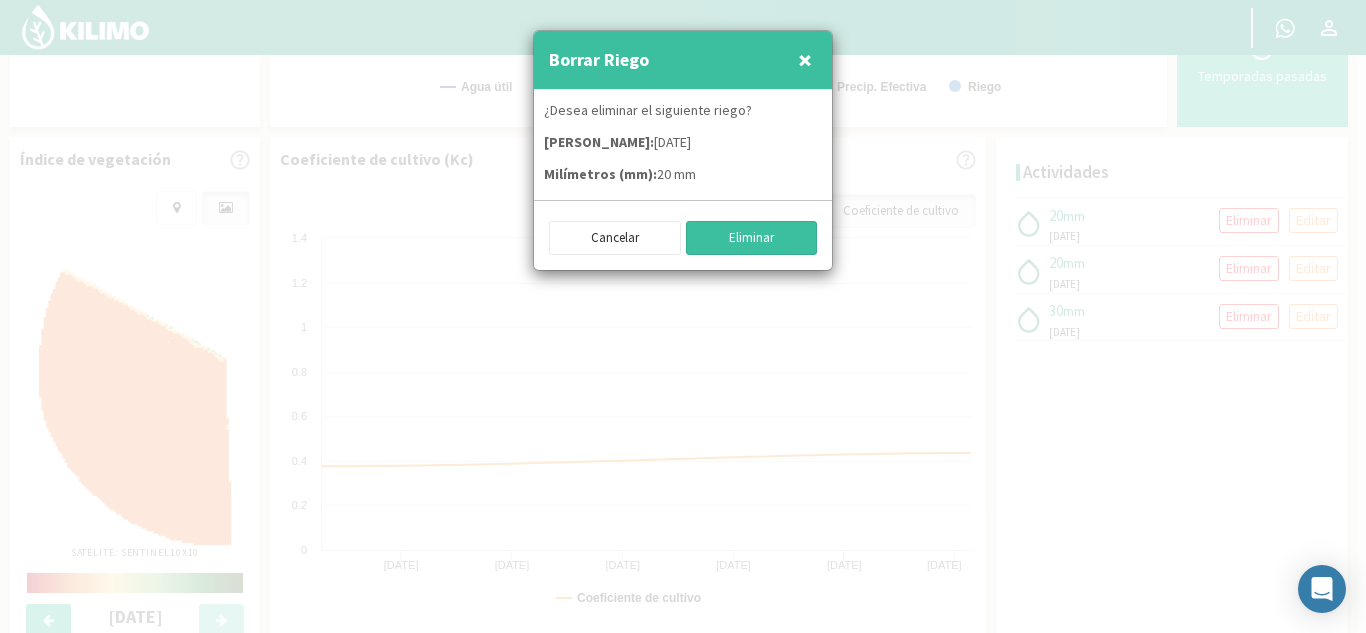 click on "Eliminar" at bounding box center [752, 238] 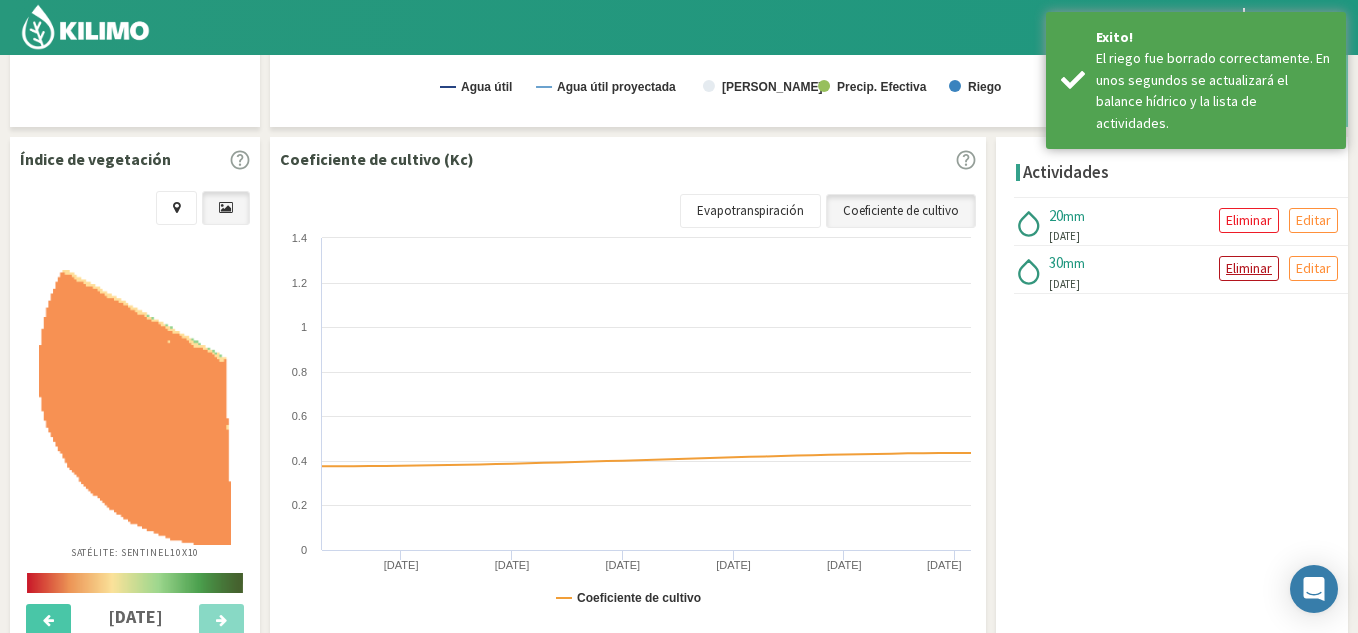 click on "Eliminar" 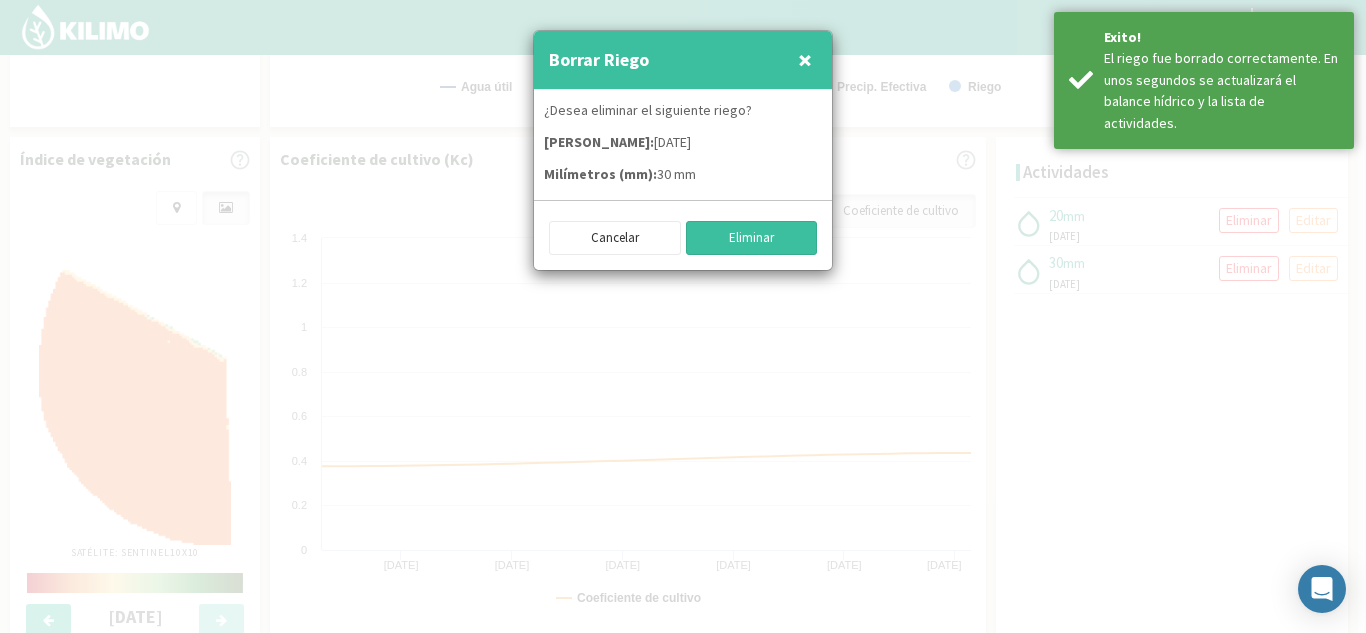 click on "Eliminar" at bounding box center (752, 238) 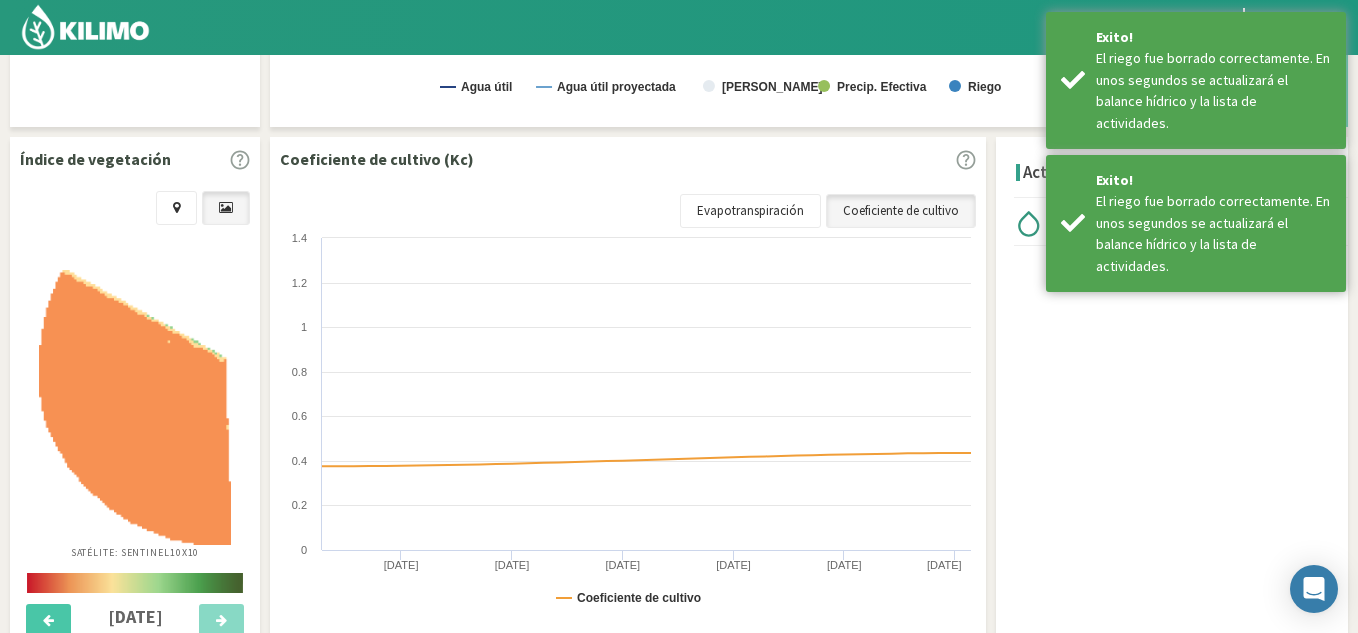 click on "Actividades
20  mm   10/06/2025   Eliminar   Editar   Editar riego  × Fecha* Ya has regado en esta fecha  04/06/2025 - 04/06/2025  Milimetros (mm)* 30  Cancelar   Guardar" 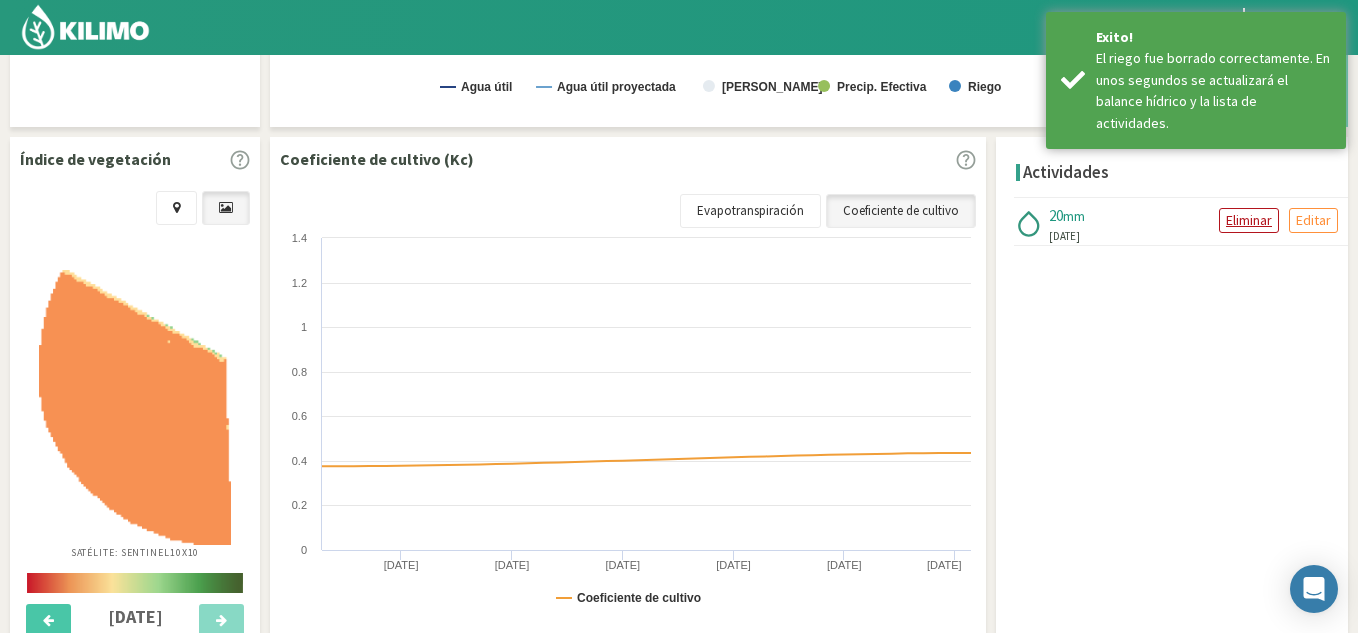 click on "Eliminar" 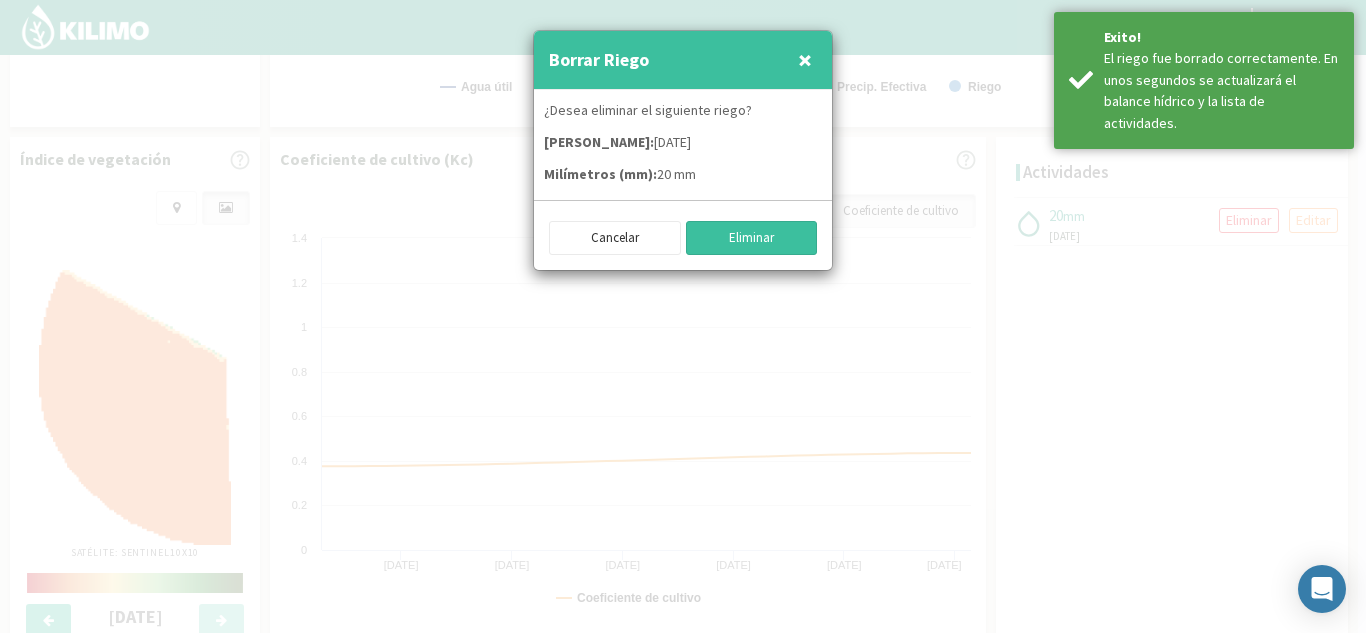 click on "Eliminar" at bounding box center (752, 238) 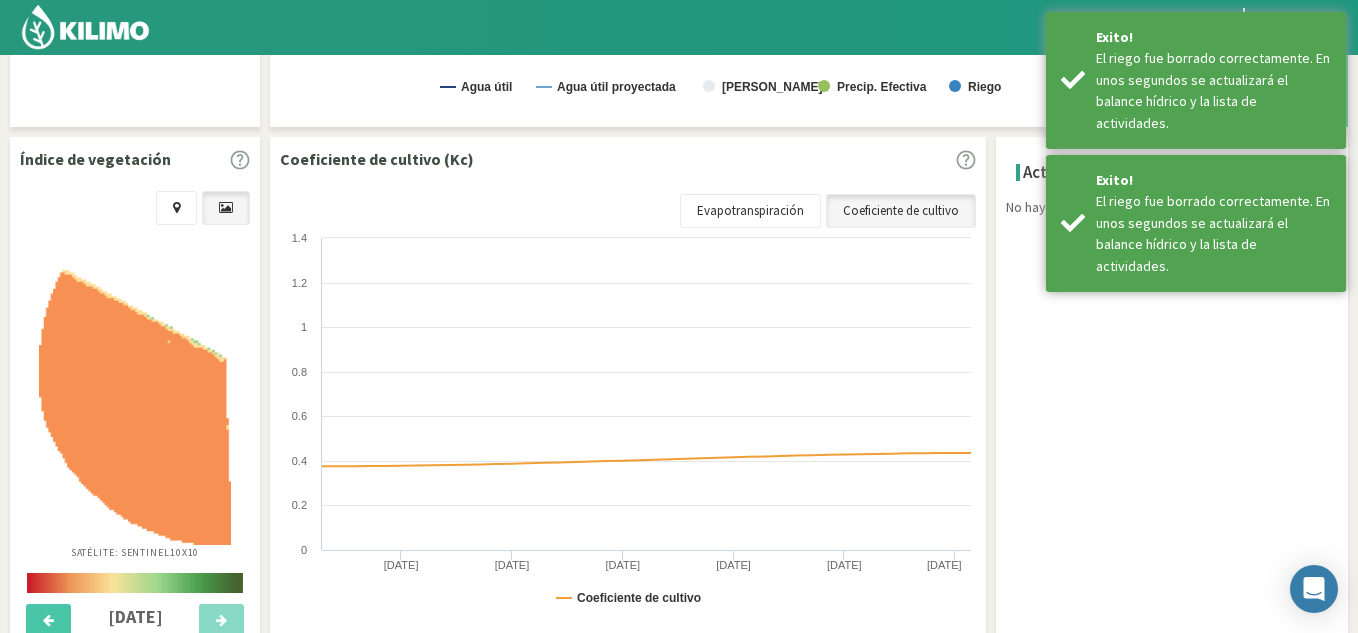 scroll, scrollTop: 0, scrollLeft: 0, axis: both 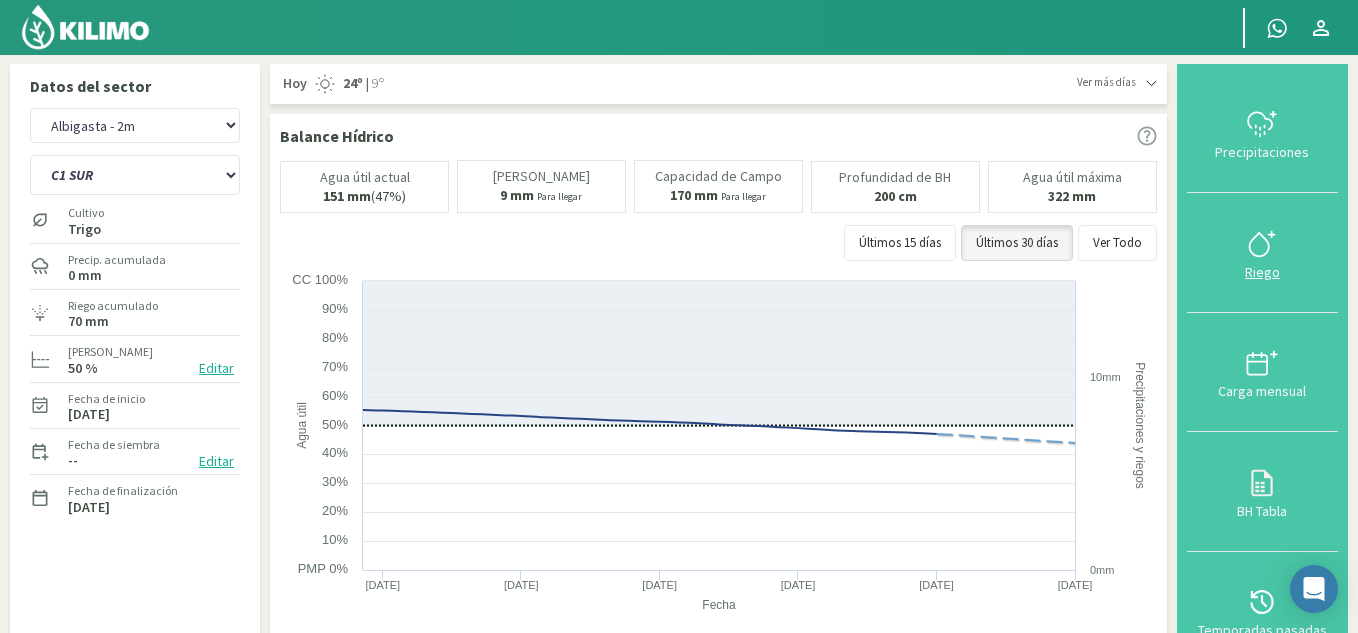 click at bounding box center (1262, 255) 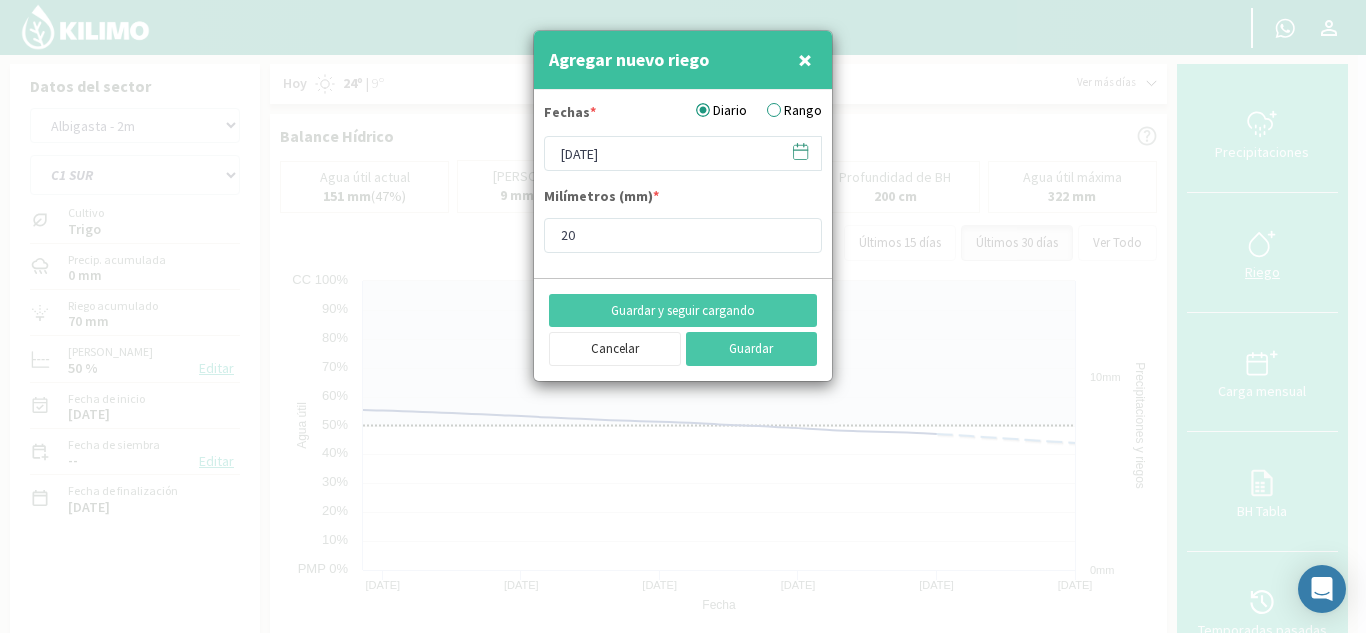type on "0" 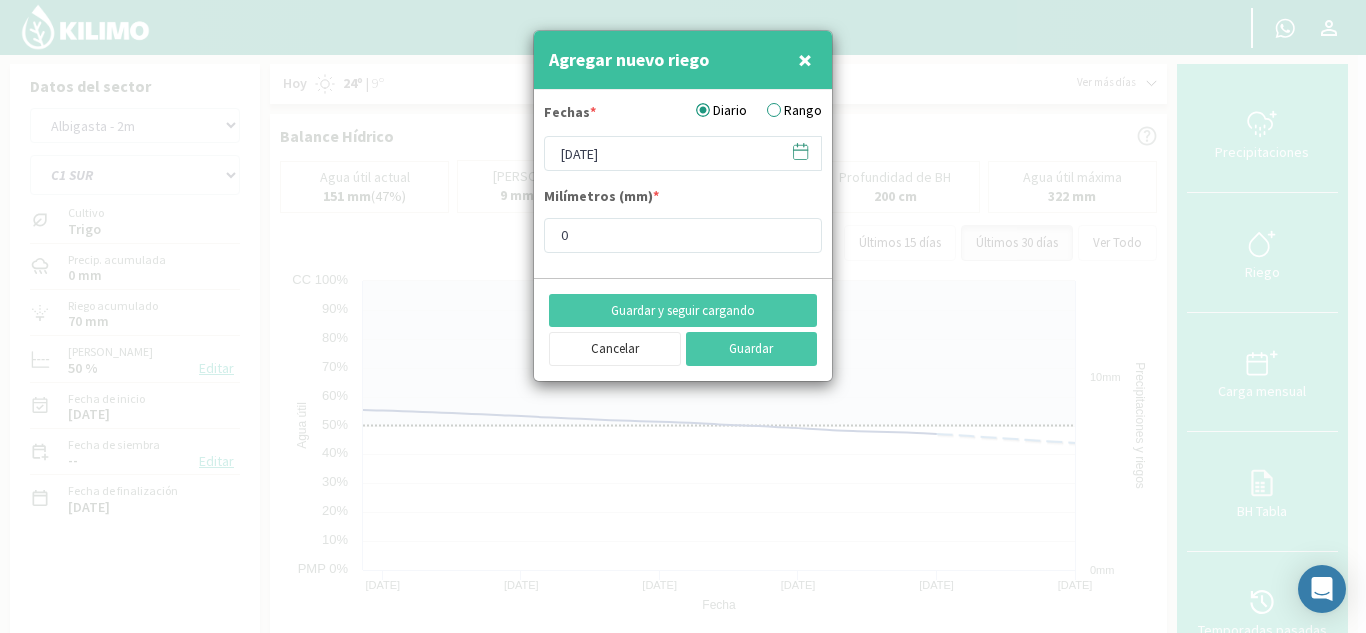 click 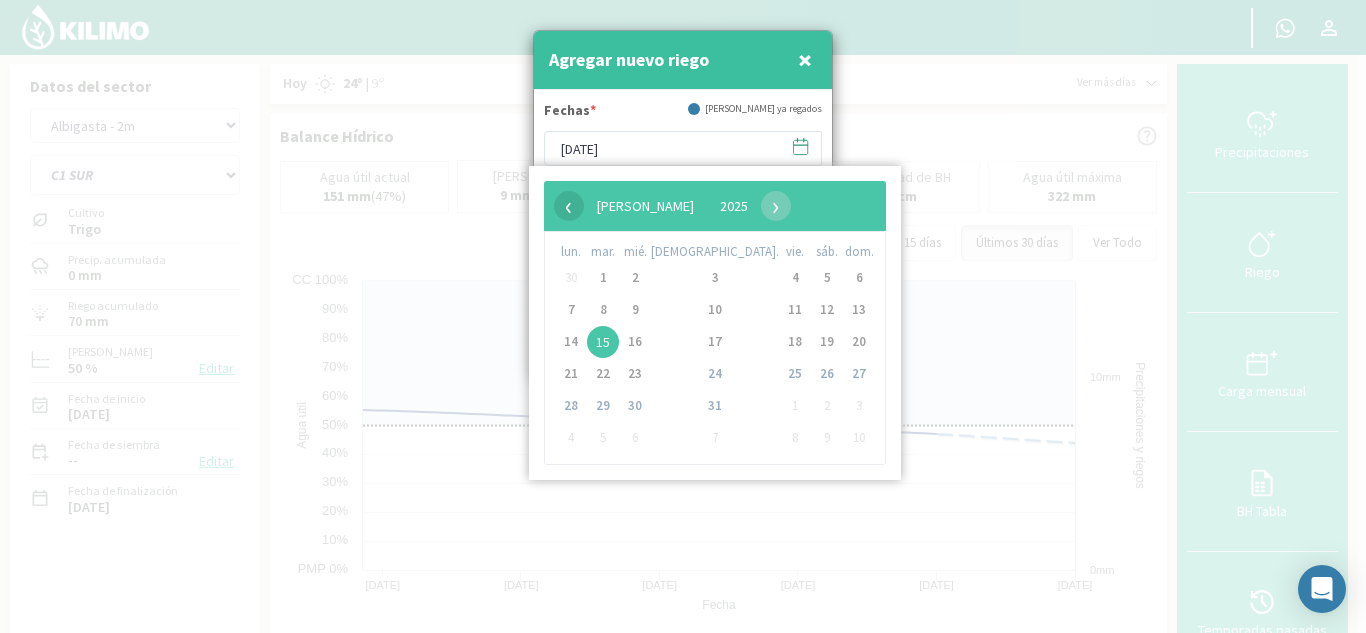 click on "‹" 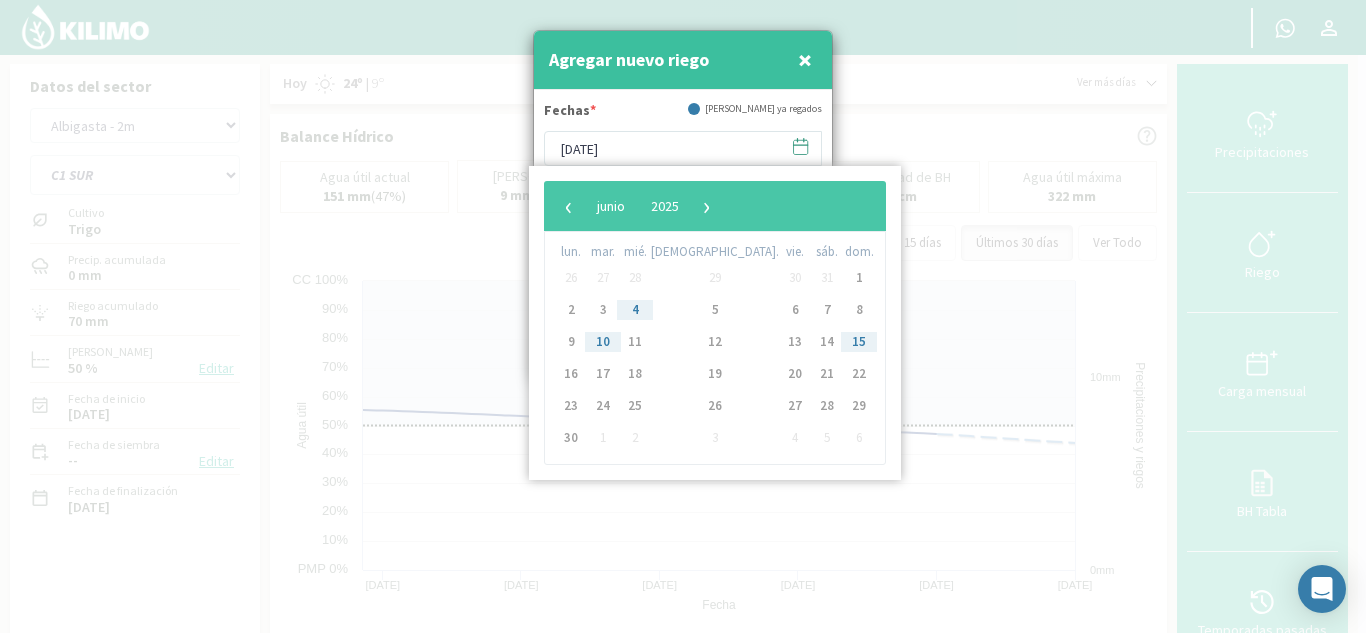 click on "10" 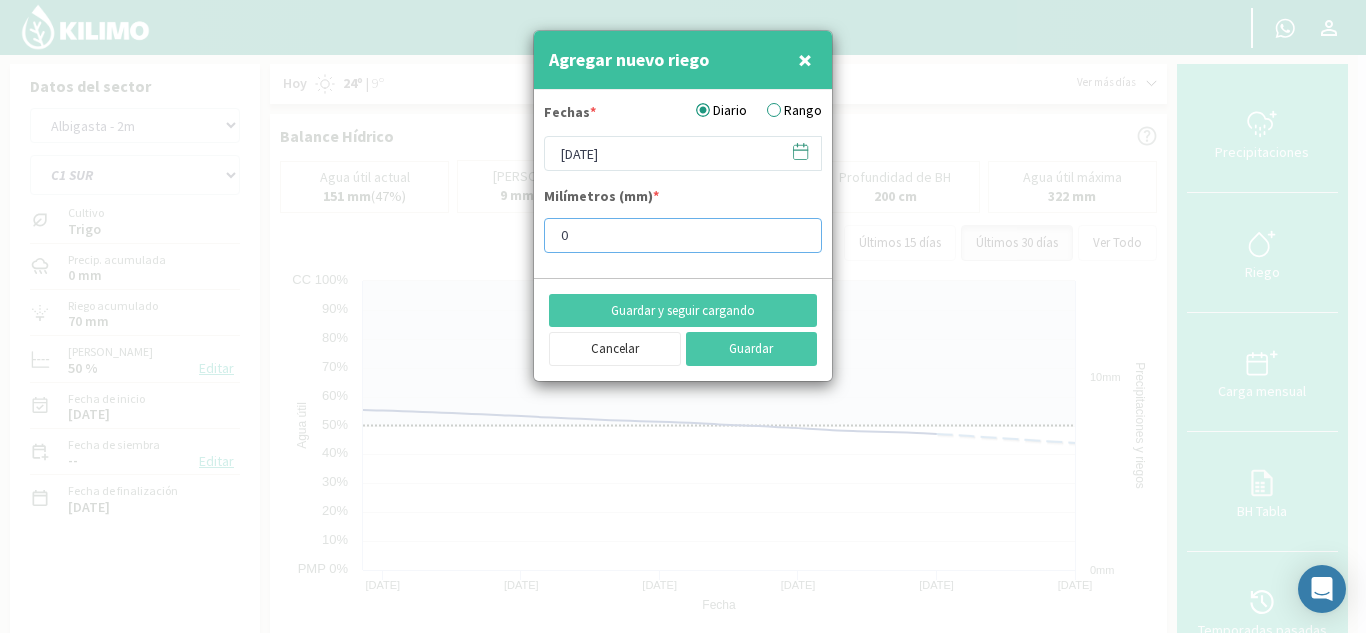 click on "0" at bounding box center [683, 235] 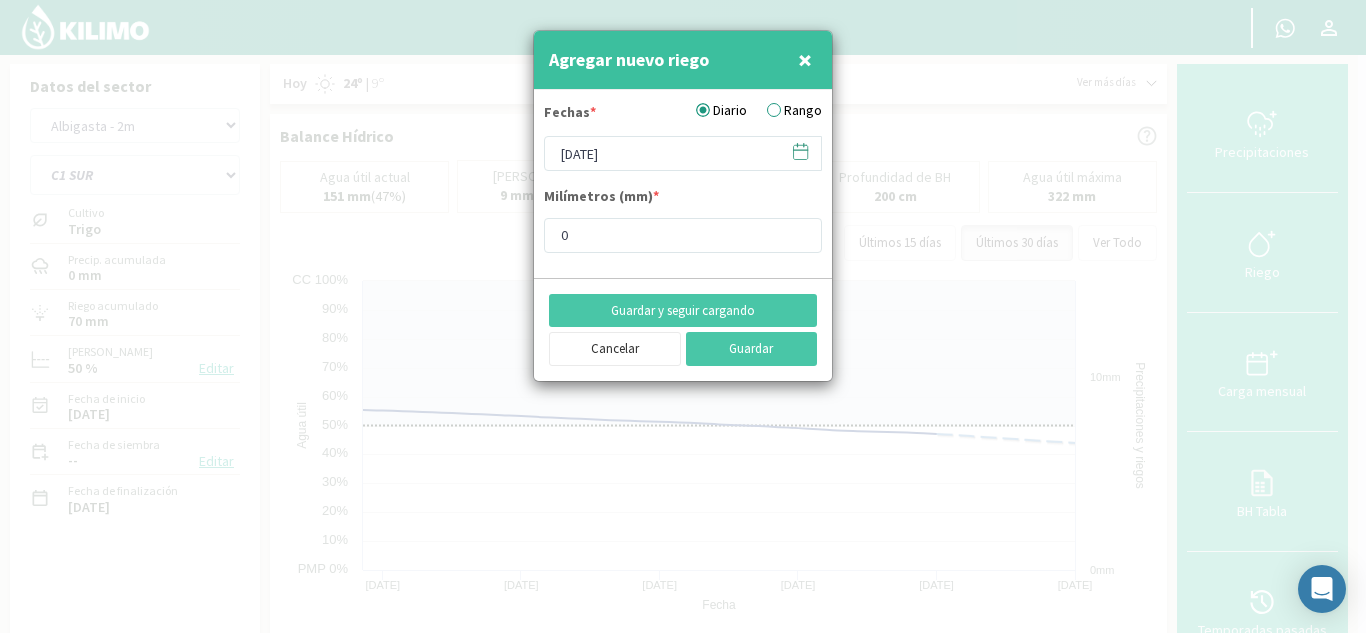 click 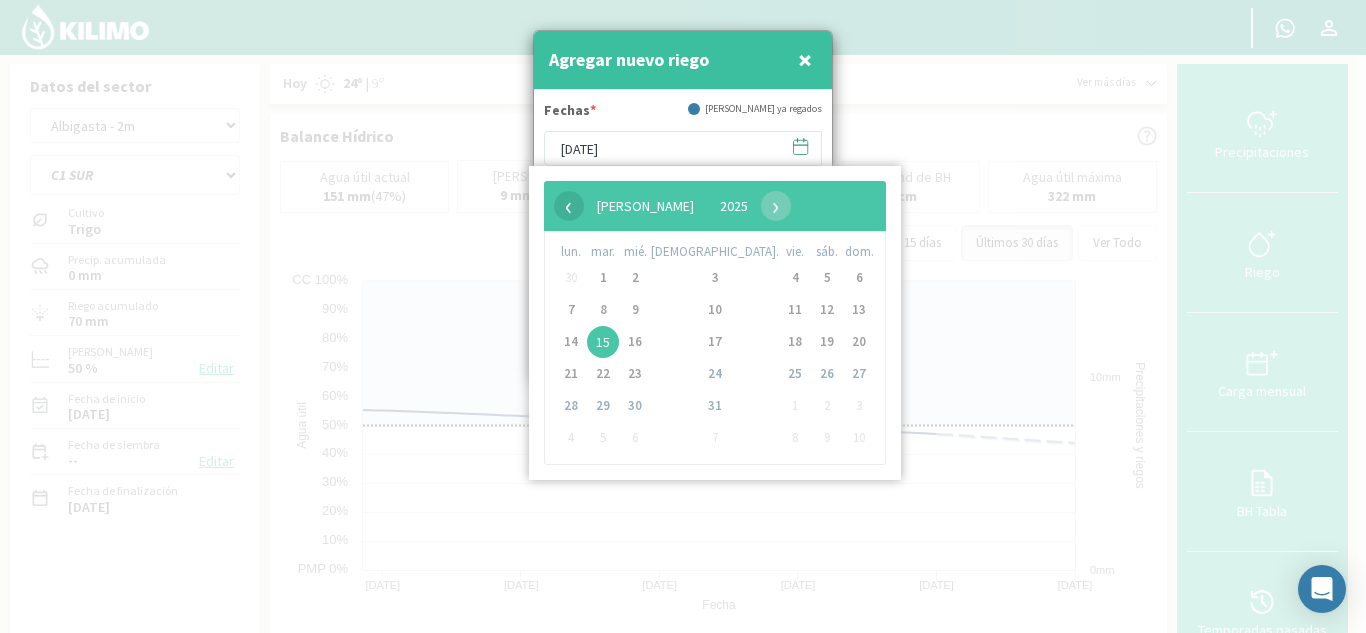 click on "‹" 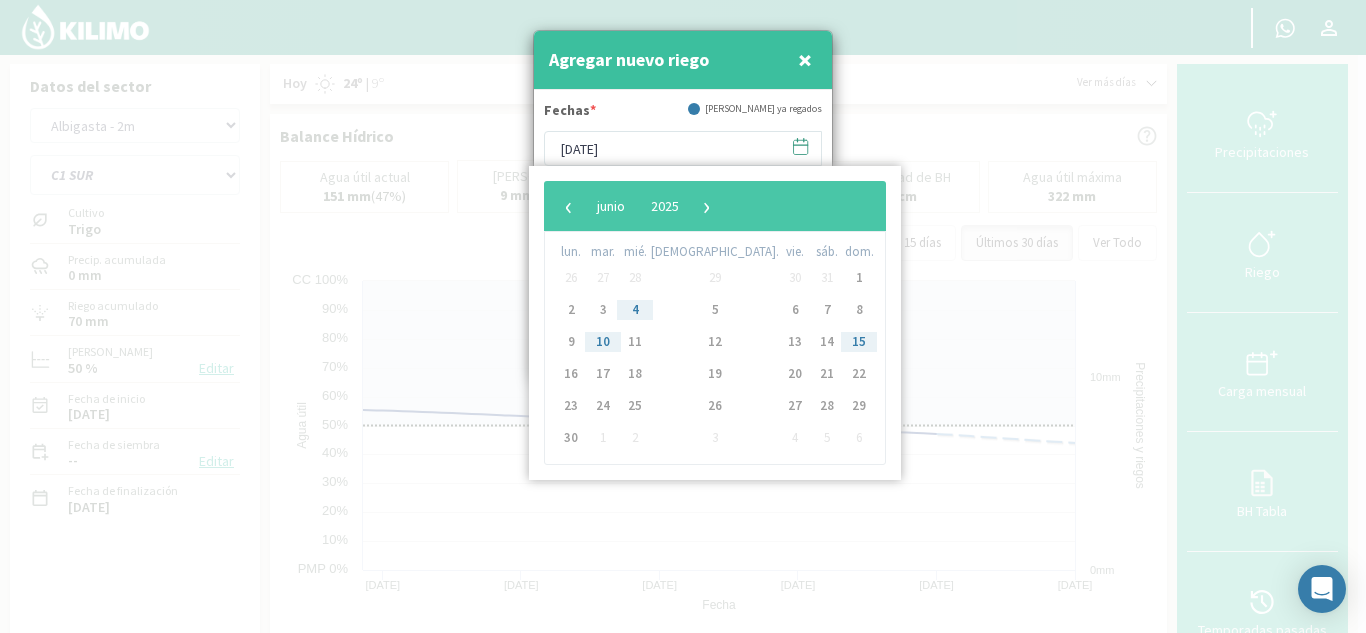 click on "10" 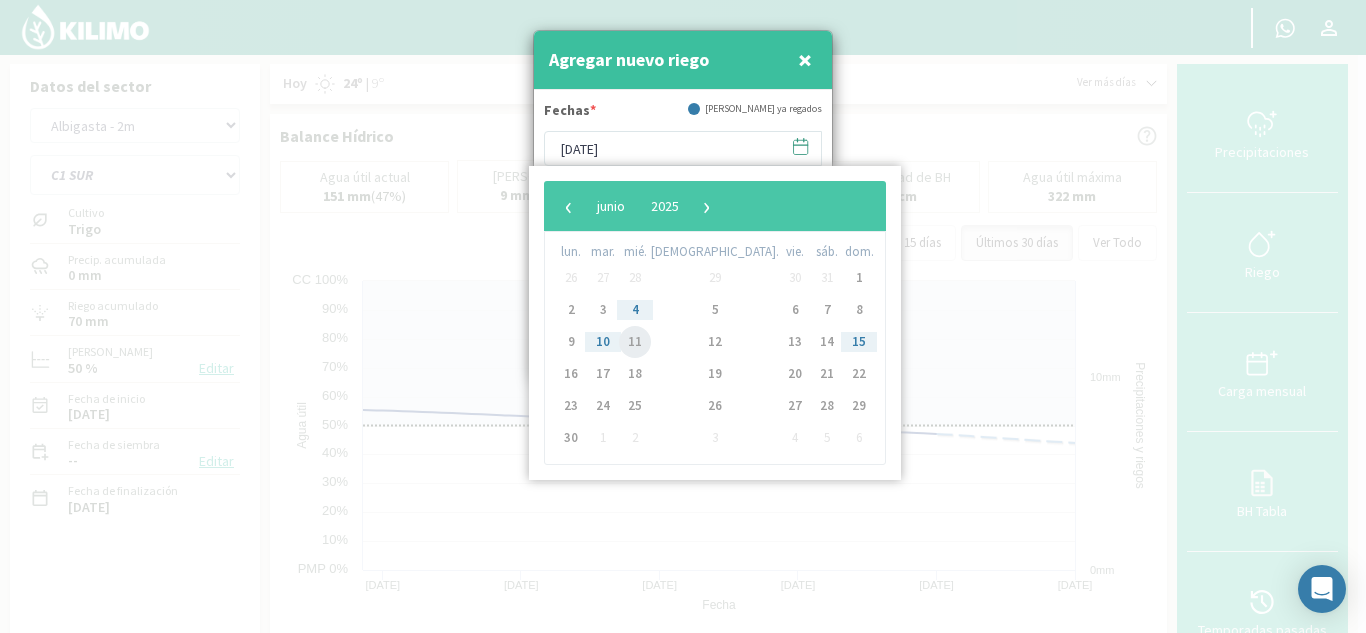 click on "11" 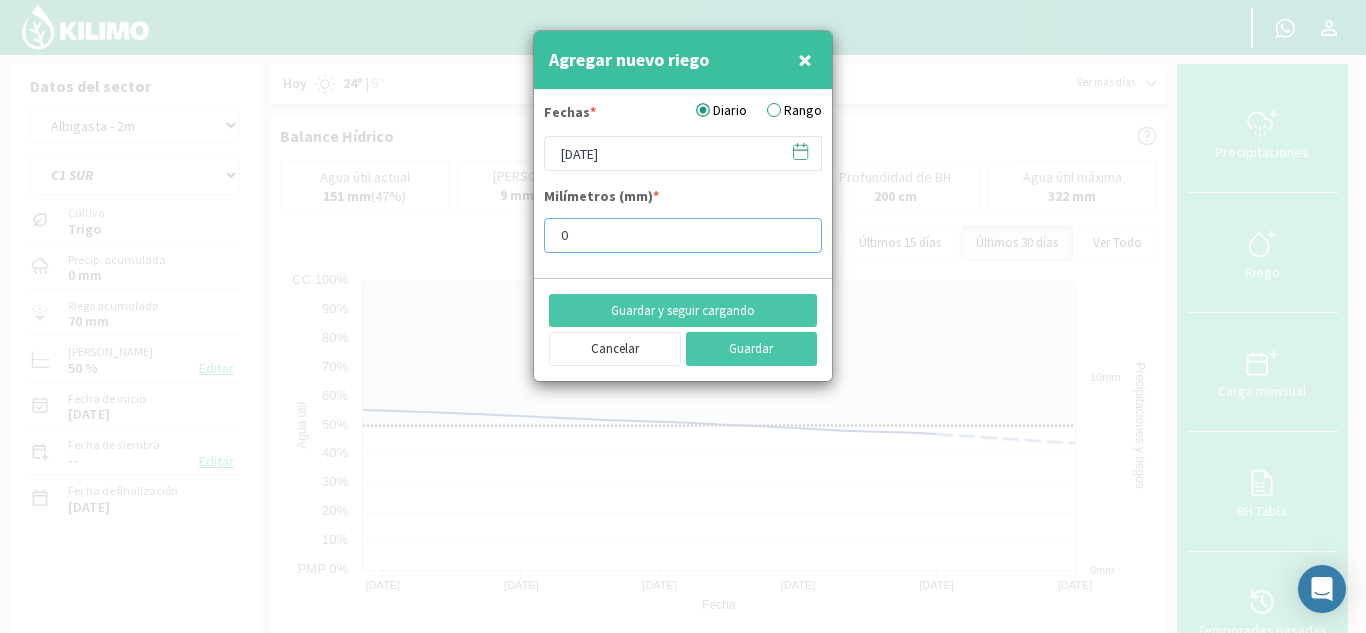 click on "0" at bounding box center [683, 235] 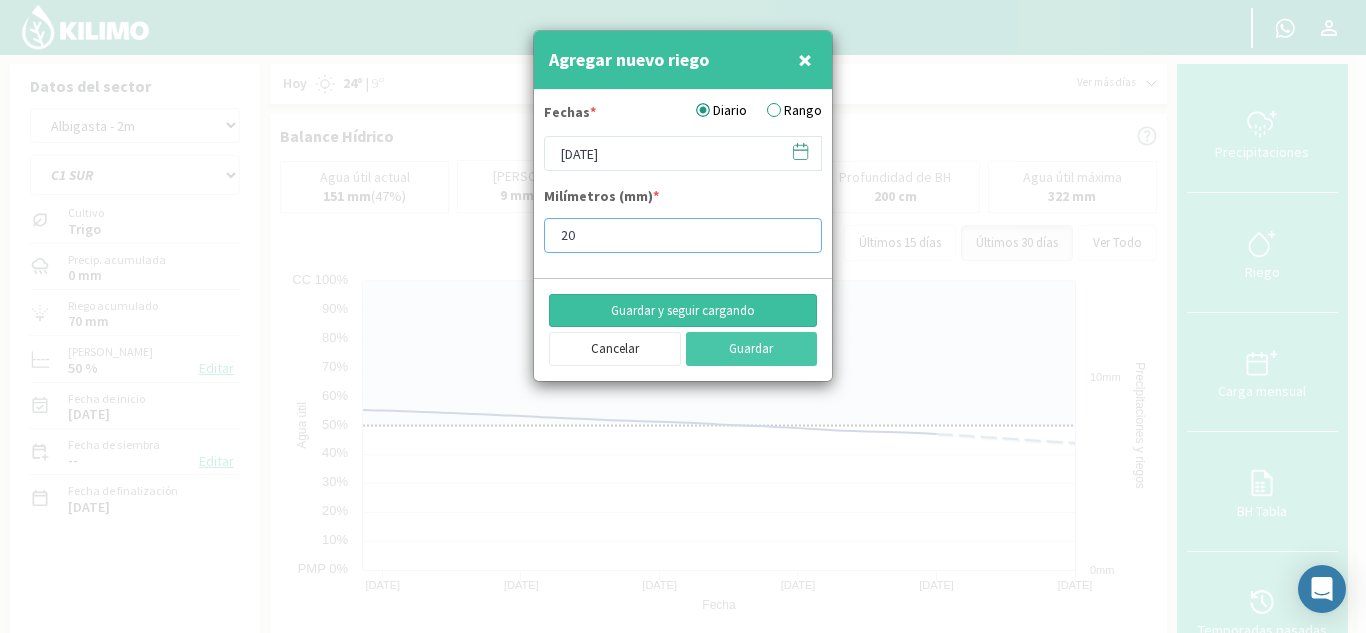 type on "20" 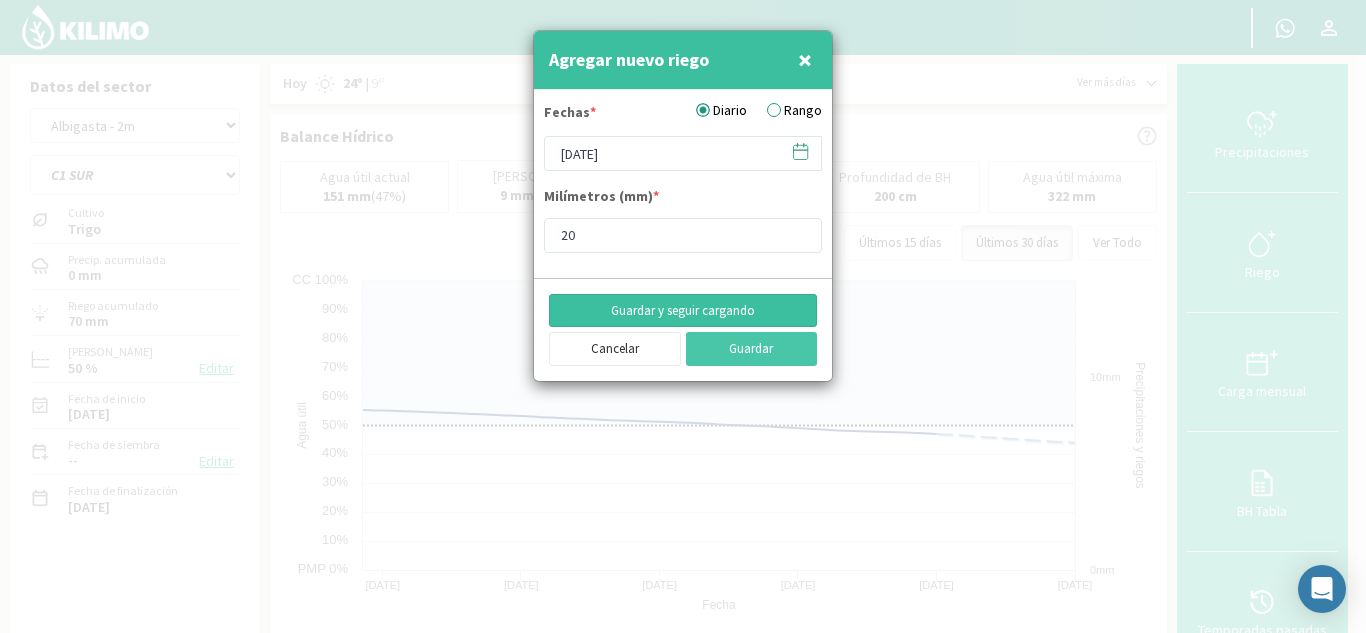 click on "Guardar y seguir cargando" at bounding box center (683, 311) 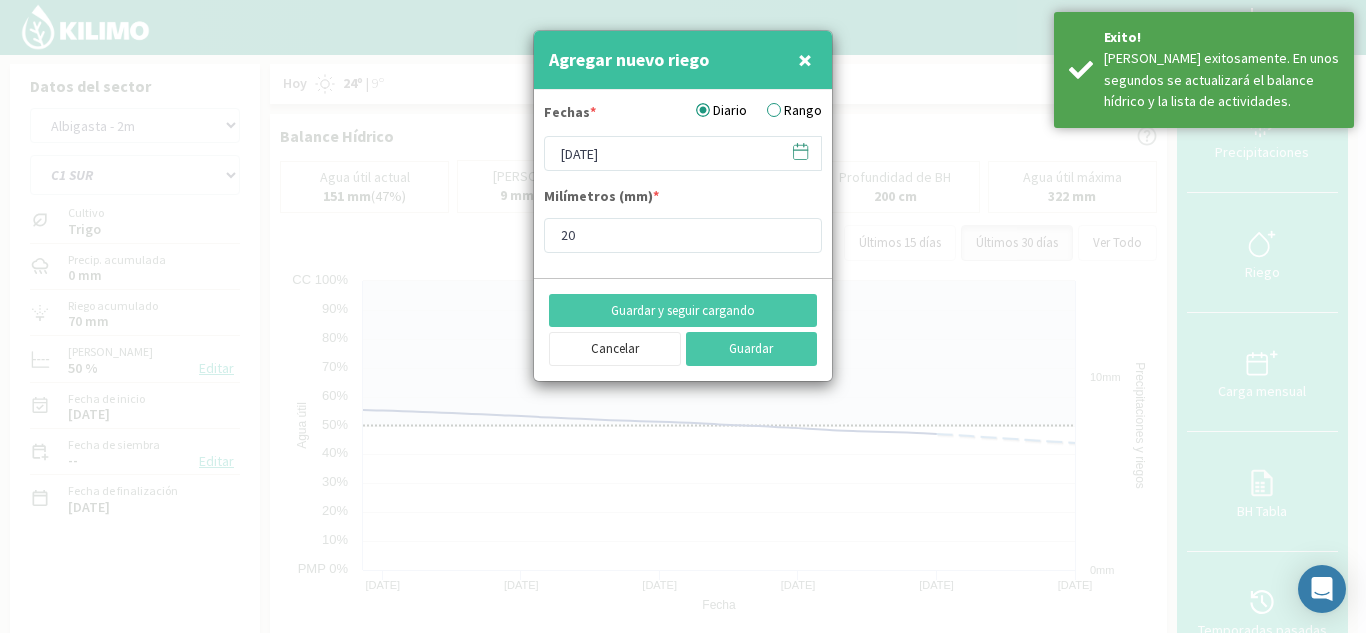 click 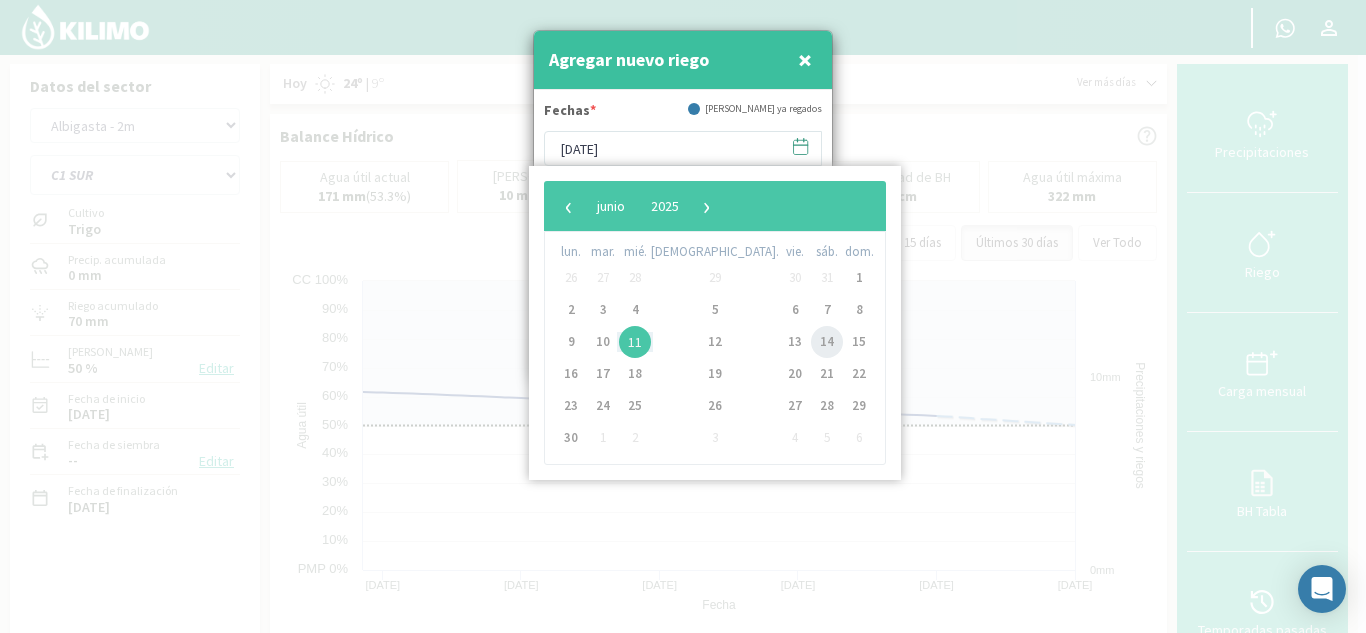 click on "14" 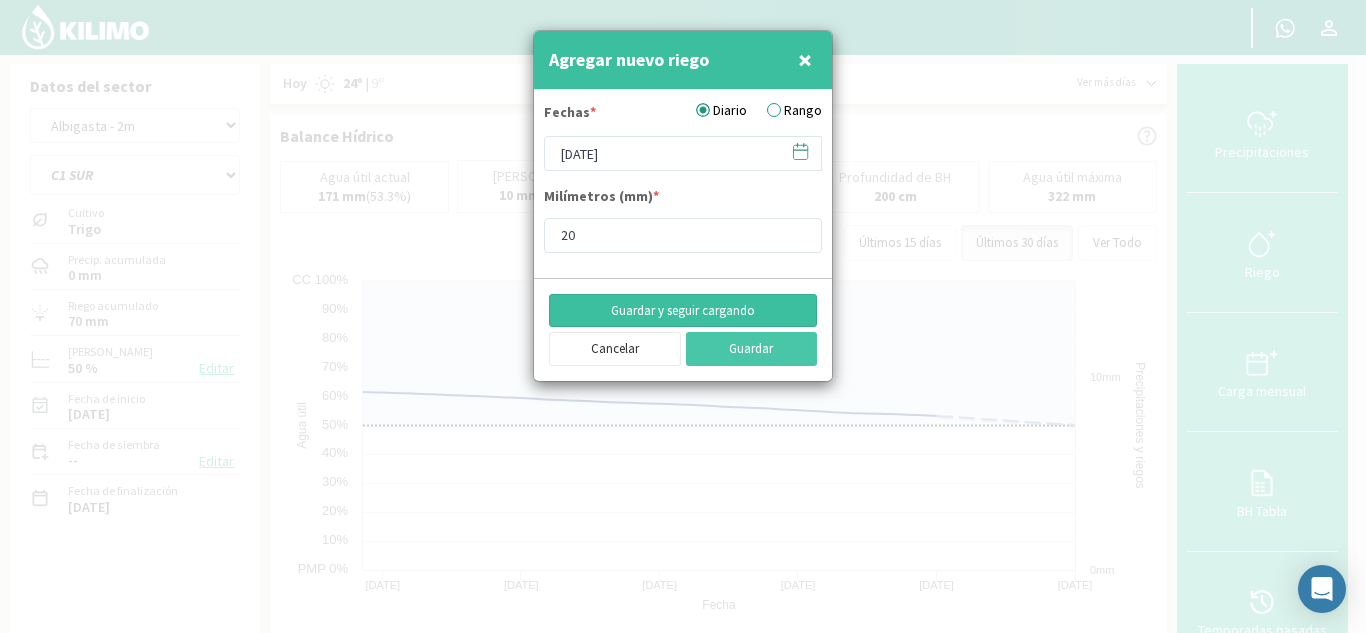 click on "Guardar y seguir cargando" at bounding box center (683, 311) 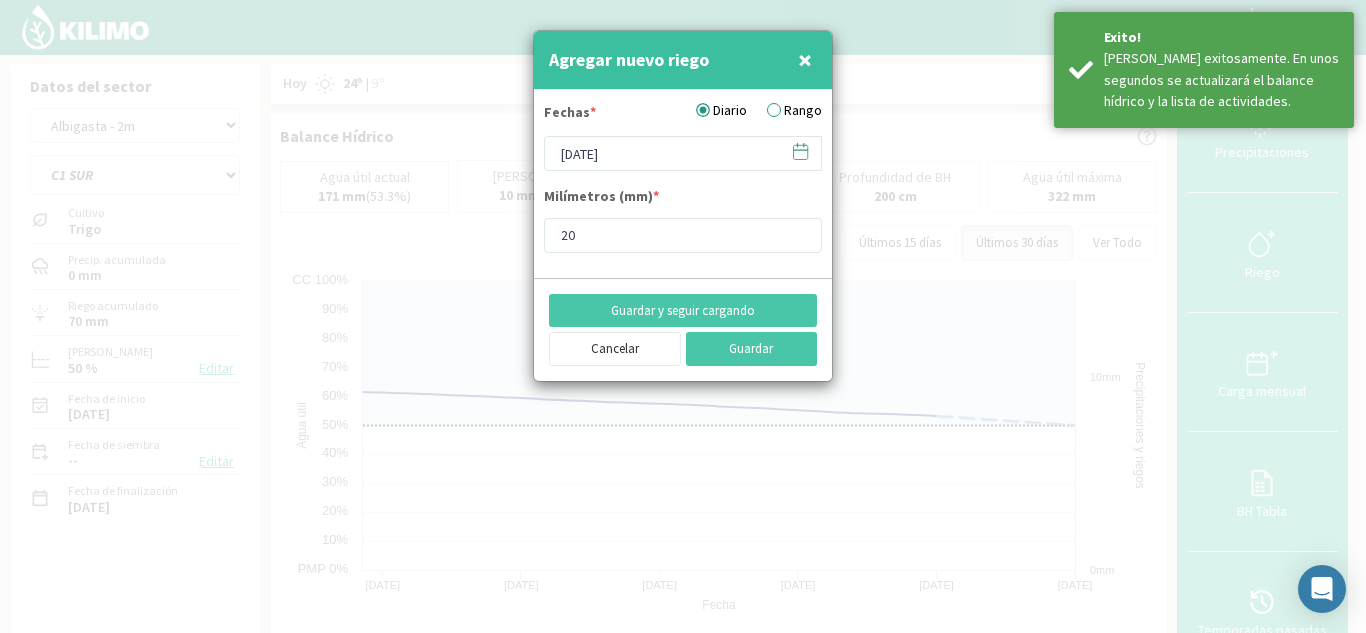 click 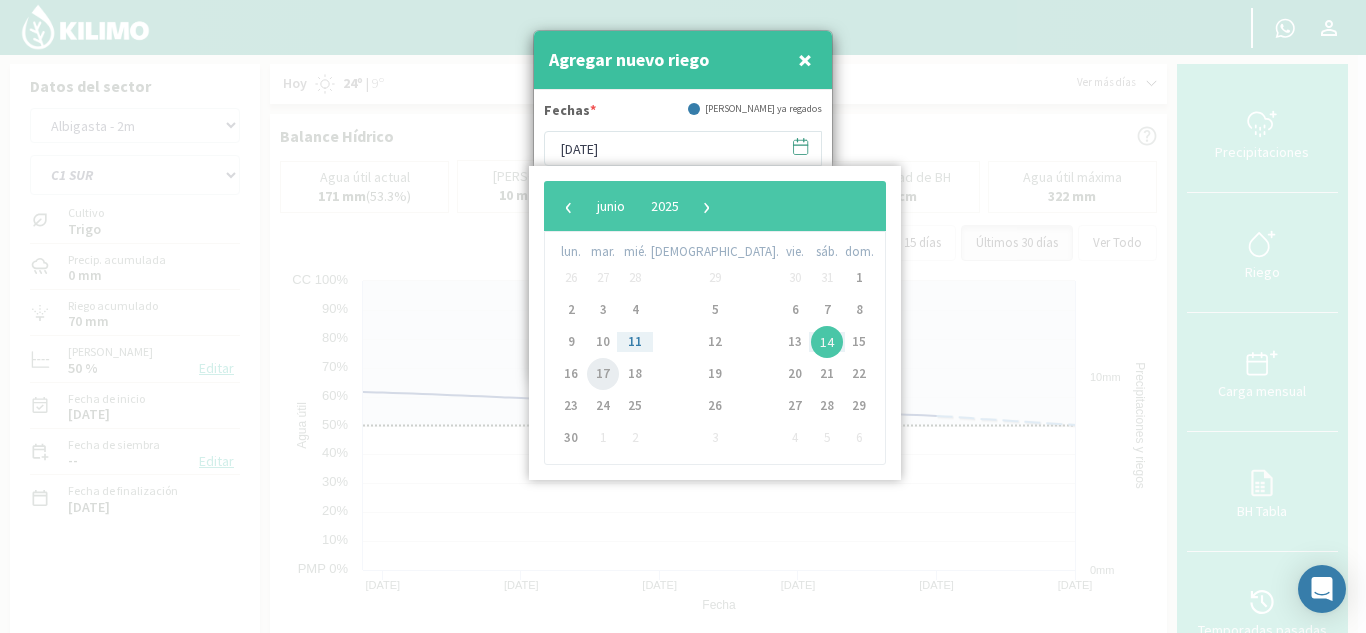 click on "17" 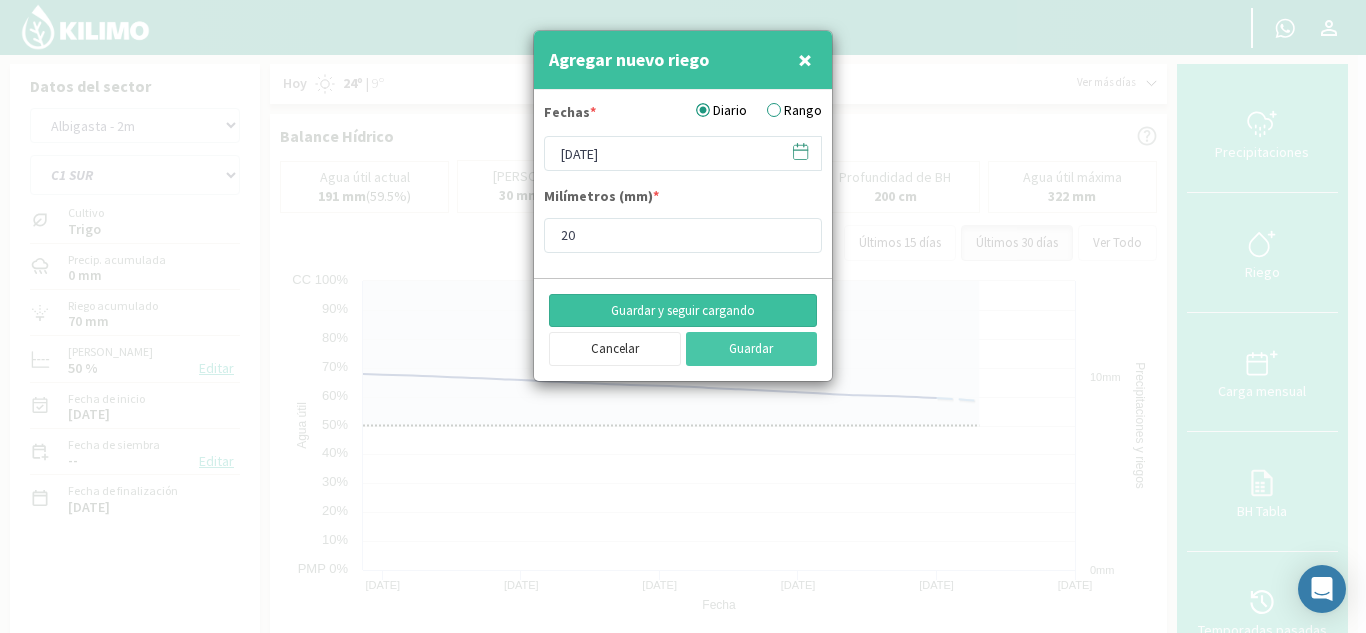 click on "Guardar y seguir cargando" at bounding box center (683, 311) 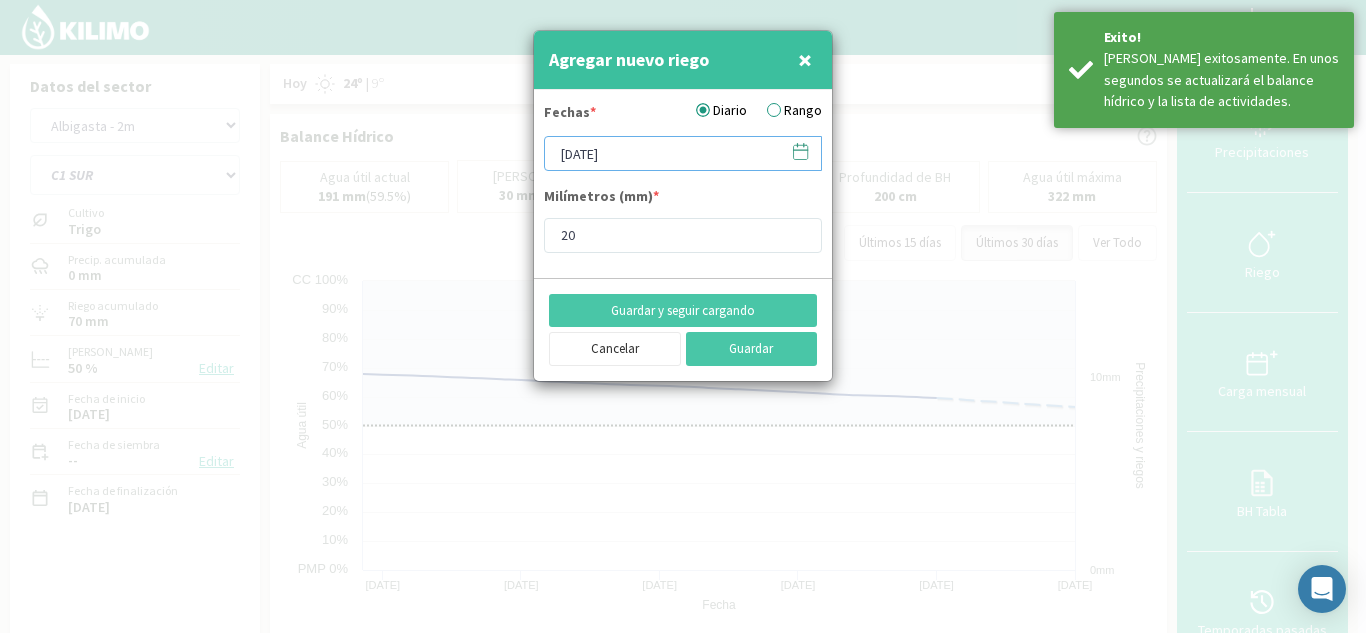 click on "[DATE]" at bounding box center (683, 153) 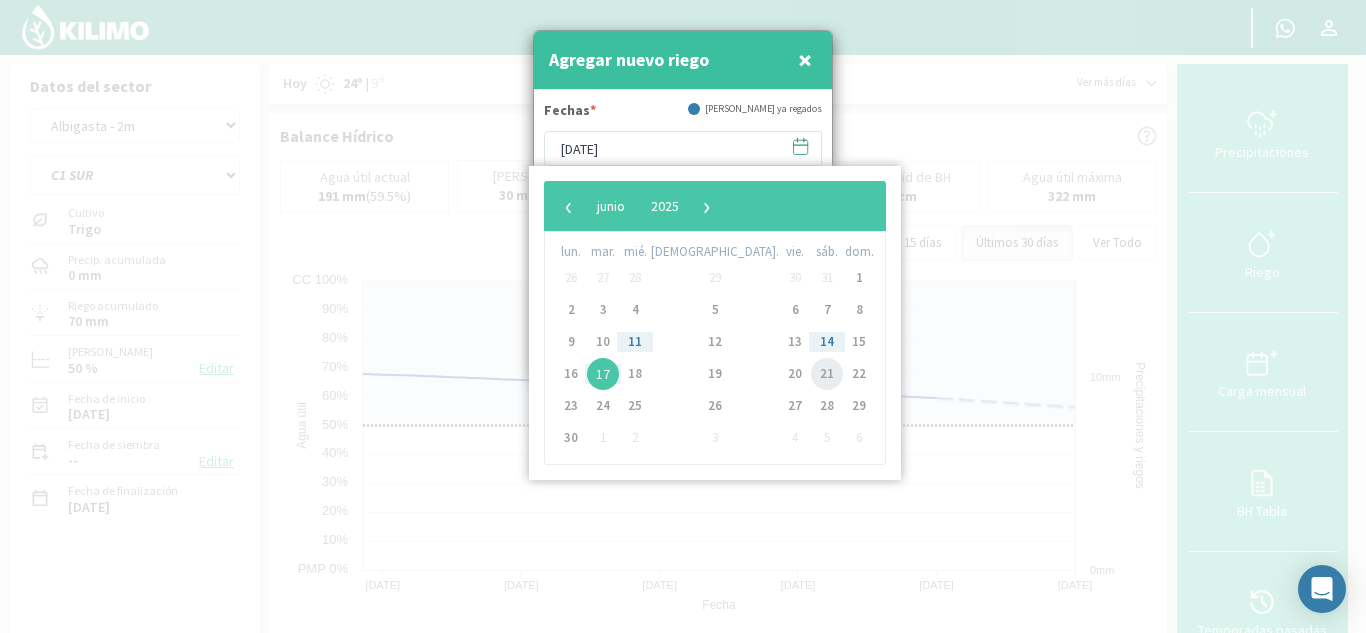 click on "21" 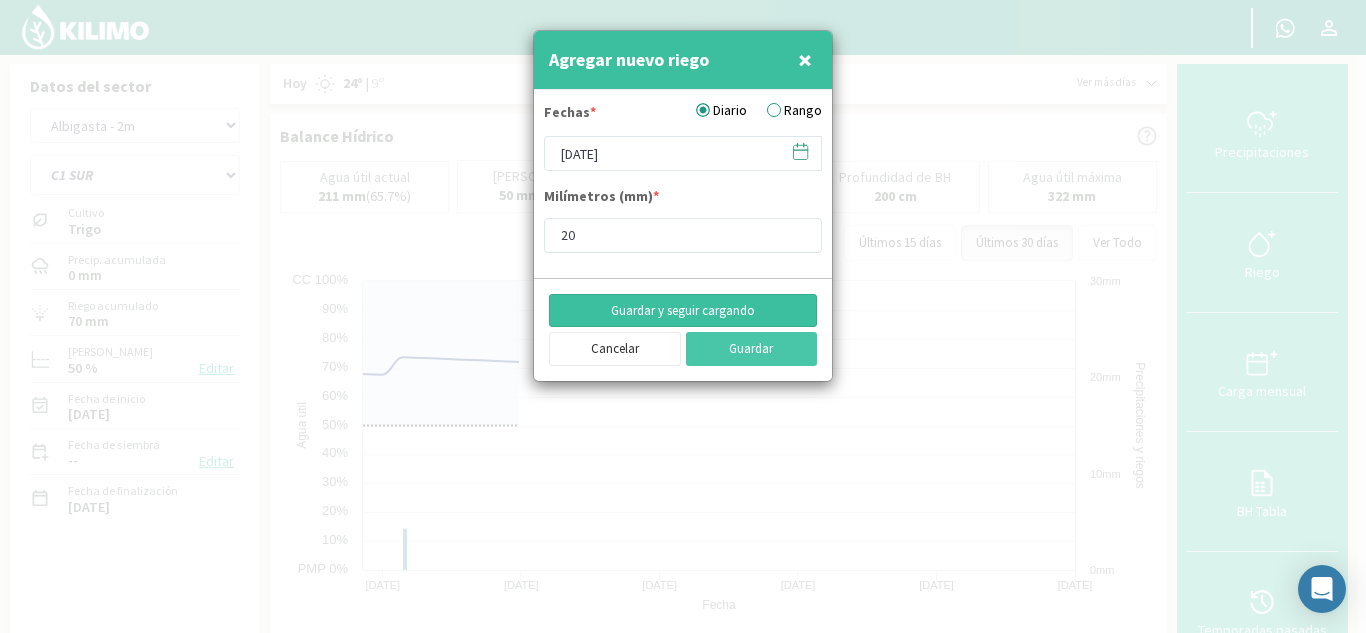 click on "Guardar y seguir cargando" at bounding box center (683, 311) 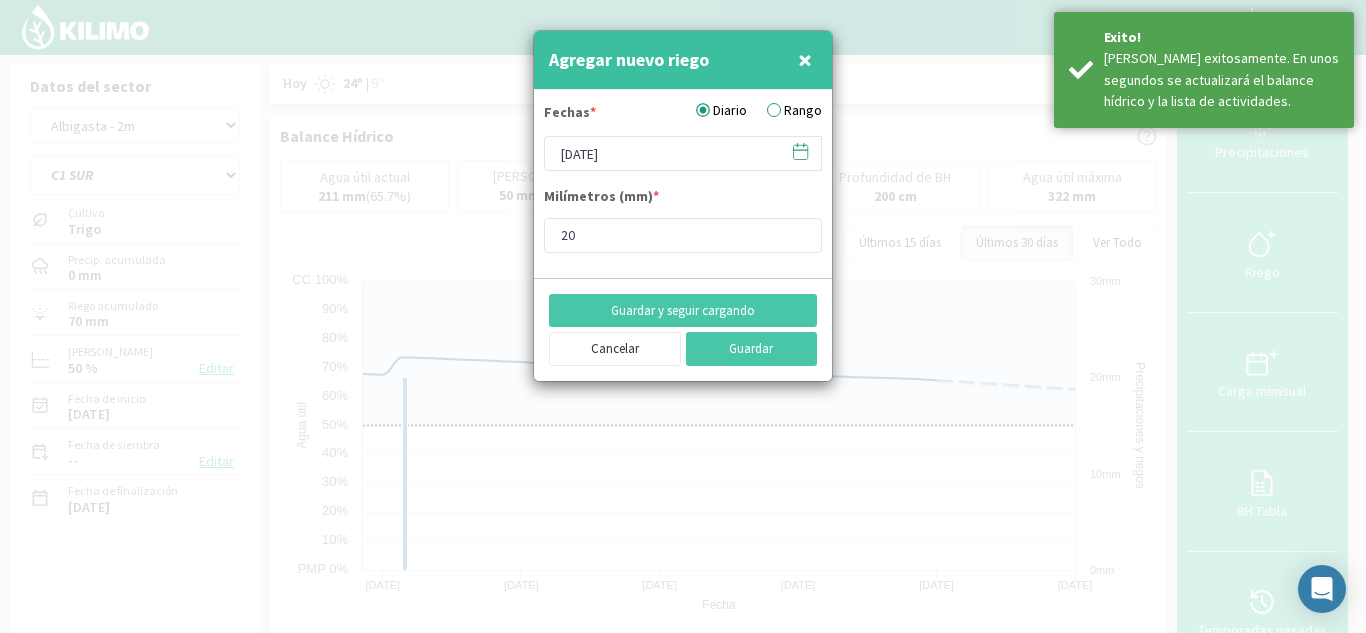 click 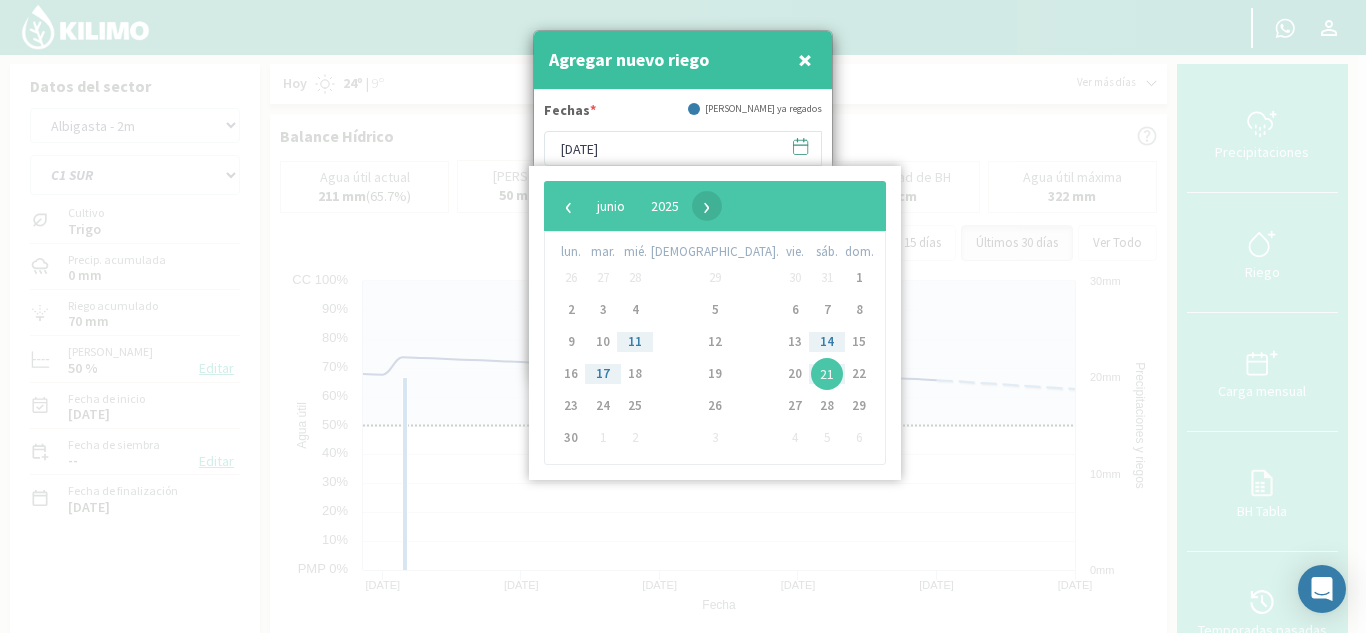 click on "›" 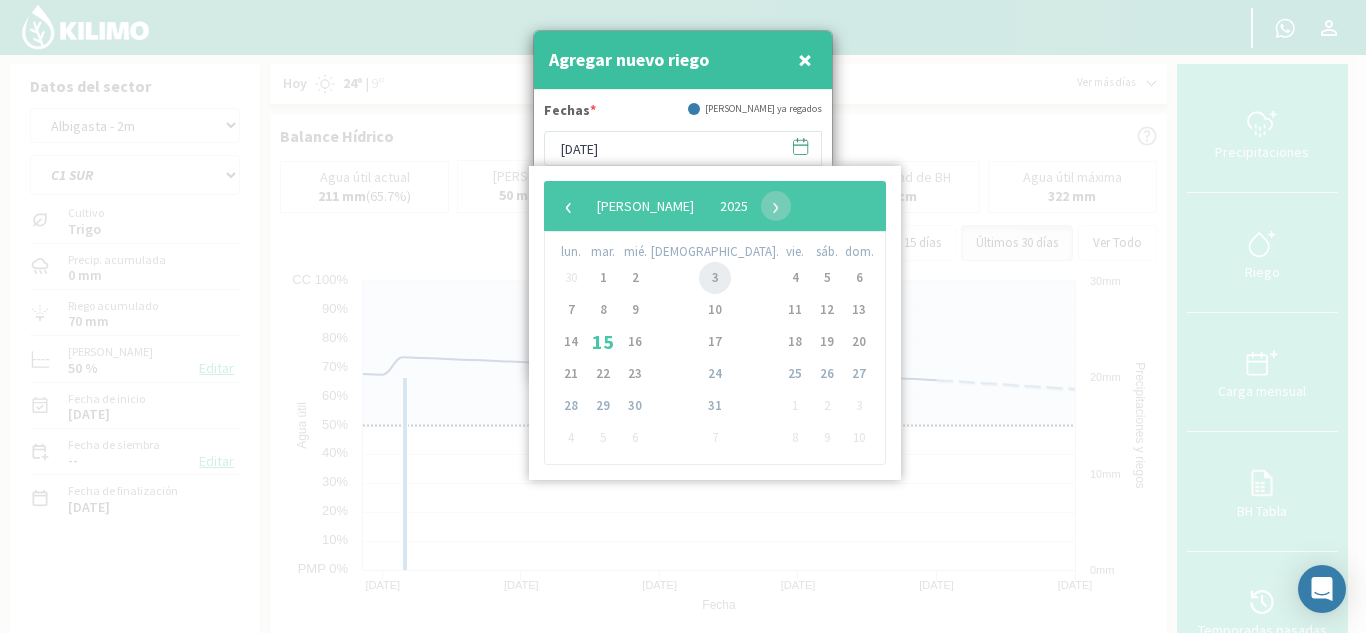 click on "3" 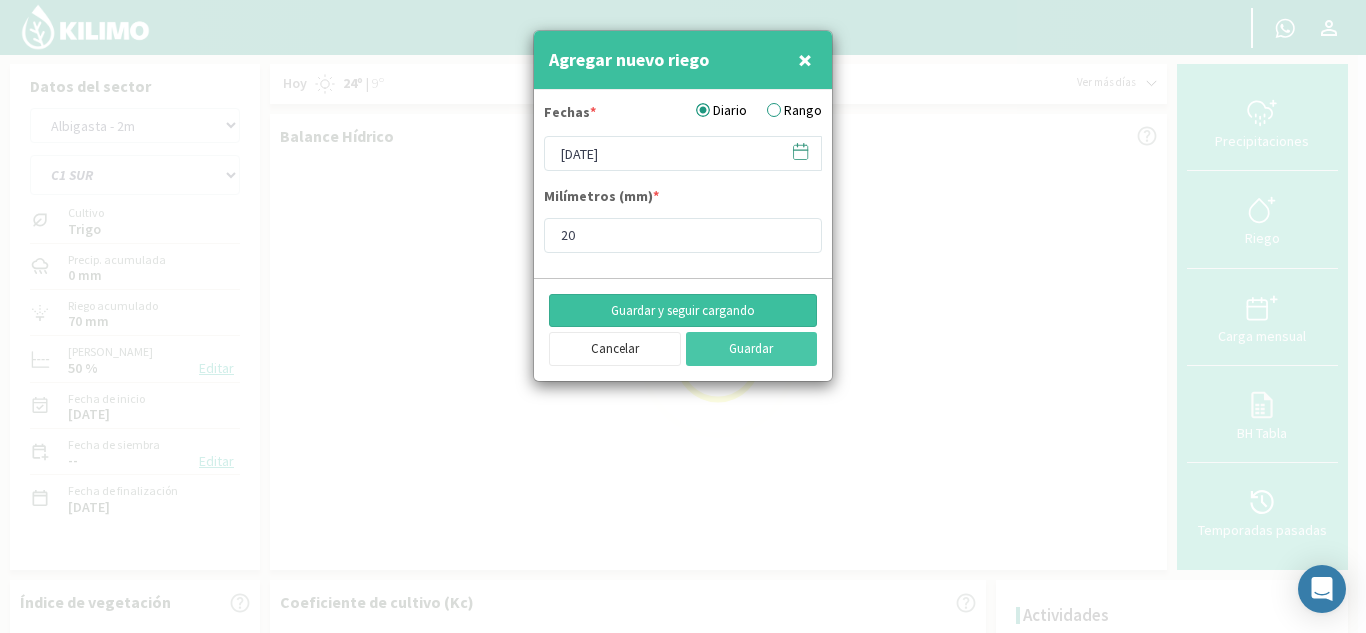 click on "Guardar y seguir cargando" at bounding box center (683, 311) 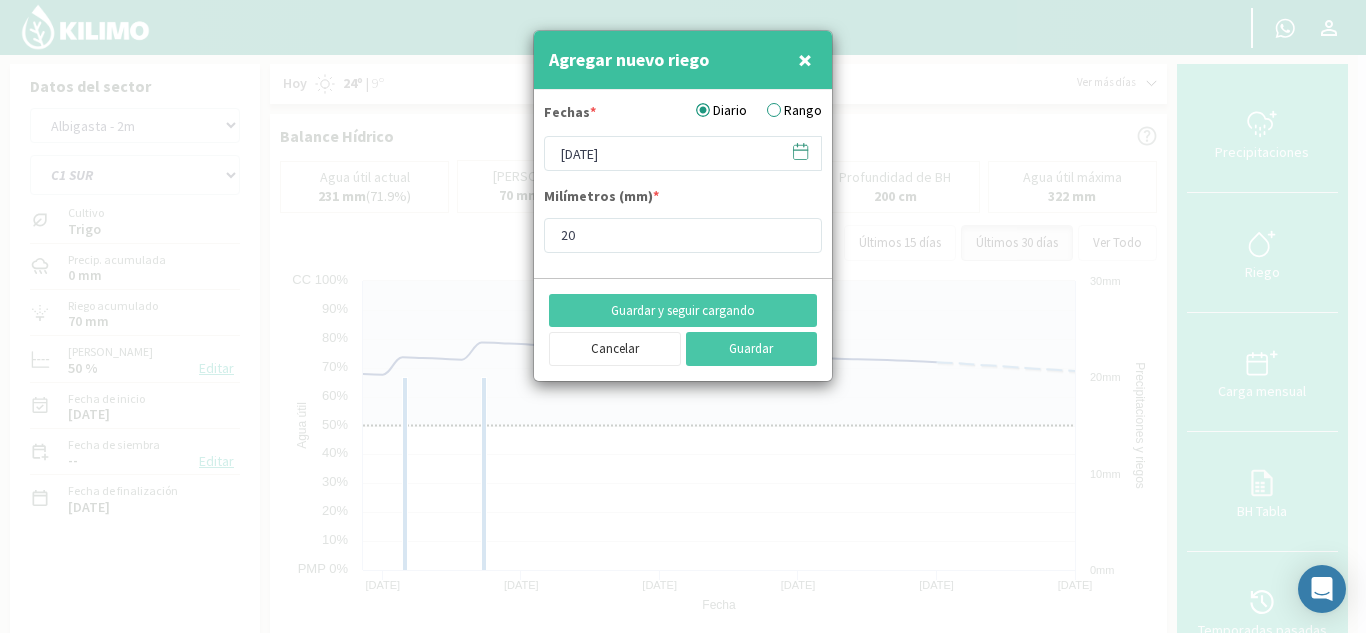 click 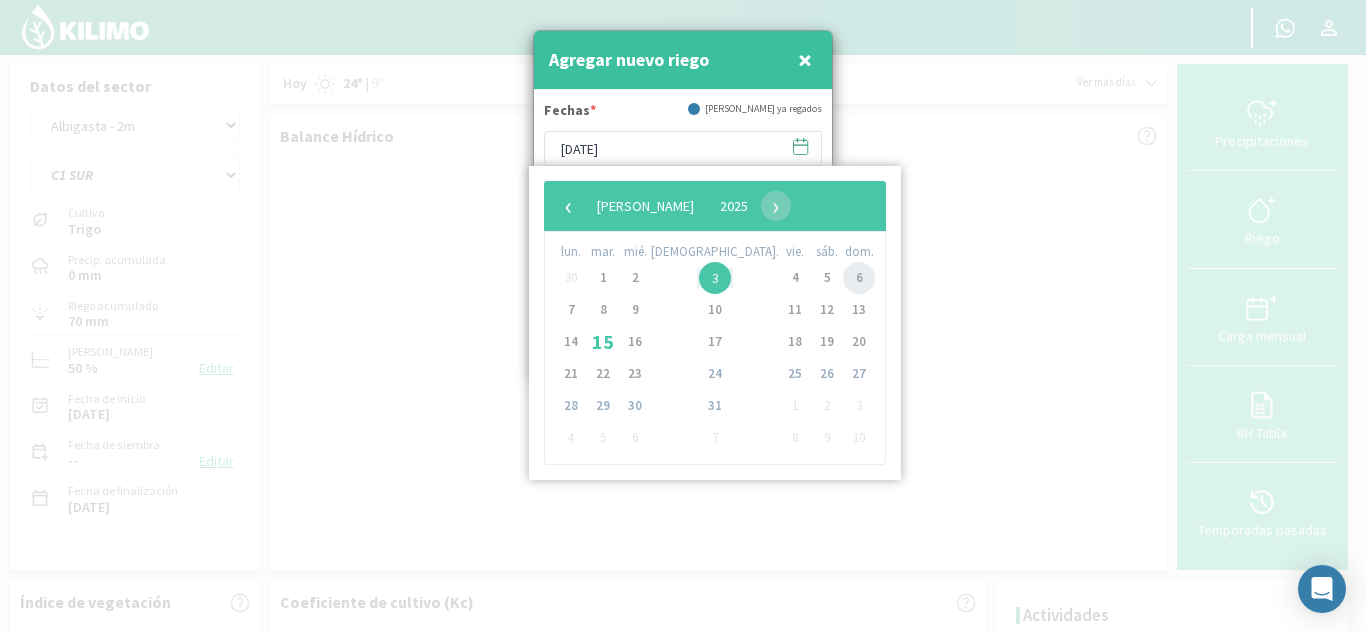 click on "6" 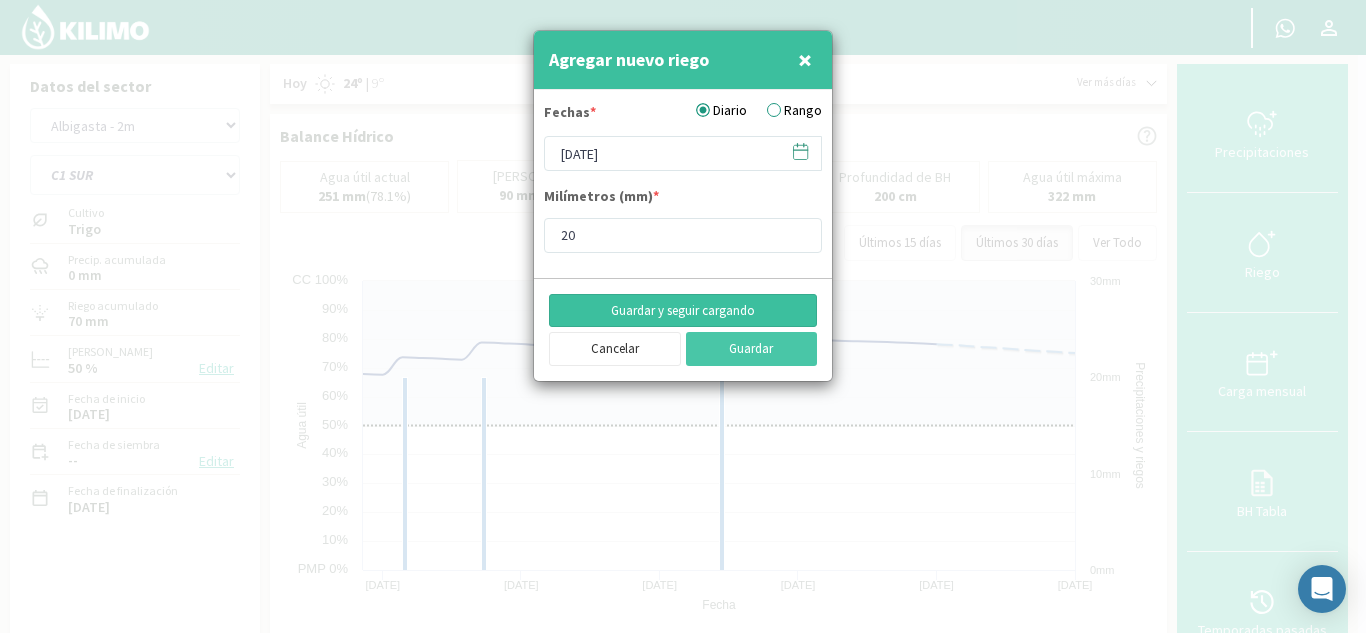 click on "Guardar y seguir cargando" at bounding box center (683, 311) 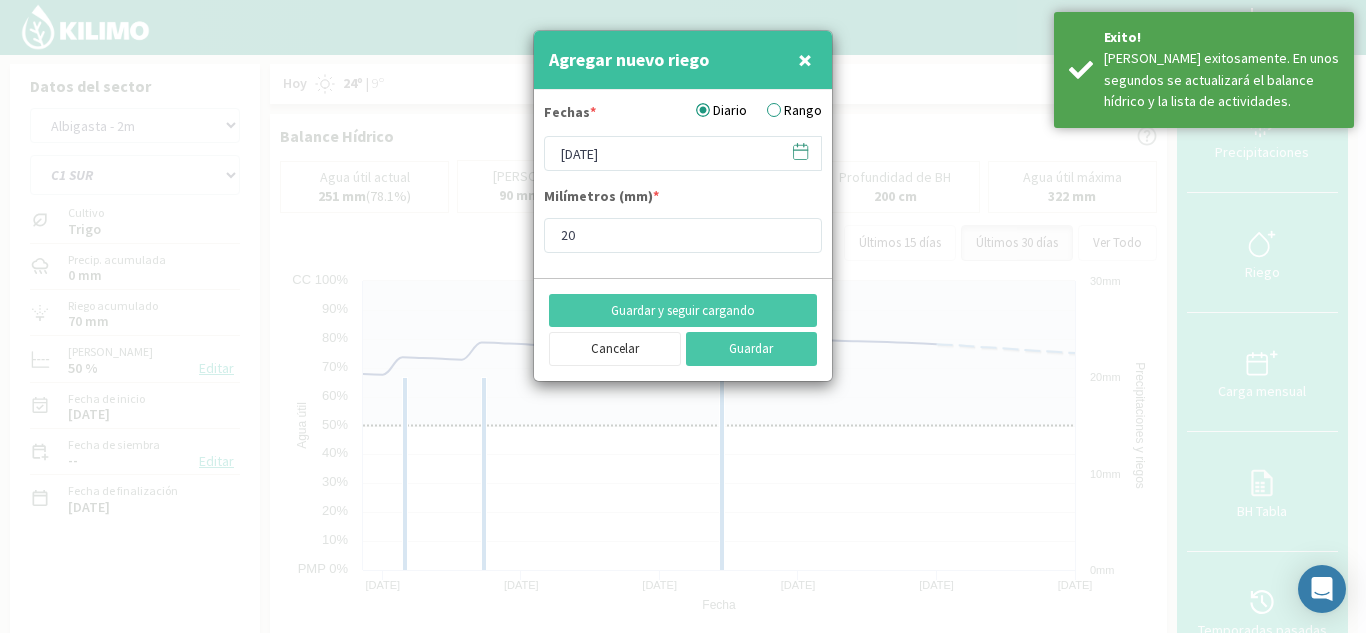 click 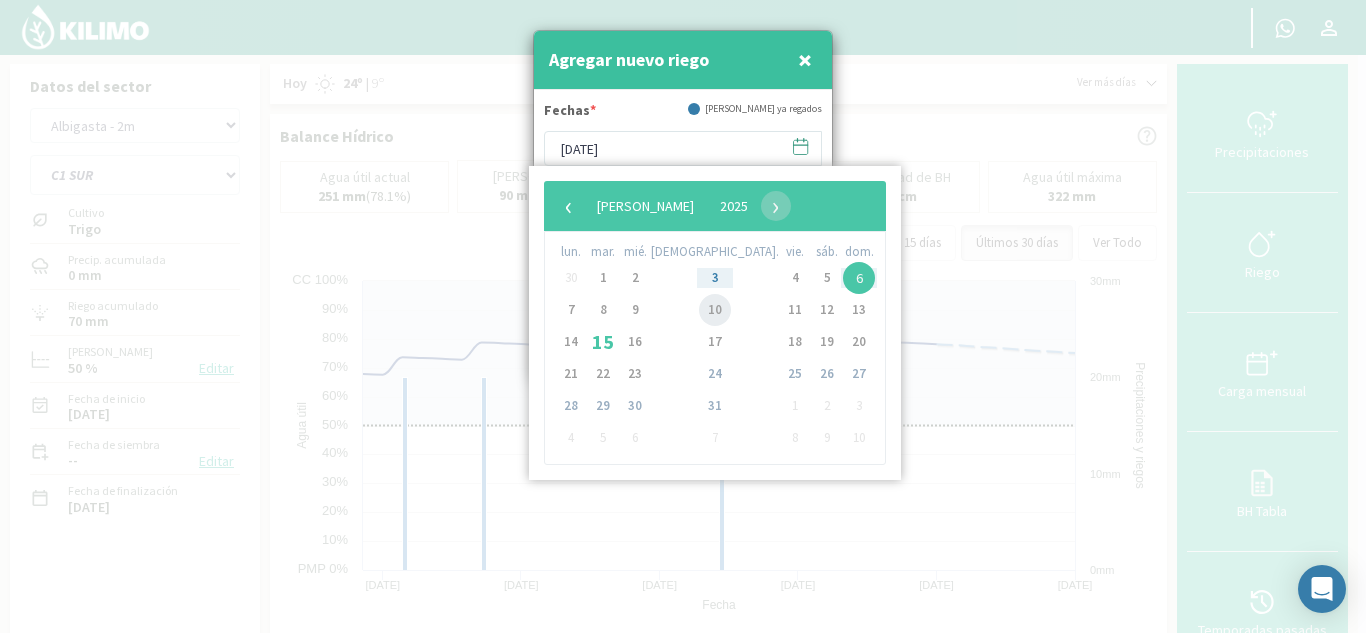 click on "10" 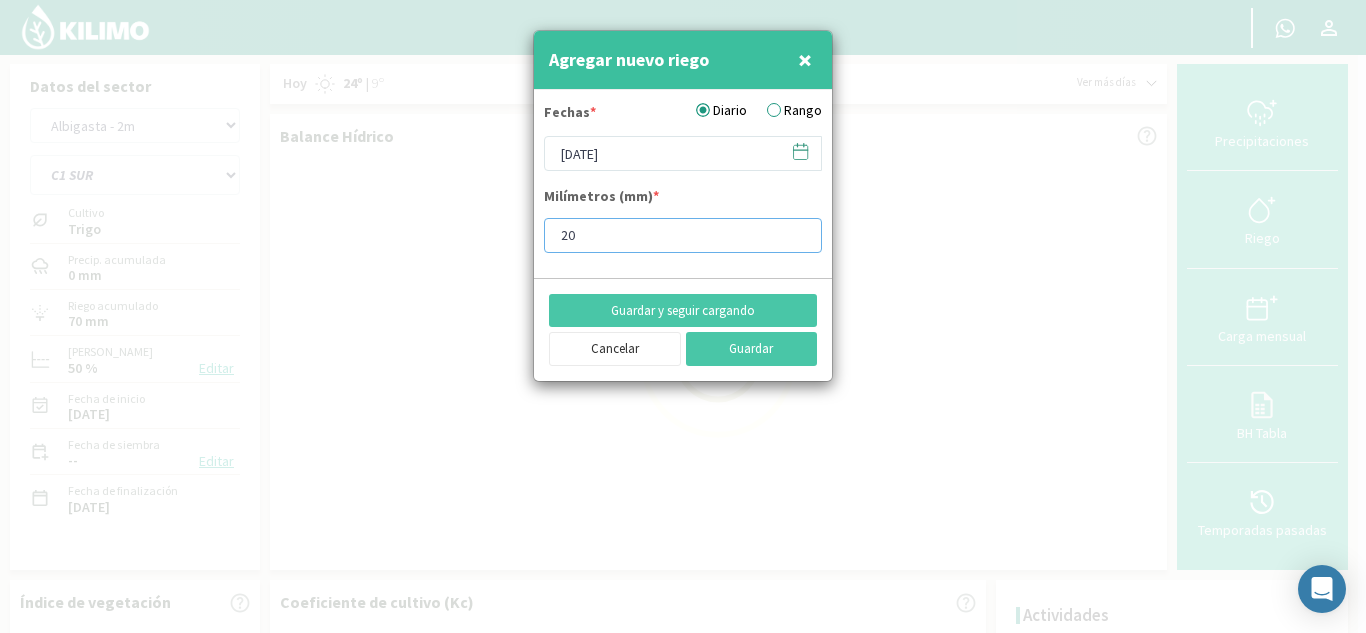 click on "20" at bounding box center [683, 235] 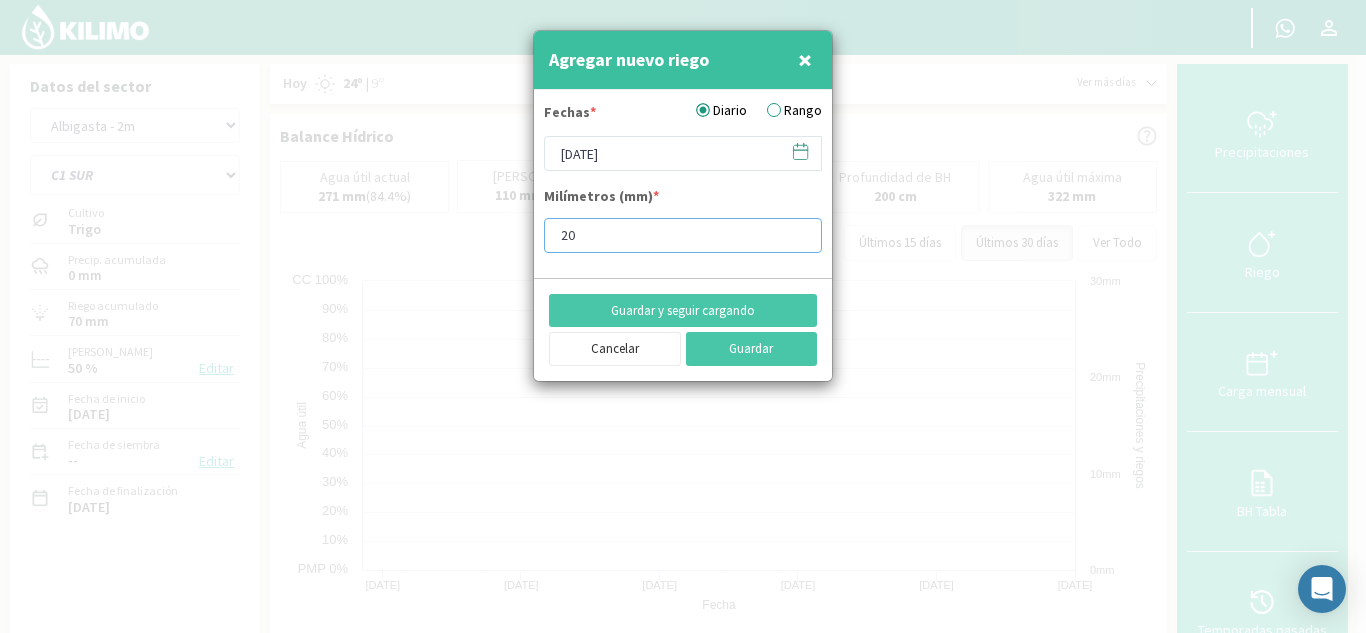 type on "2" 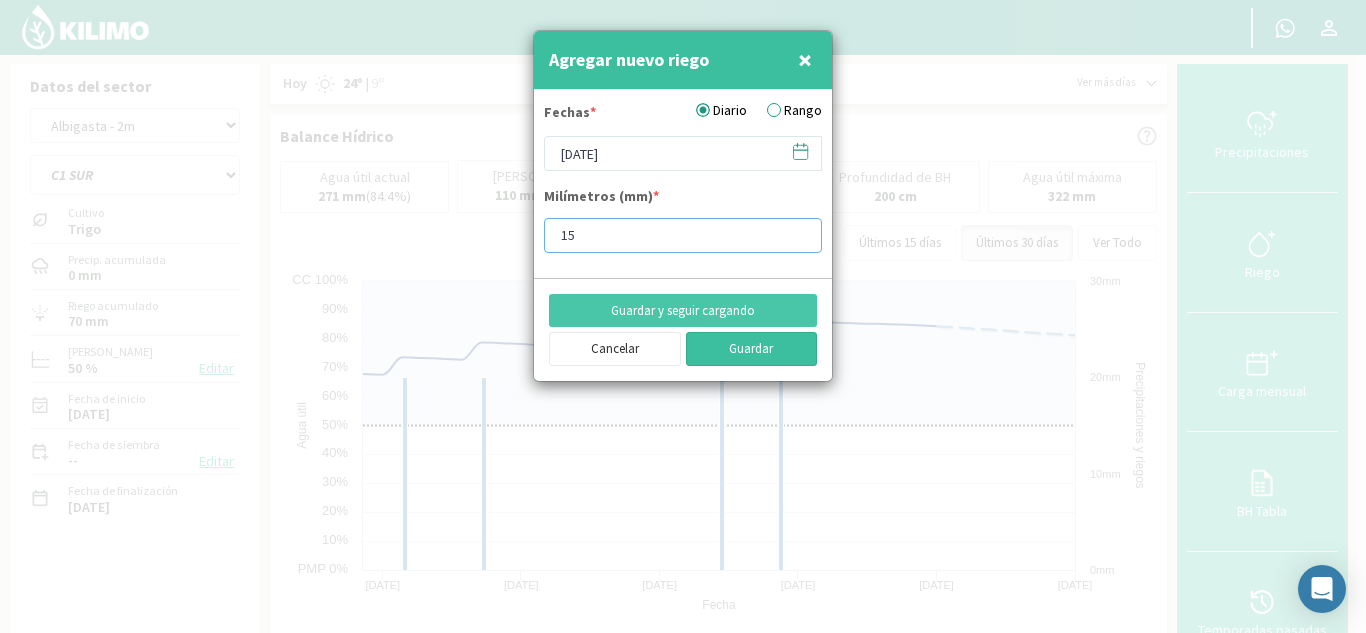 type on "15" 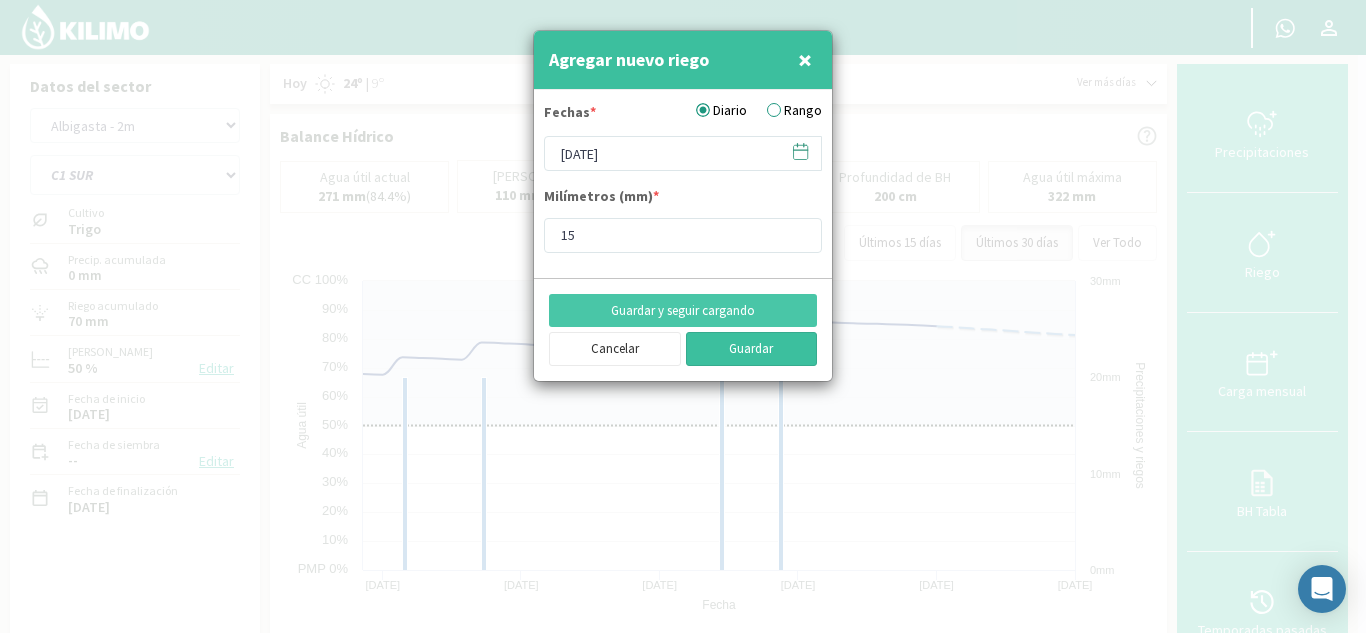 click on "Guardar" at bounding box center (752, 349) 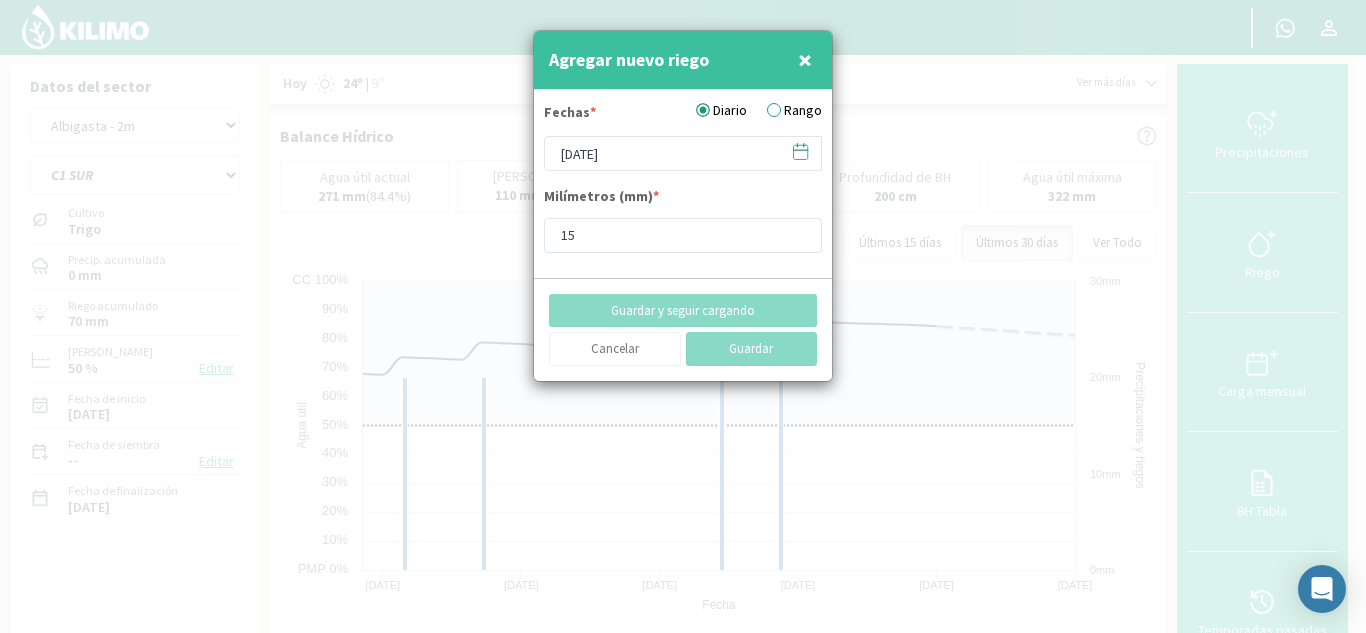 type on "[DATE]" 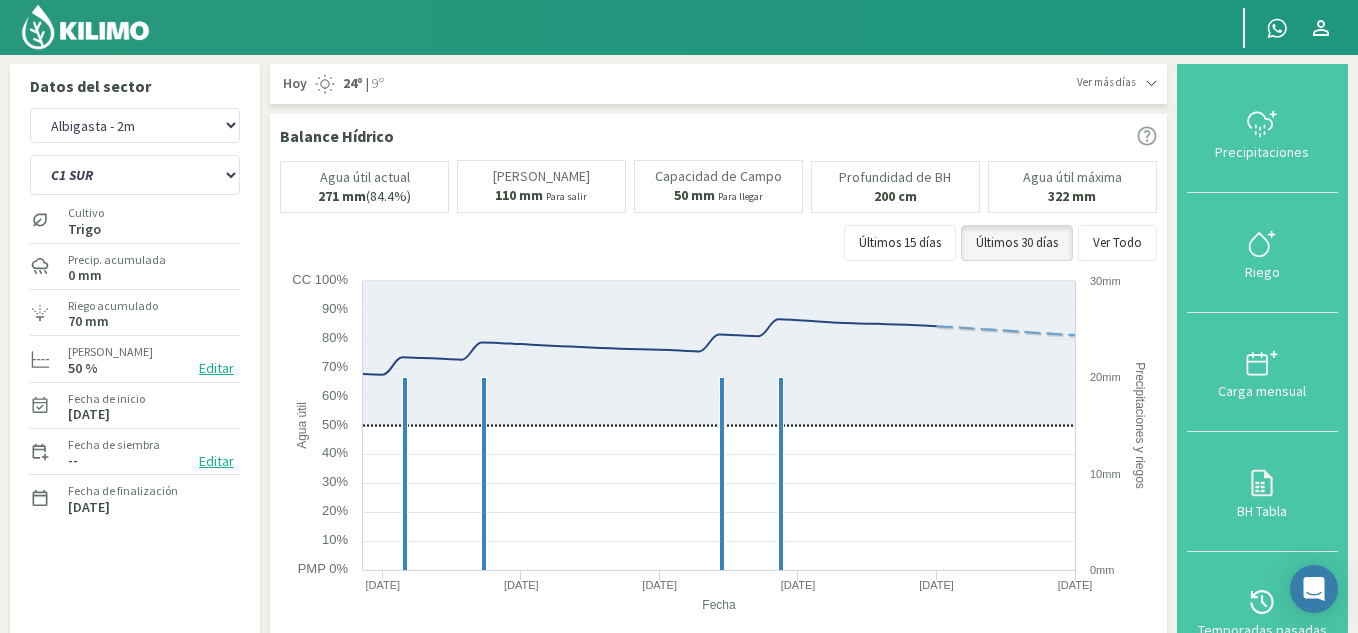 click 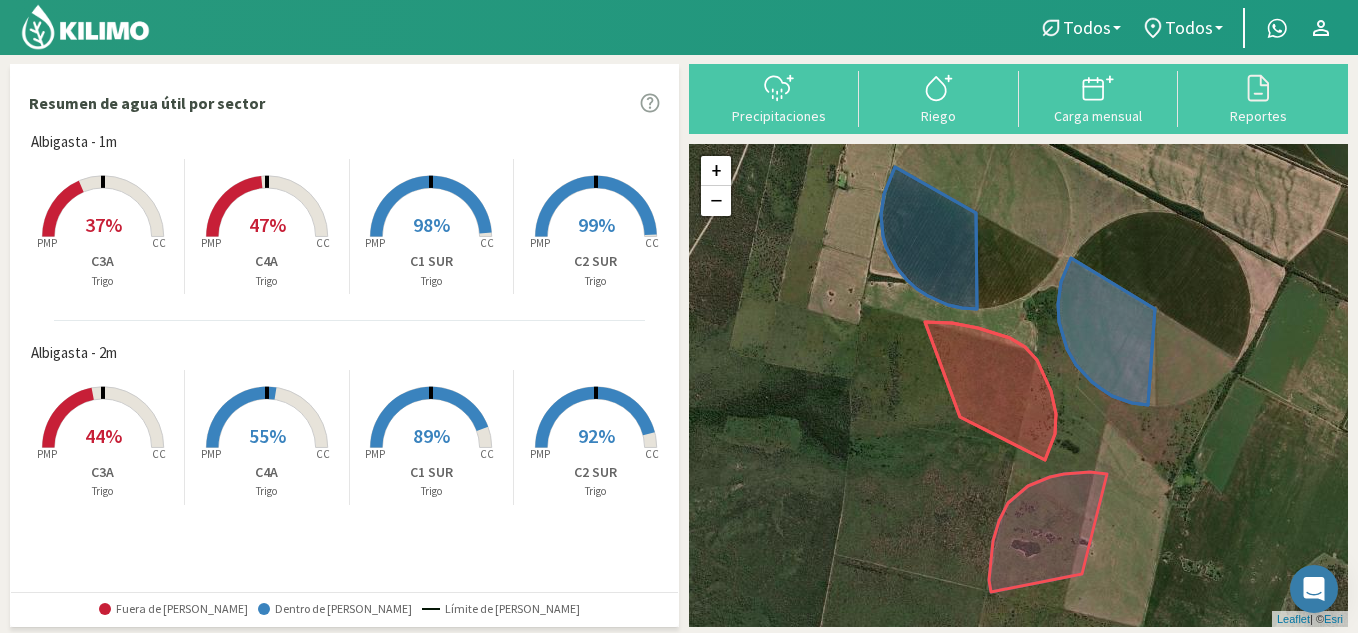 click 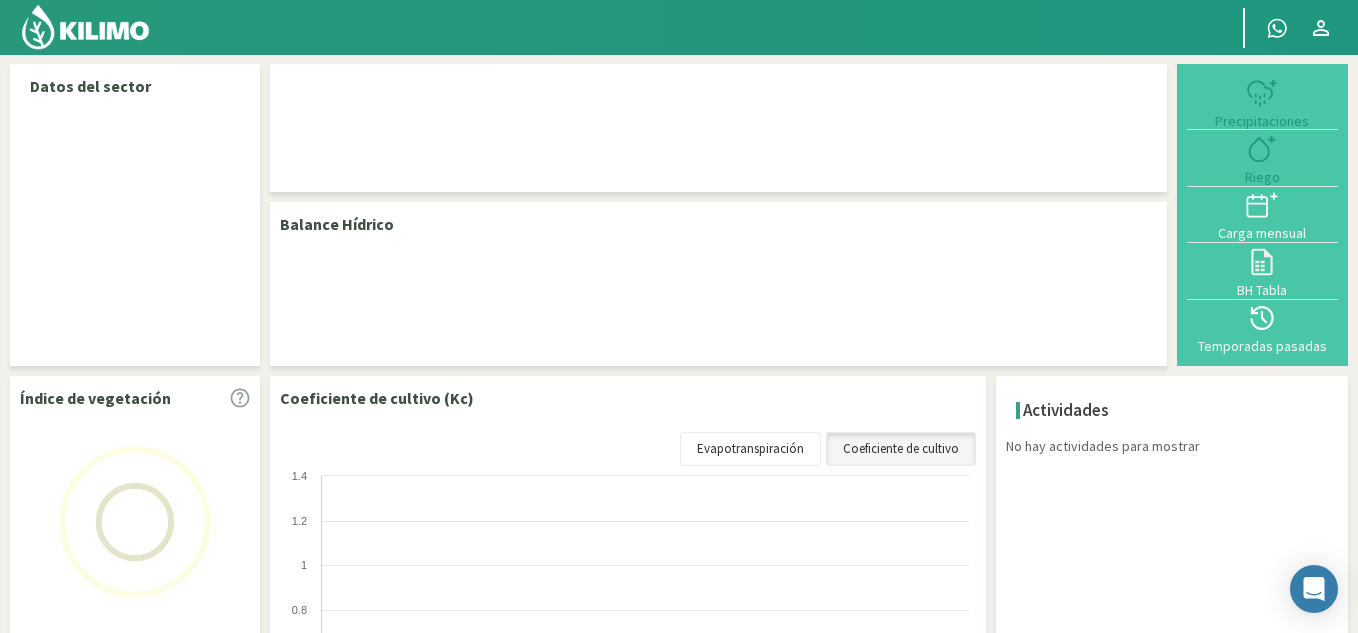 select on "2: Object" 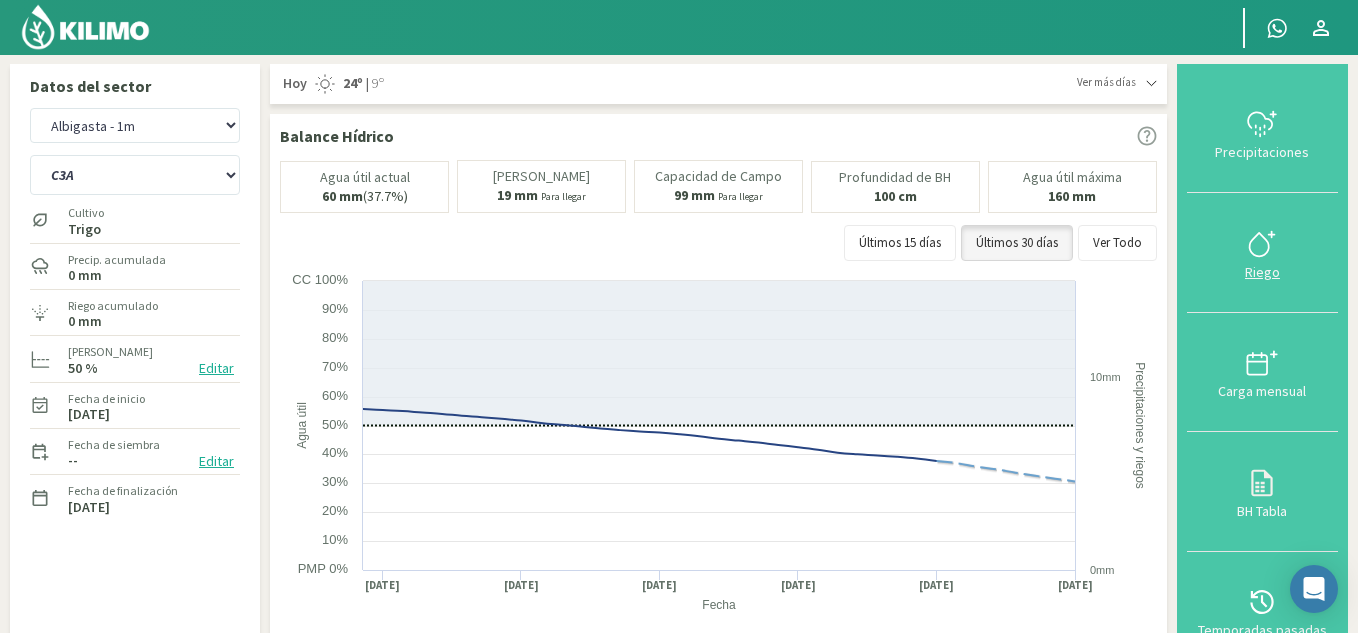 click on "Riego" at bounding box center [1262, 272] 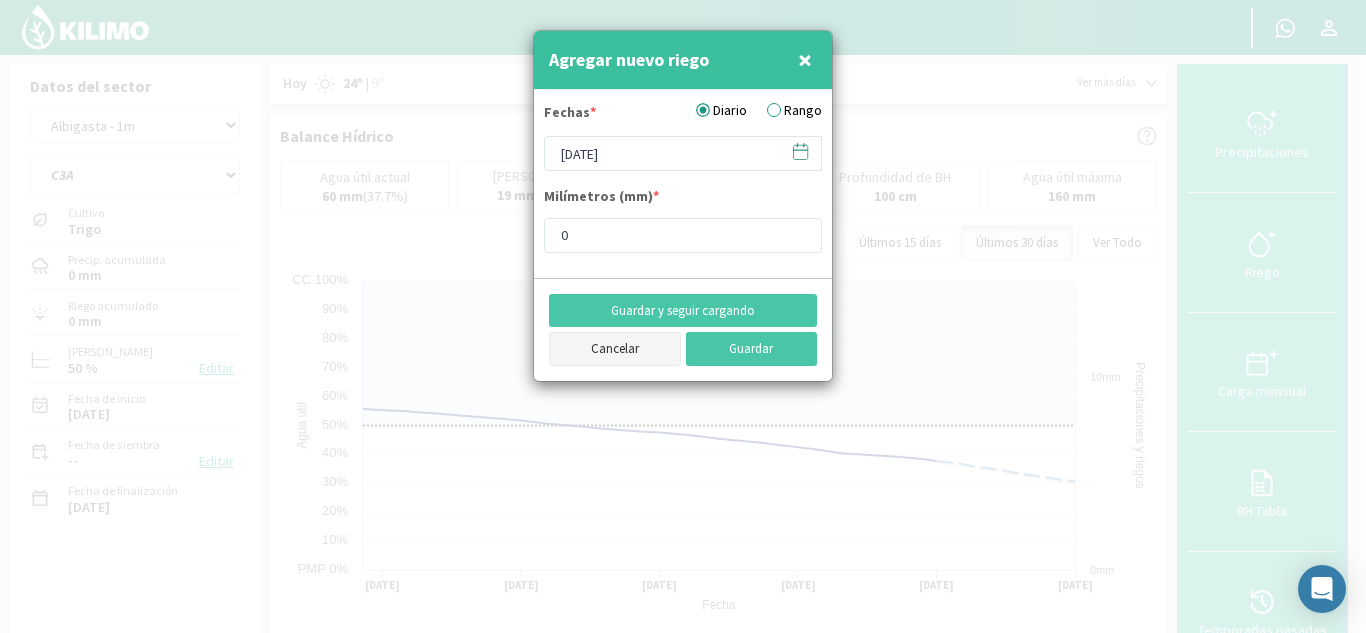 click on "Cancelar" at bounding box center (615, 349) 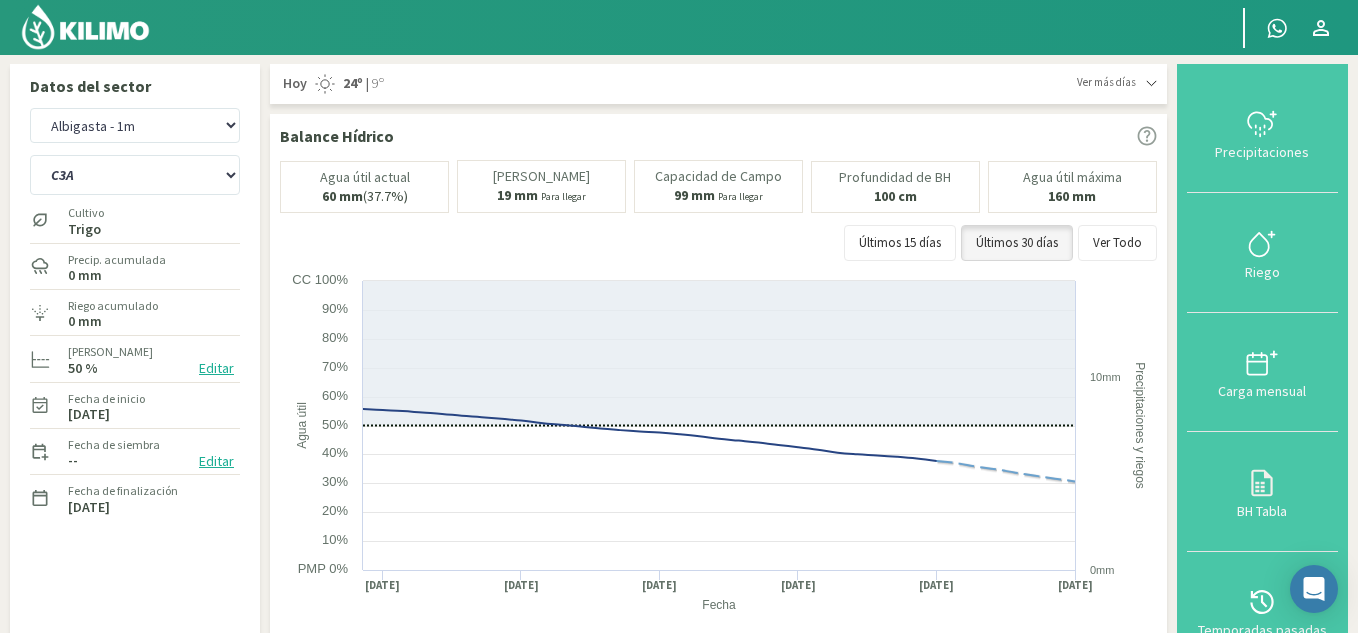 click on "Balance Hídrico
Agua útil actual
60 mm
(37.7%)
Zona segura
19 mm
Para llegar
Capacidad de Campo
99 mm
Para llegar
Profundidad de BH
100 cm
Agua útil máxima
160 mm
Últimos 15 días   Últimos 30 días   Ver Todo  Created with Highcharts 9.2.2 Fecha Agua útil Precipitaciones y riegos Agua útil Agua útil proyectada Zona segura Precip. Efectiva Riego 16/06/25 30/06/25 14/07/25 23/06/25 07/07/25 21/07/25 PMP 0% 10% 20% 30% 40% 50% 60% 70% 80% 90% CC 100% 0mm 10mm
14/07/25
​
■
Zona segura:
50%
custom tooltip" 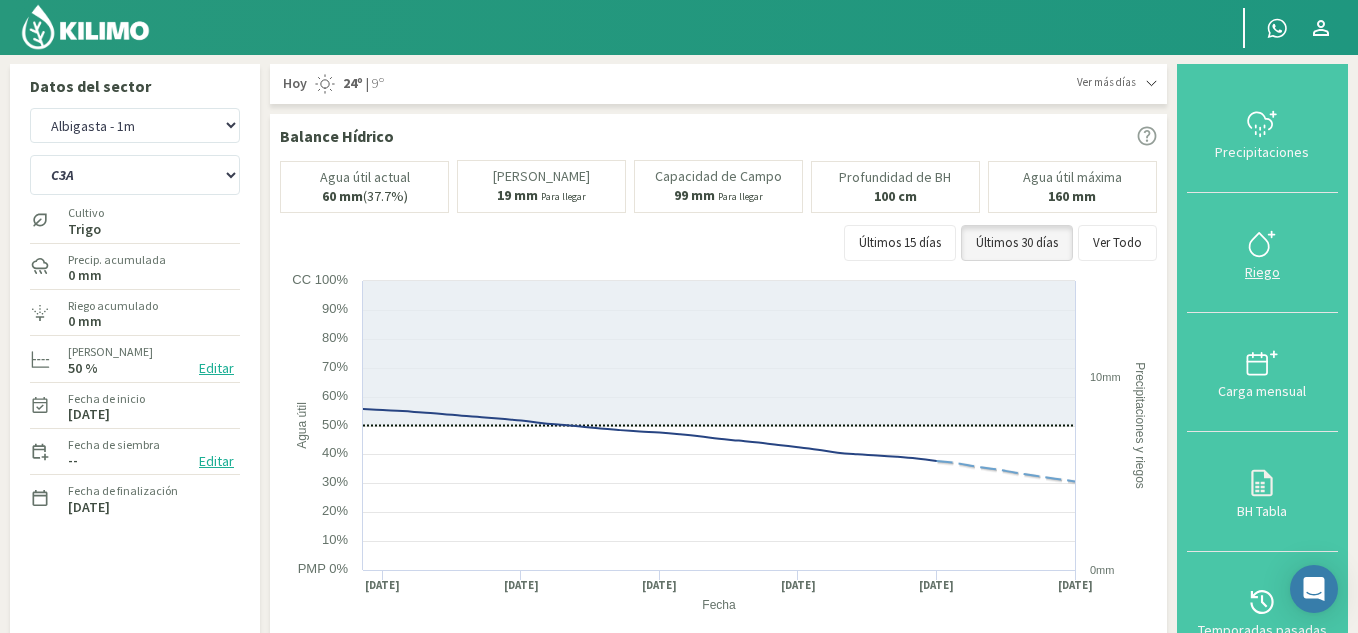 click on "Riego" at bounding box center [1262, 272] 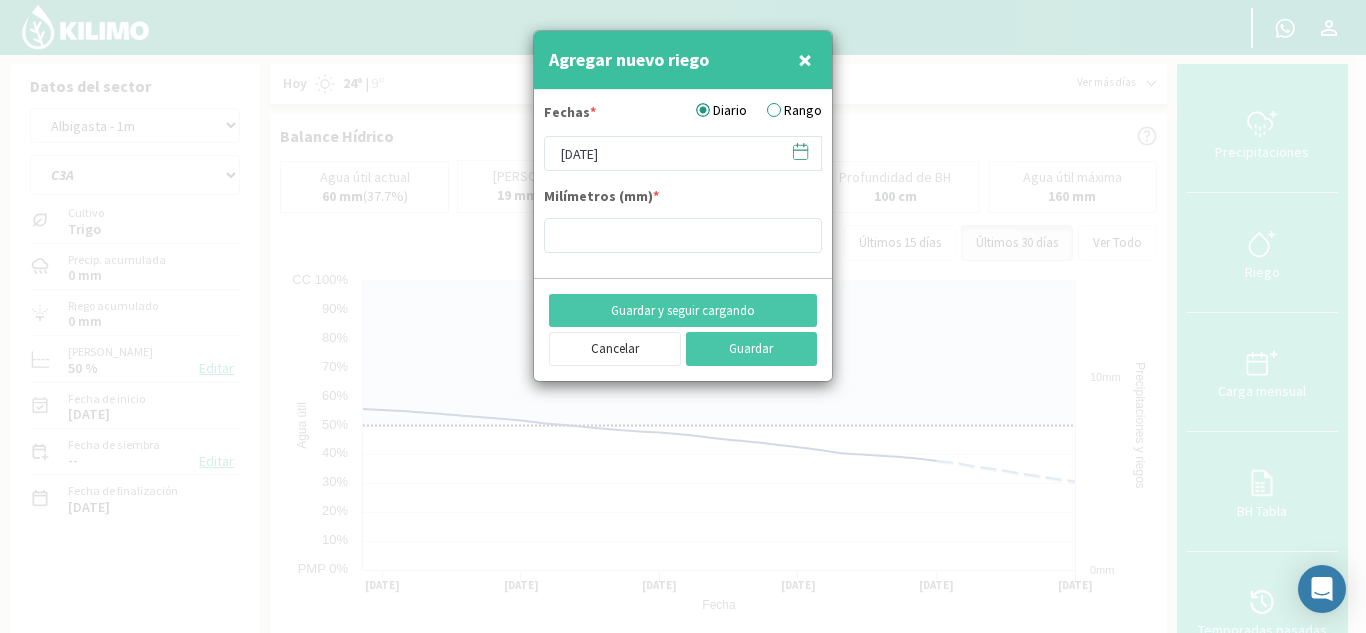 type on "0" 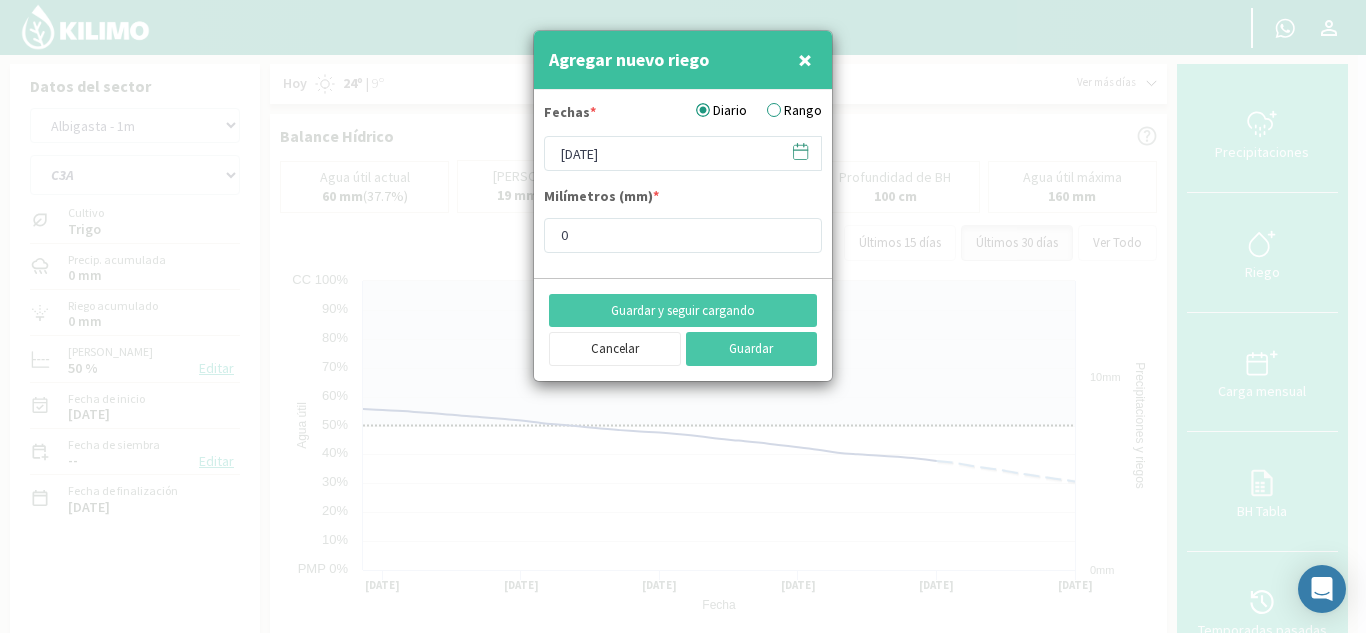 click 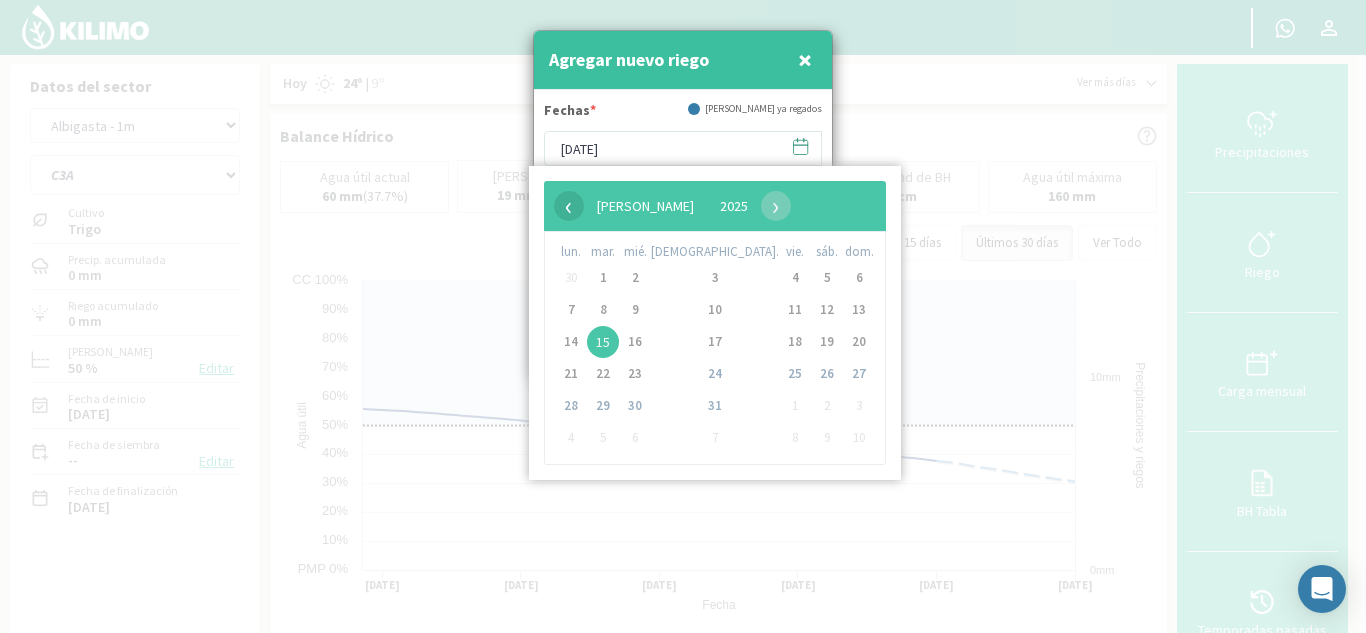 click on "‹" 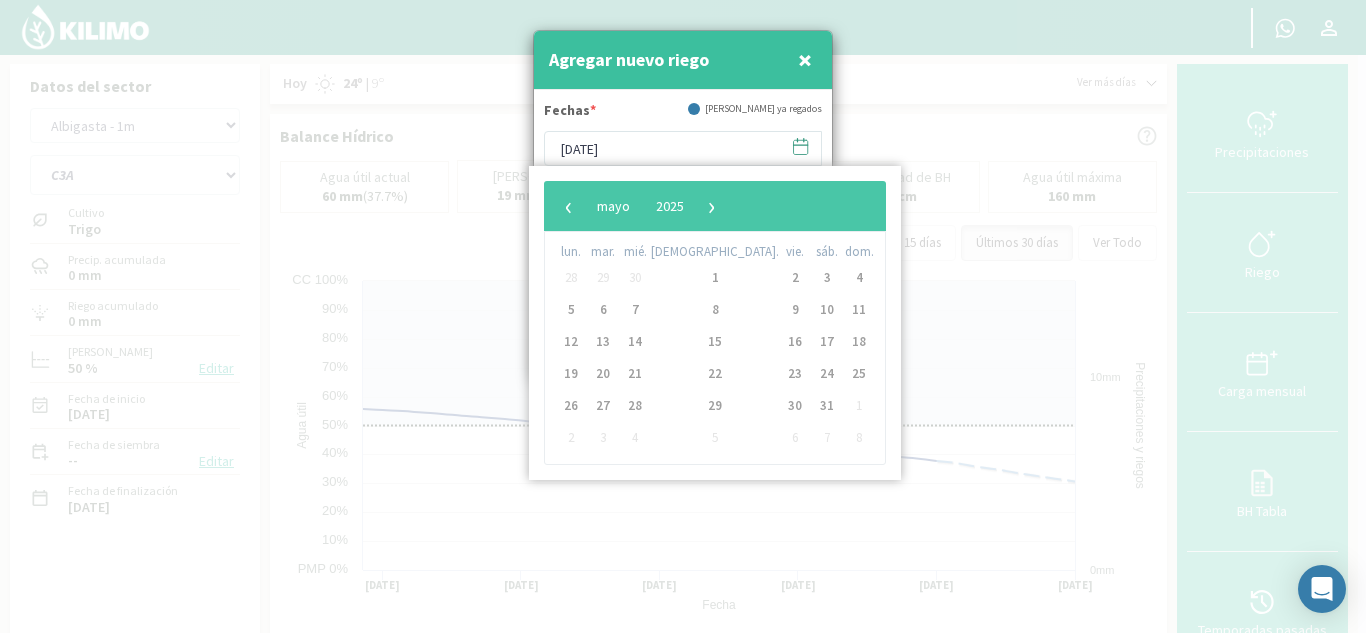 click on "‹" 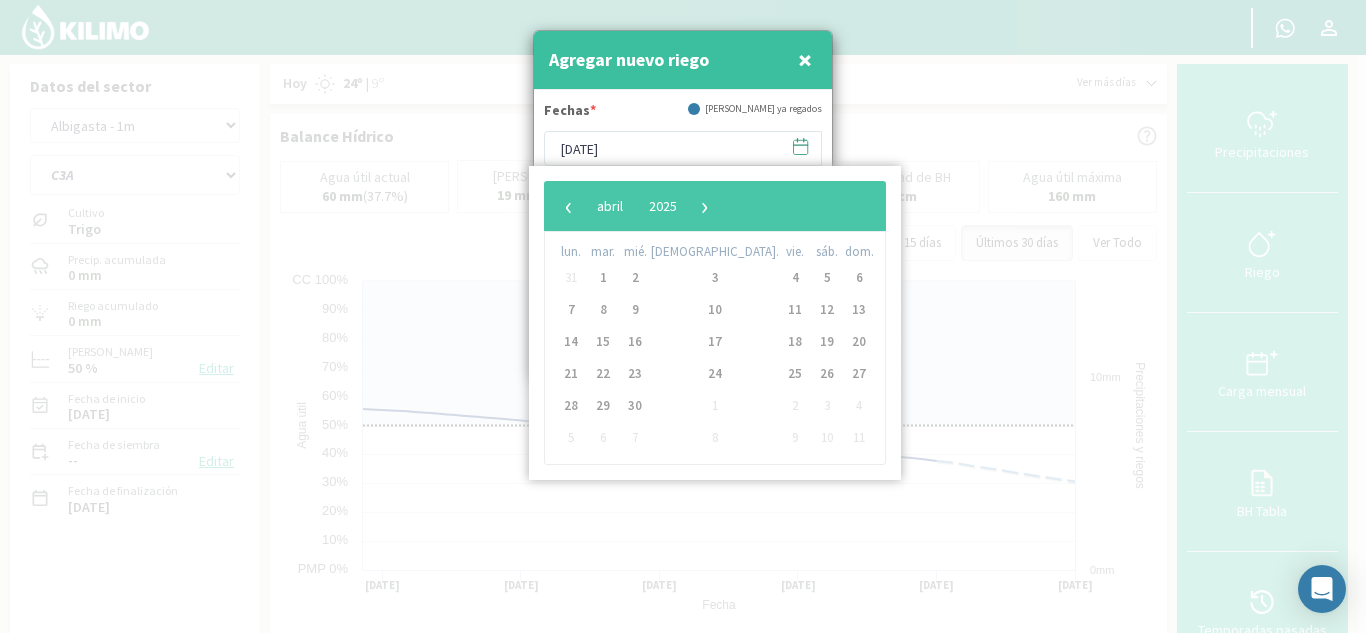 click on "17" 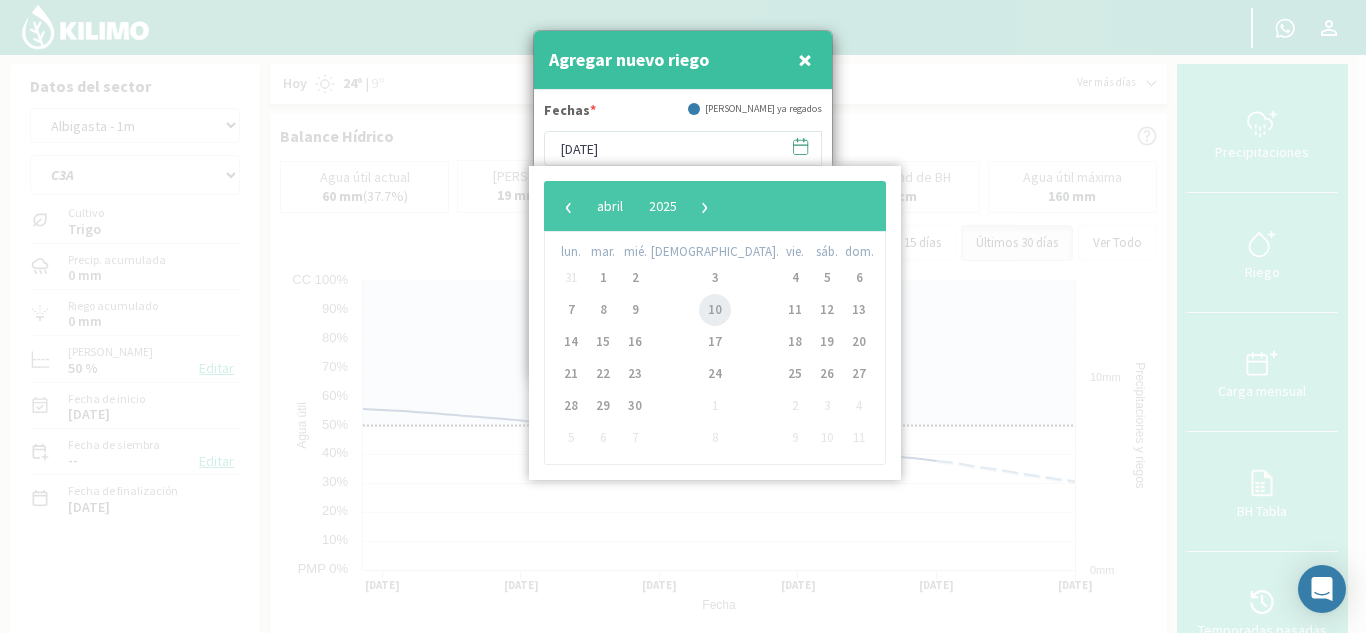 click on "10" 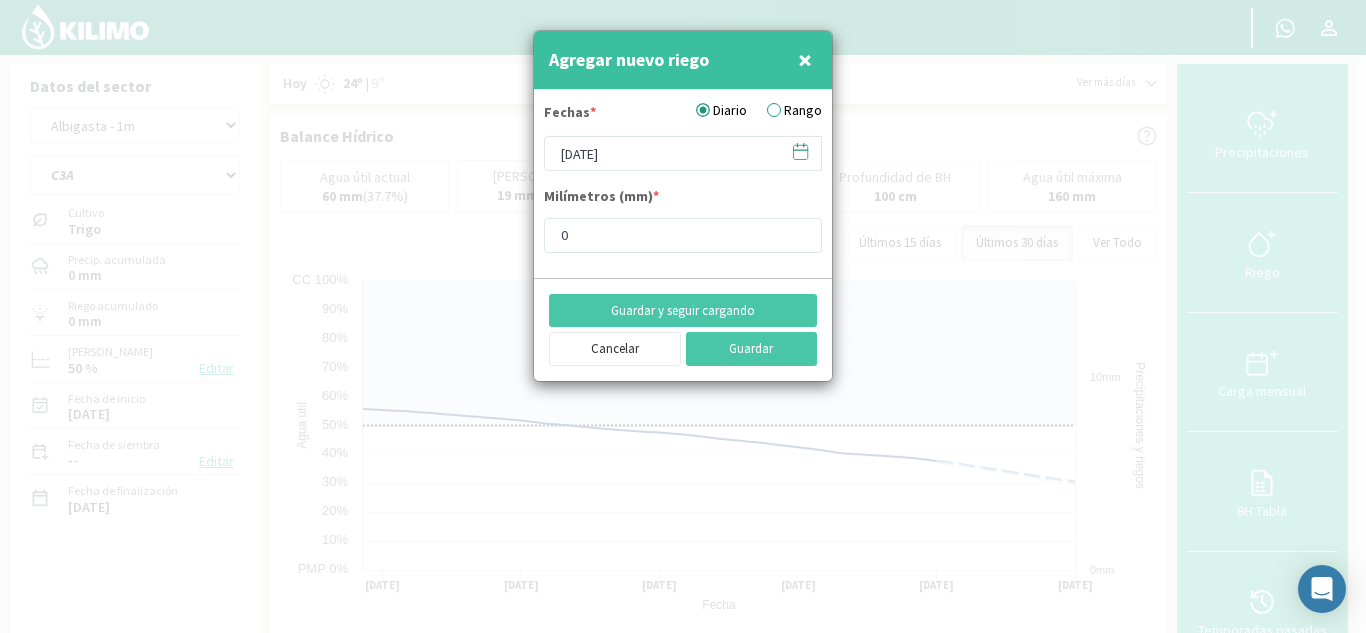 click 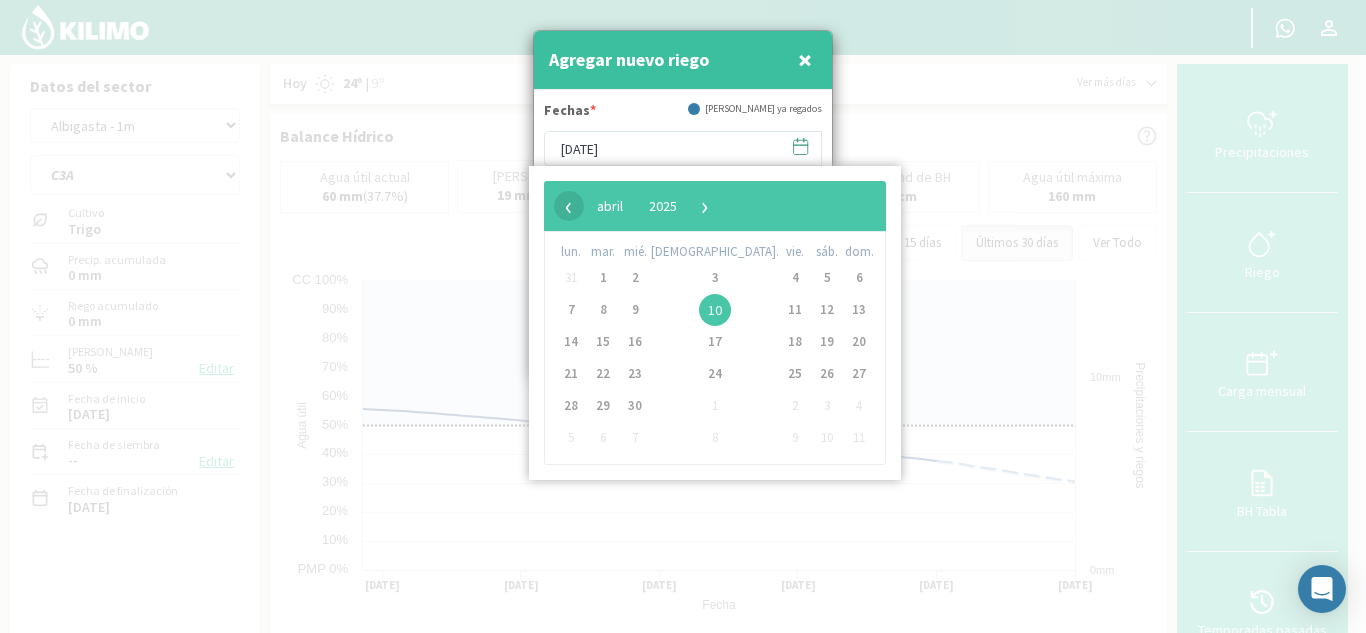 click on "‹" 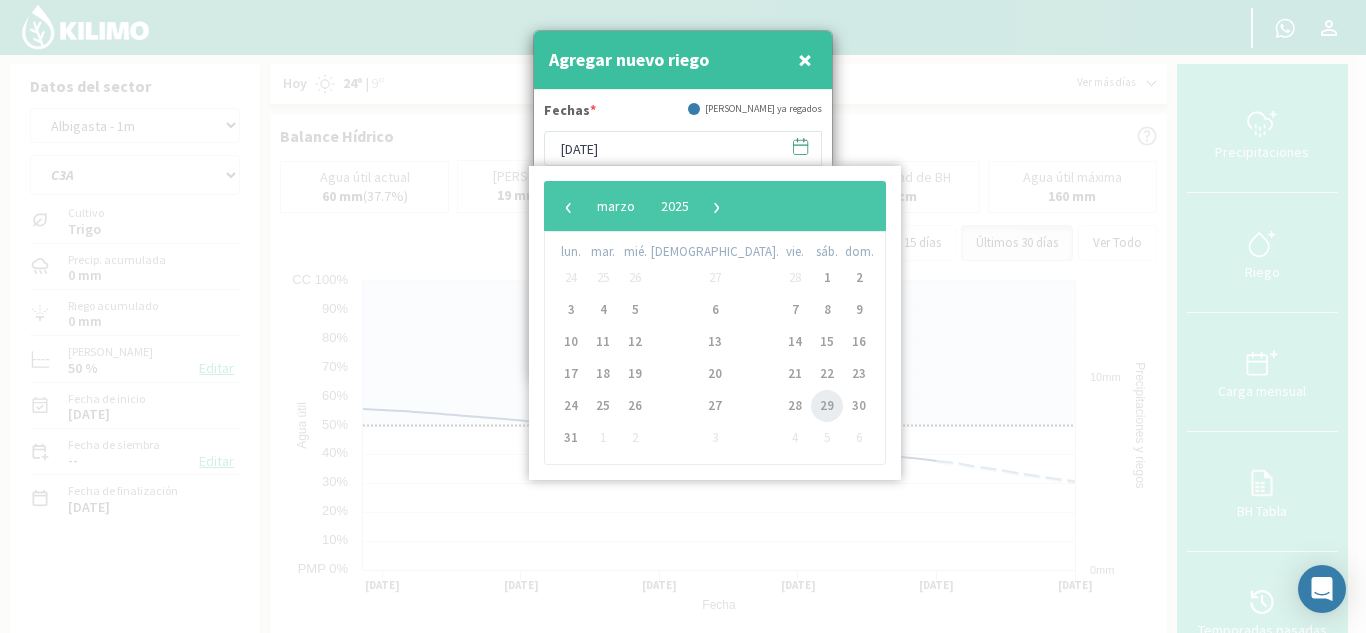 click on "29" 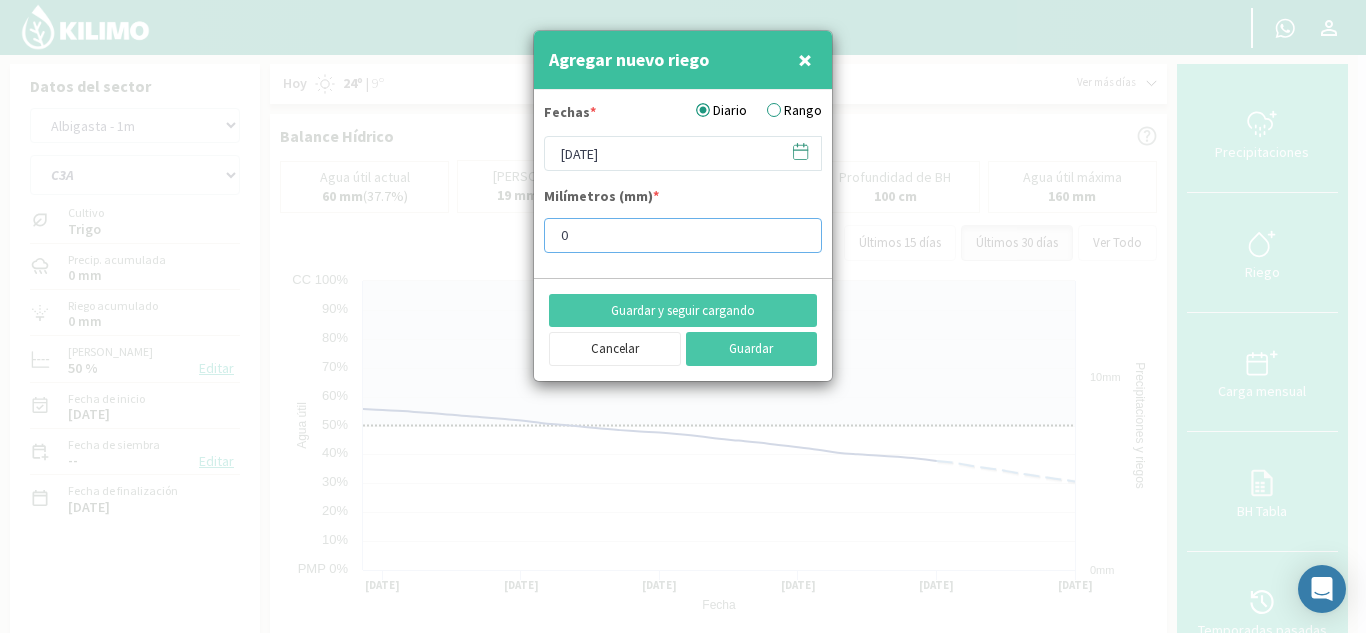 click on "0" at bounding box center [683, 235] 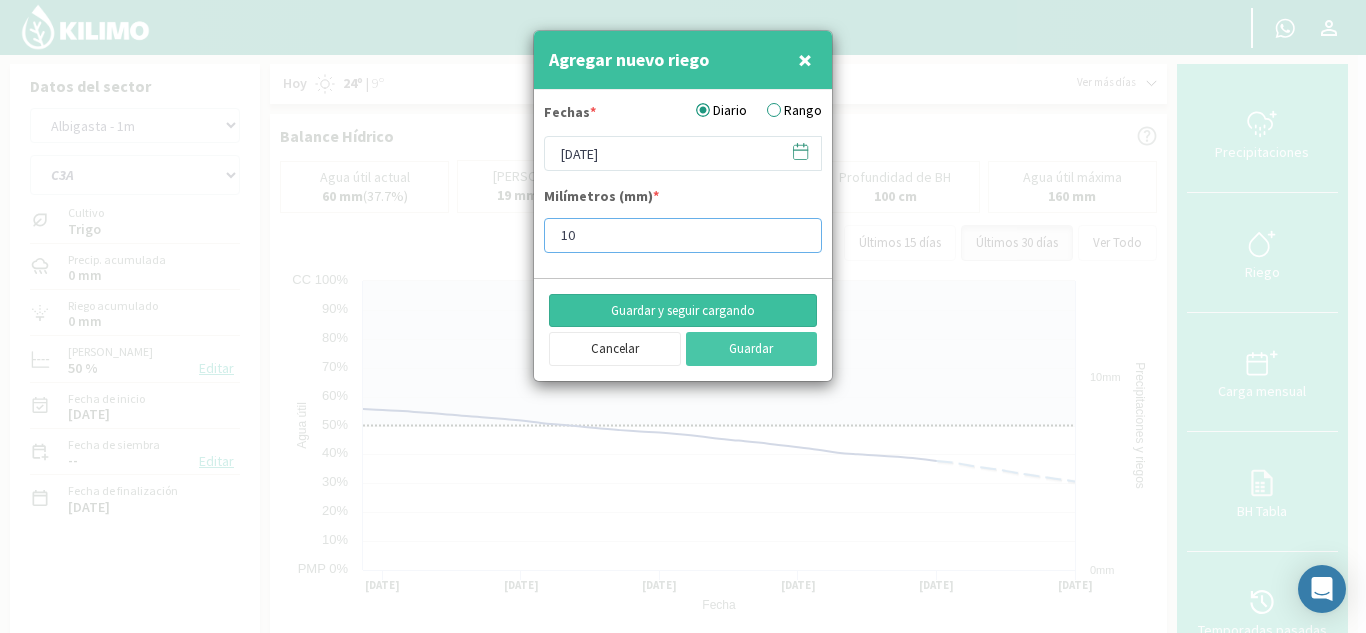 type on "10" 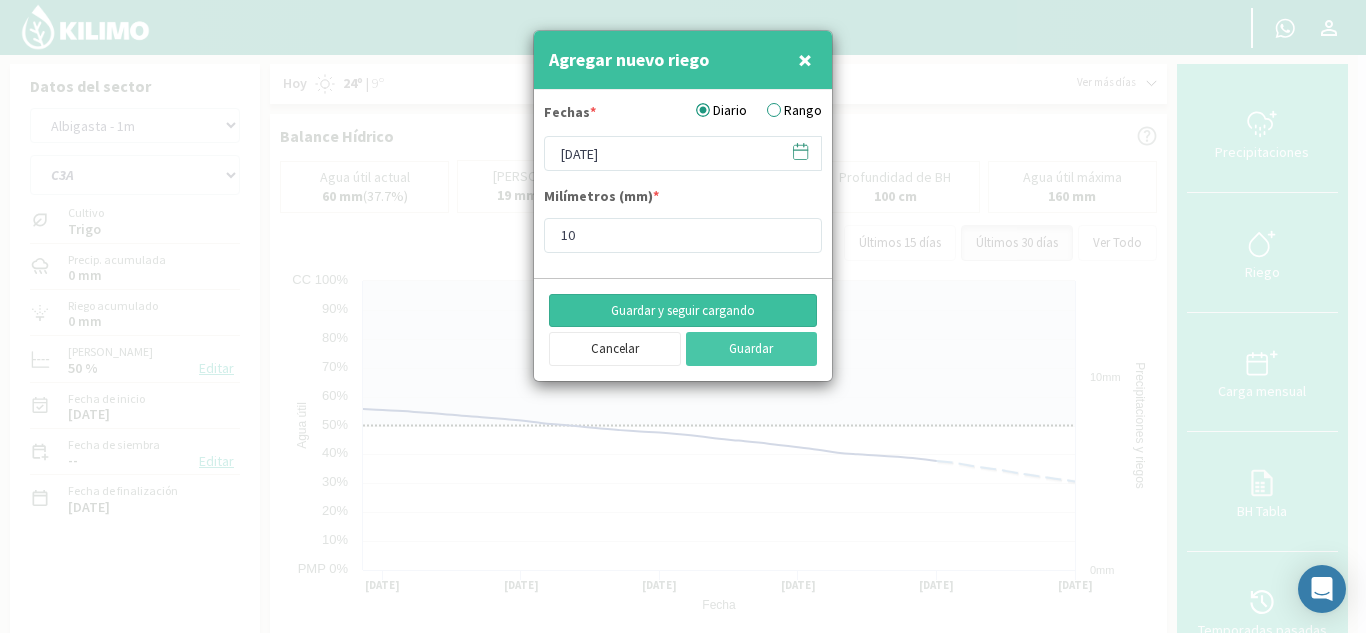 click on "Guardar y seguir cargando" at bounding box center (683, 311) 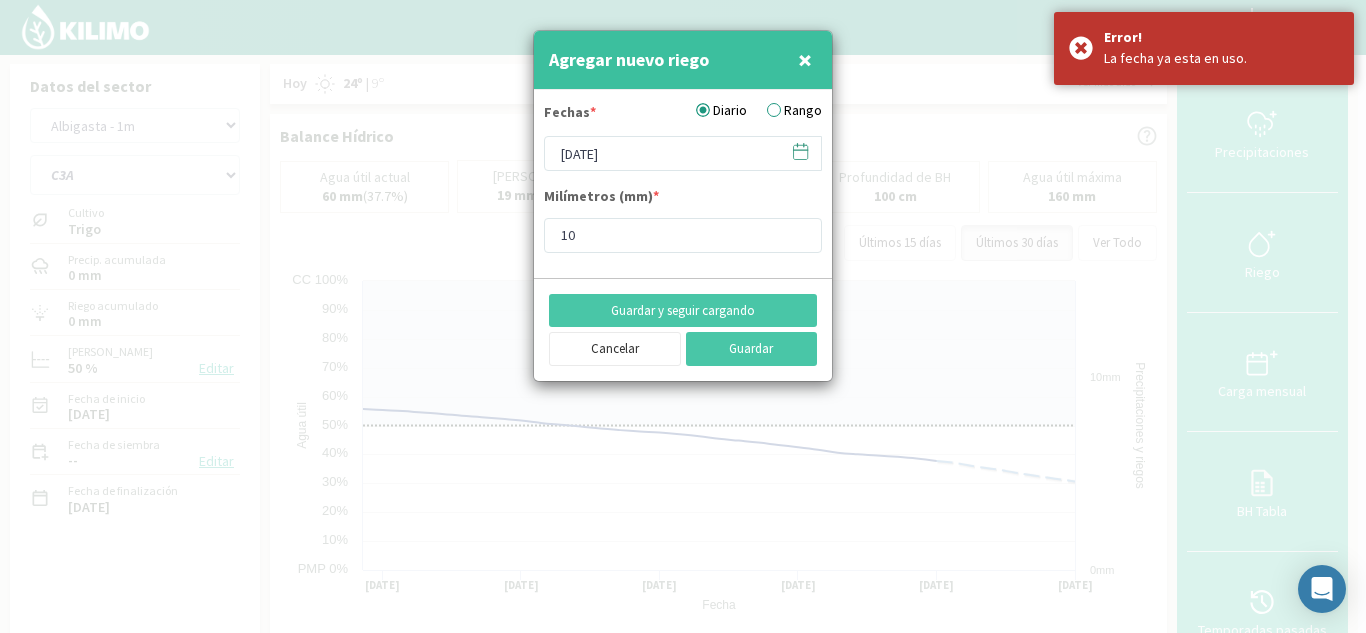 click 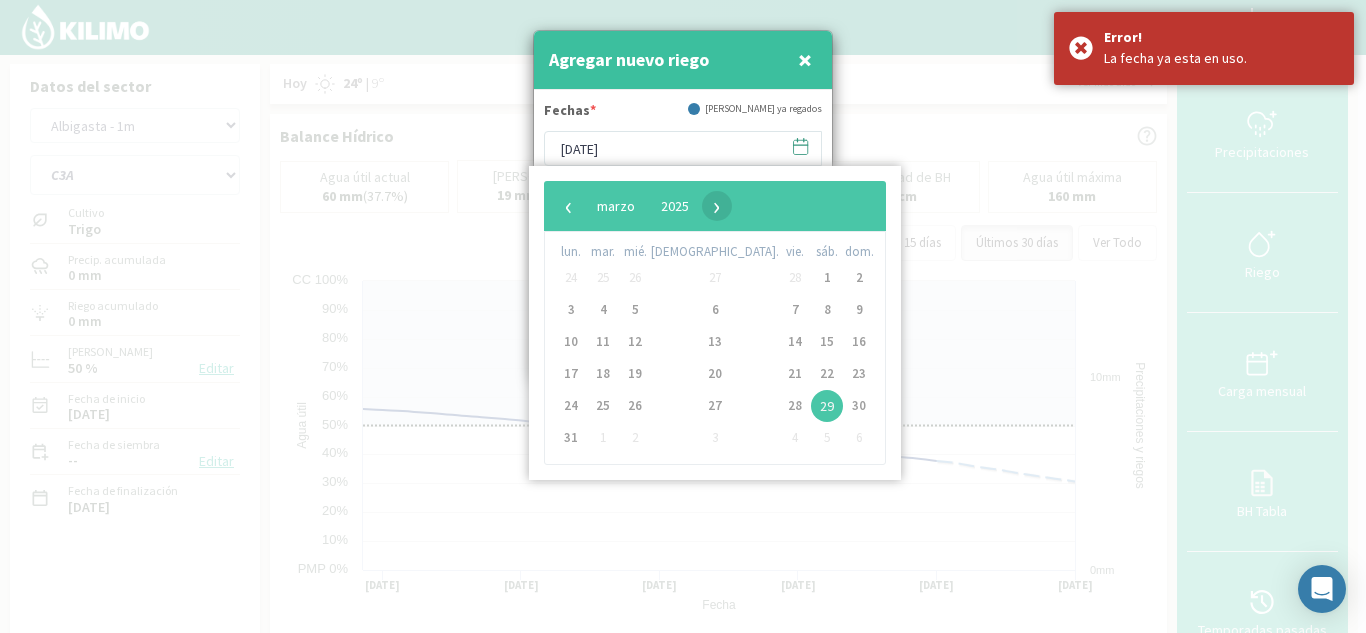 click on "›" 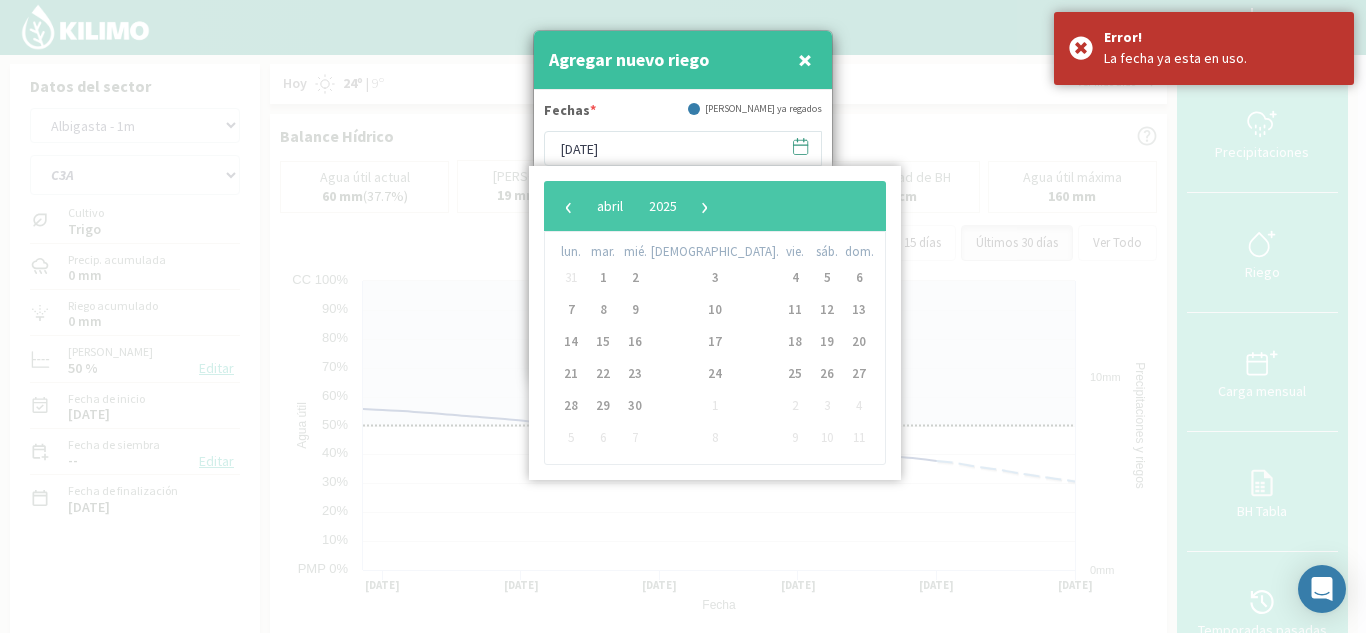 click on "›" 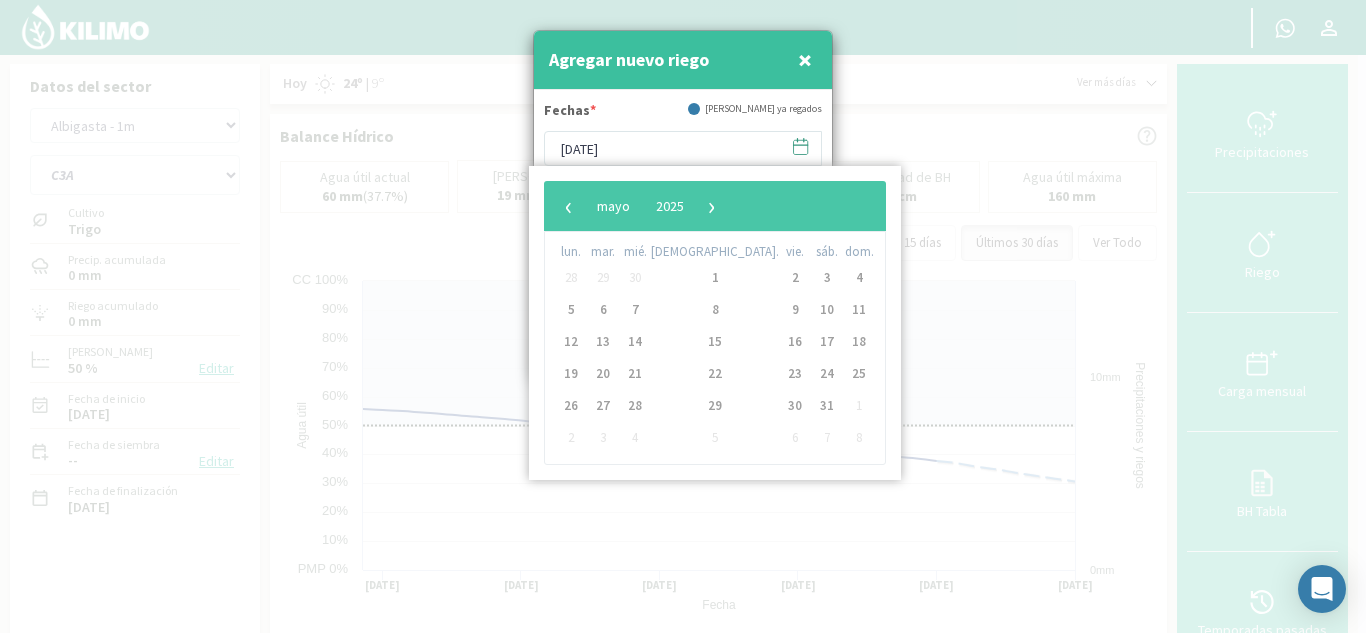 click on "›" 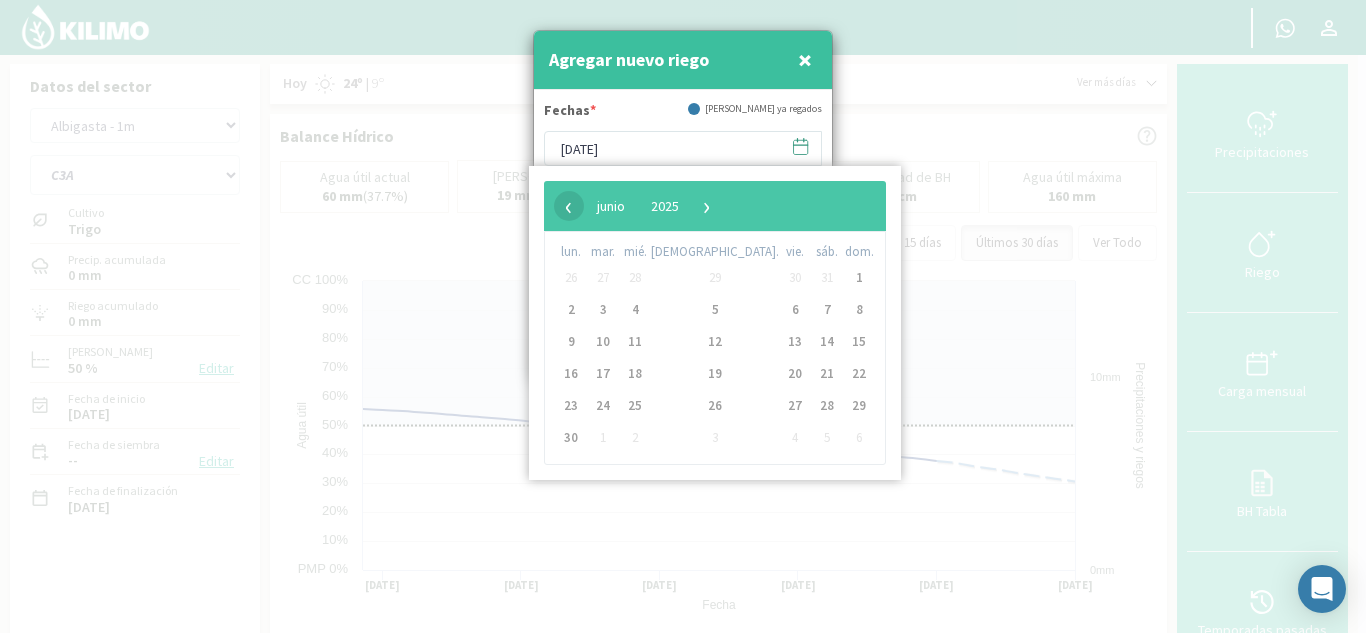 click on "‹" 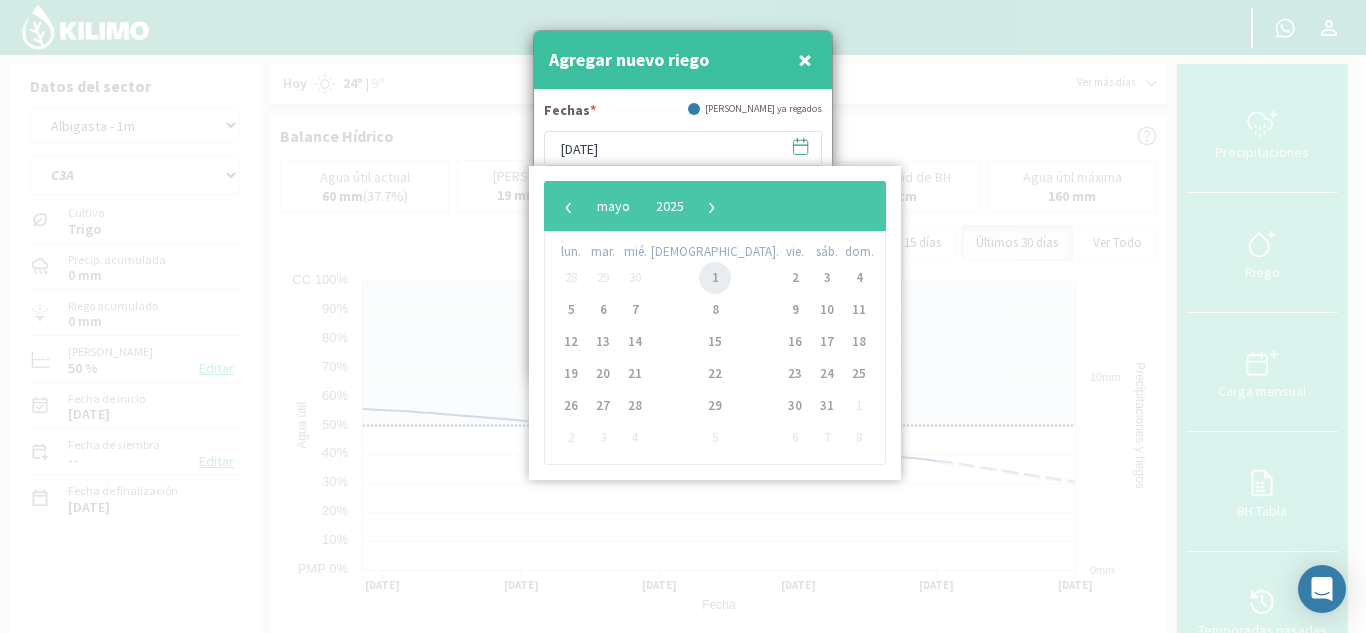 click on "1" 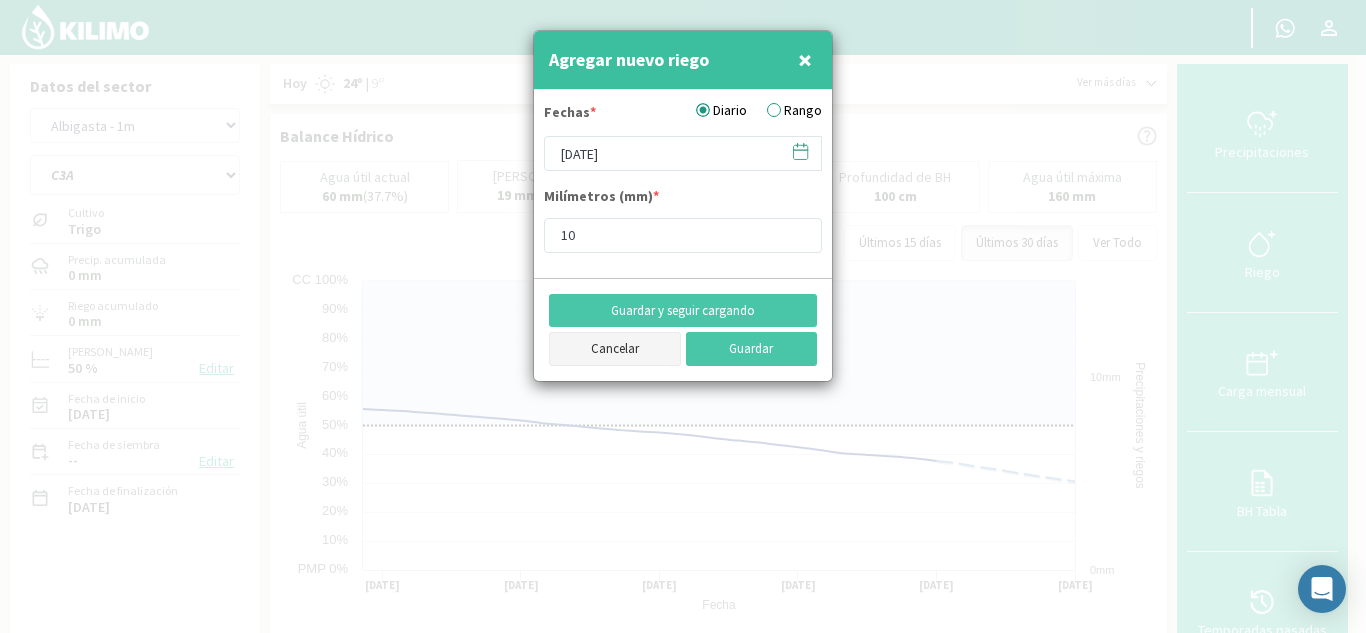 click on "Cancelar" at bounding box center (615, 349) 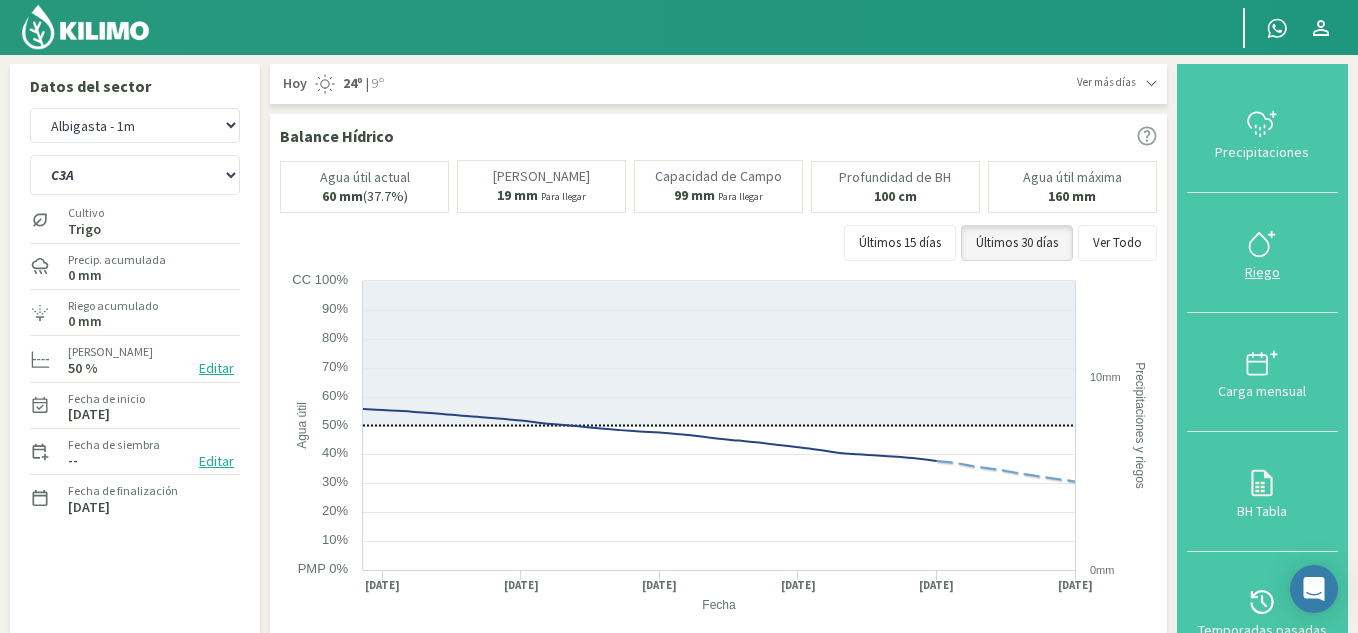 click on "Riego" at bounding box center [1262, 272] 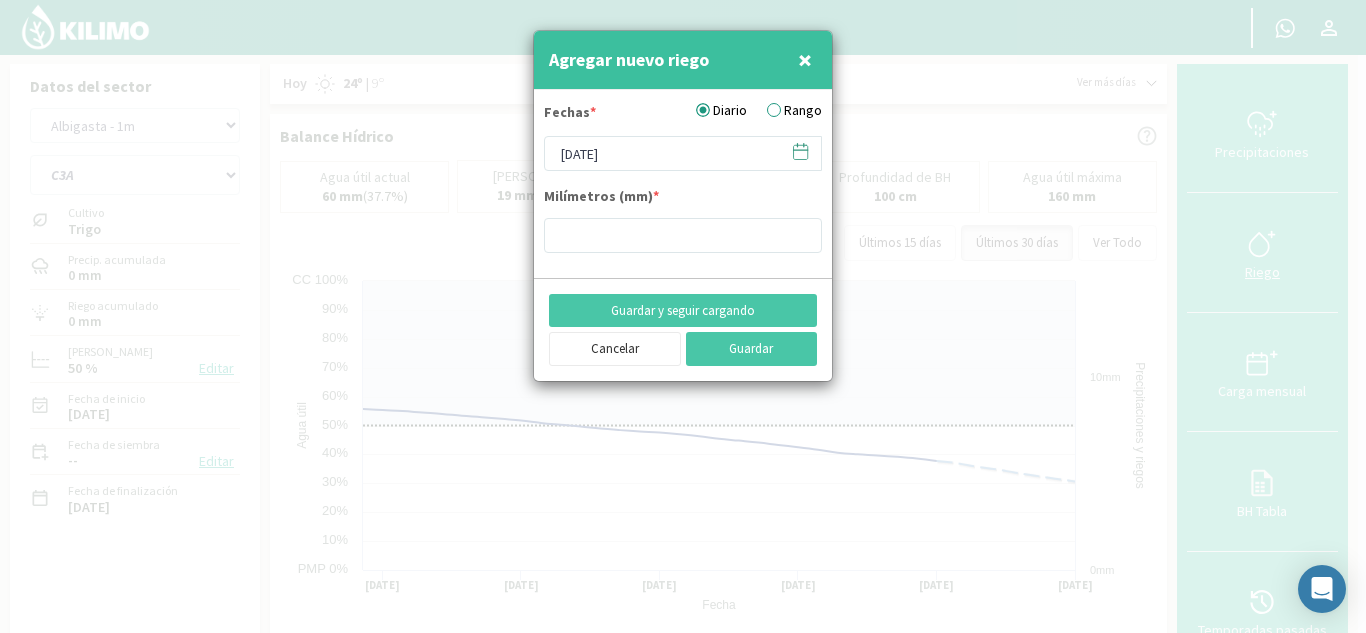 type on "0" 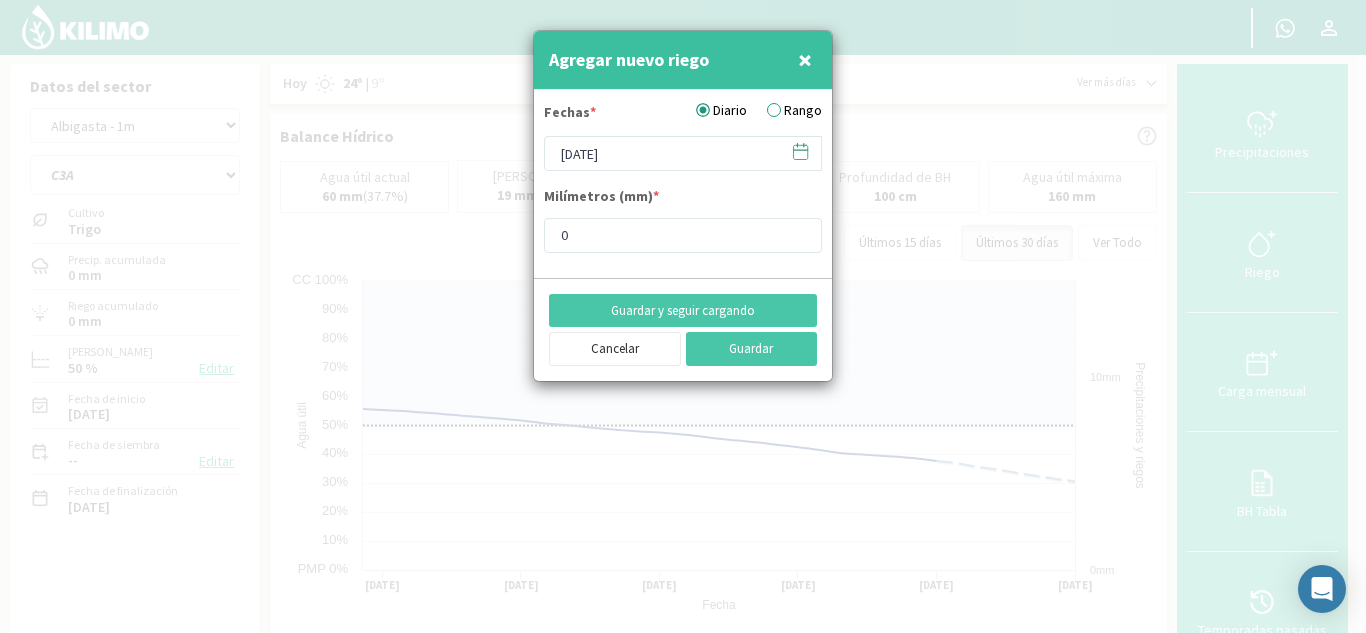 click 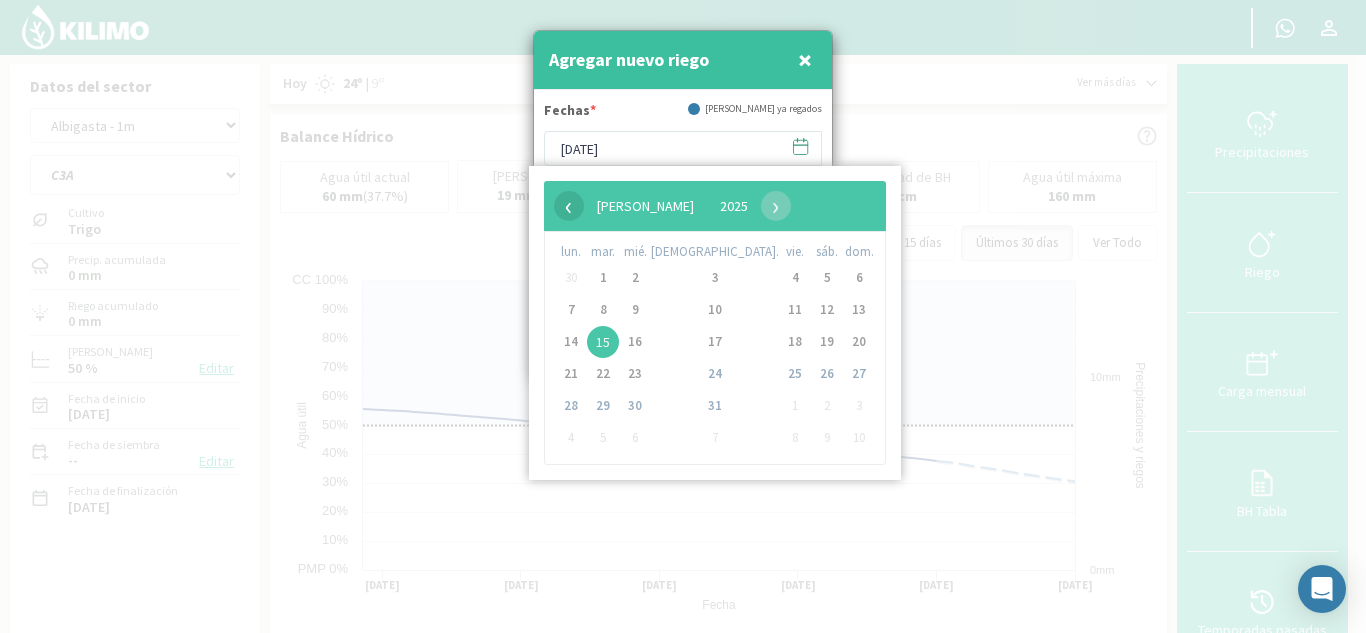 click on "‹" 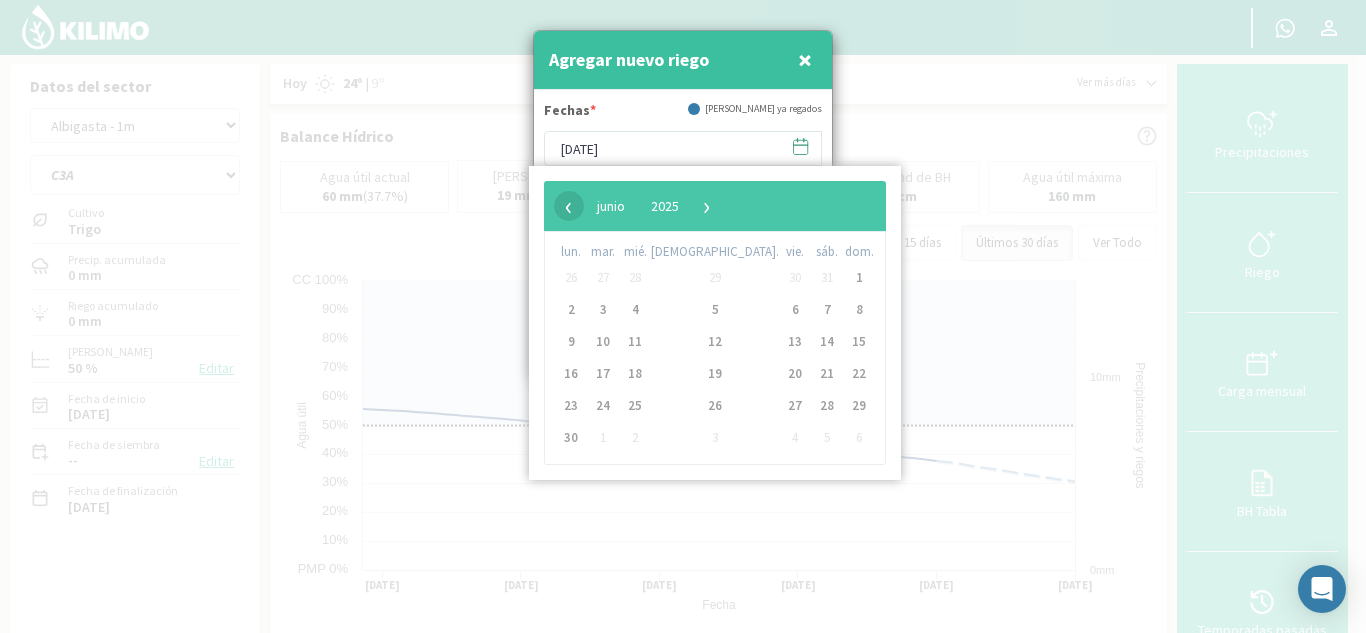 click on "‹" 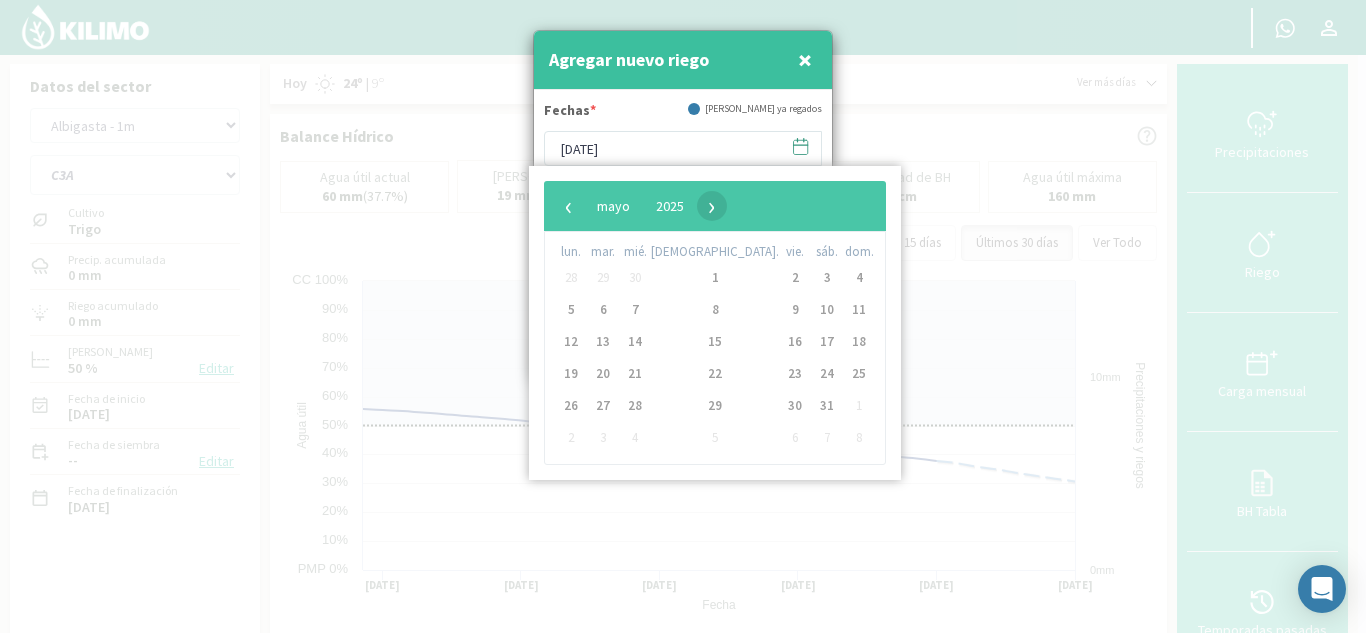 click on "›" 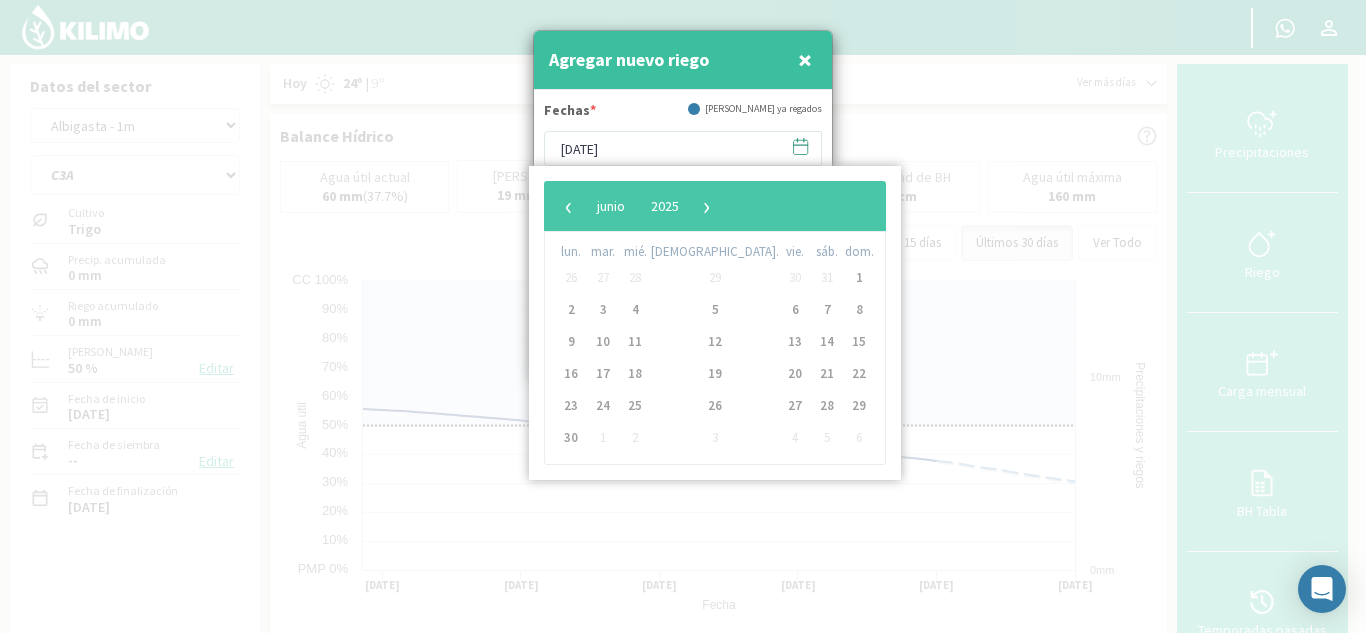 click at bounding box center (683, 316) 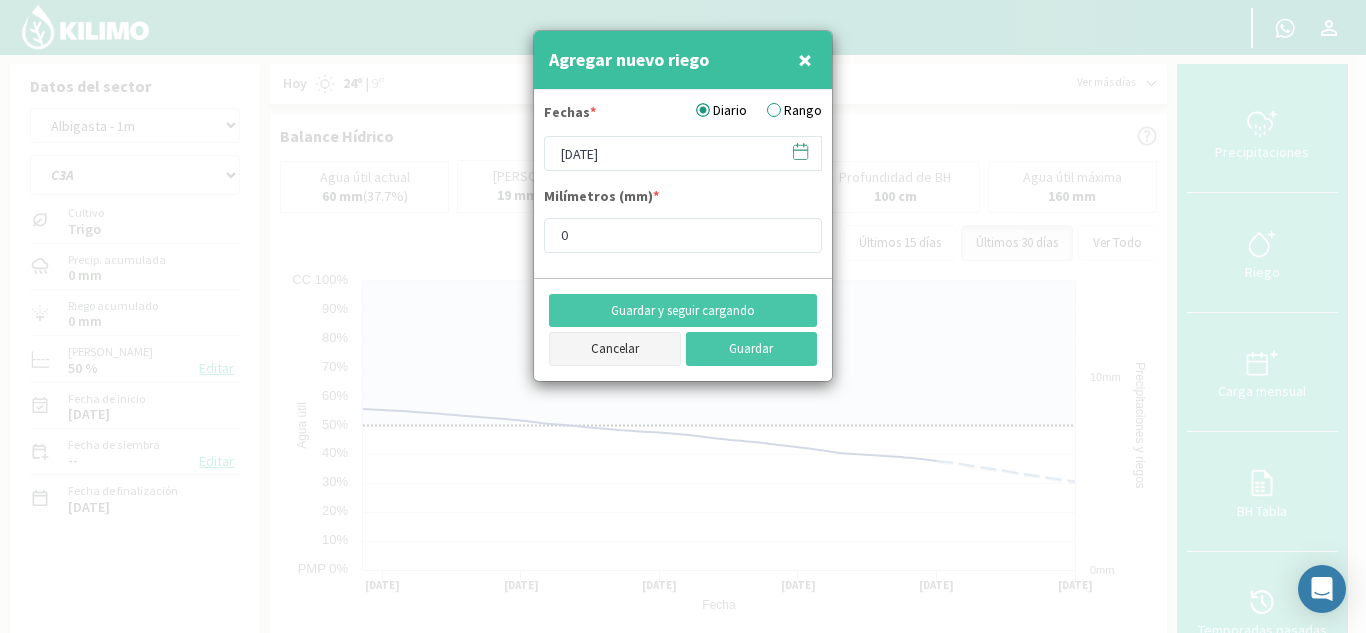 click on "Cancelar" at bounding box center [615, 349] 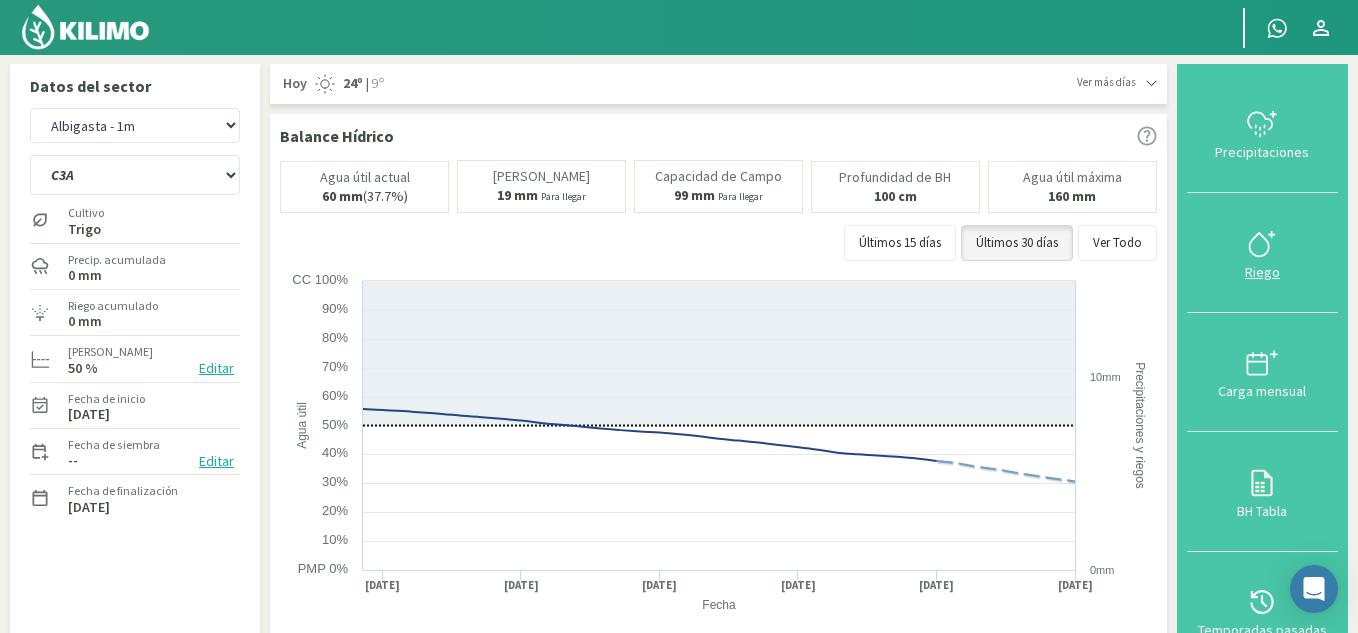 click on "Riego" at bounding box center (1262, 272) 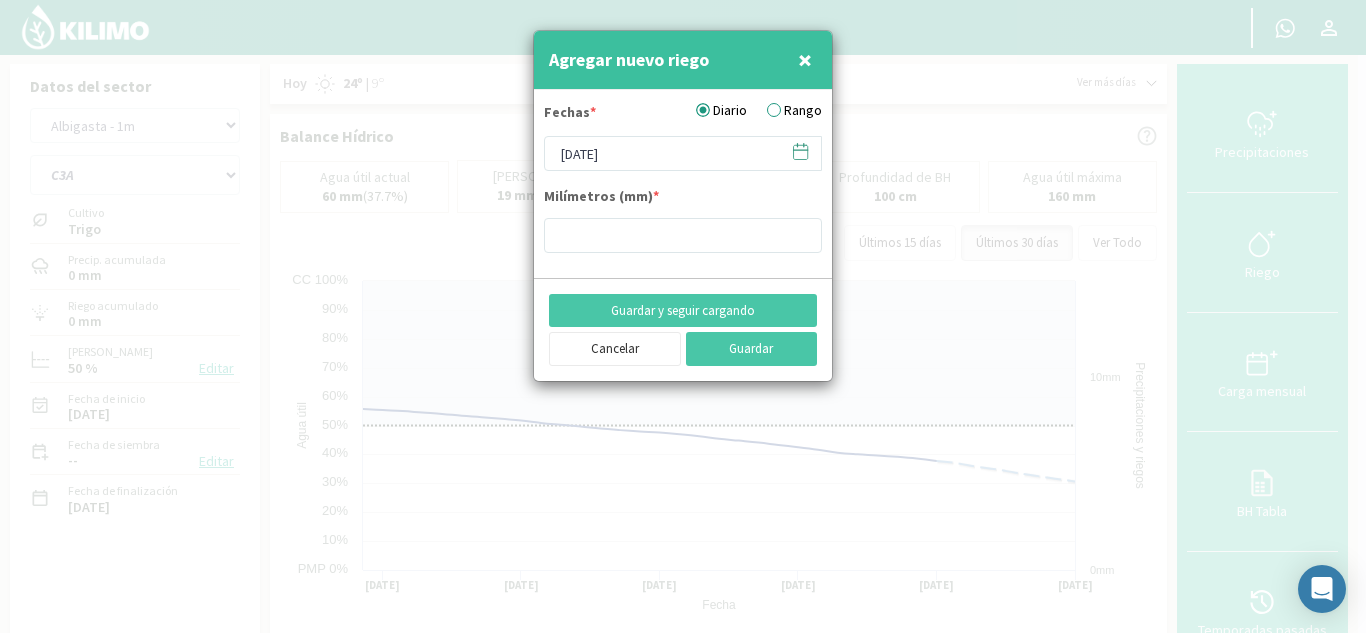 type on "0" 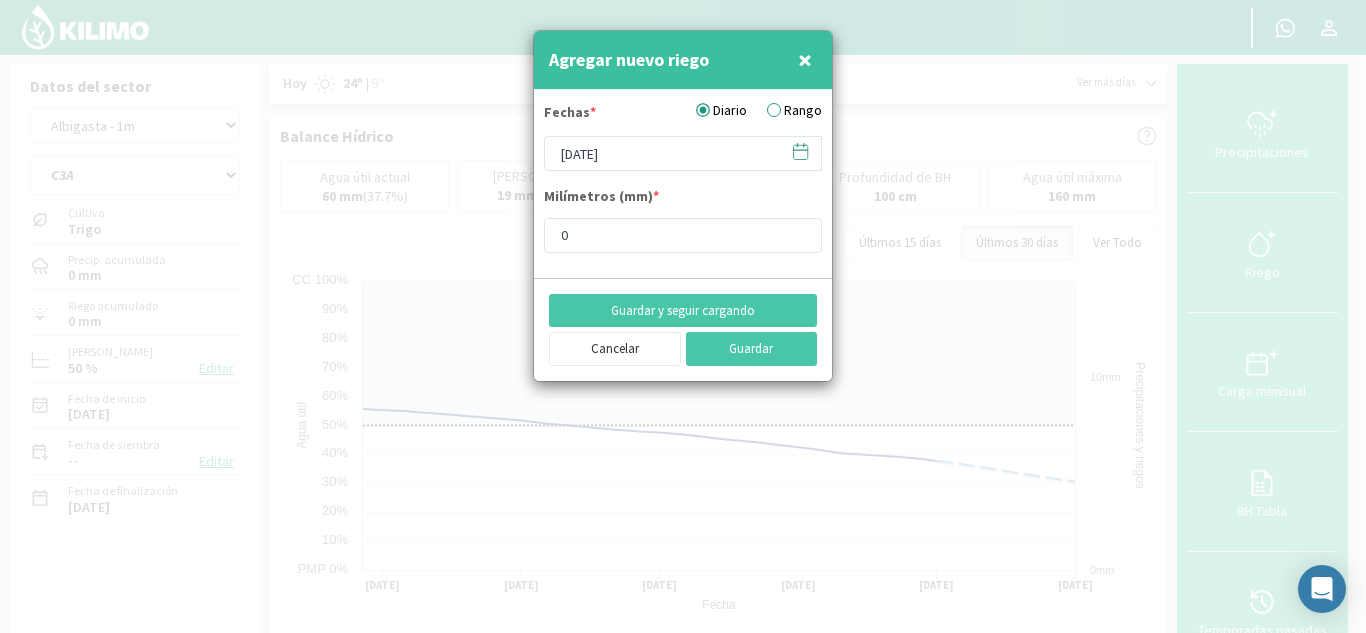 click 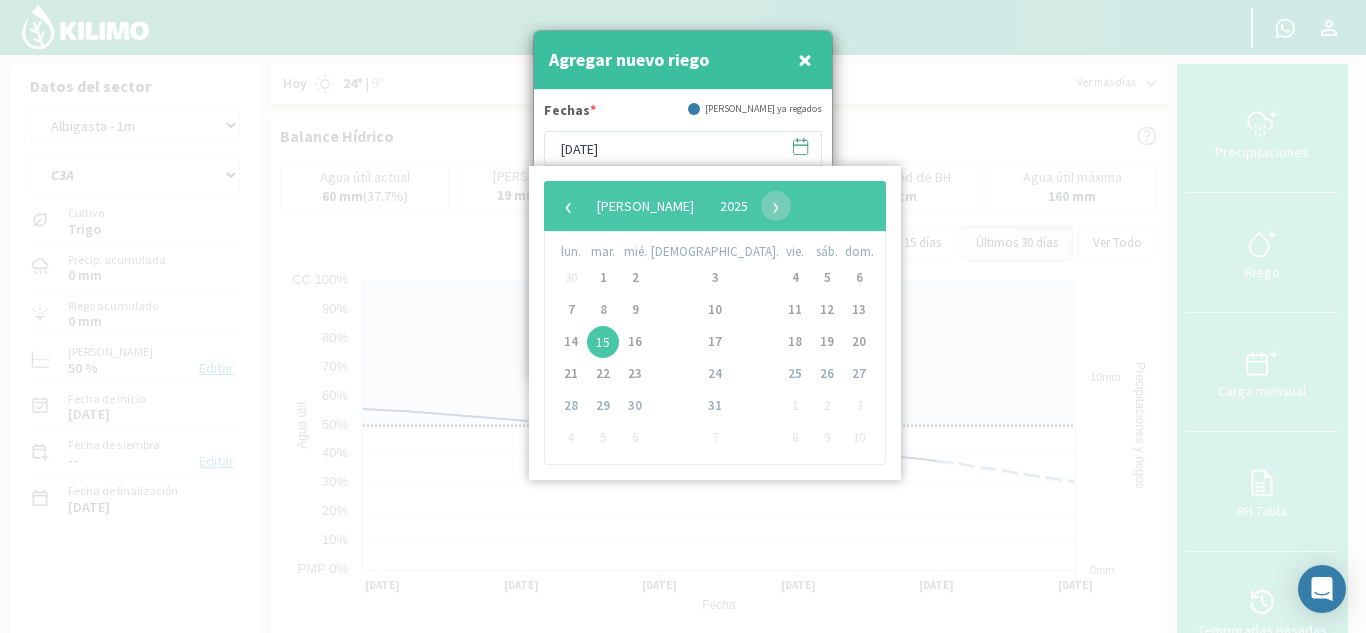 click on "×" at bounding box center (805, 59) 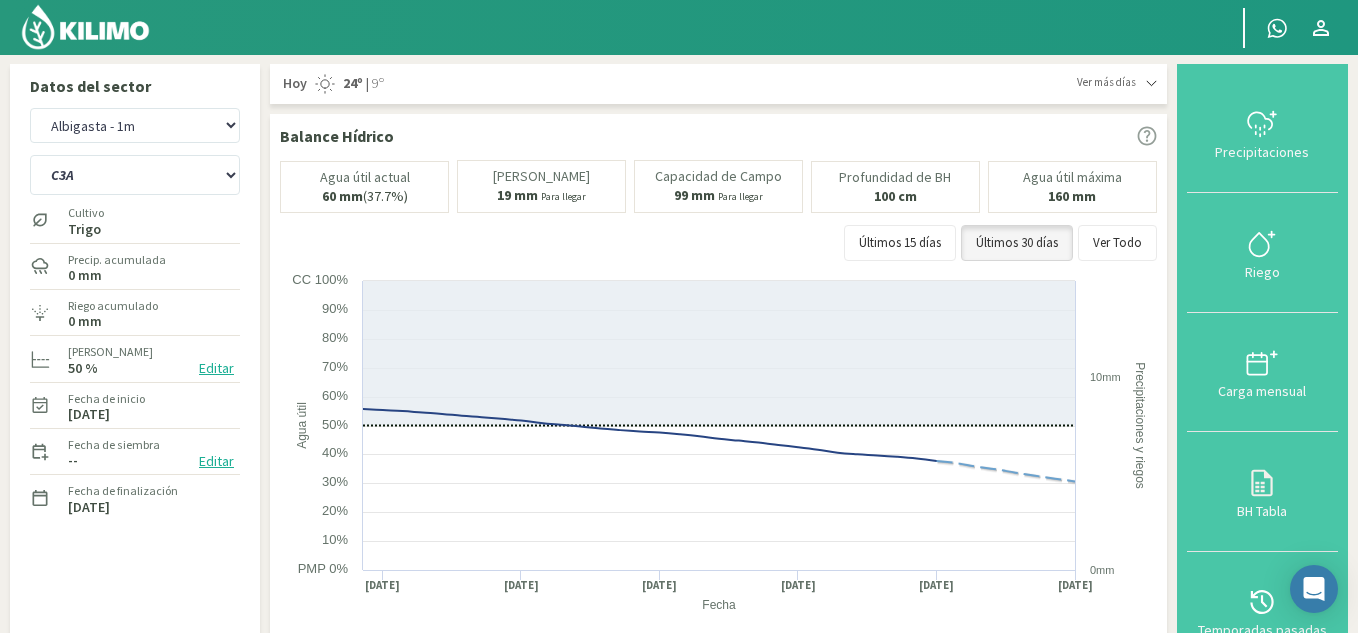 click 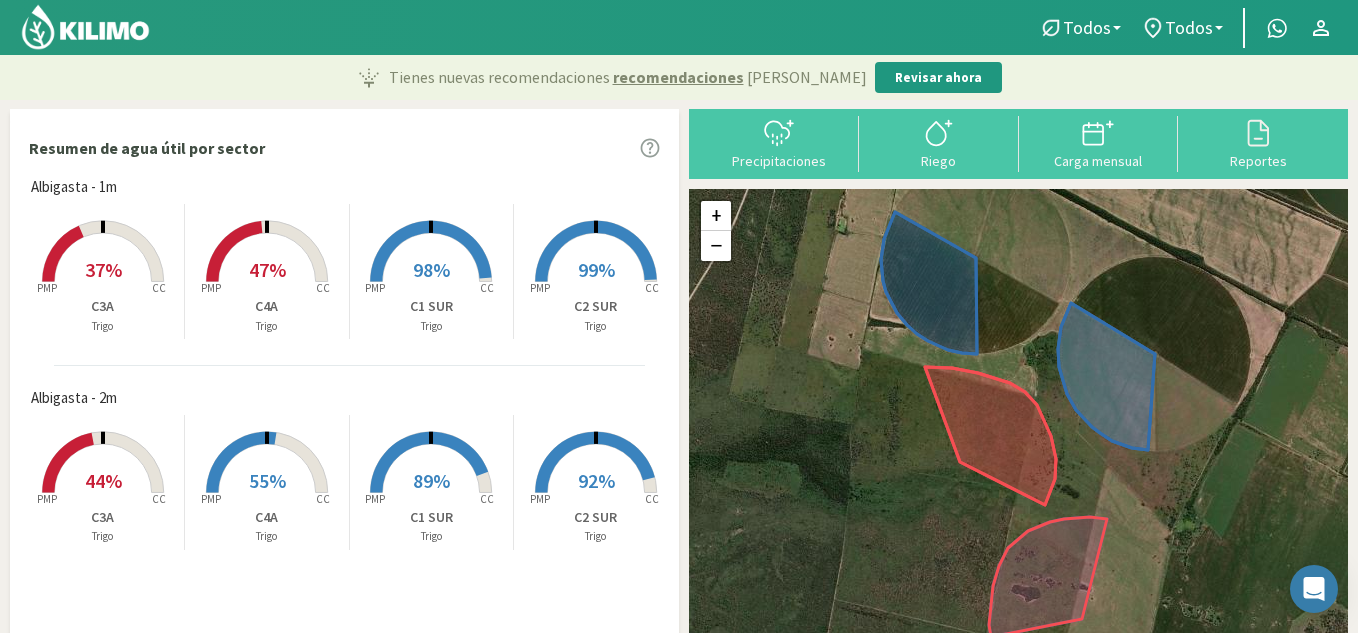 click 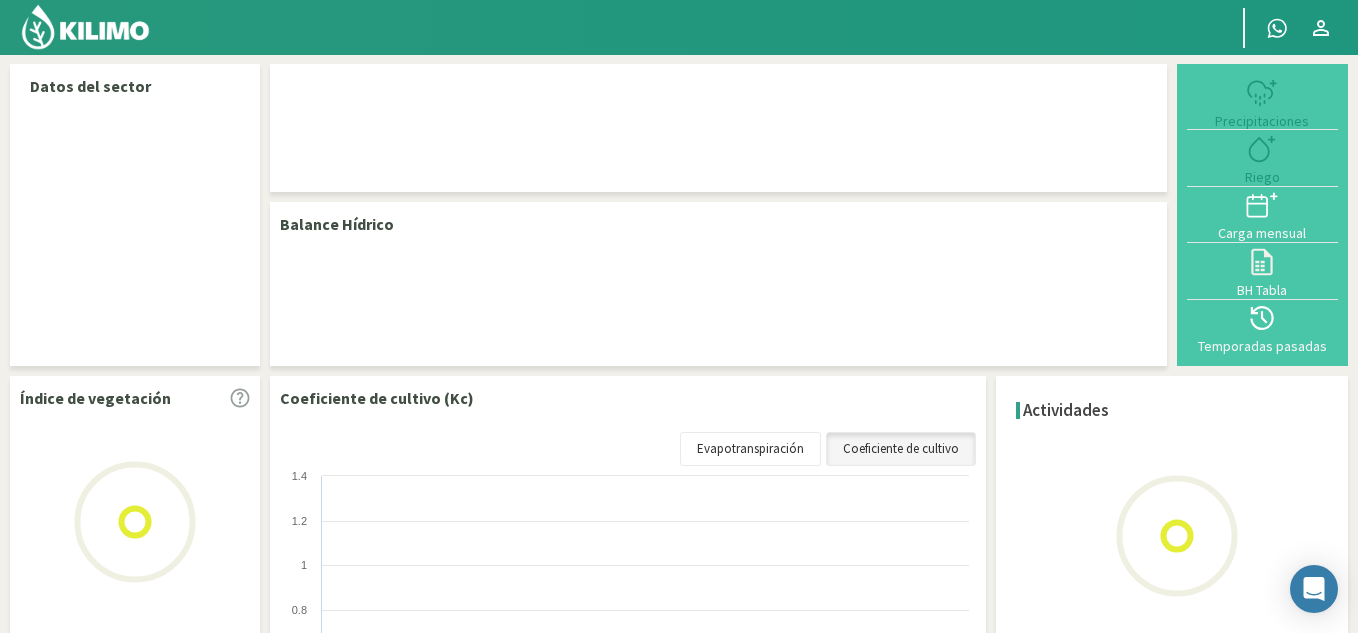 click 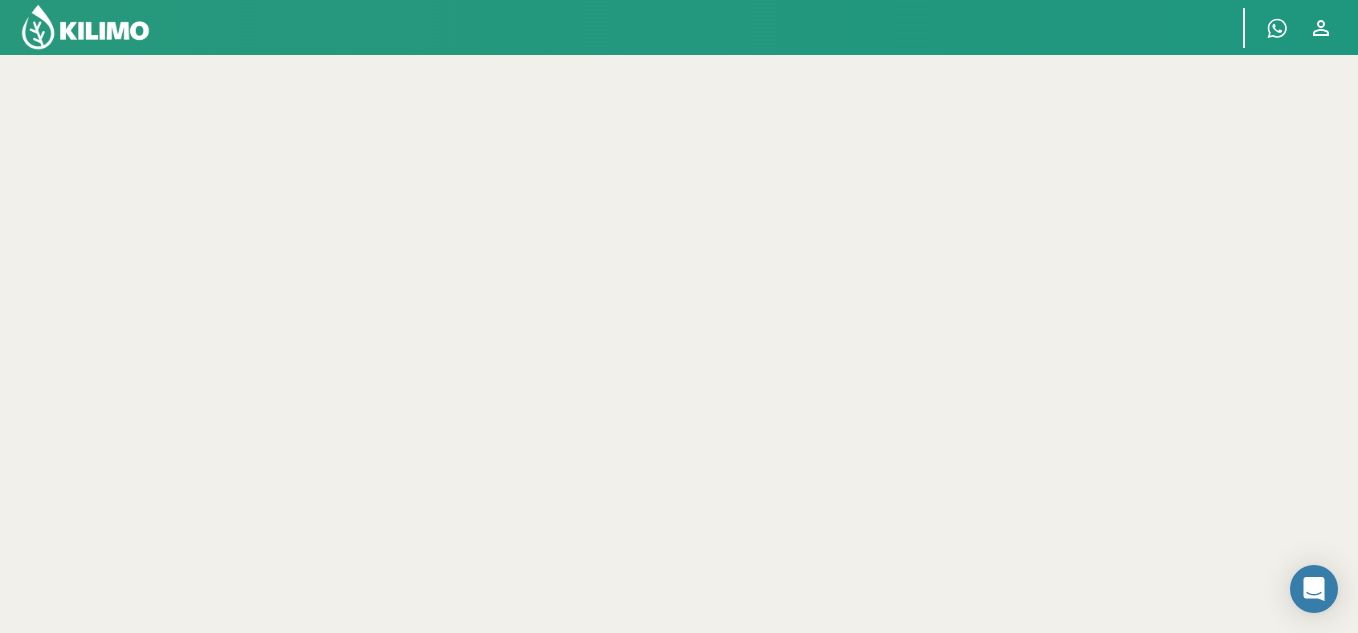 click 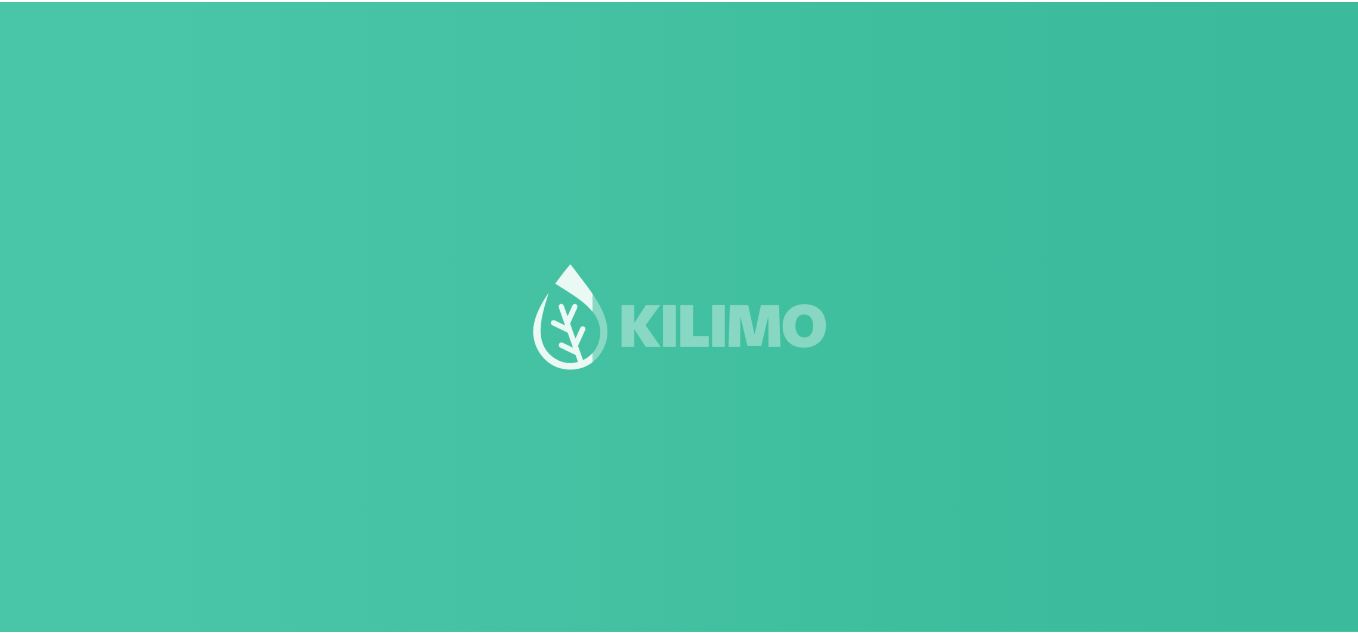 scroll, scrollTop: 0, scrollLeft: 0, axis: both 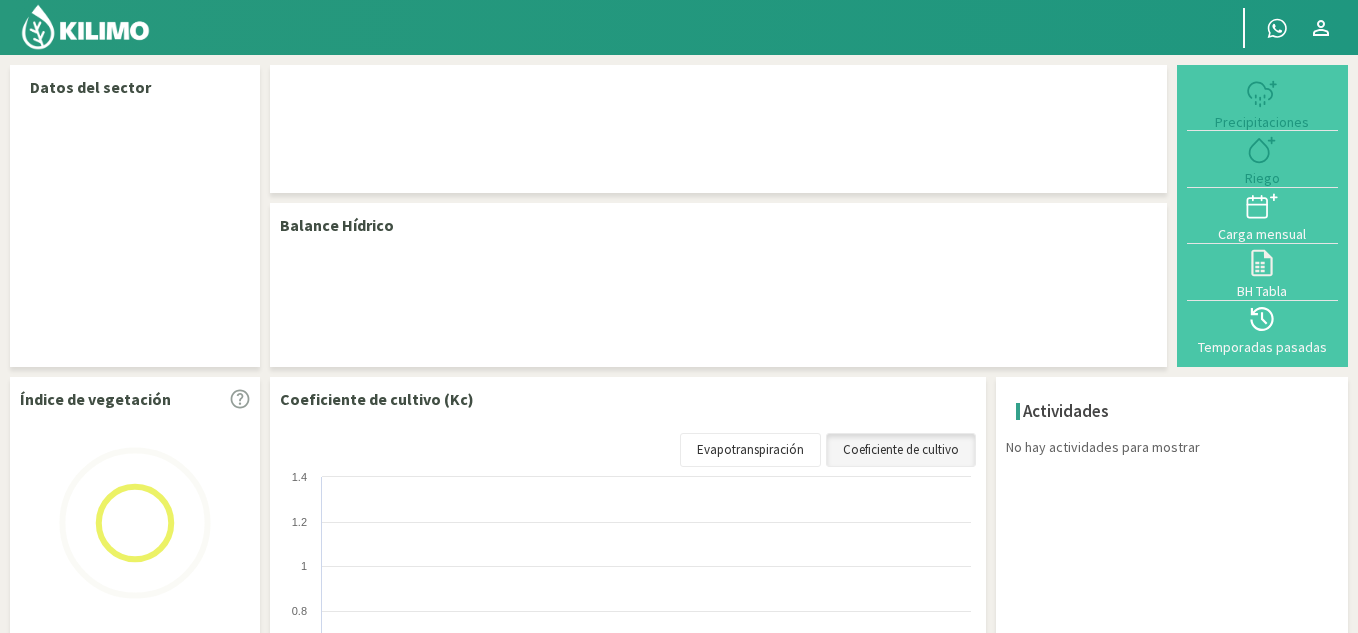 select on "3: Object" 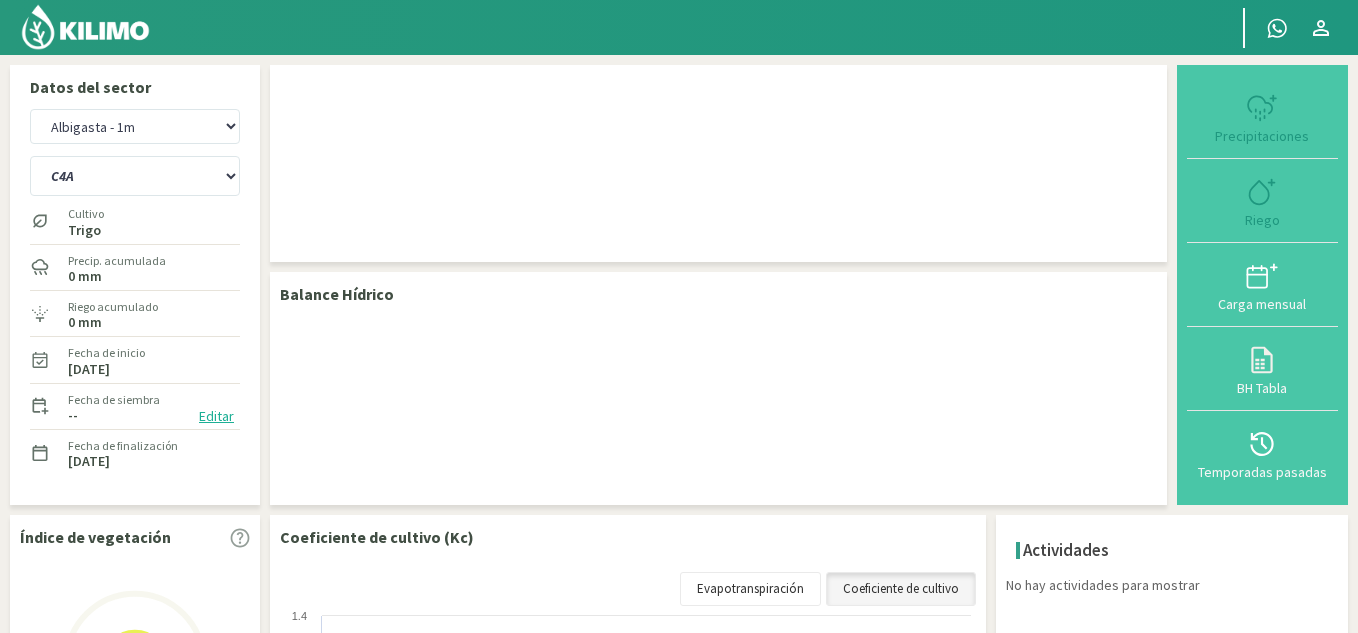 click 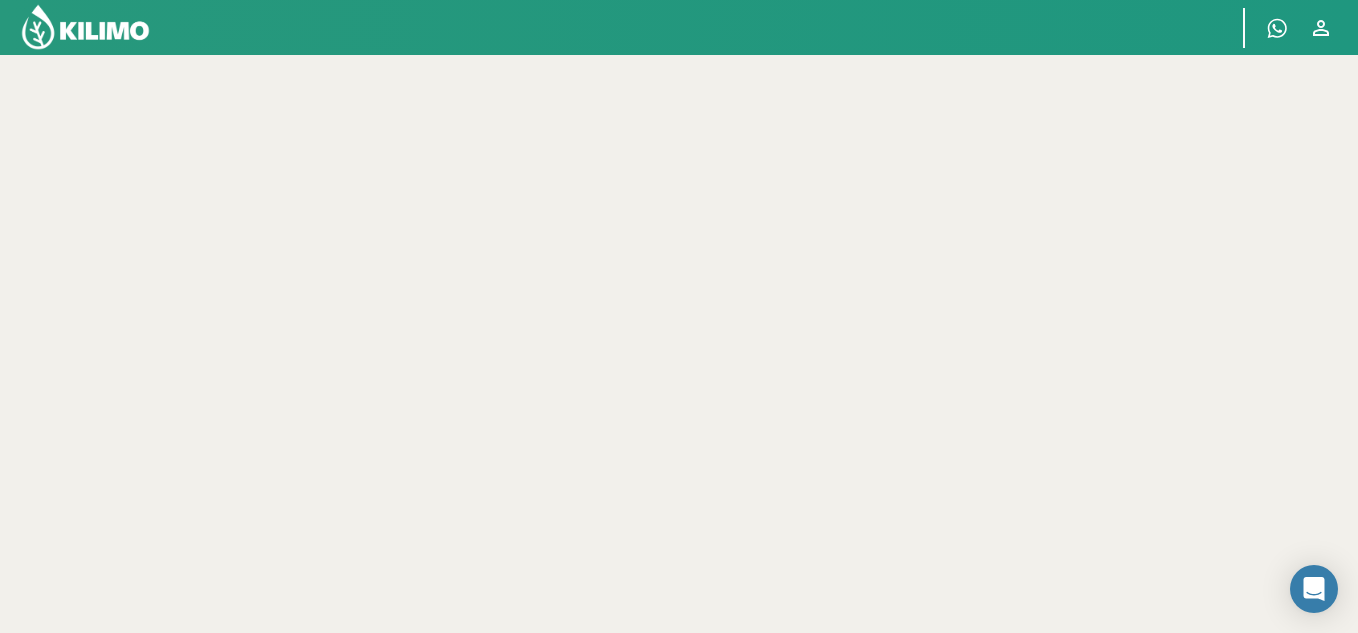 click 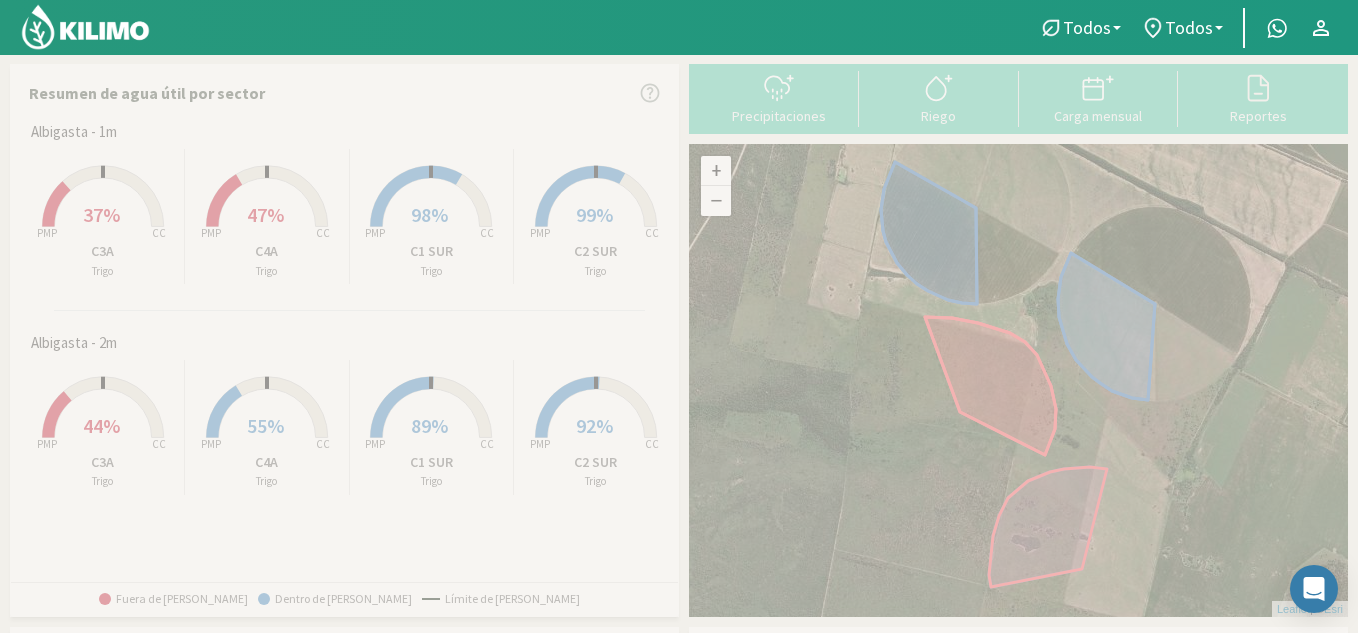 scroll, scrollTop: 0, scrollLeft: 0, axis: both 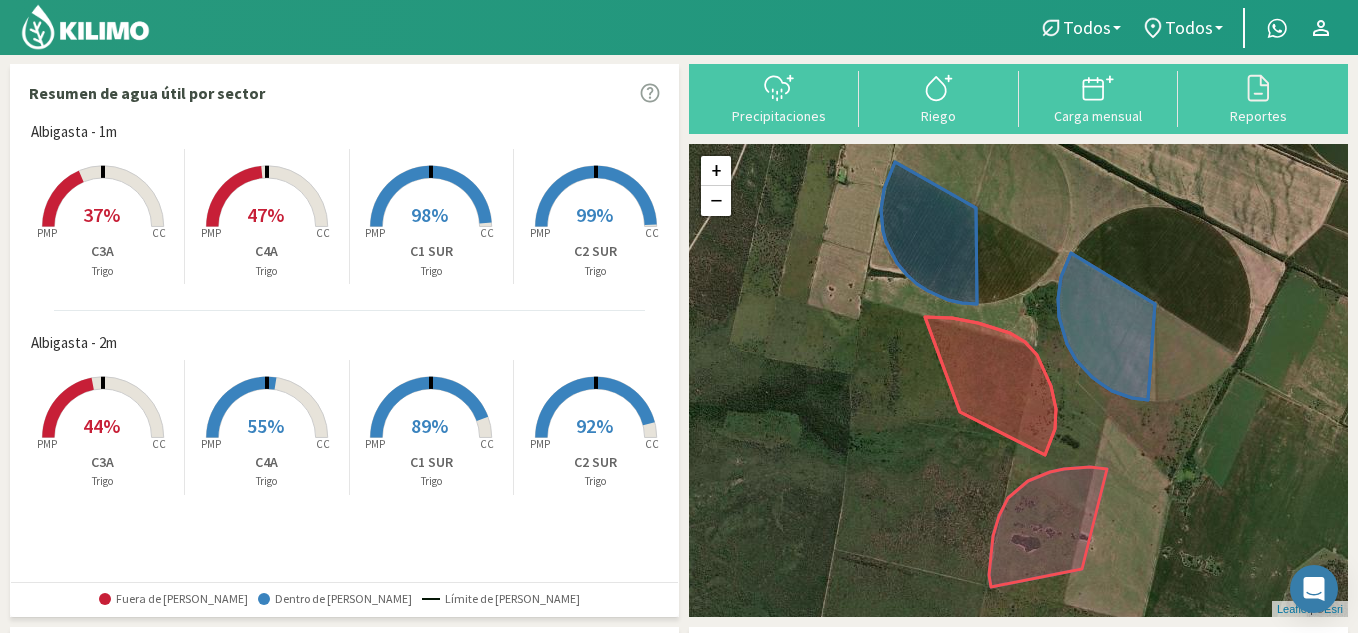 click 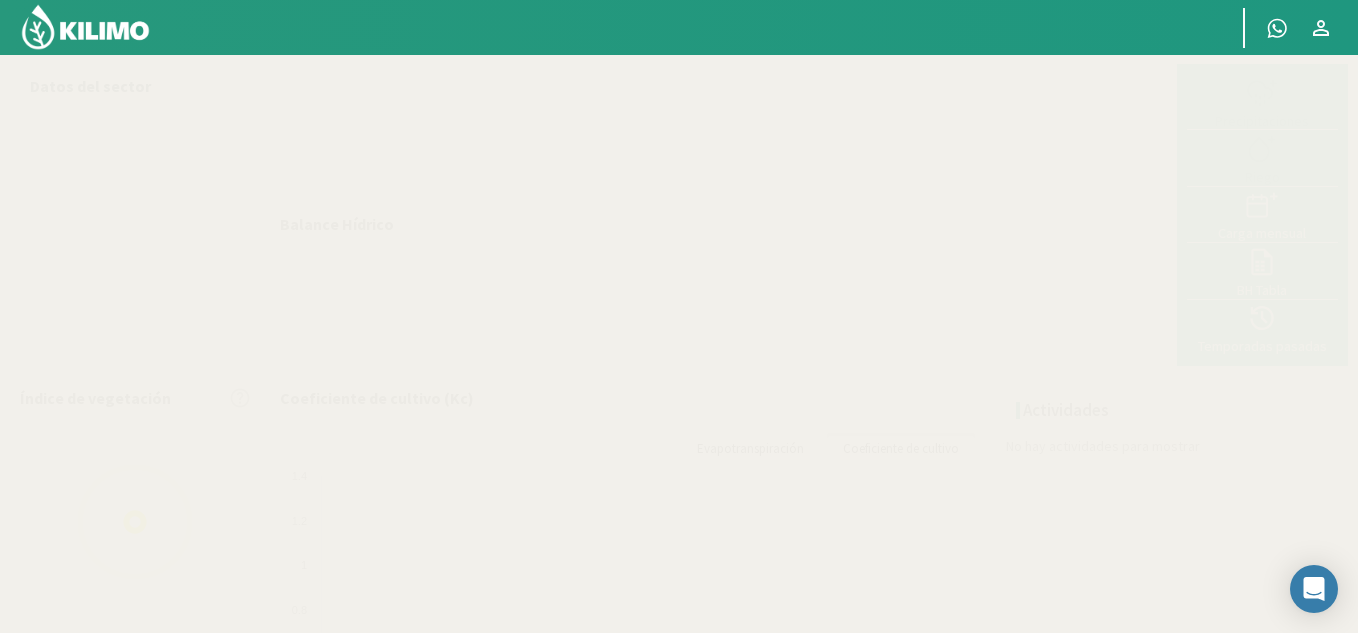 select on "2: Object" 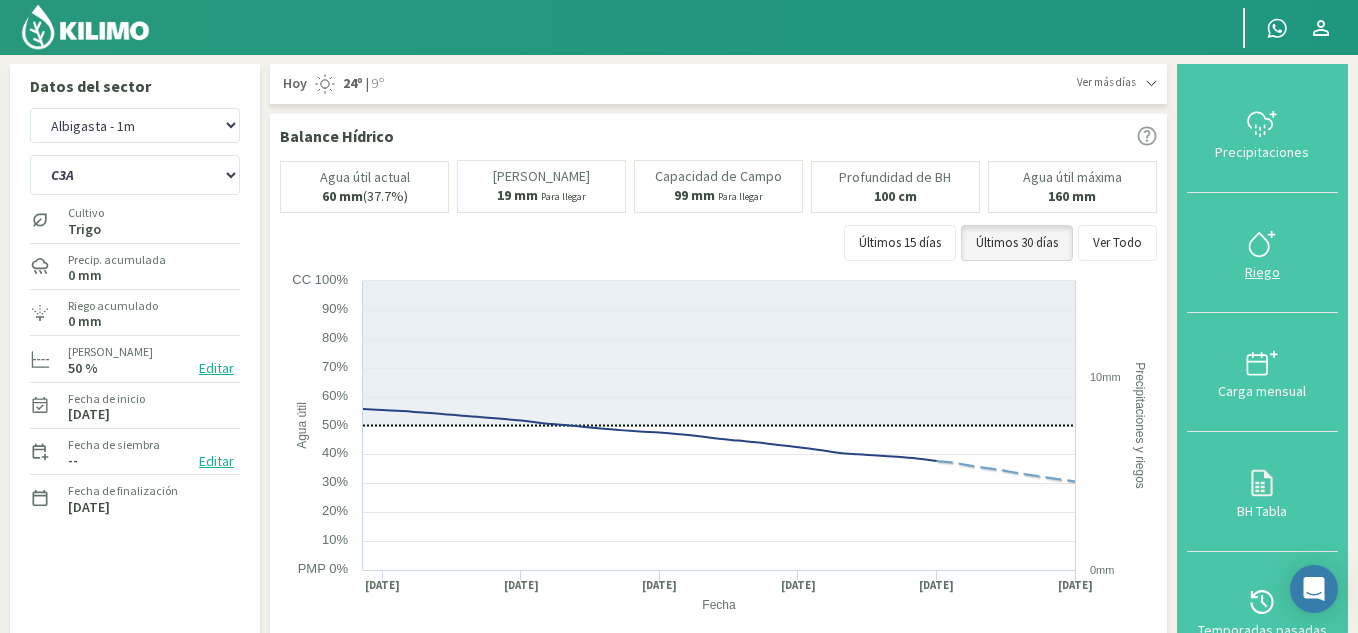 click on "Riego" at bounding box center (1262, 272) 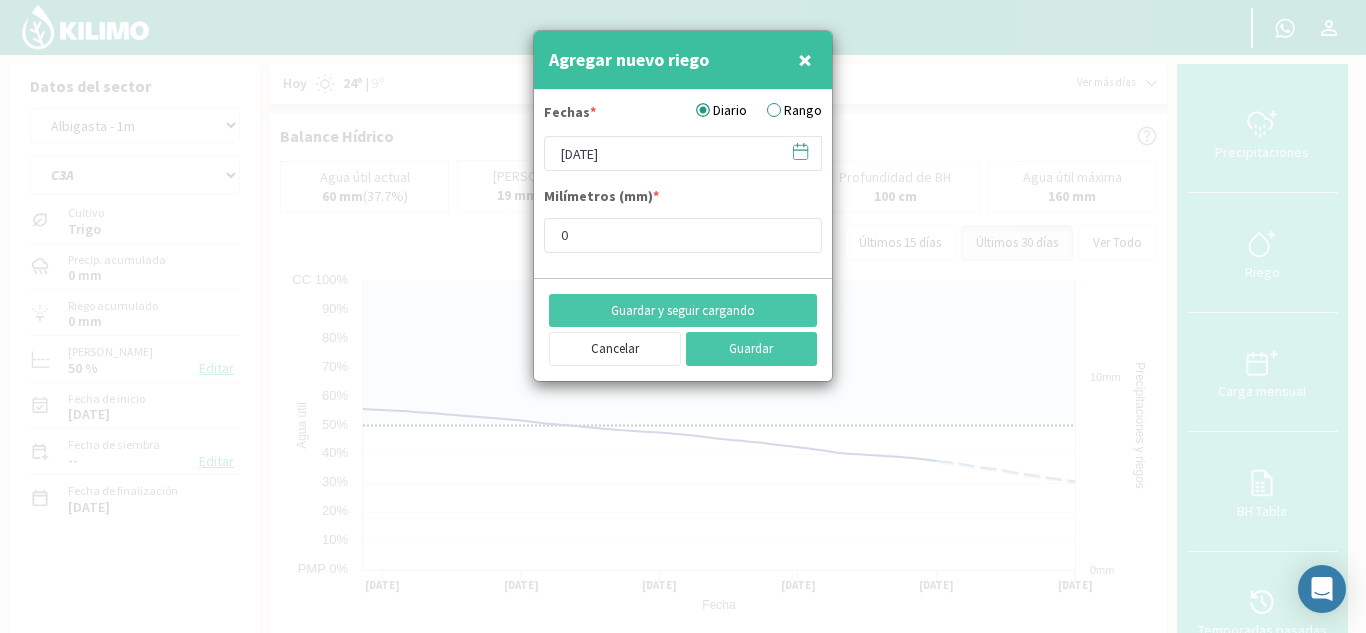 click 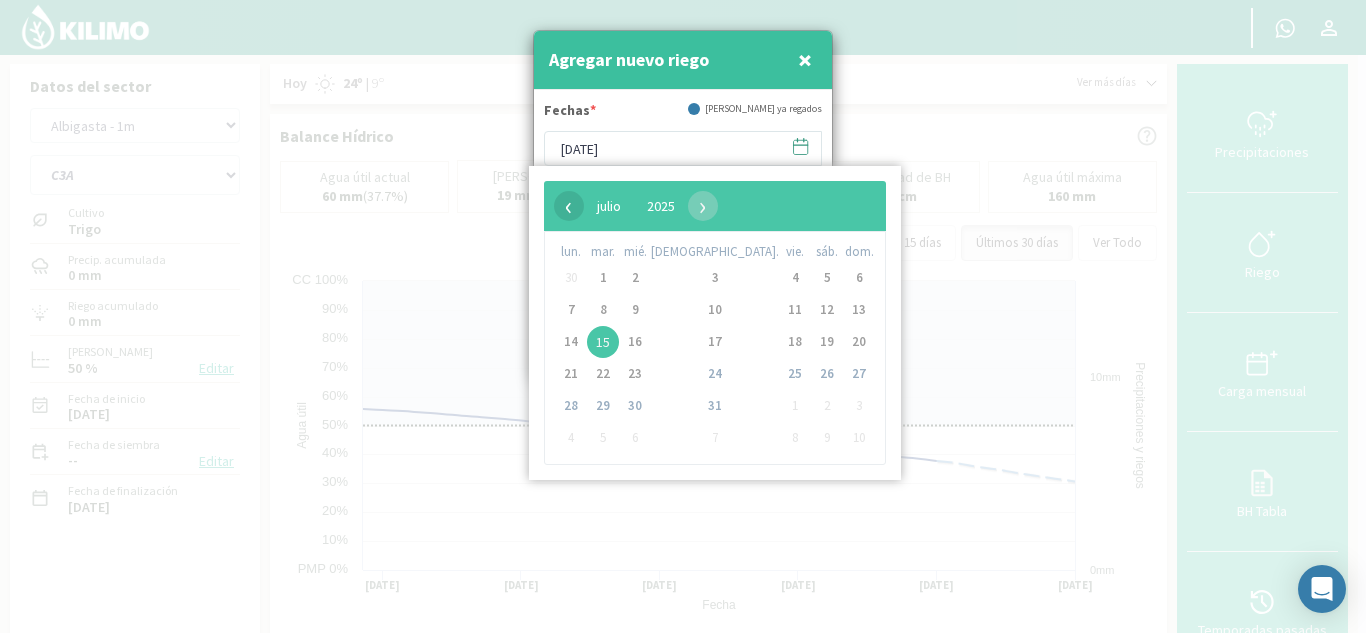 click on "‹" 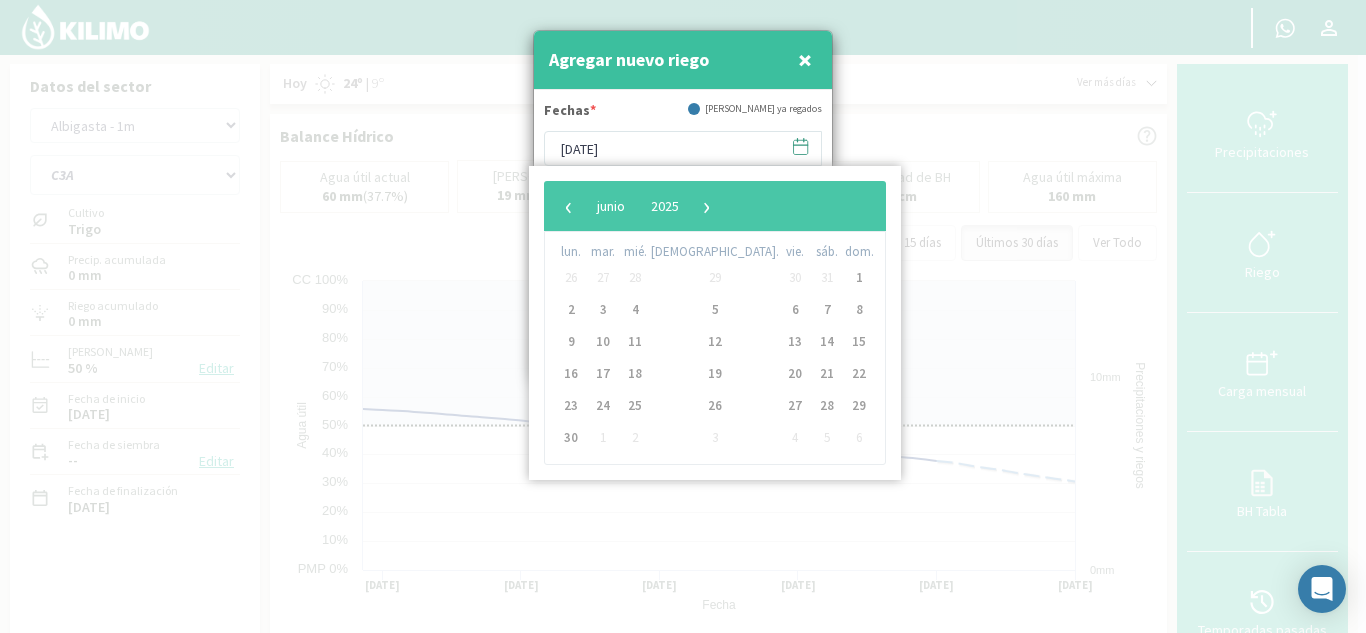 click on "‹" 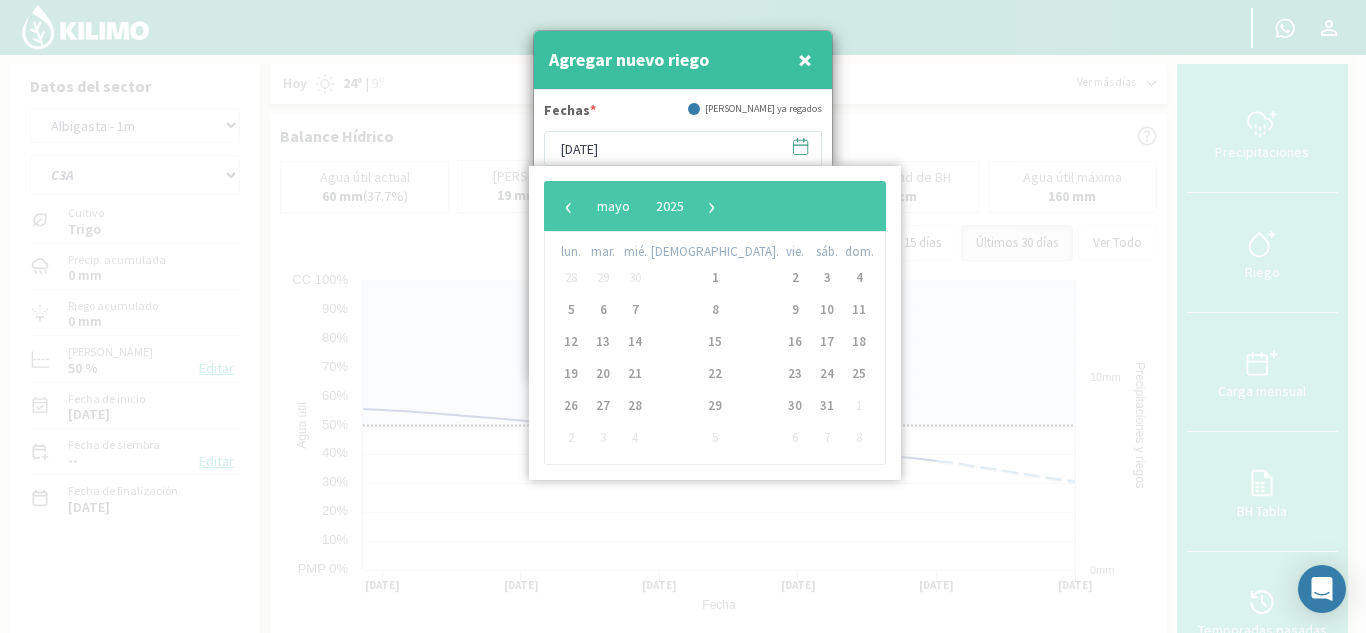 click on "‹" 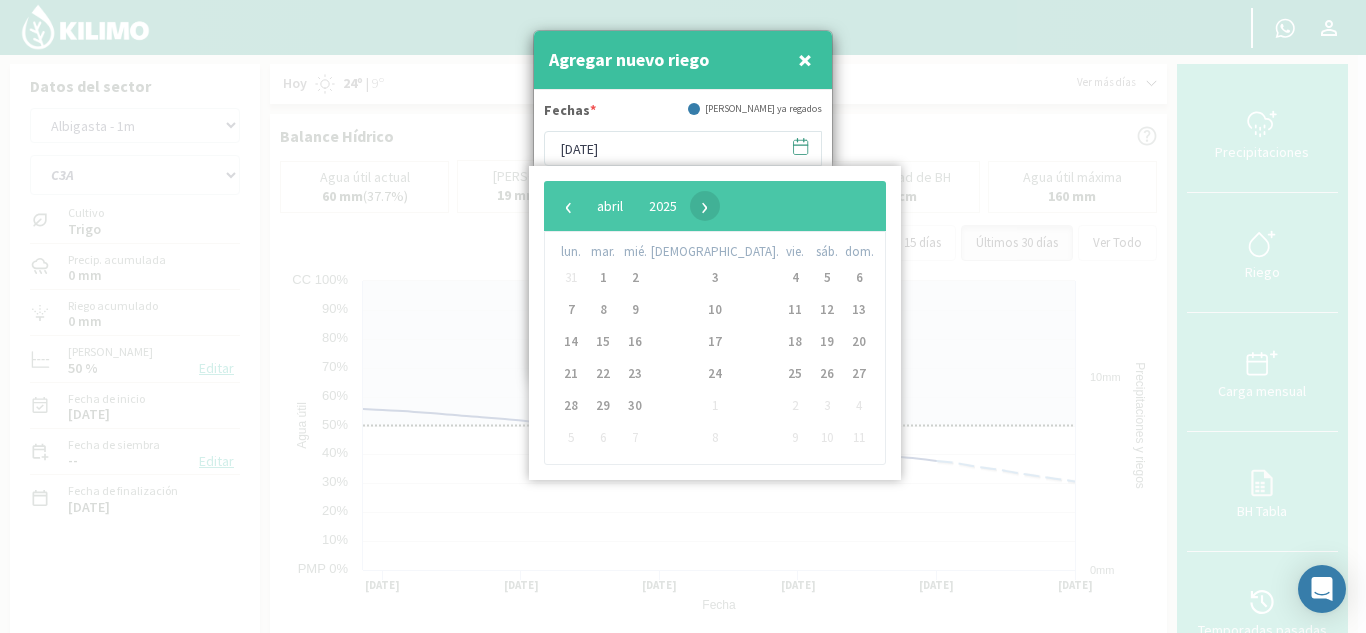 click on "›" 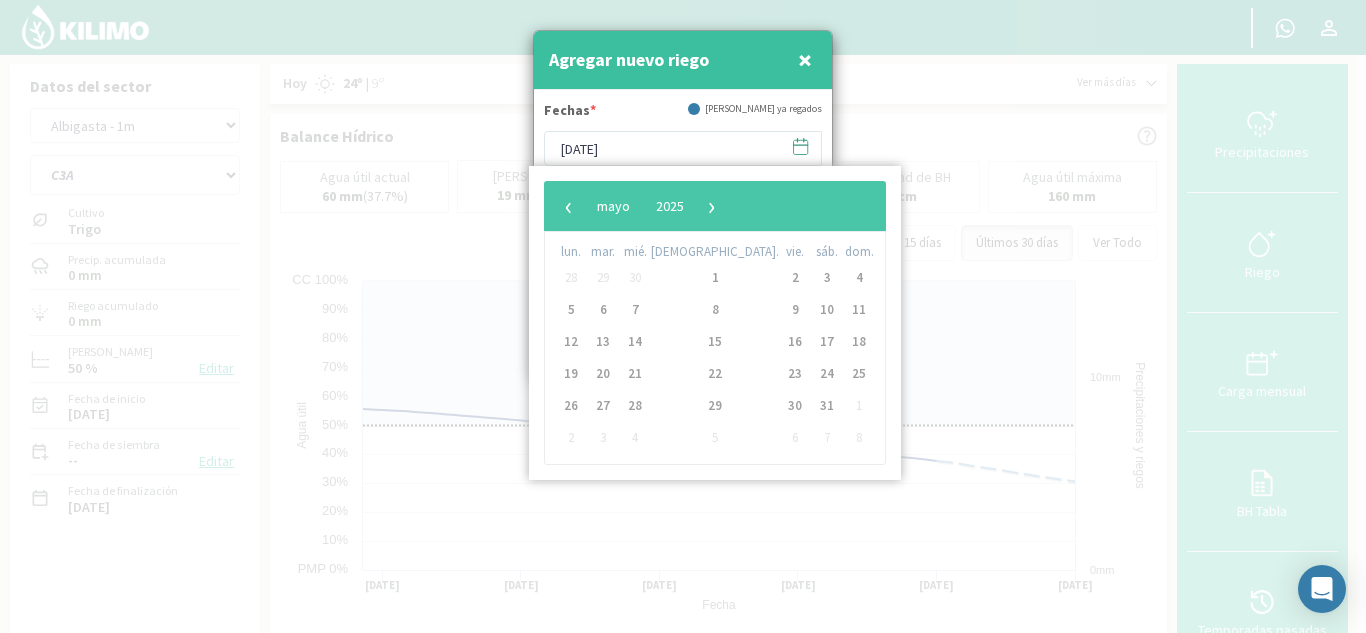 click on "›" 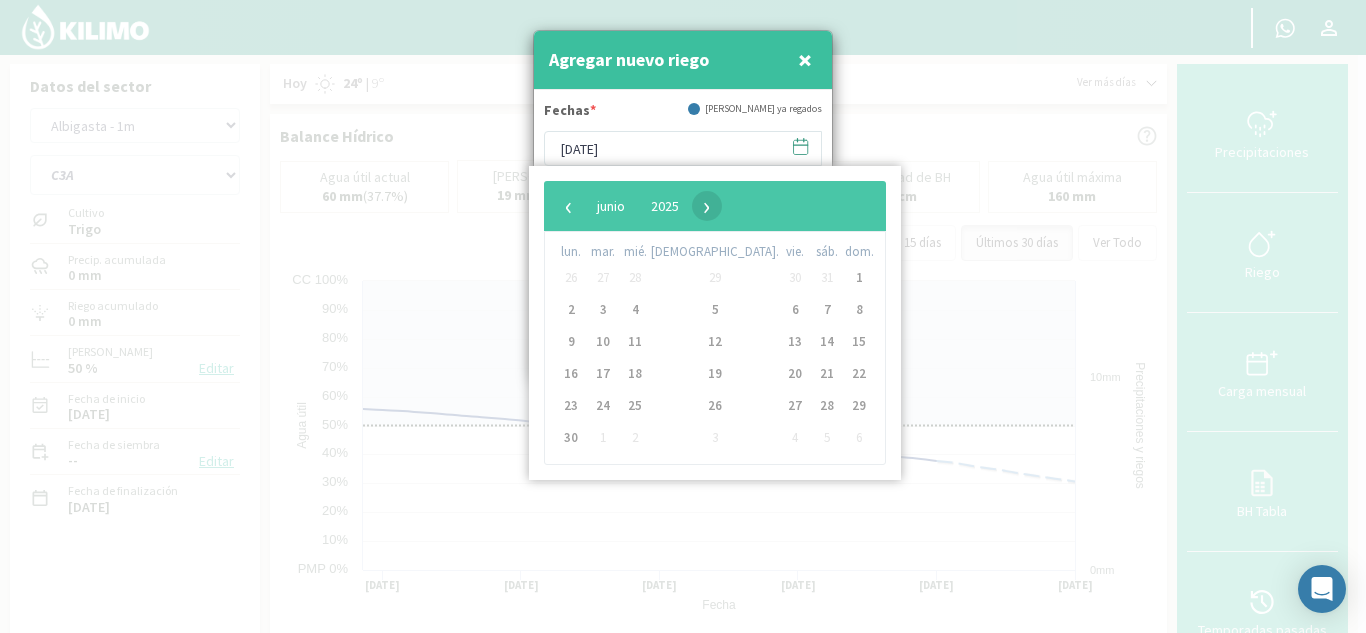 click on "›" 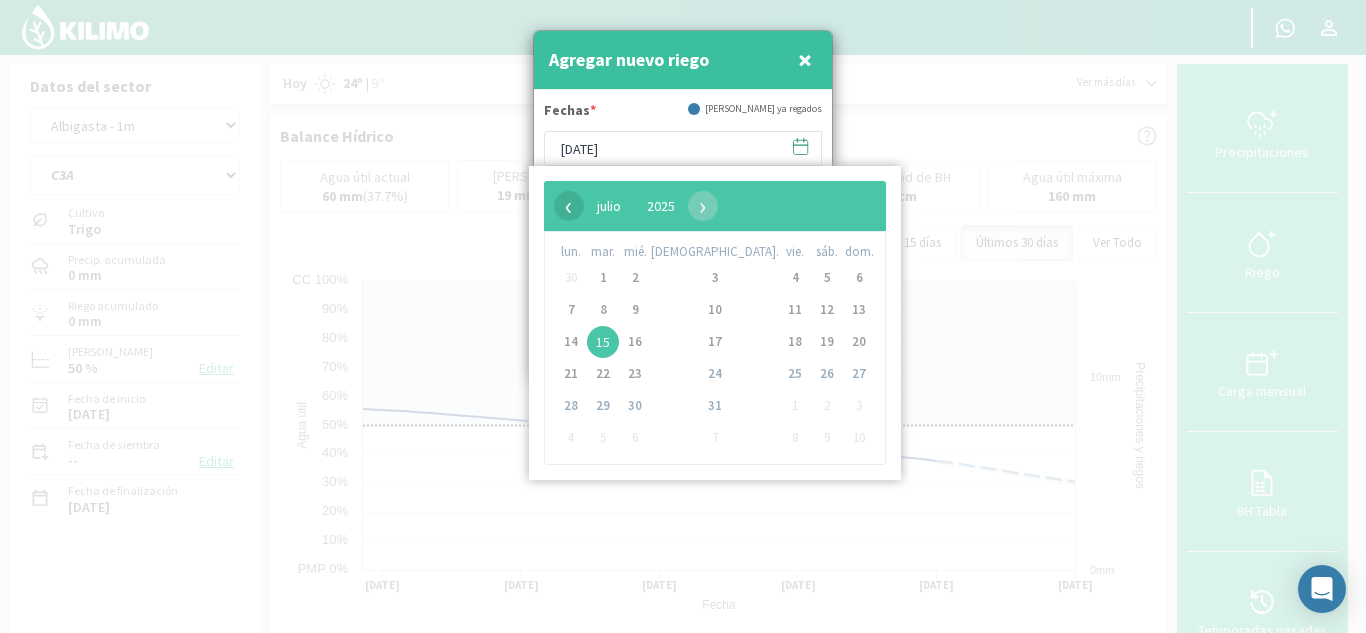 click on "‹" 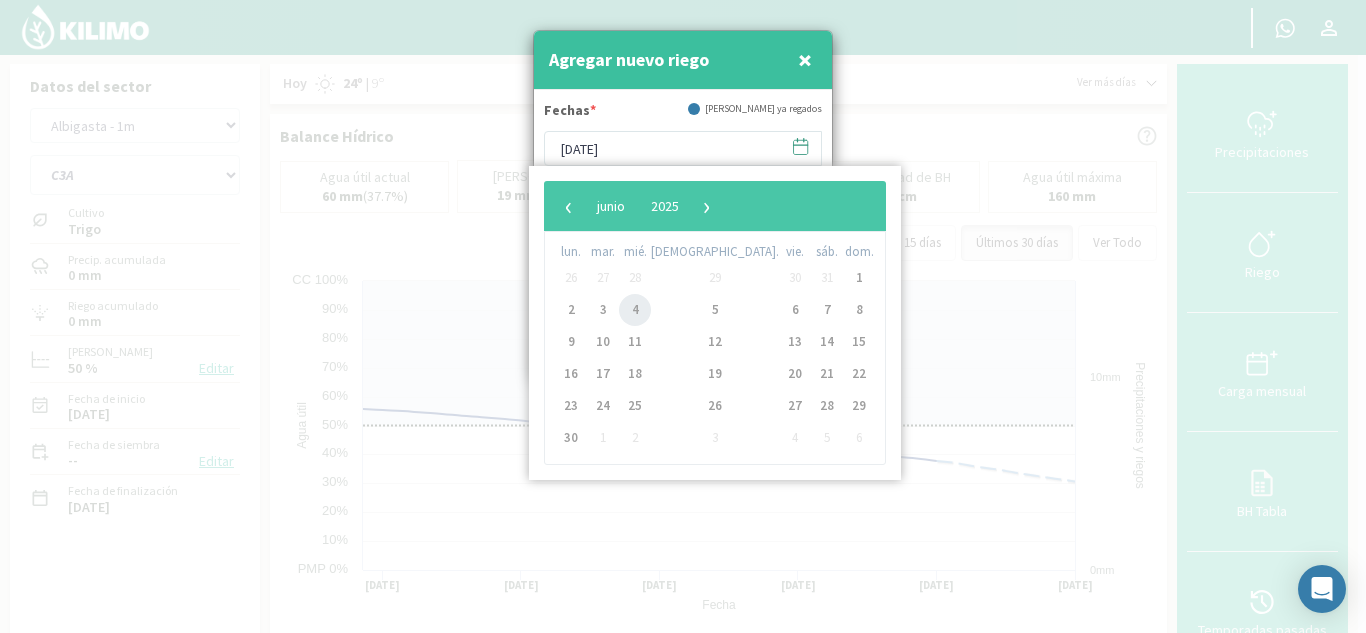 click on "4" 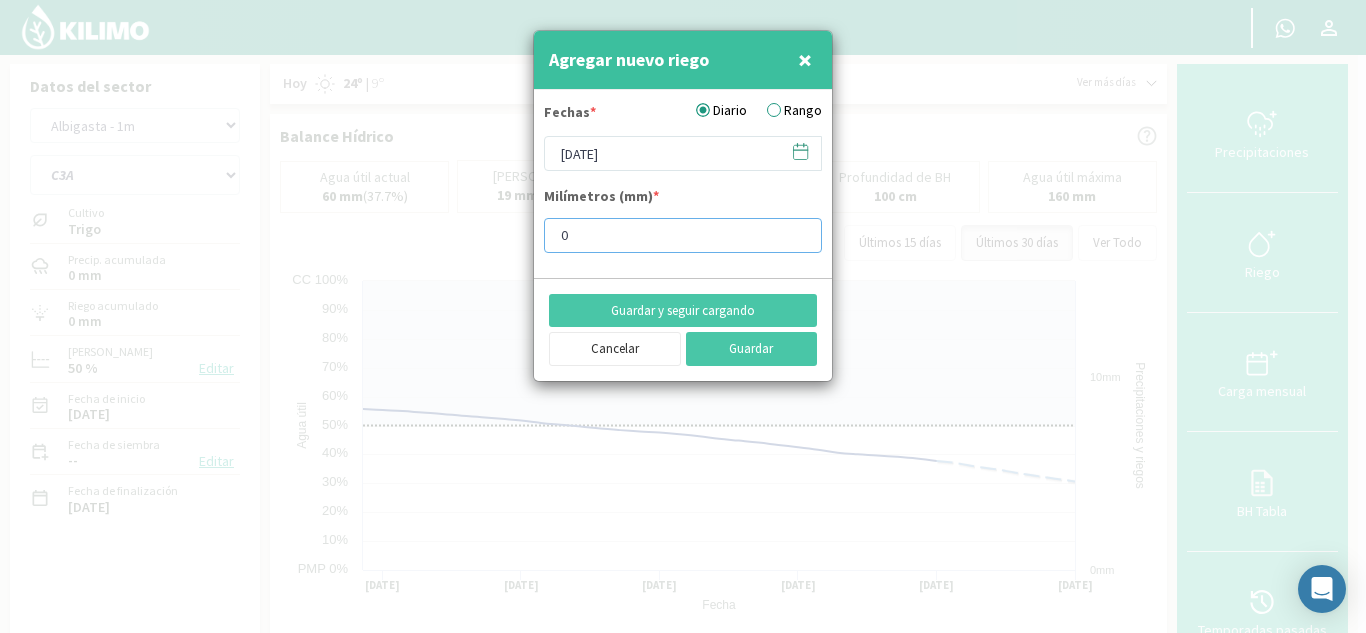 click on "0" at bounding box center [683, 235] 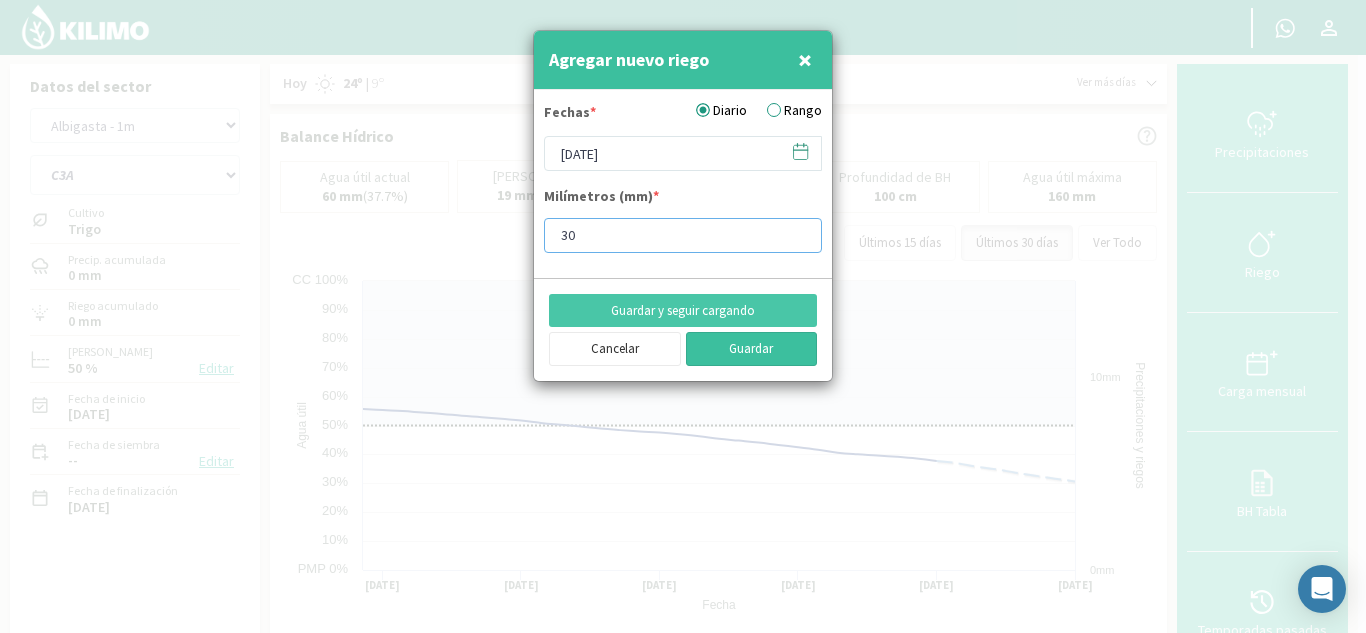 type on "30" 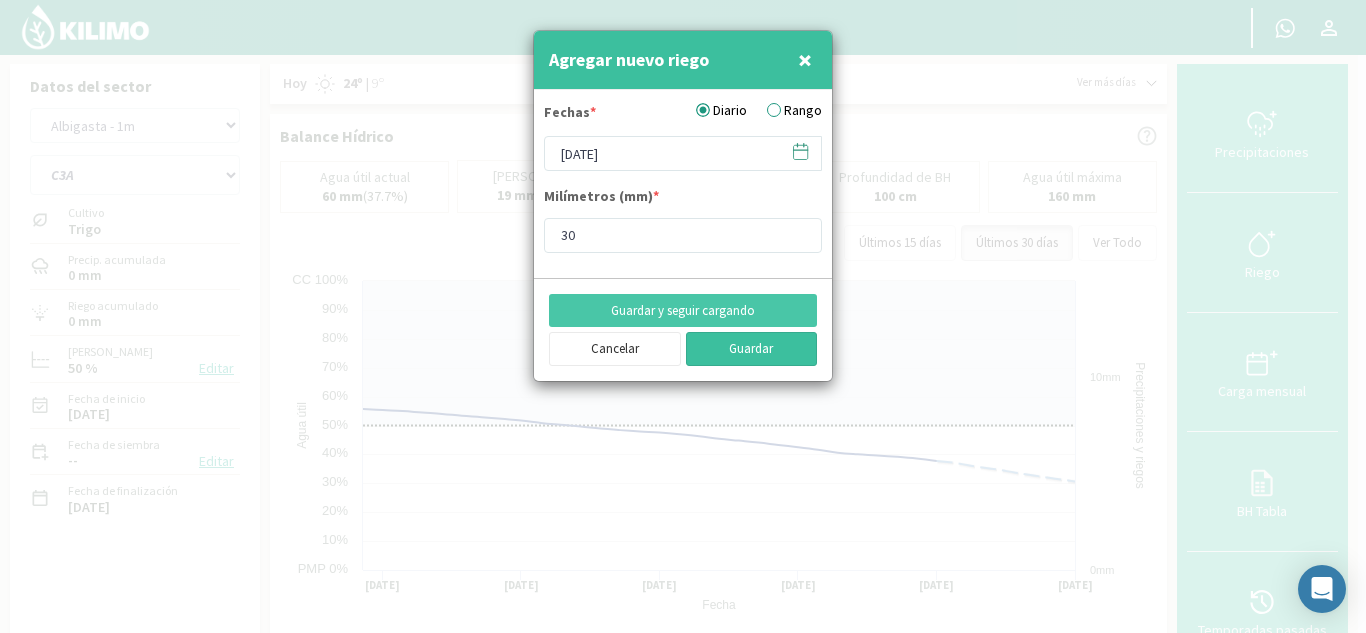 click on "Guardar" at bounding box center [752, 349] 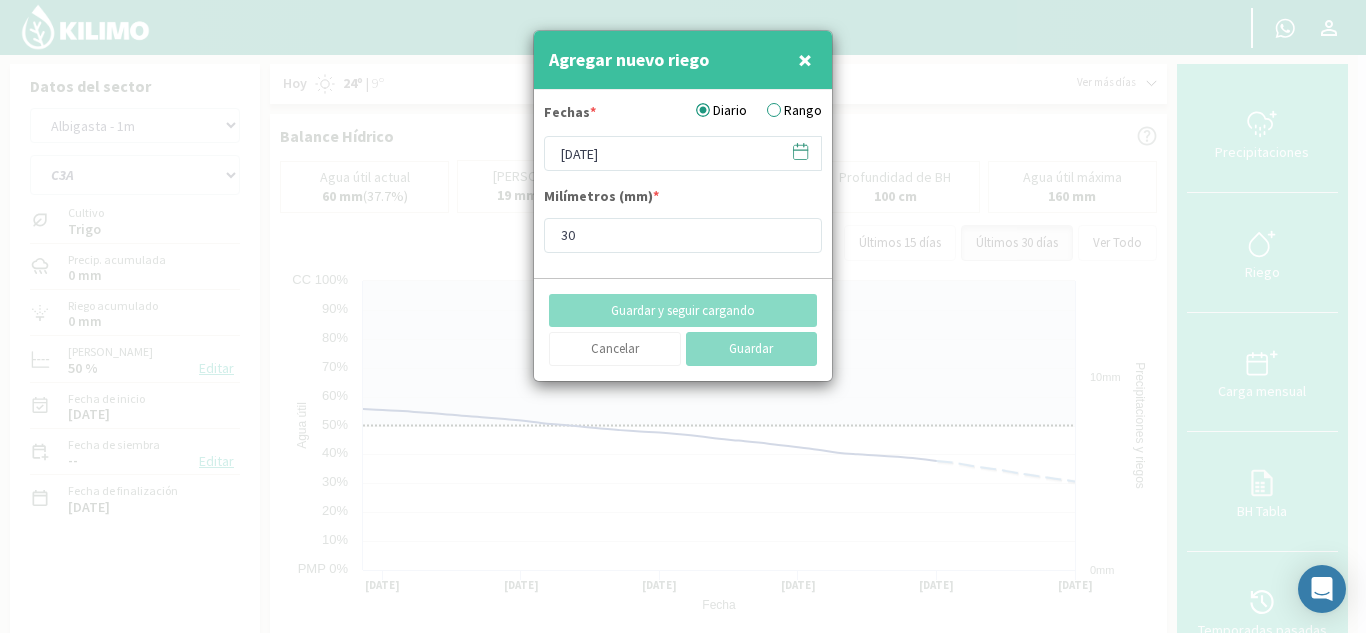type on "[DATE]" 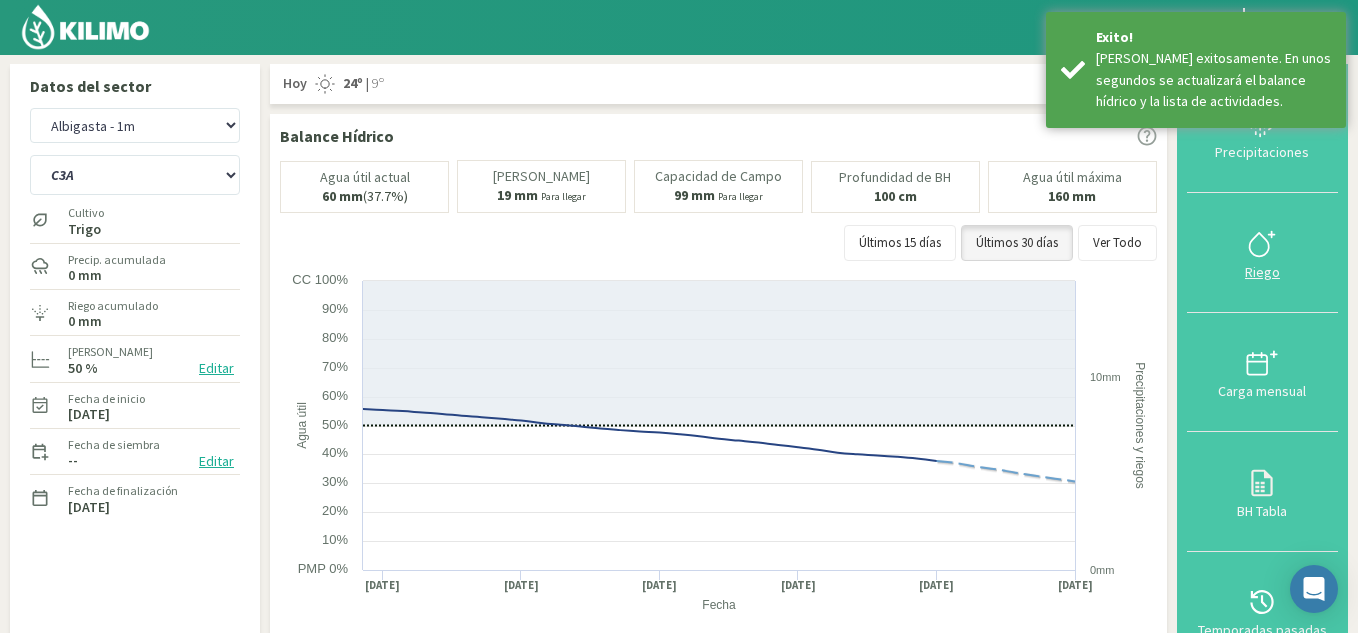 click on "Riego" at bounding box center (1262, 272) 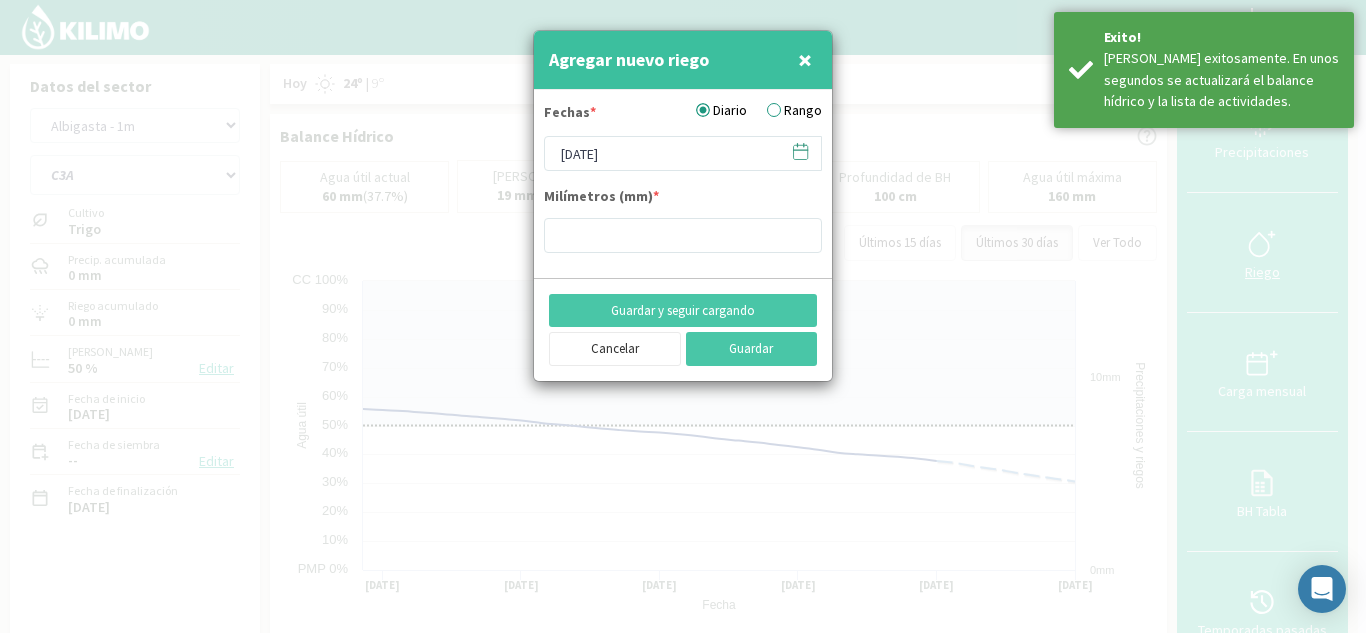 type on "30" 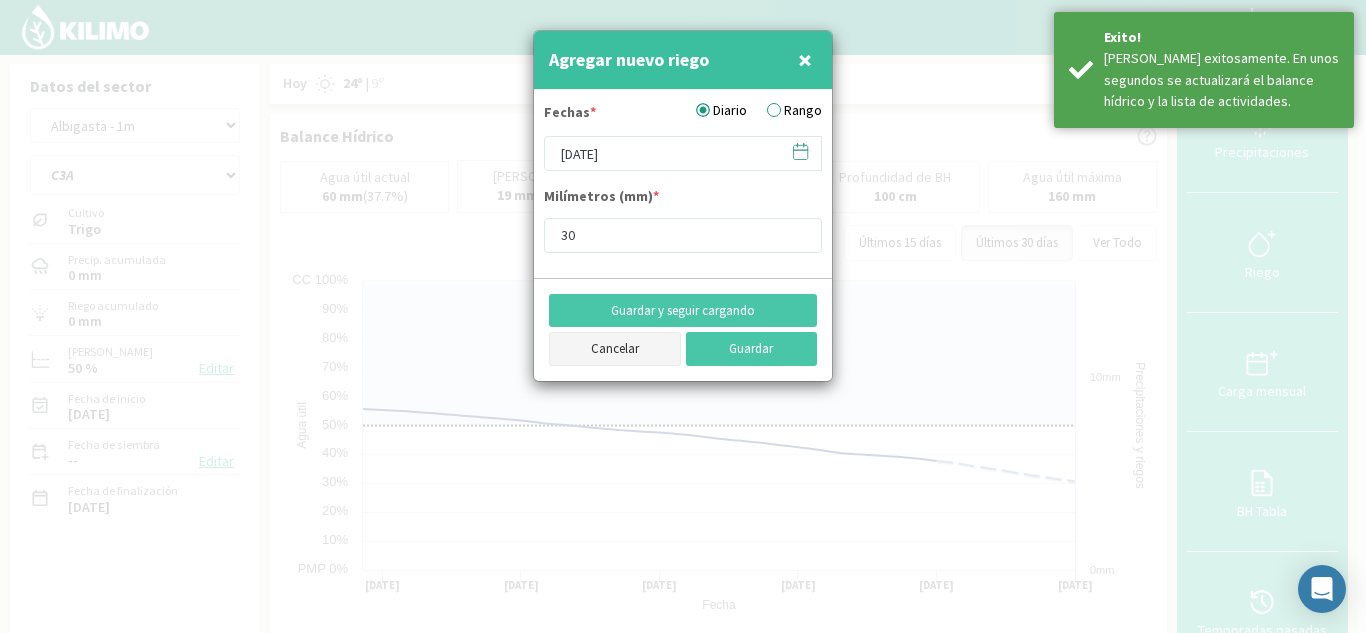 click on "Cancelar" at bounding box center (615, 349) 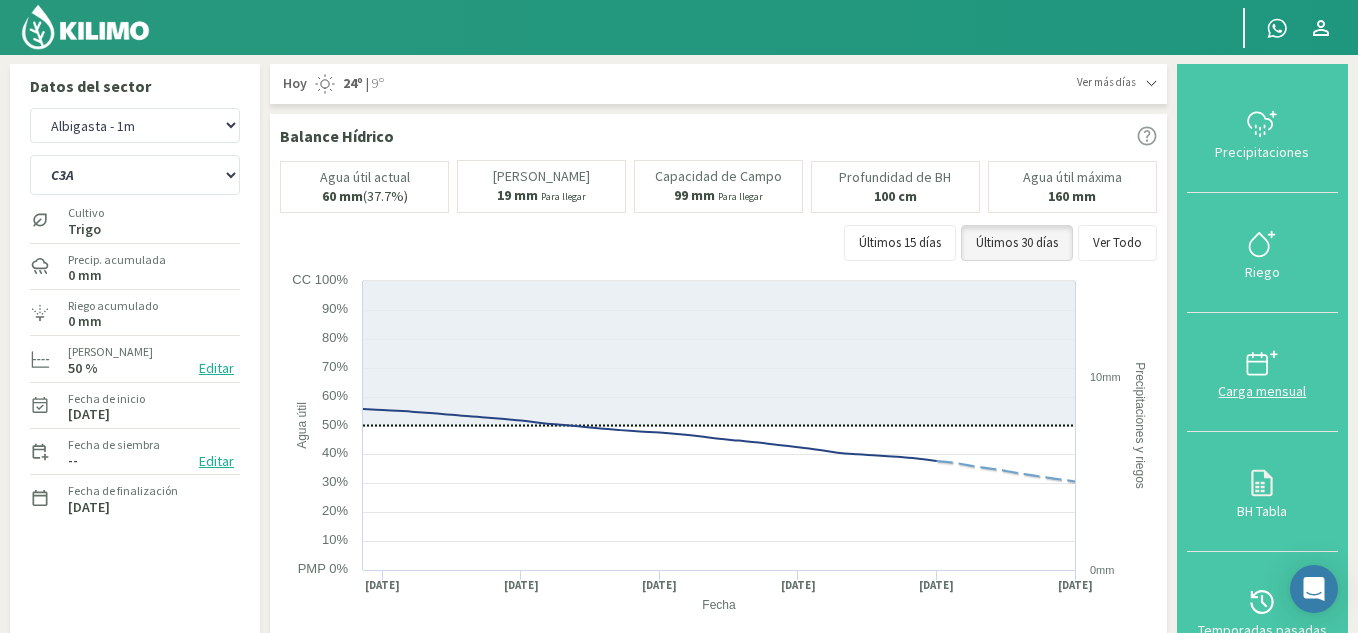 click on "Carga mensual" at bounding box center [1262, 391] 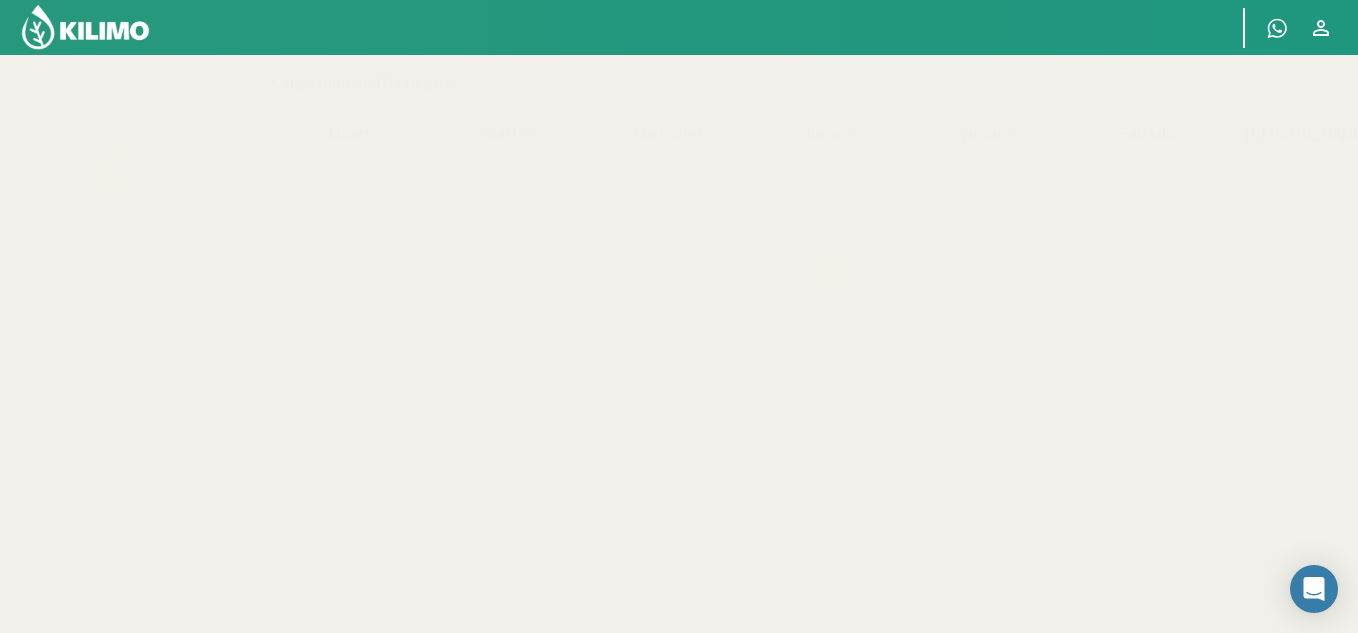 select on "2: Object" 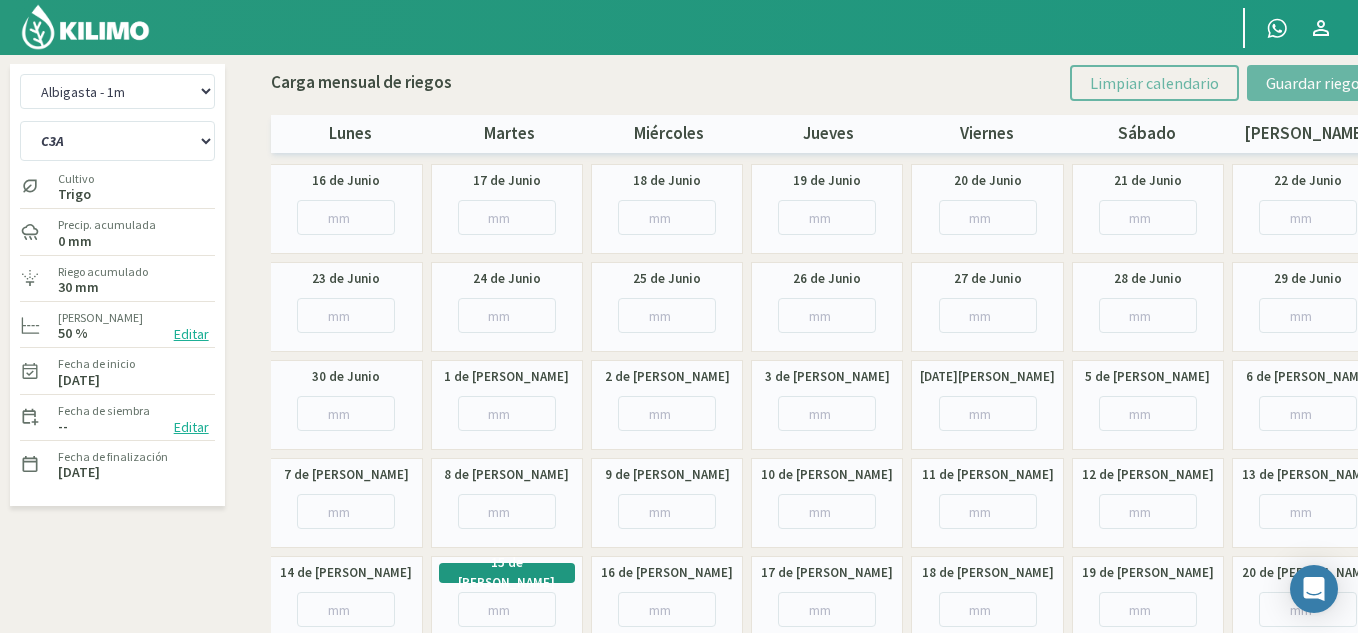 click 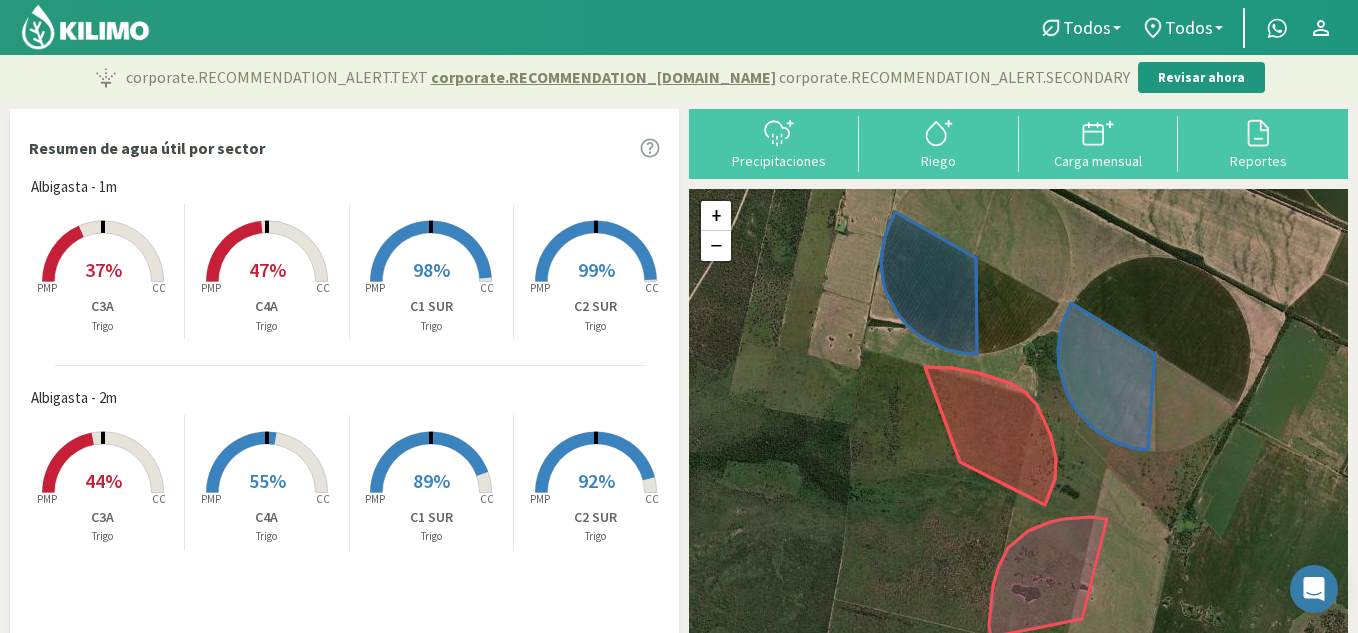 click 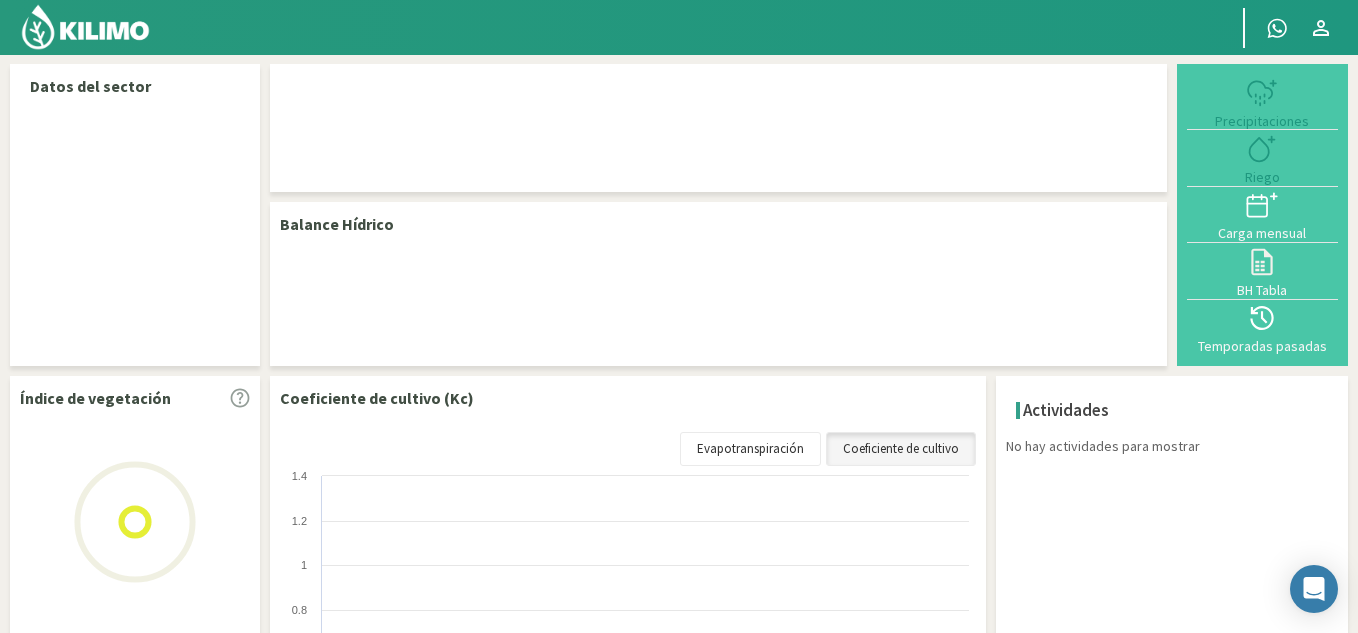 select on "3: Object" 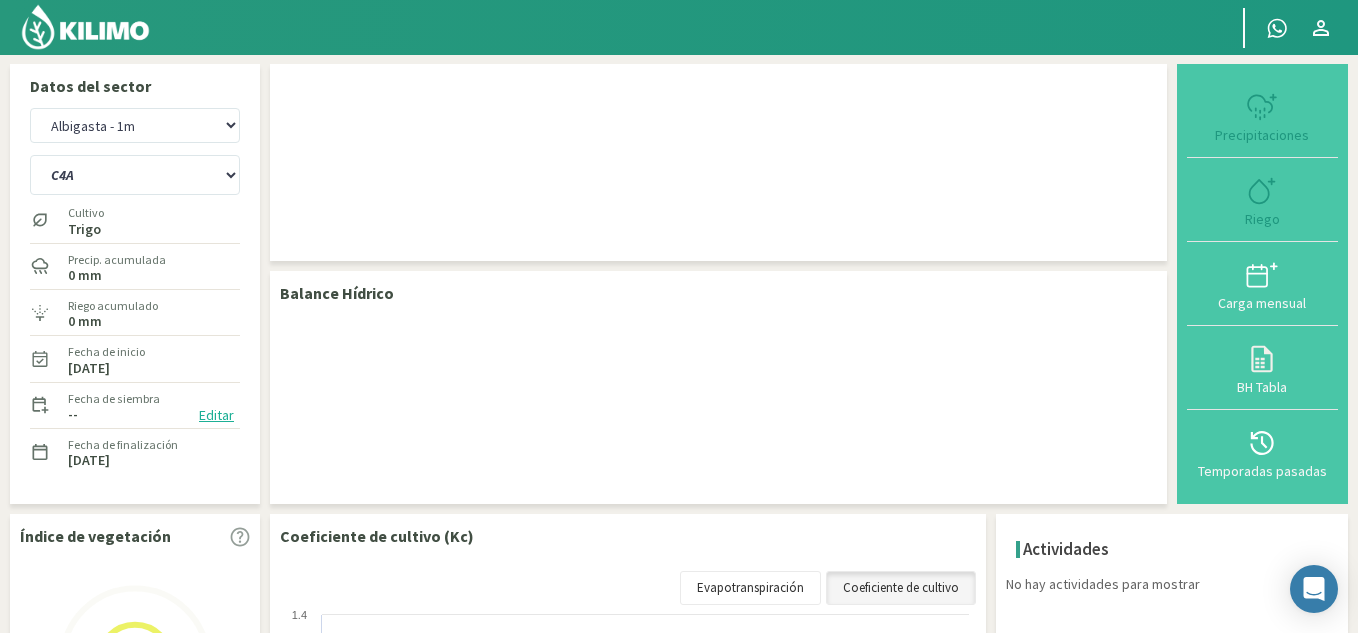 click 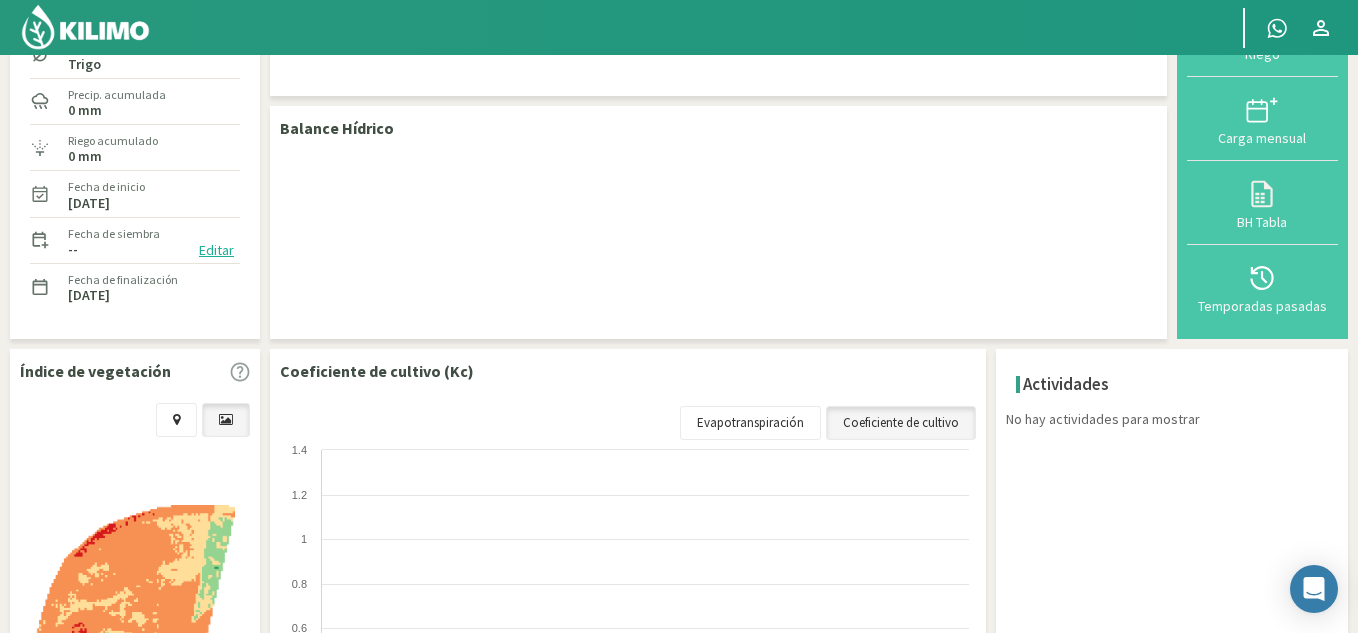 scroll, scrollTop: 0, scrollLeft: 0, axis: both 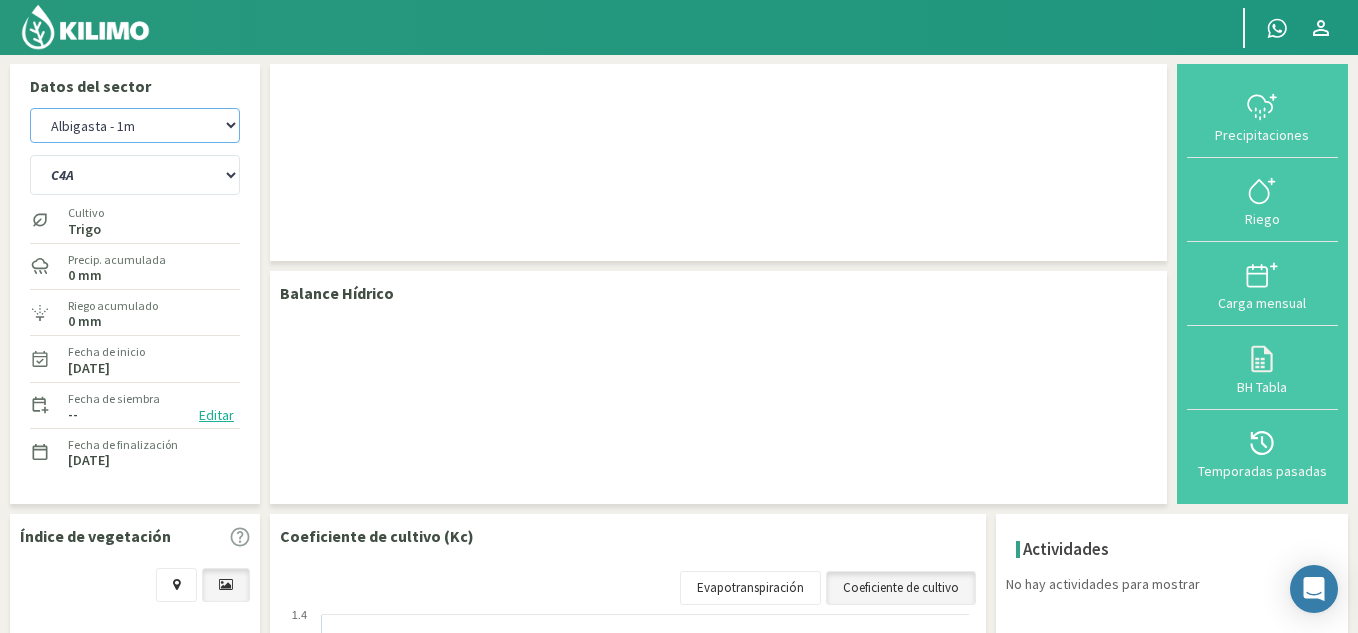 click on "Albigasta - 1m   Albigasta - 2m" 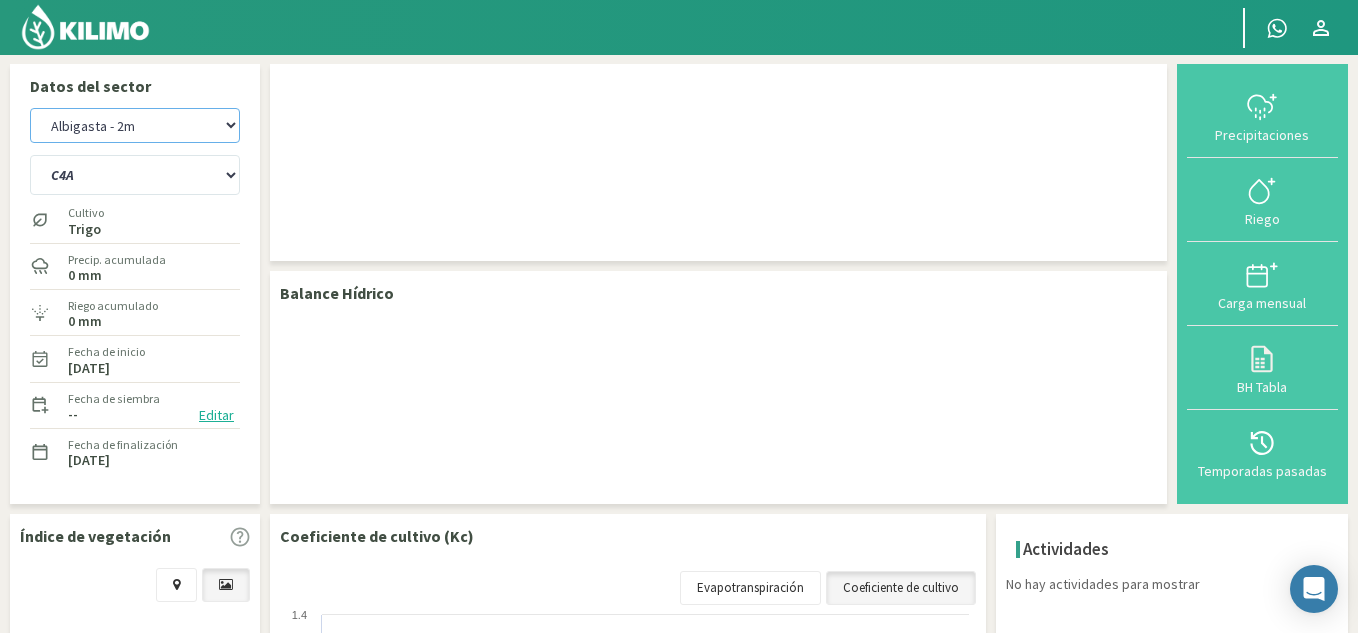 click on "Albigasta - 1m   Albigasta - 2m" 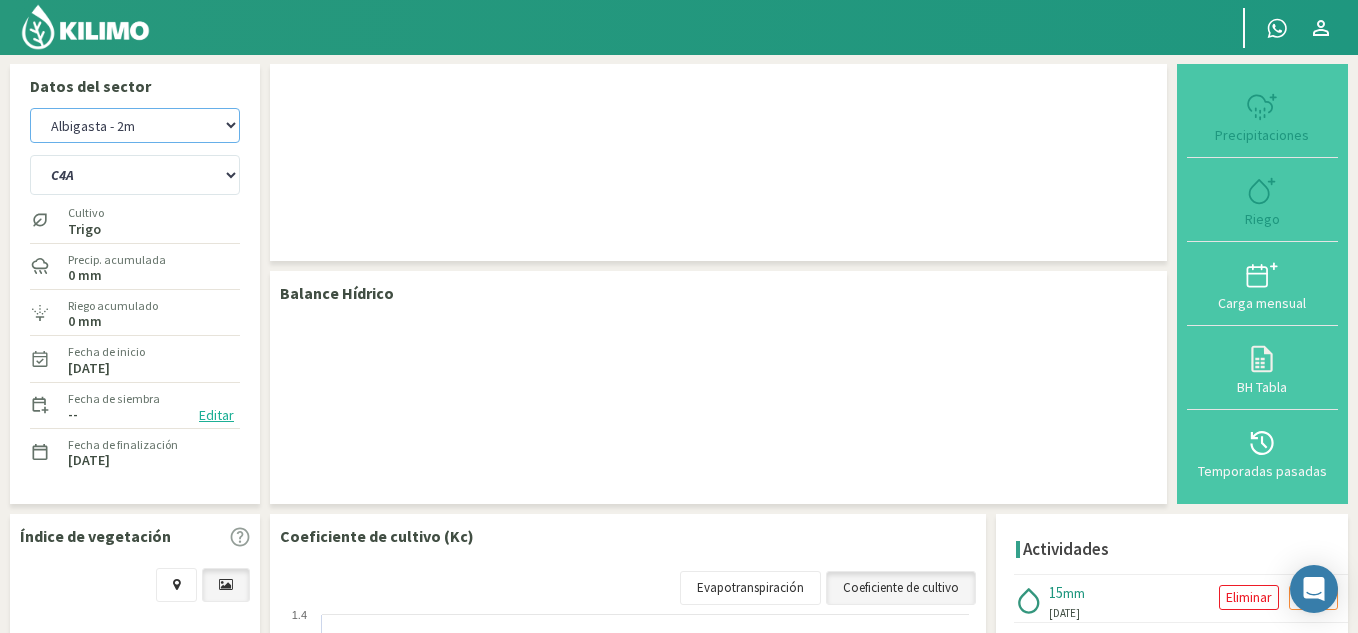 select on "3: Object" 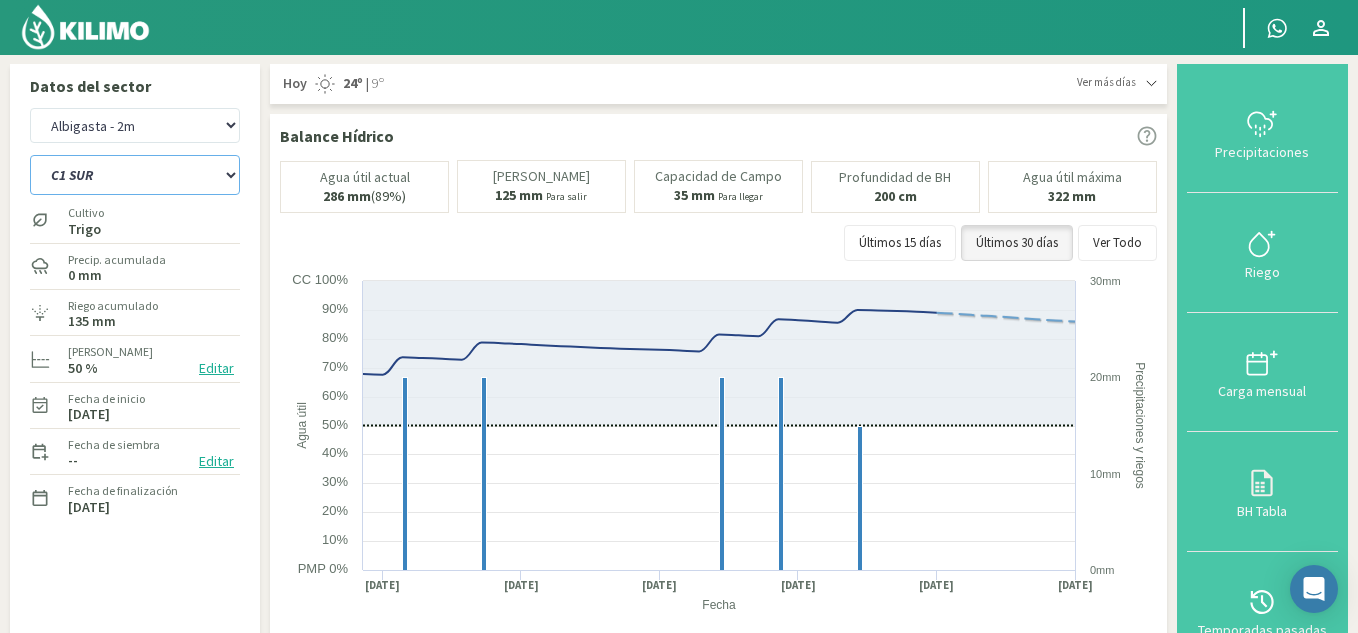 click on "C1 SUR   C2 SUR   C3A   C4A" 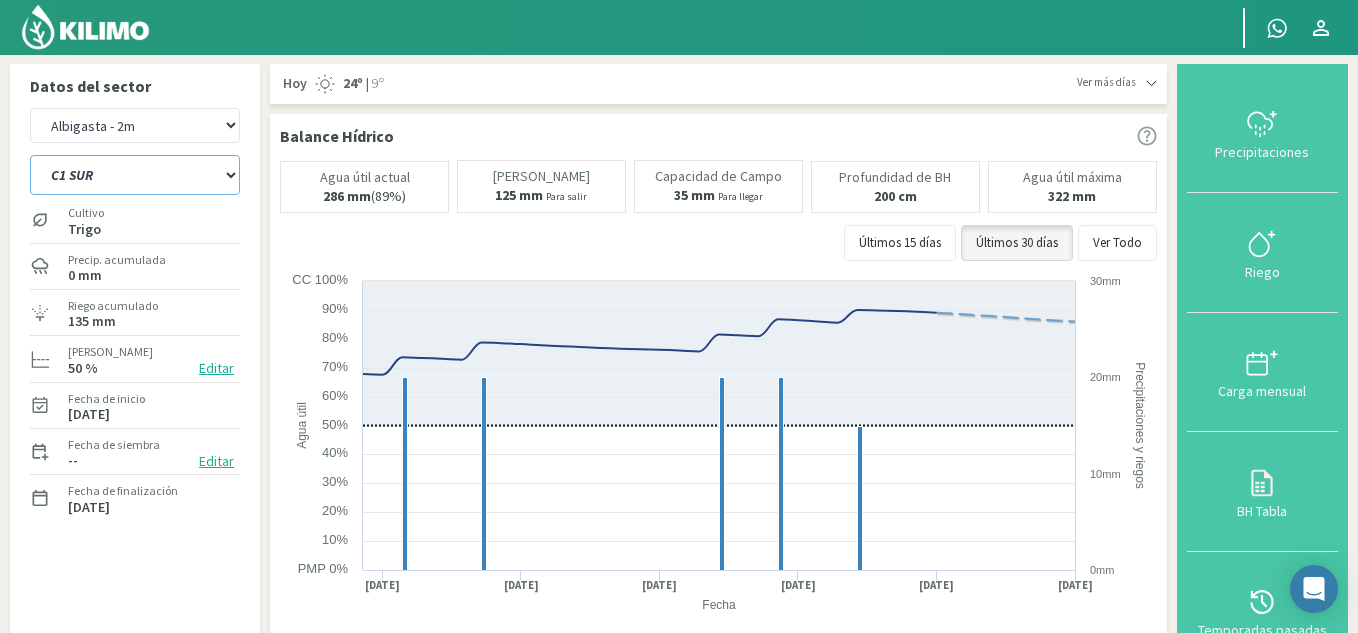 select on "7: Object" 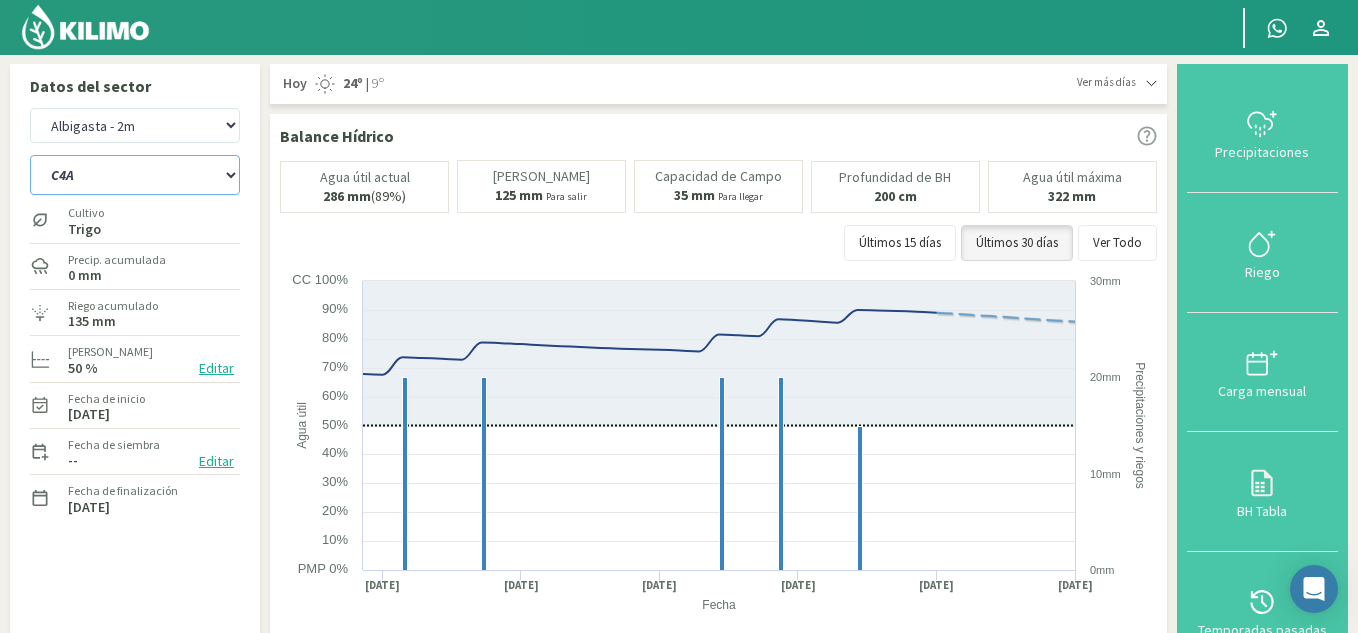 click on "C1 SUR   C2 SUR   C3A   C4A" 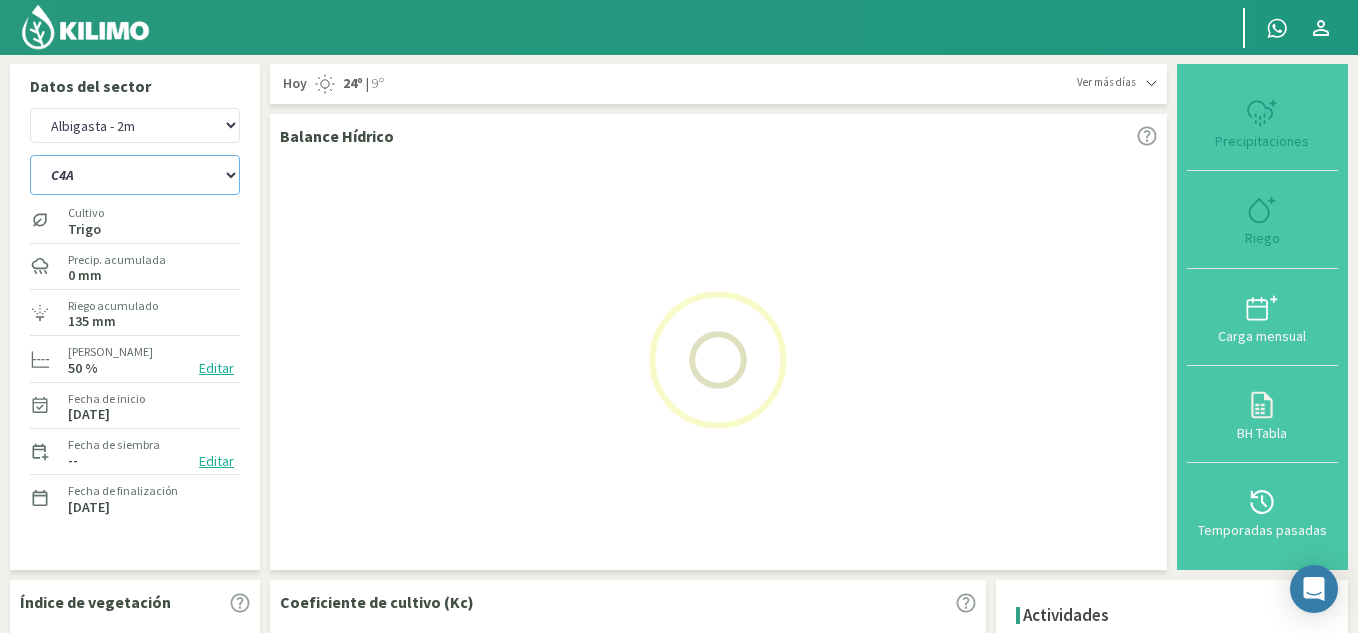 select on "5: Object" 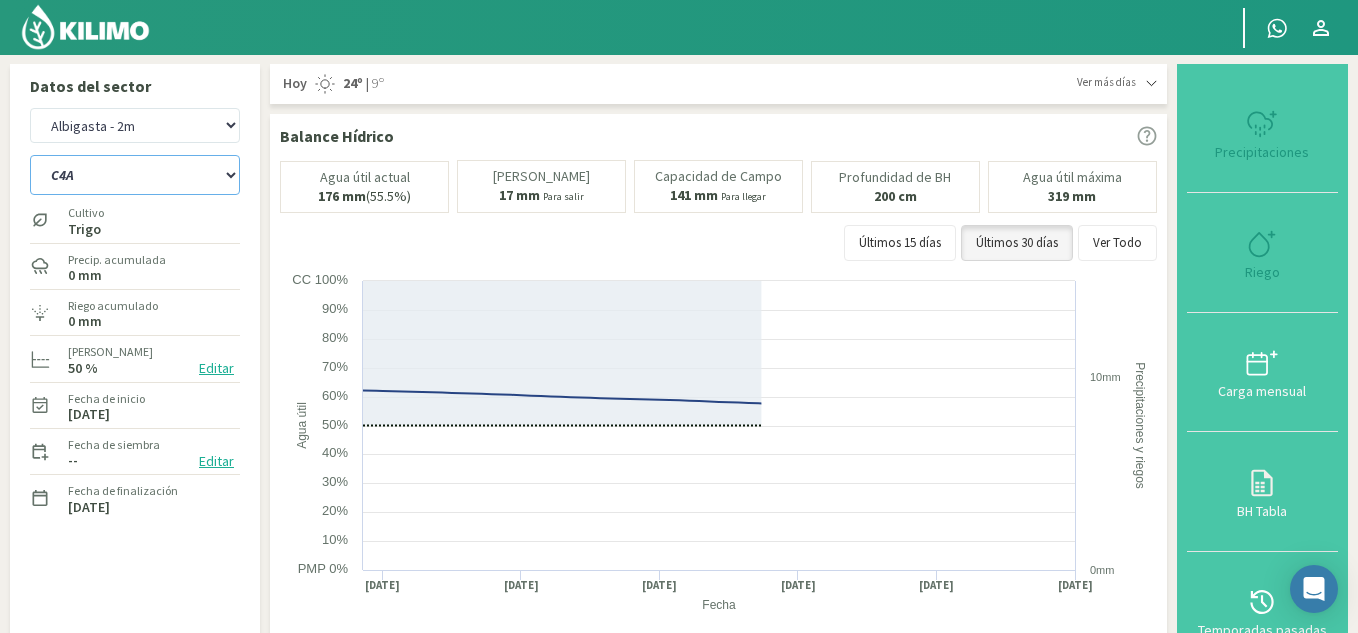 click on "C1 SUR   C2 SUR   C3A   C4A" 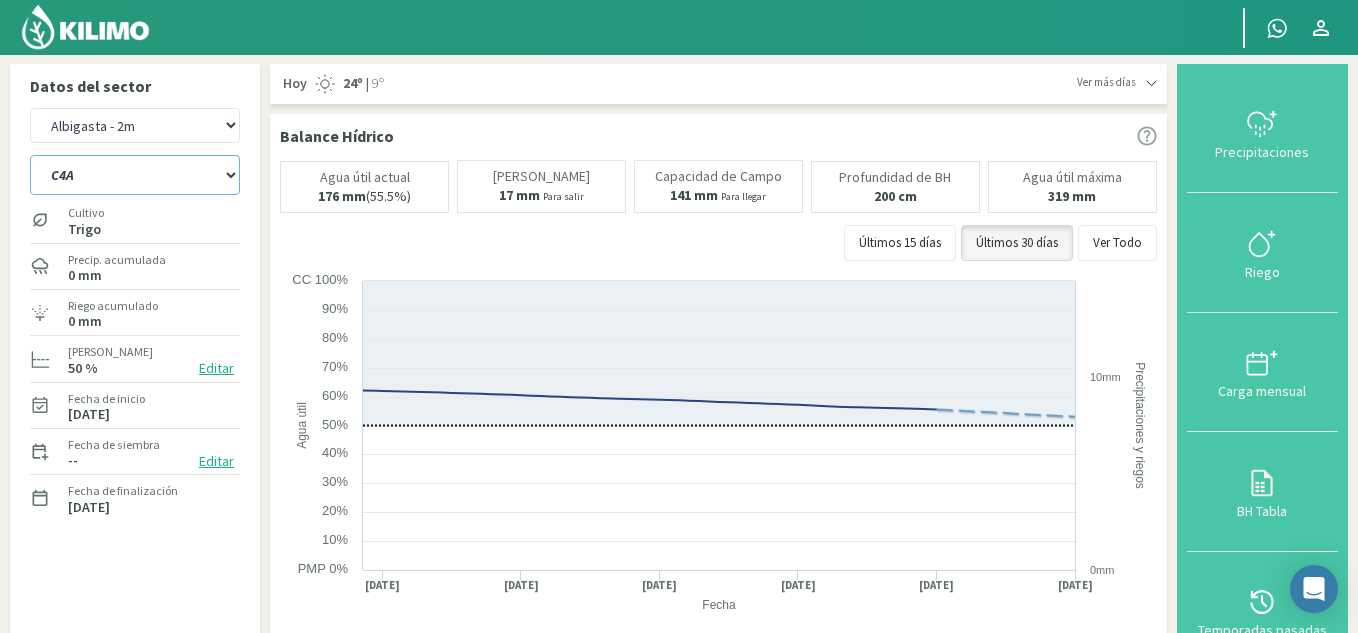 select on "10: Object" 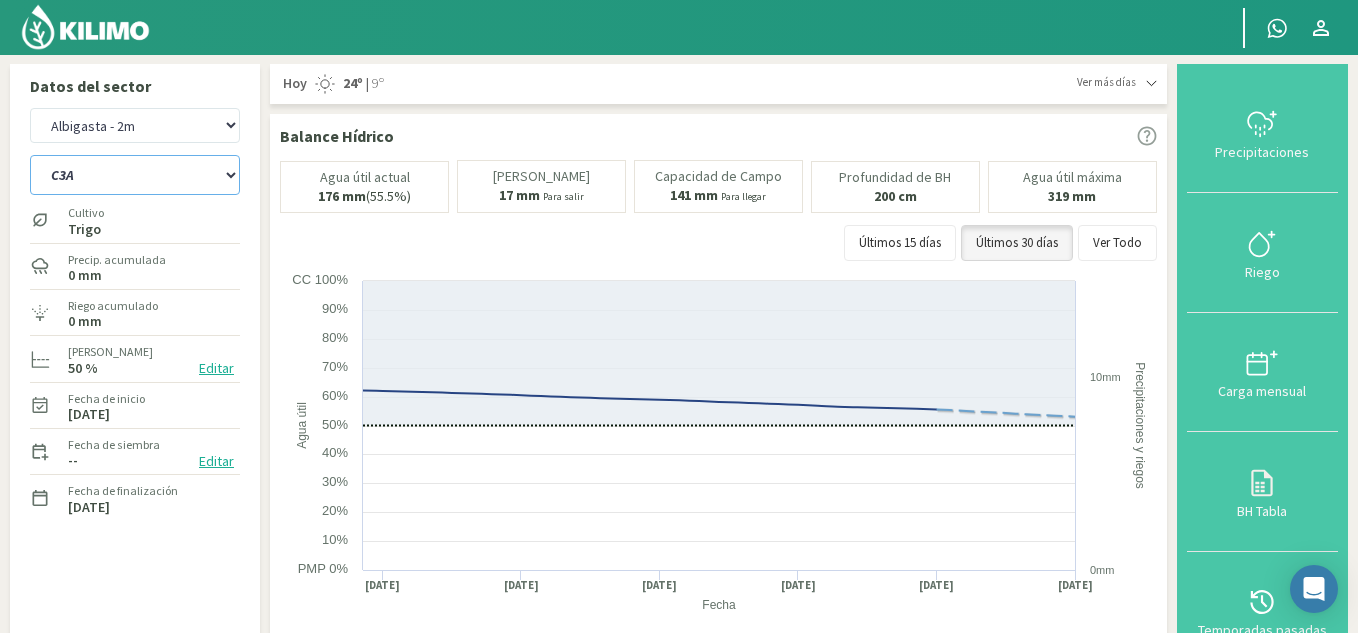 click on "C1 SUR   C2 SUR   C3A   C4A" 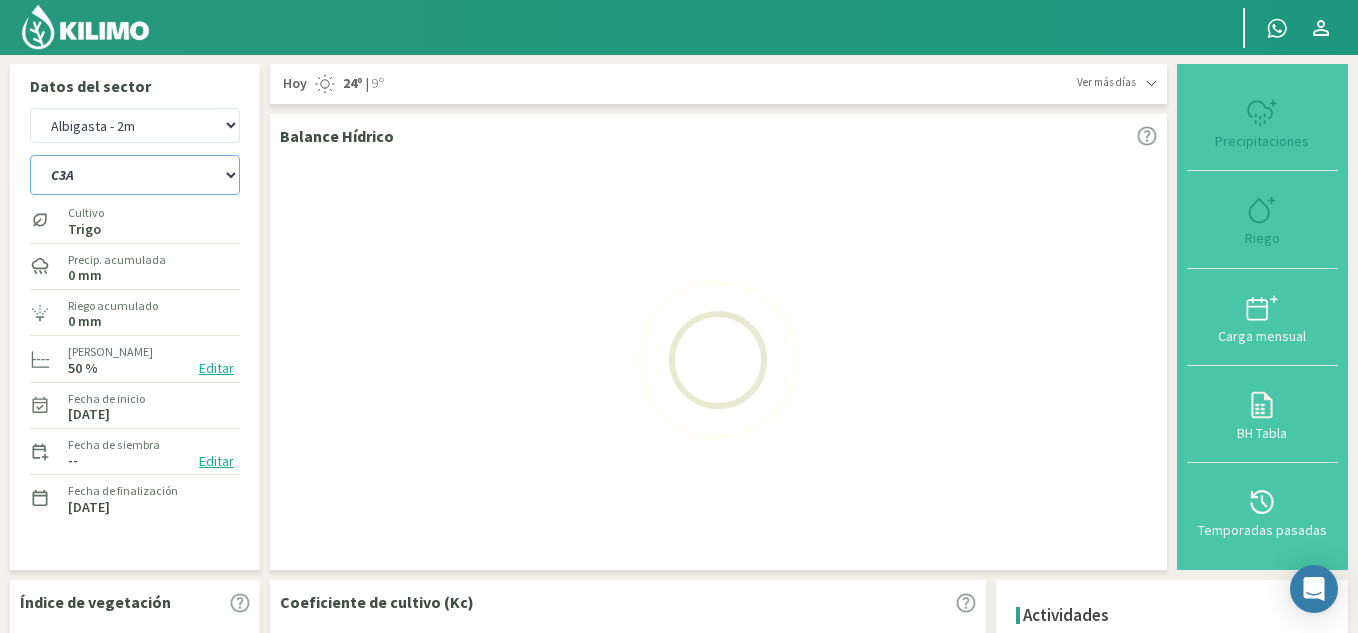 select on "7: Object" 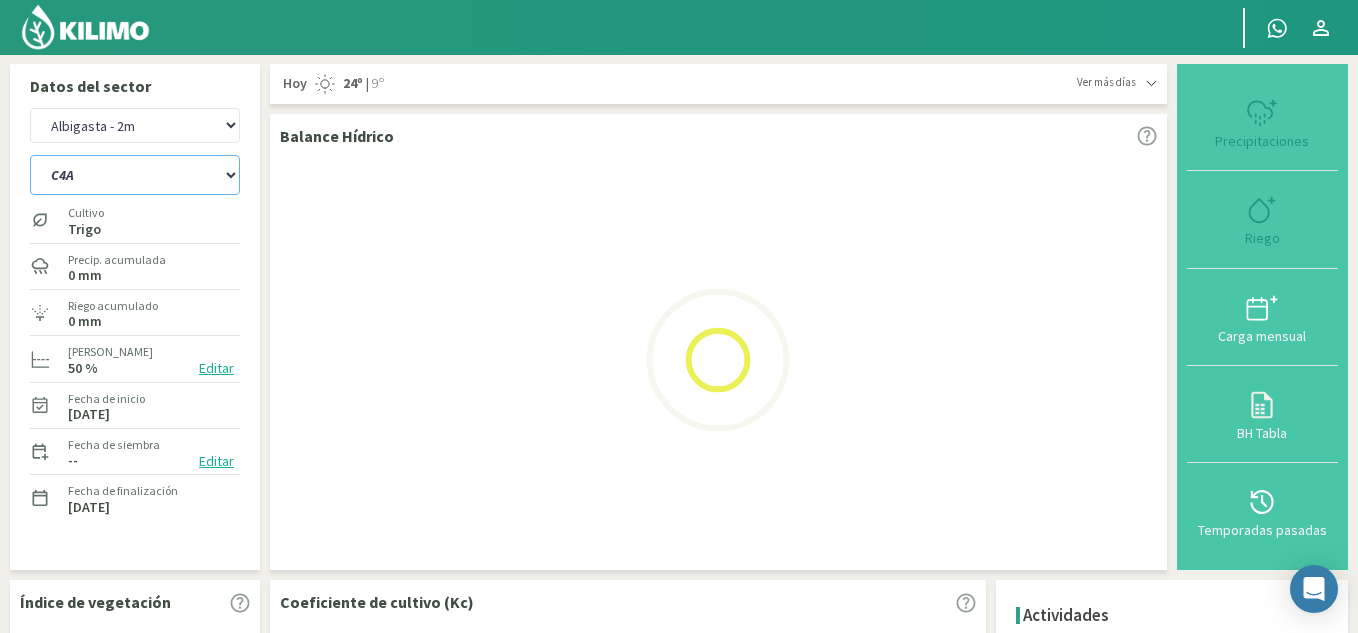 select on "14: Object" 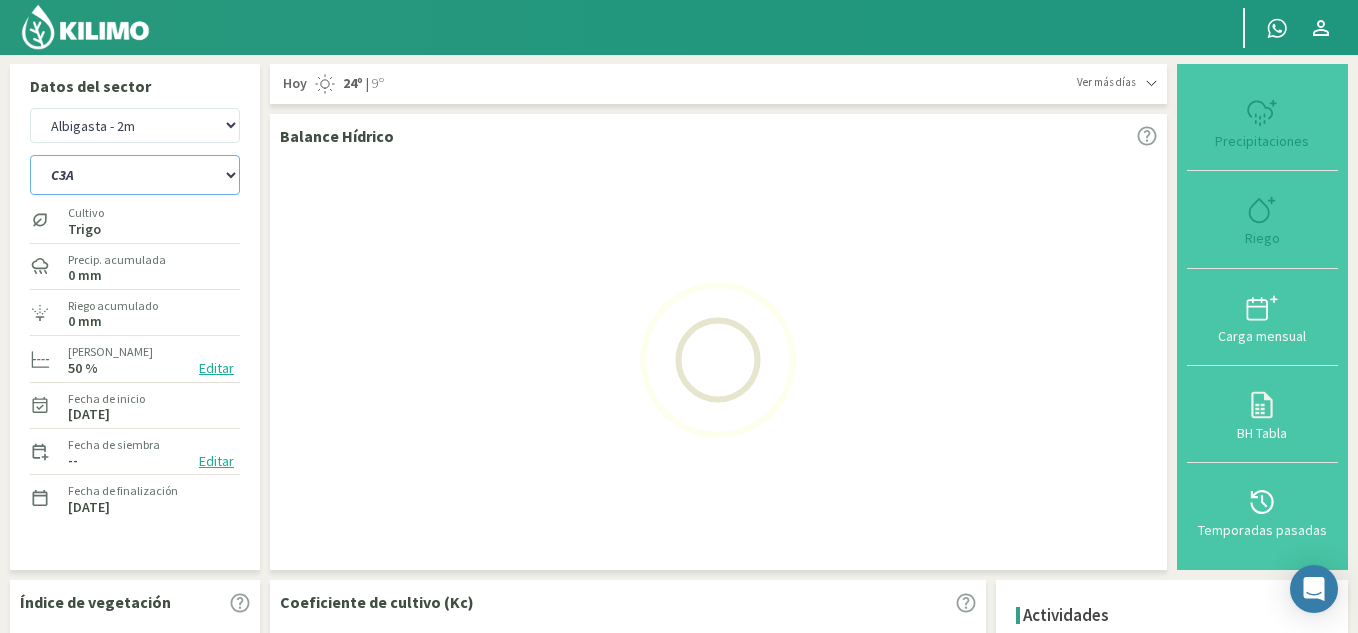 select on "9: Object" 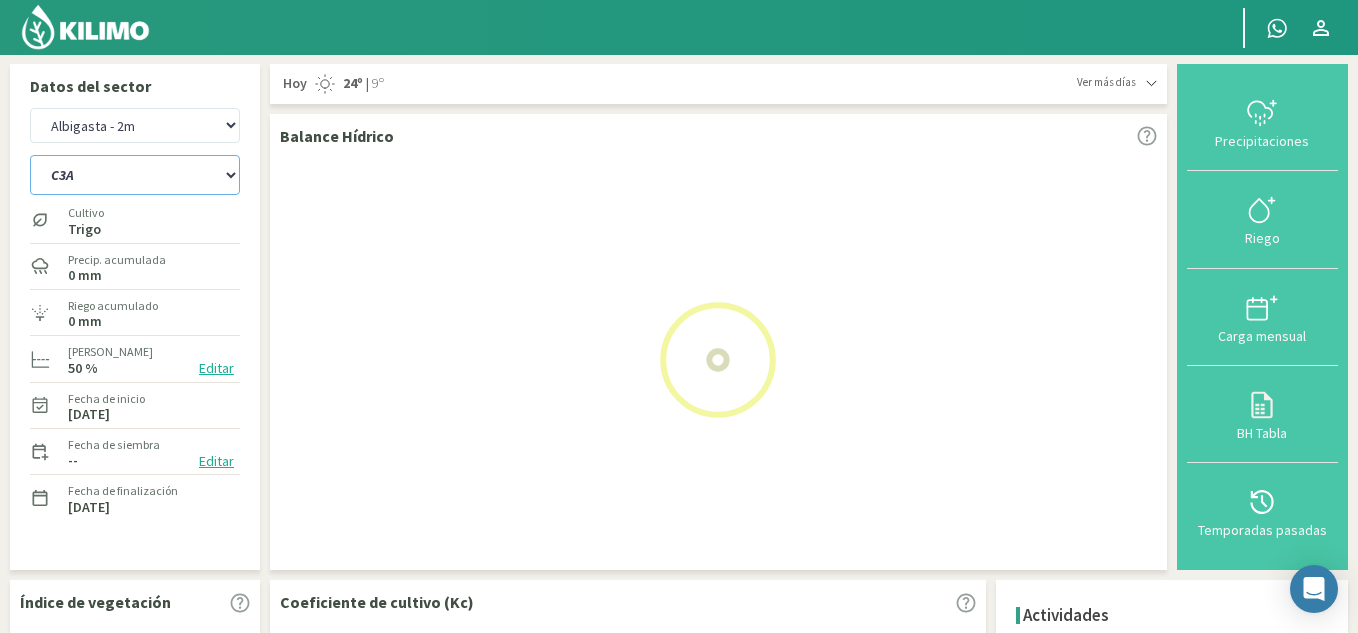 select on "19: Object" 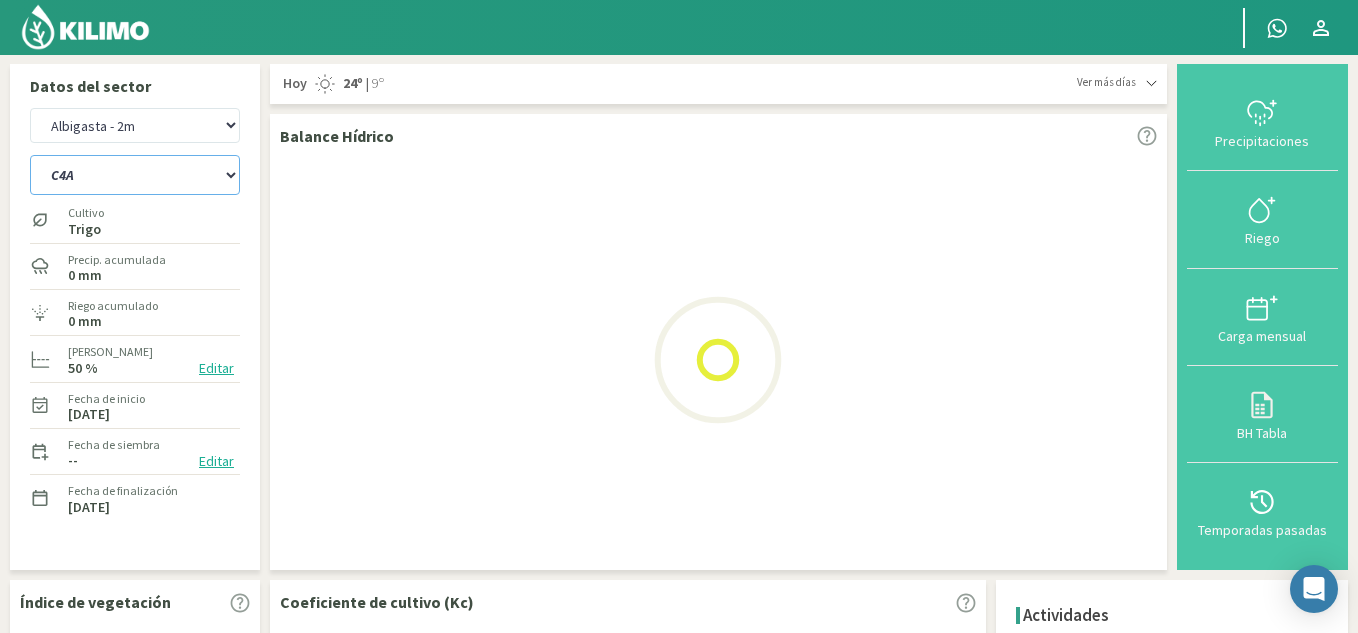 select on "11: Object" 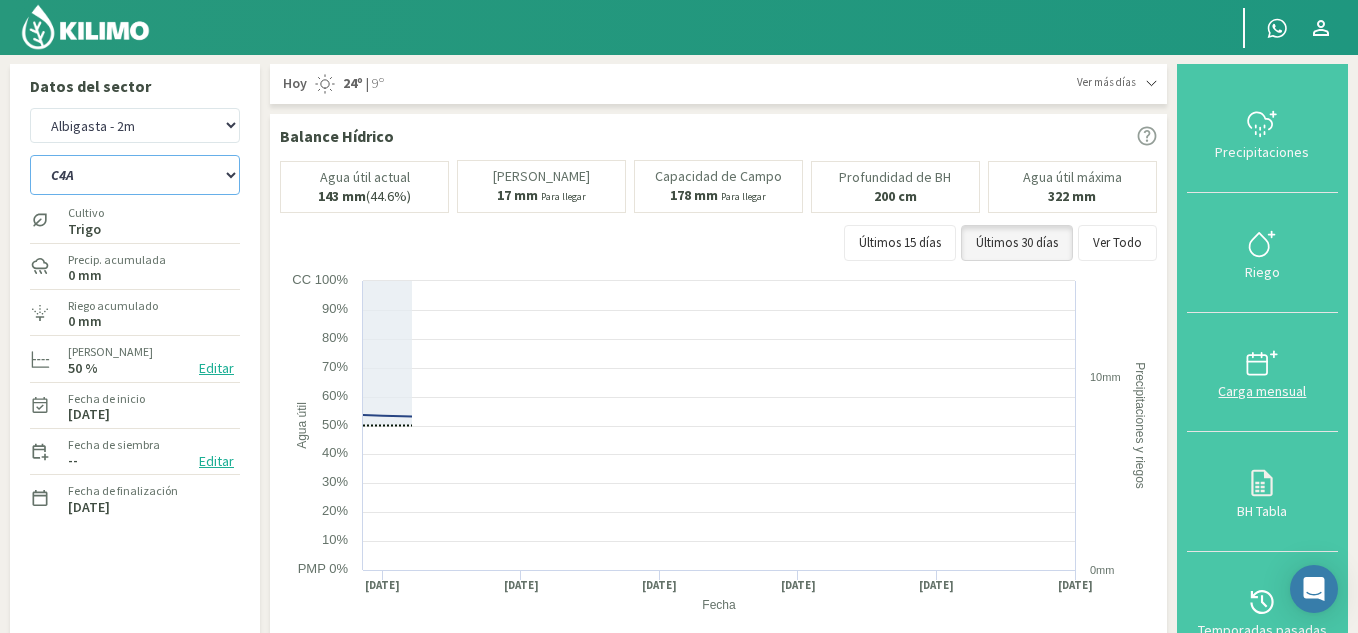 select on "22: Object" 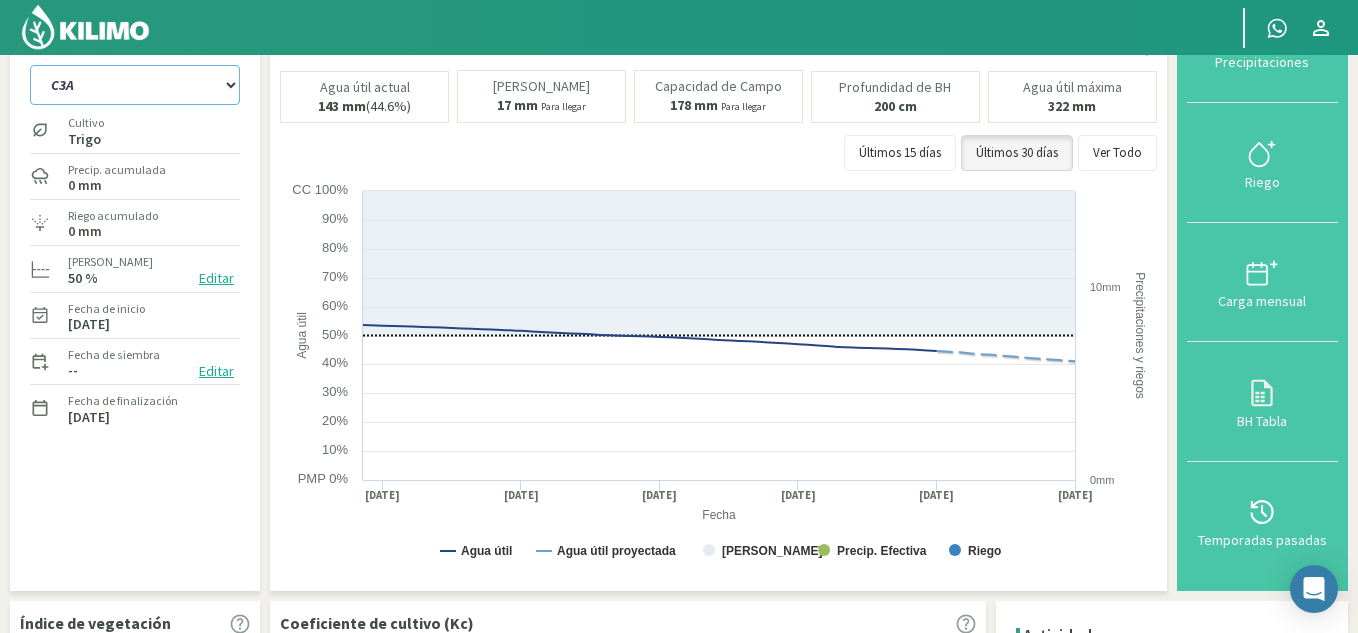 scroll, scrollTop: 0, scrollLeft: 0, axis: both 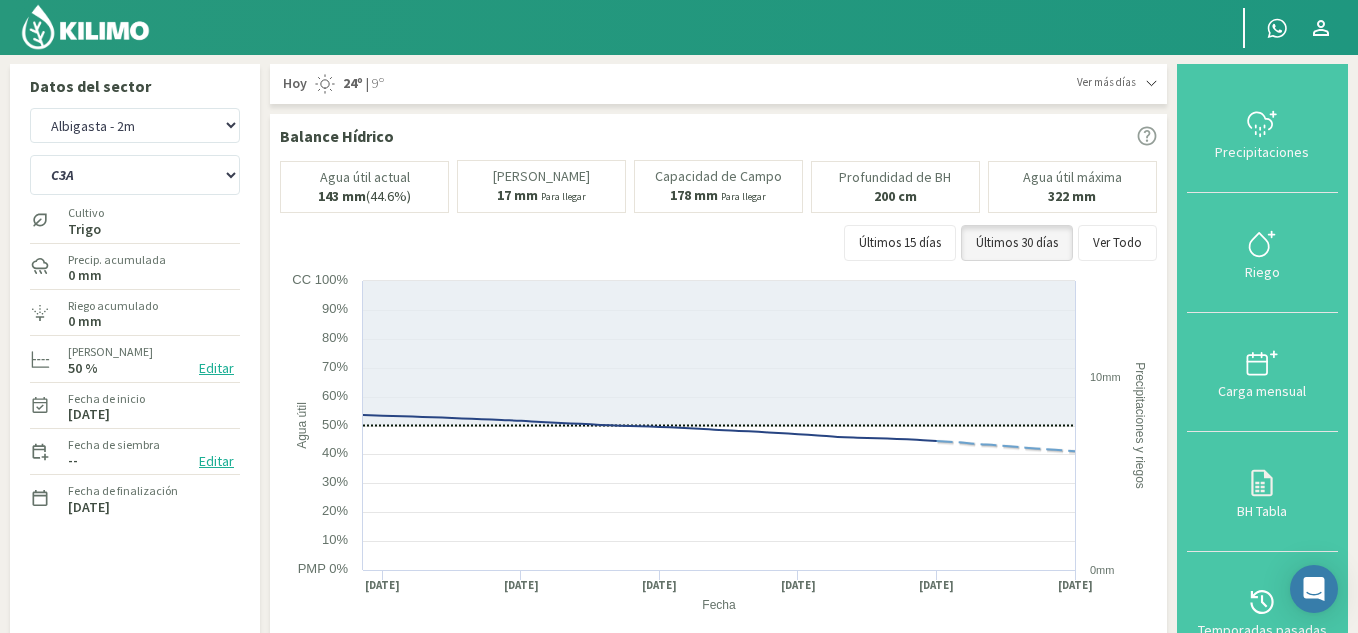 click 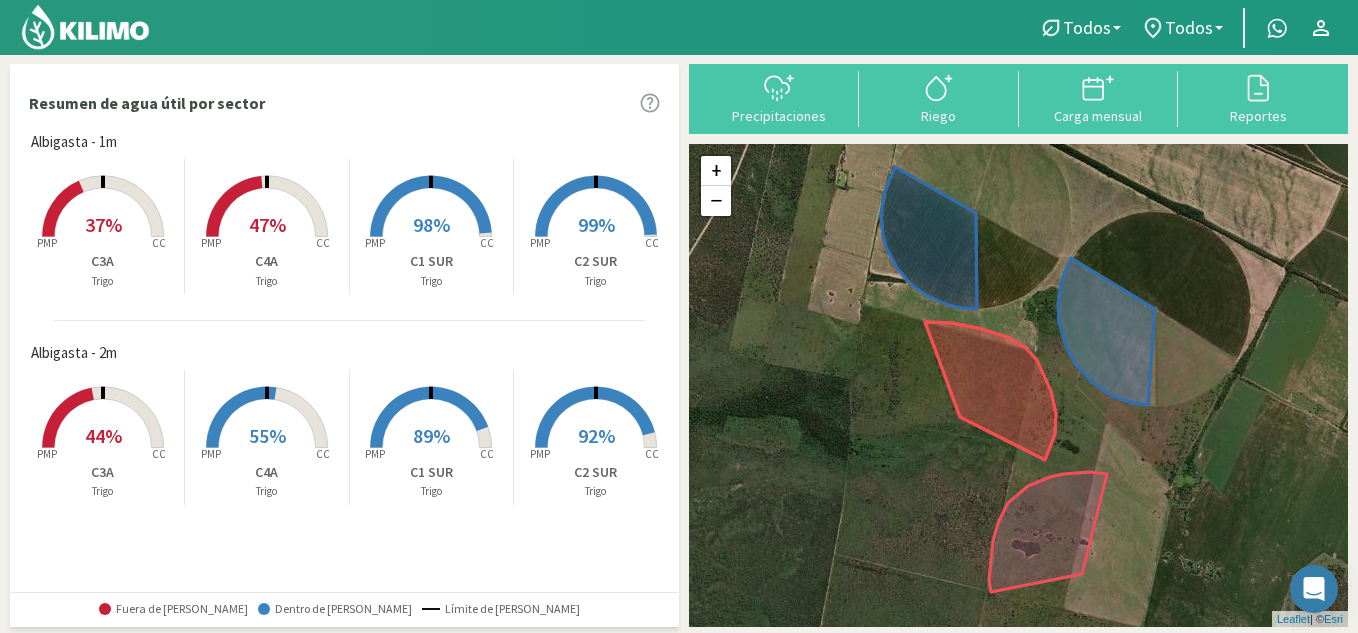 click on "37%" at bounding box center (103, 224) 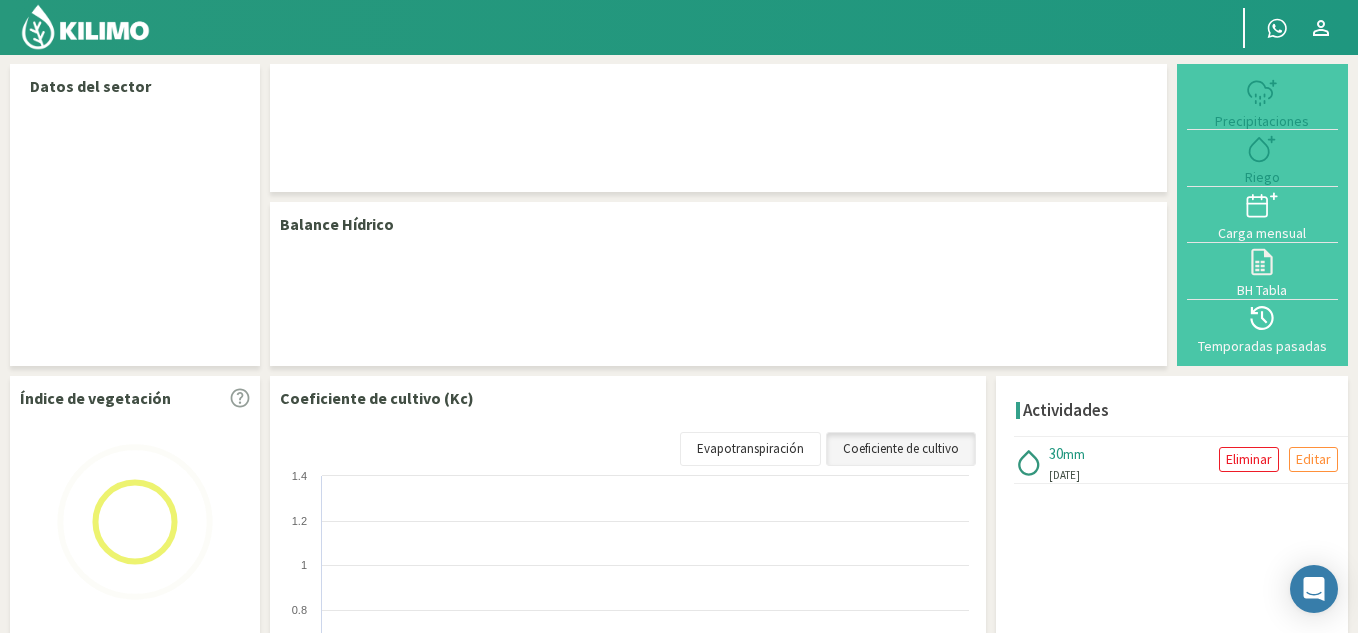 select on "2: Object" 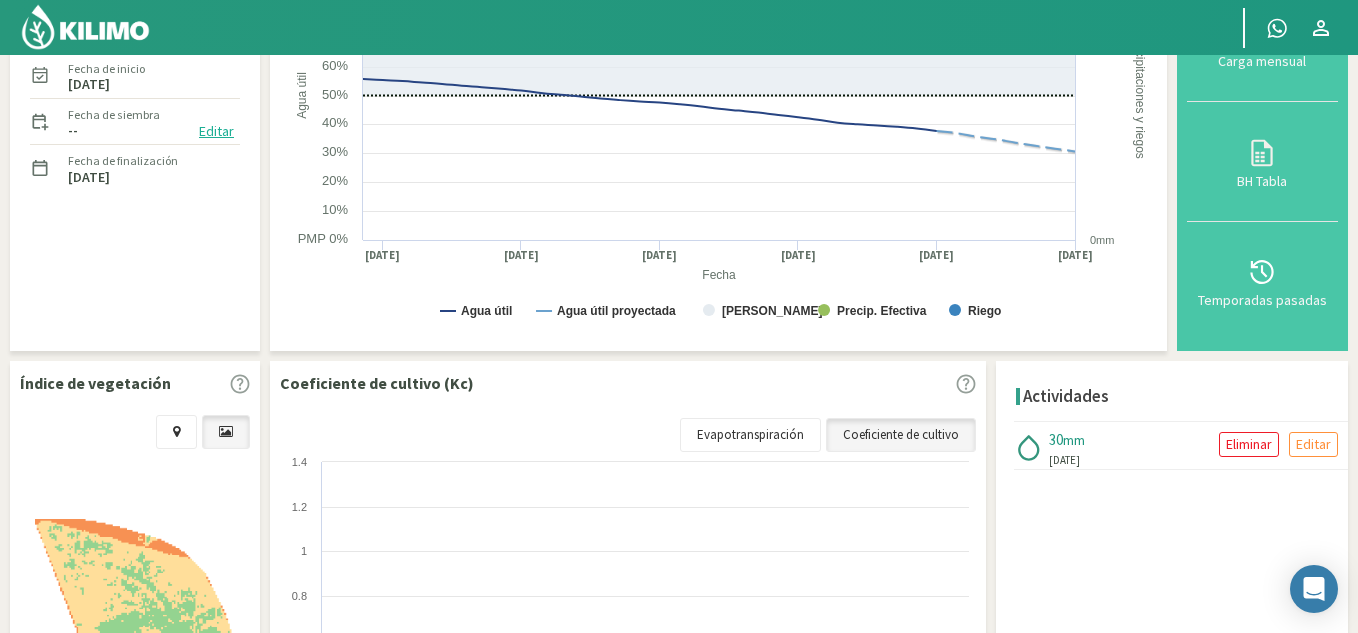scroll, scrollTop: 357, scrollLeft: 0, axis: vertical 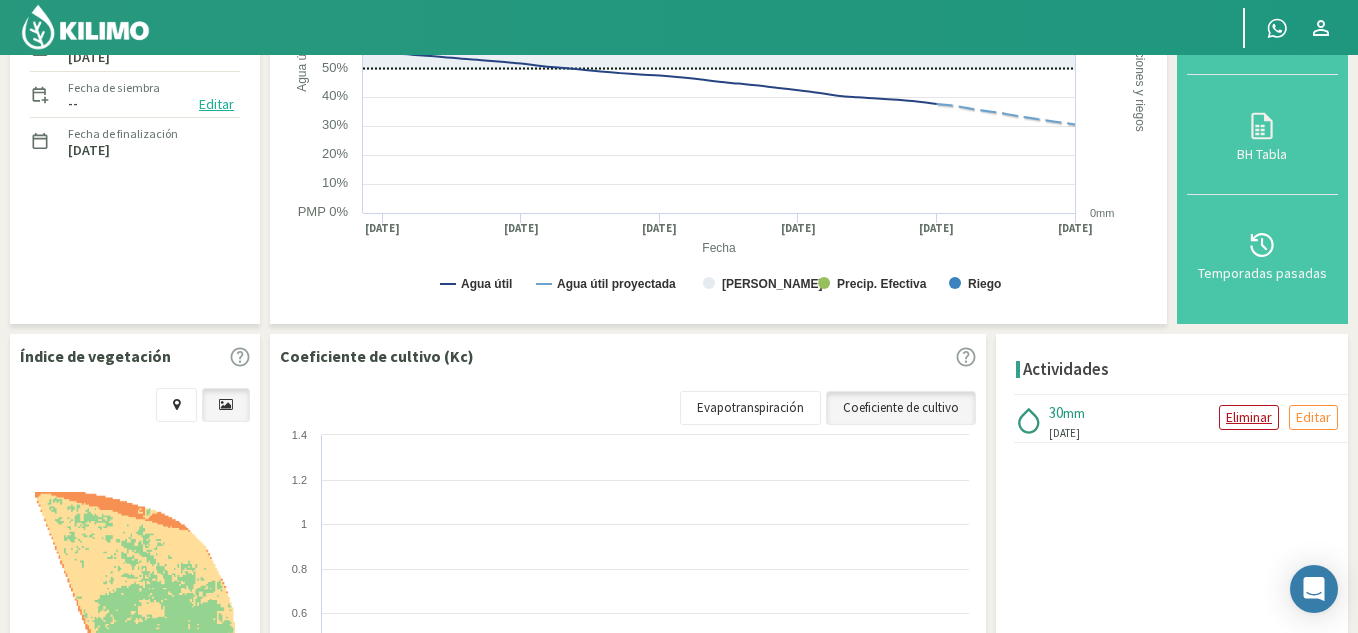 click on "Eliminar" 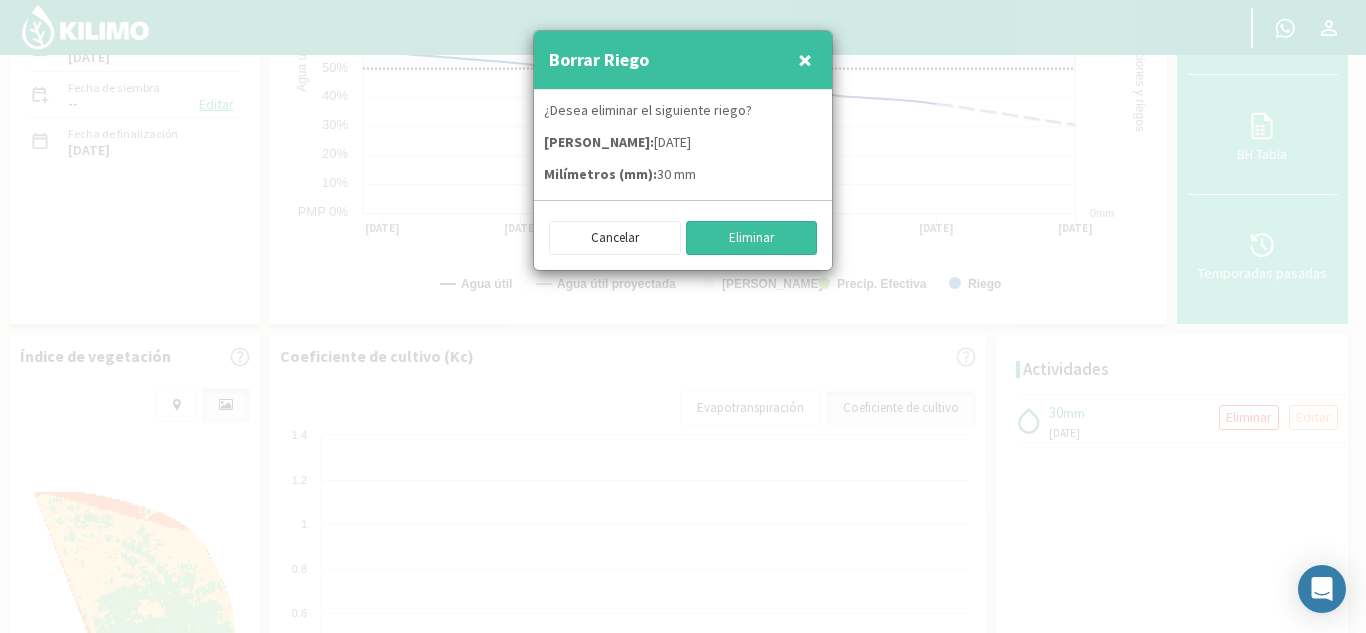 click on "Eliminar" at bounding box center (752, 238) 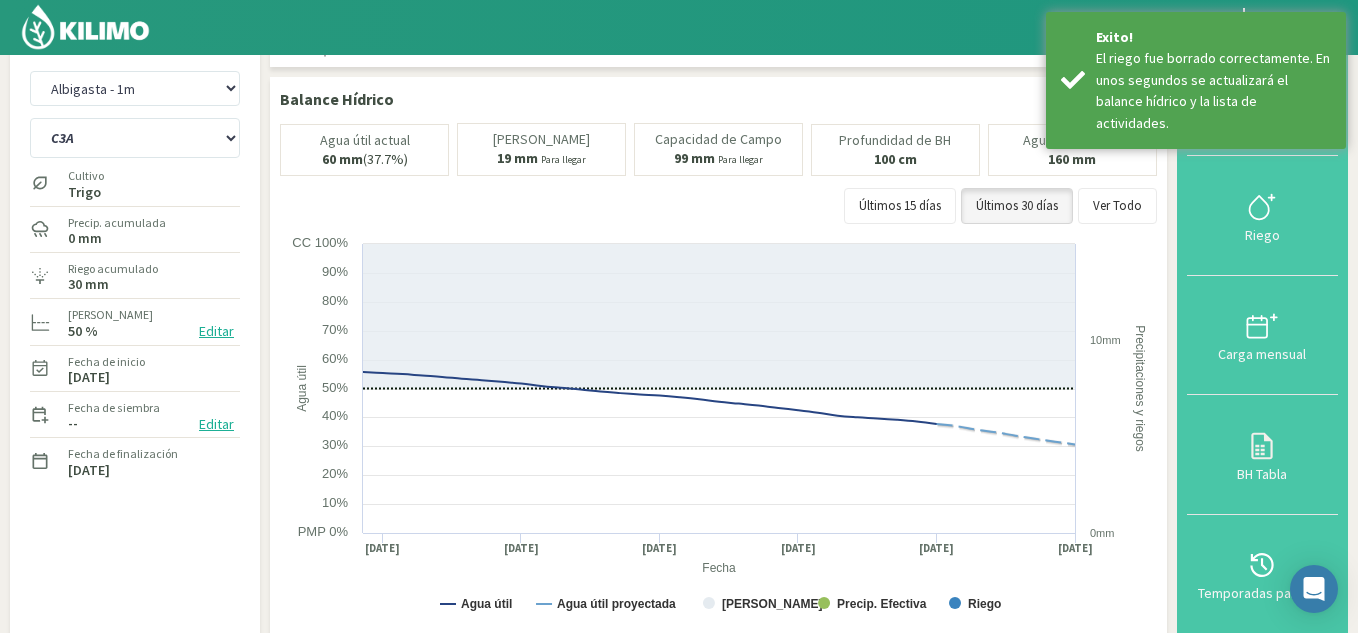 scroll, scrollTop: 33, scrollLeft: 0, axis: vertical 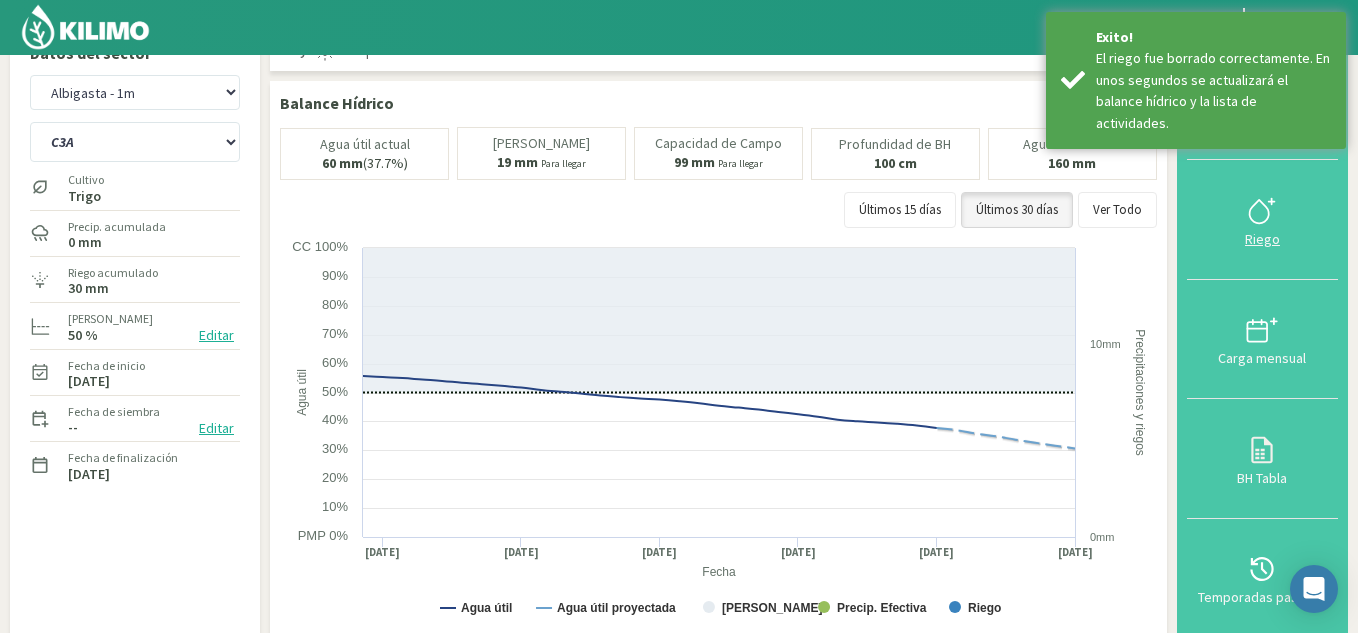 click on "Riego" at bounding box center [1262, 239] 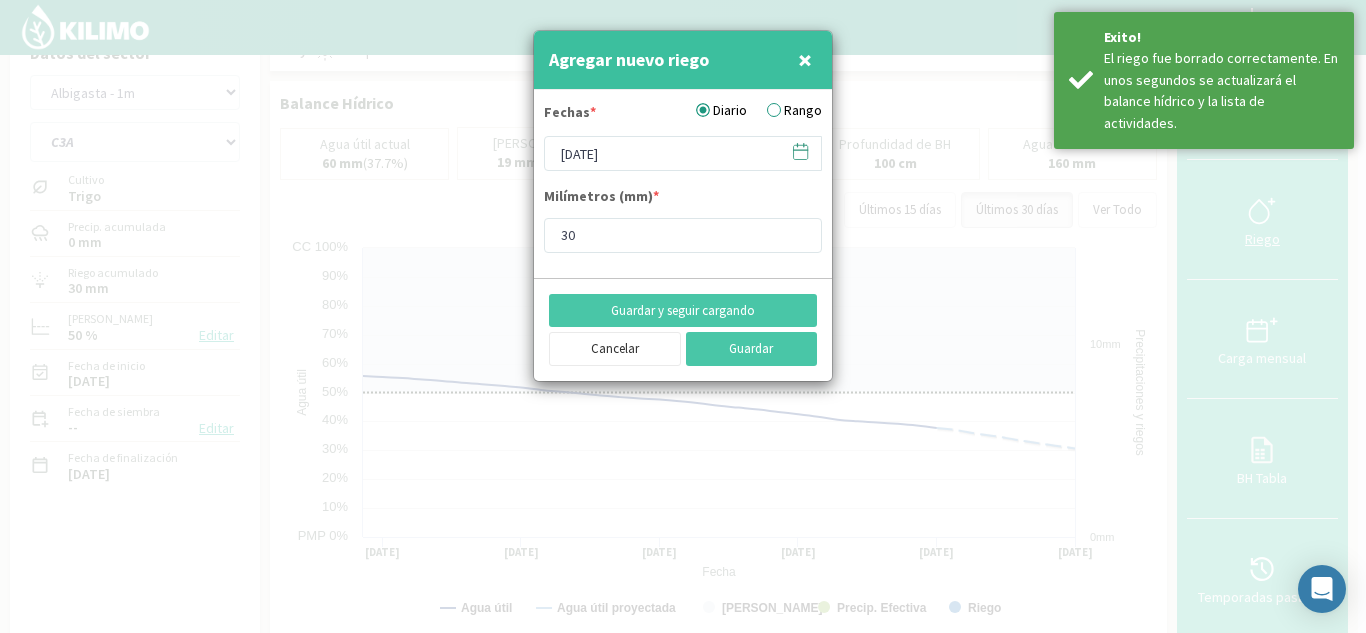 type on "0" 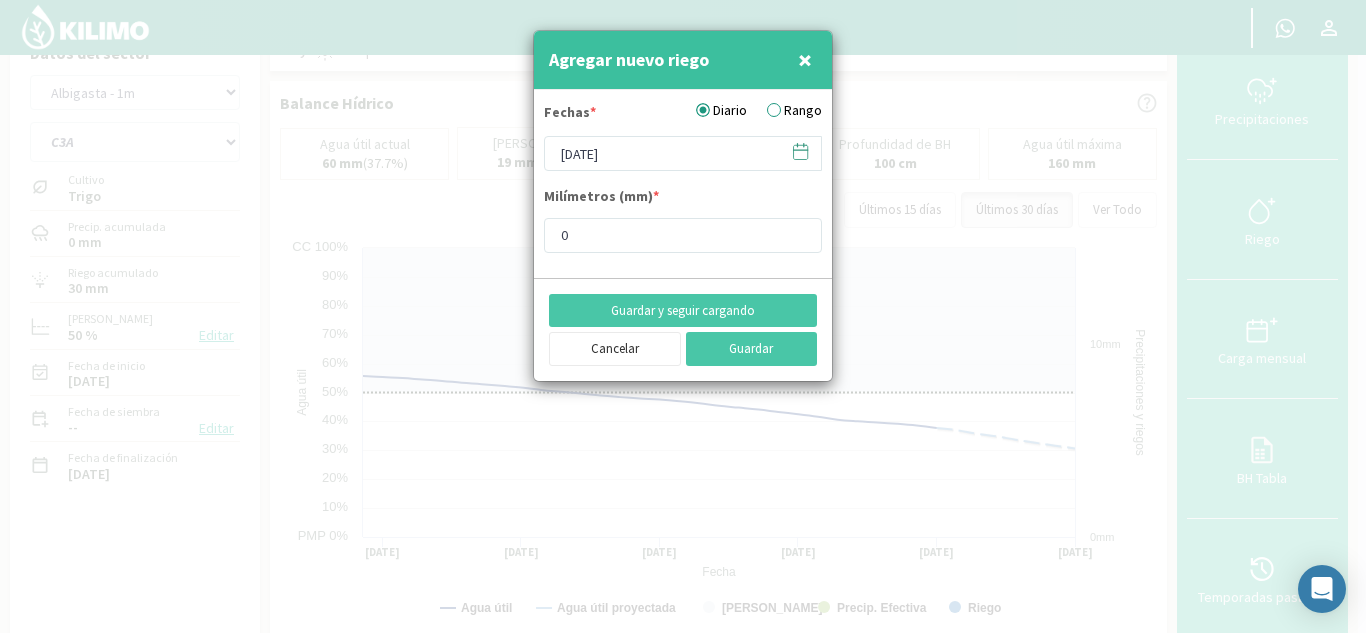 click 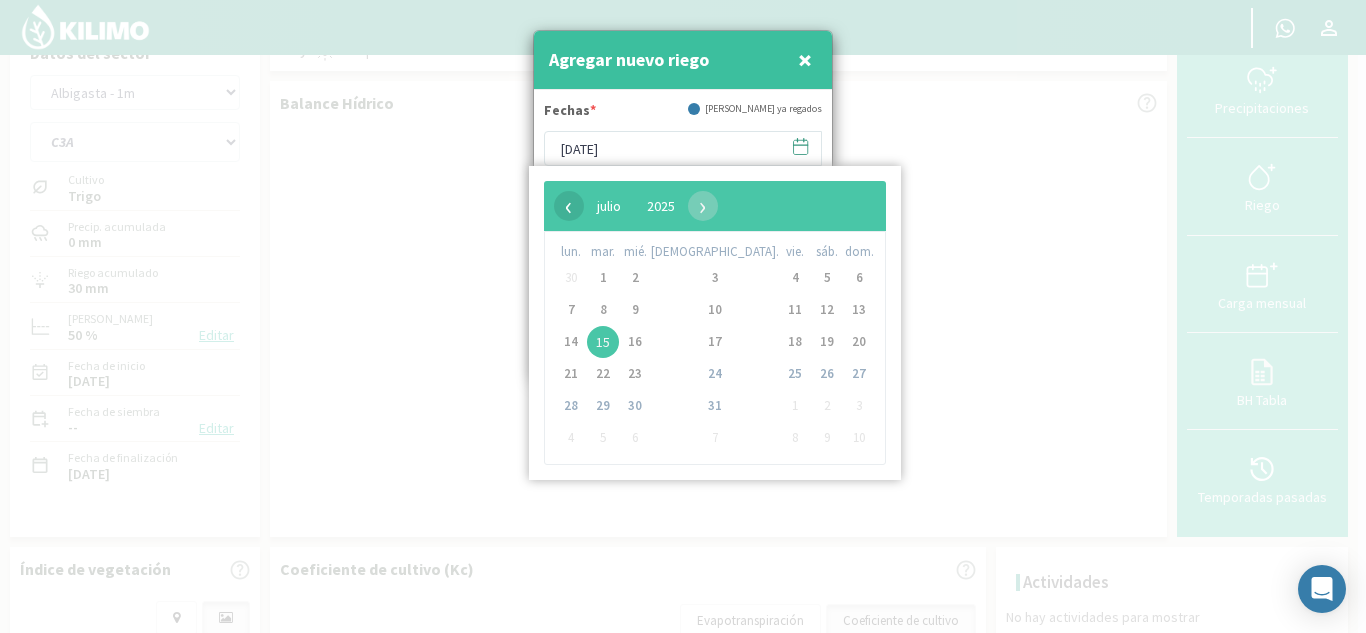 click on "‹" 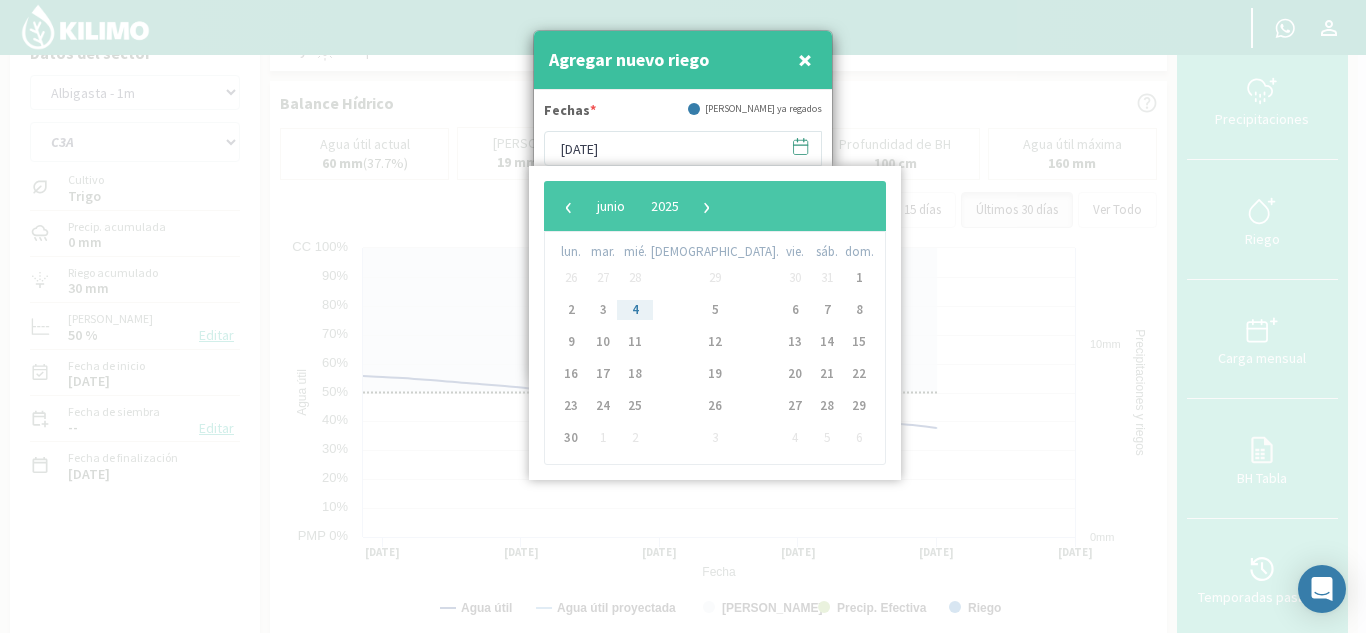 click on "‹" 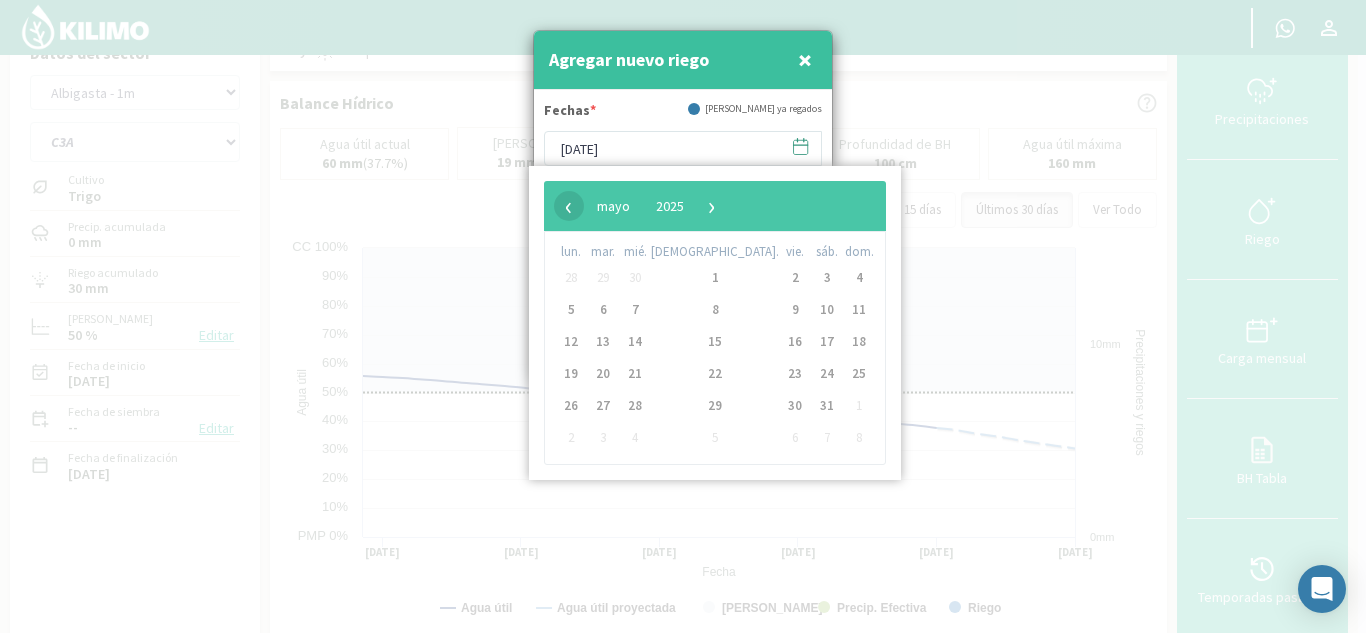 click on "‹" 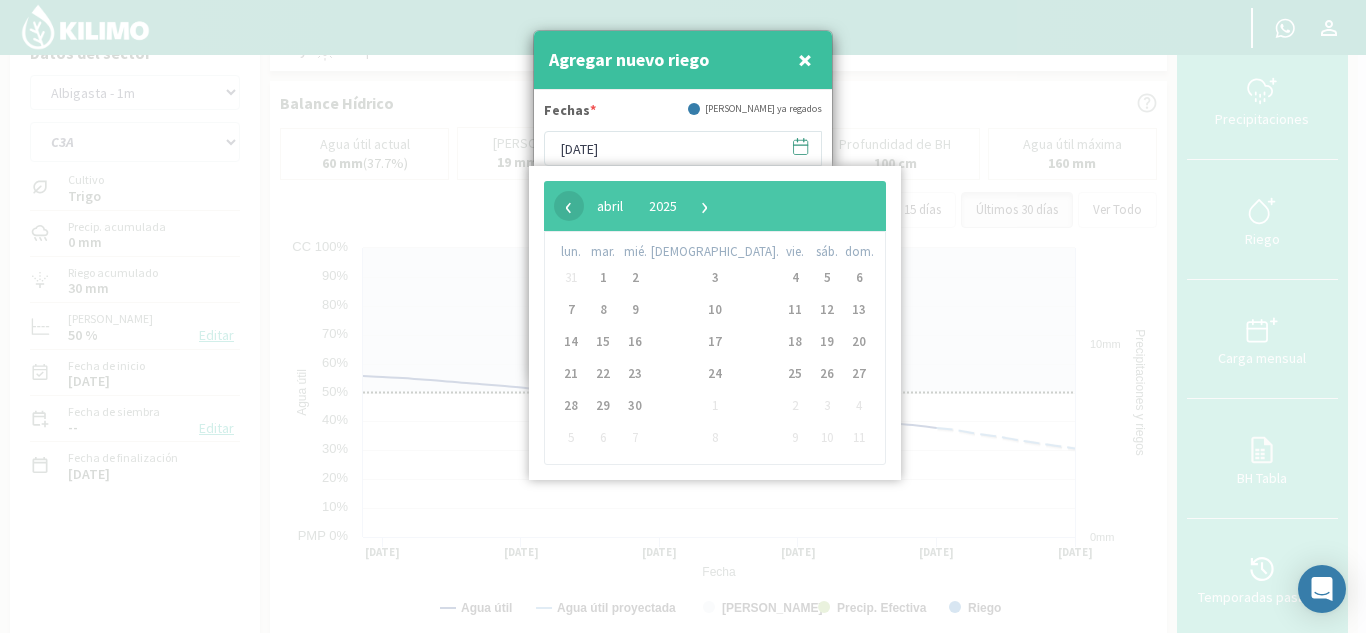 click on "‹" 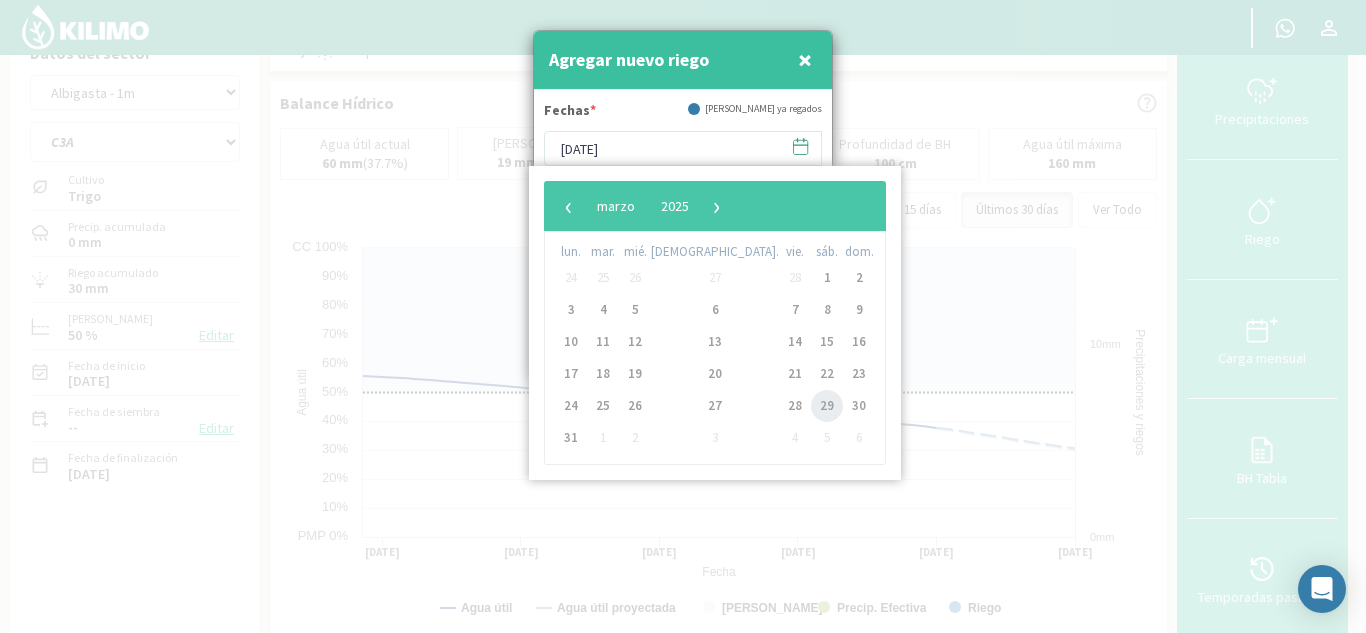 click on "29" 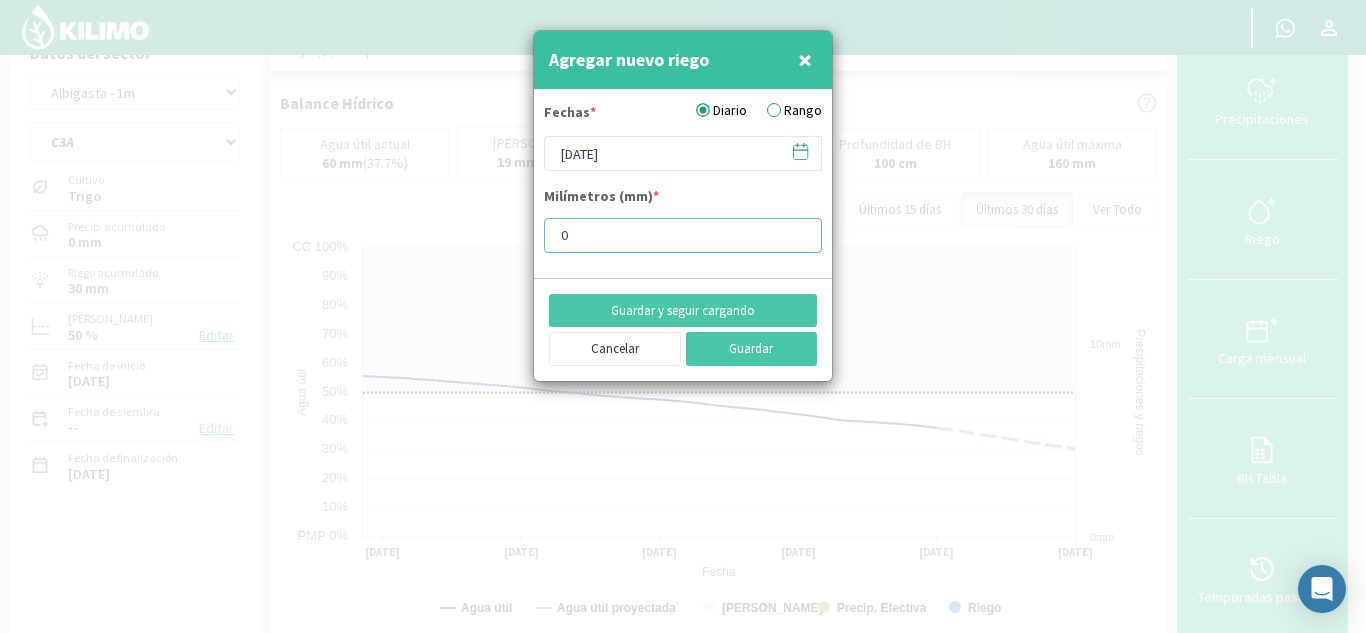 click on "0" at bounding box center [683, 235] 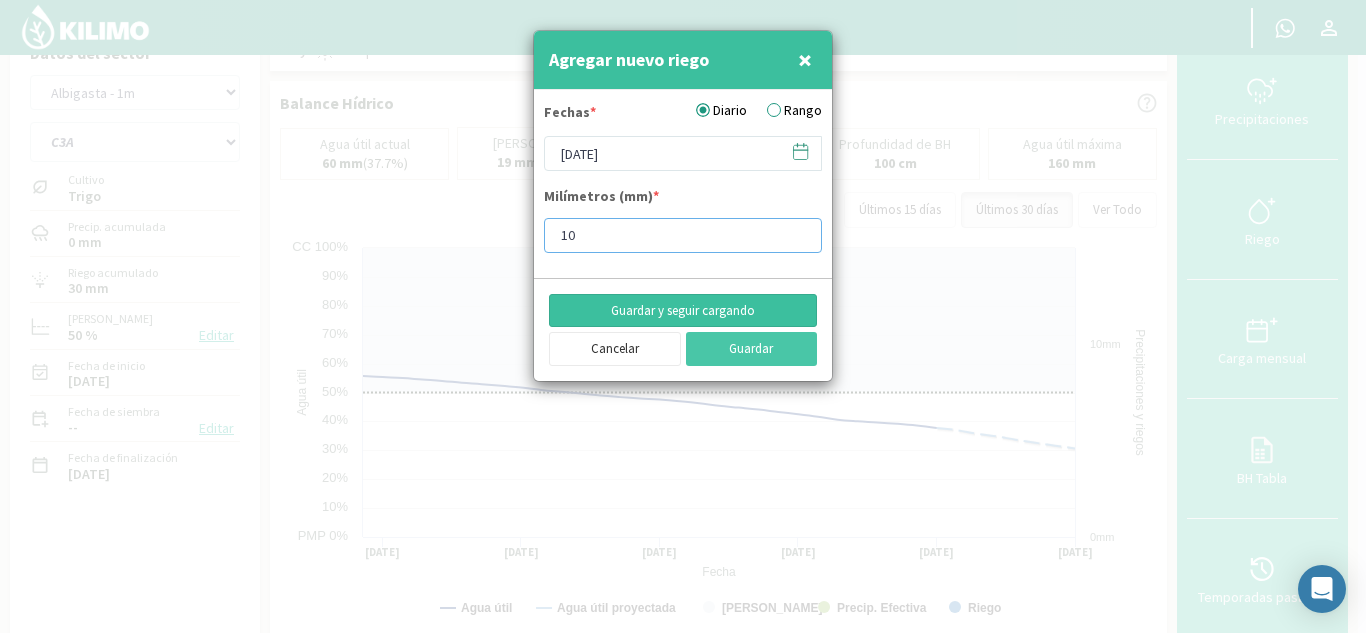 type on "10" 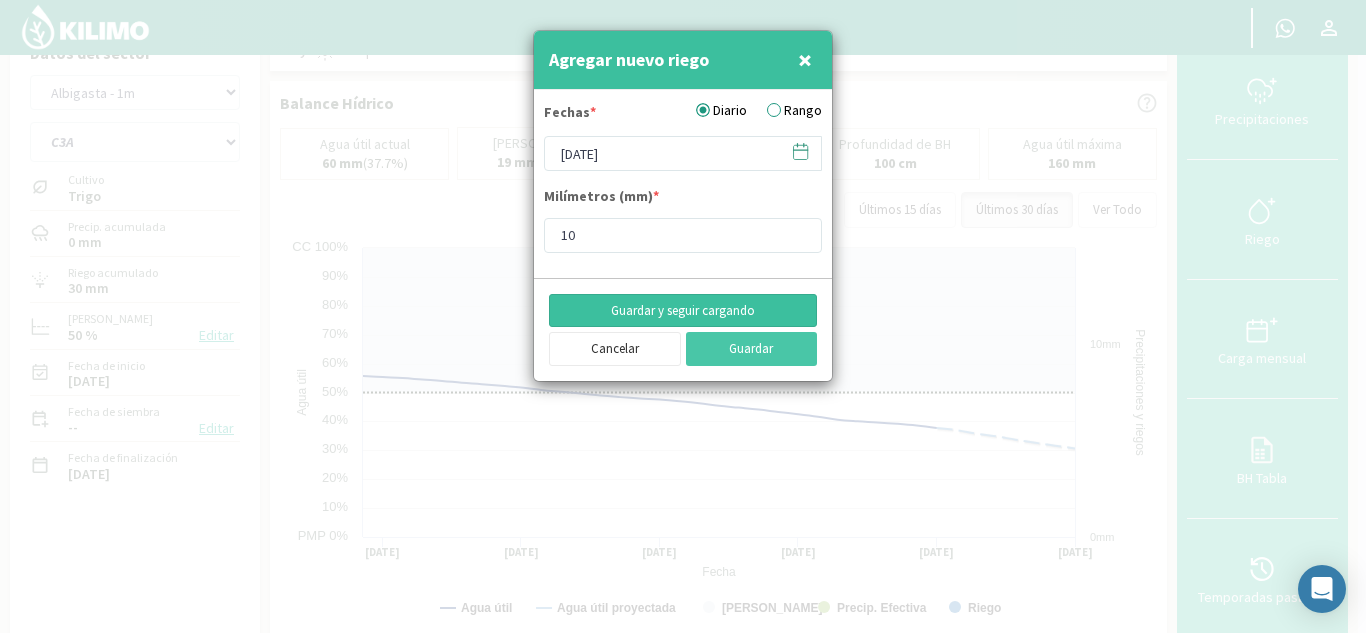 click on "Guardar y seguir cargando" at bounding box center (683, 311) 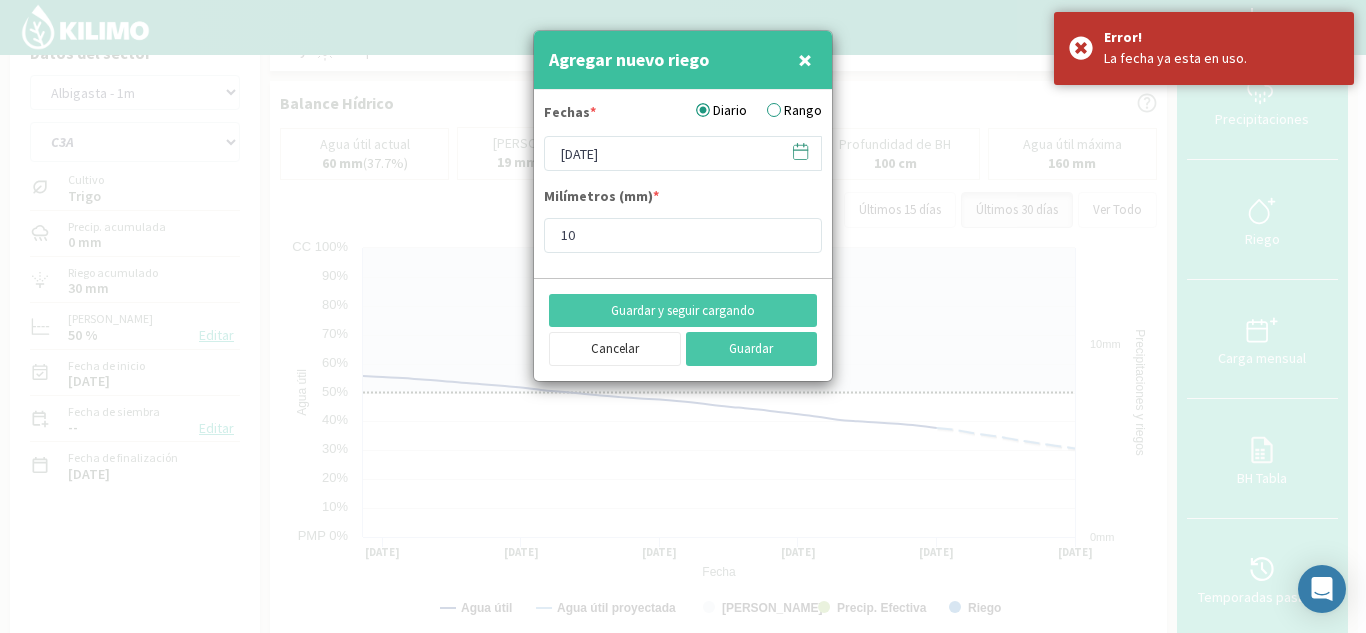 click 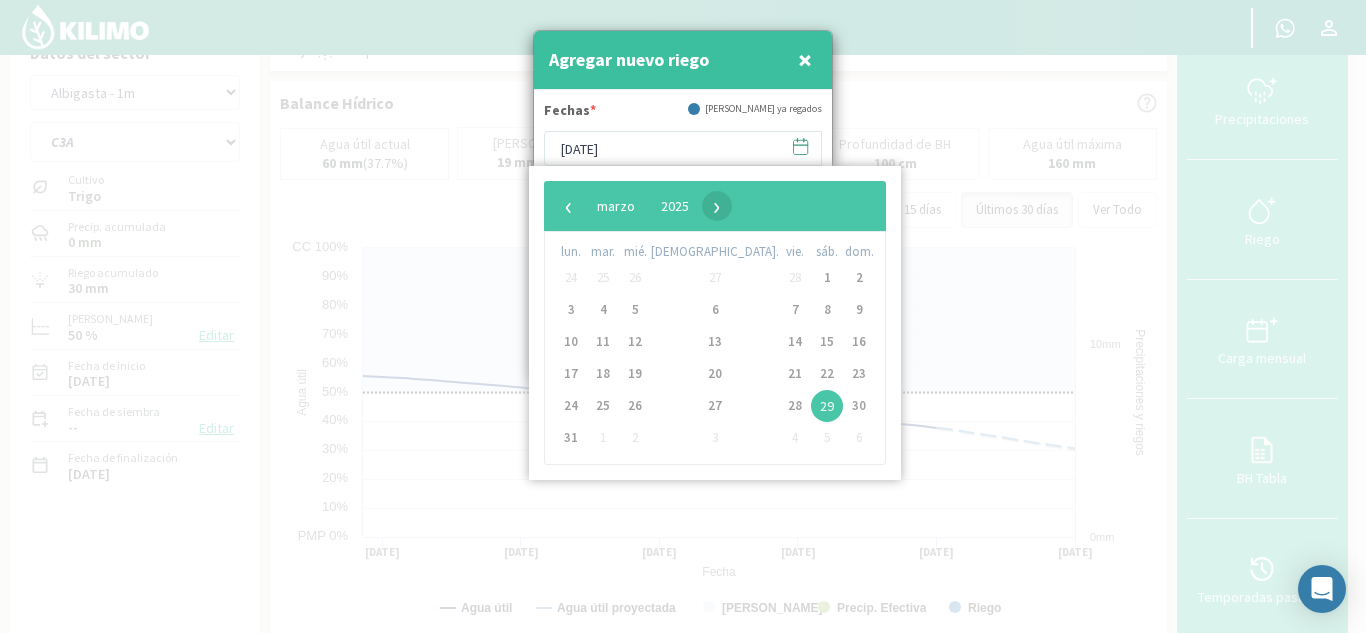click on "›" 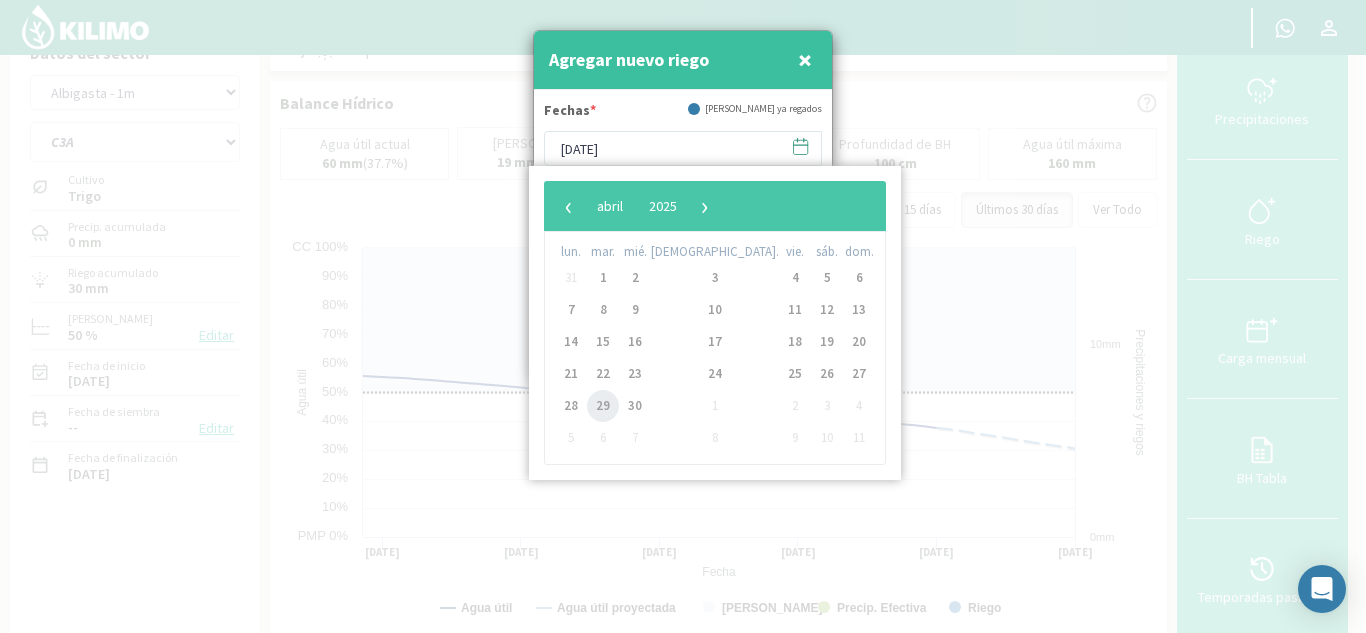 click on "29" 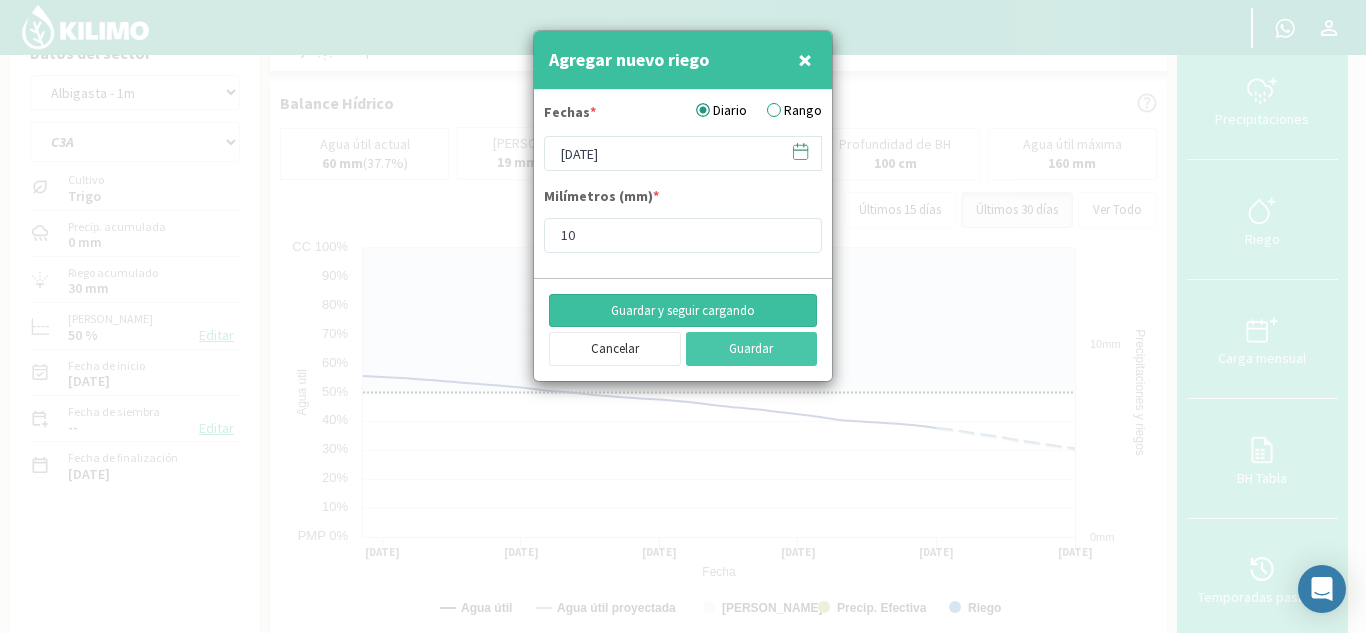 click on "Guardar y seguir cargando" at bounding box center [683, 311] 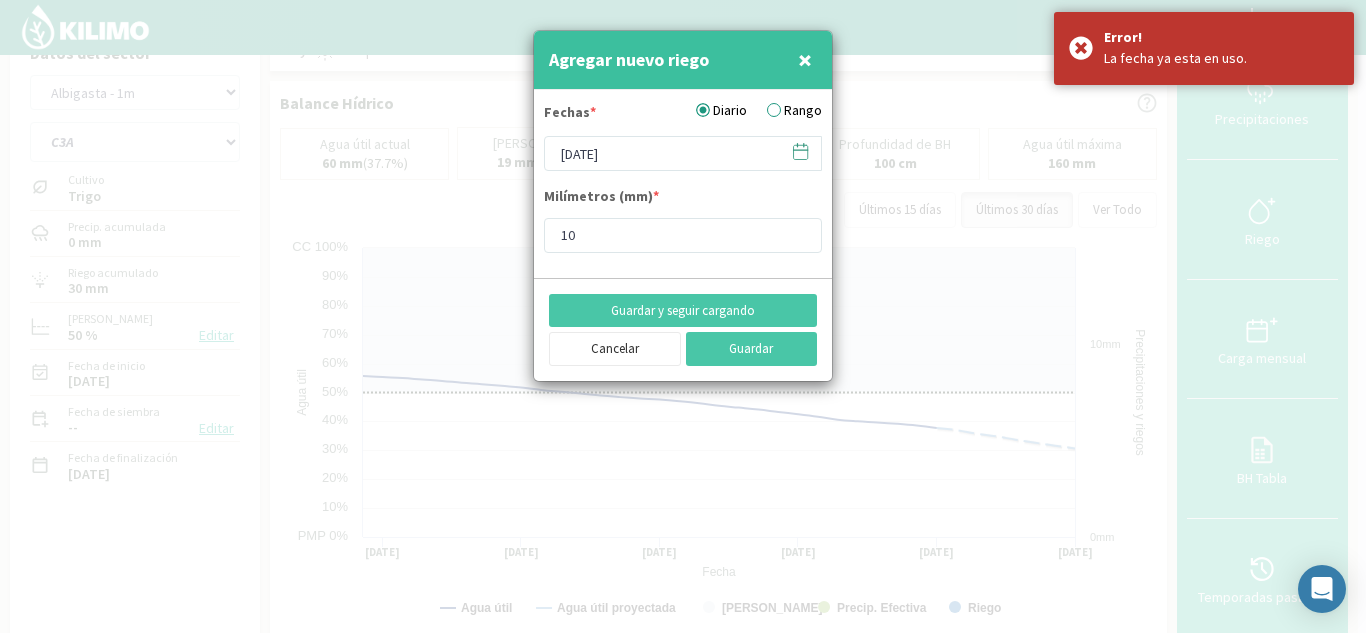 click 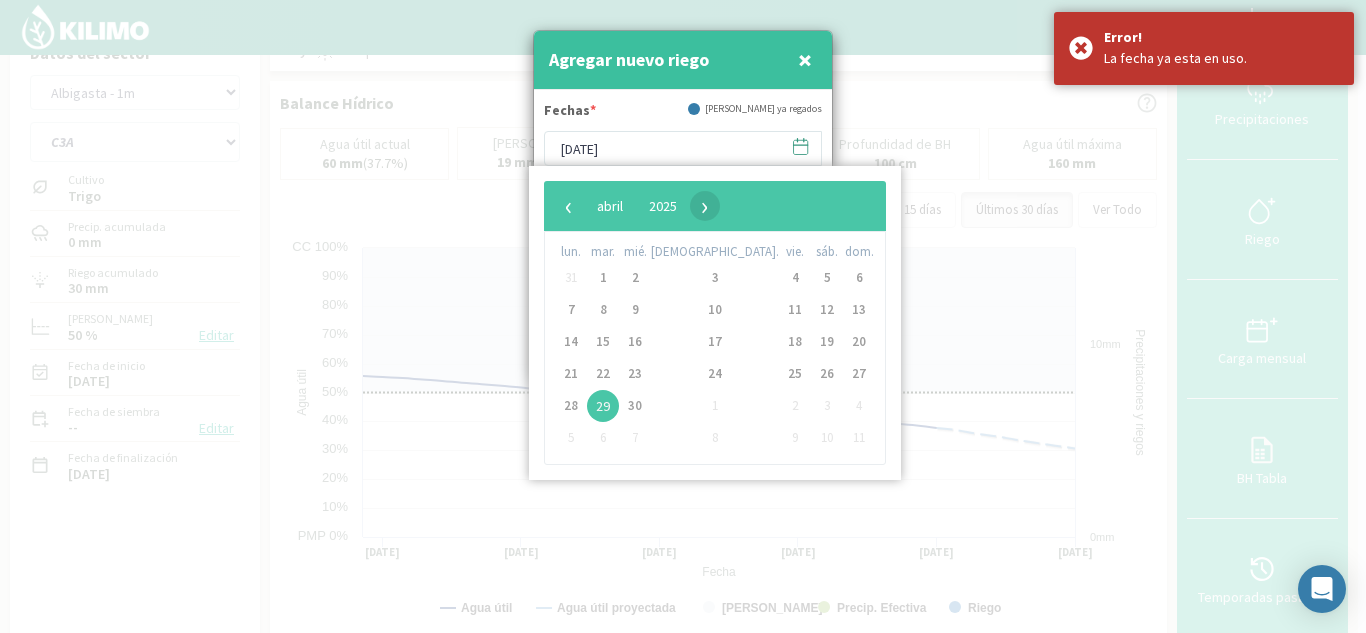 click on "›" 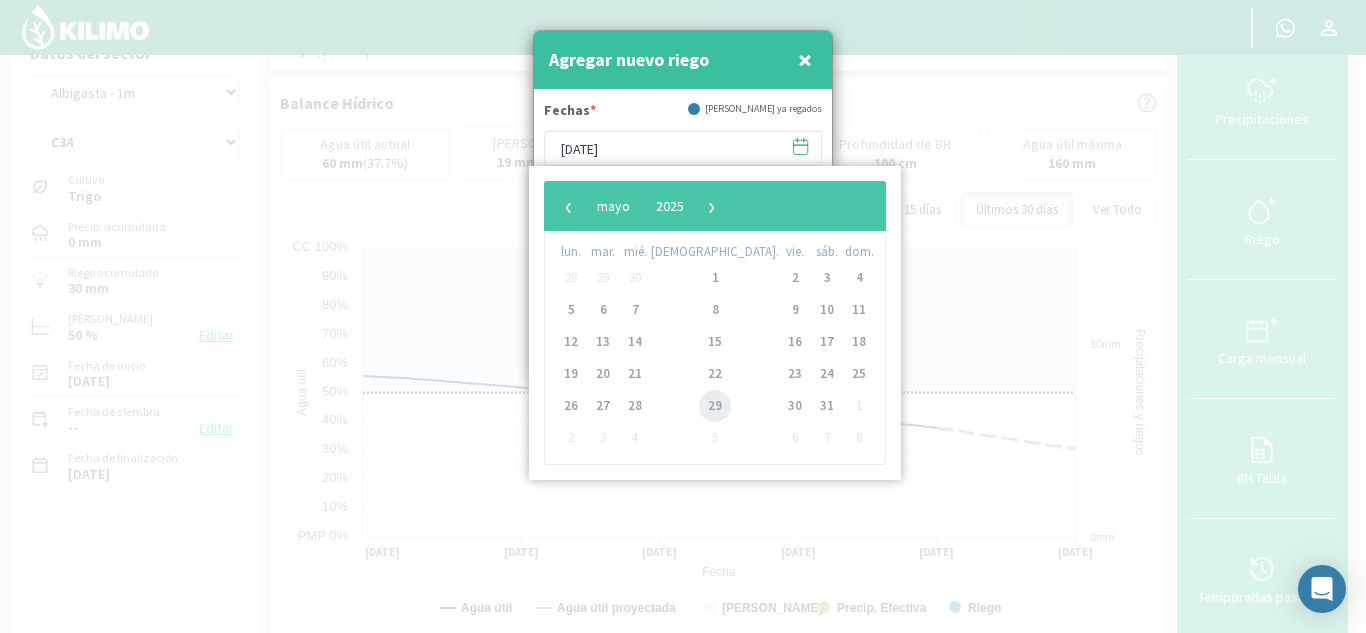 click on "29" 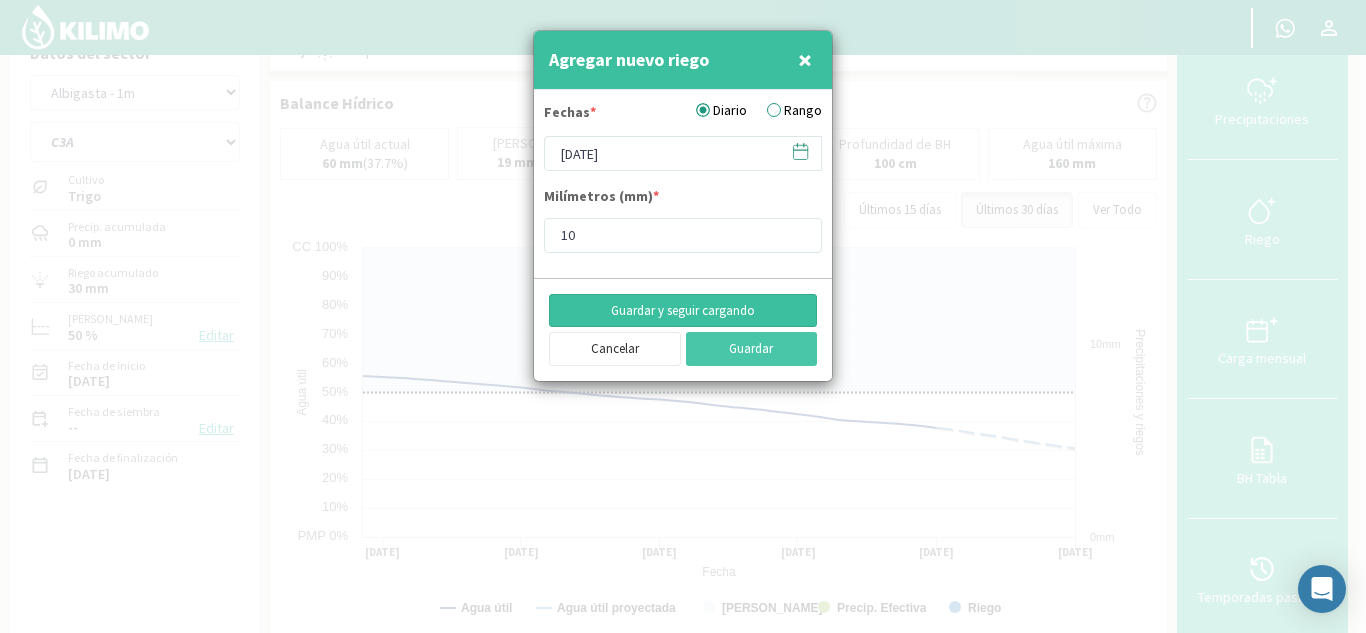 click on "Guardar y seguir cargando" at bounding box center [683, 311] 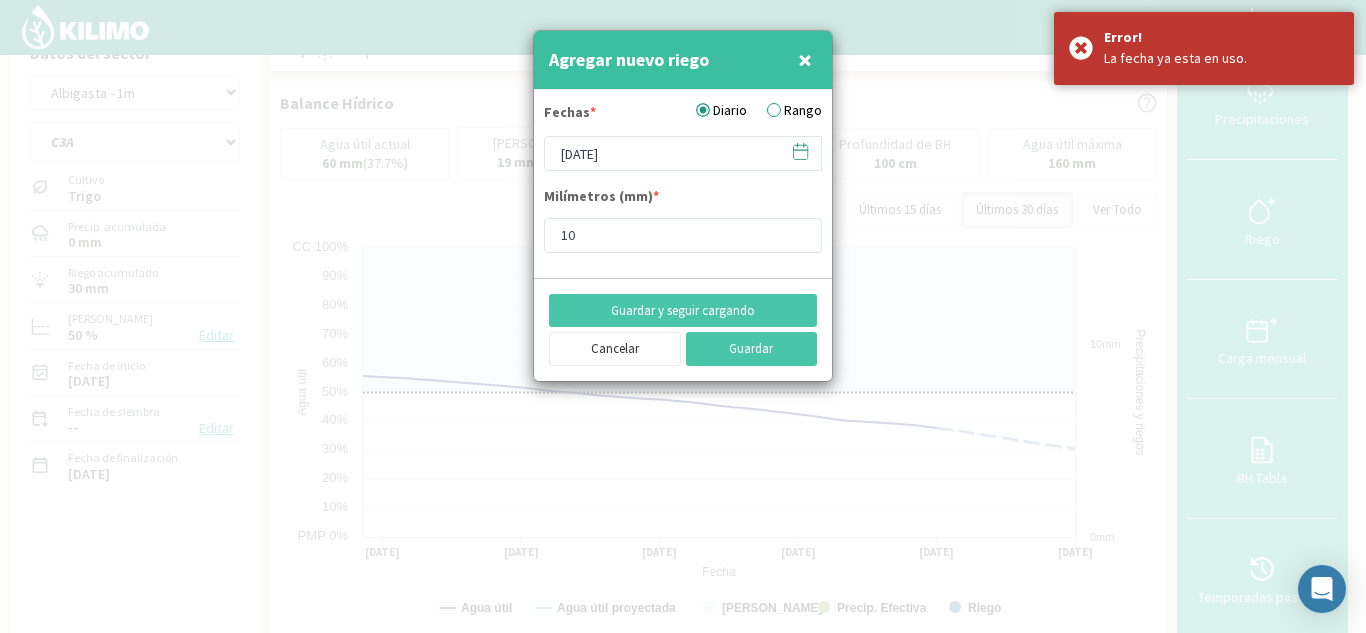 click 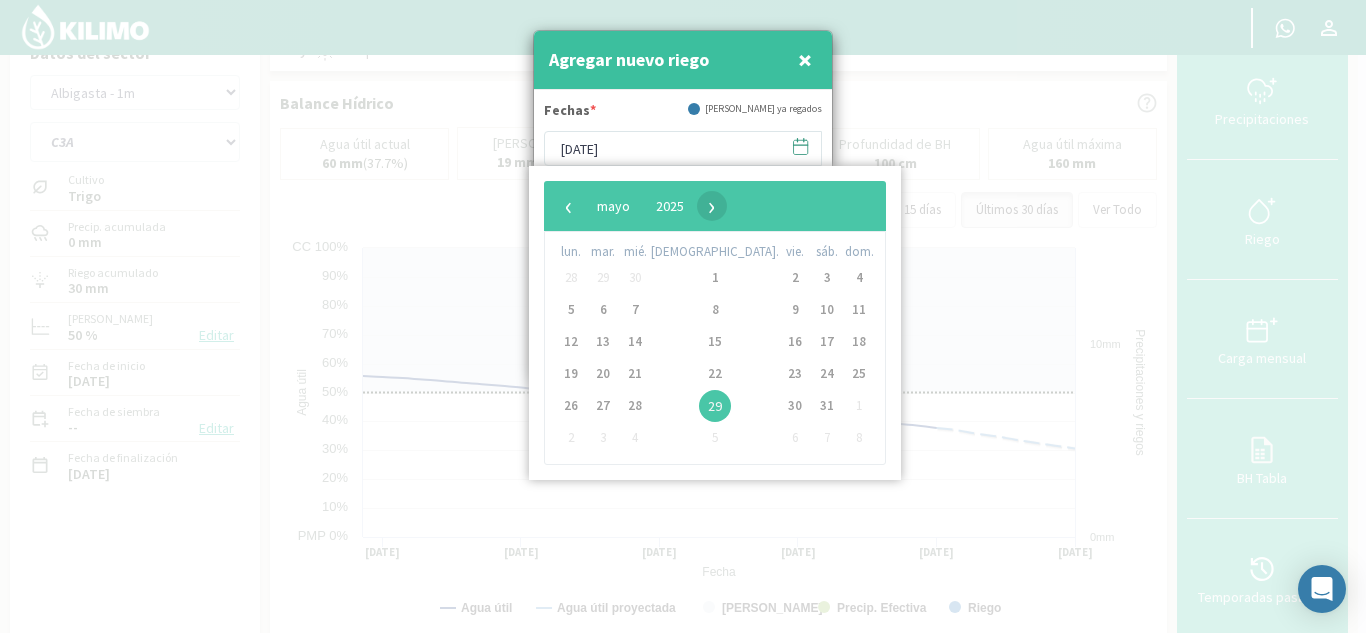 click on "›" 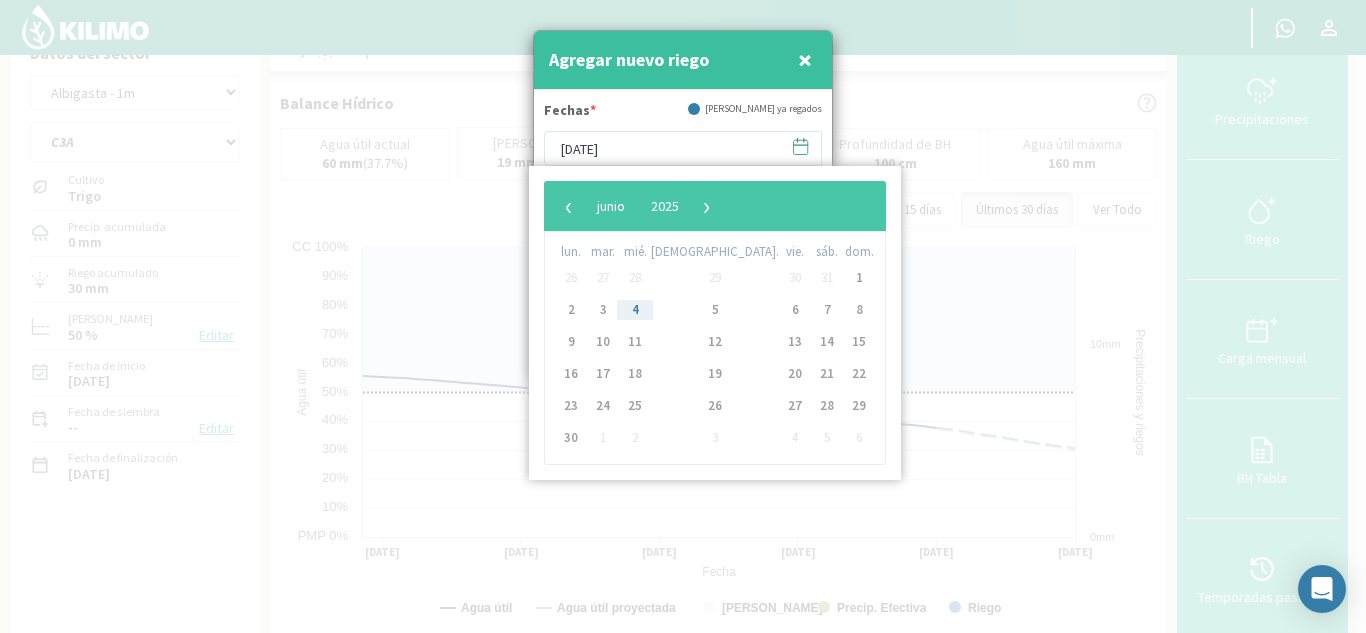 click on "4" 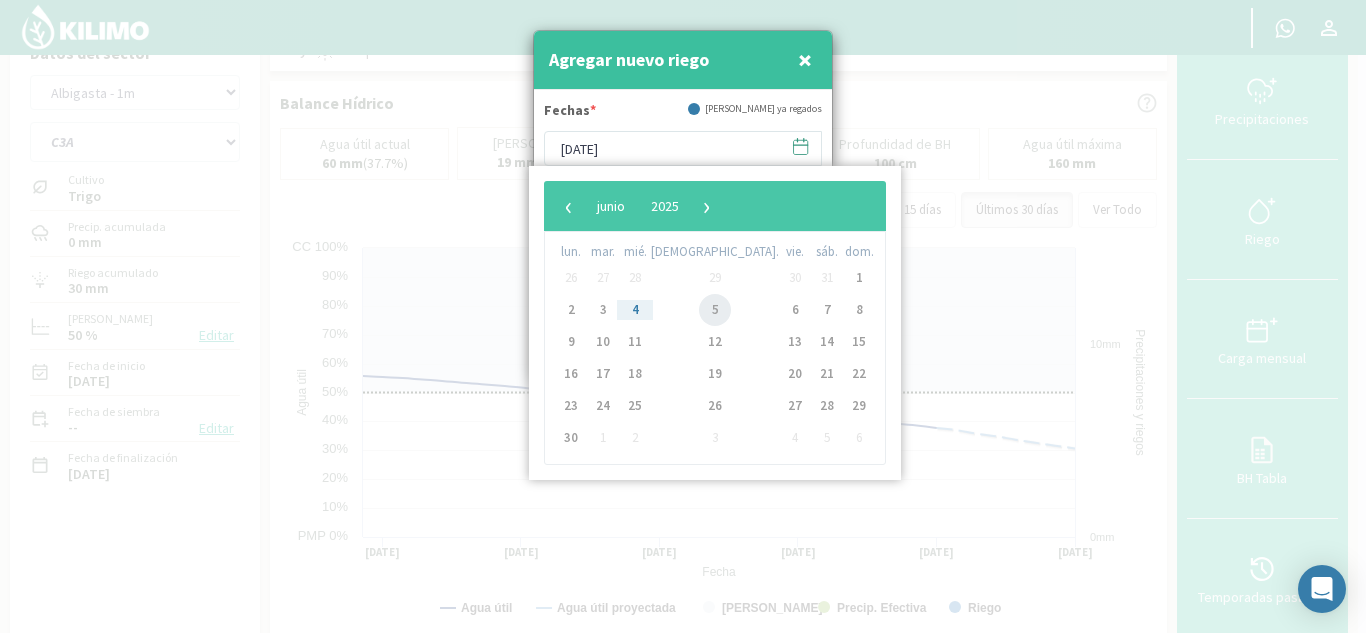 click on "5" 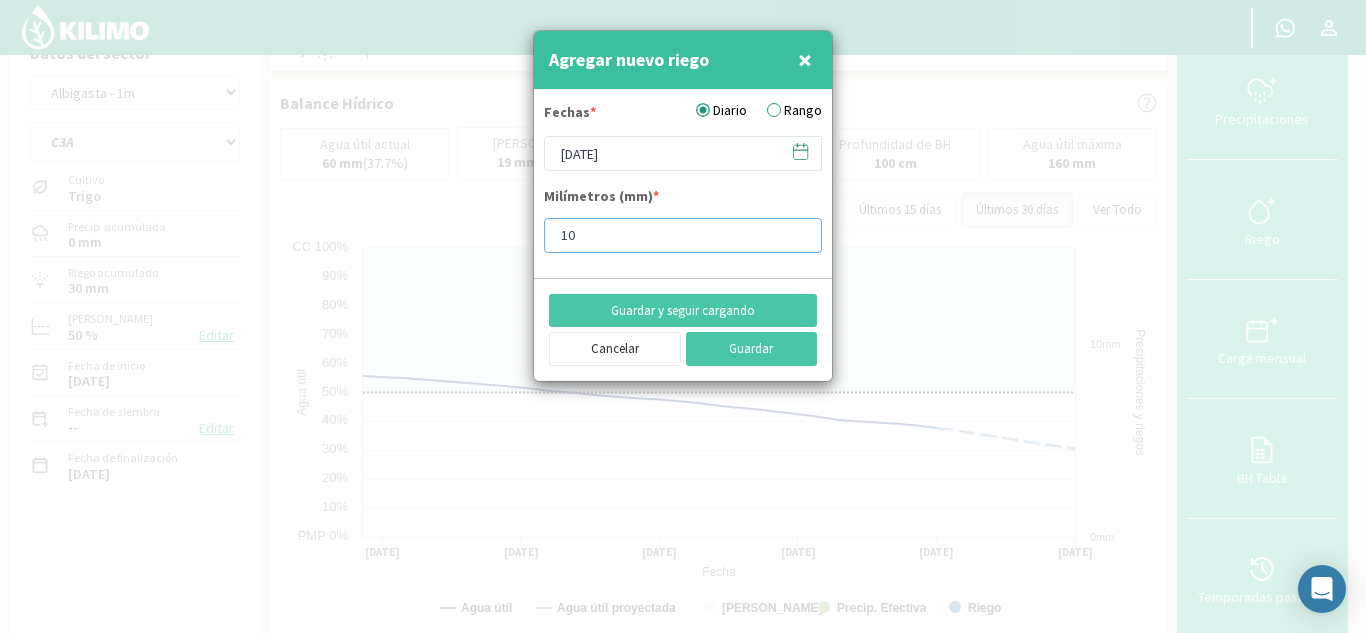 click on "10" at bounding box center [683, 235] 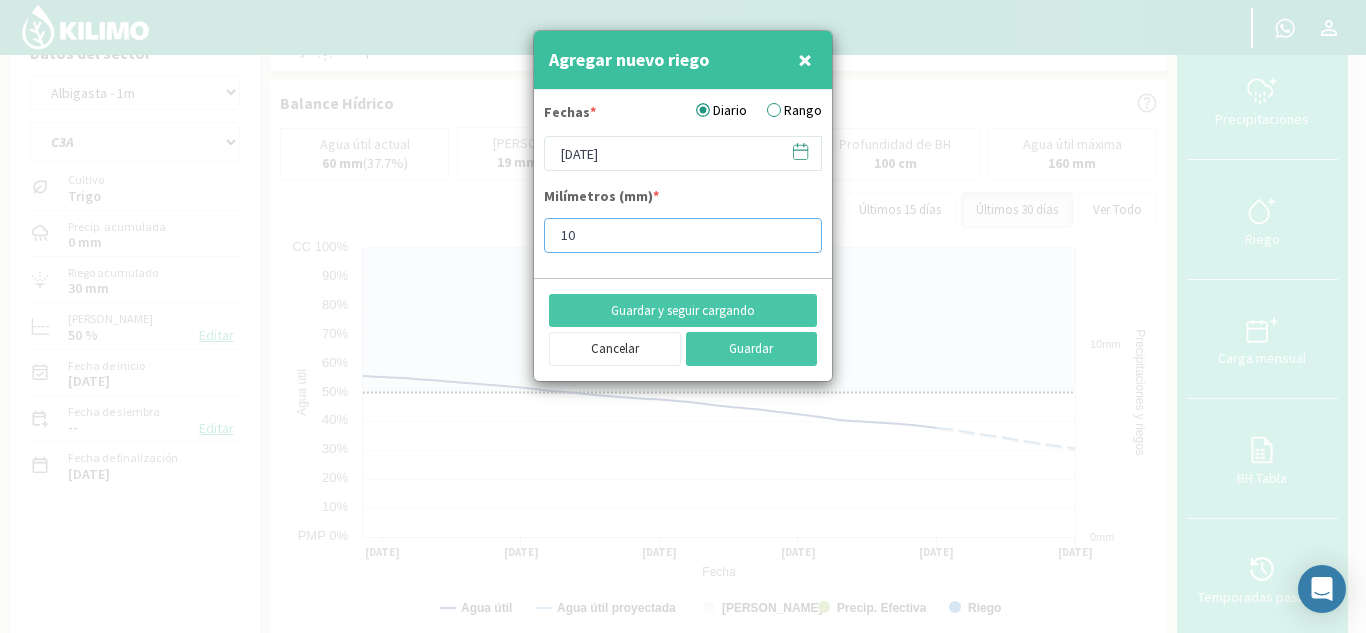 type on "1" 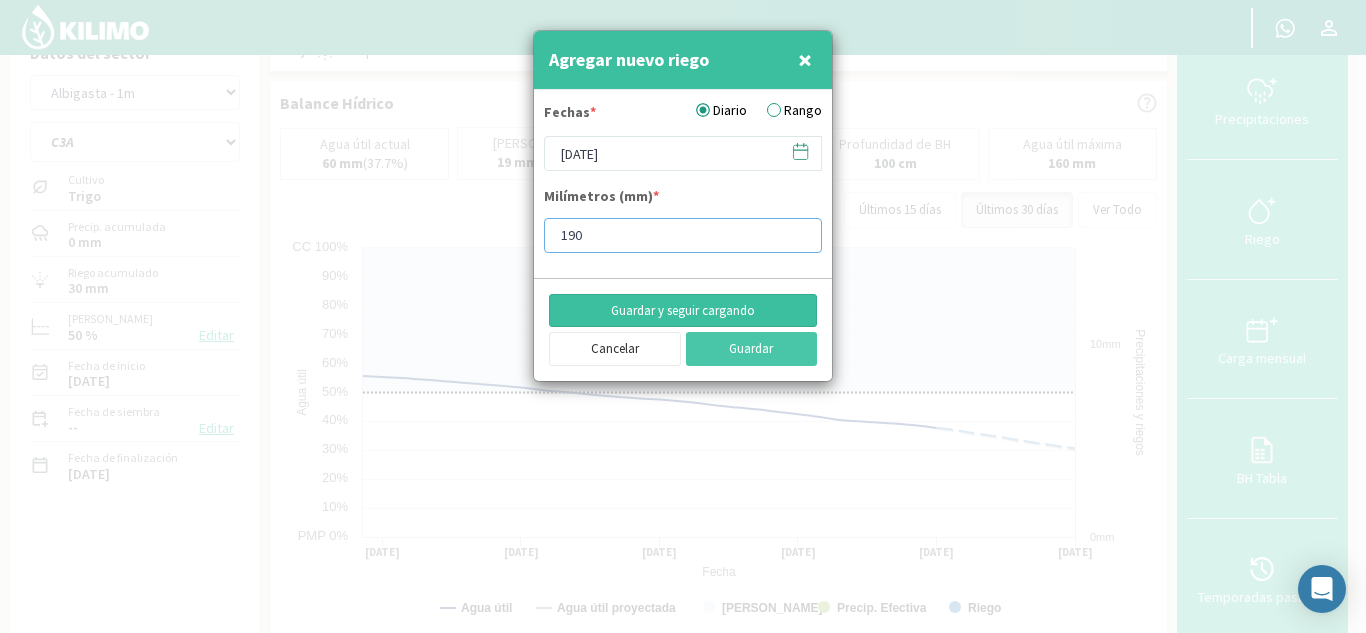 type on "190" 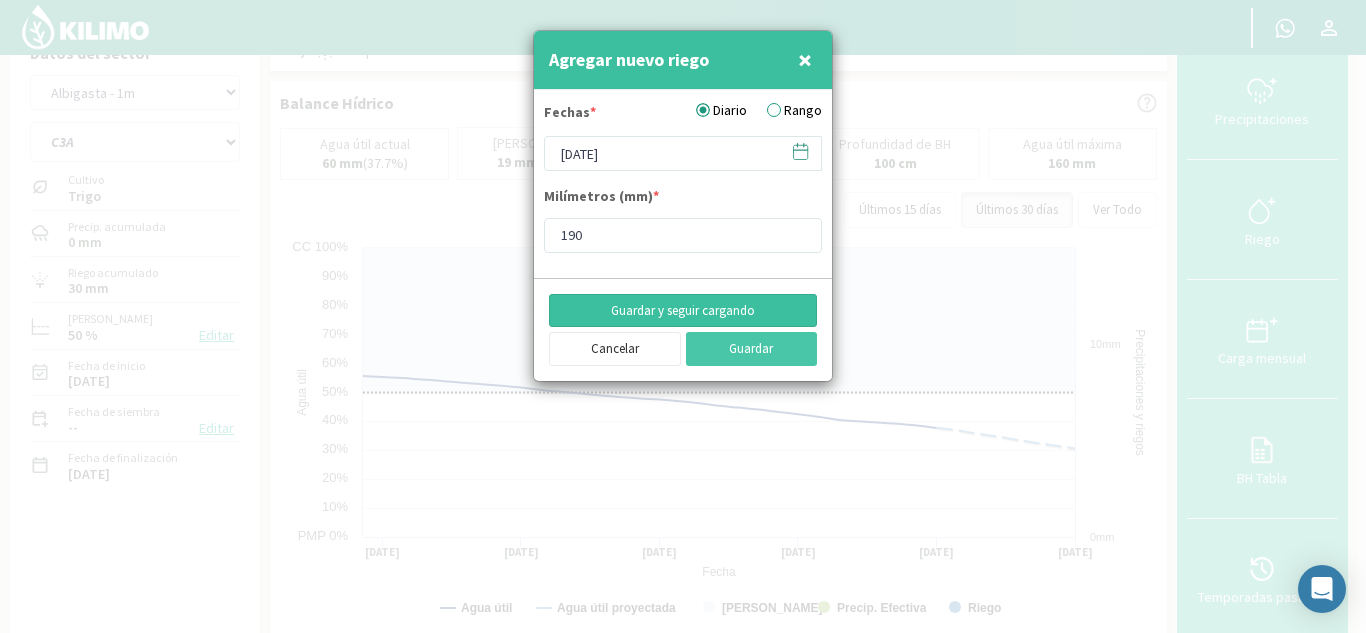 click on "Guardar y seguir cargando" at bounding box center [683, 311] 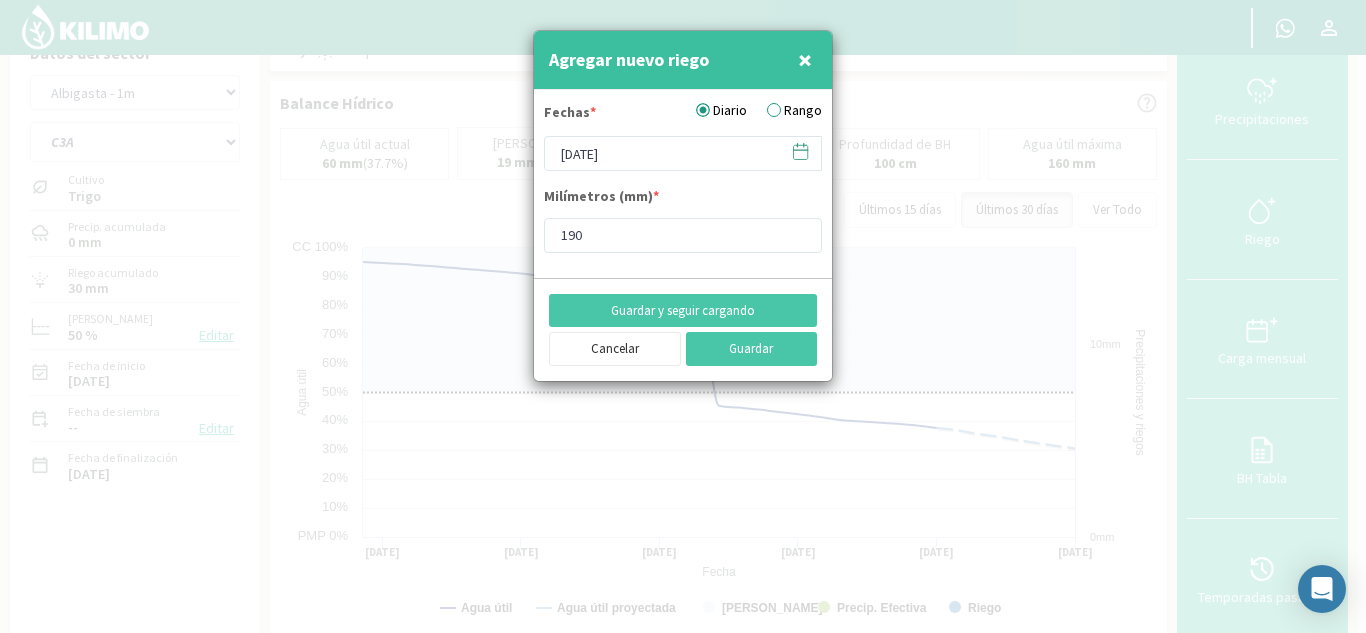 click 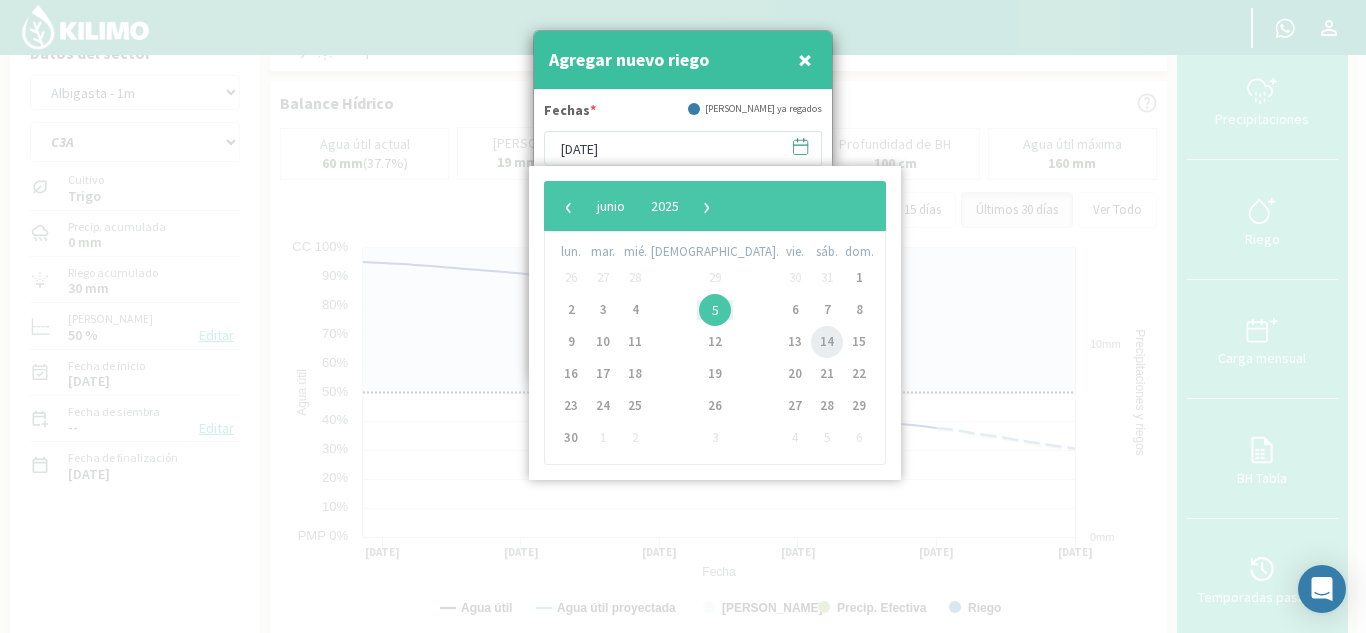 click on "14" 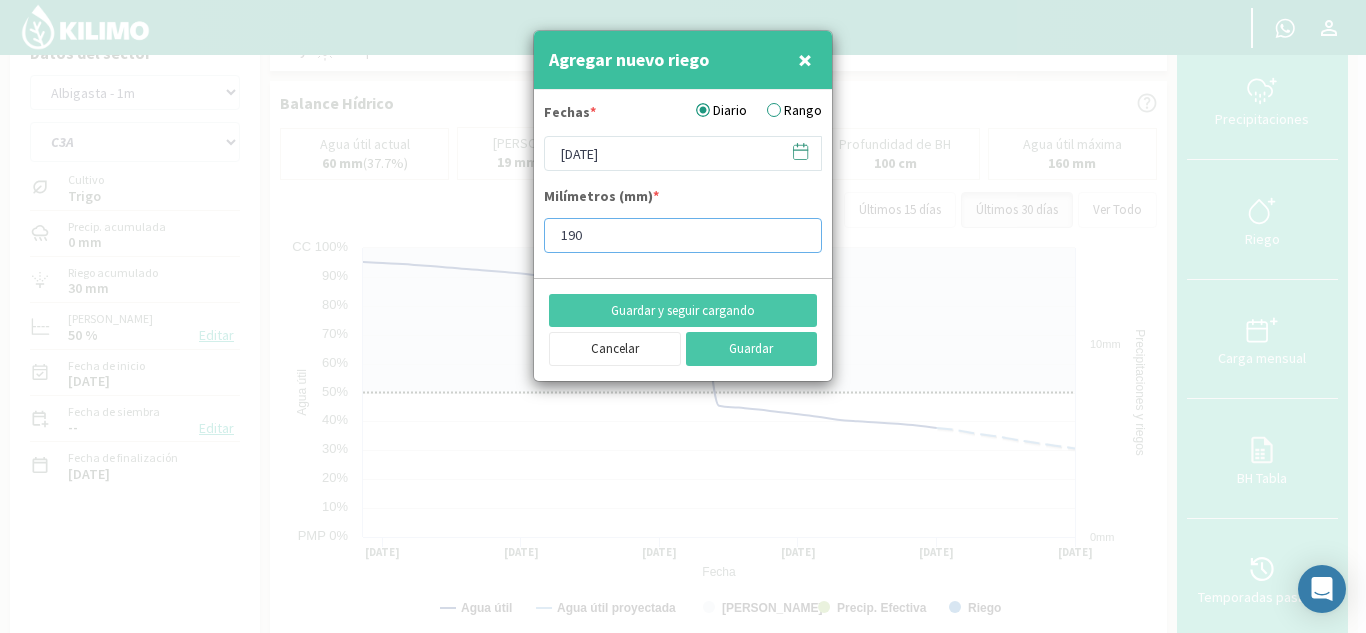 click on "190" at bounding box center (683, 235) 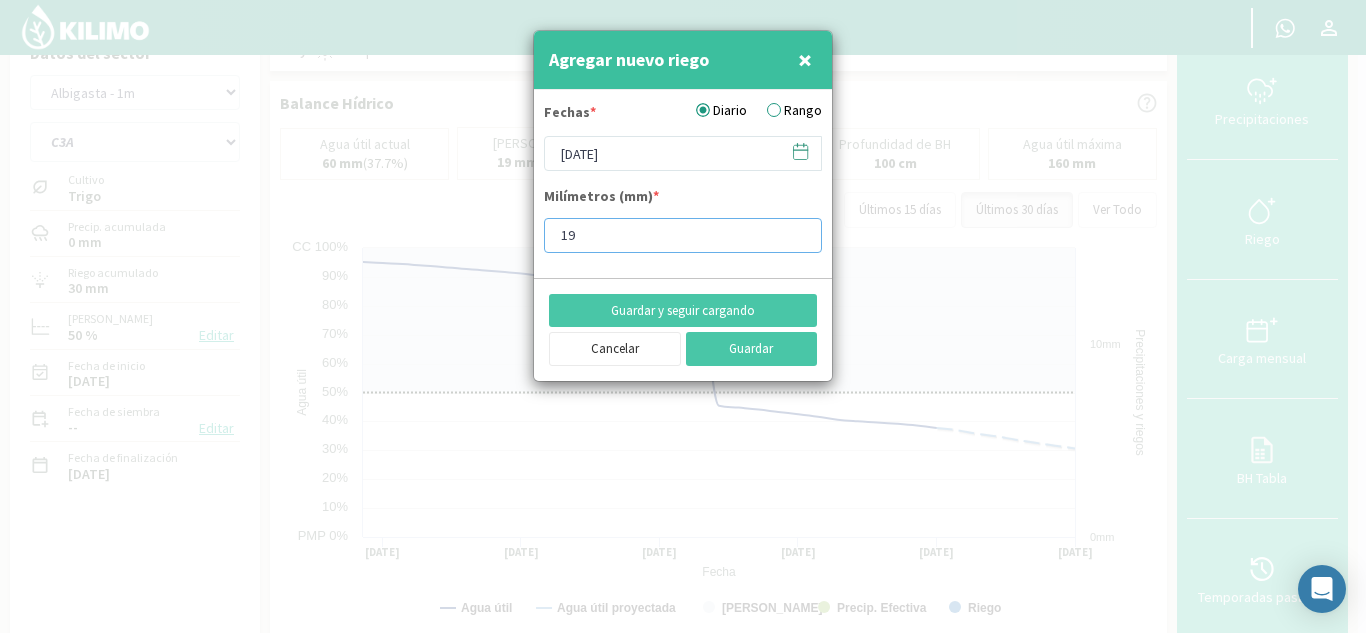 type on "1" 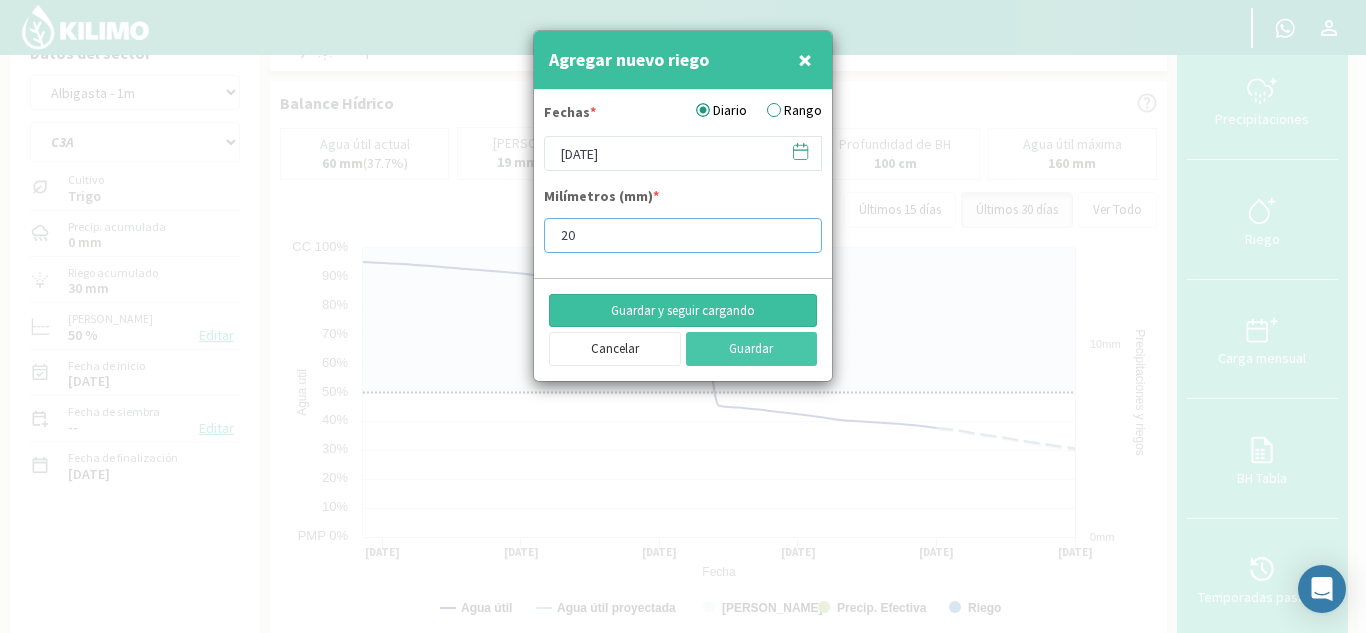 type on "20" 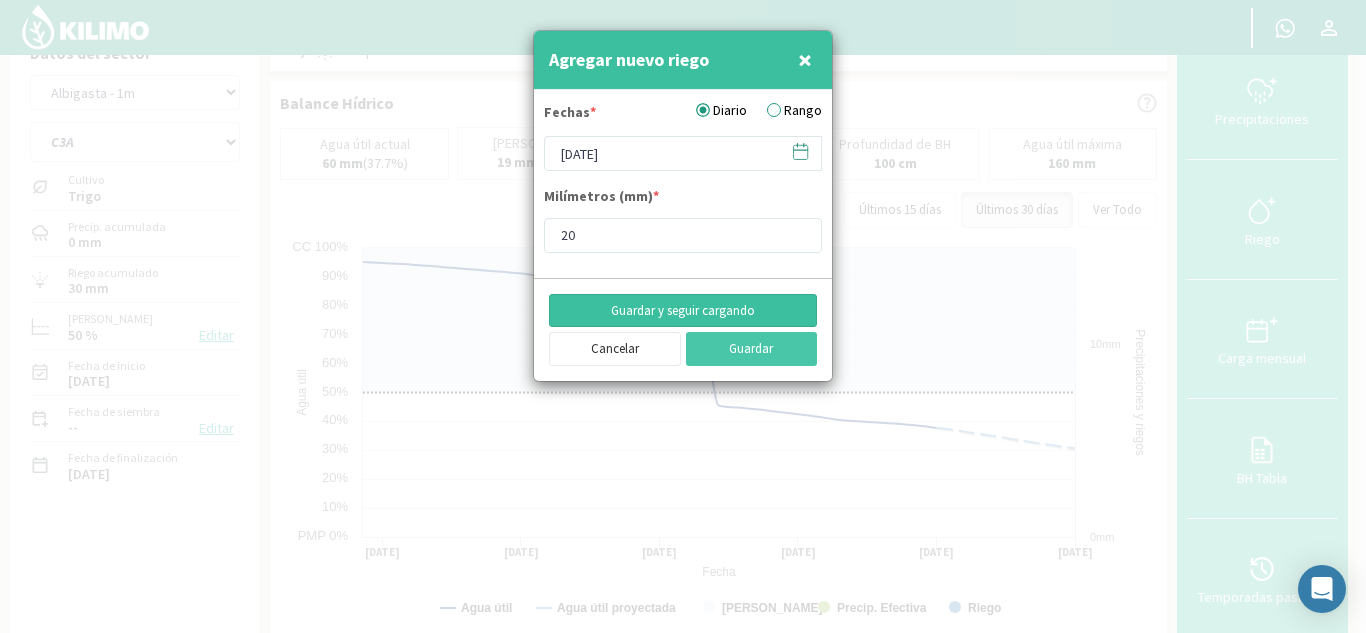 click on "Guardar y seguir cargando" at bounding box center [683, 311] 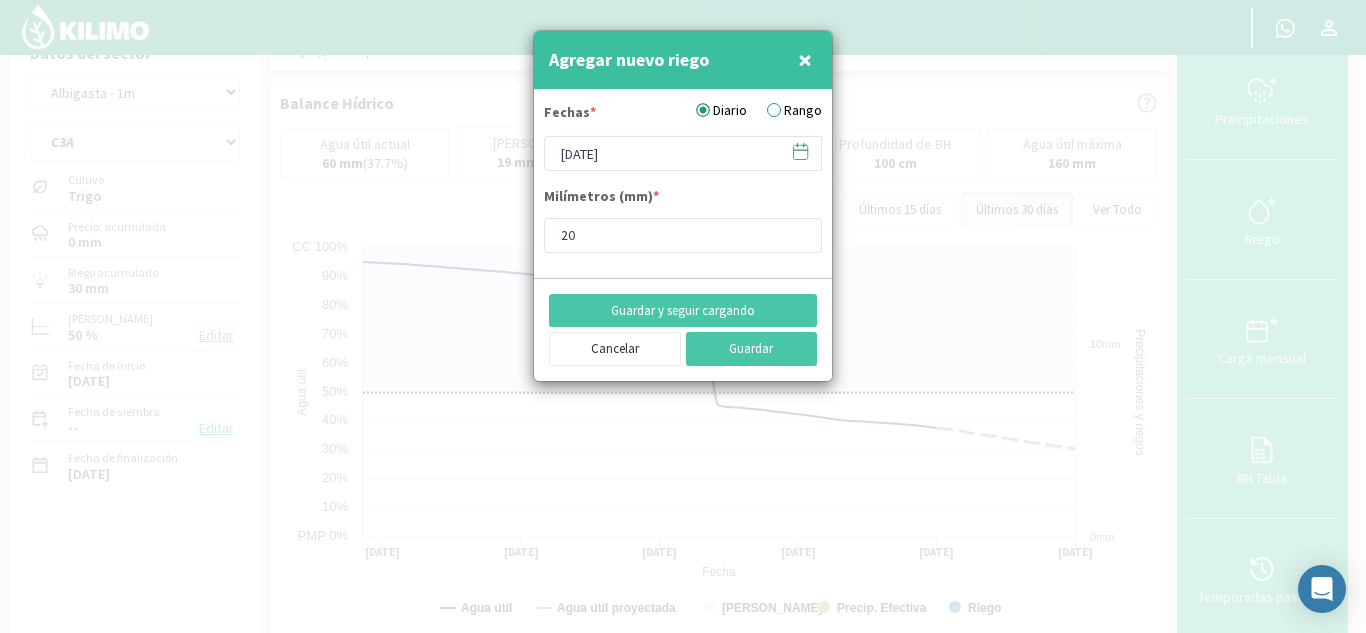 click 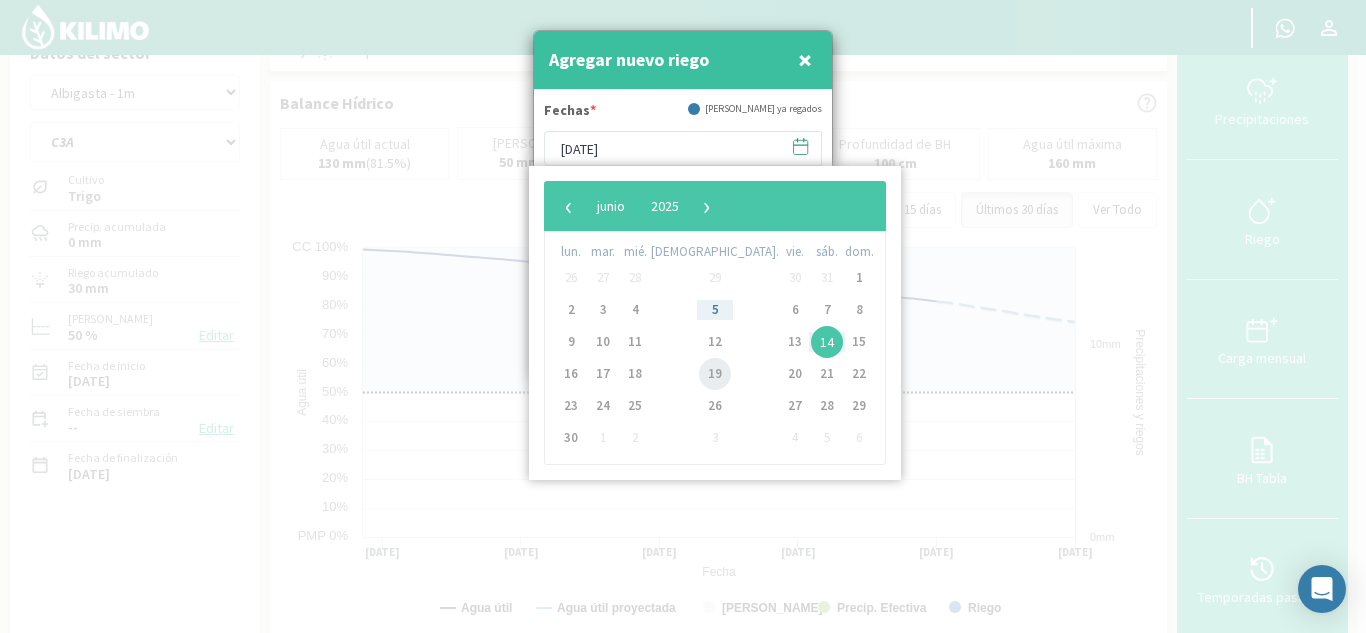 click on "19" 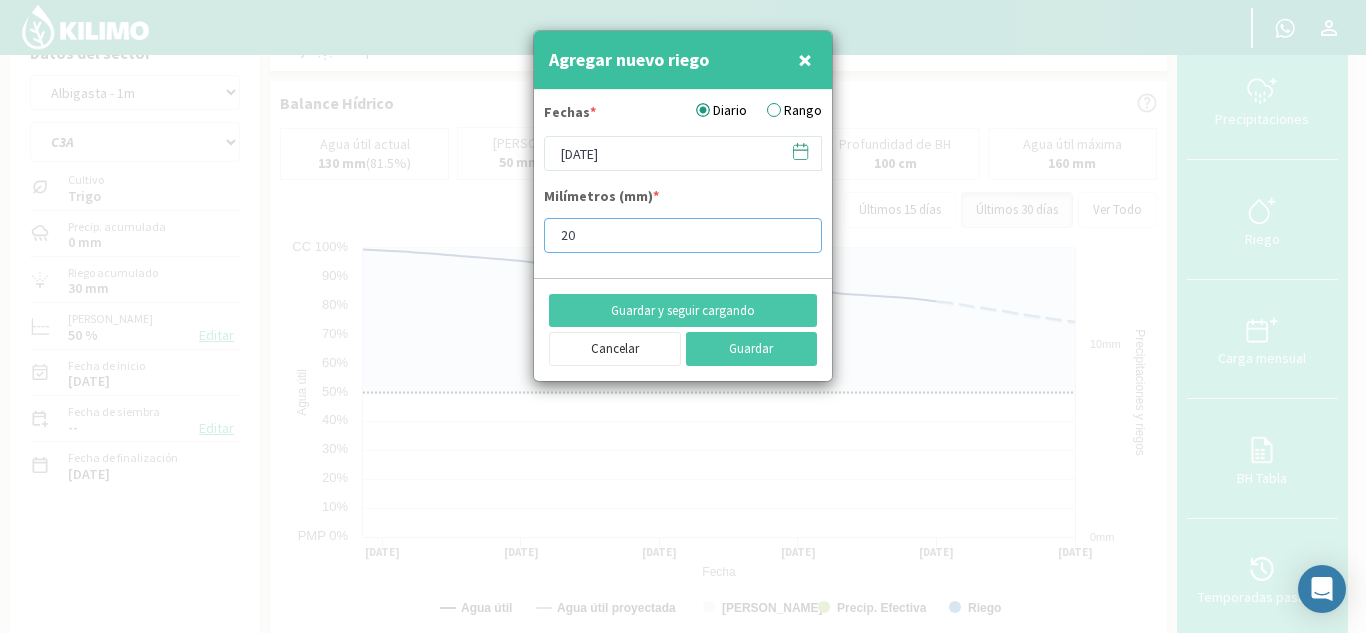 click on "20" at bounding box center (683, 235) 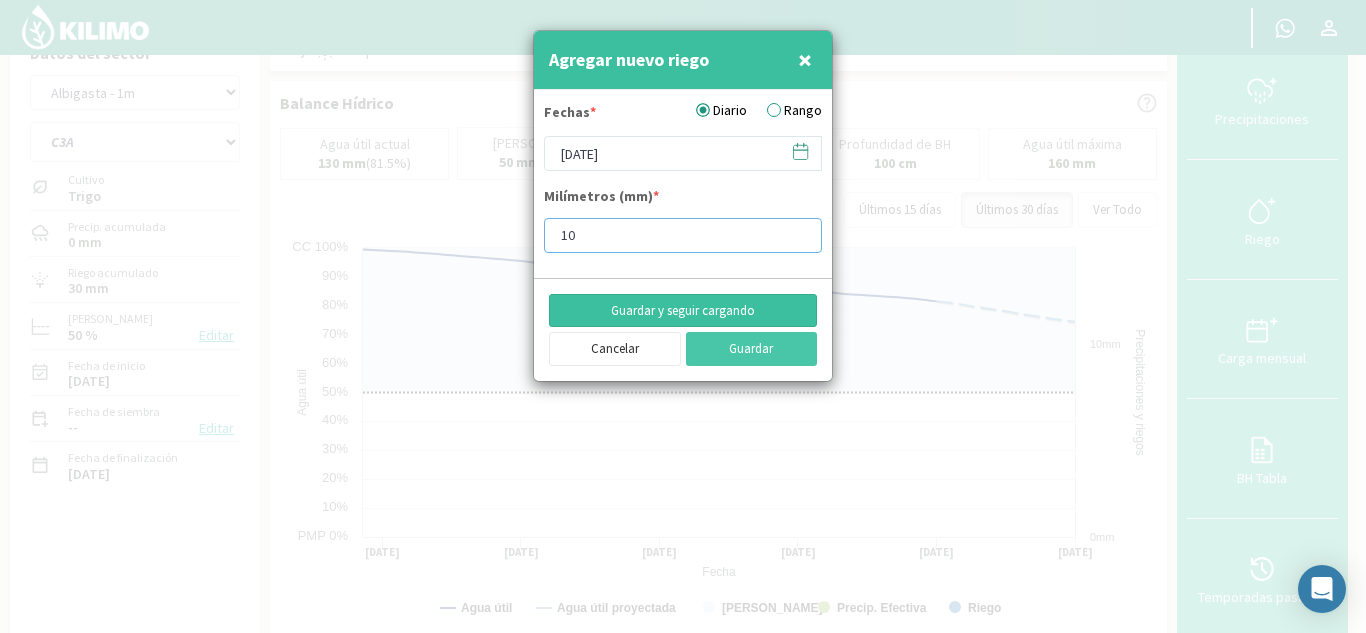 type on "10" 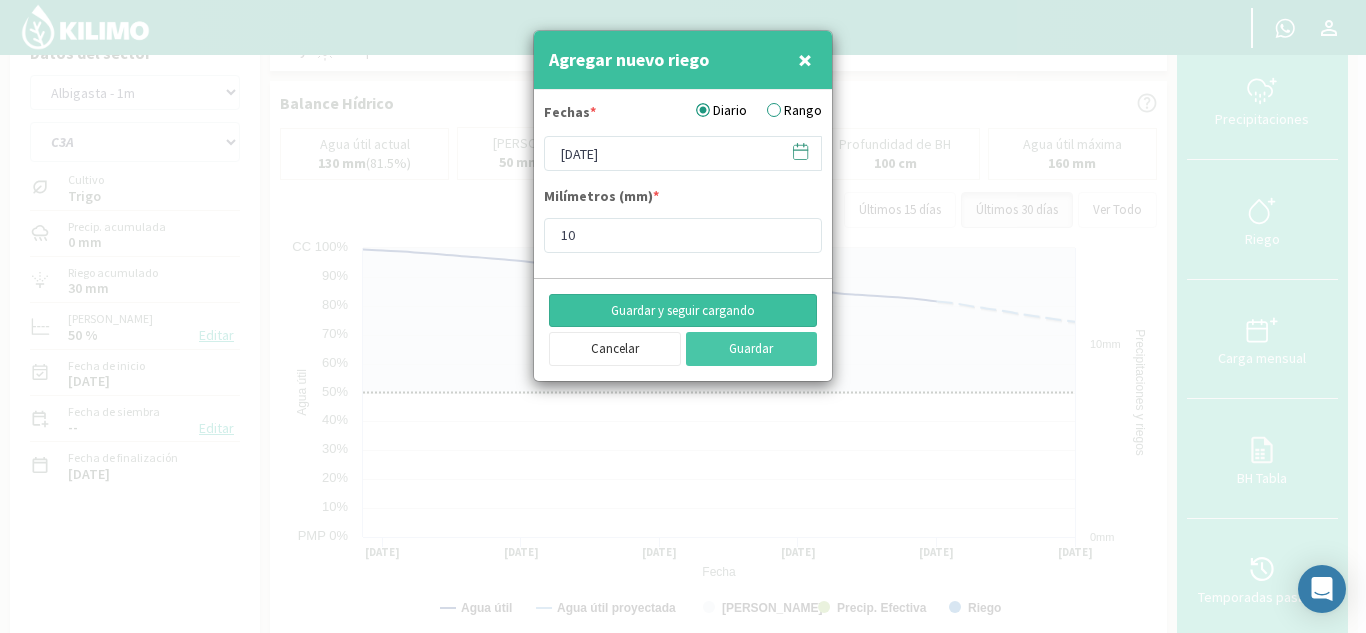 click on "Guardar y seguir cargando" at bounding box center (683, 311) 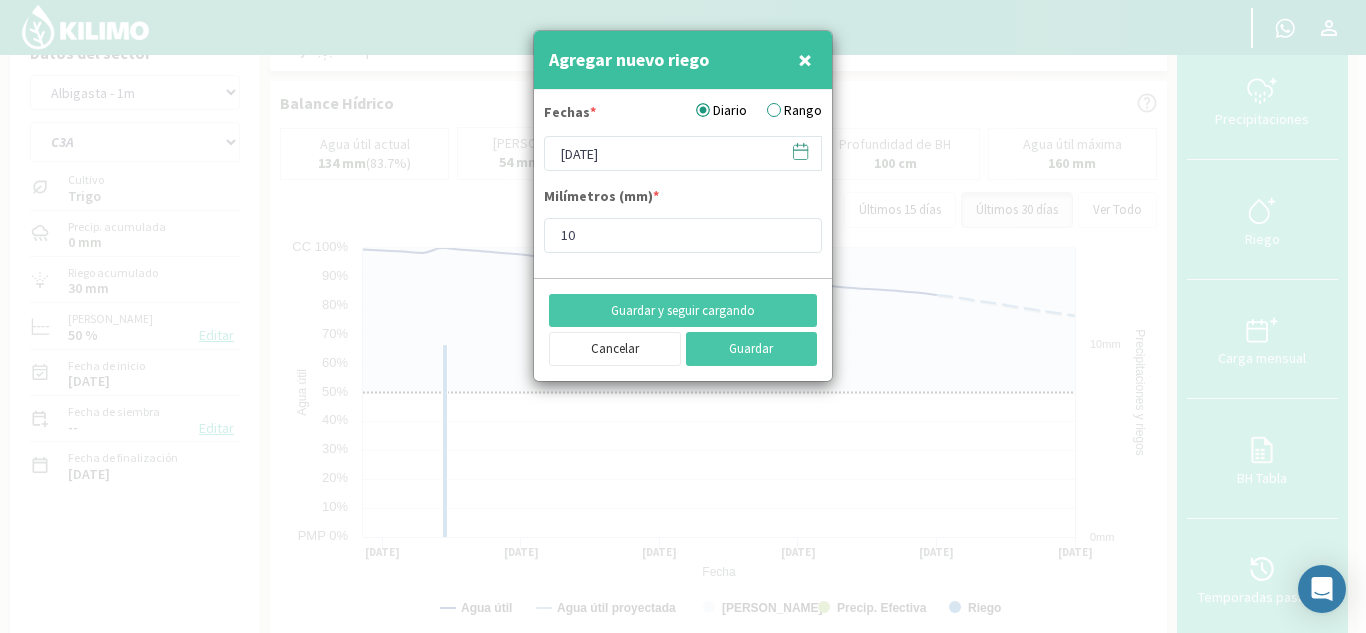click 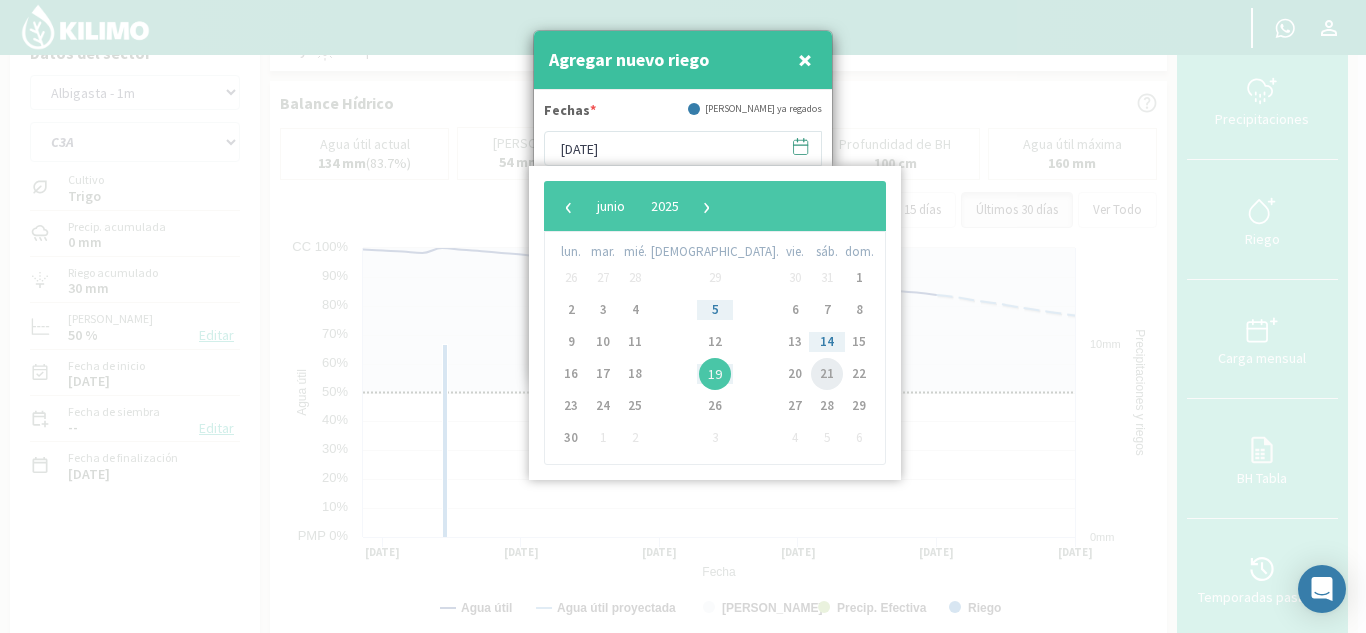 click on "21" 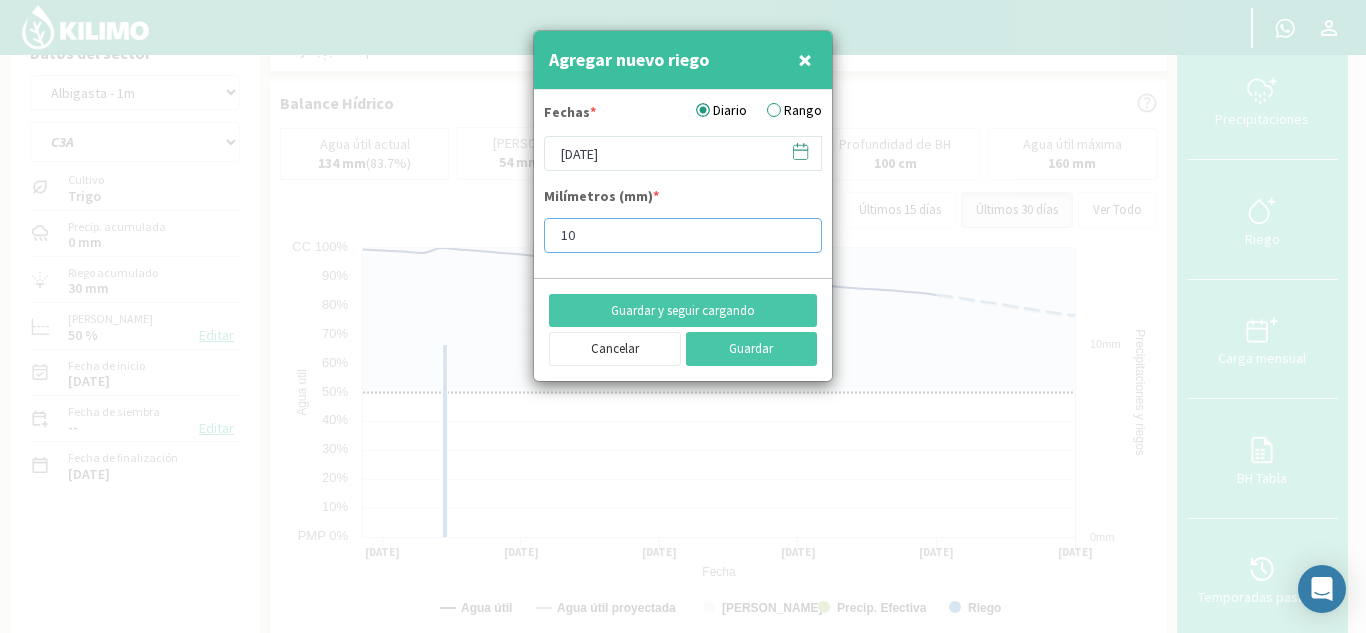 click on "10" at bounding box center (683, 235) 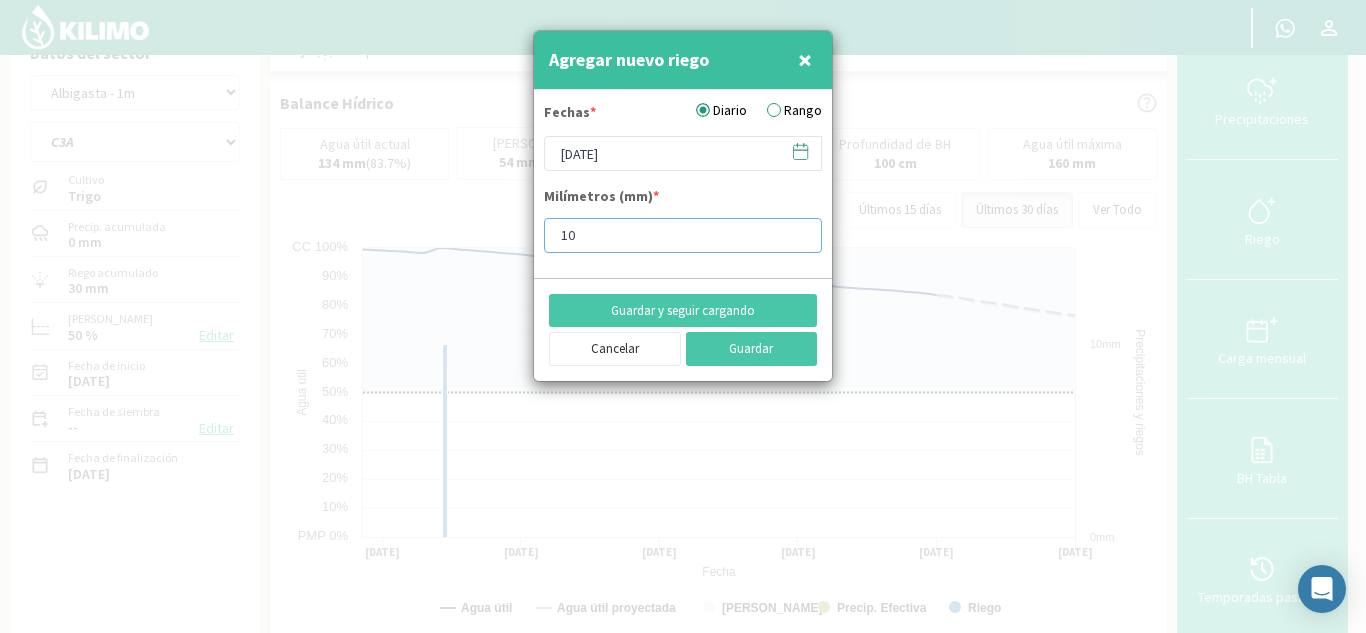 type on "1" 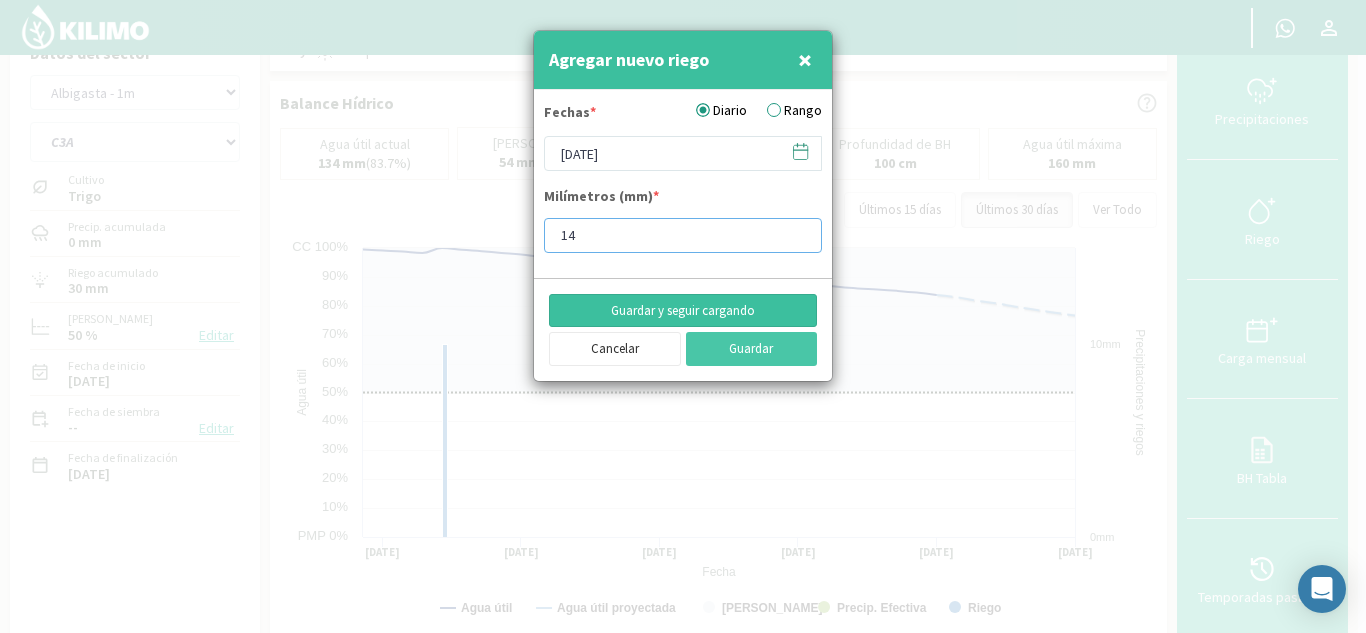 type on "14" 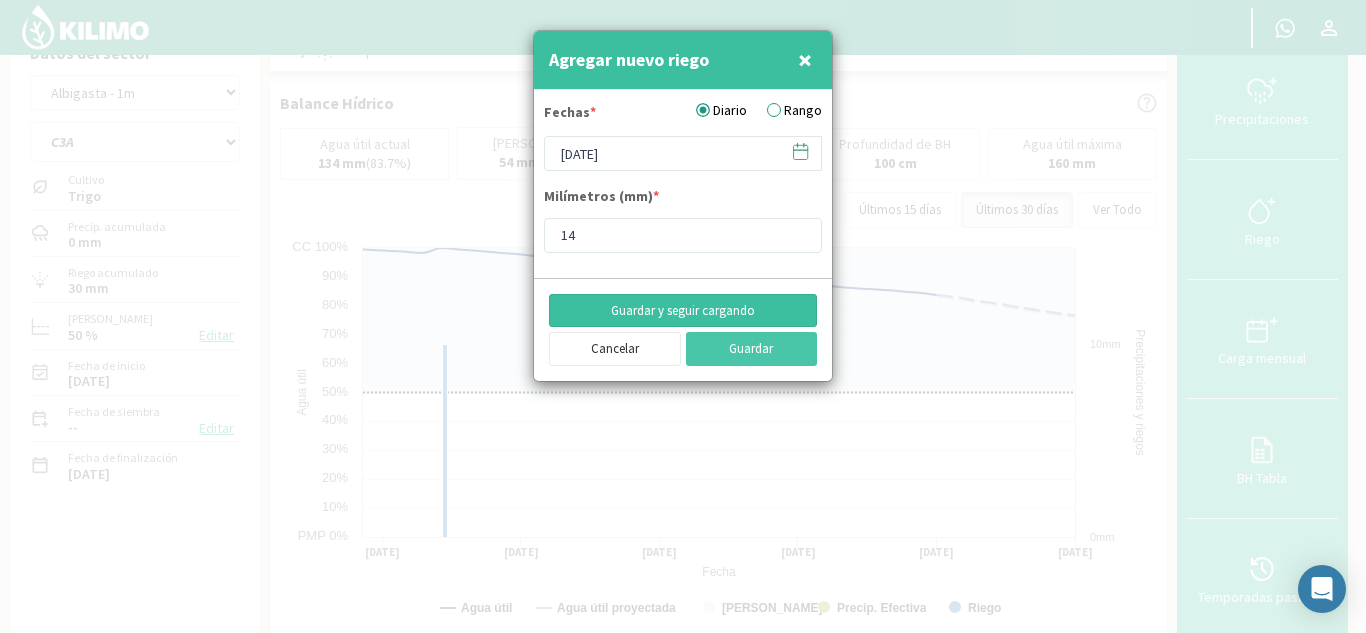 click on "Guardar y seguir cargando" at bounding box center [683, 311] 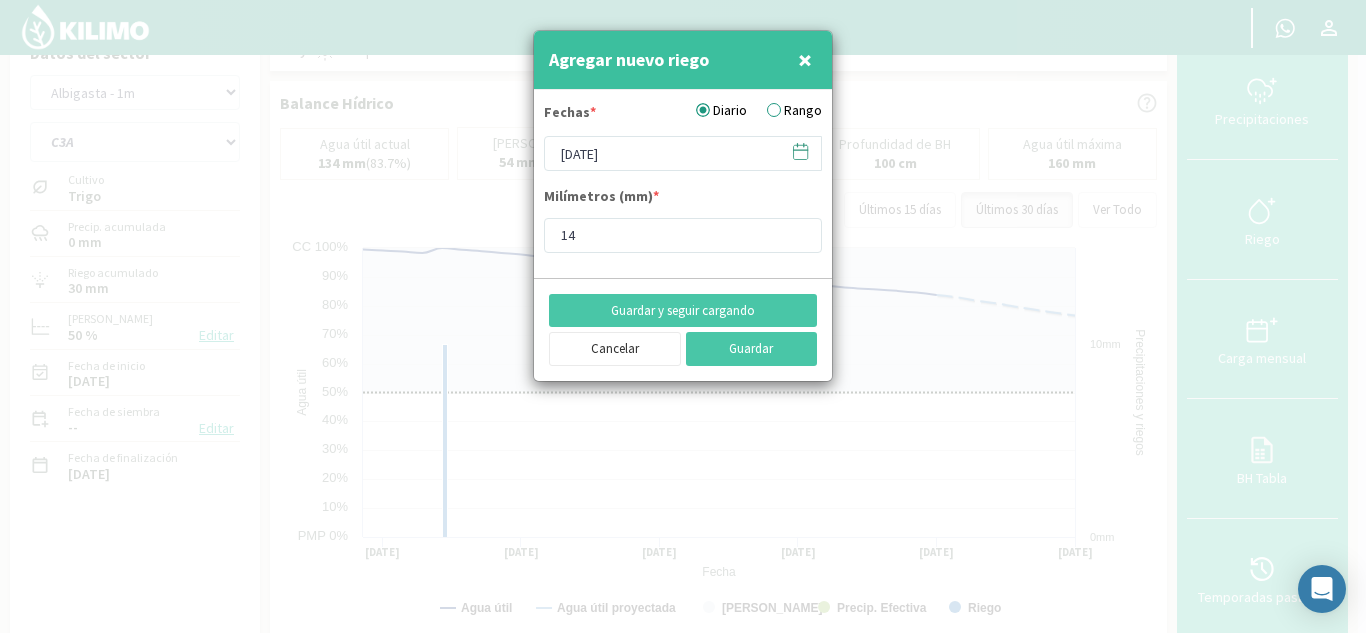 click 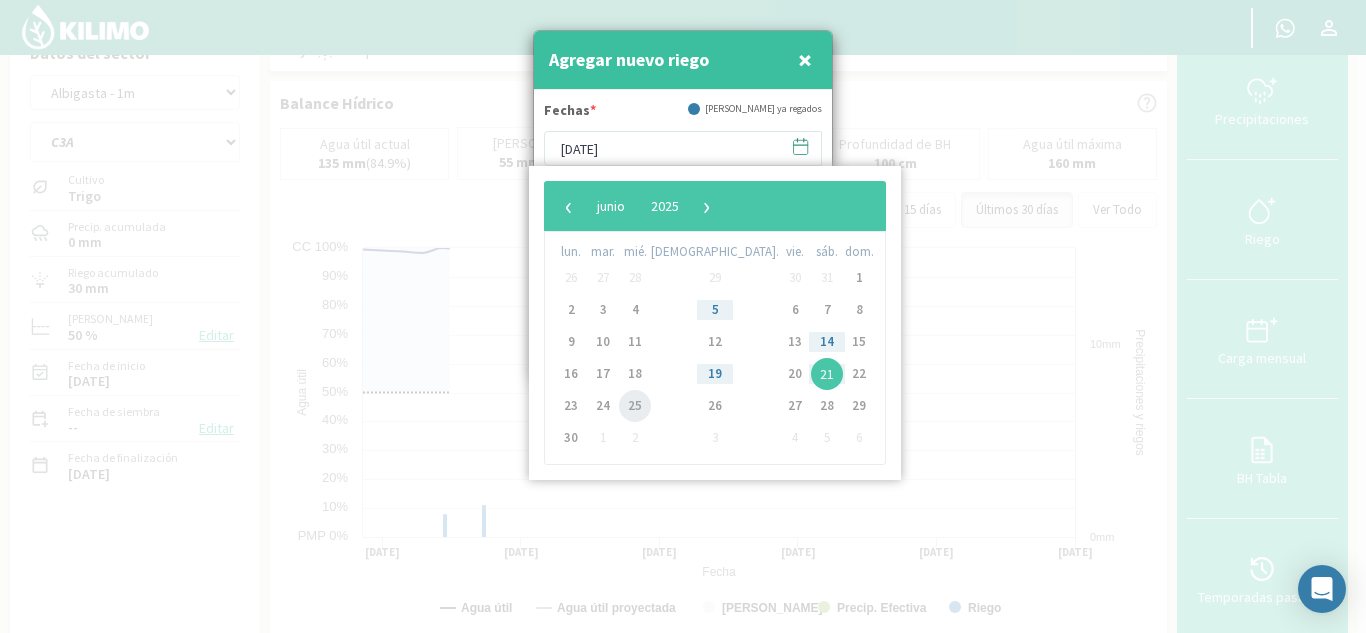 click on "25" 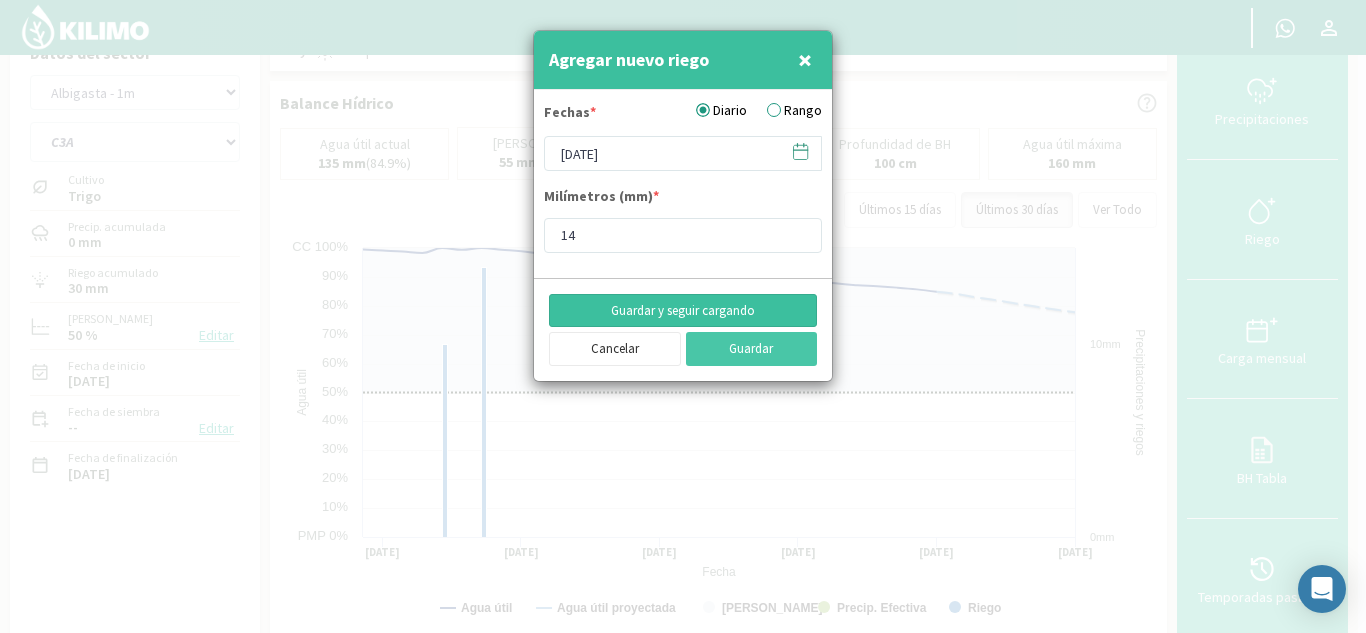 click on "Guardar y seguir cargando" at bounding box center [683, 311] 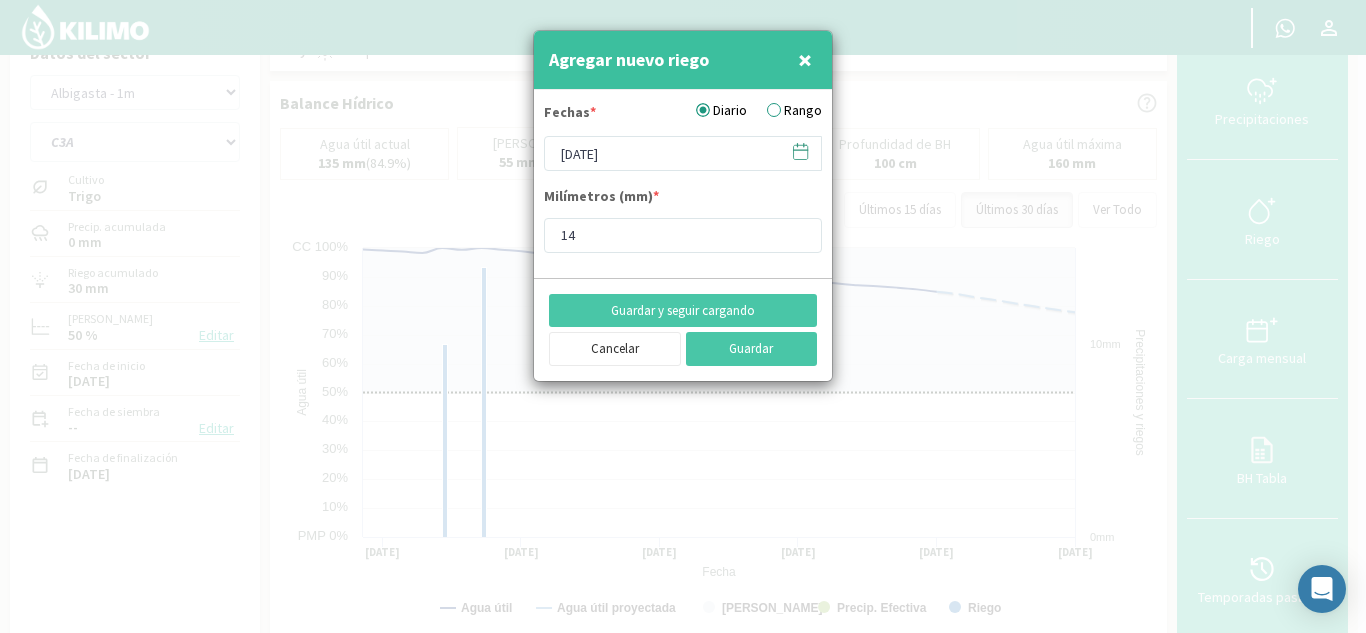 click 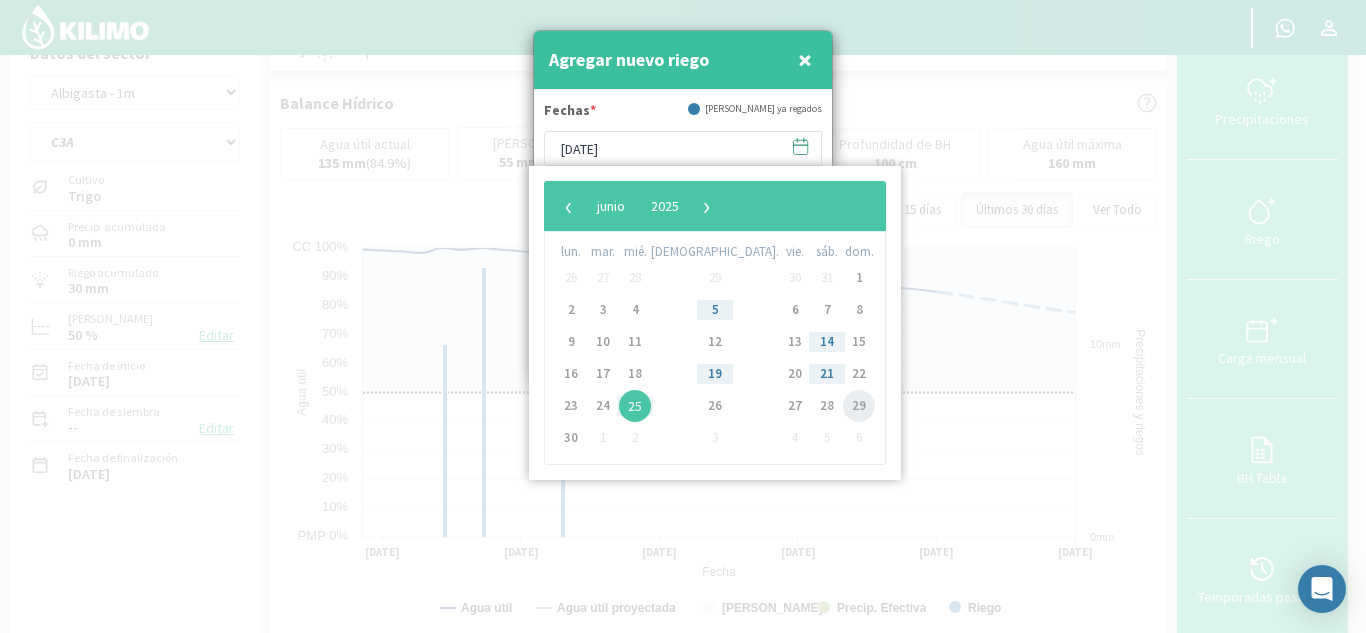 click on "29" 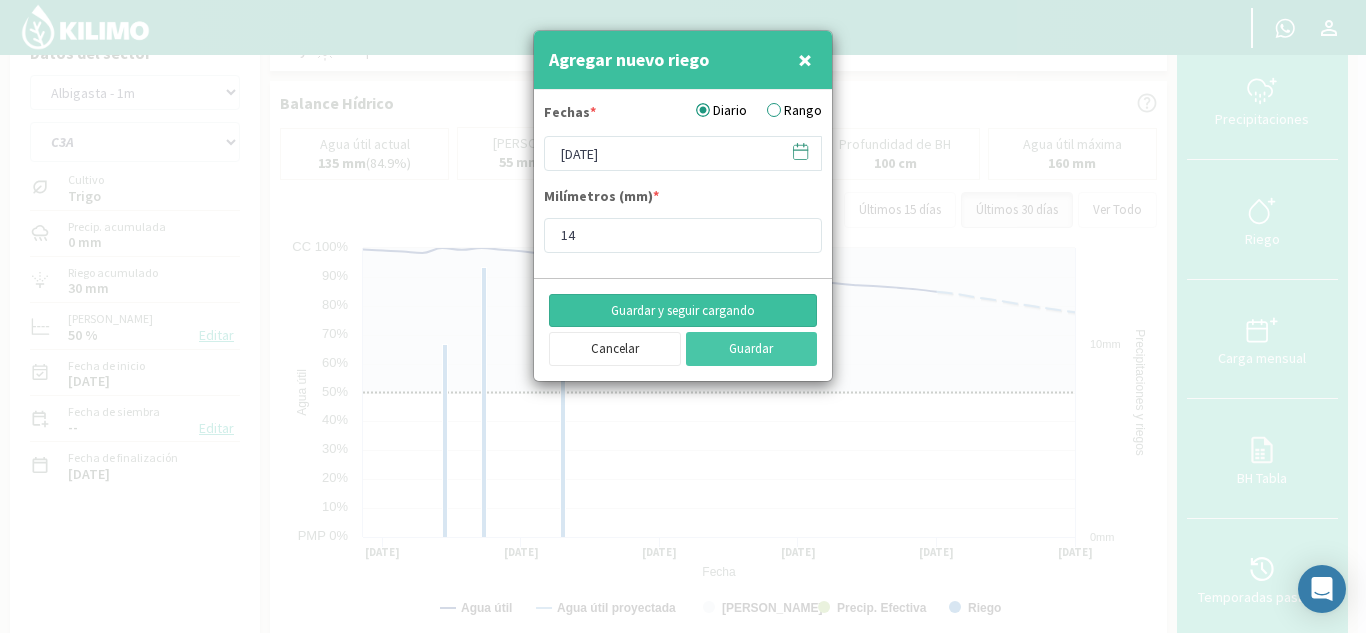 click on "Guardar y seguir cargando" at bounding box center [683, 311] 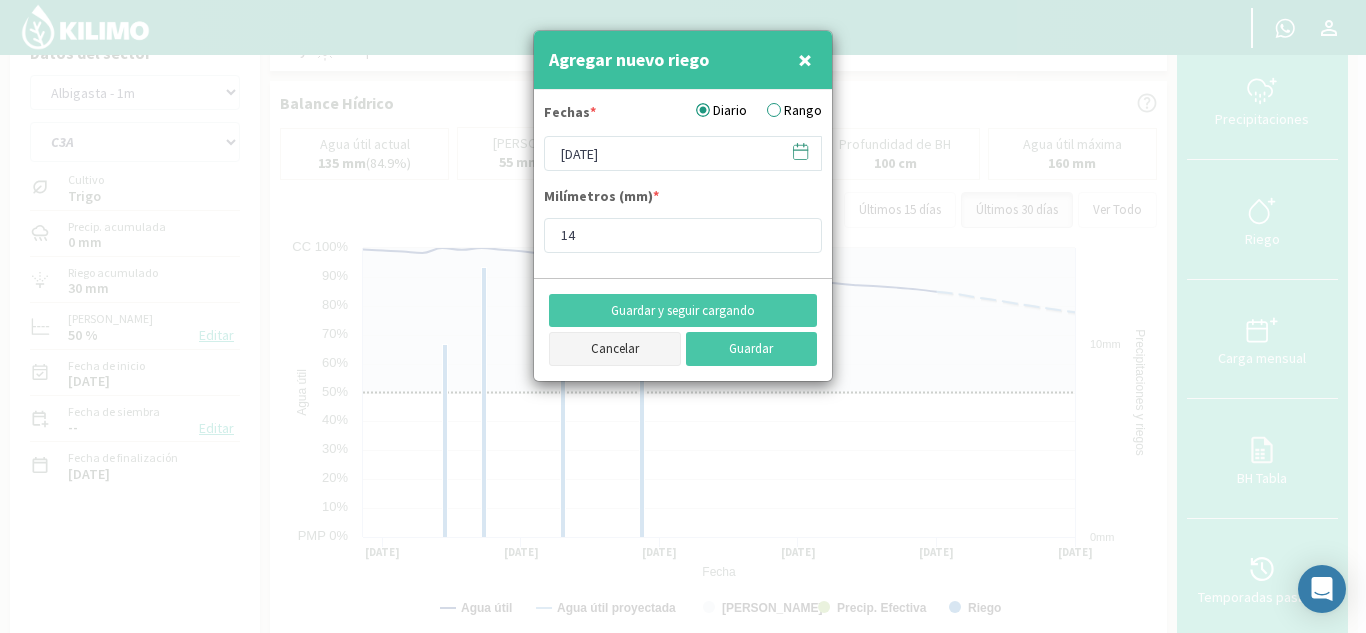 click on "Cancelar" at bounding box center [615, 349] 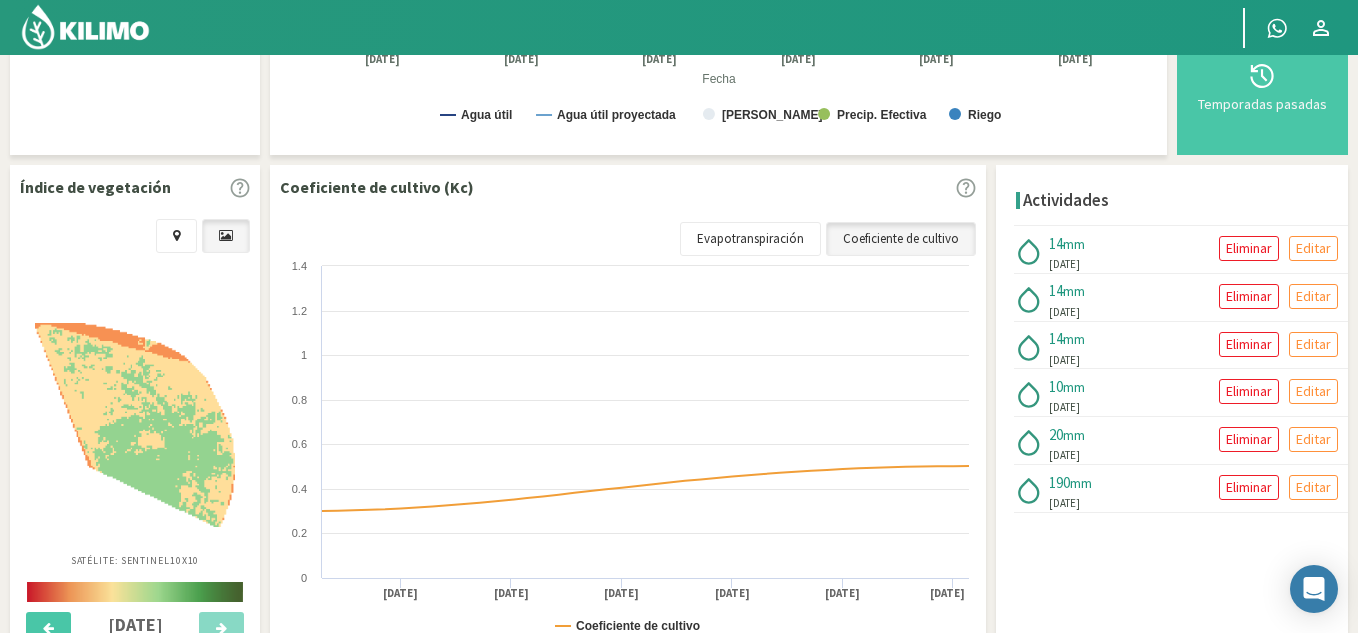 scroll, scrollTop: 523, scrollLeft: 0, axis: vertical 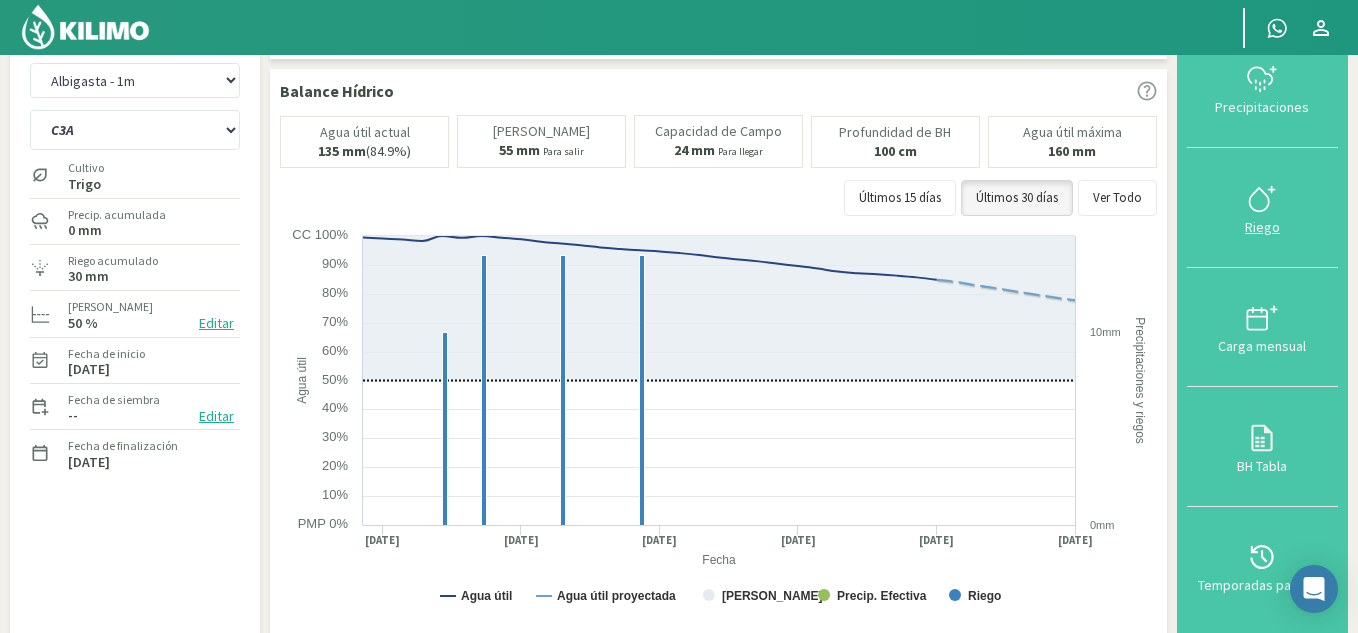 click 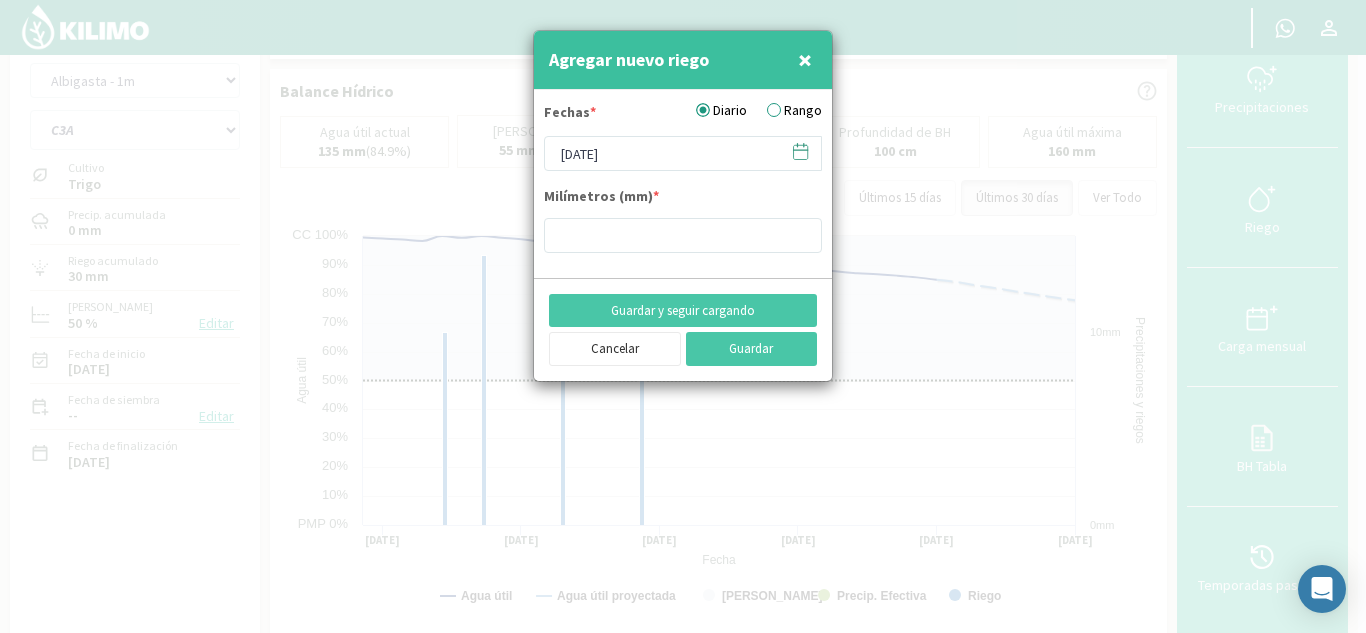 type on "14" 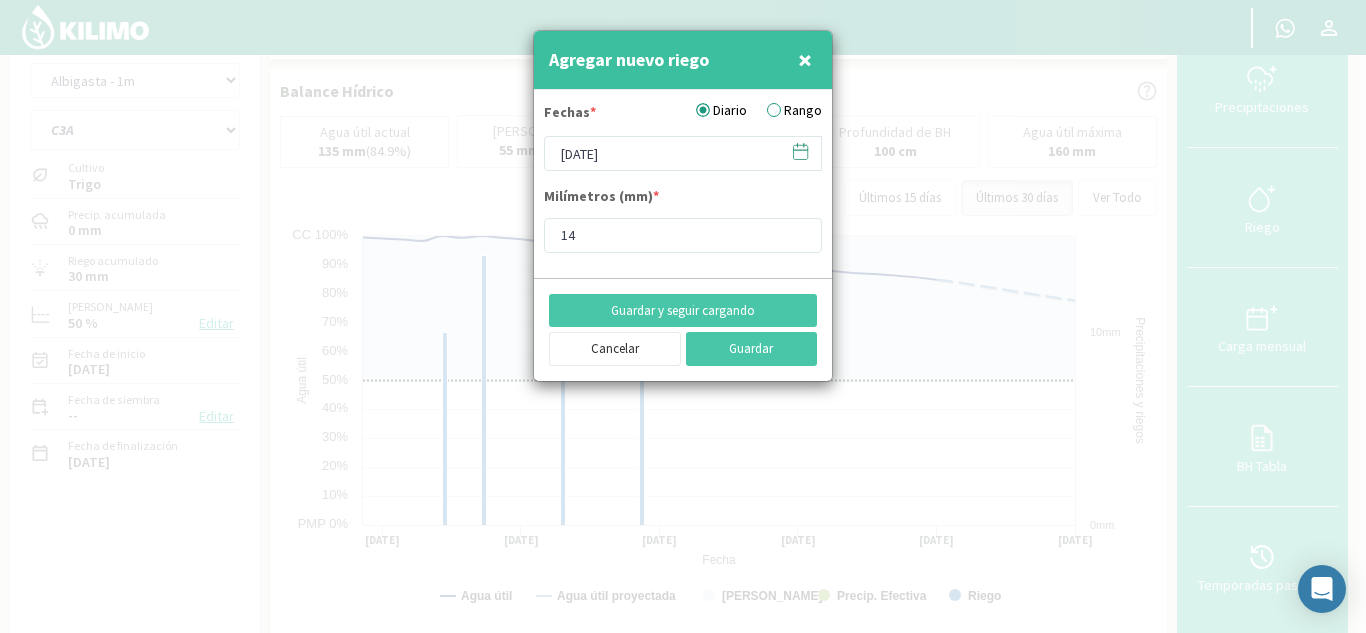 click 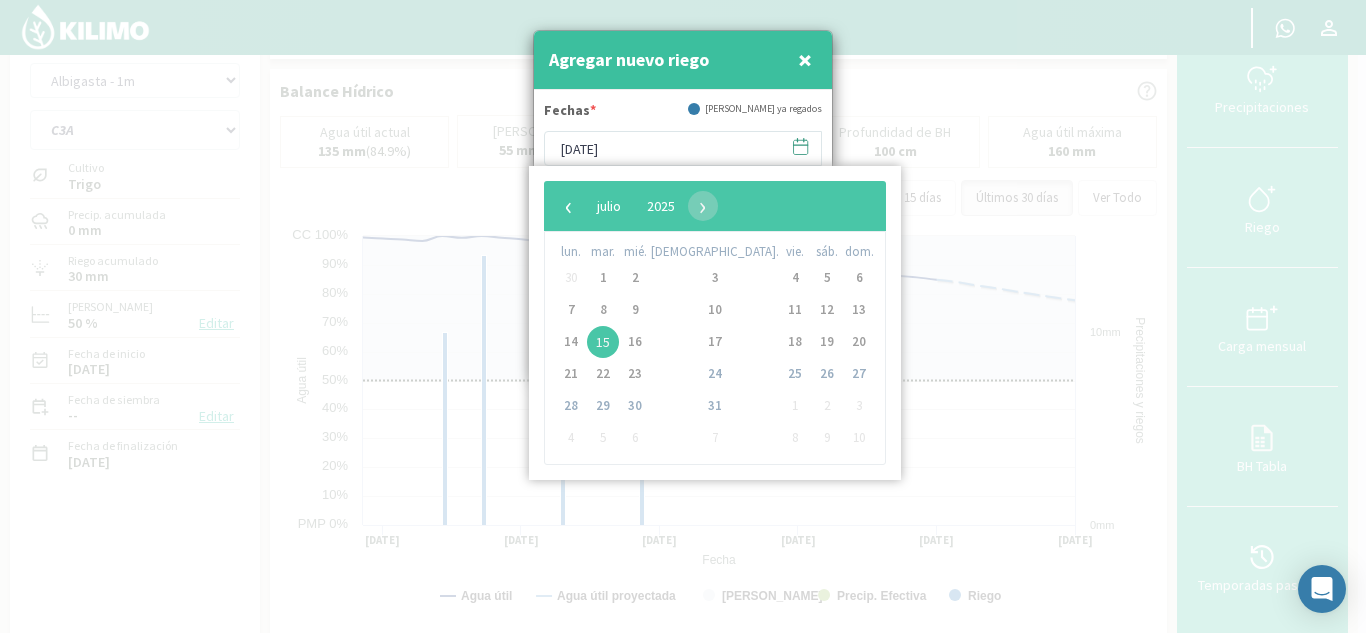 click on "30" 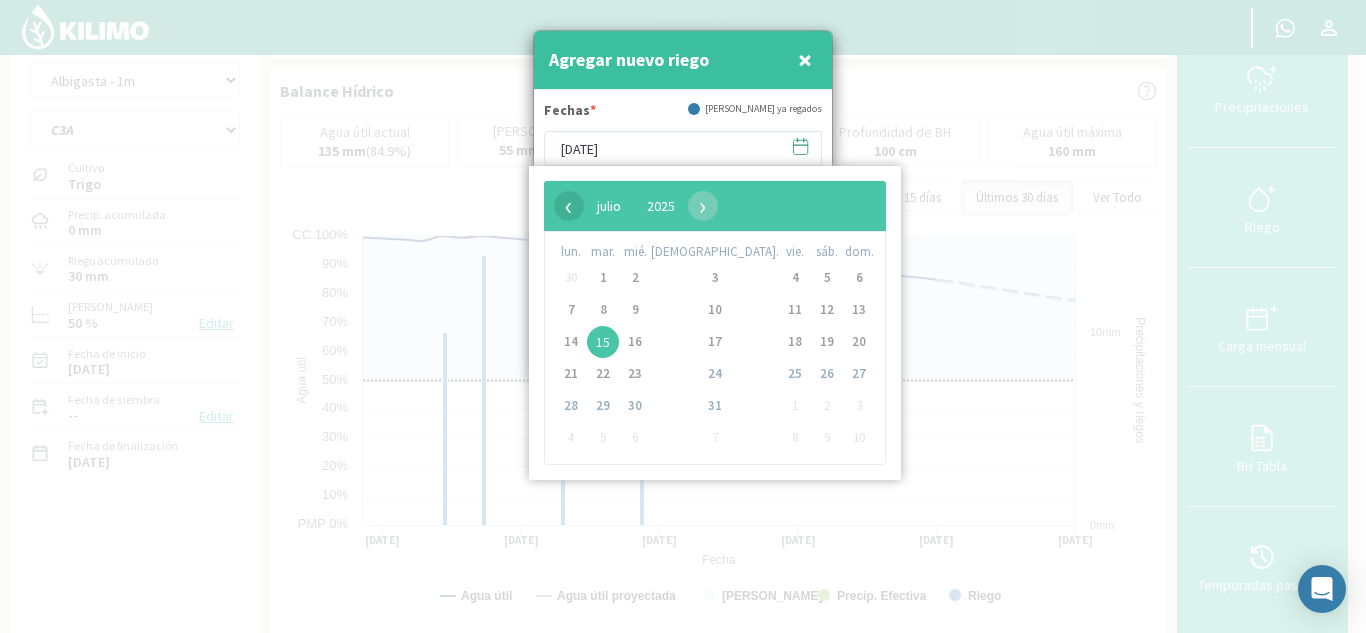 click on "‹" 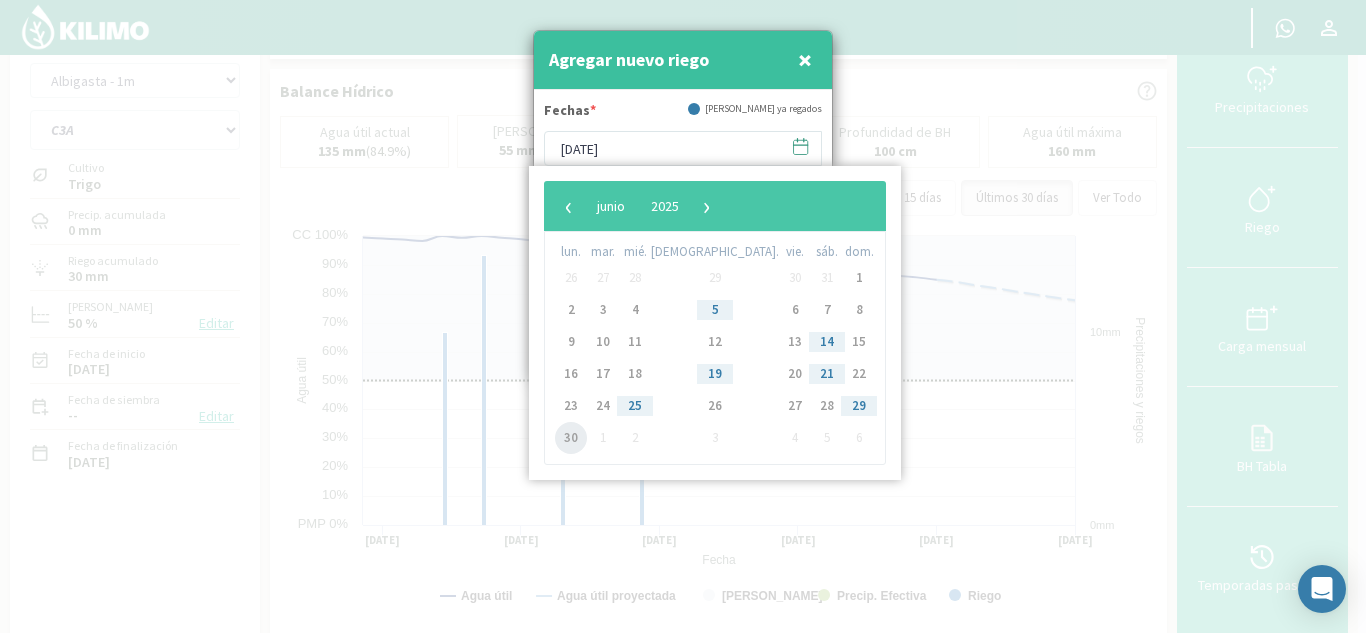 click on "30" 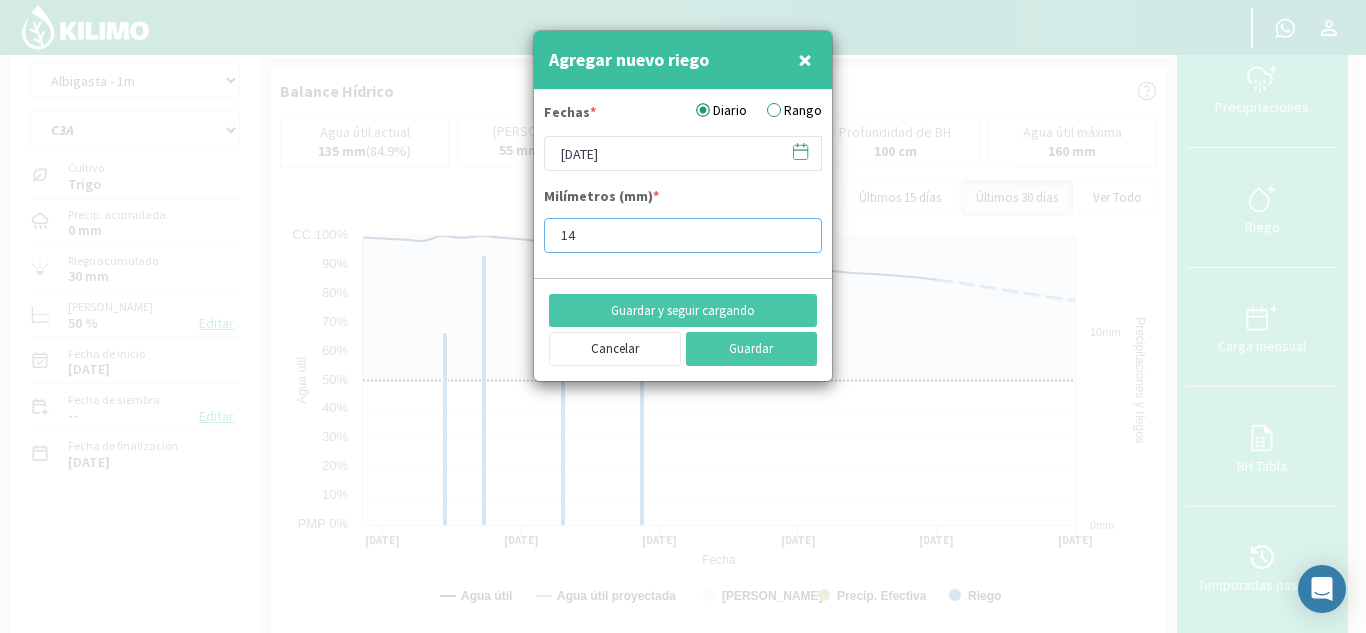 click on "14" at bounding box center [683, 235] 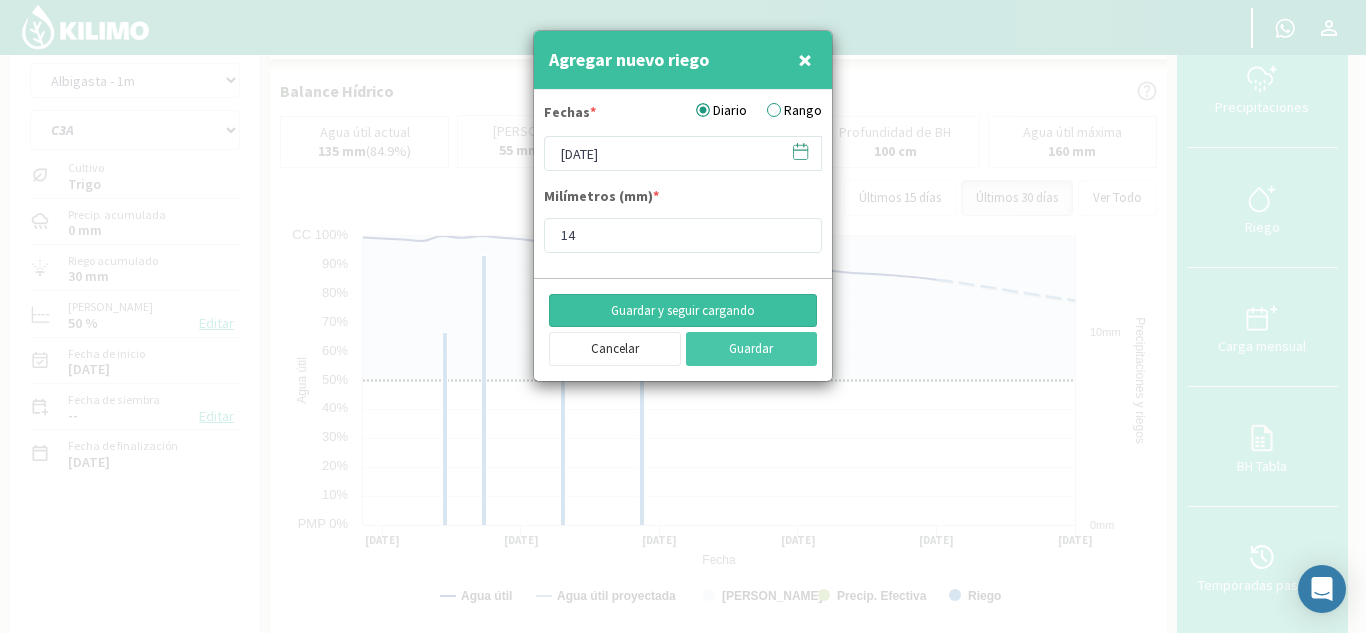click on "Guardar y seguir cargando" at bounding box center (683, 311) 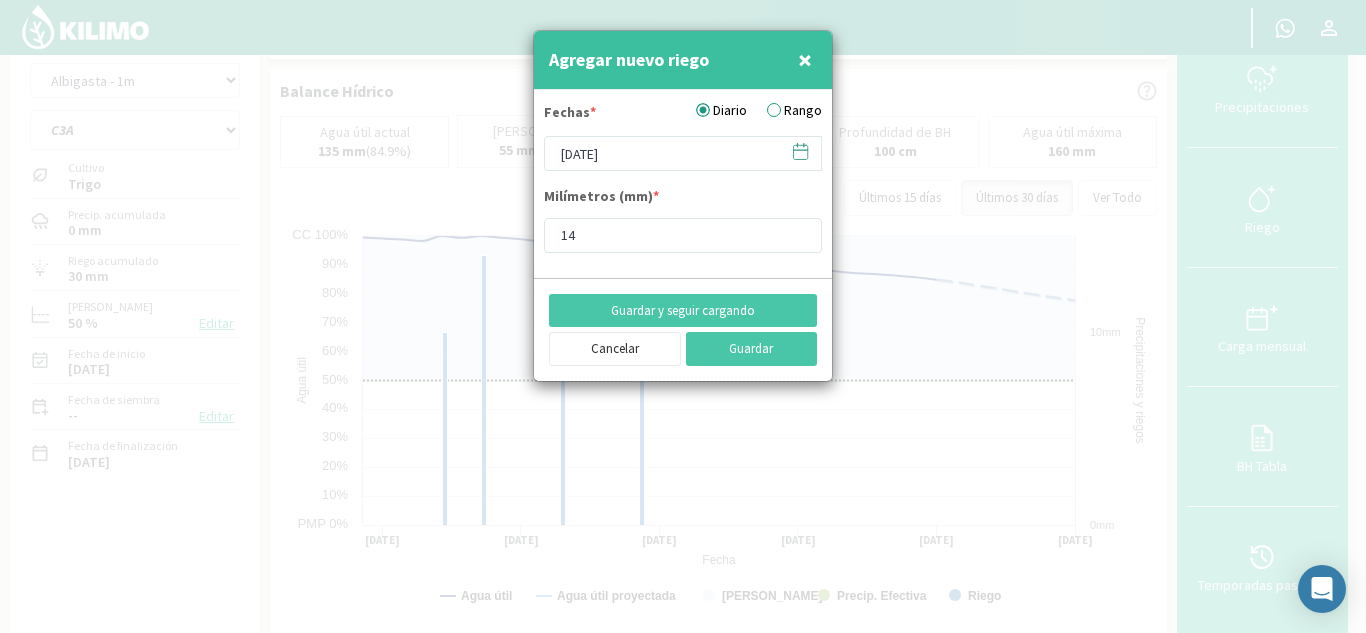 click 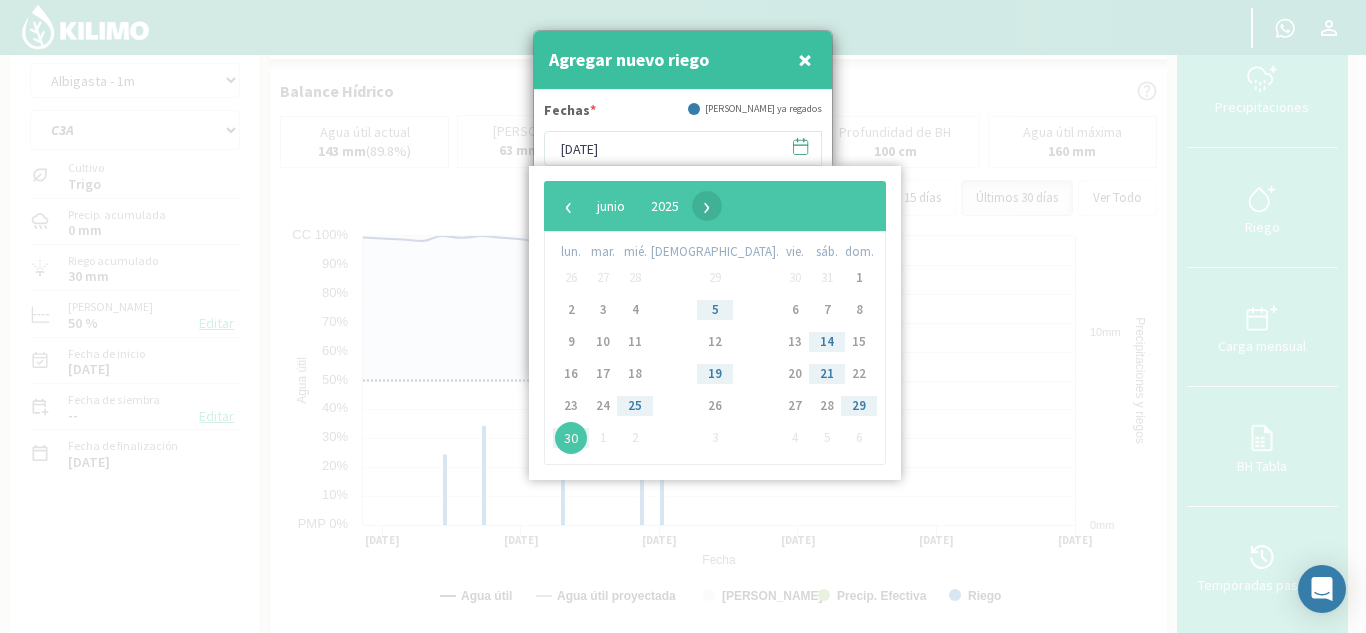 click on "›" 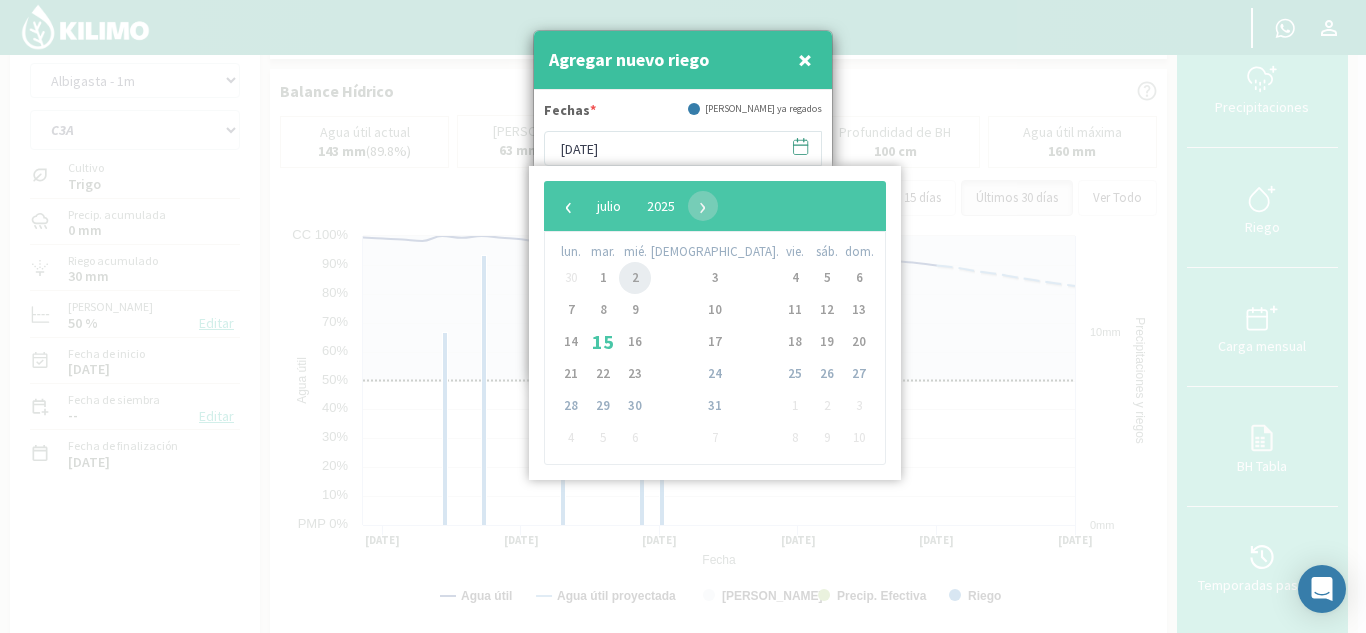 click on "2" 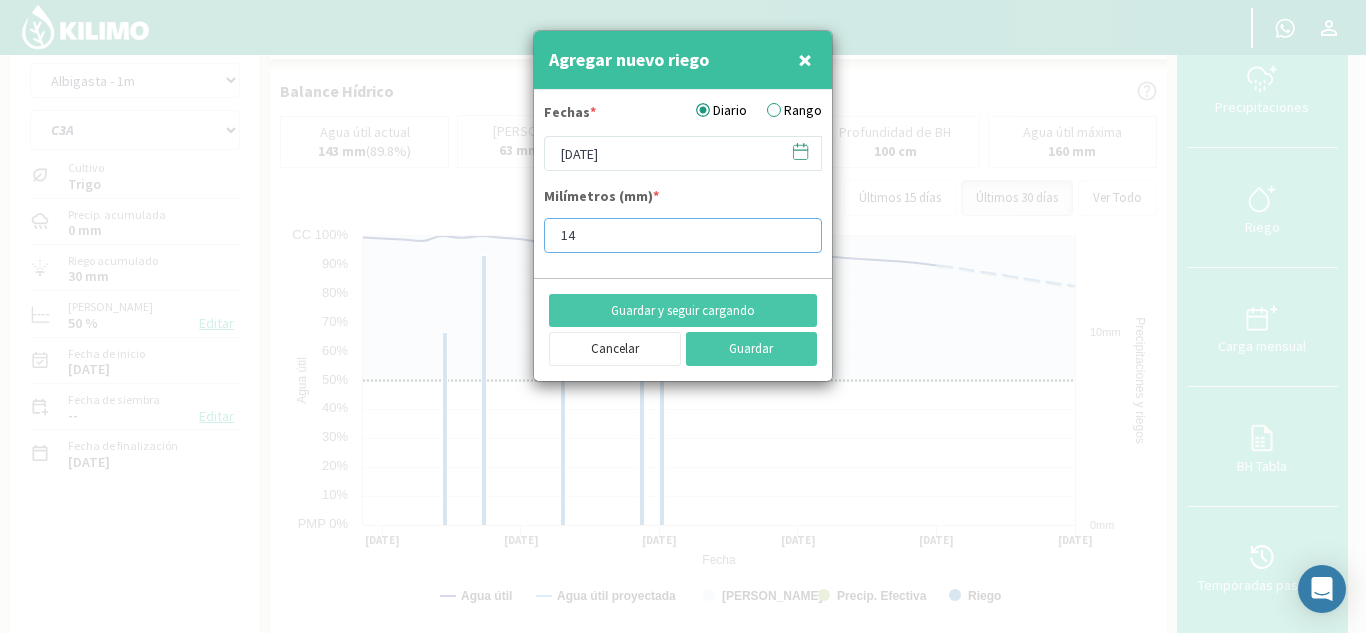 click on "14" at bounding box center (683, 235) 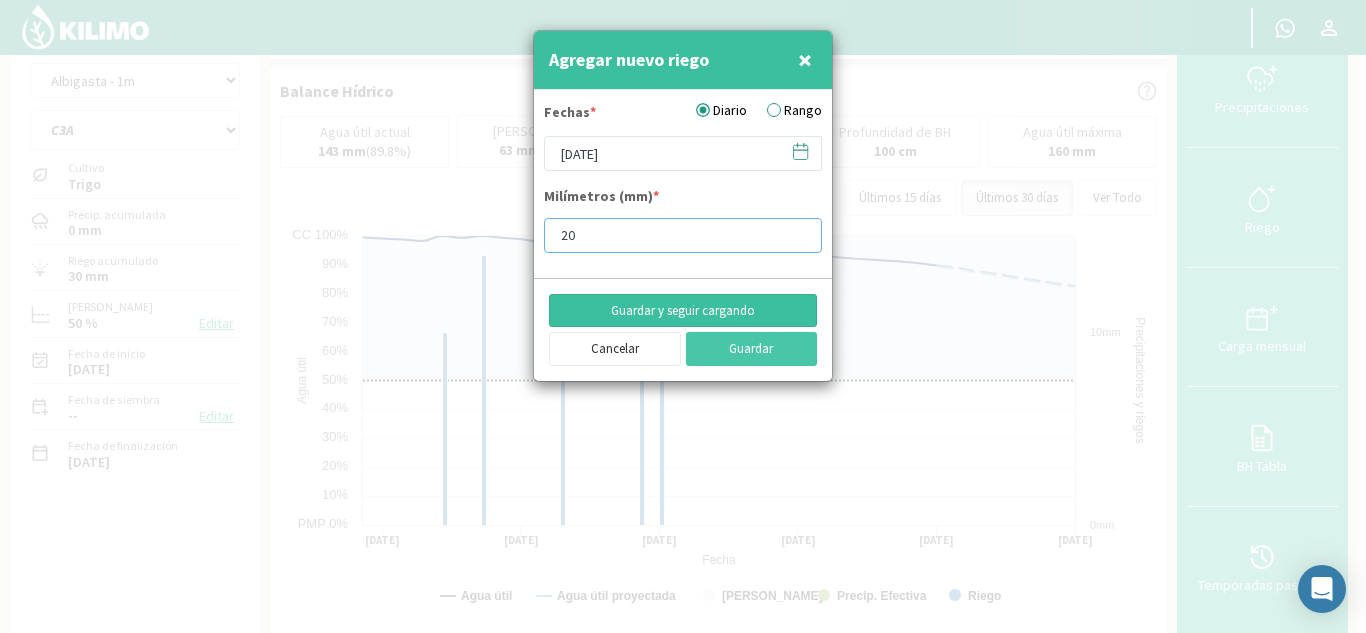 type on "20" 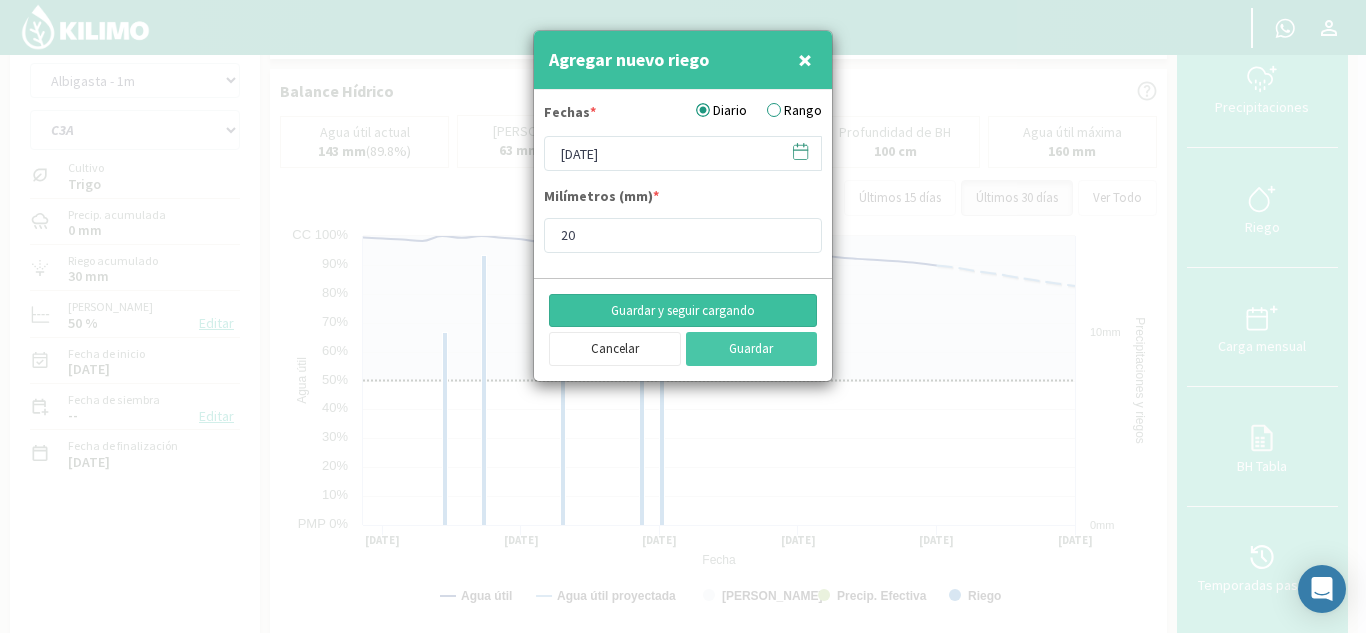click on "Guardar y seguir cargando" at bounding box center (683, 311) 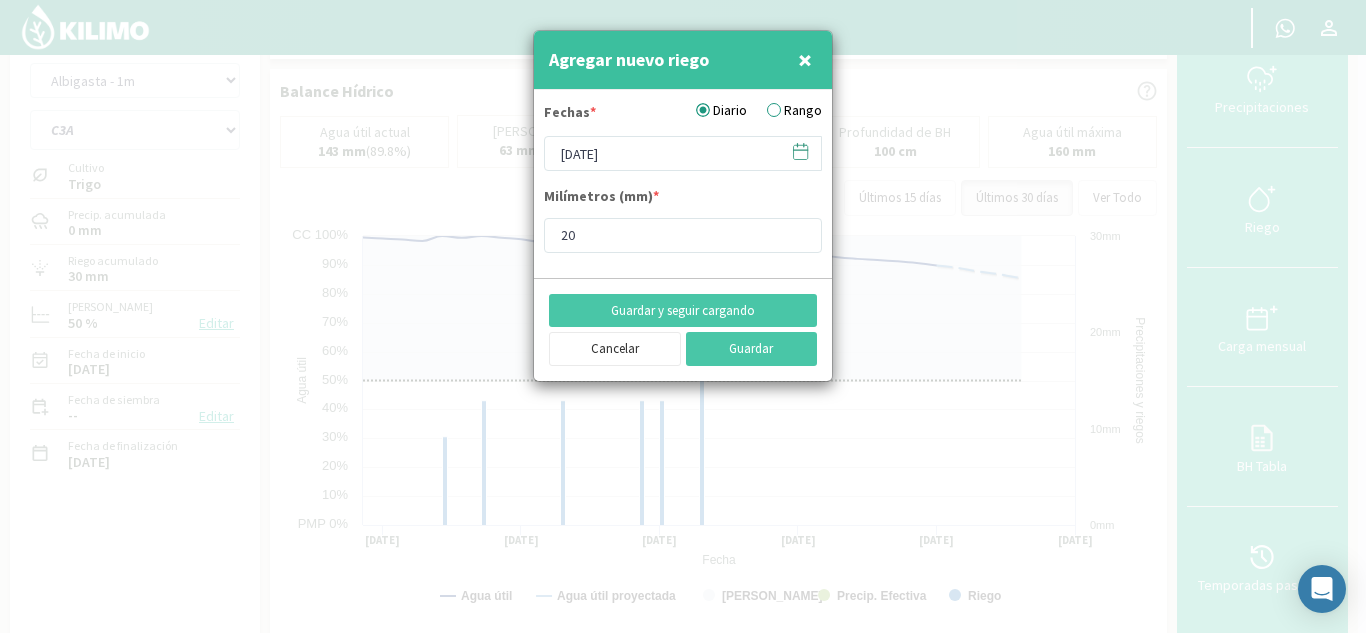 click 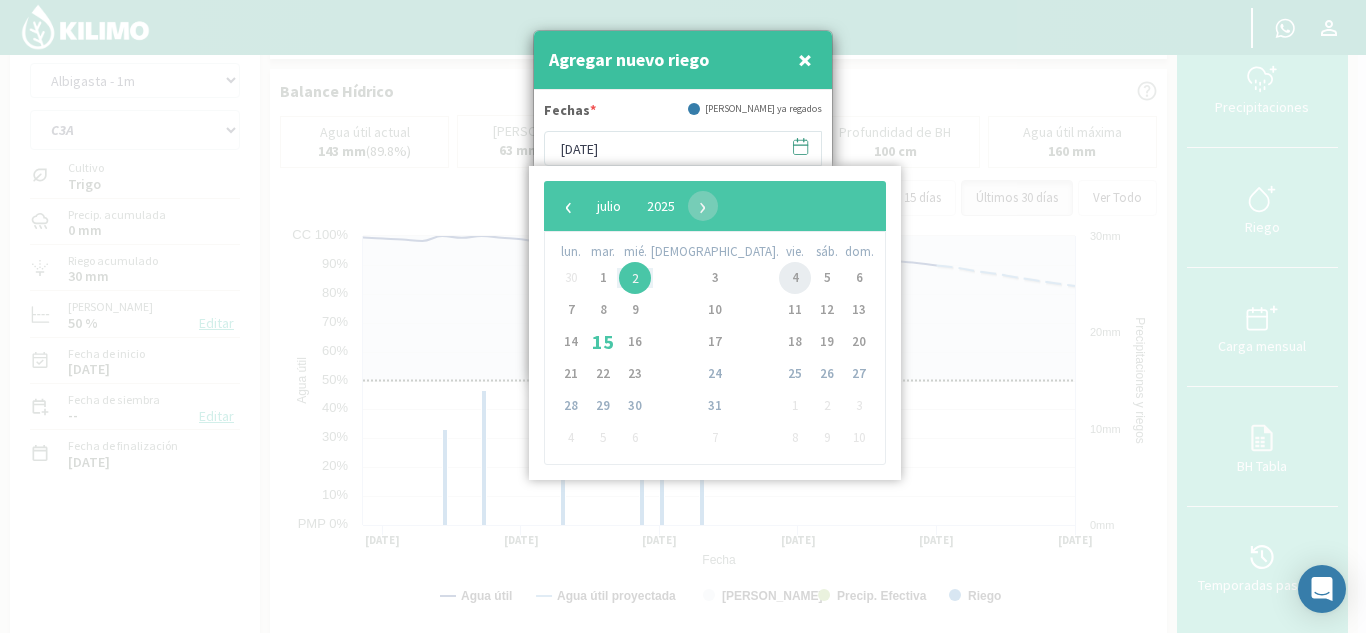 click on "4" 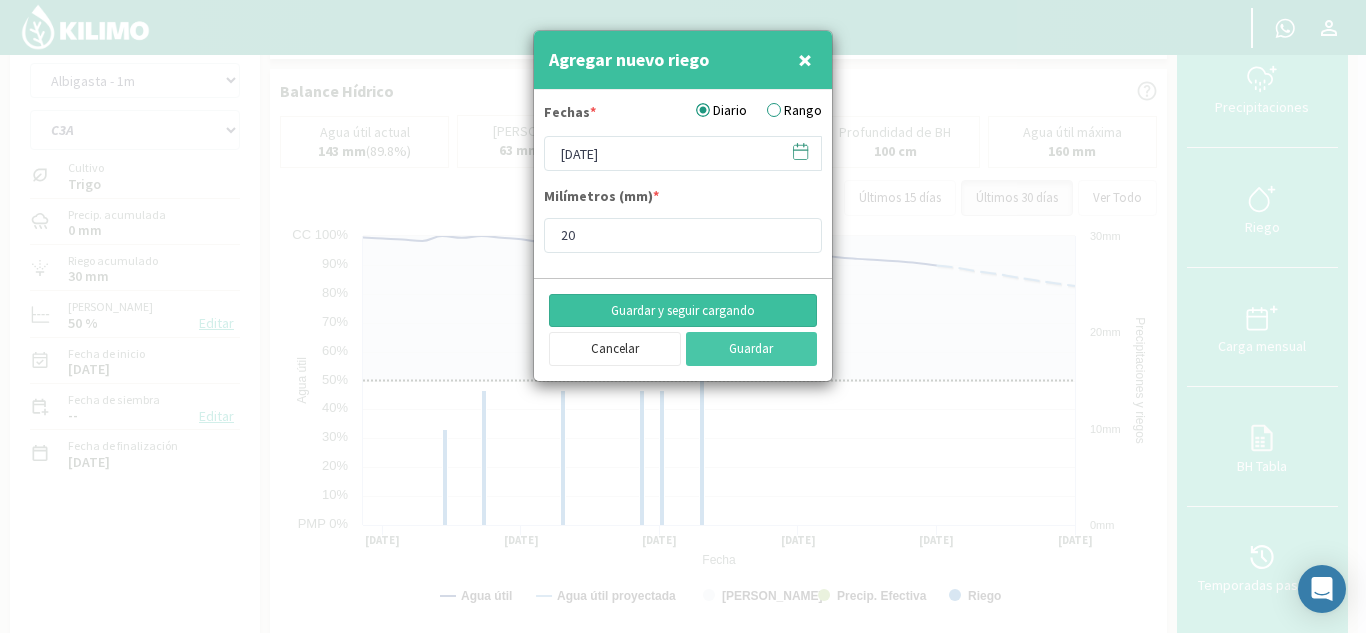 click on "Guardar y seguir cargando" at bounding box center (683, 311) 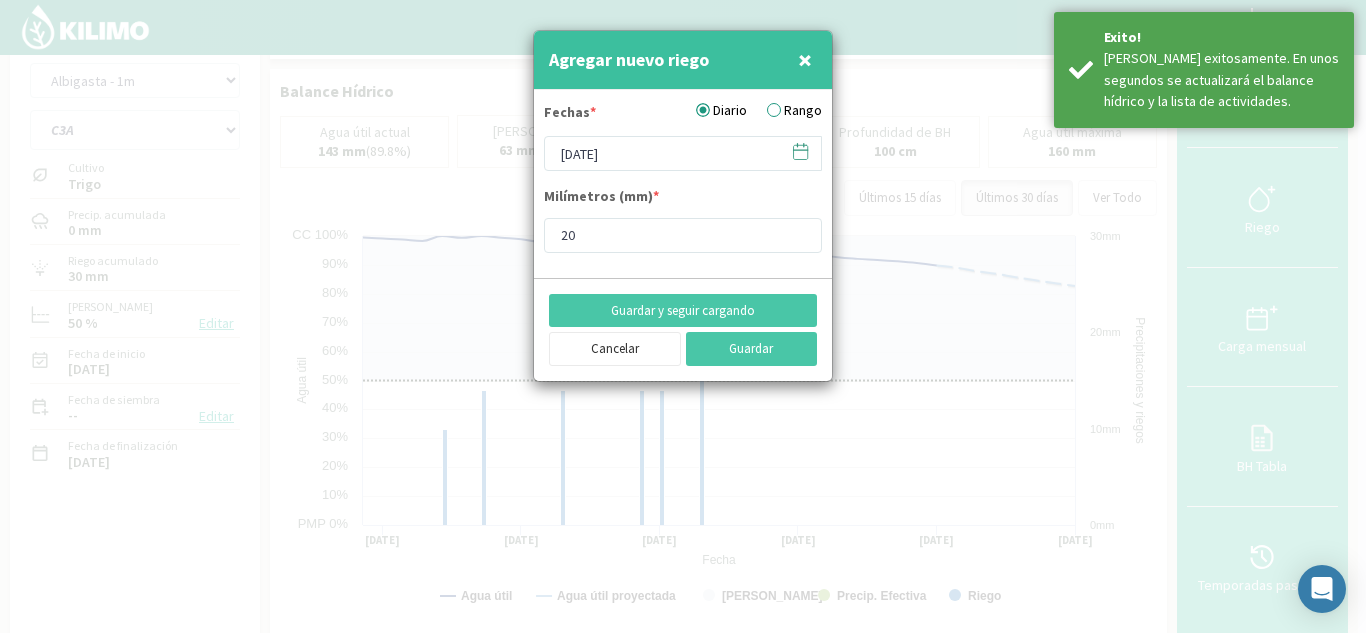 click 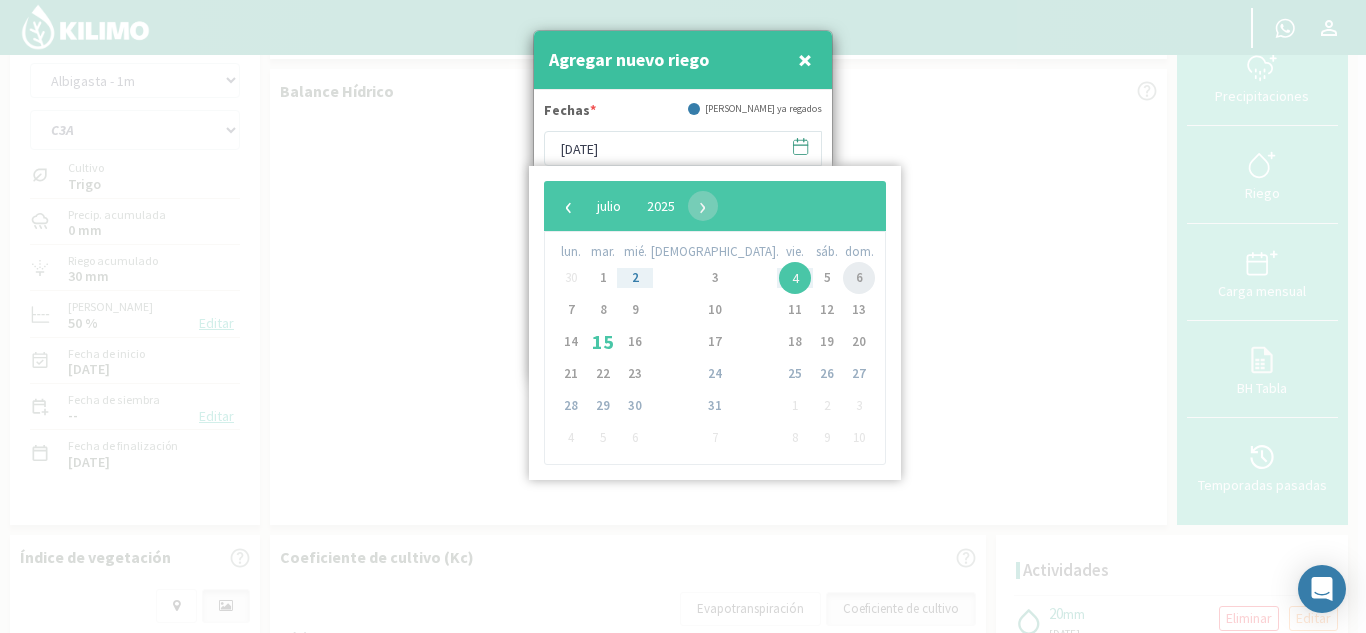 click on "6" 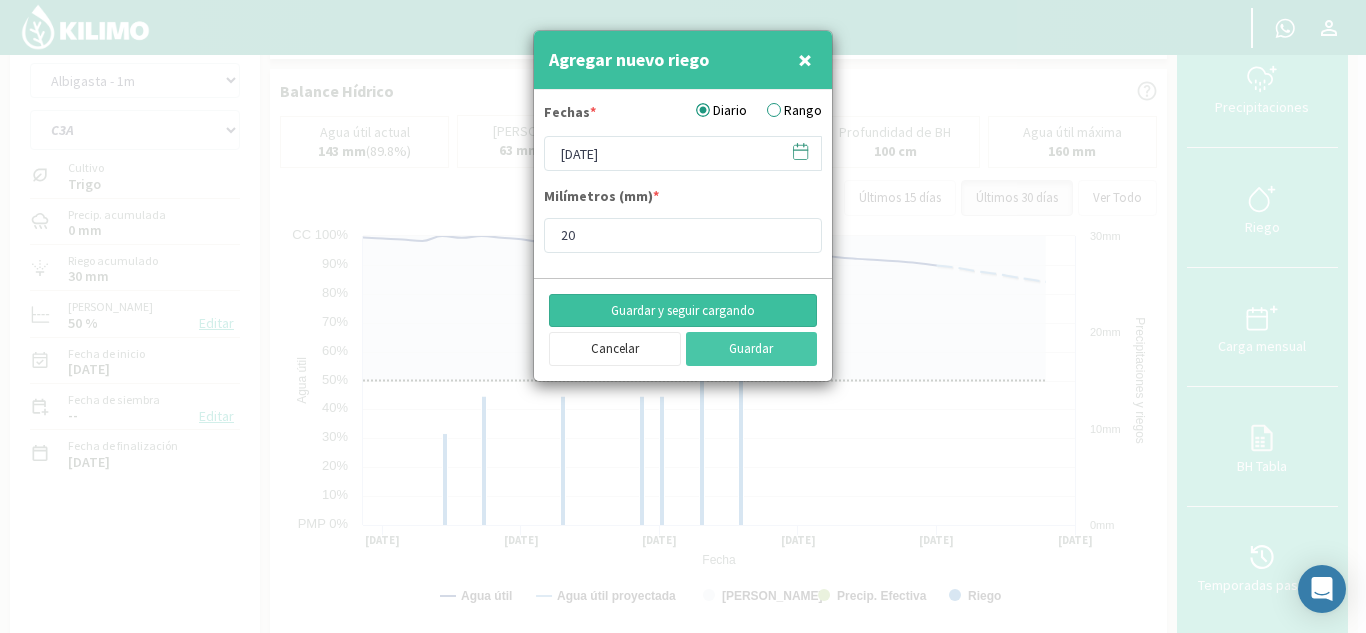 click on "Guardar y seguir cargando" at bounding box center (683, 311) 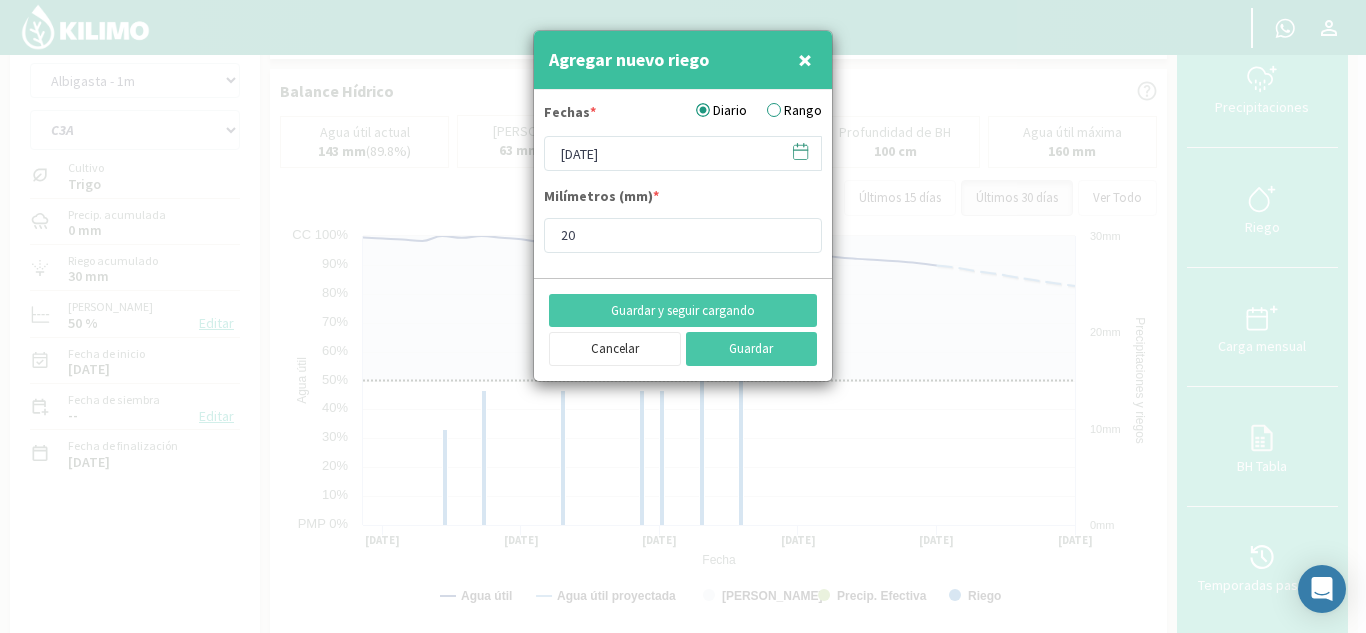 click 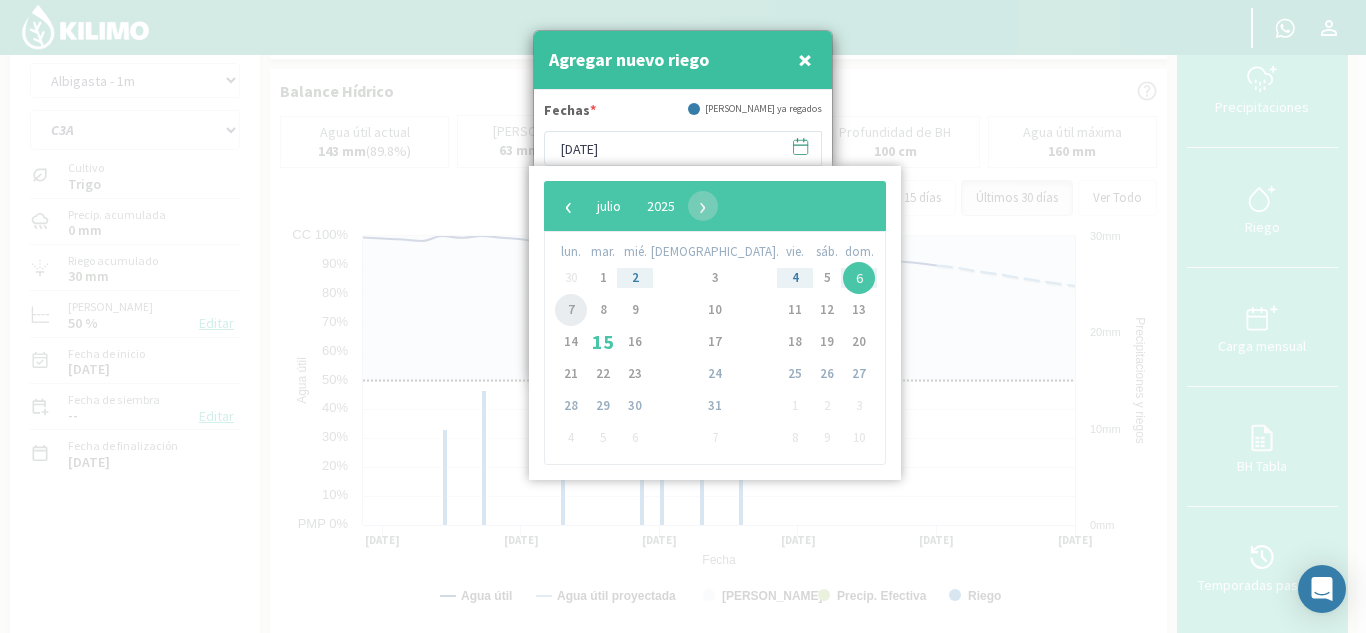 click on "7" 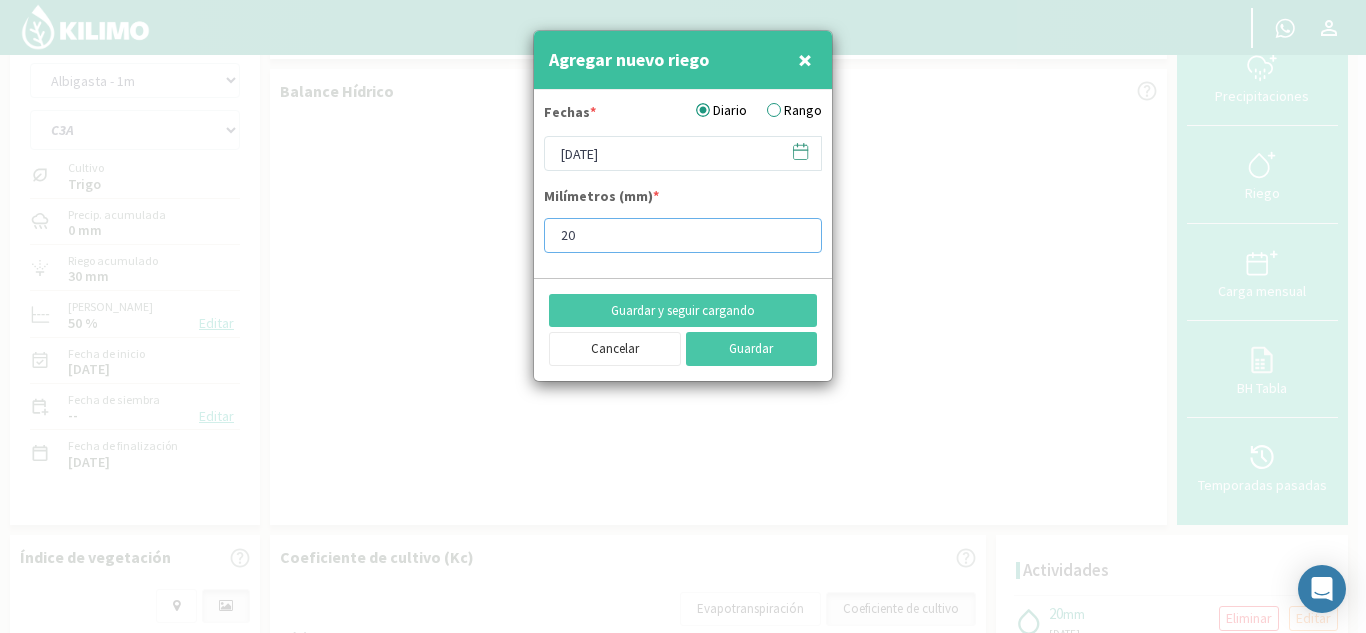 click on "20" at bounding box center [683, 235] 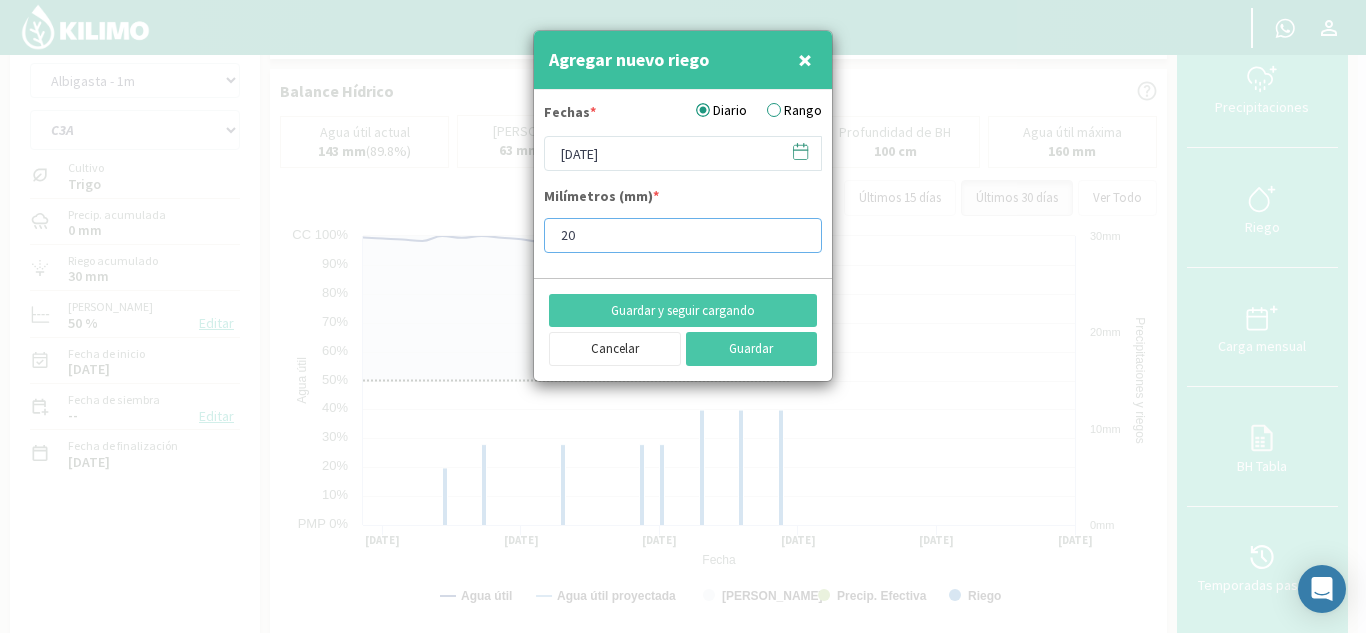 type on "2" 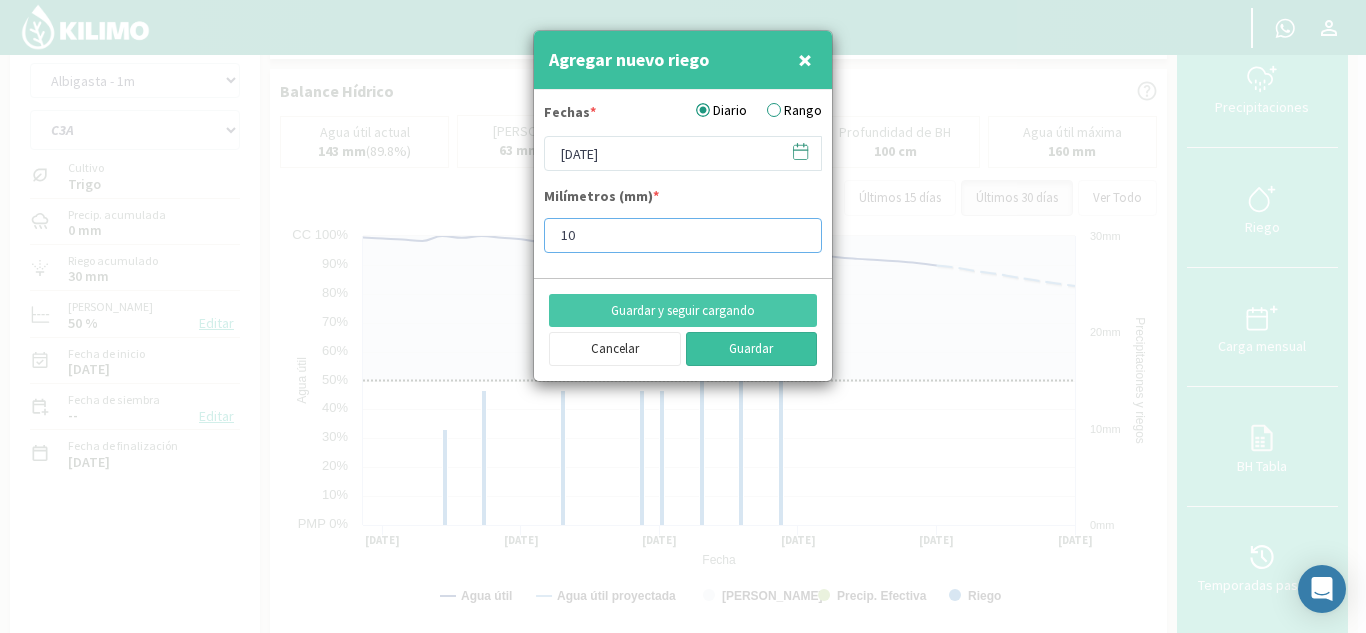 type on "10" 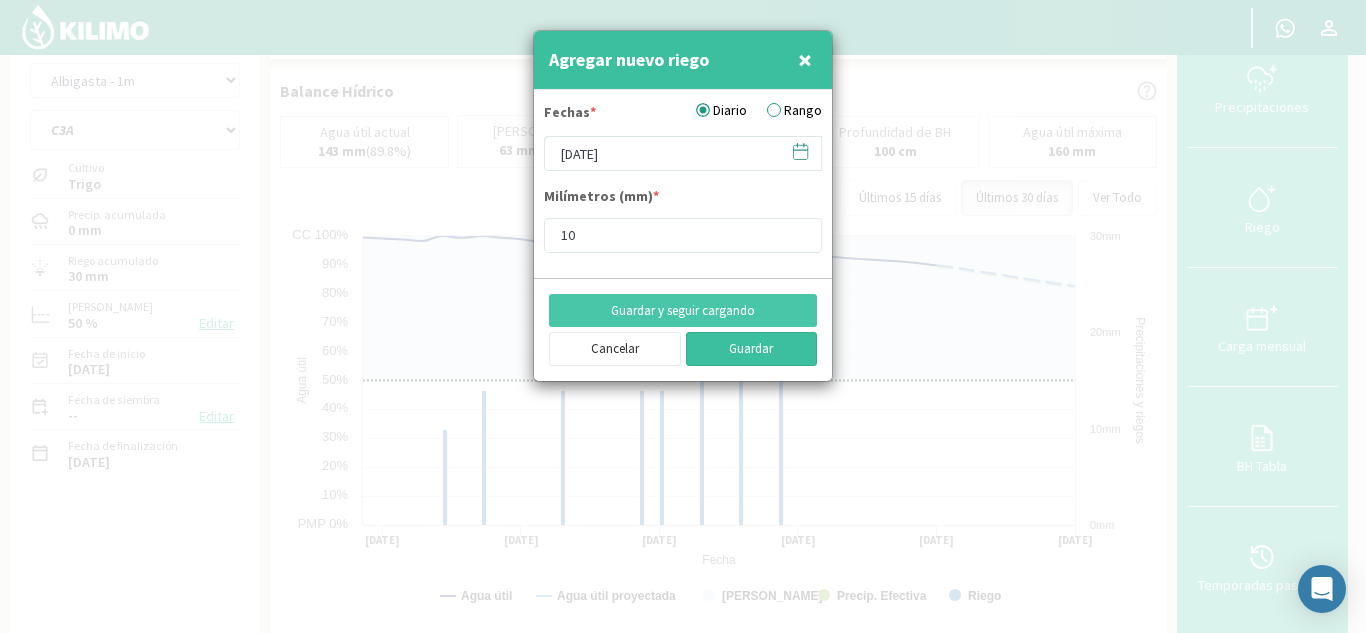 click on "Guardar" at bounding box center (752, 349) 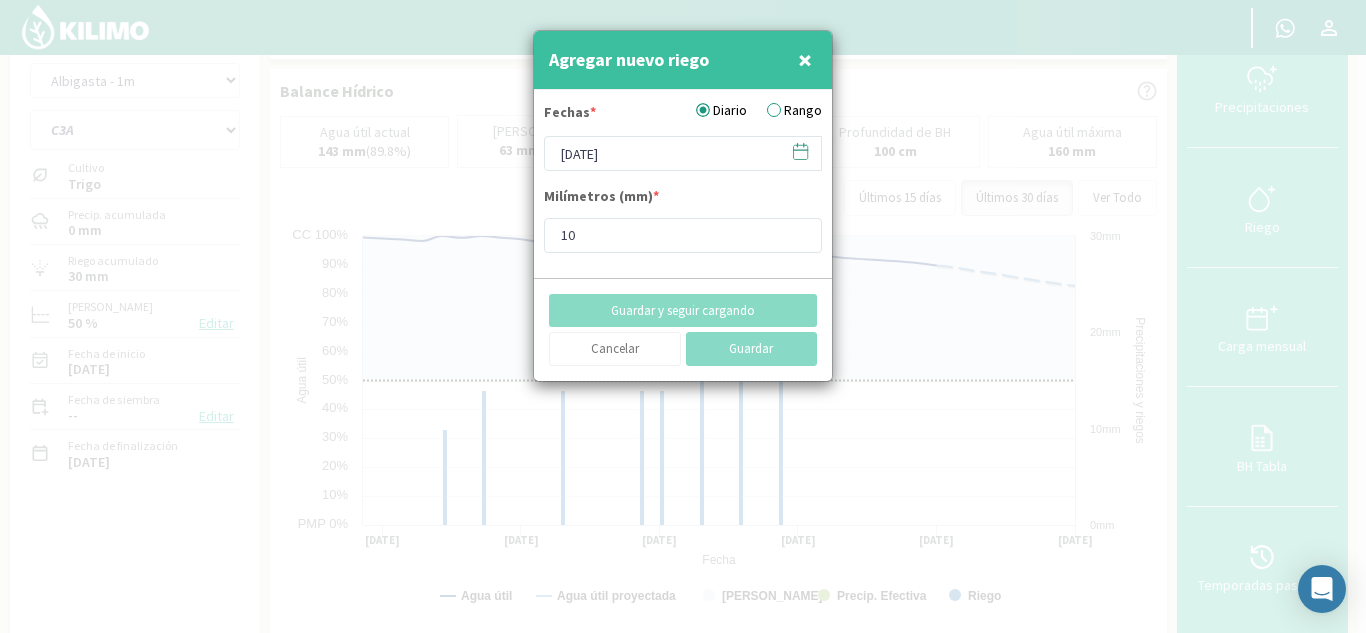 type on "[DATE]" 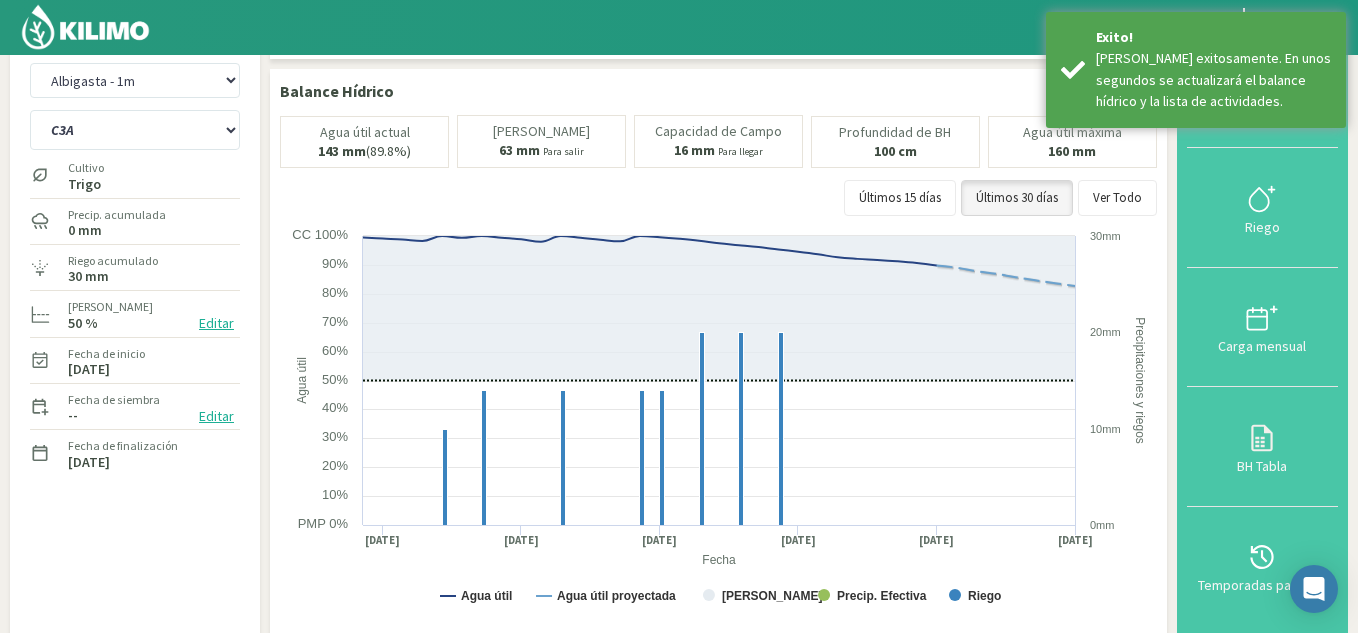 click 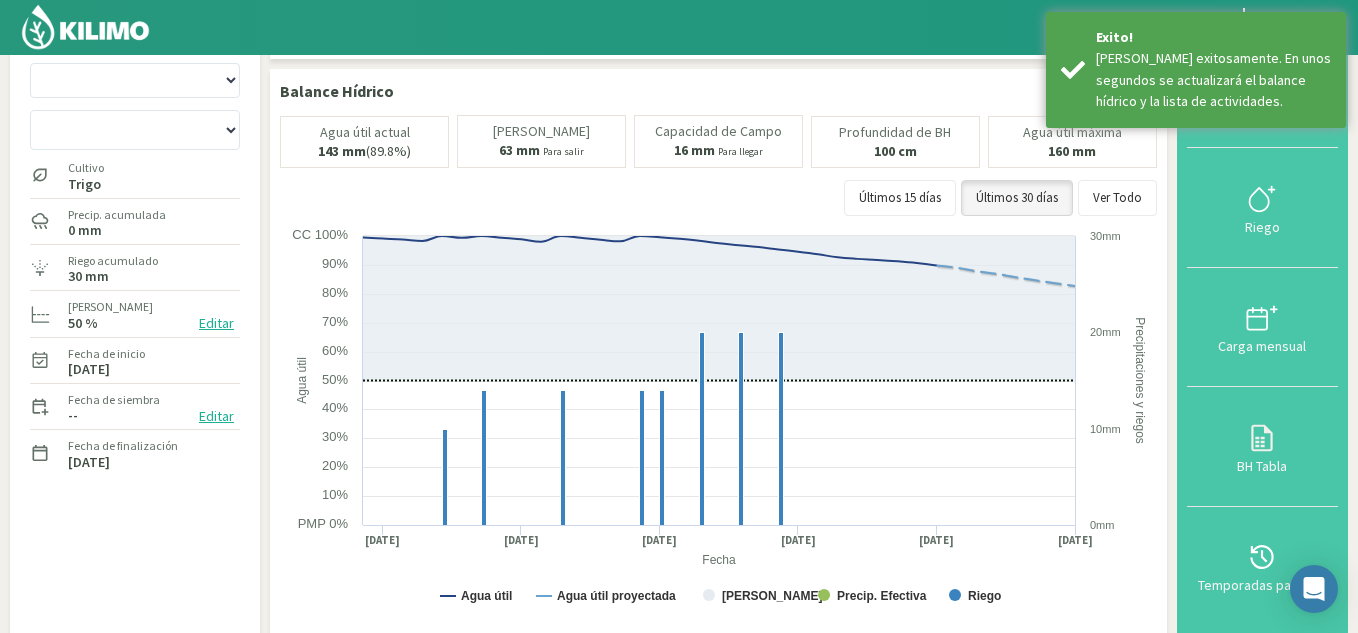 scroll, scrollTop: 90, scrollLeft: 0, axis: vertical 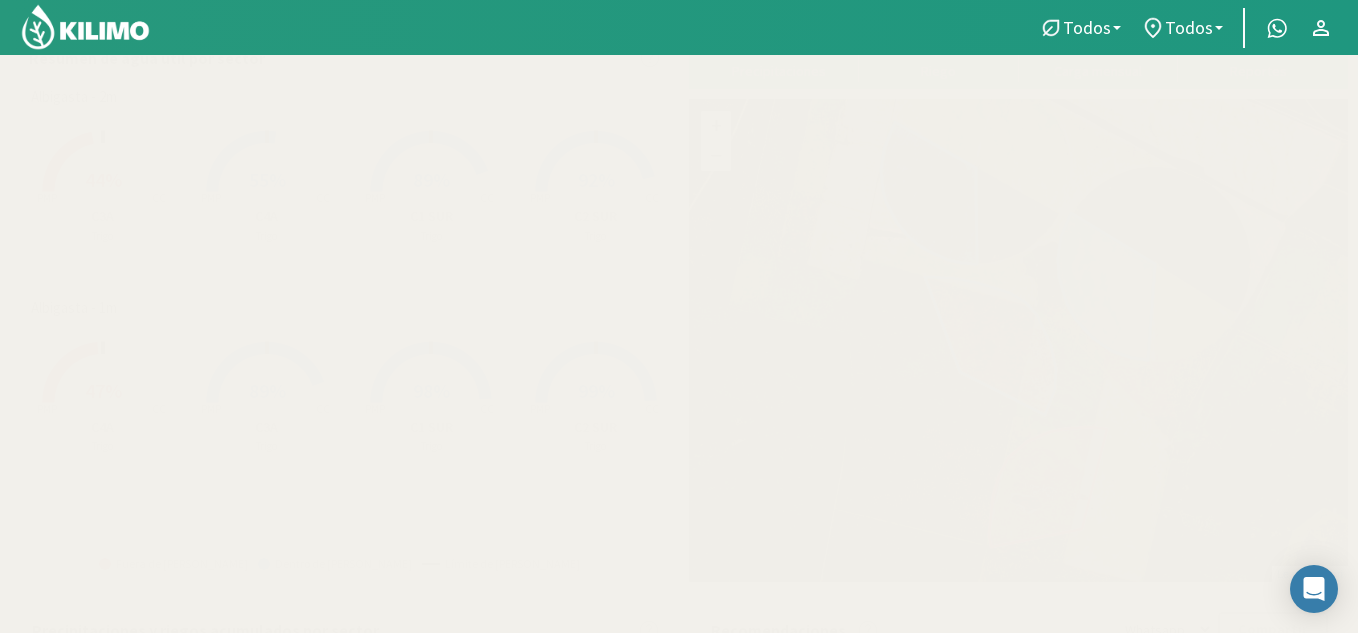 click on "C4A" 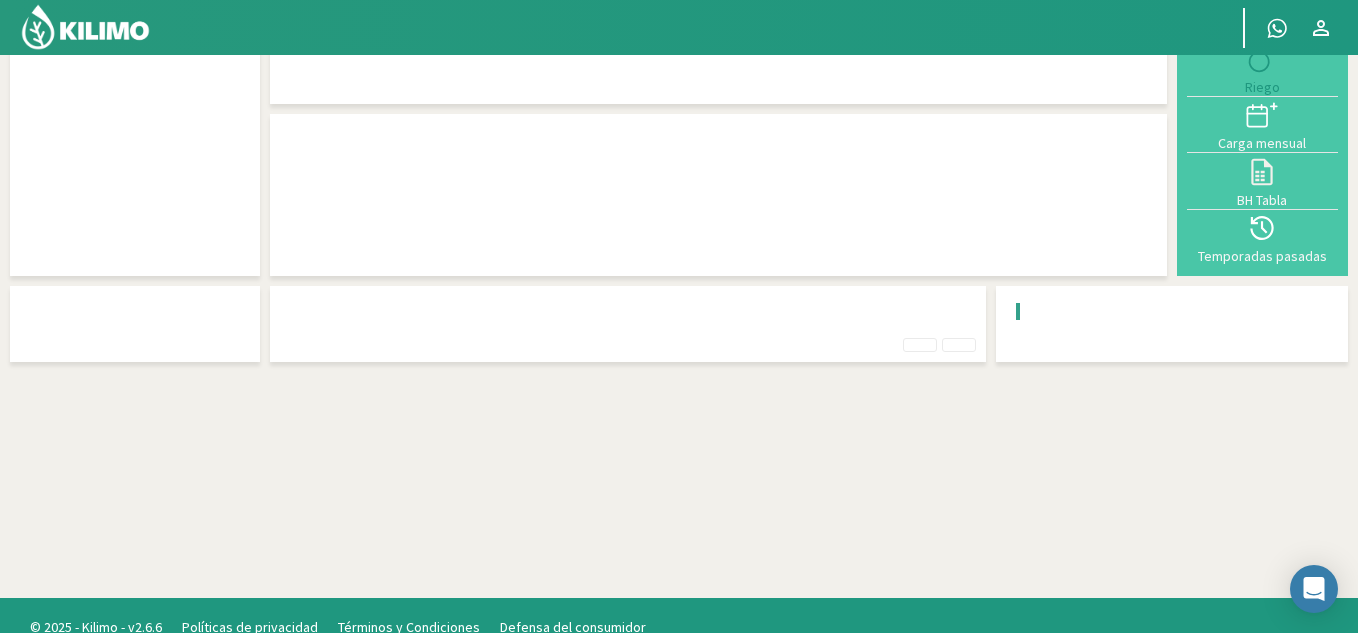 scroll, scrollTop: 45, scrollLeft: 0, axis: vertical 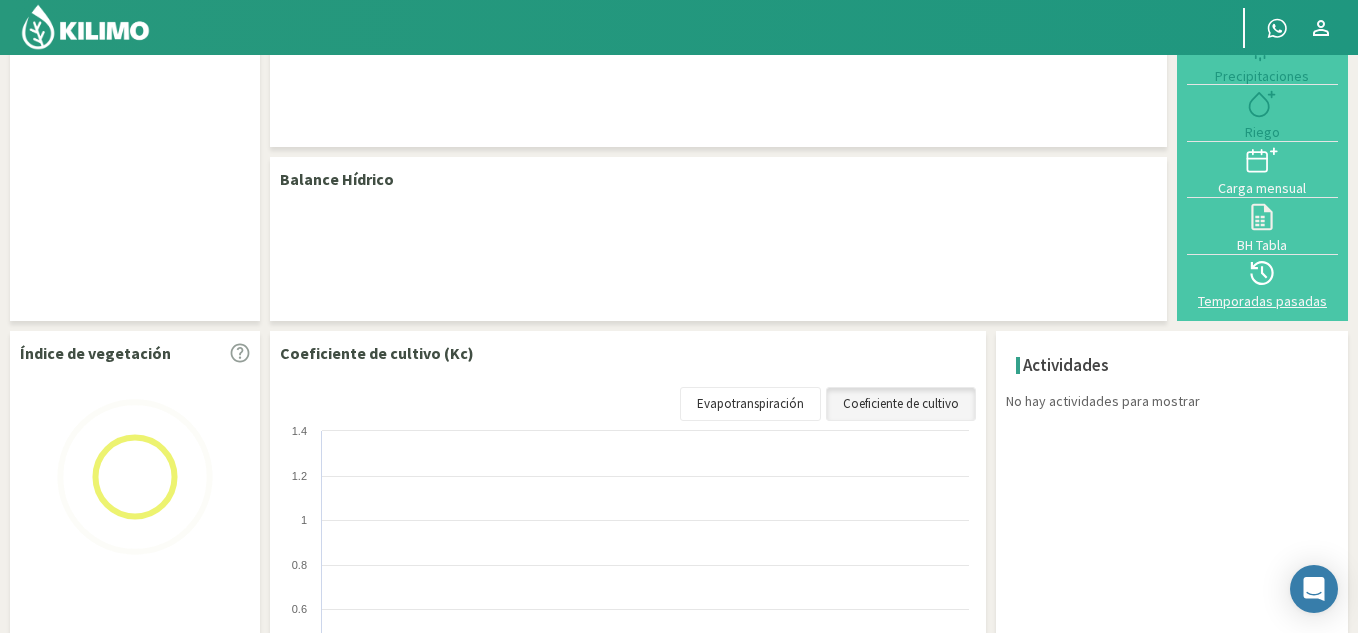 select on "1: Object" 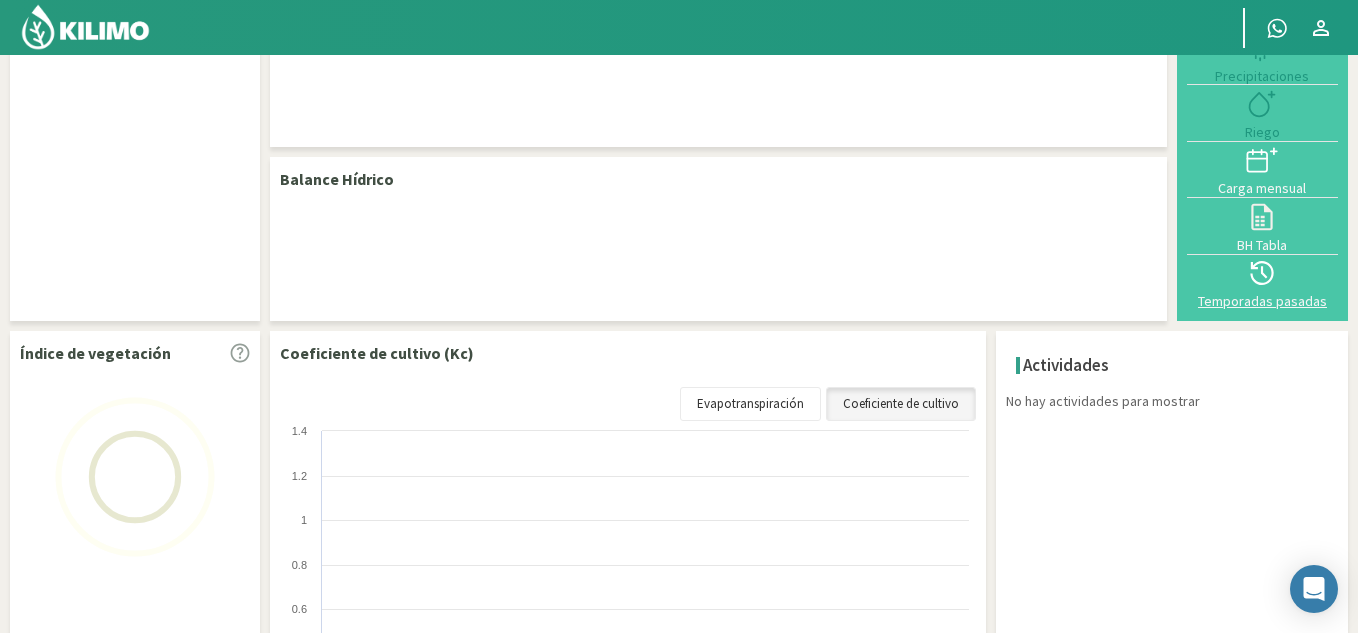 select on "3: Object" 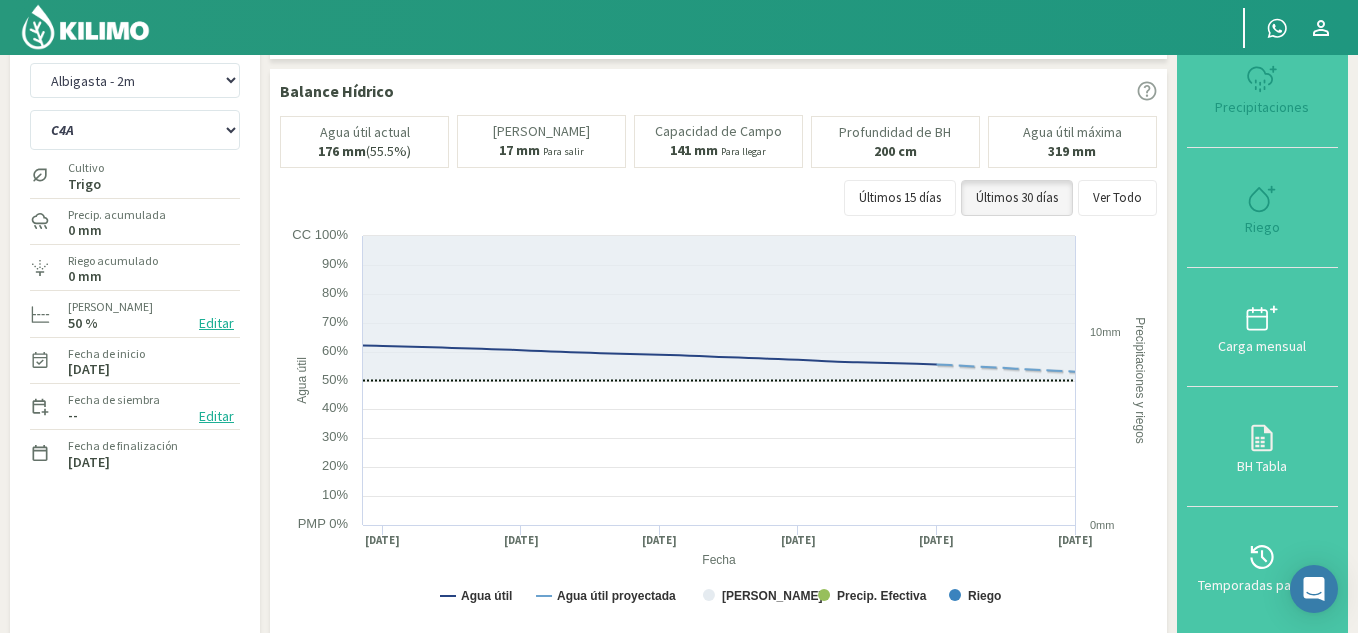 scroll, scrollTop: 599, scrollLeft: 0, axis: vertical 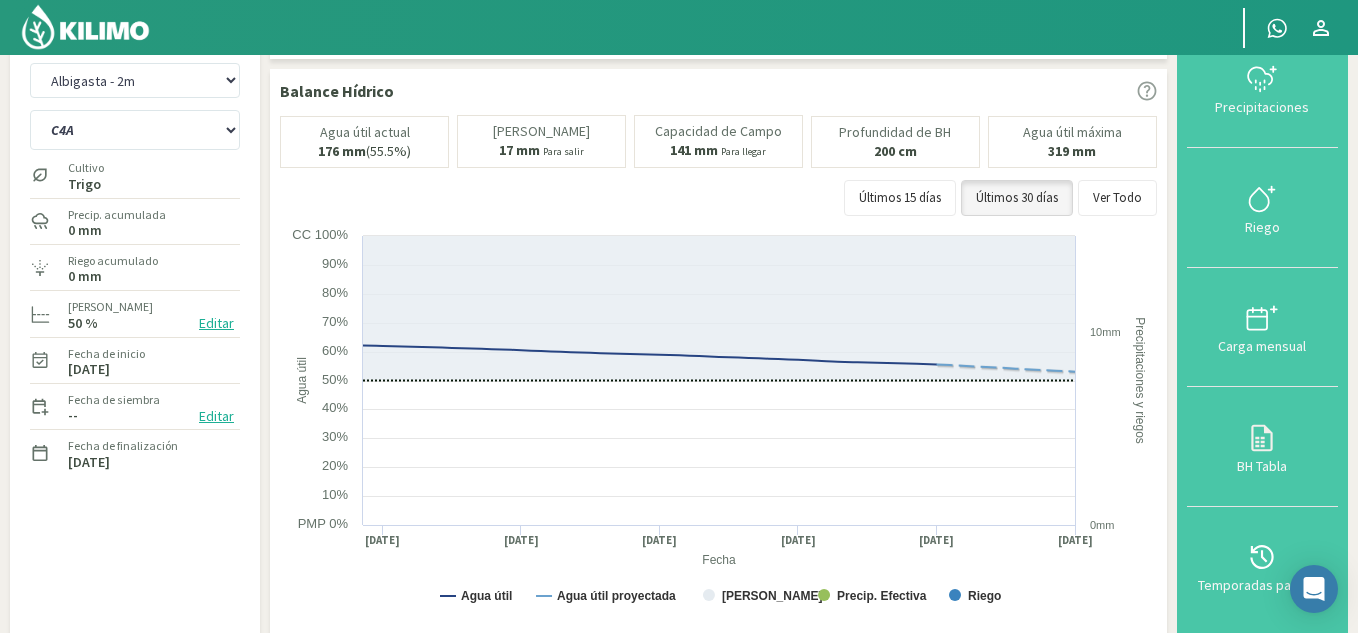 click 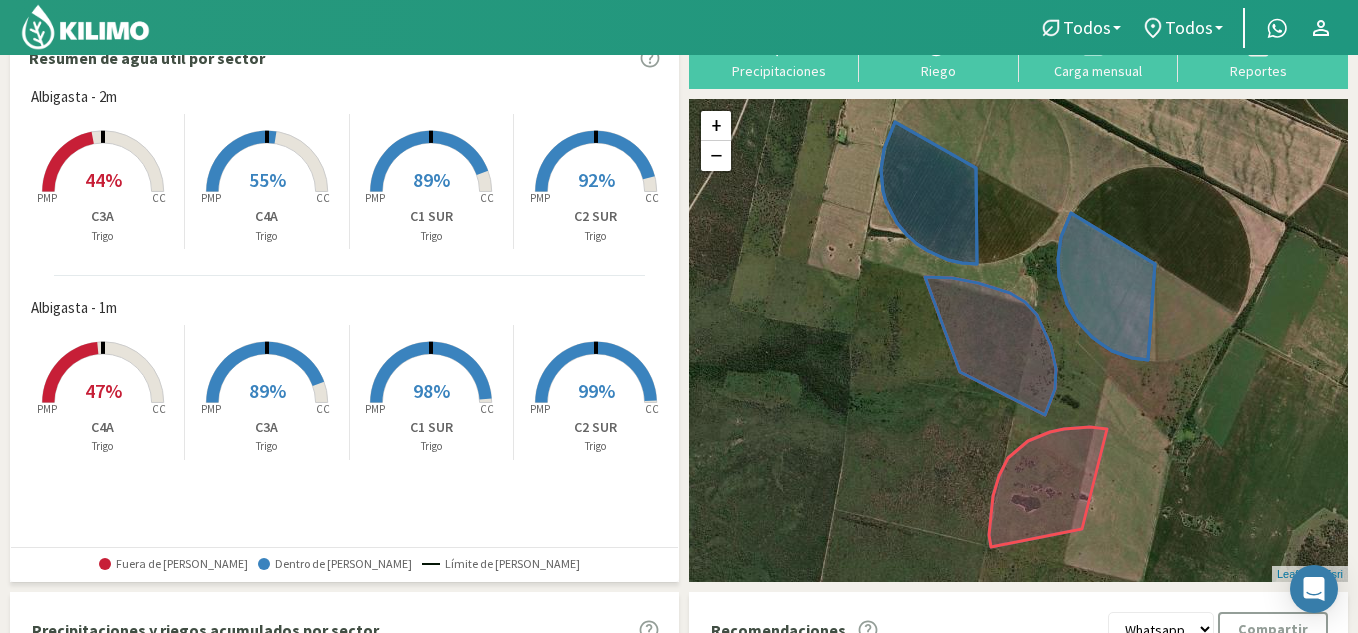 click on "89%" at bounding box center [267, 390] 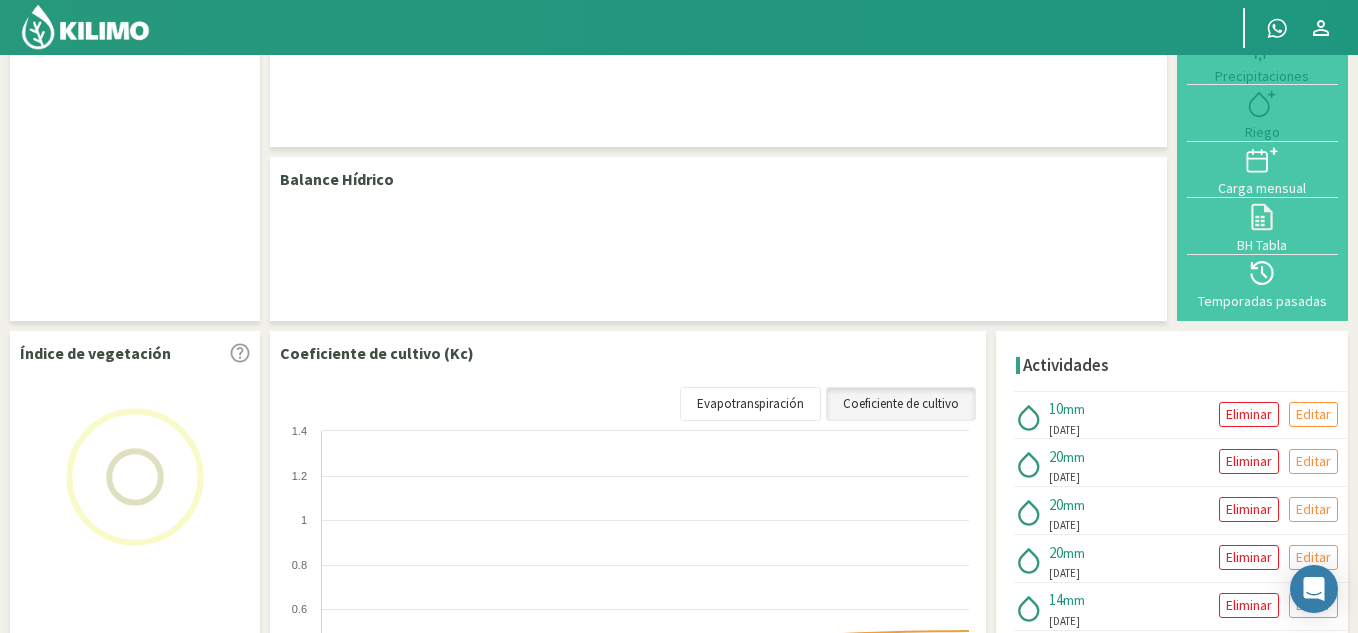 select on "2: Object" 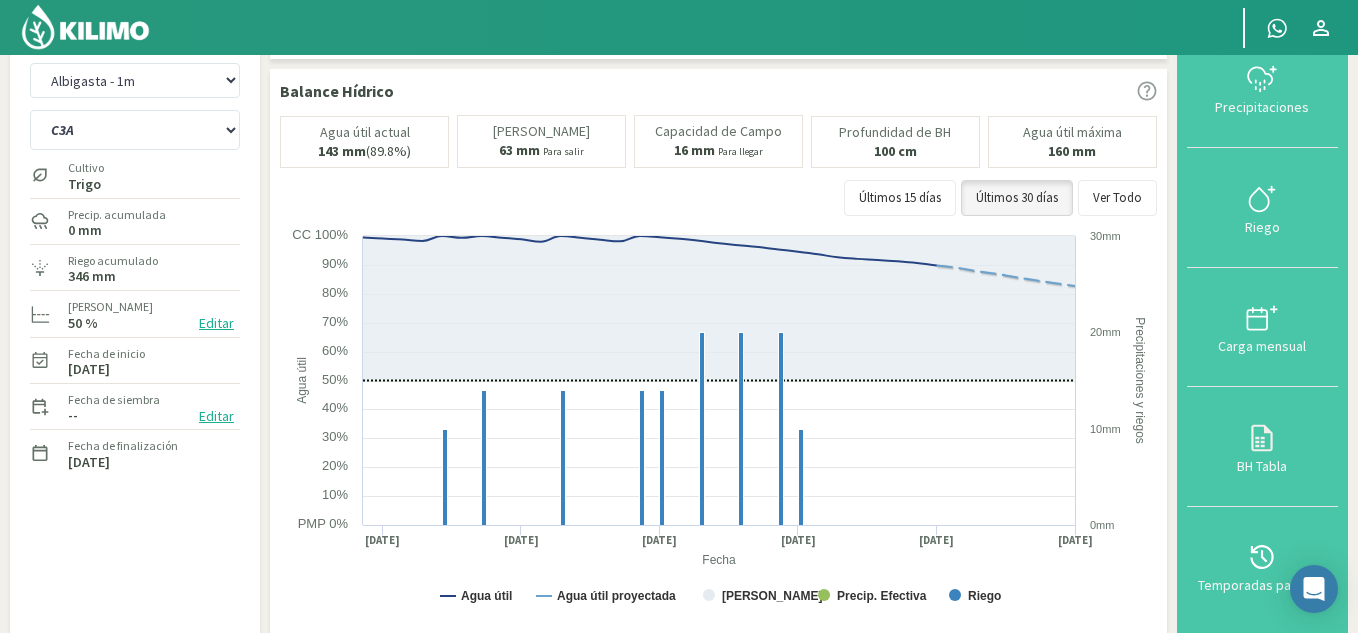 click 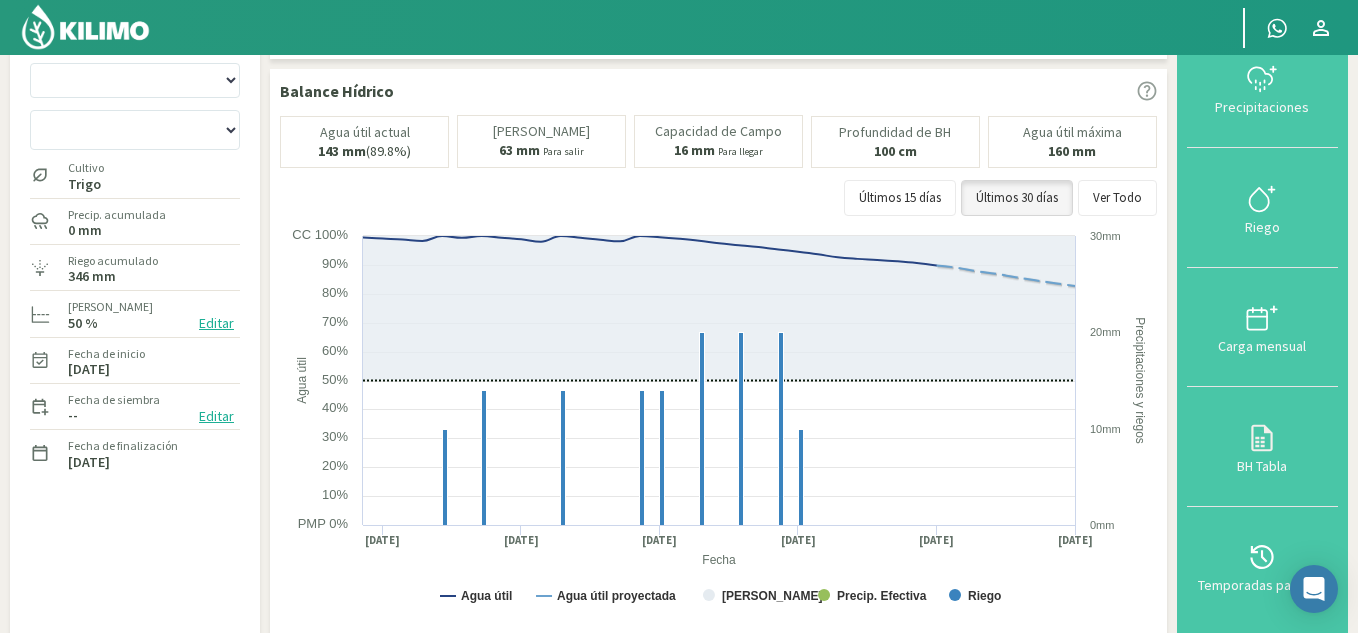 scroll, scrollTop: 90, scrollLeft: 0, axis: vertical 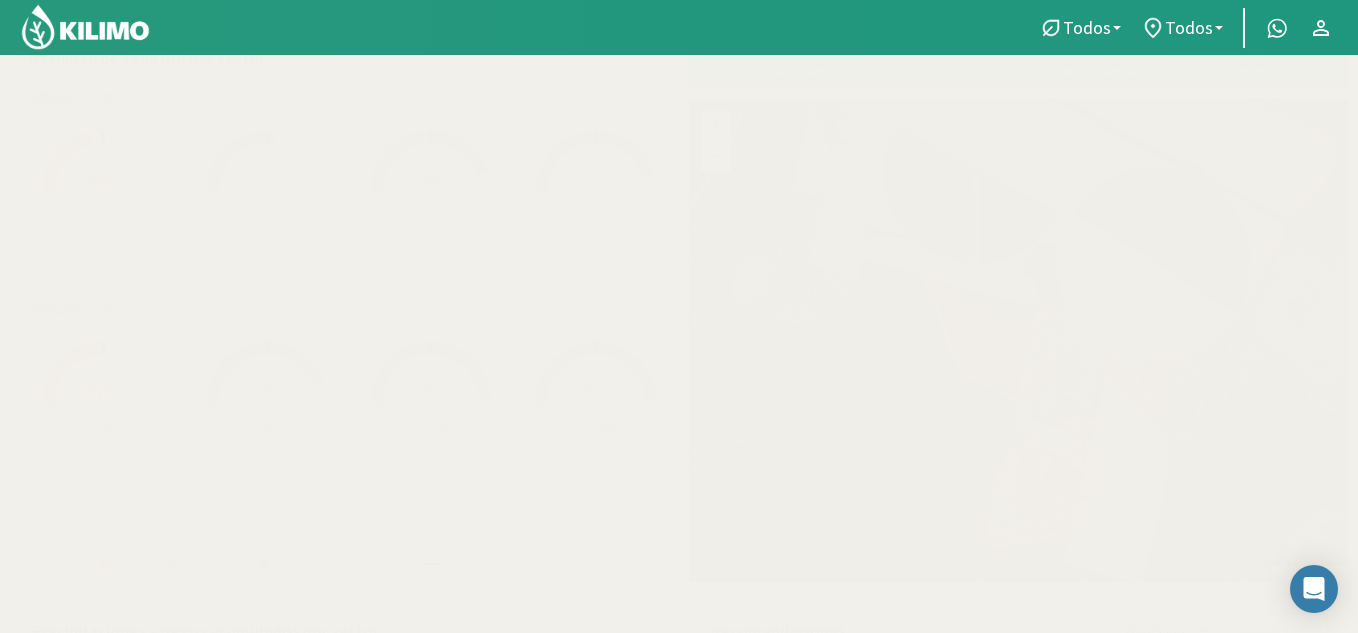 click on "44%" at bounding box center (103, 179) 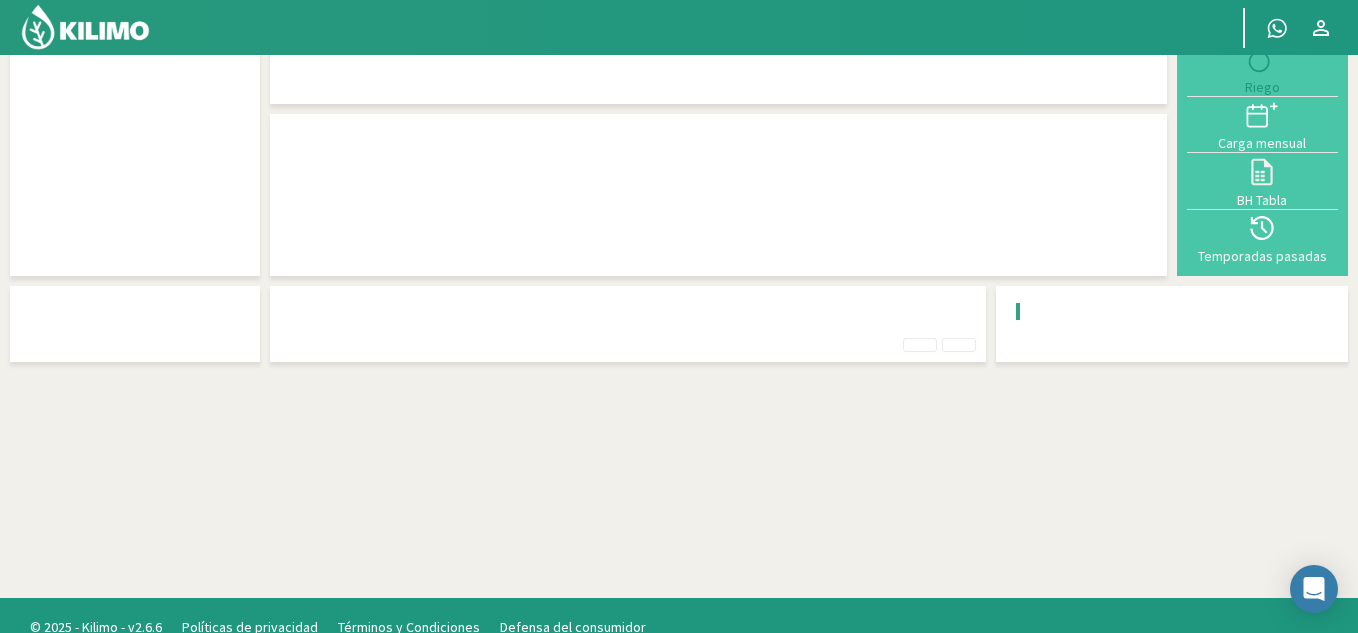 scroll, scrollTop: 45, scrollLeft: 0, axis: vertical 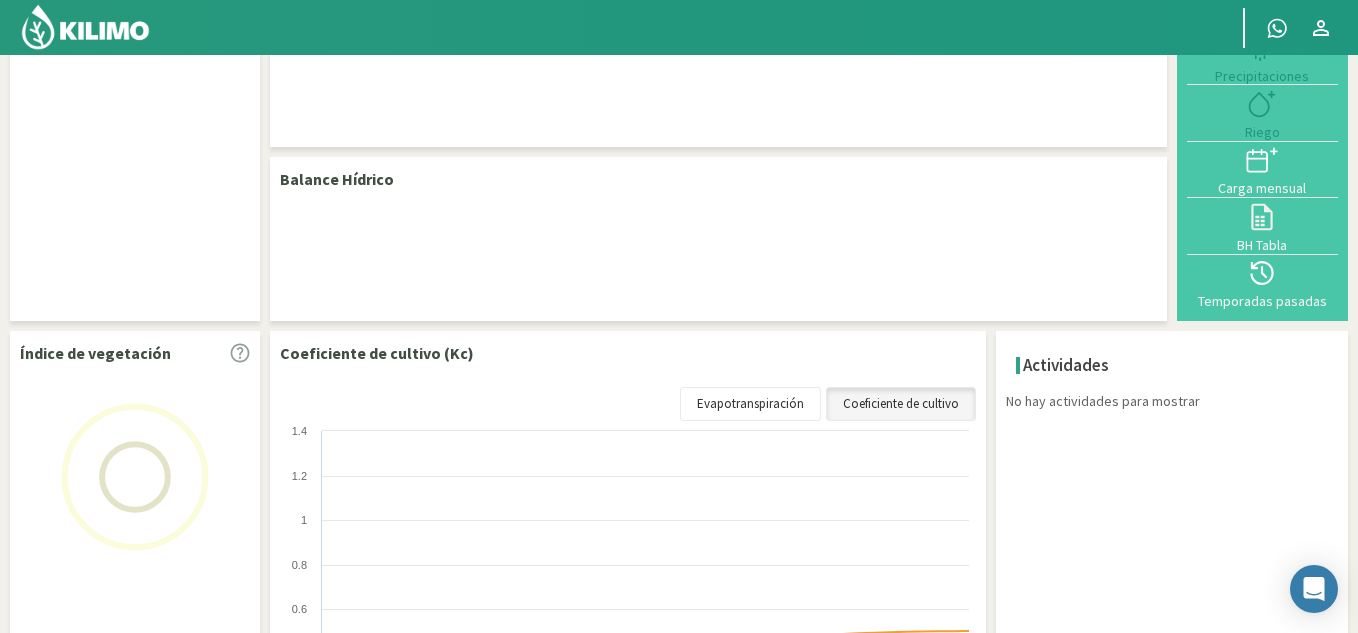 select on "1: Object" 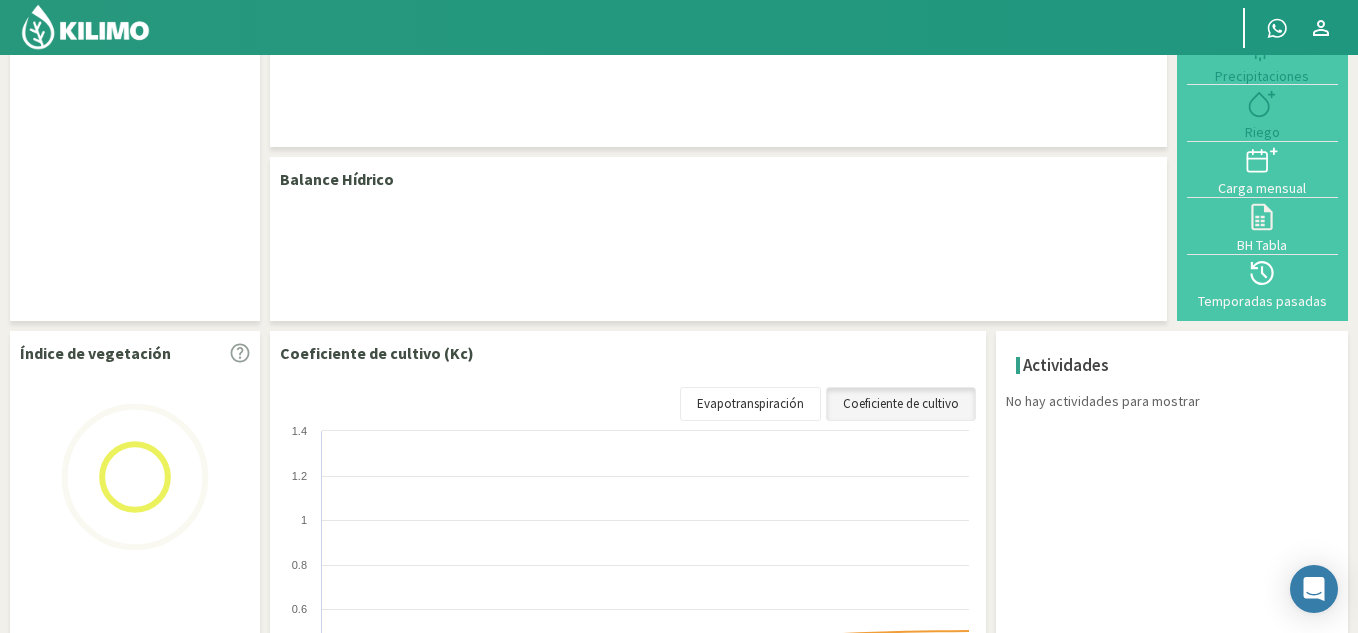 select on "2: Object" 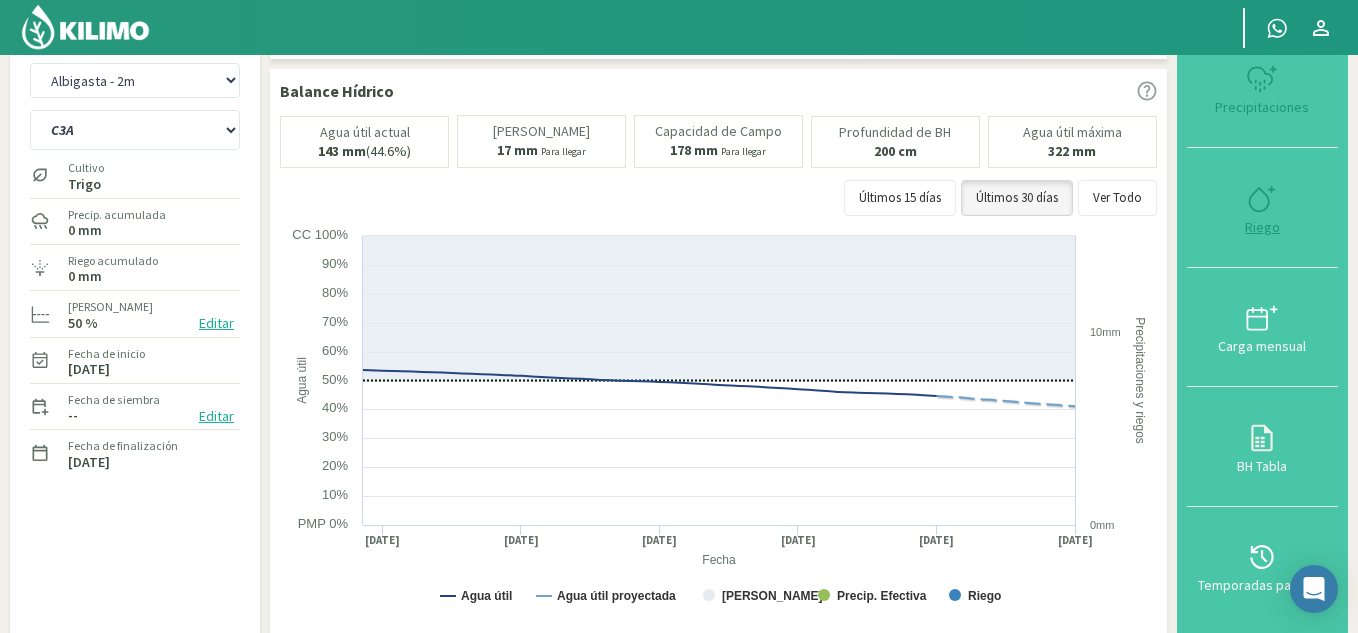 type on "0" 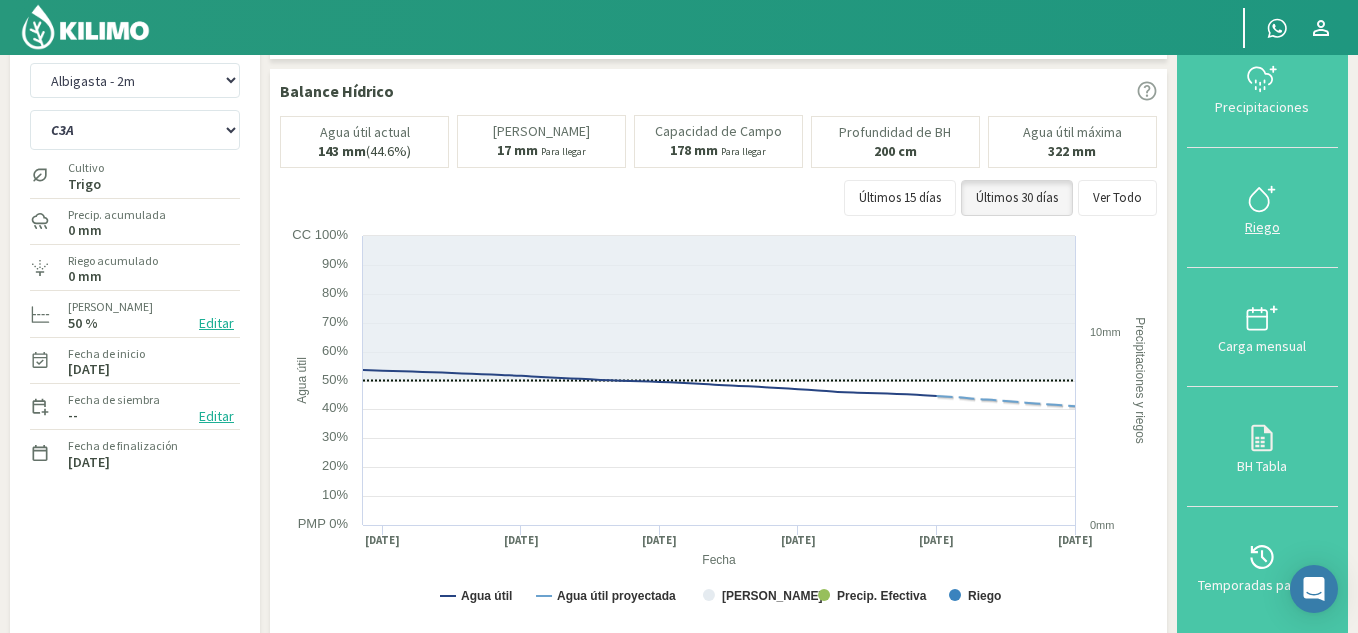 click on "Riego" at bounding box center [1262, 227] 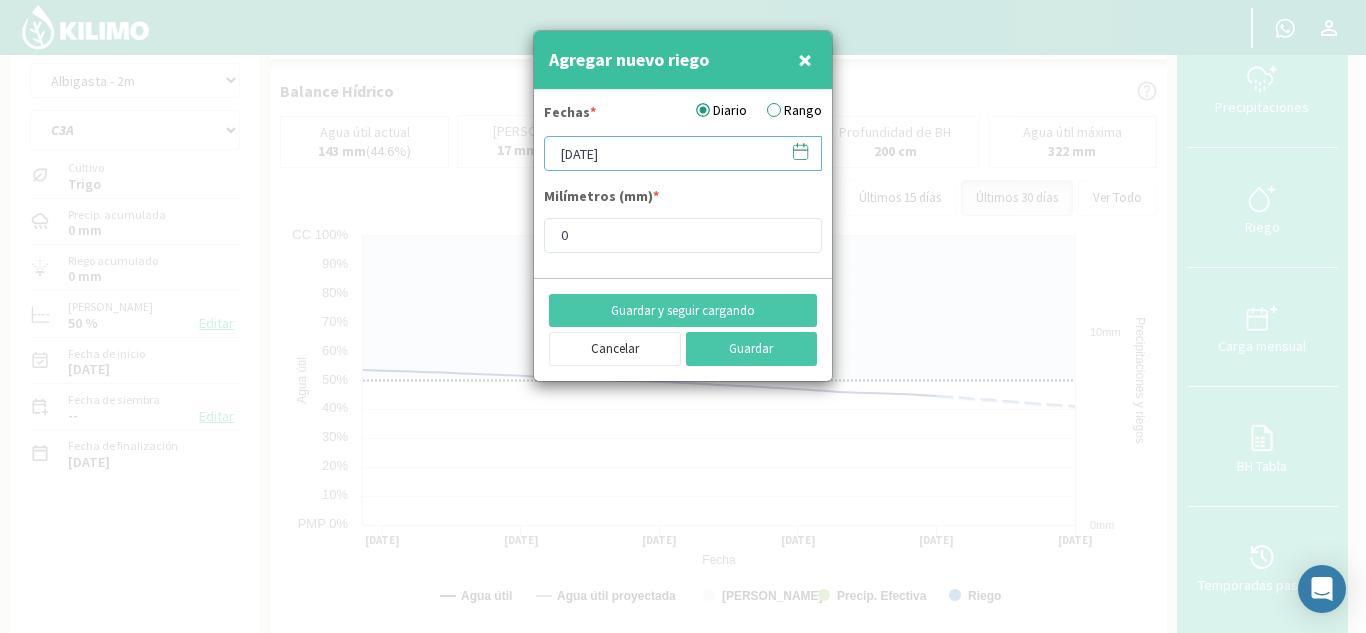 click on "[DATE]" at bounding box center [683, 153] 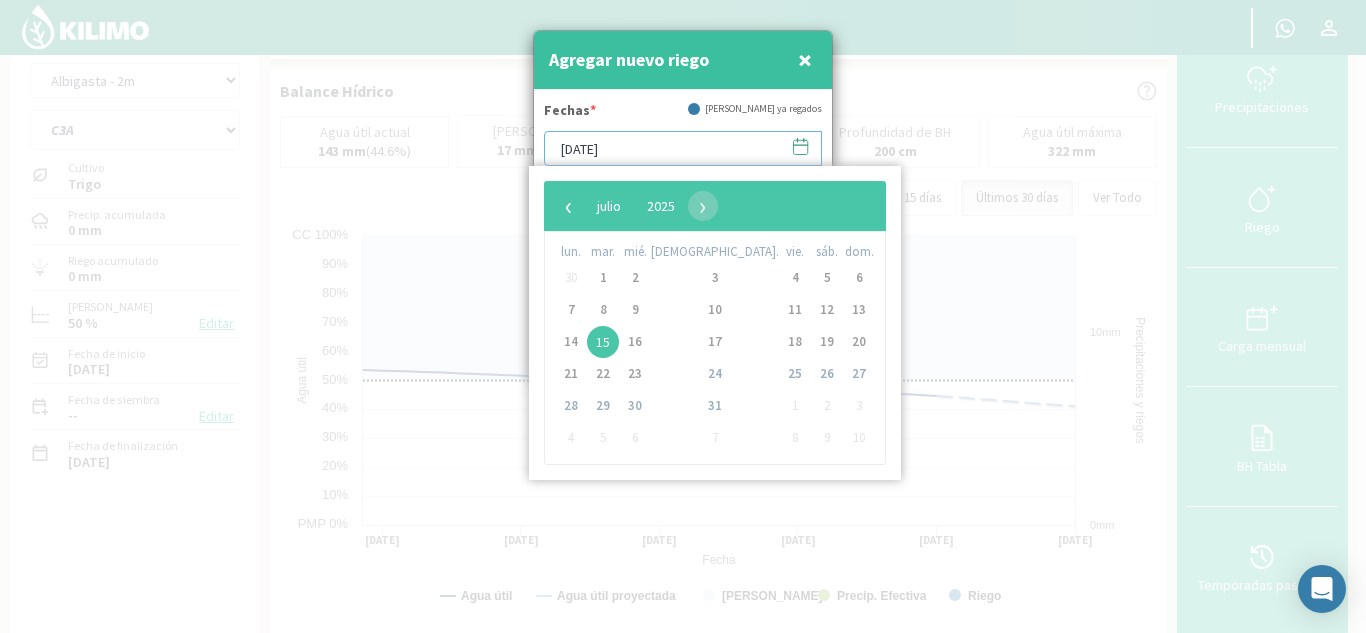 click on "[DATE]" at bounding box center (683, 148) 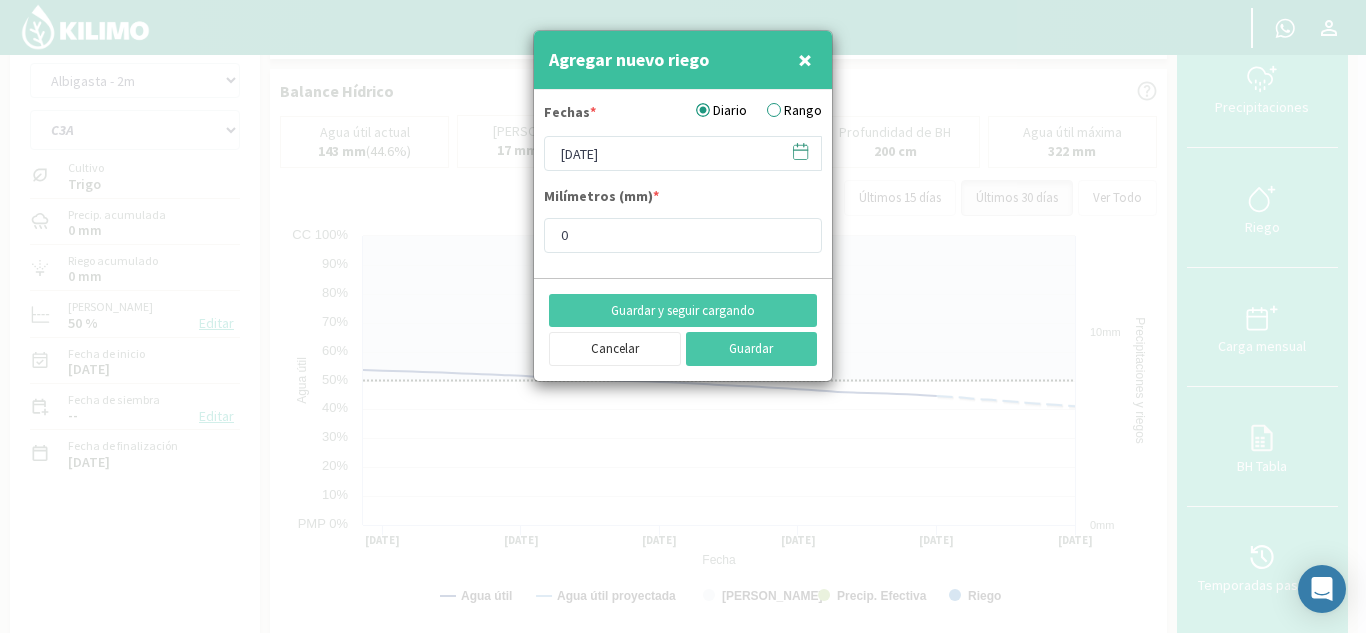 click 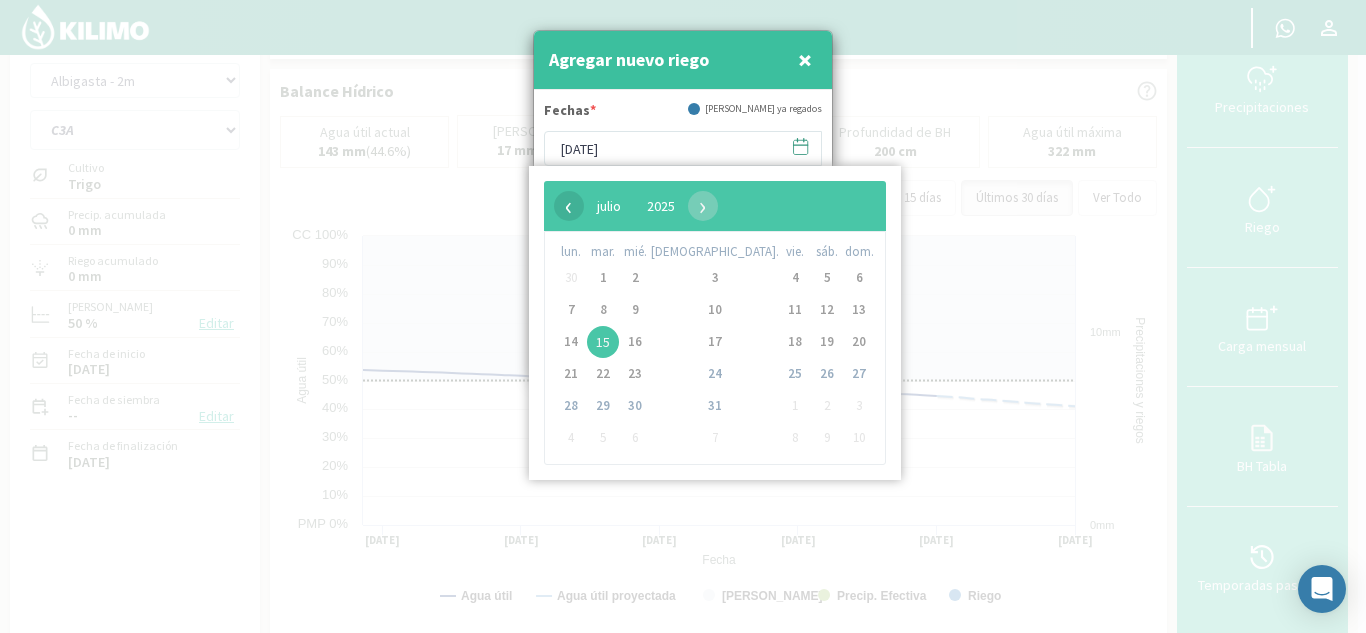 click on "‹" 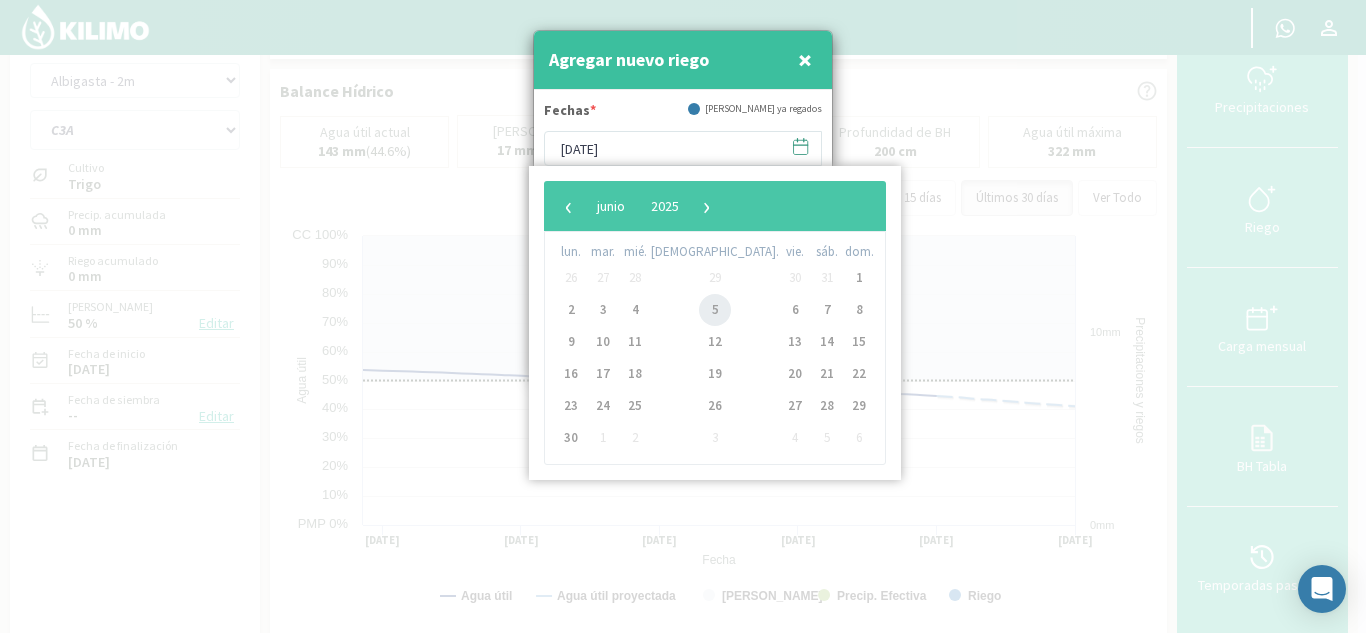 click on "5" 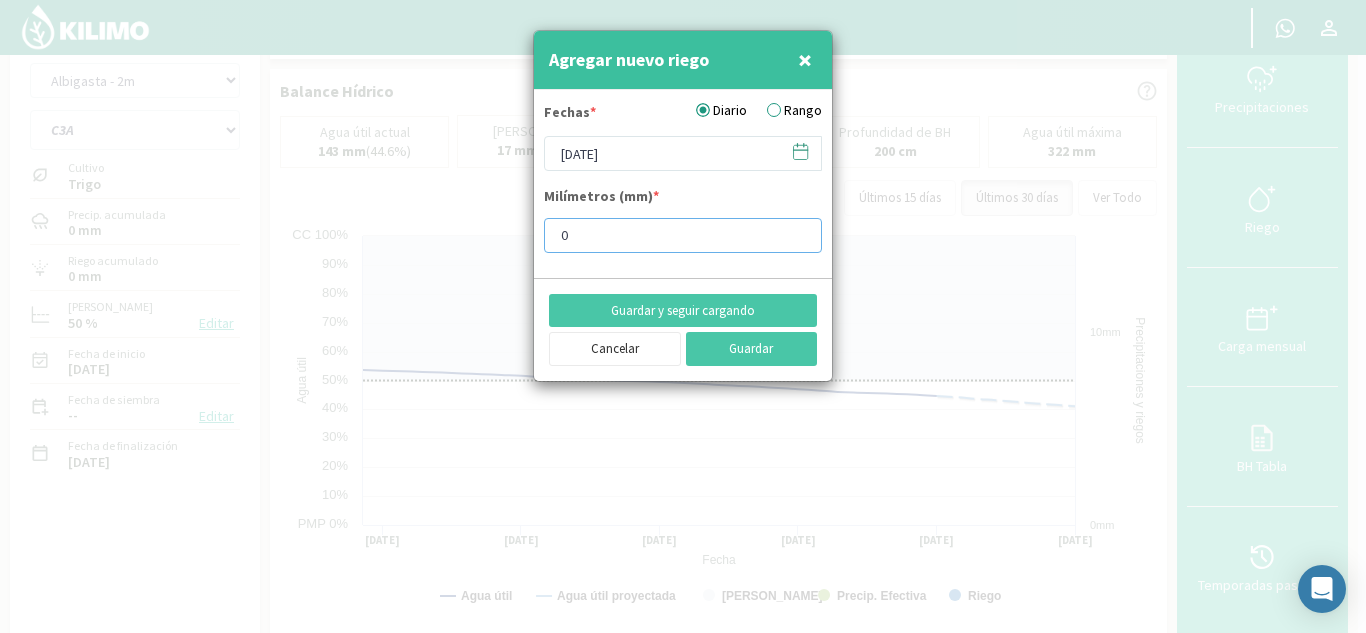 click on "0" at bounding box center [683, 235] 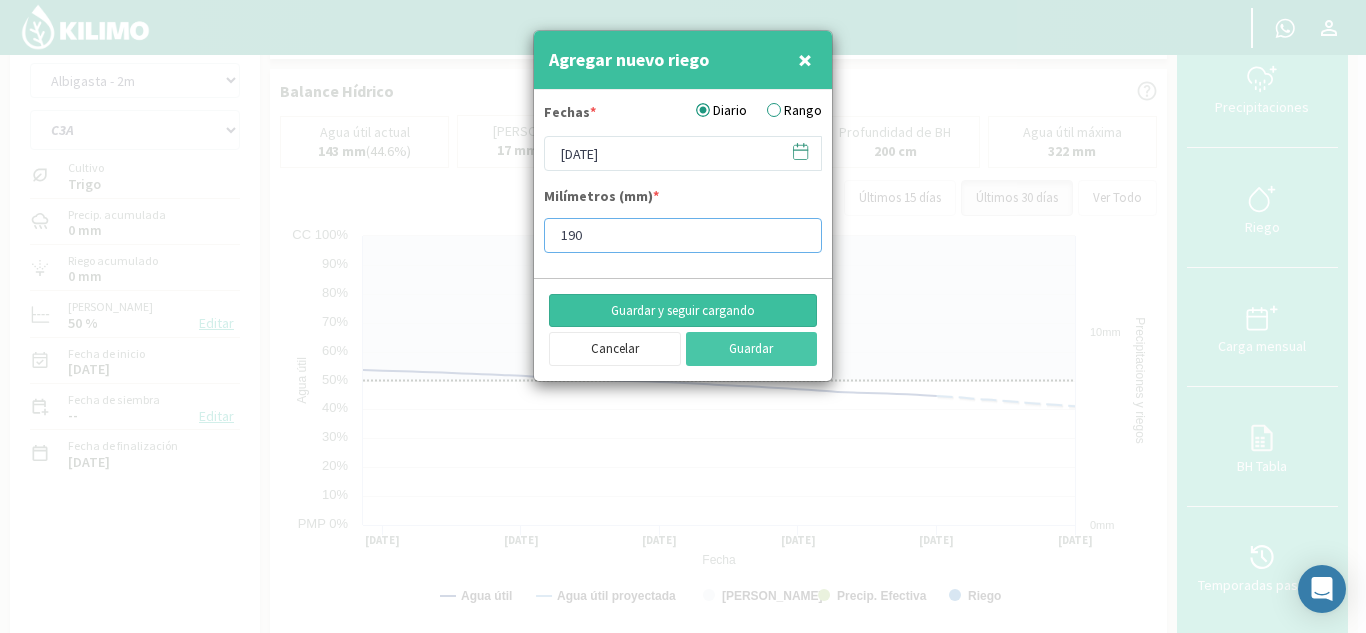 type on "190" 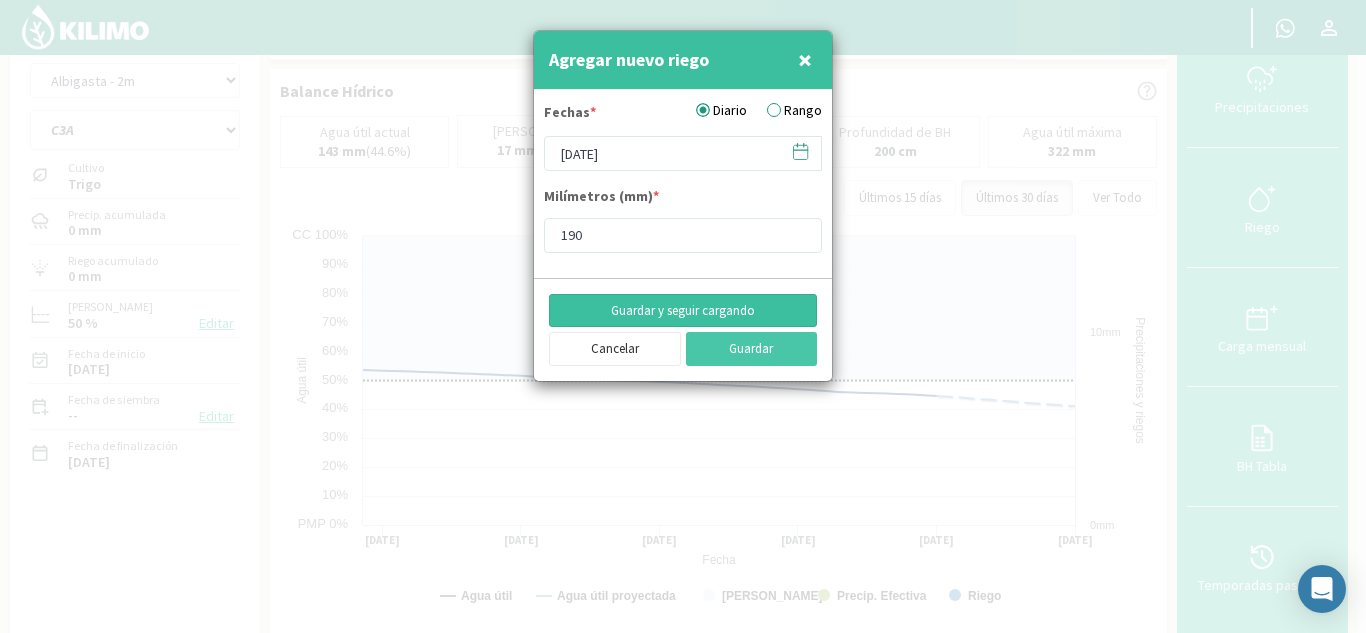click on "Guardar y seguir cargando" at bounding box center (683, 311) 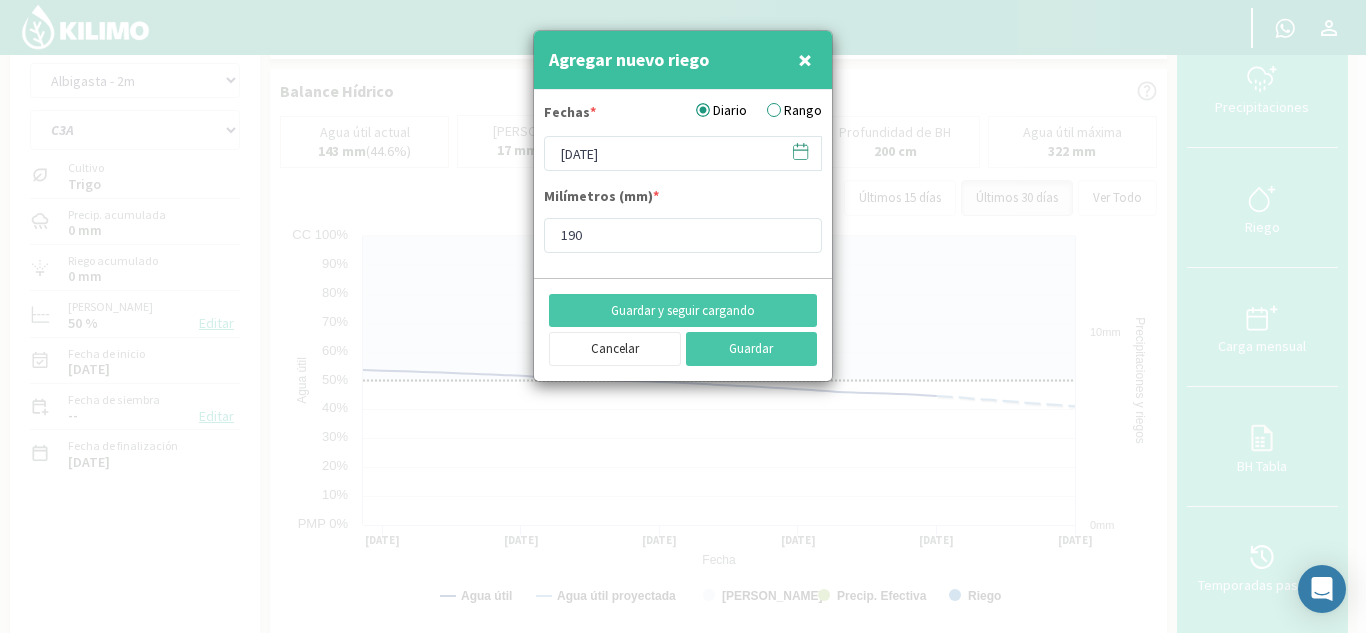 click 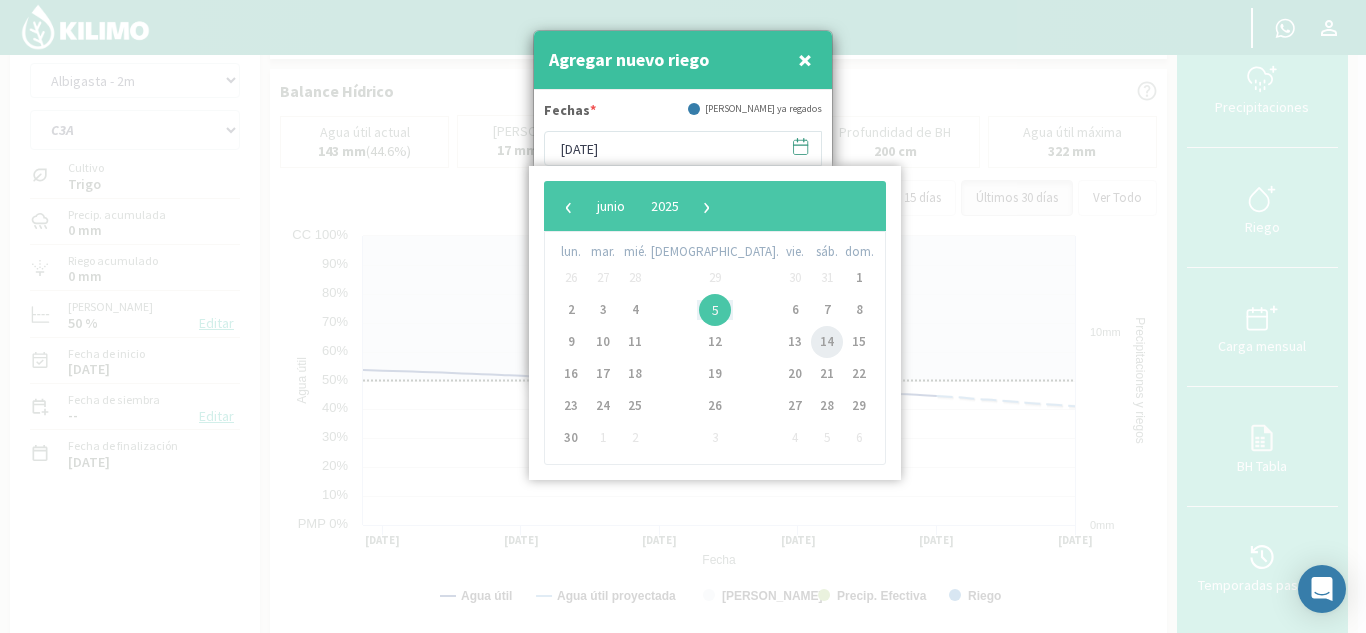 click on "14" 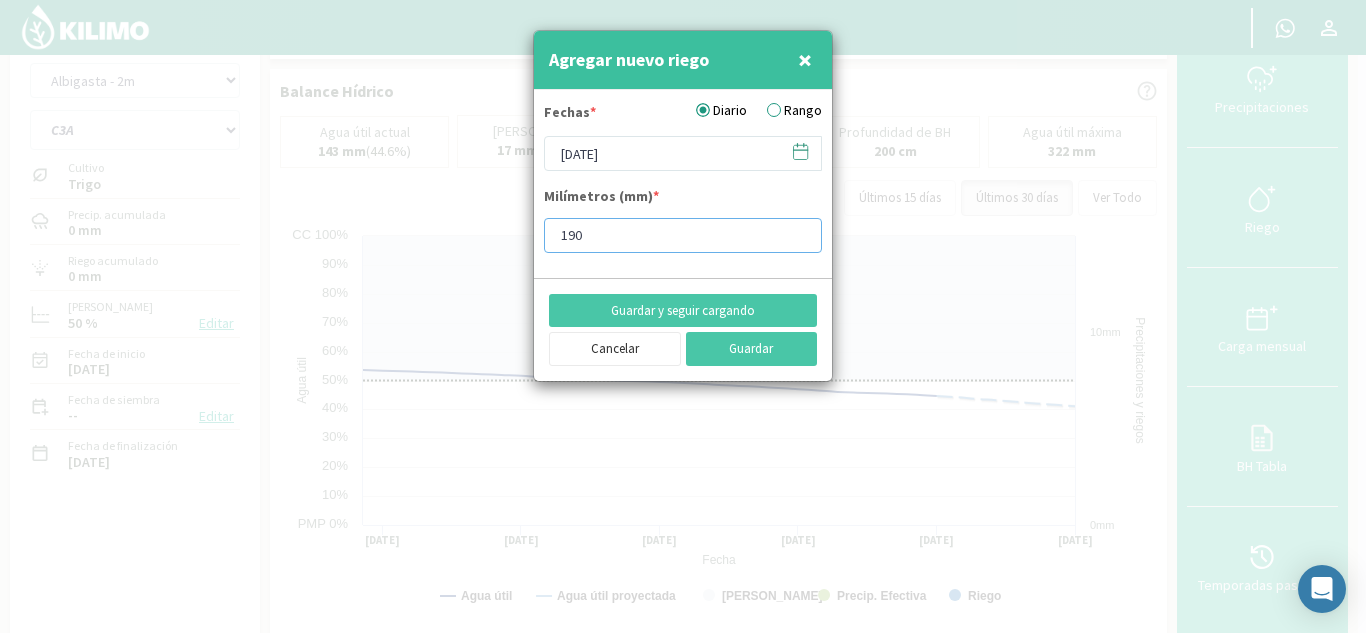 click on "190" at bounding box center [683, 235] 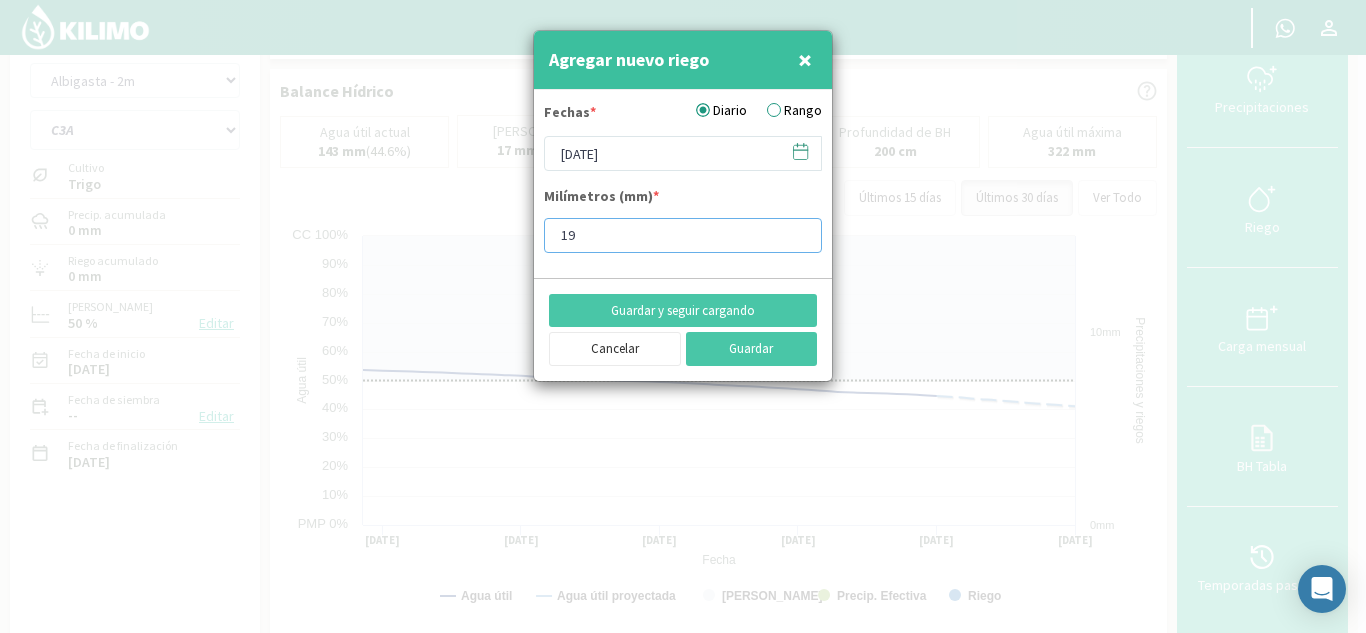 type on "1" 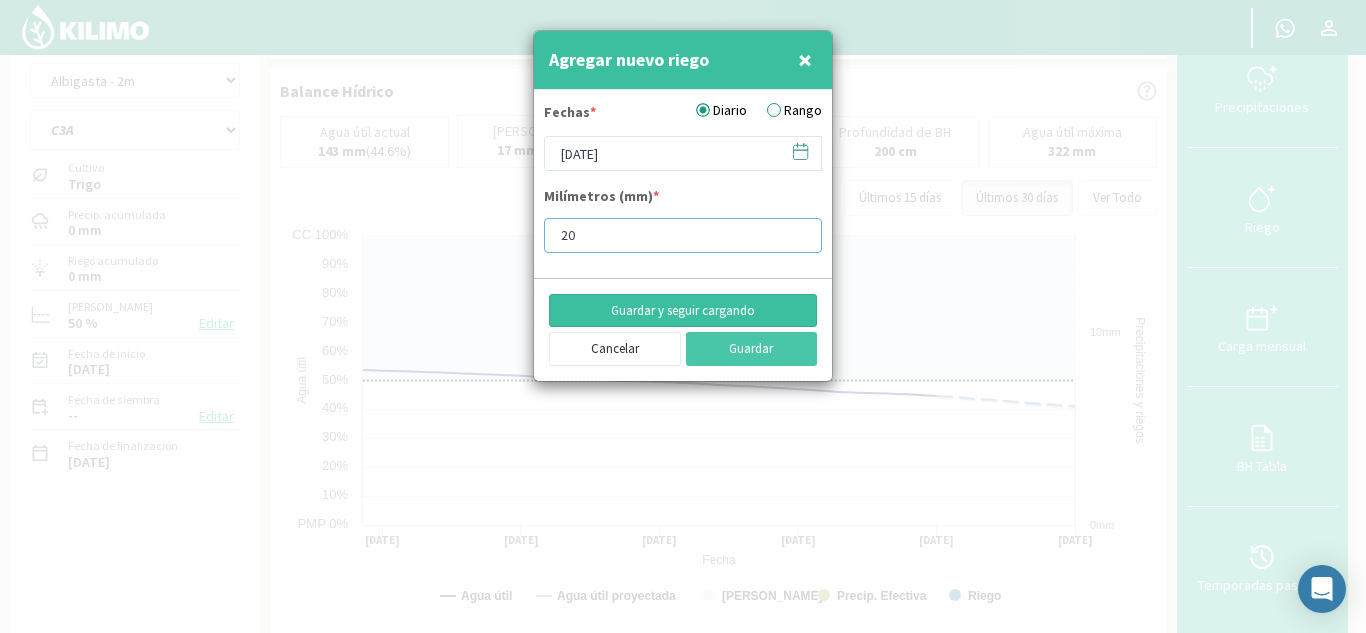 drag, startPoint x: 662, startPoint y: 249, endPoint x: 718, endPoint y: 316, distance: 87.32124 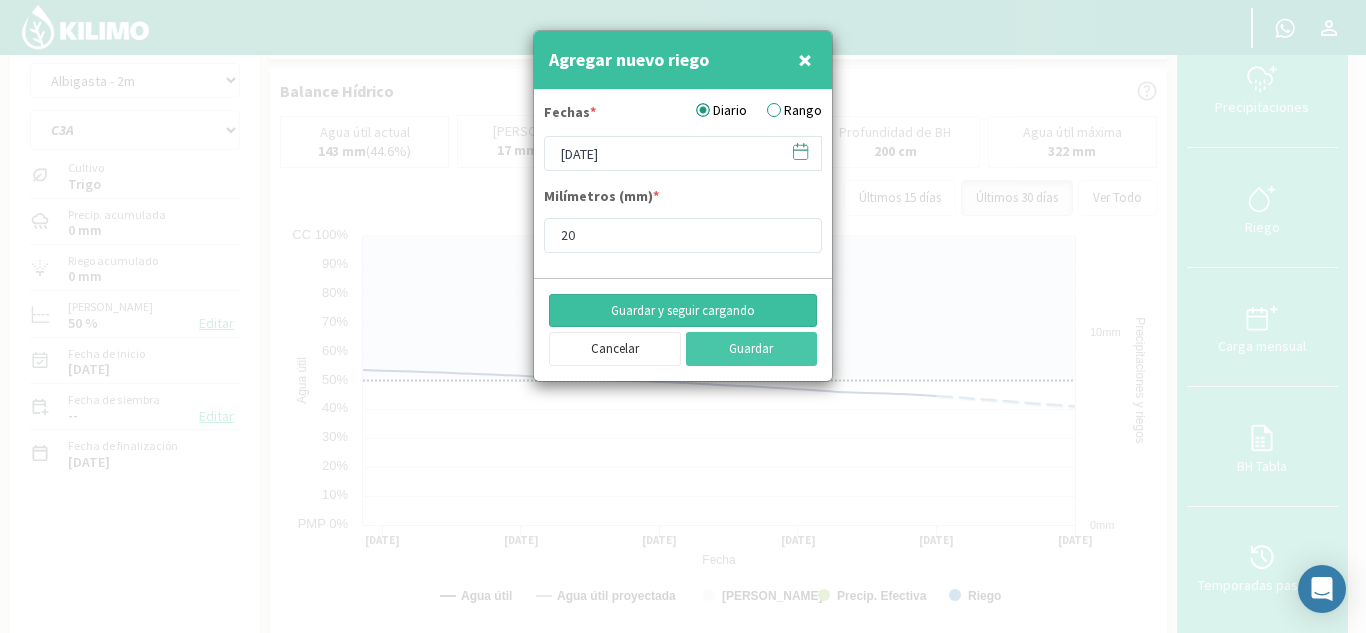 click on "Guardar y seguir cargando" at bounding box center [683, 311] 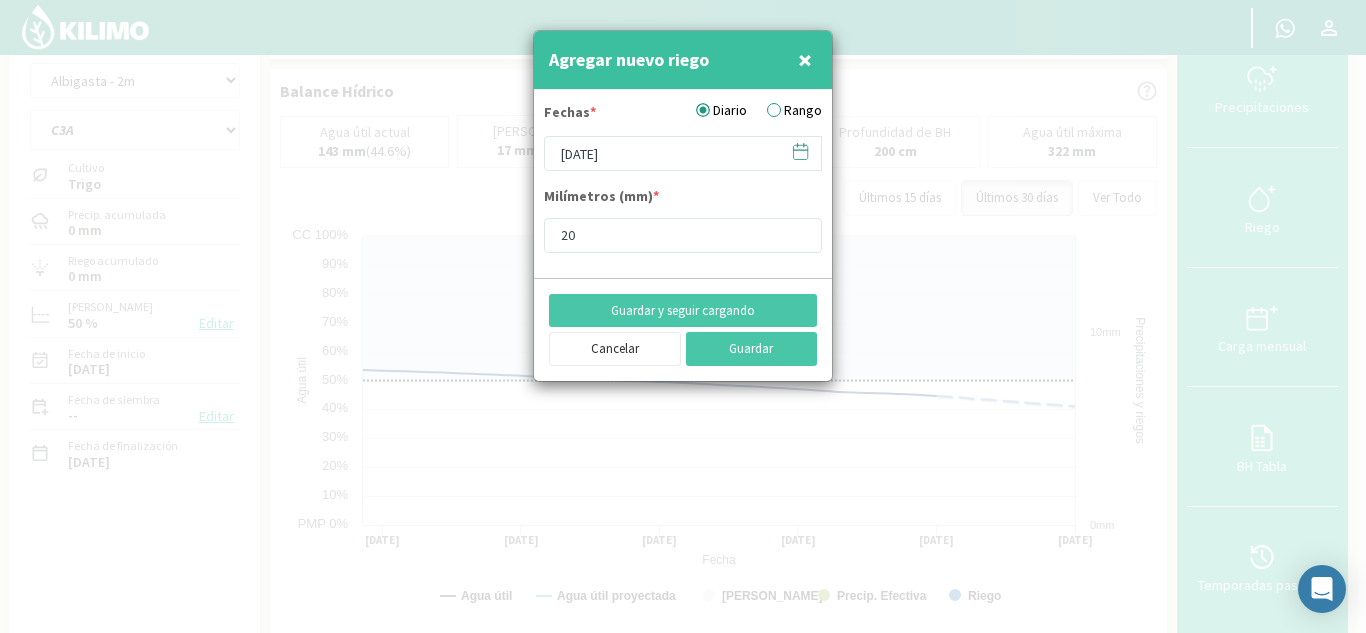 click 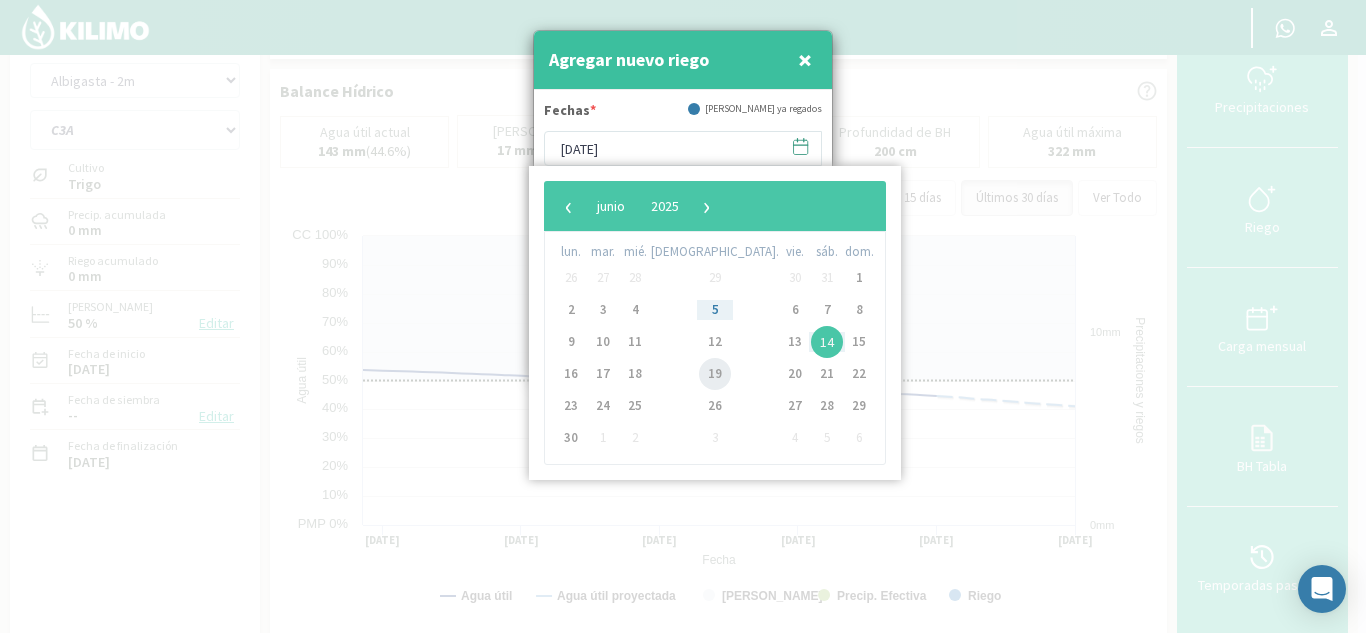 click on "19" 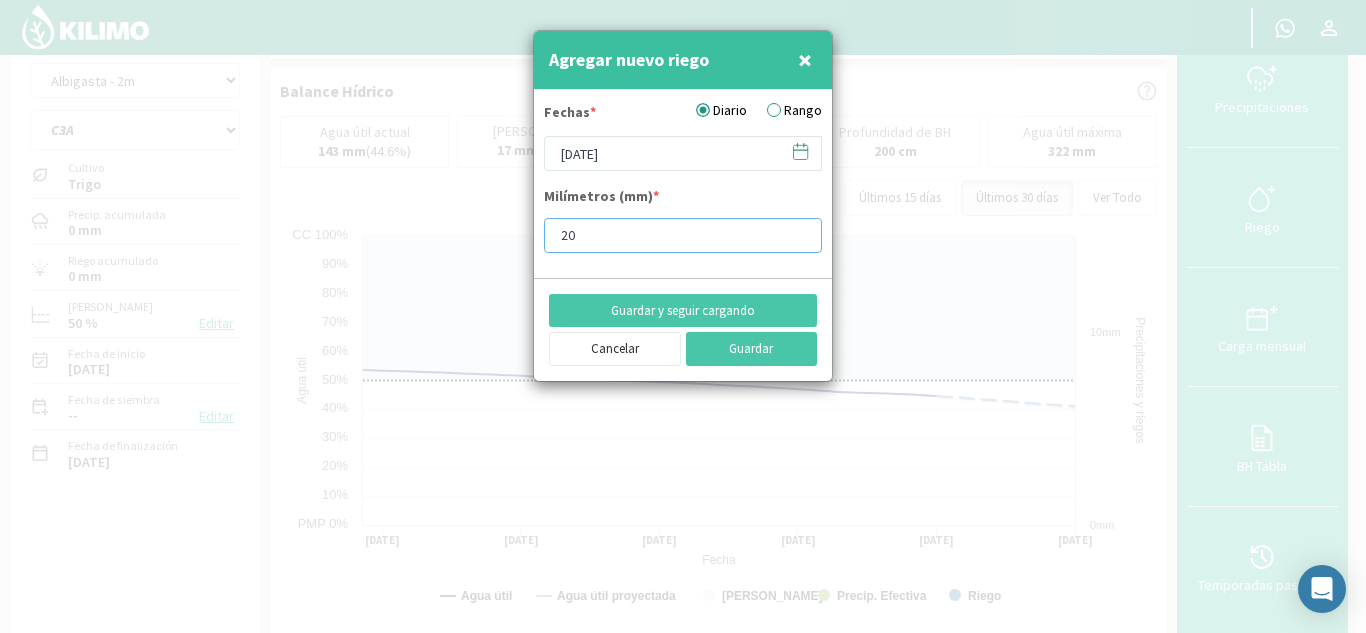 click on "20" at bounding box center [683, 235] 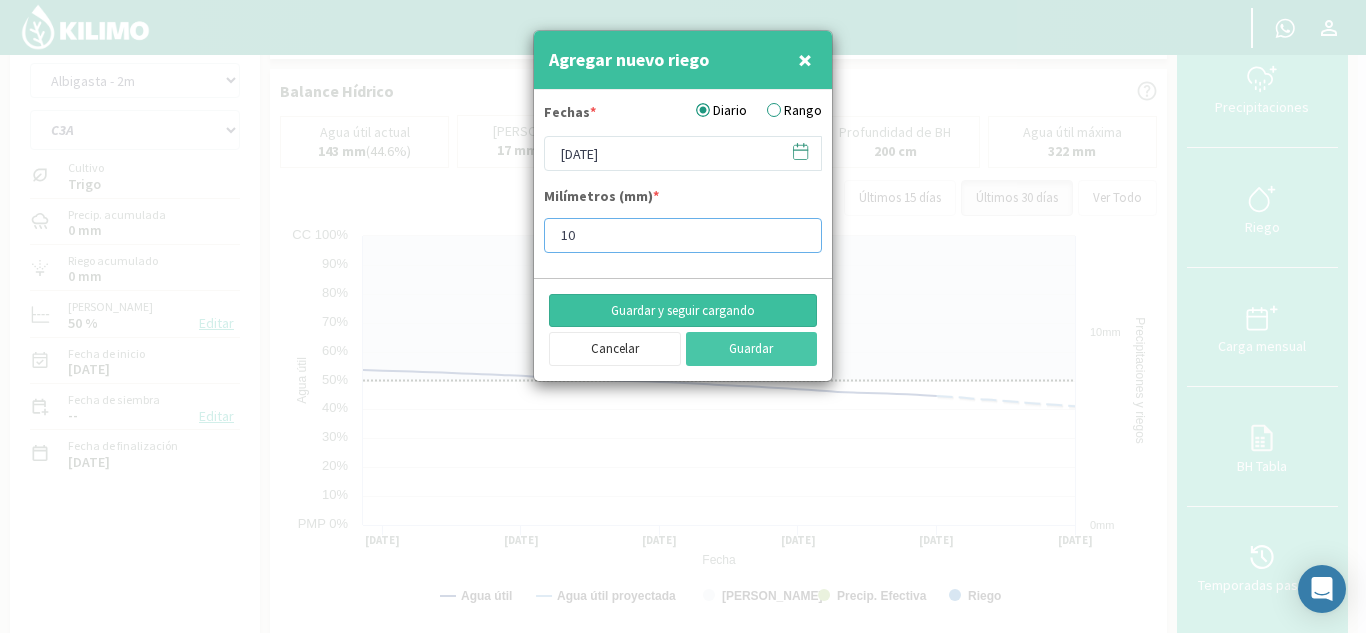 type on "10" 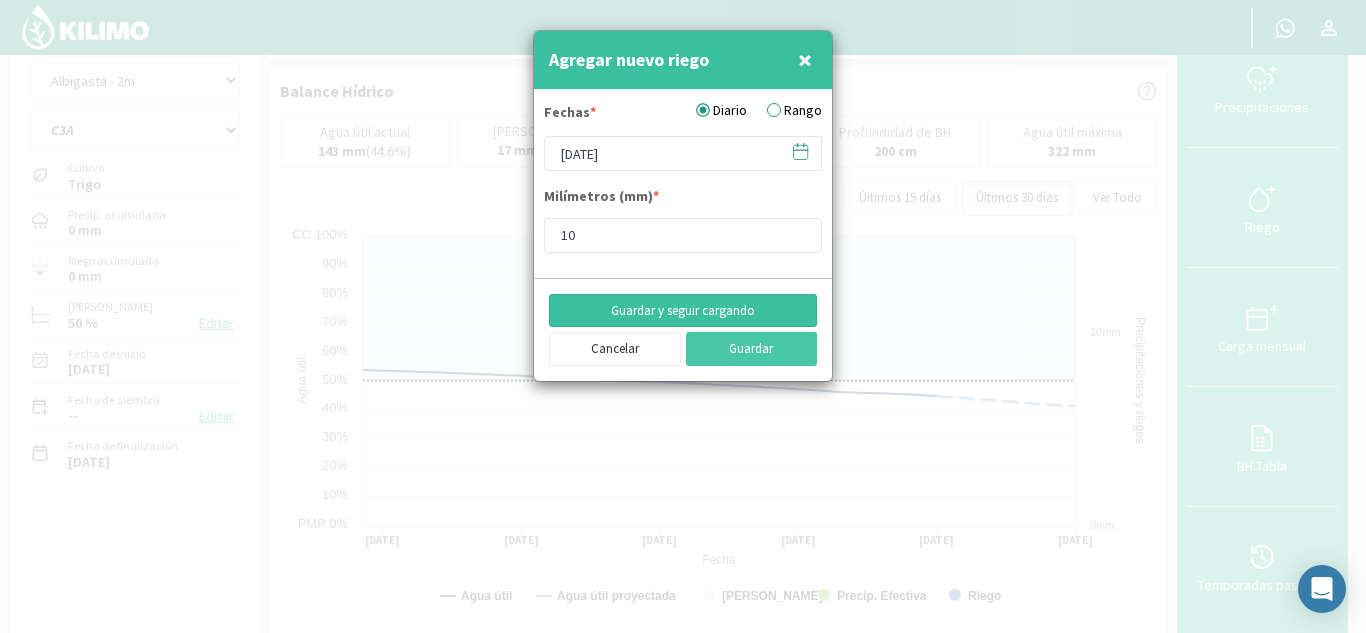 click on "Guardar y seguir cargando" at bounding box center [683, 311] 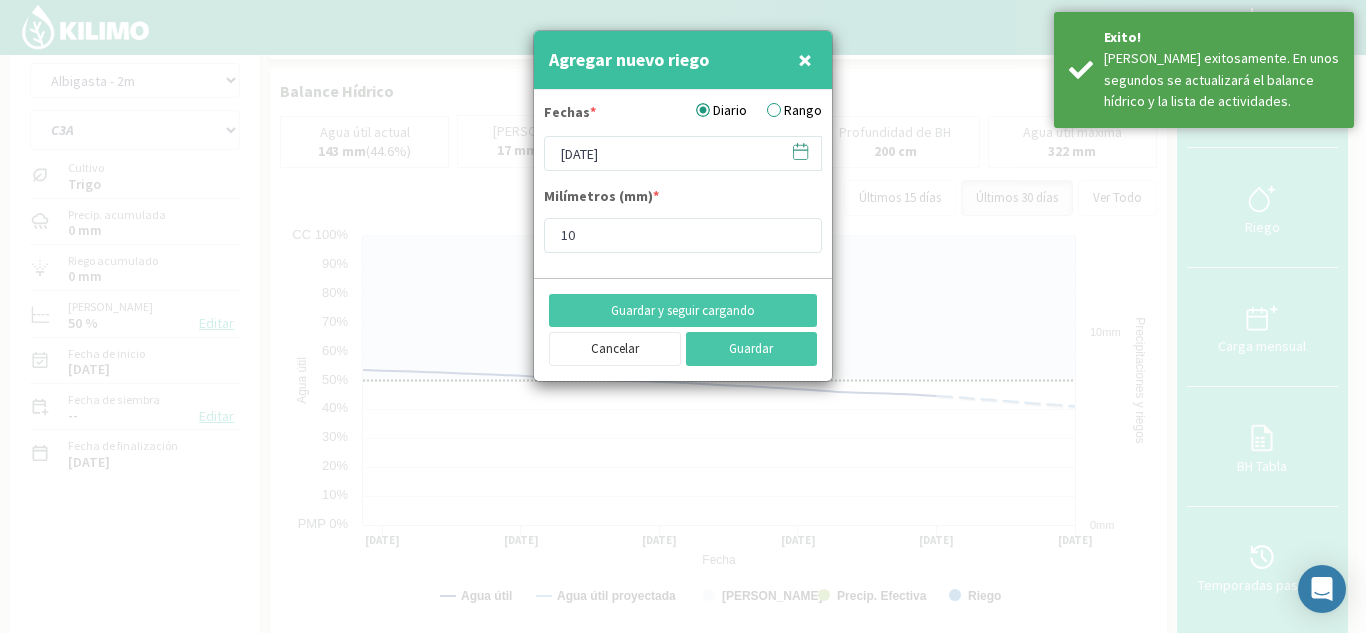 click 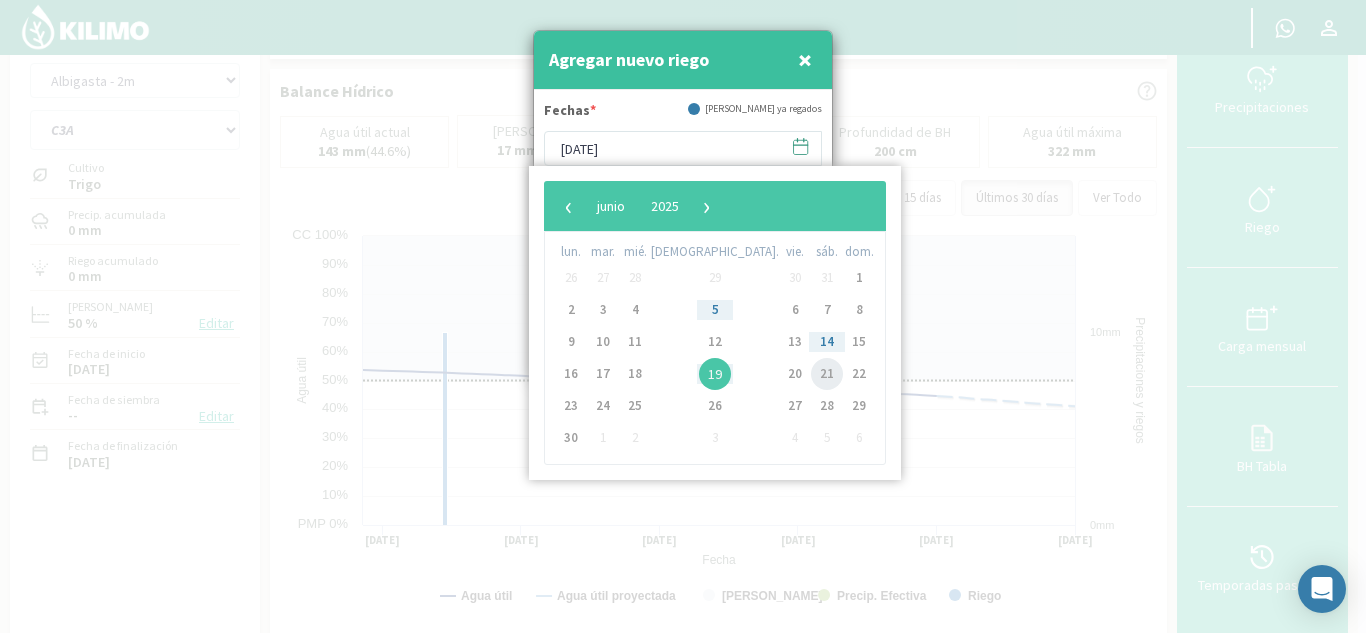 click on "21" 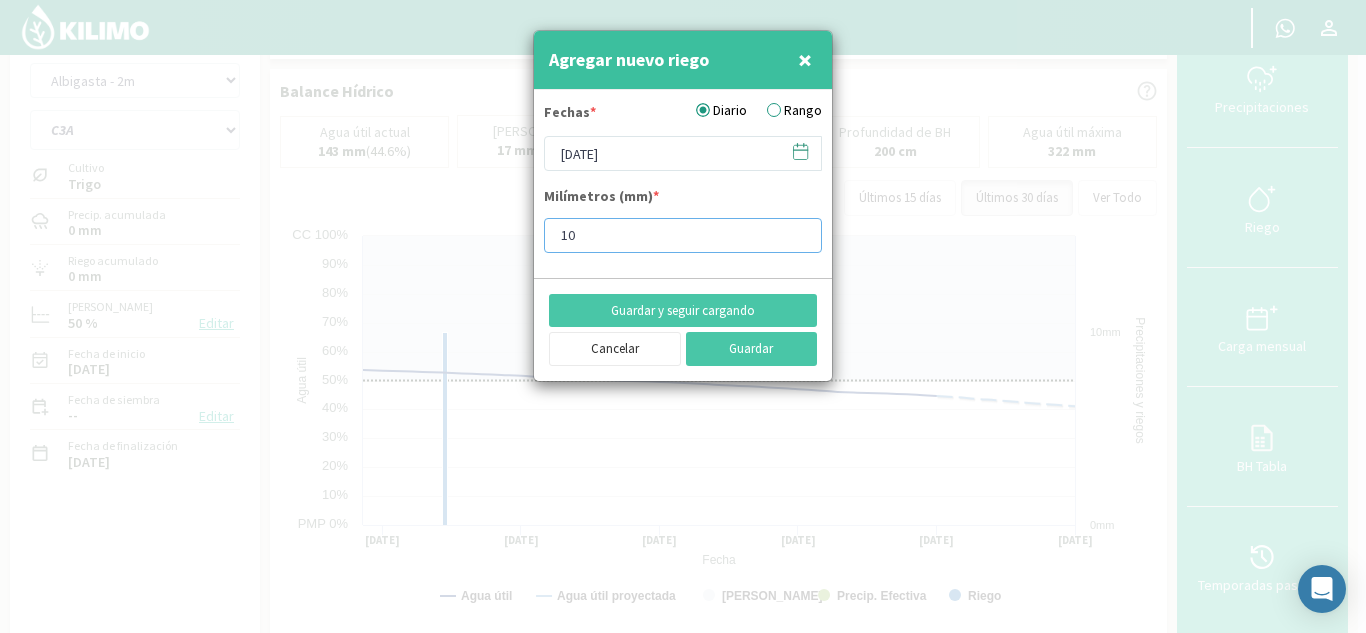 click on "10" at bounding box center (683, 235) 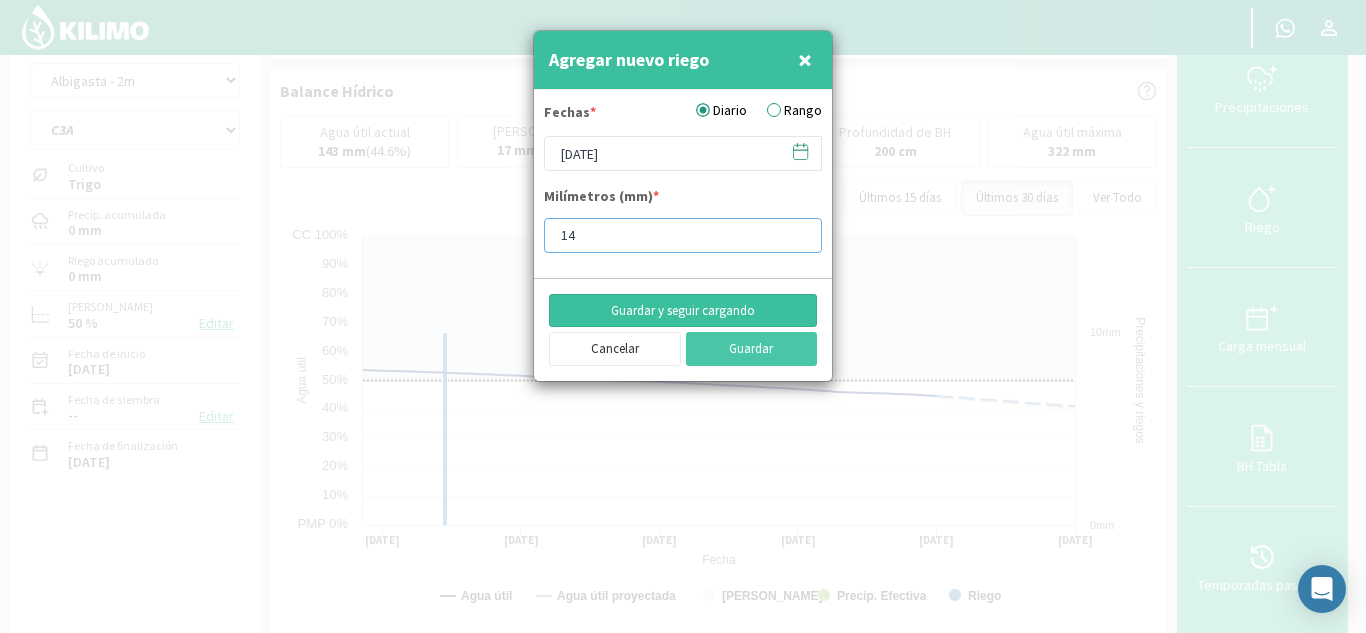 type on "14" 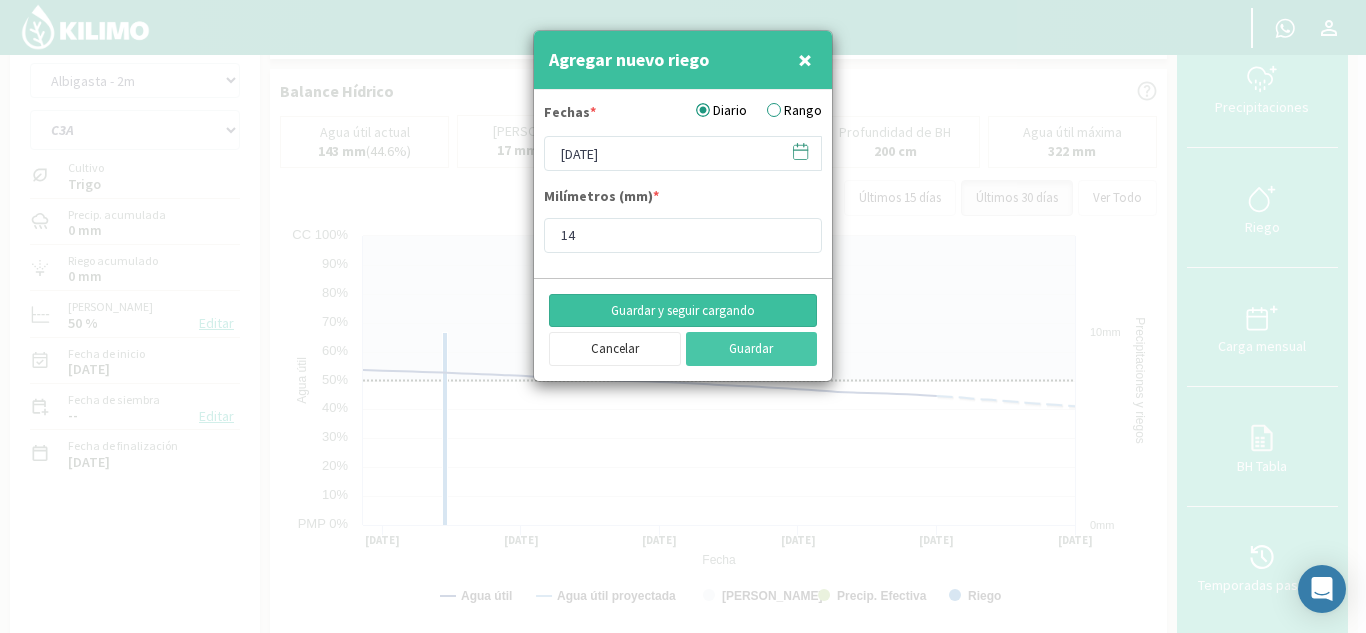 click on "Guardar y seguir cargando" at bounding box center (683, 311) 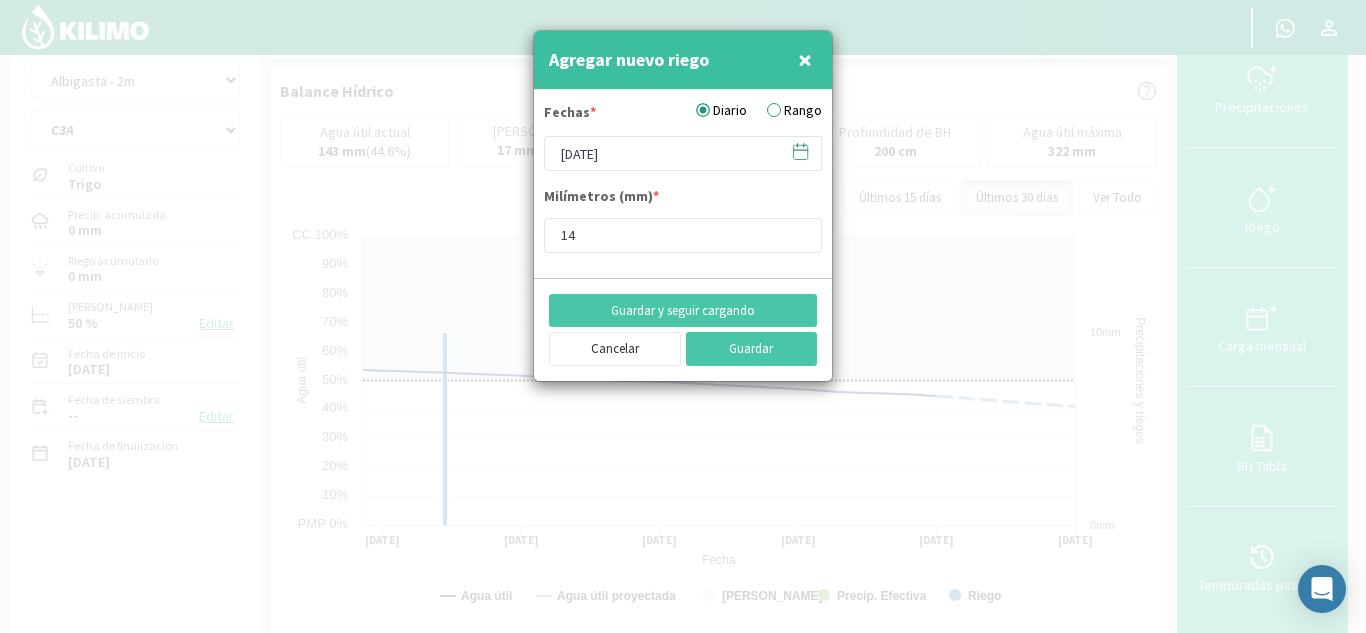 click 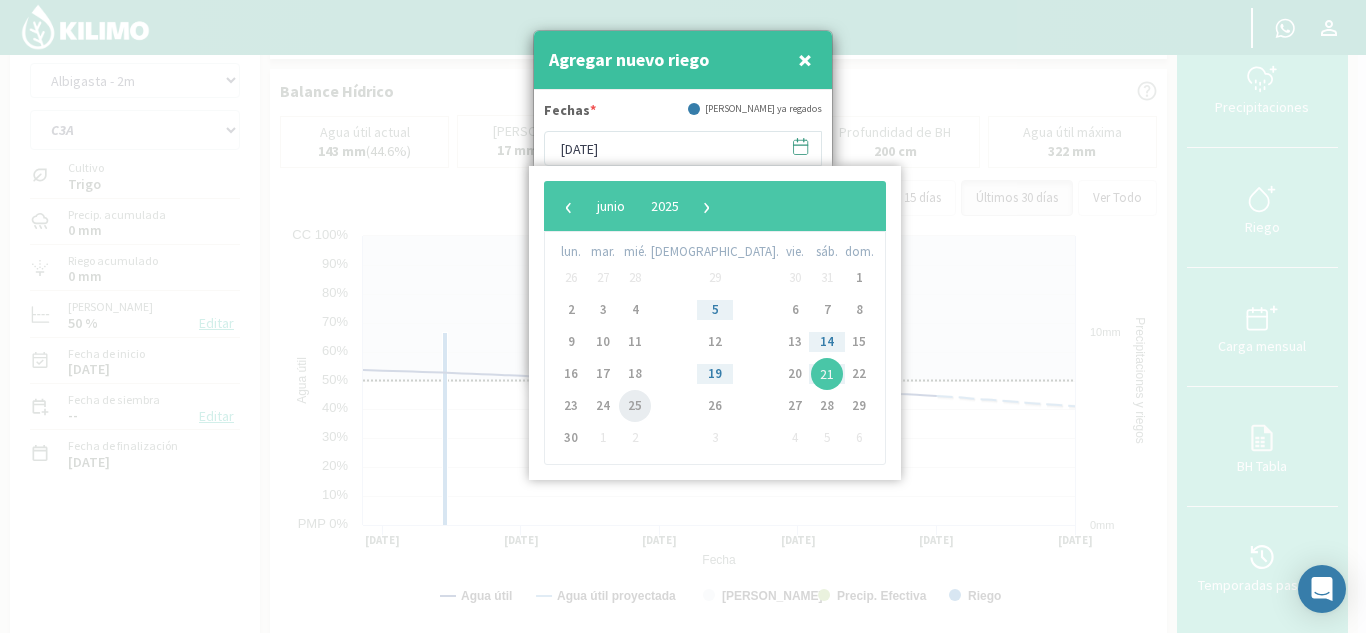 click on "25" 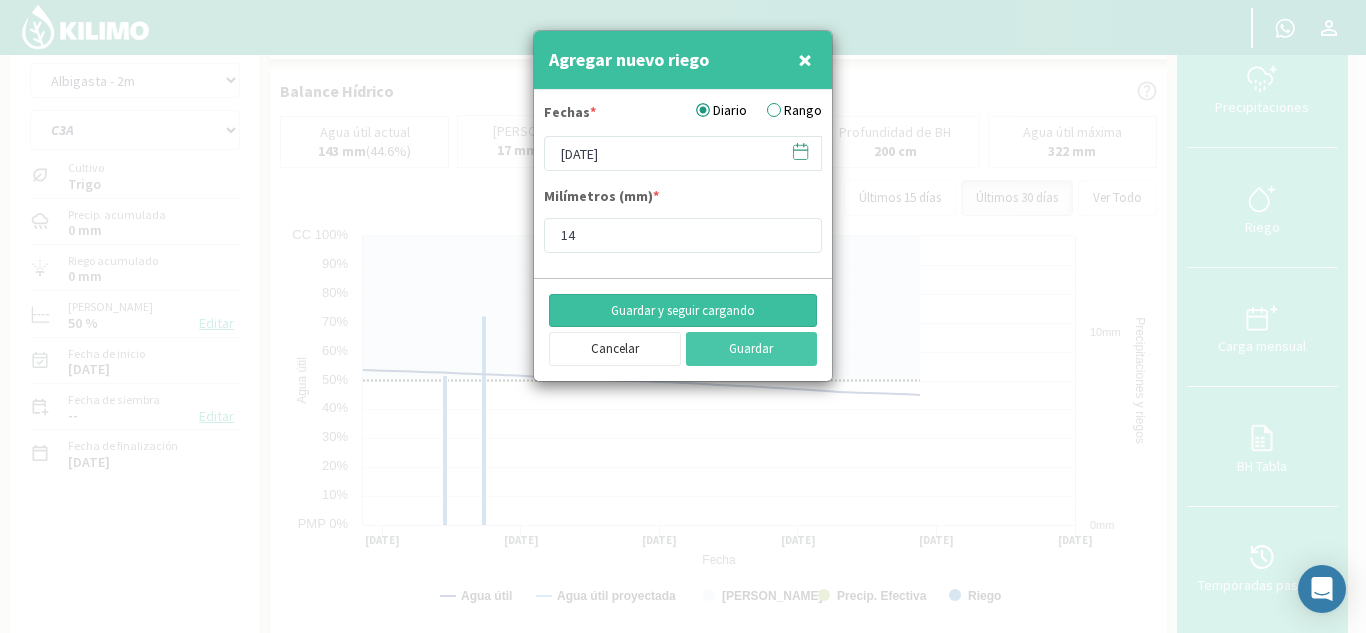 click on "Guardar y seguir cargando" at bounding box center [683, 311] 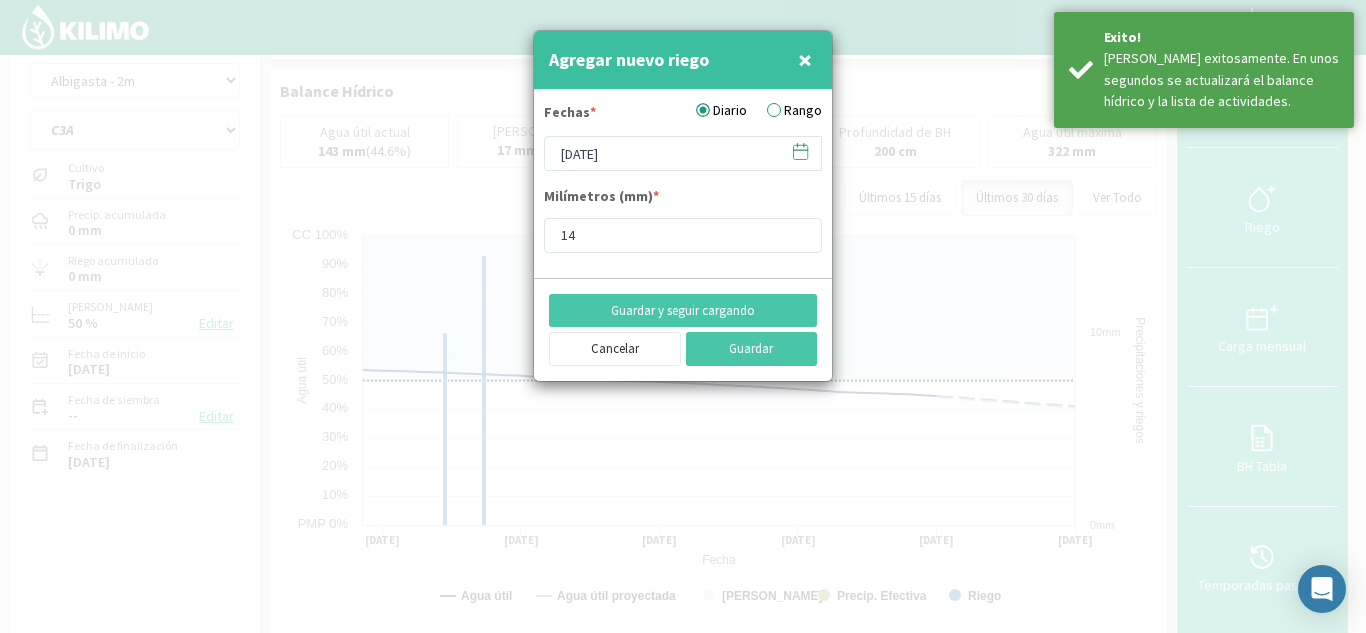 click 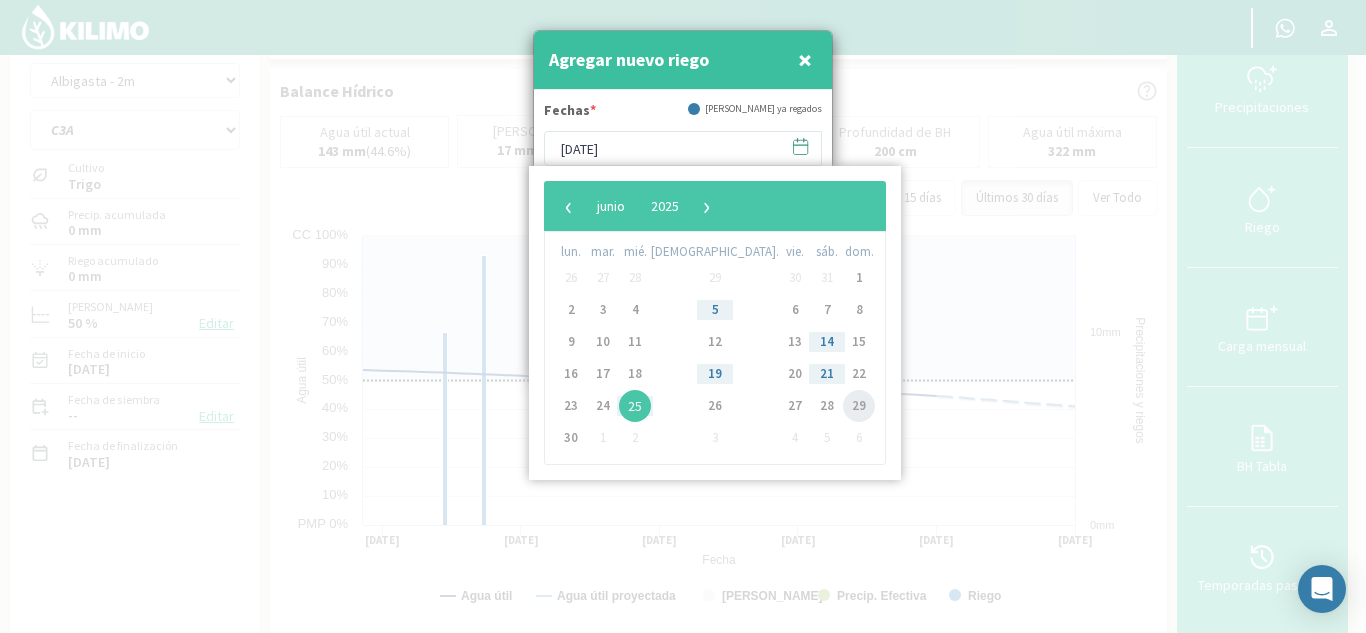 click on "29" 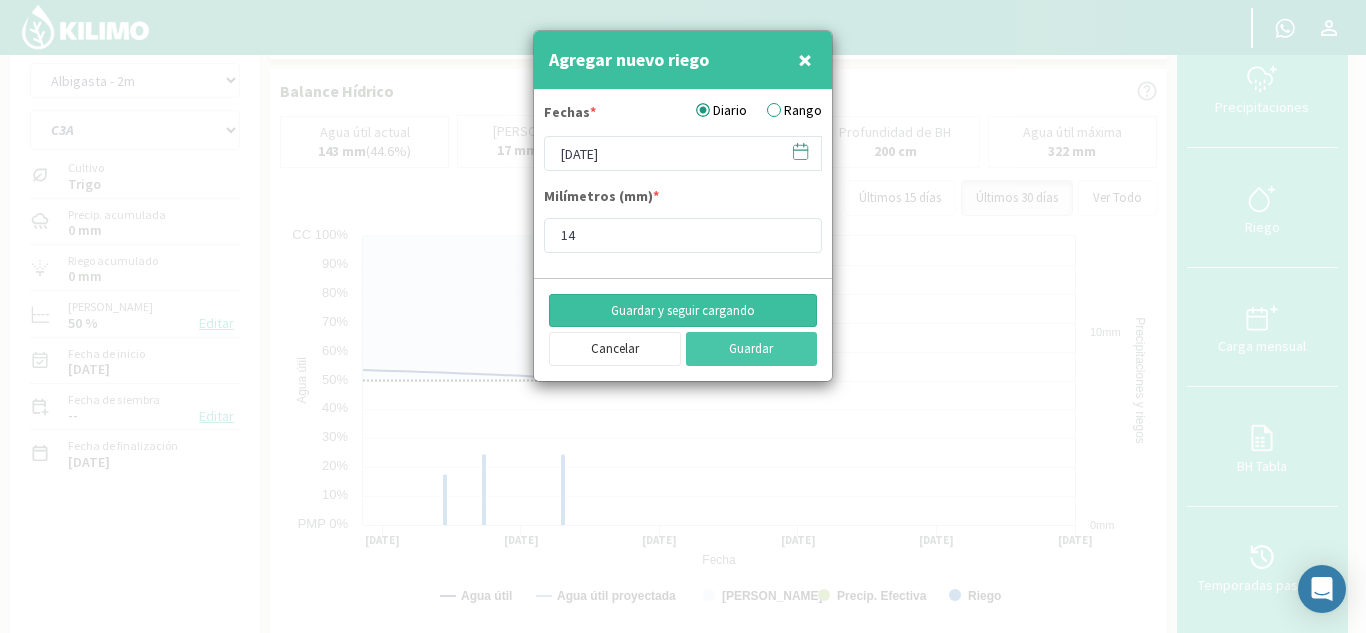 click on "Guardar y seguir cargando" at bounding box center [683, 311] 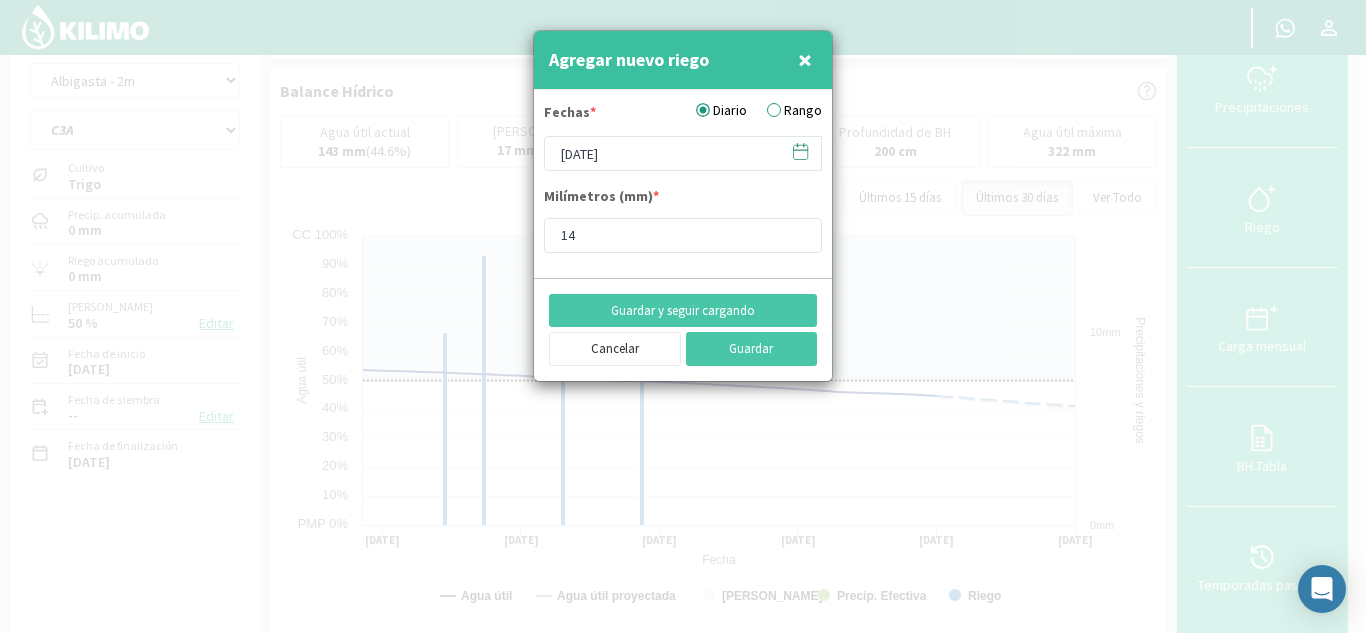 click 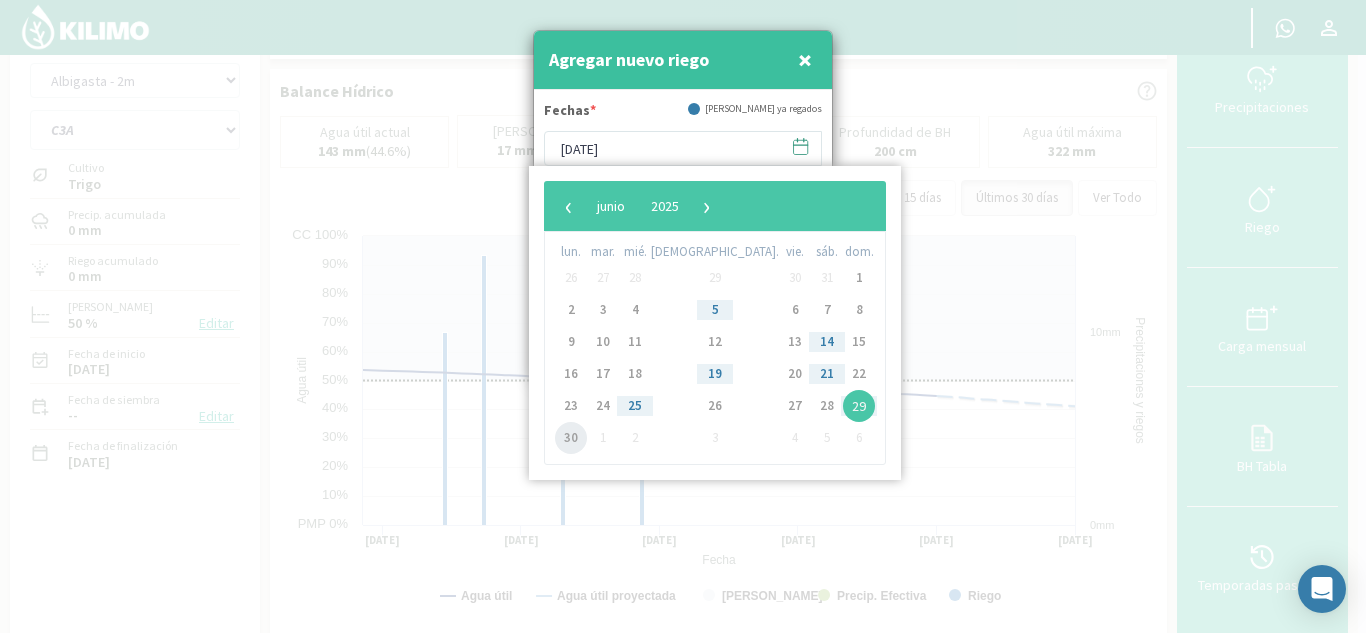 click on "30" 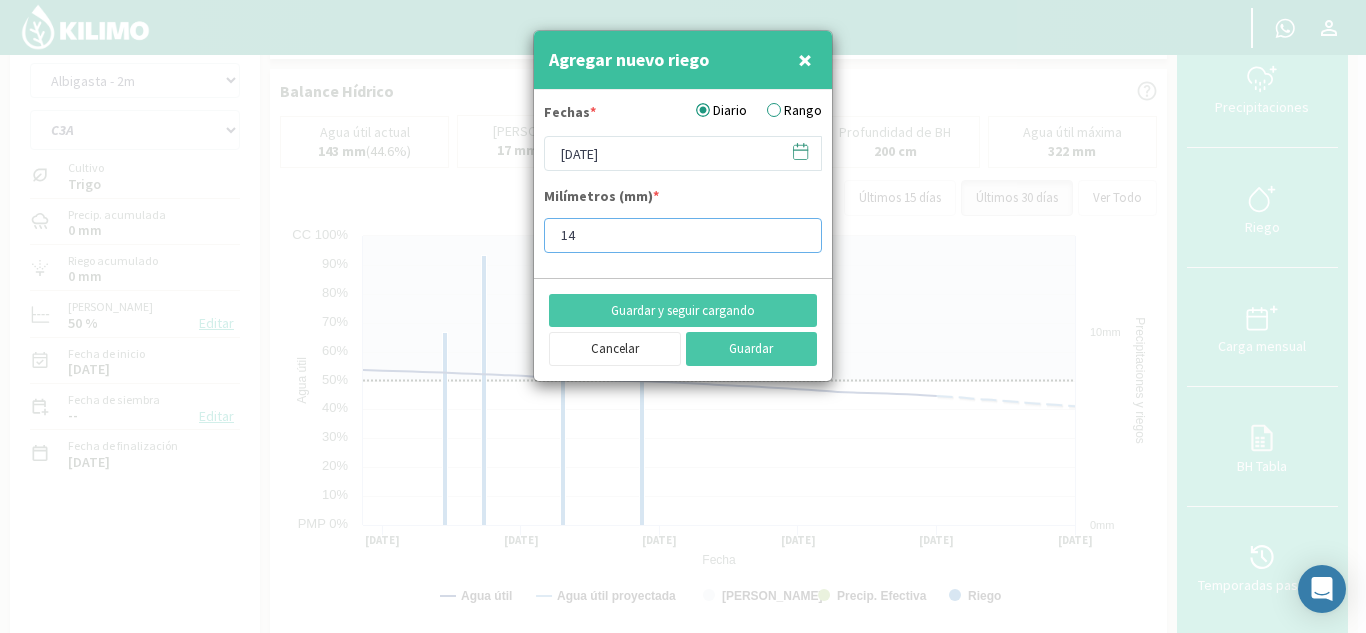 click on "14" at bounding box center [683, 235] 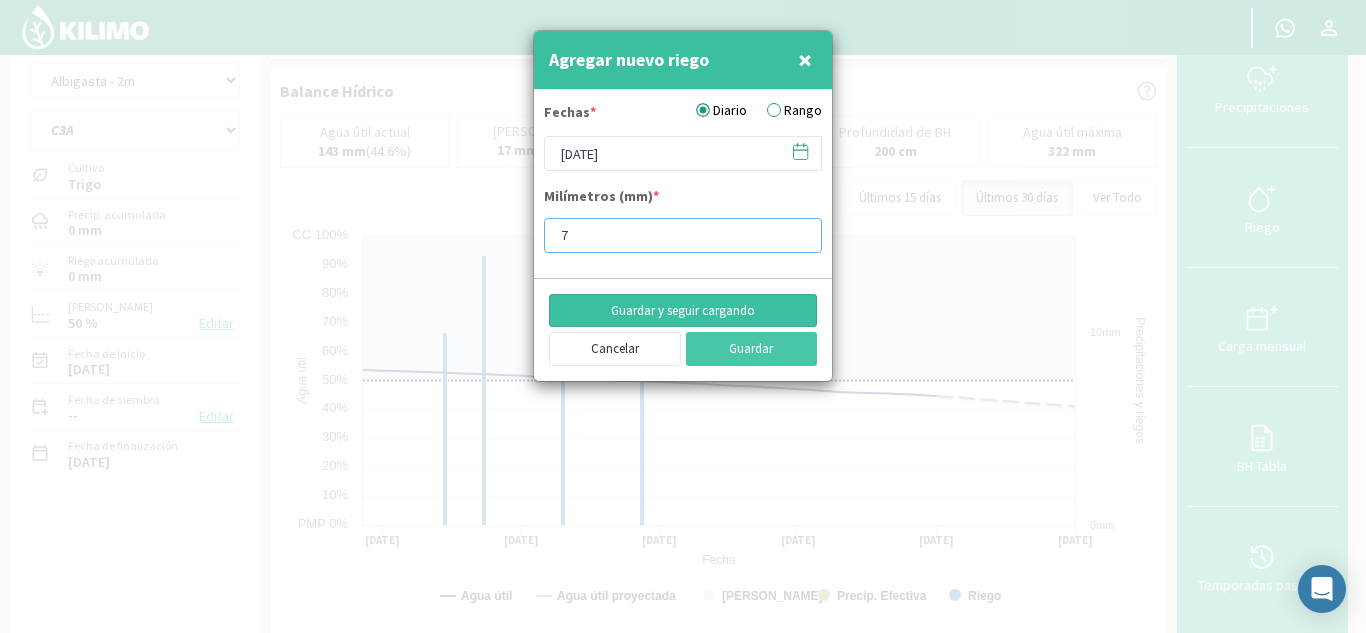 type on "7" 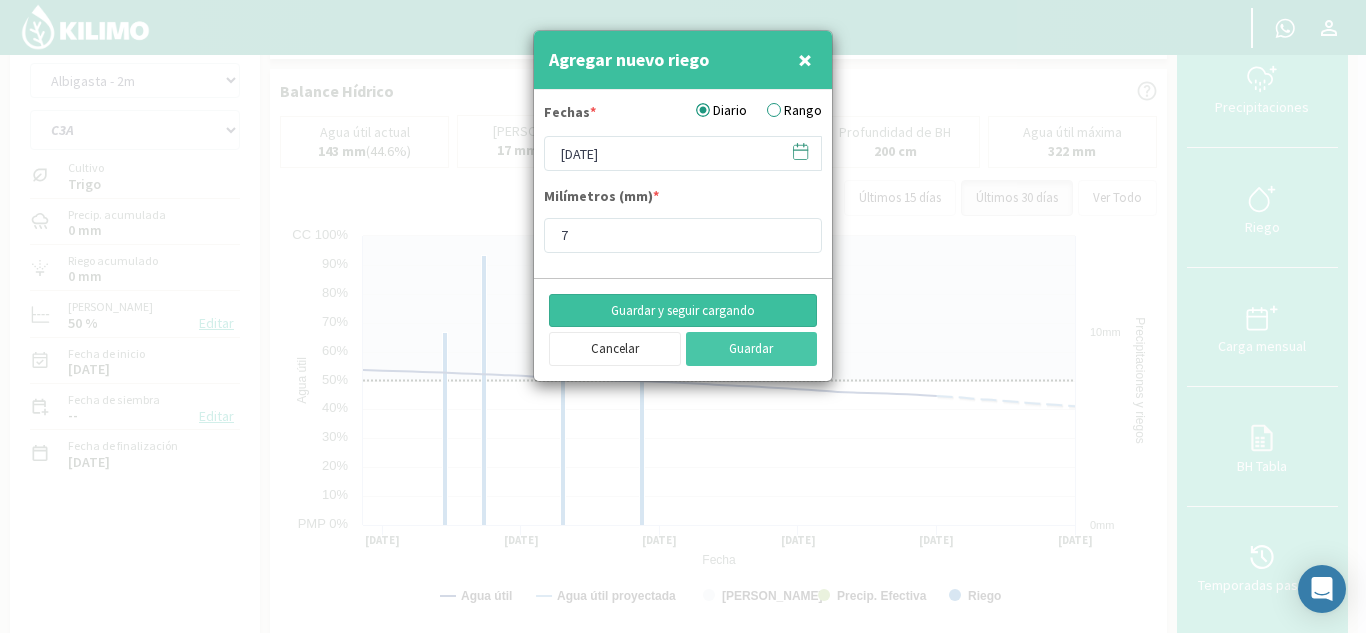 click on "Guardar y seguir cargando" at bounding box center [683, 311] 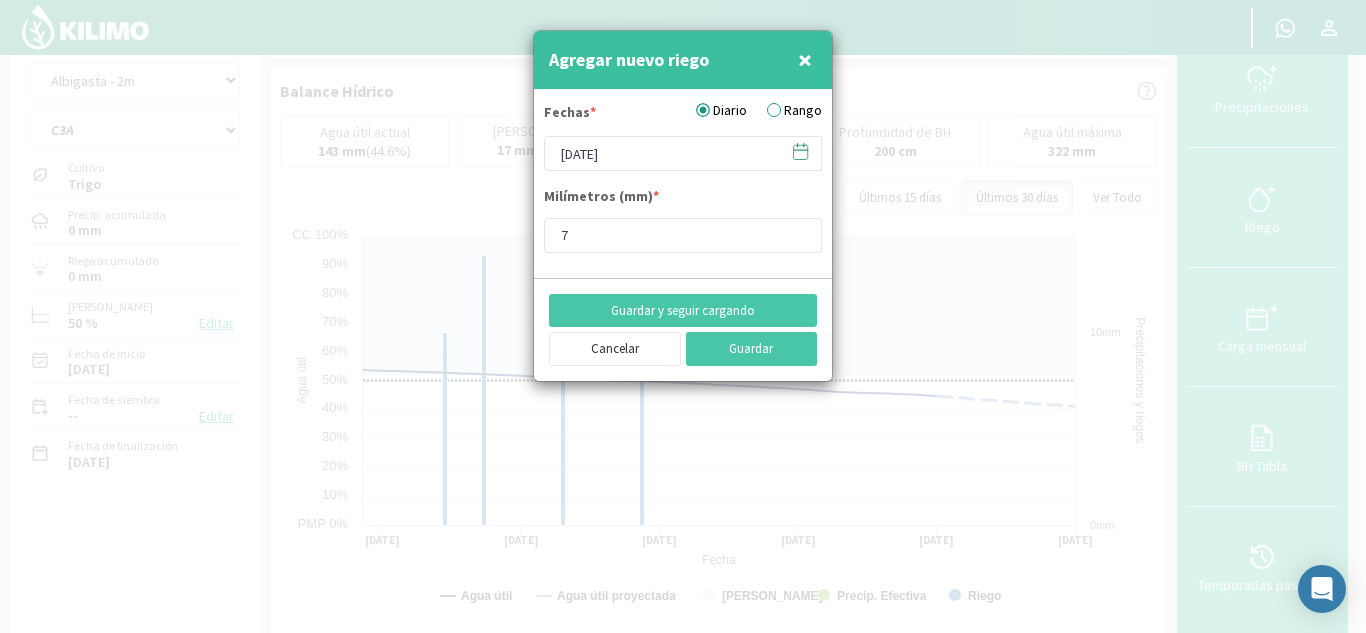 click 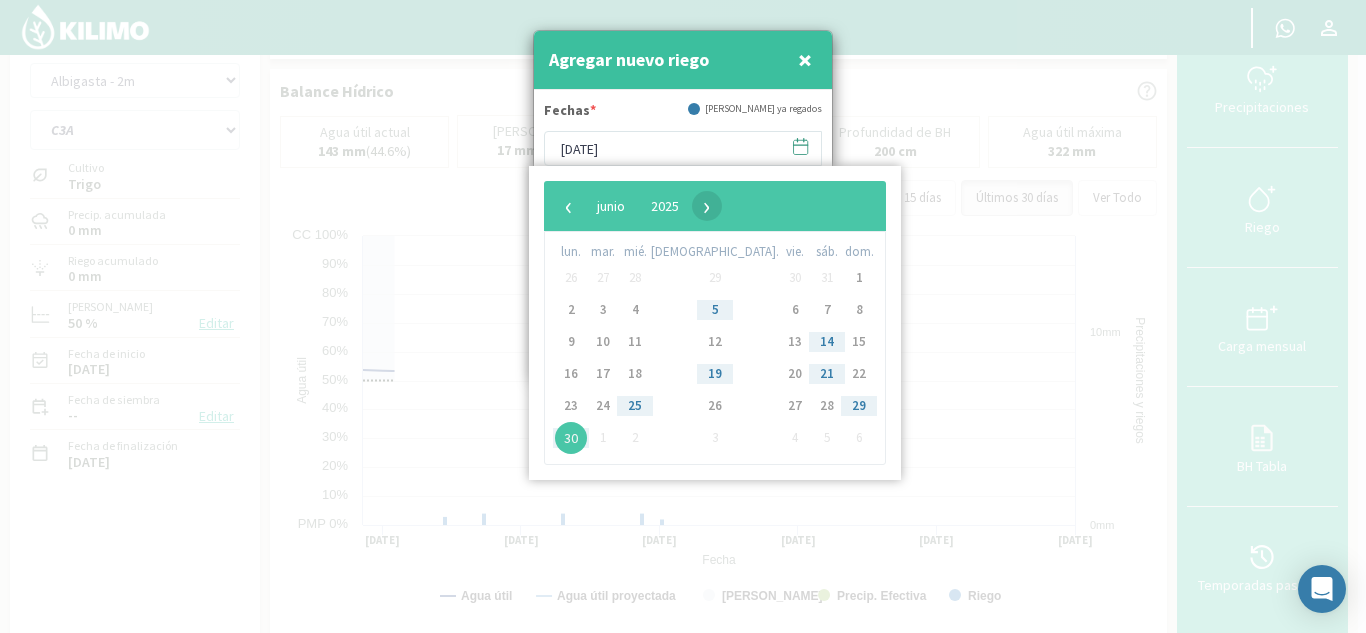 click on "›" 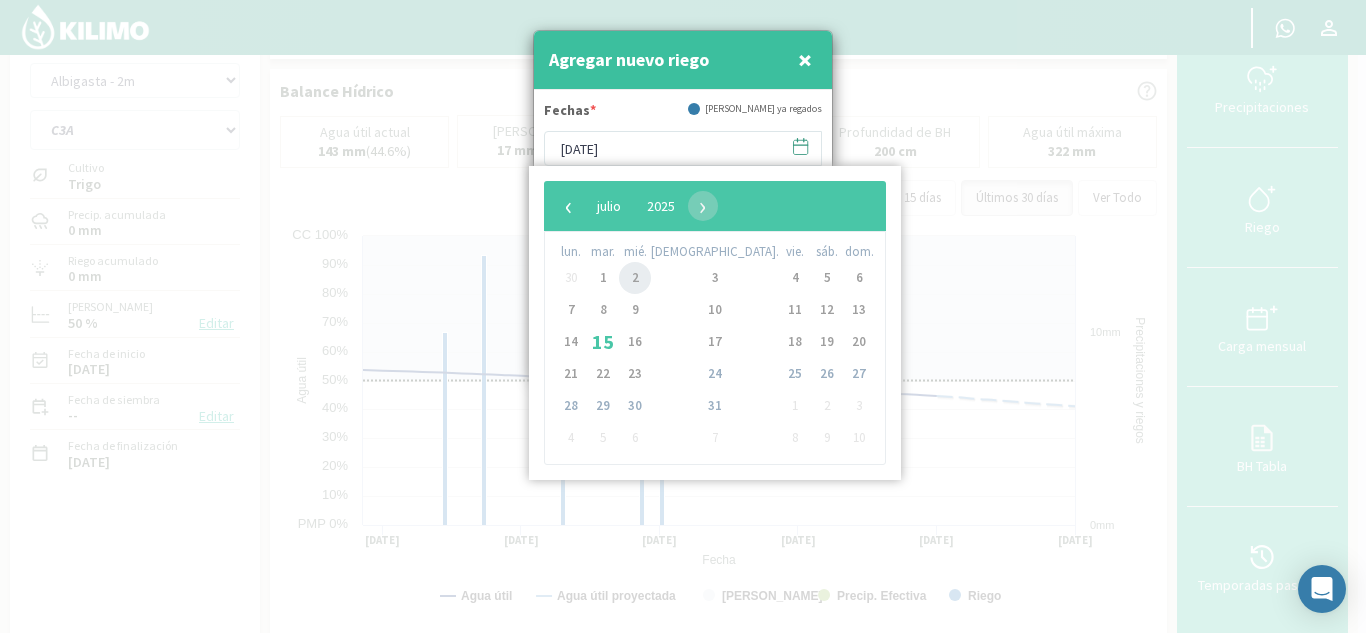 click on "2" 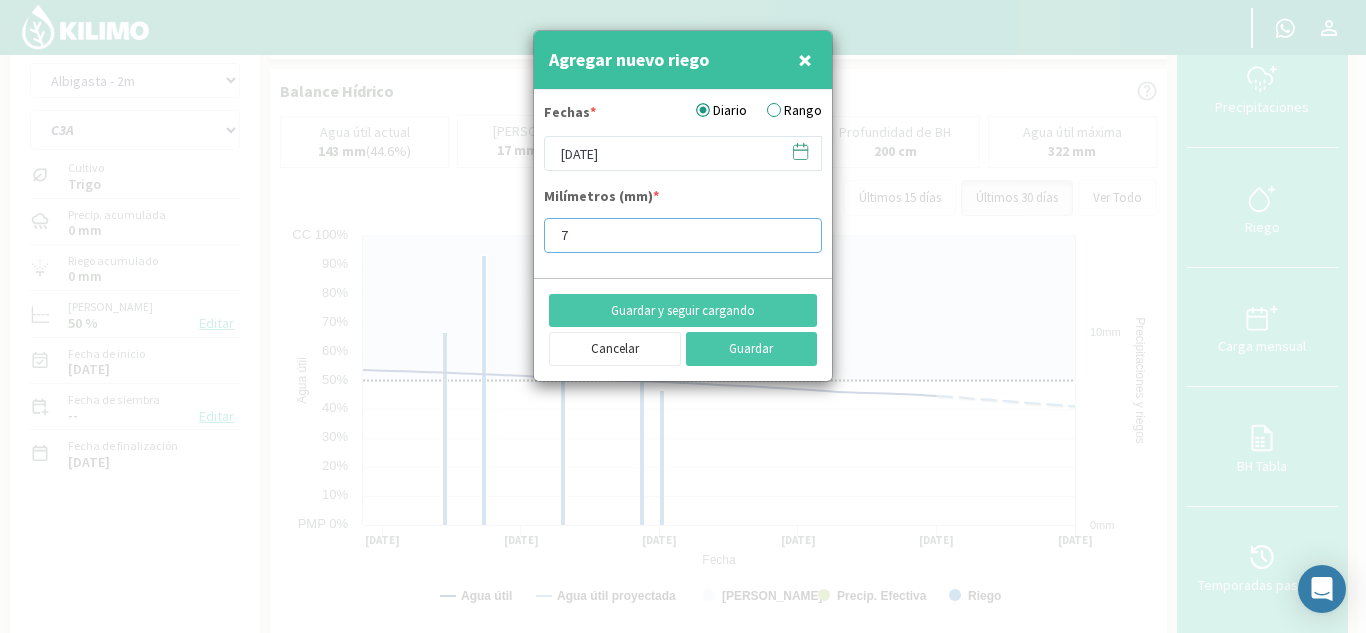 click on "7" at bounding box center (683, 235) 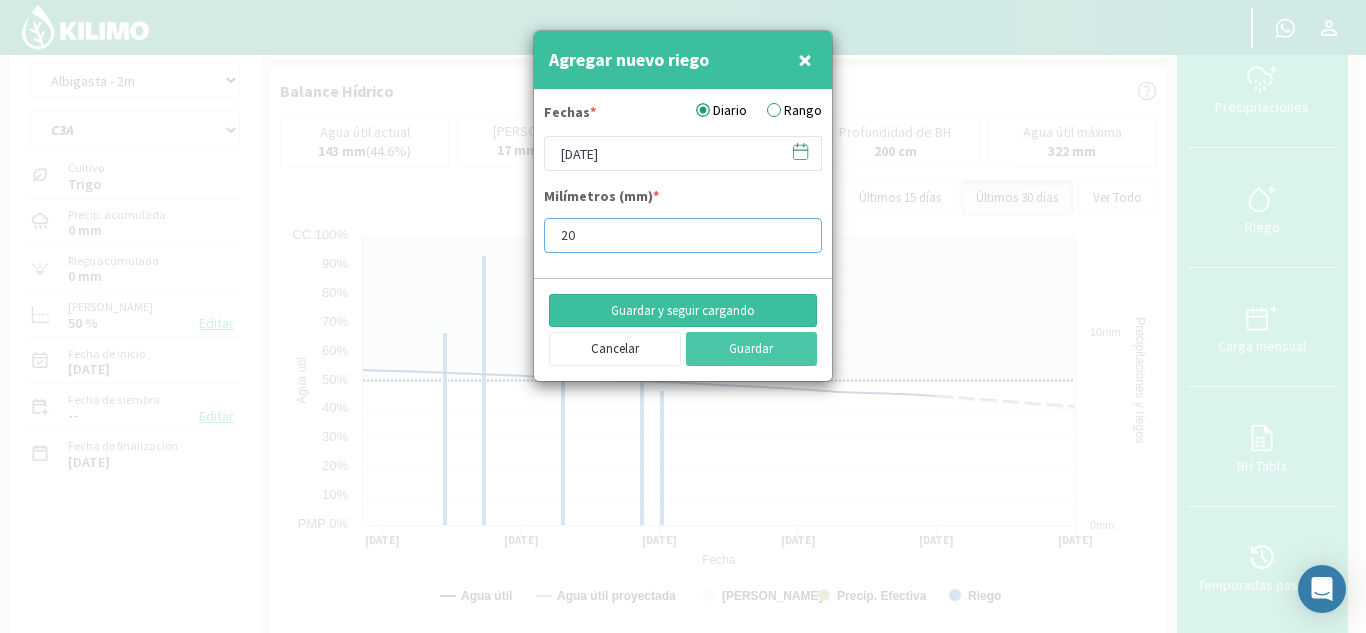type on "20" 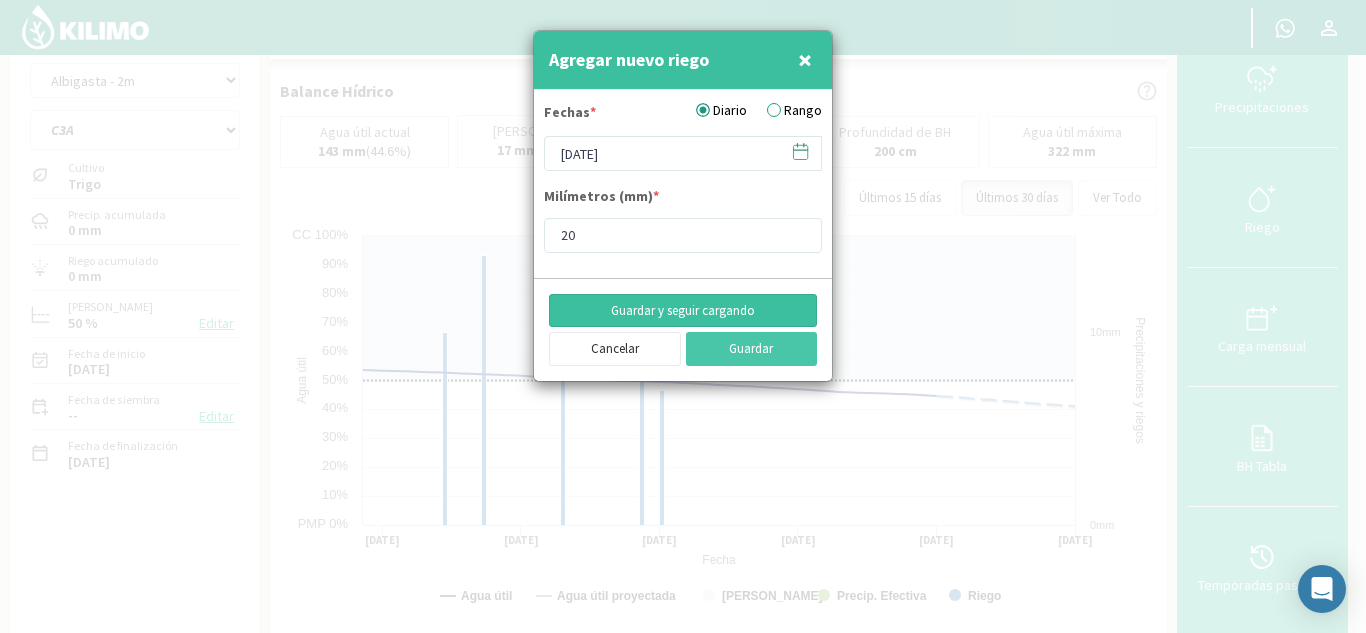 click on "Guardar y seguir cargando" at bounding box center [683, 311] 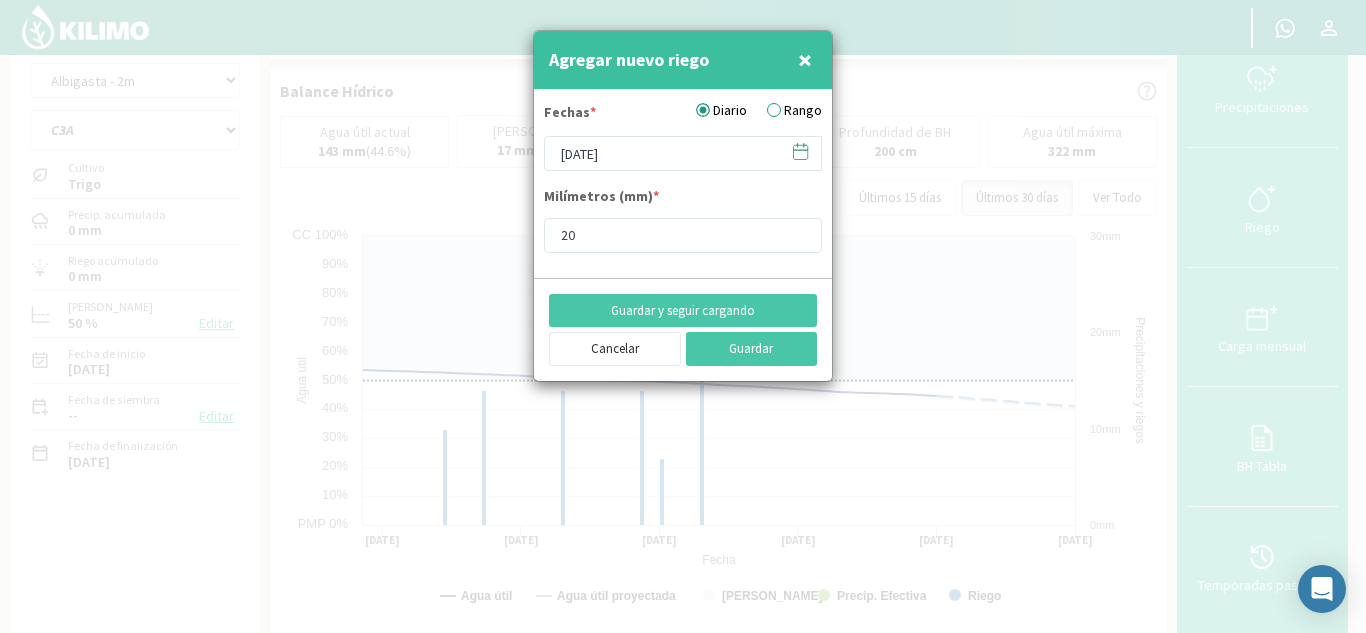 click 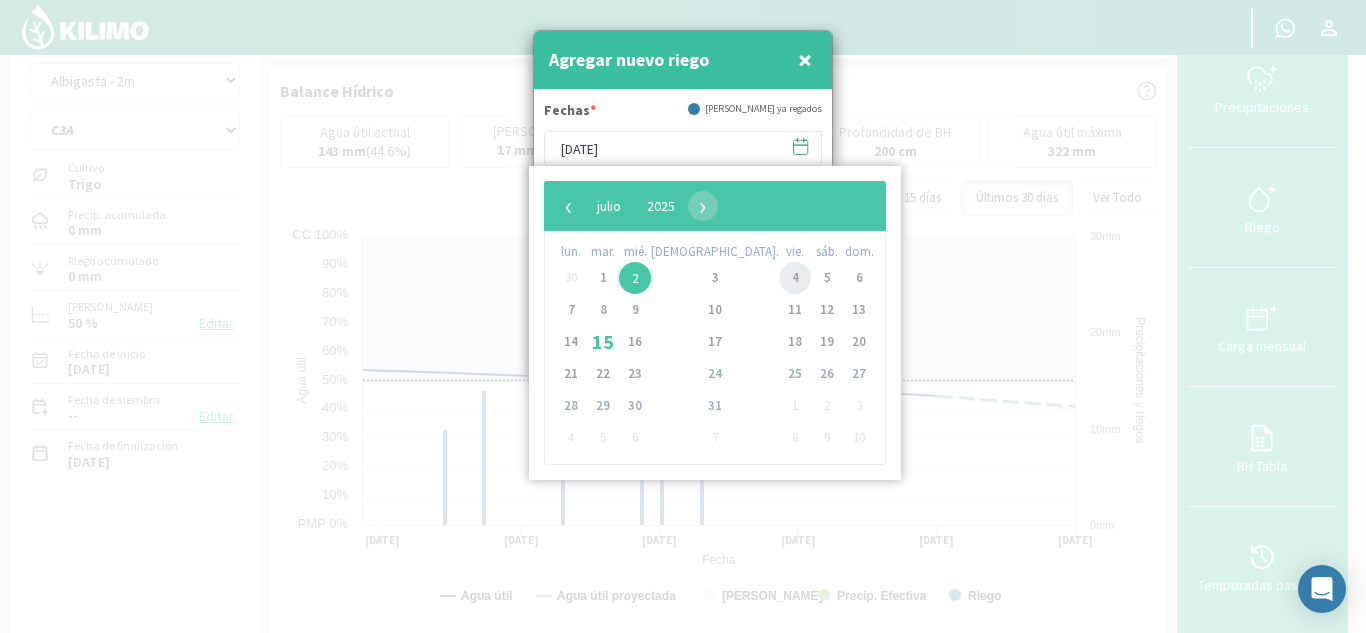 click on "4" 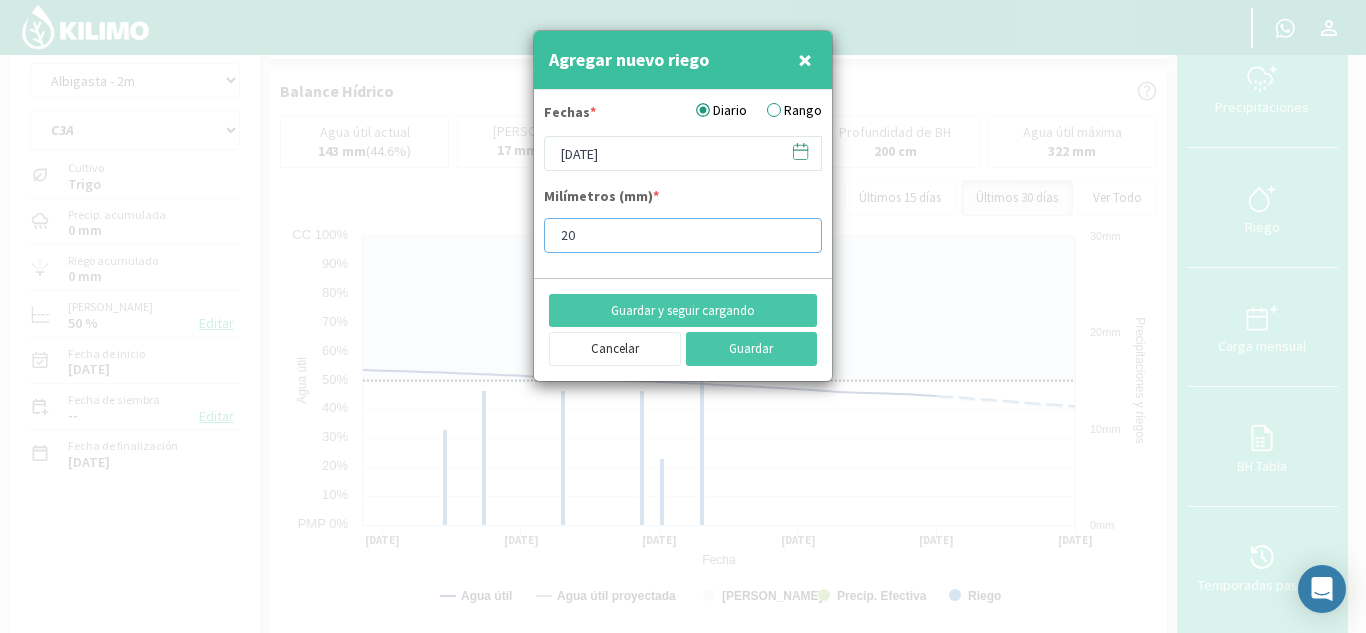 click on "20" at bounding box center (683, 235) 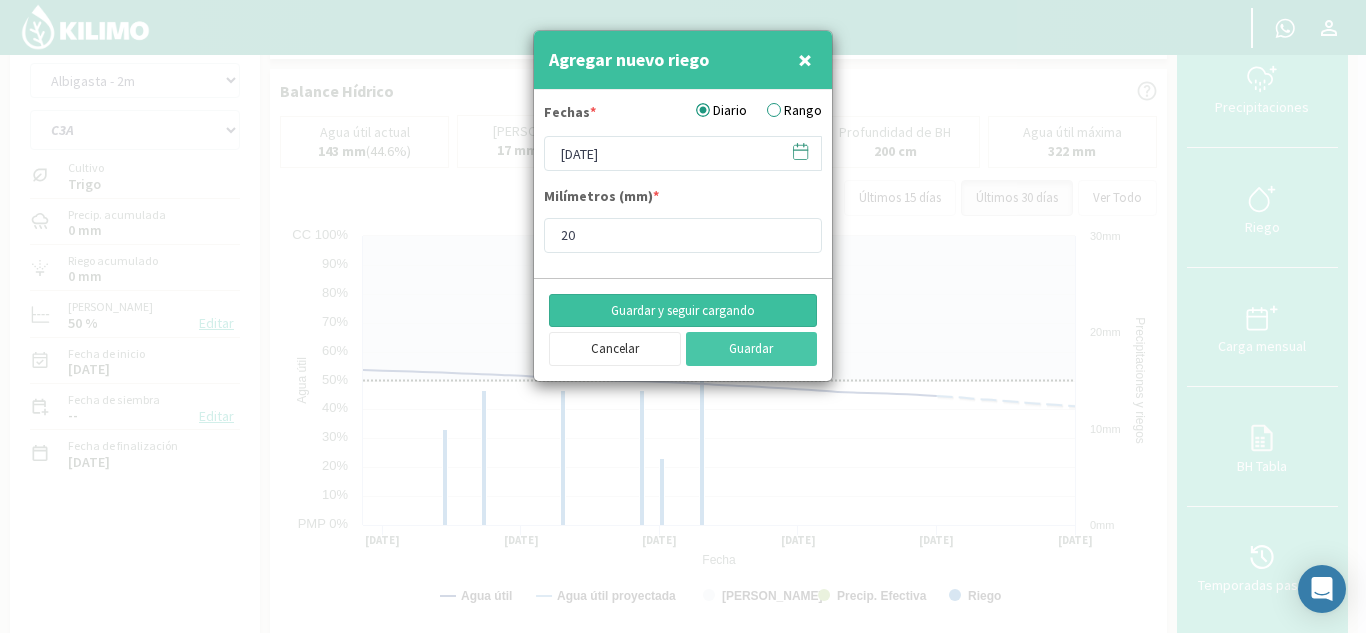 click on "Guardar y seguir cargando" at bounding box center (683, 311) 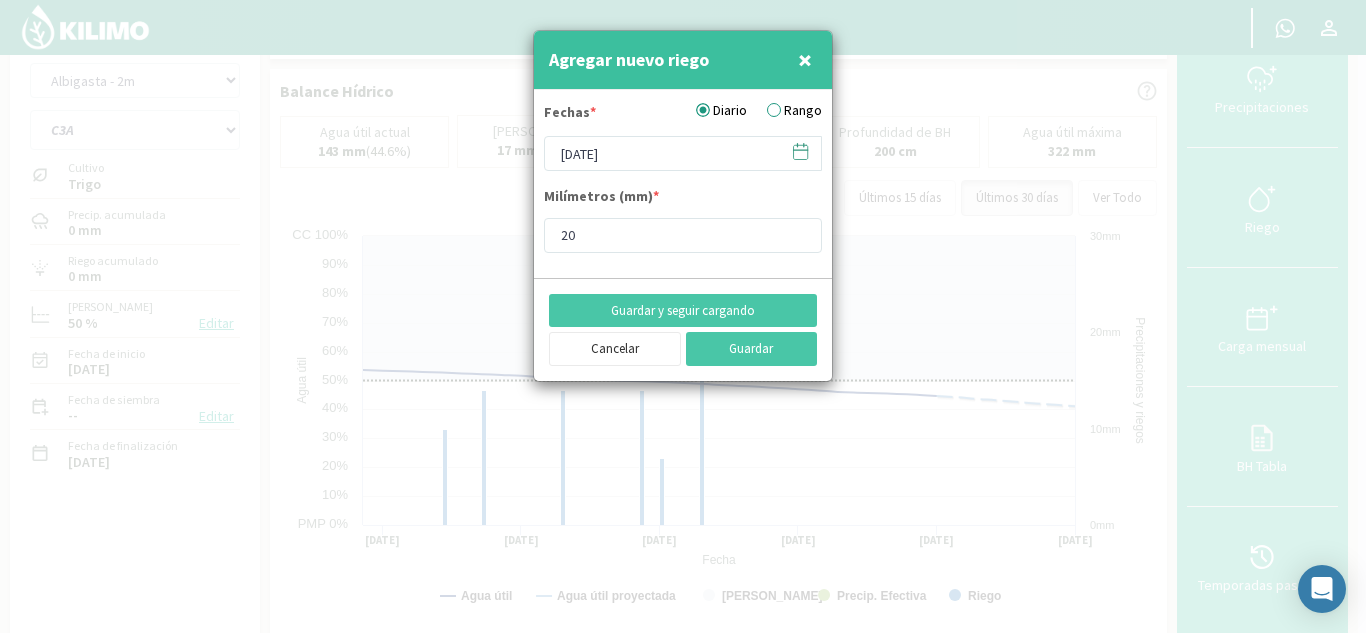 click 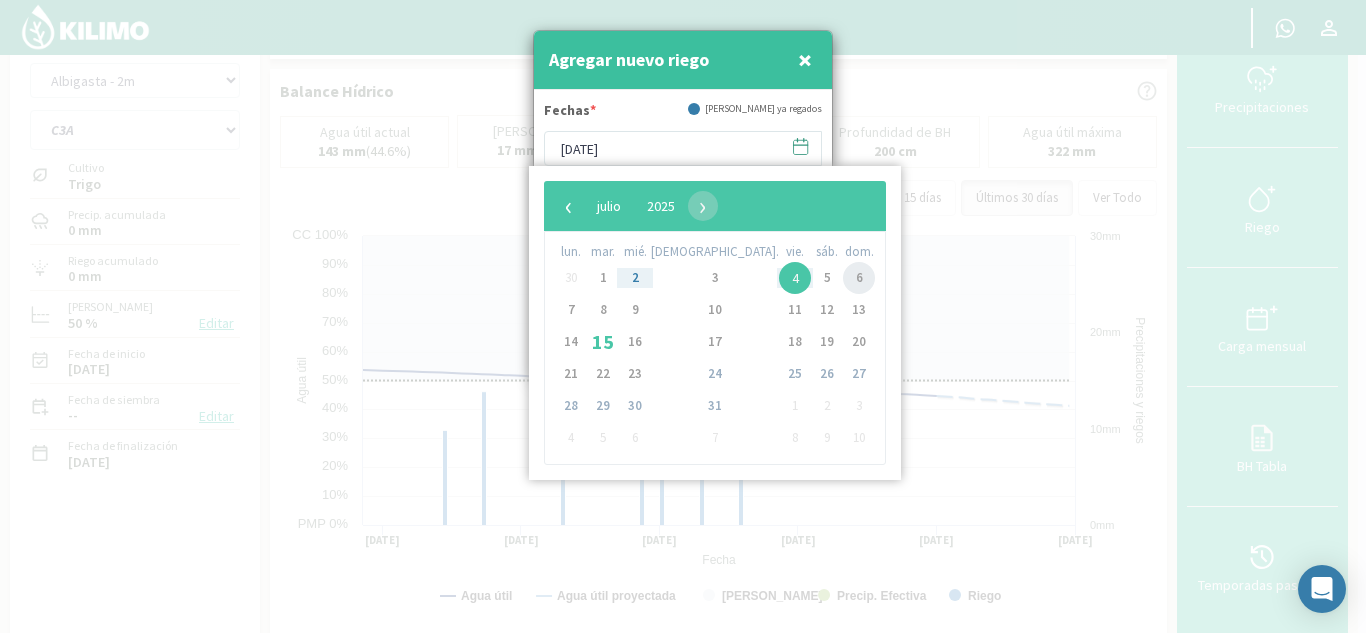 click on "6" 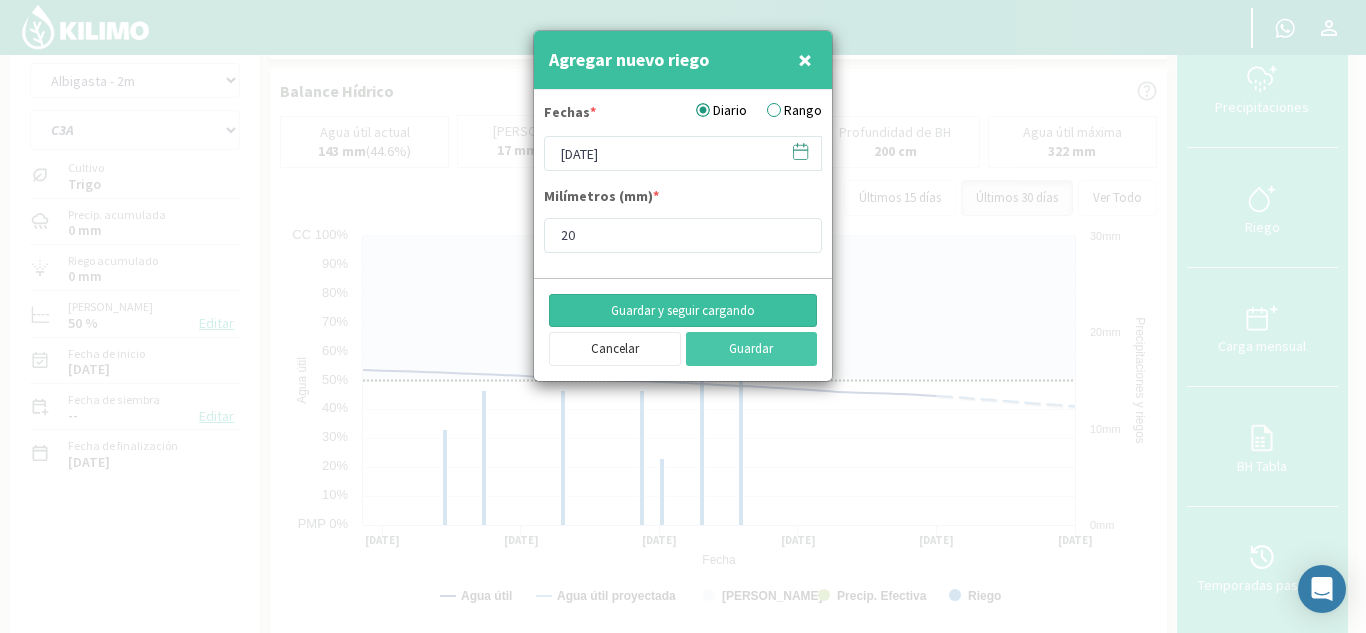click on "Guardar y seguir cargando" at bounding box center [683, 311] 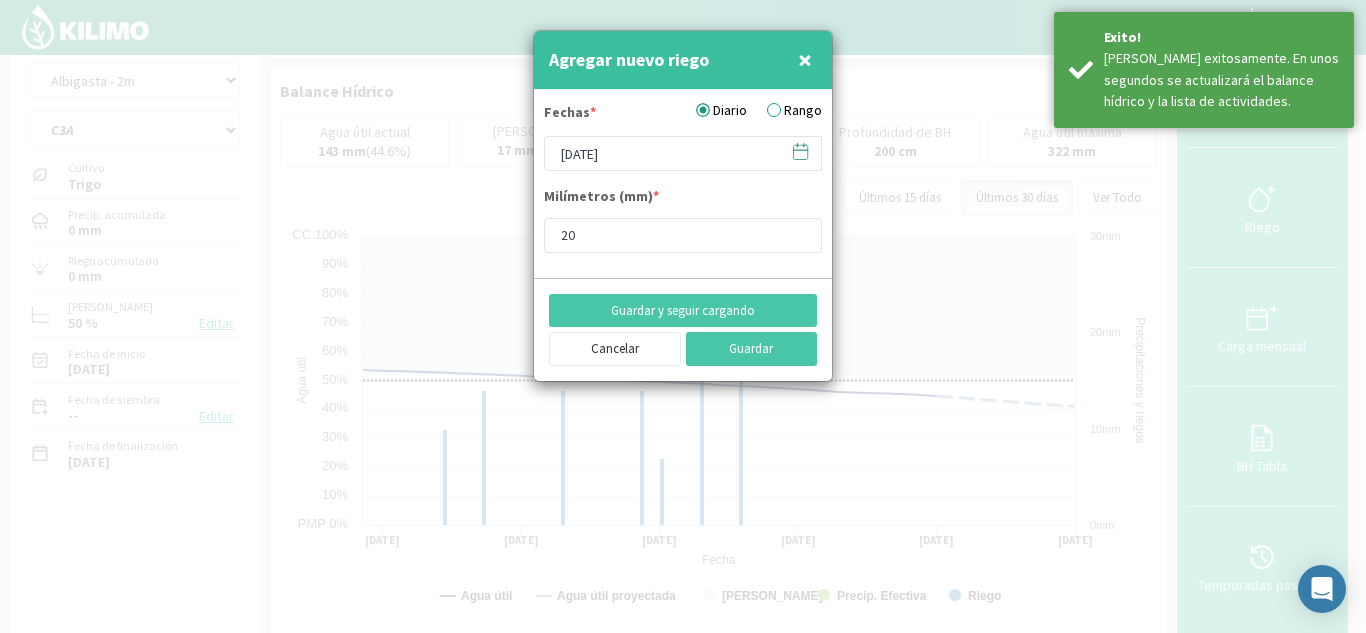 click 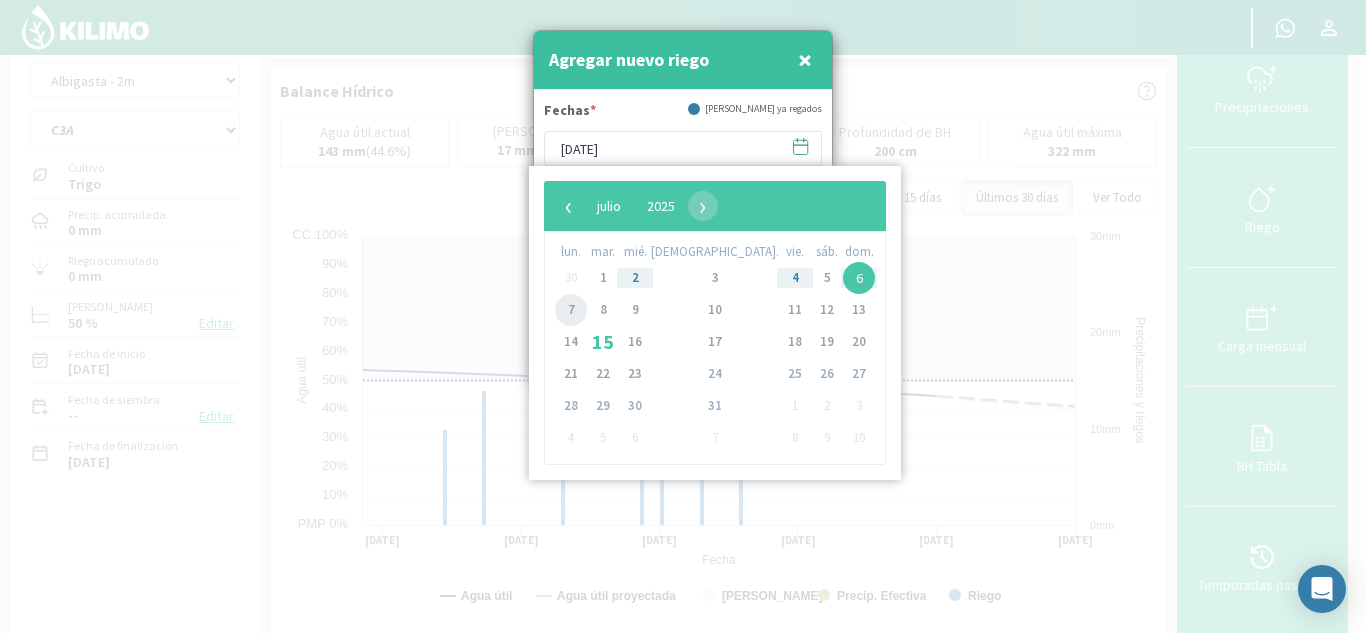 click on "7" 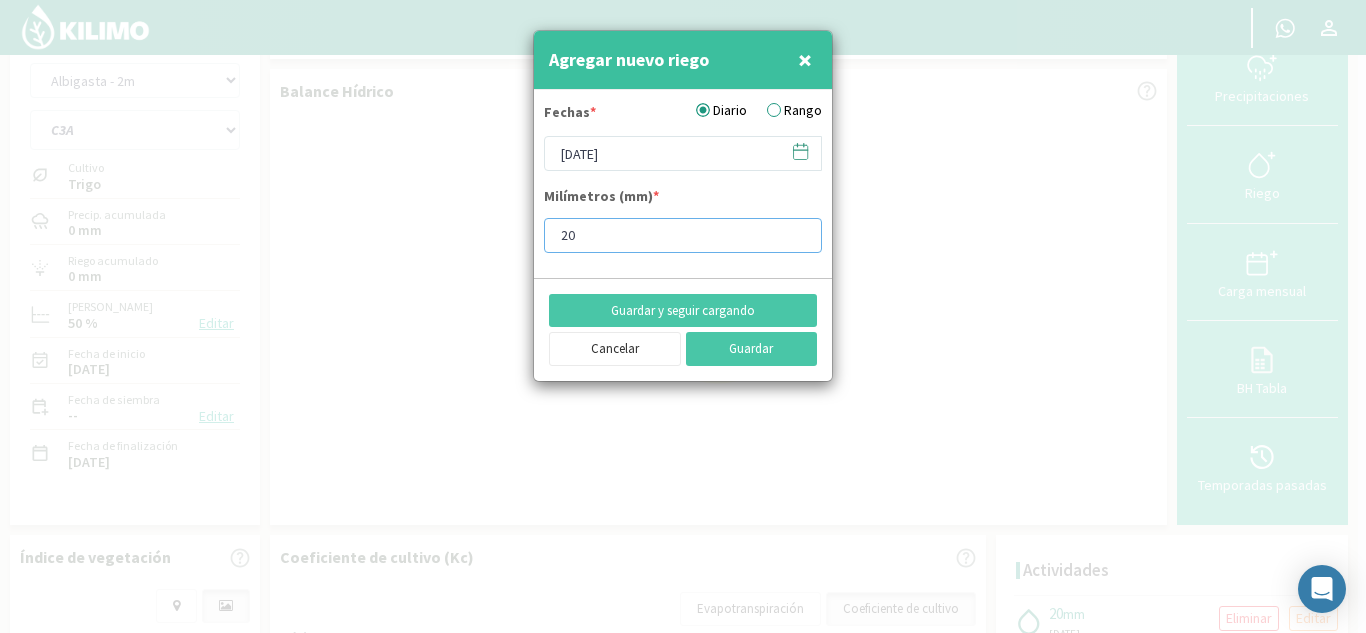 click on "20" at bounding box center (683, 235) 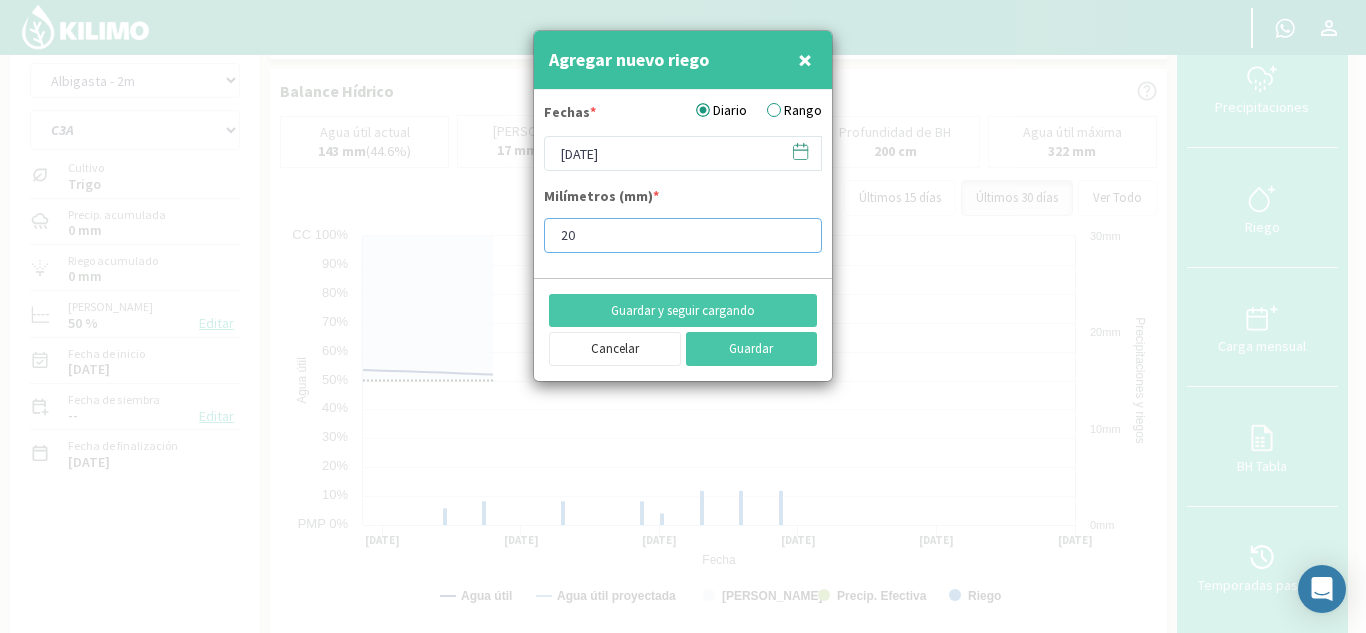type on "2" 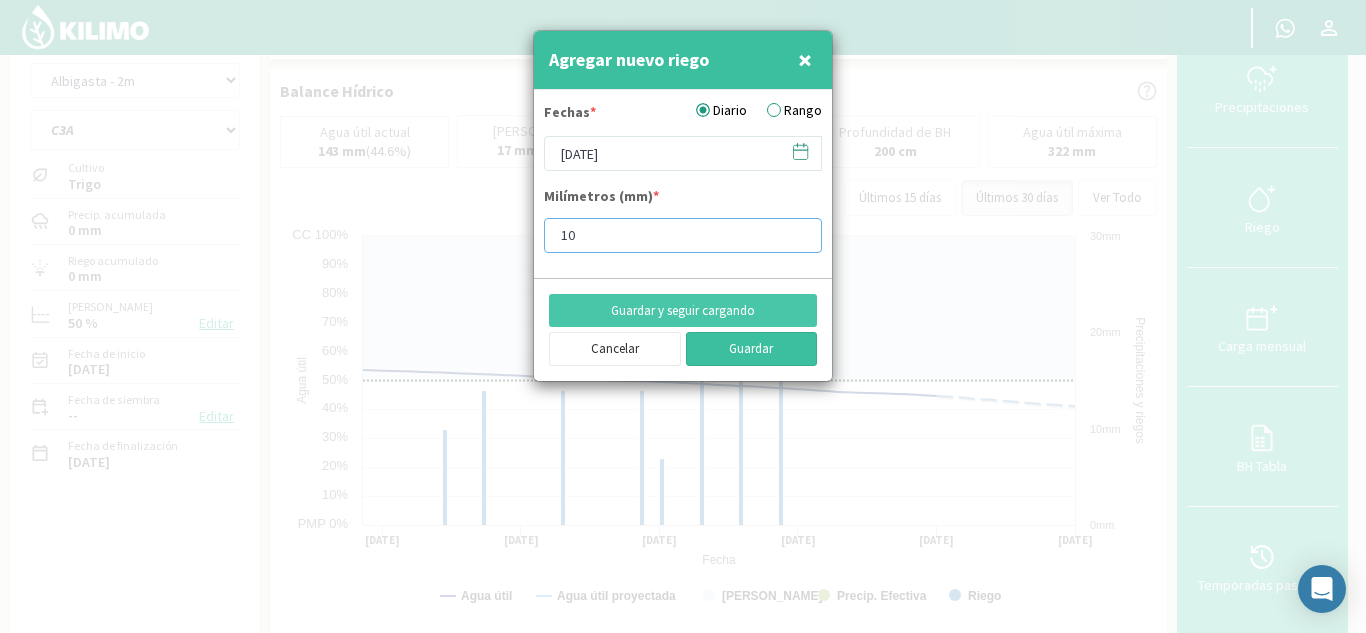 type on "10" 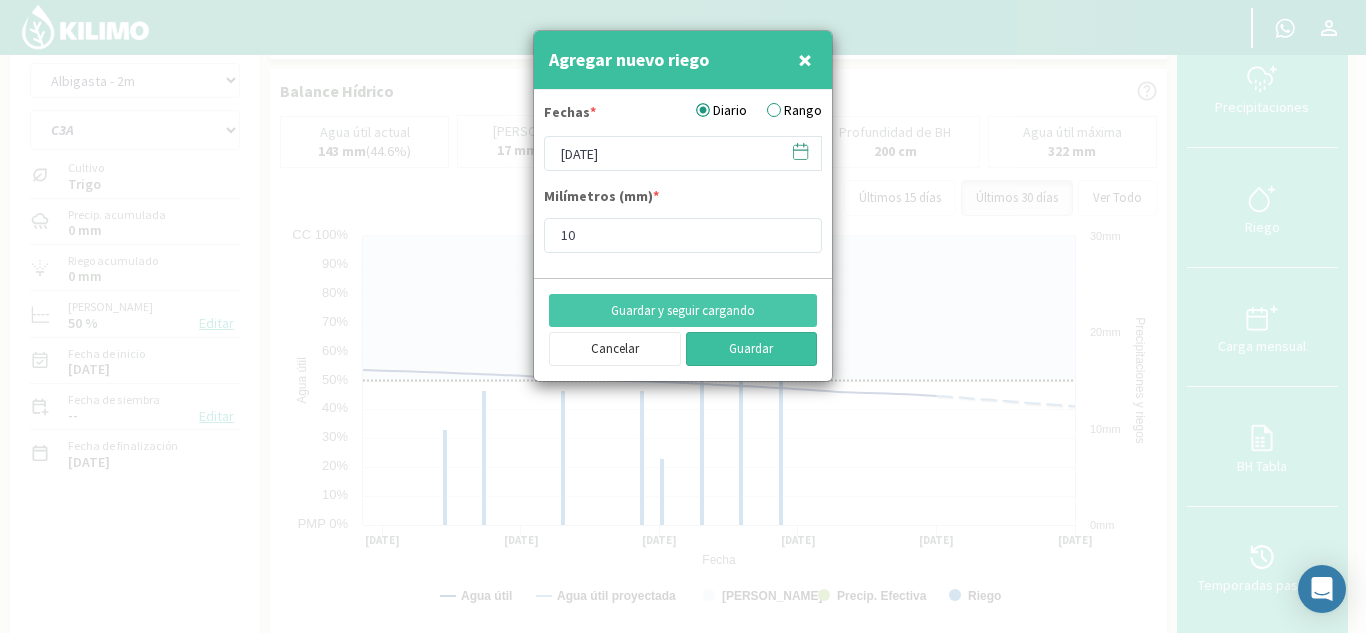 click on "Guardar" at bounding box center [752, 349] 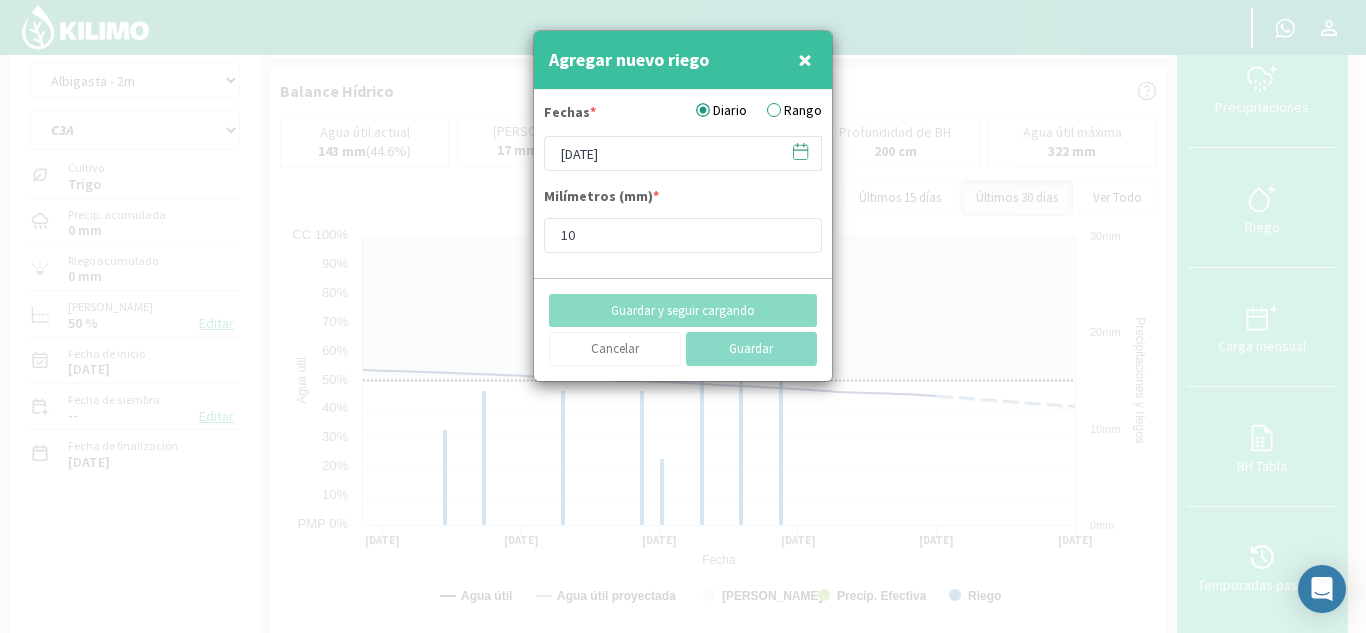 type on "[DATE]" 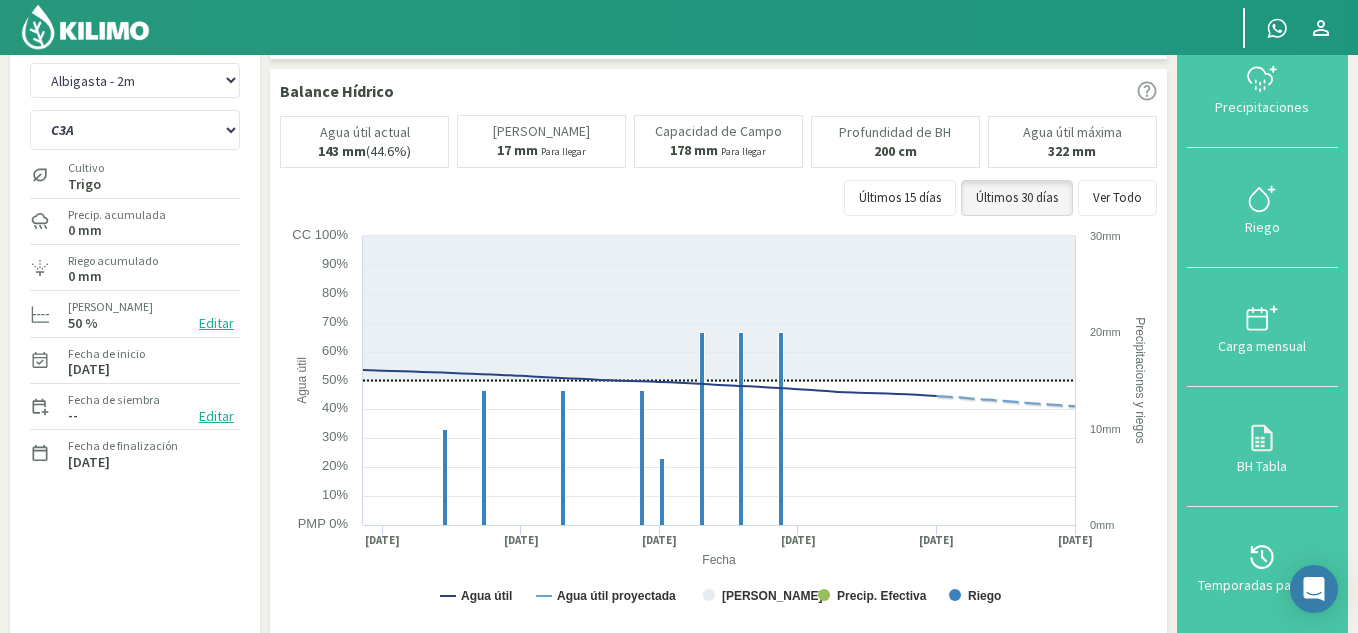 click 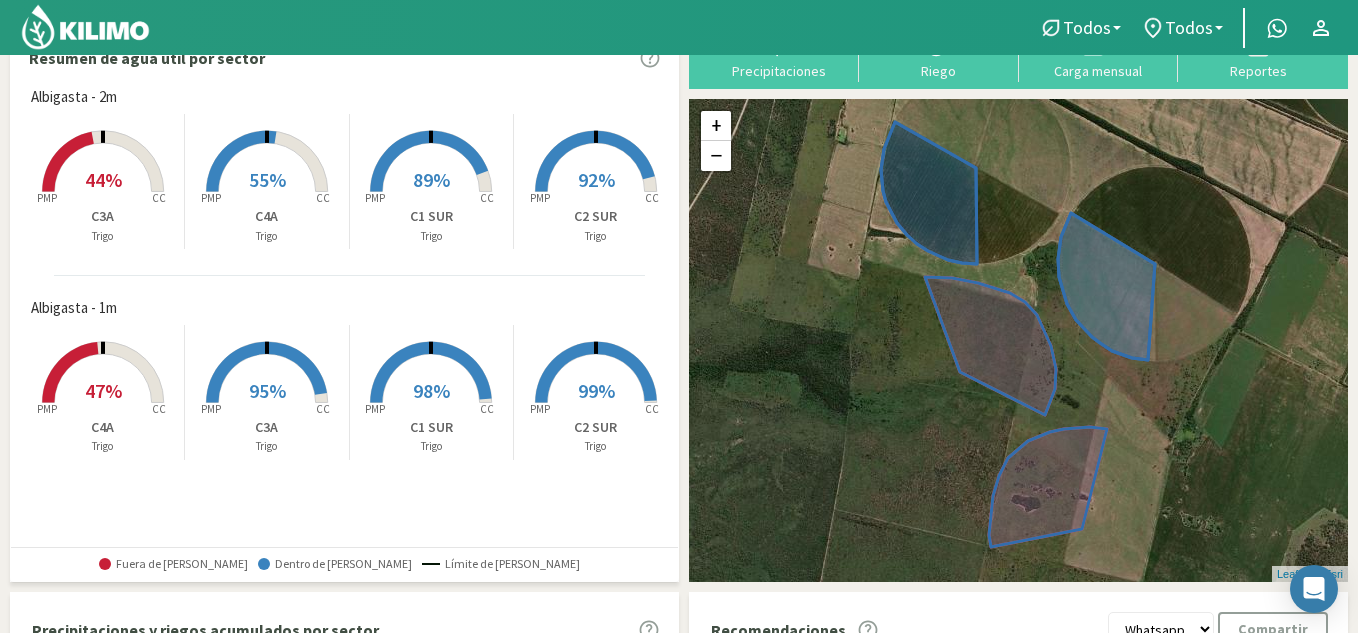 click on "44%" at bounding box center (103, 179) 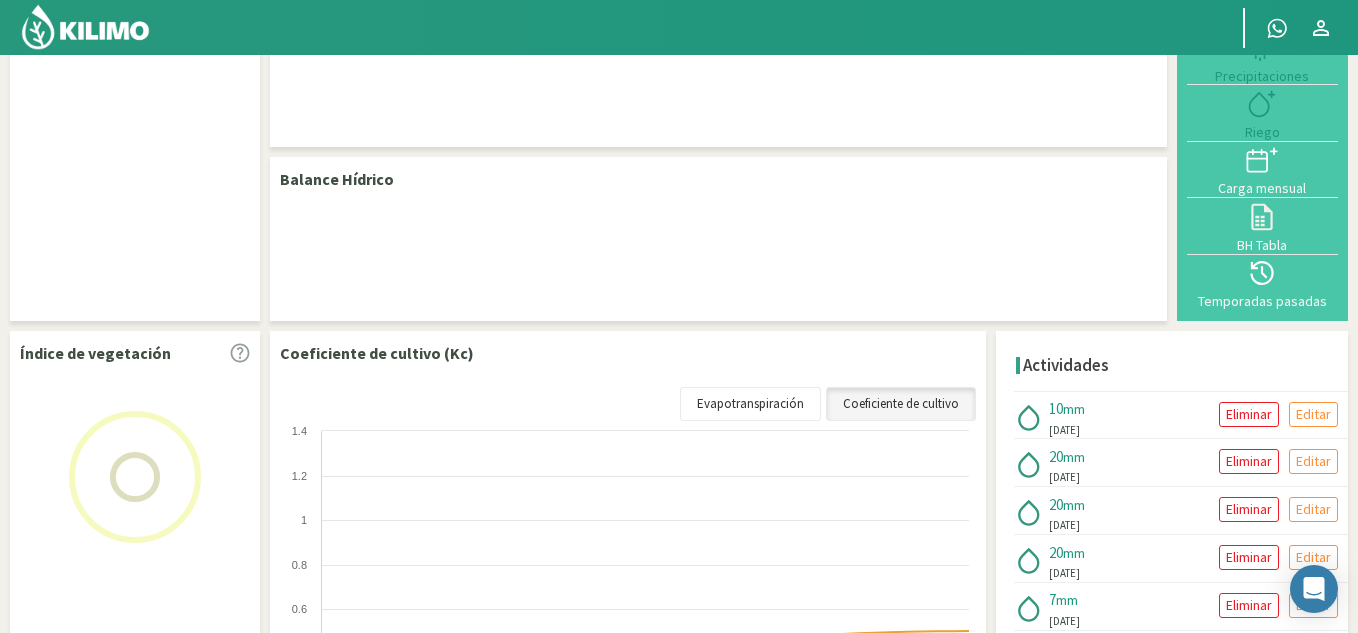 select on "1: Object" 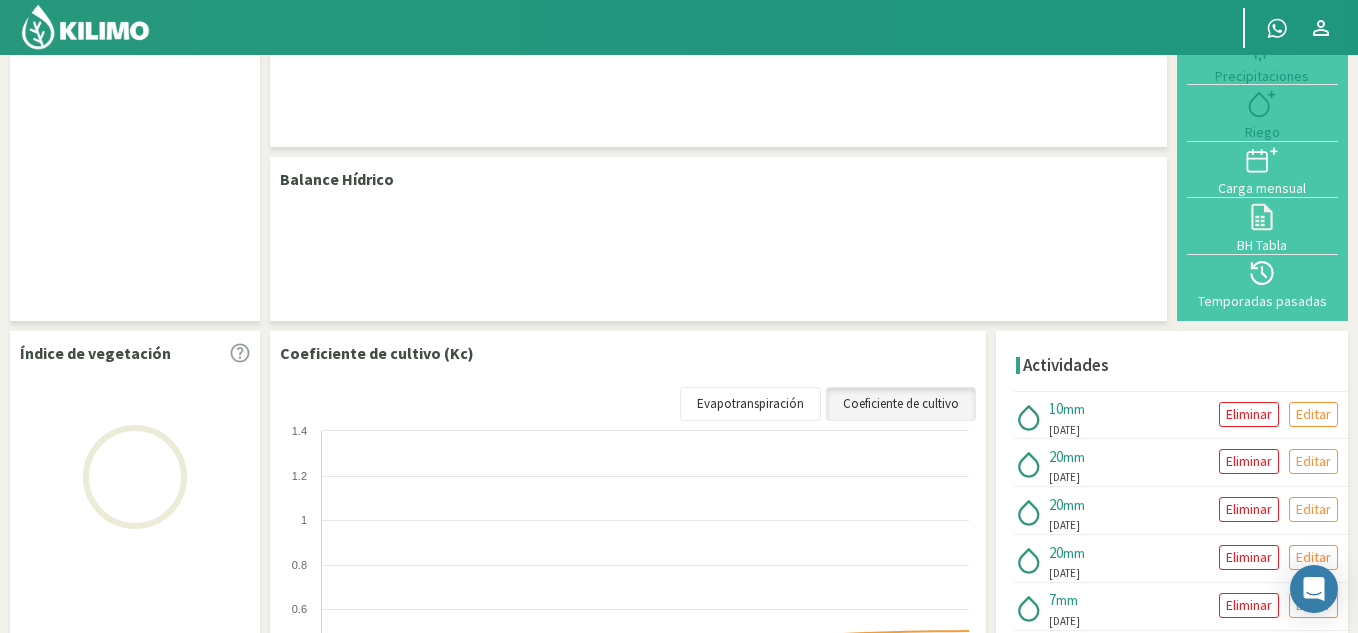 select on "2: Object" 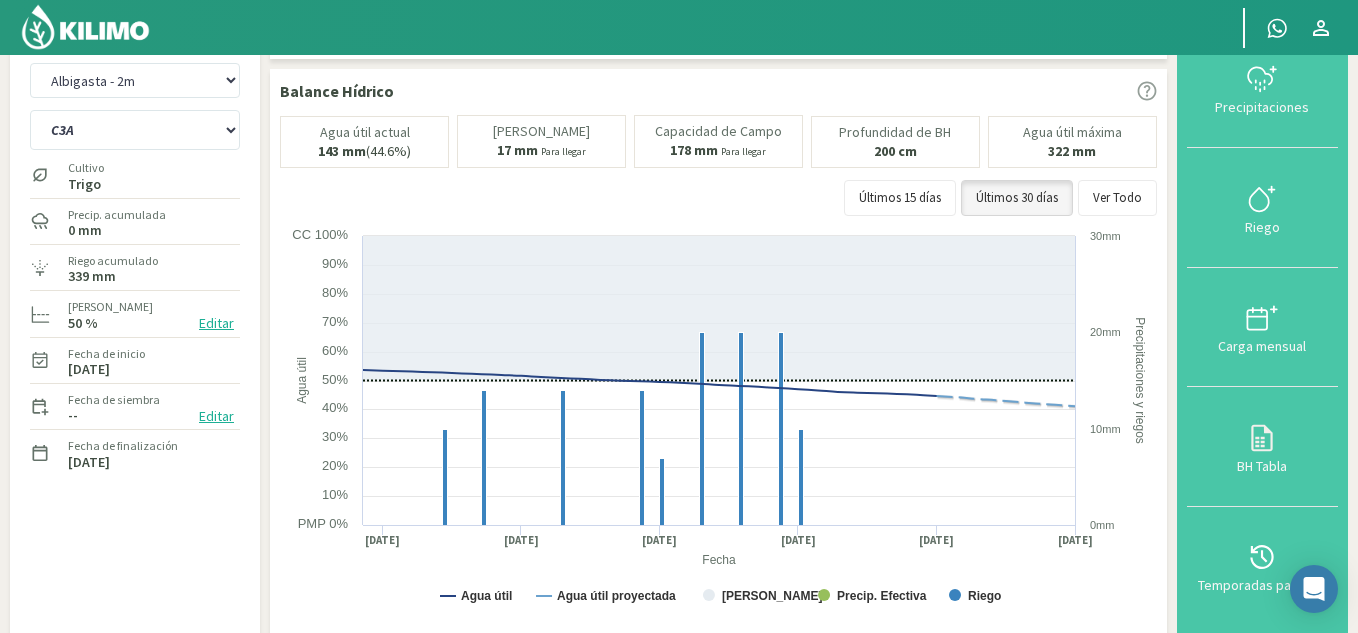 click 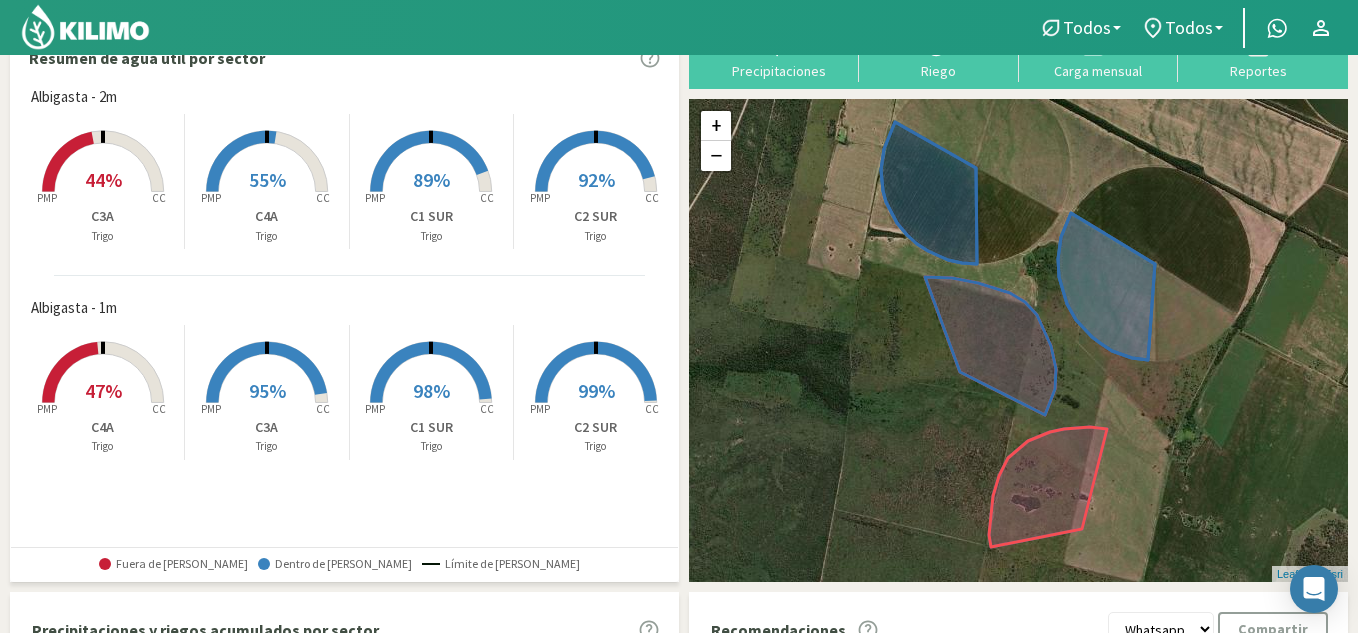 click 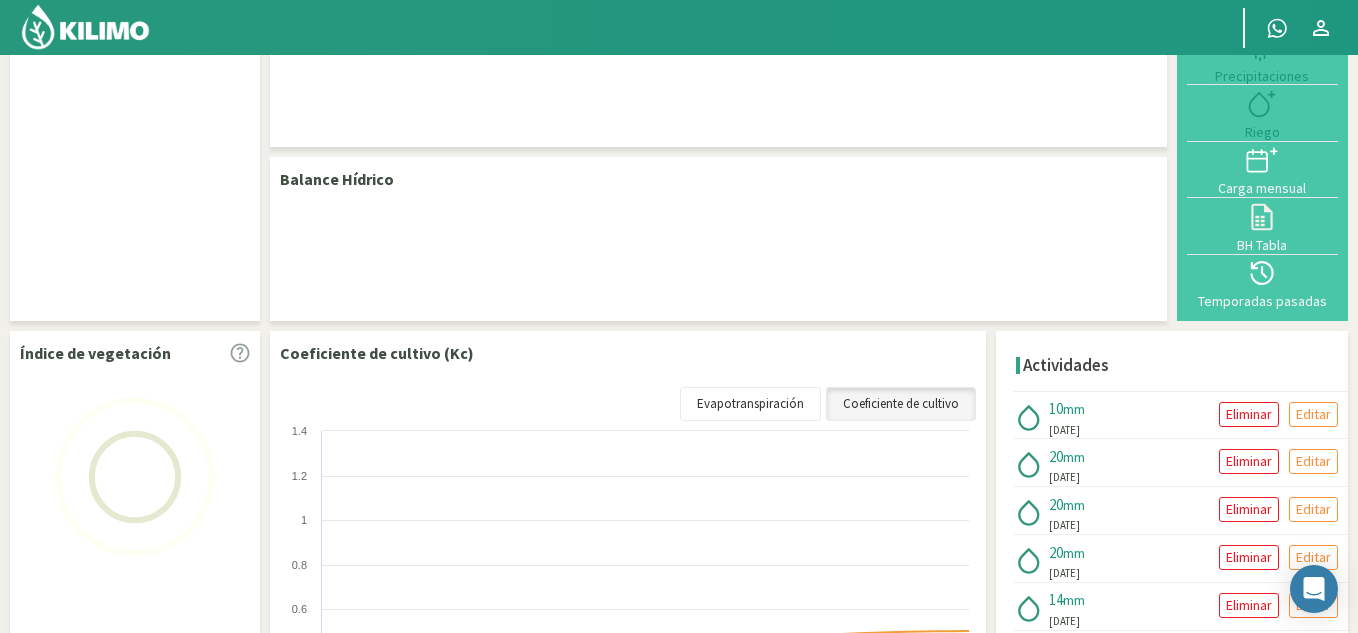 select on "2: Object" 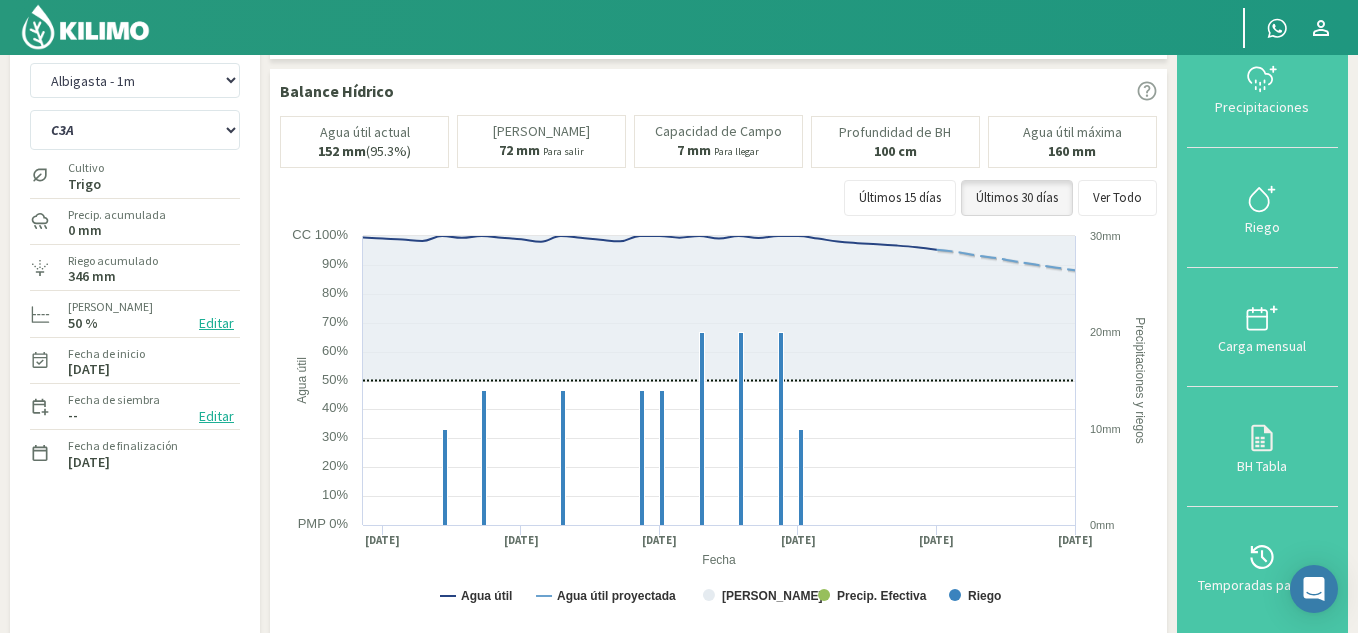 click 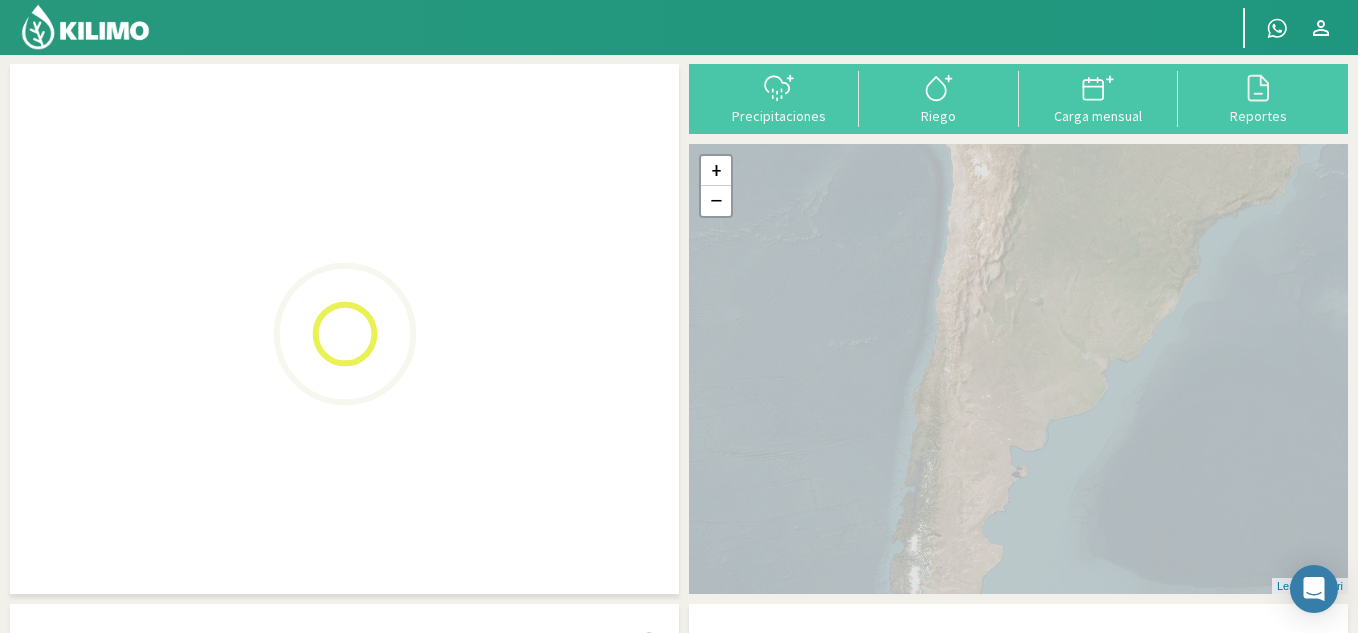 scroll, scrollTop: 90, scrollLeft: 0, axis: vertical 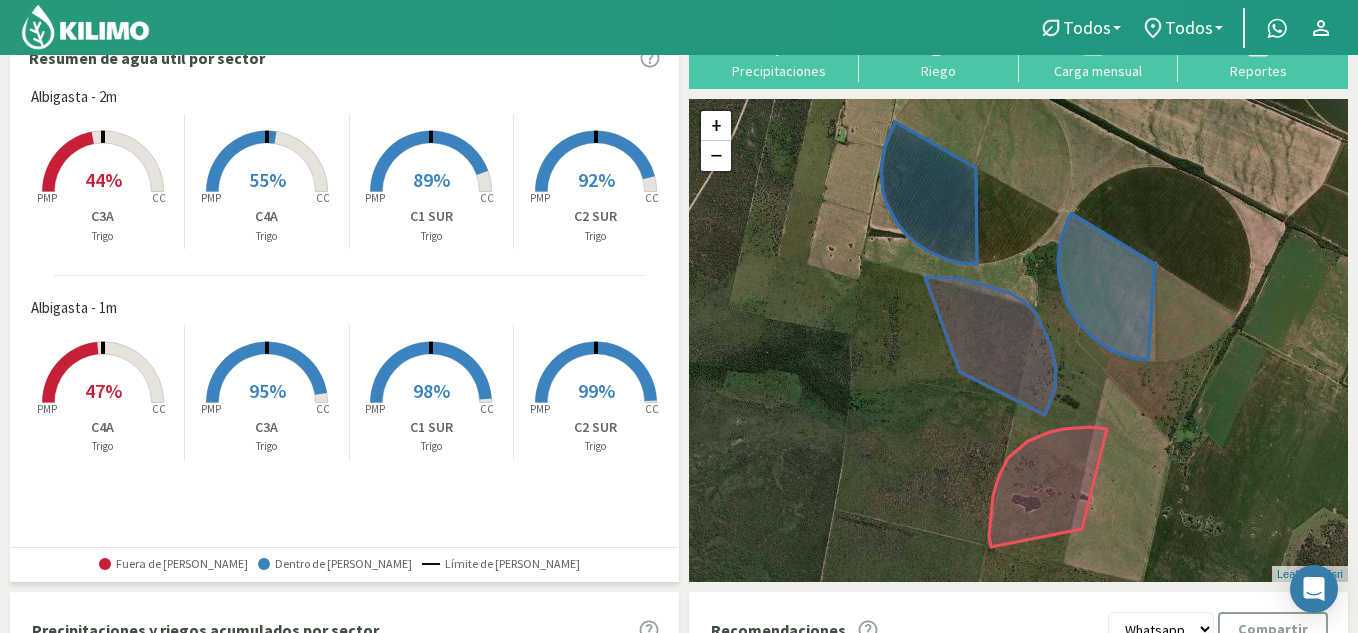 click 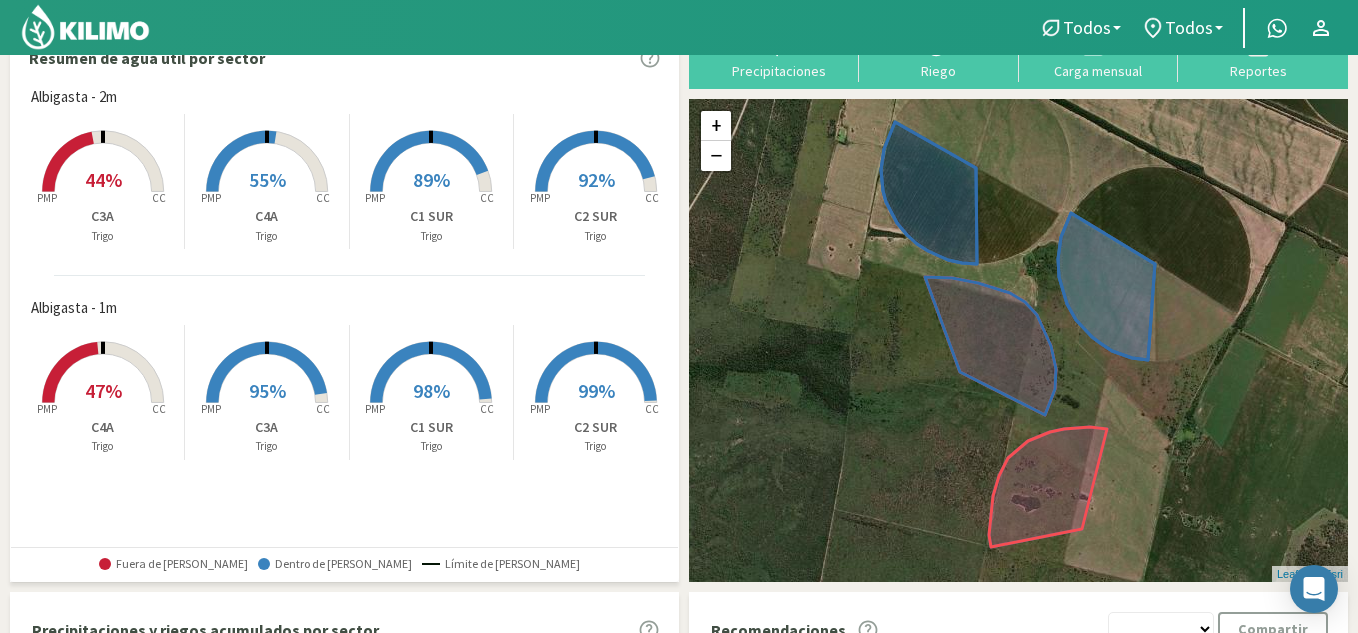 scroll, scrollTop: 45, scrollLeft: 0, axis: vertical 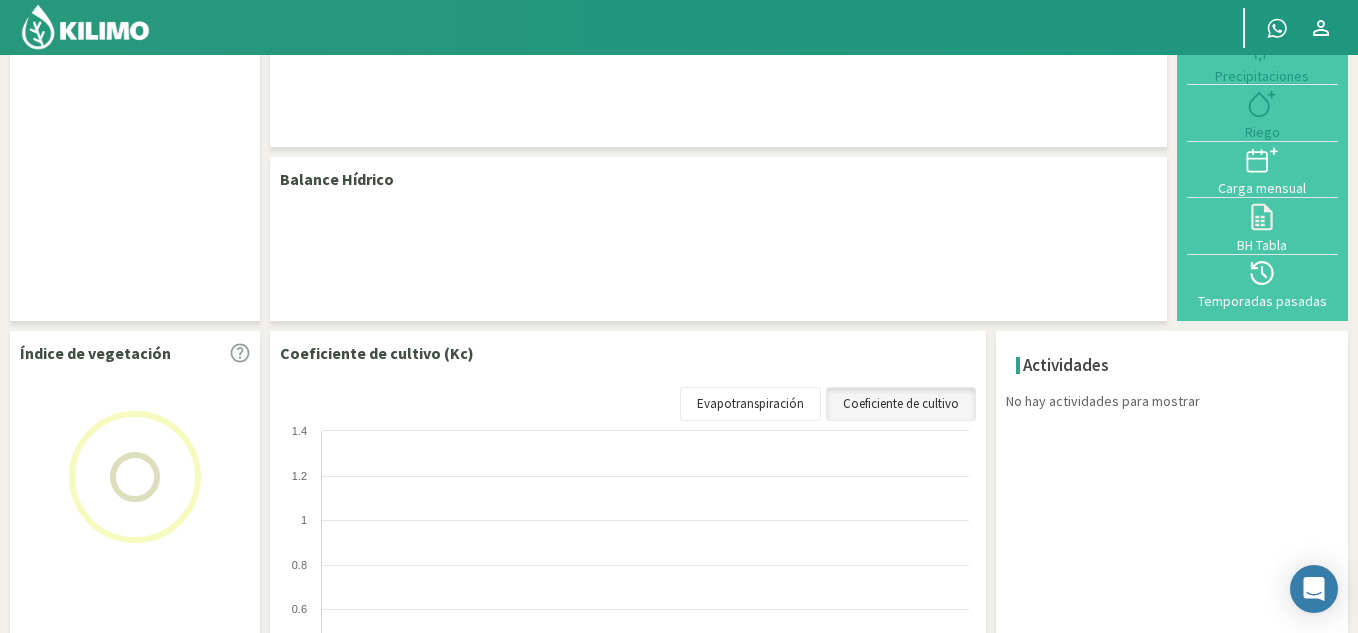select on "3: Object" 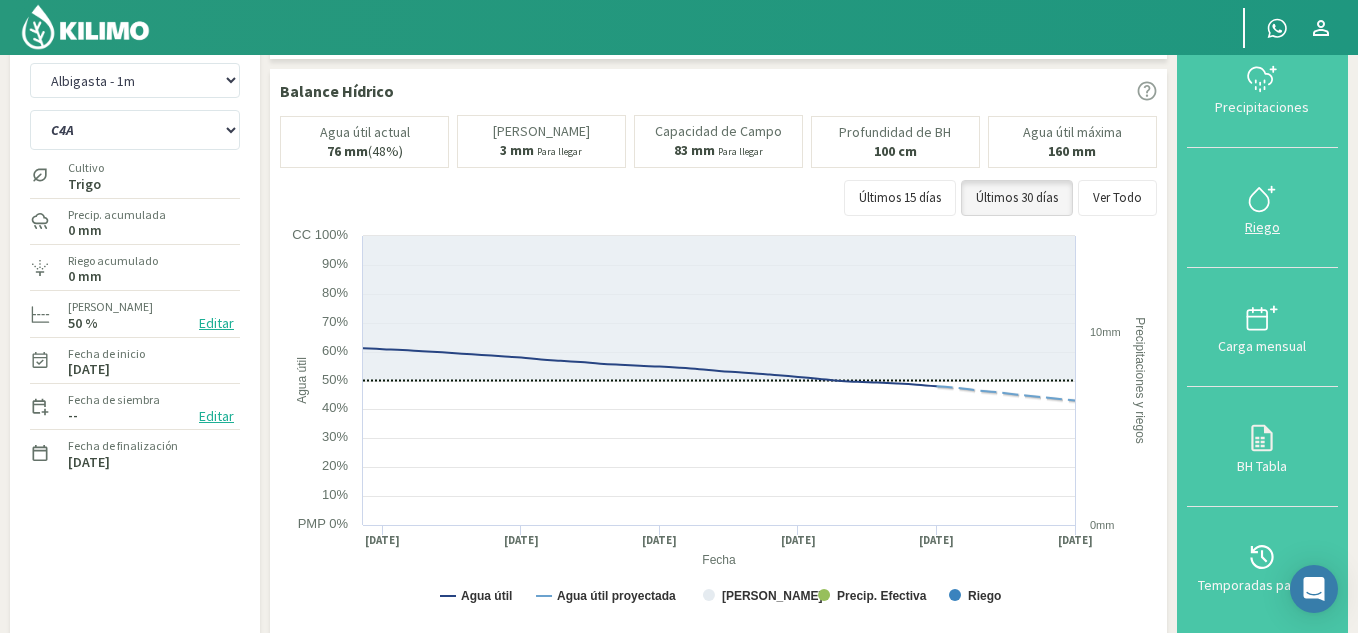 click on "Riego" at bounding box center (1262, 227) 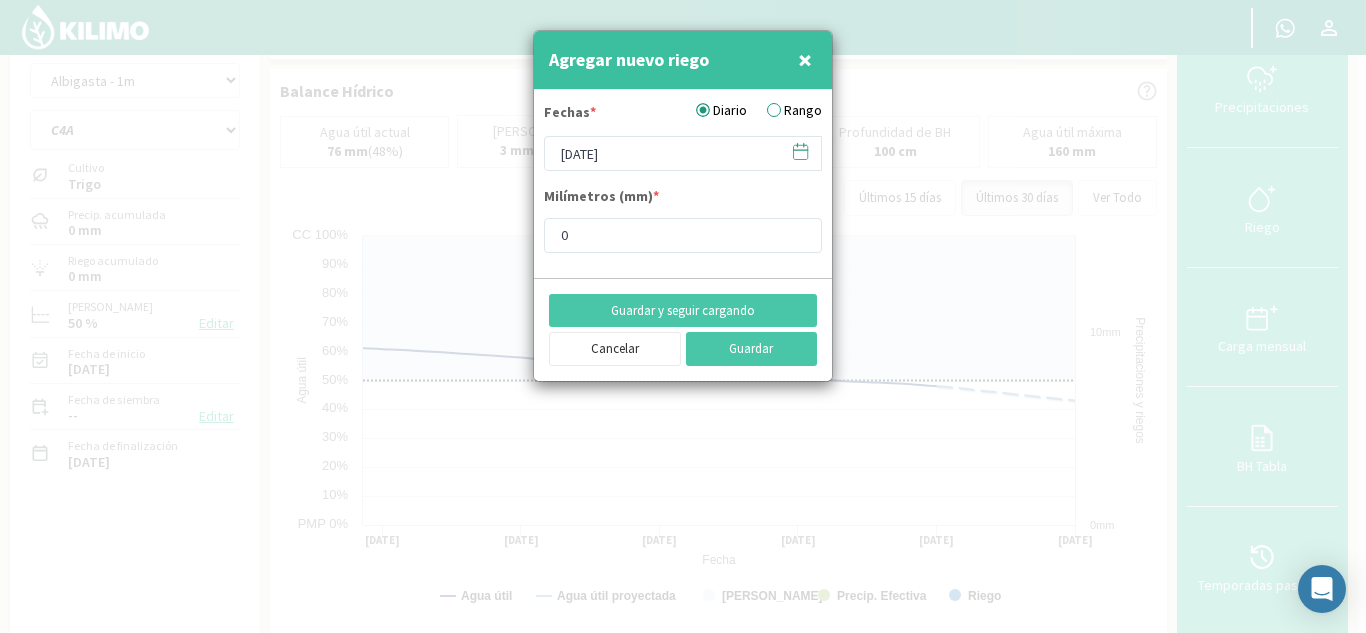 click 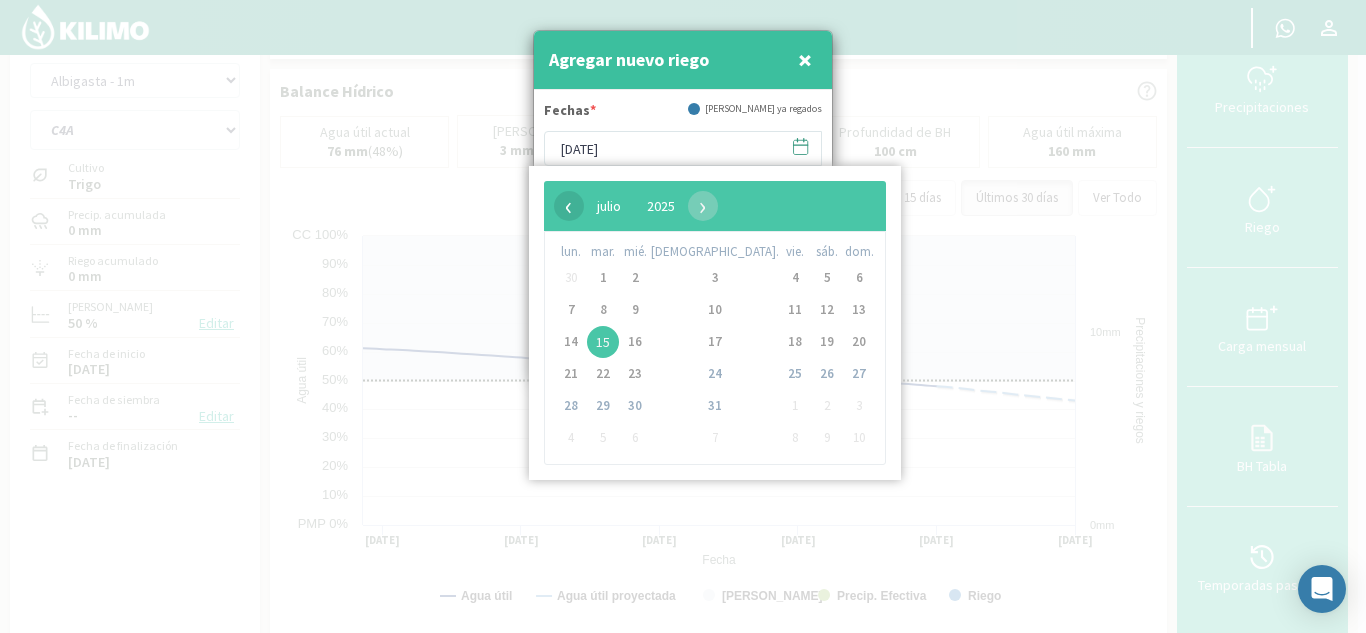 click on "‹" 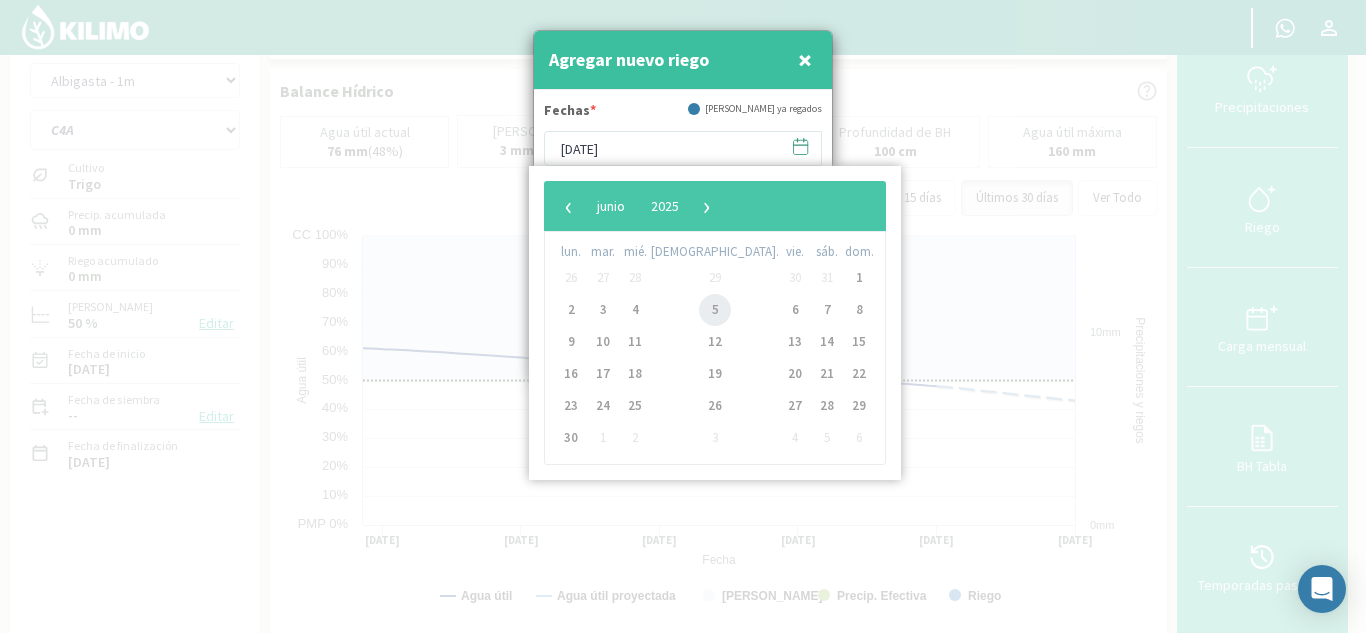 click on "5" 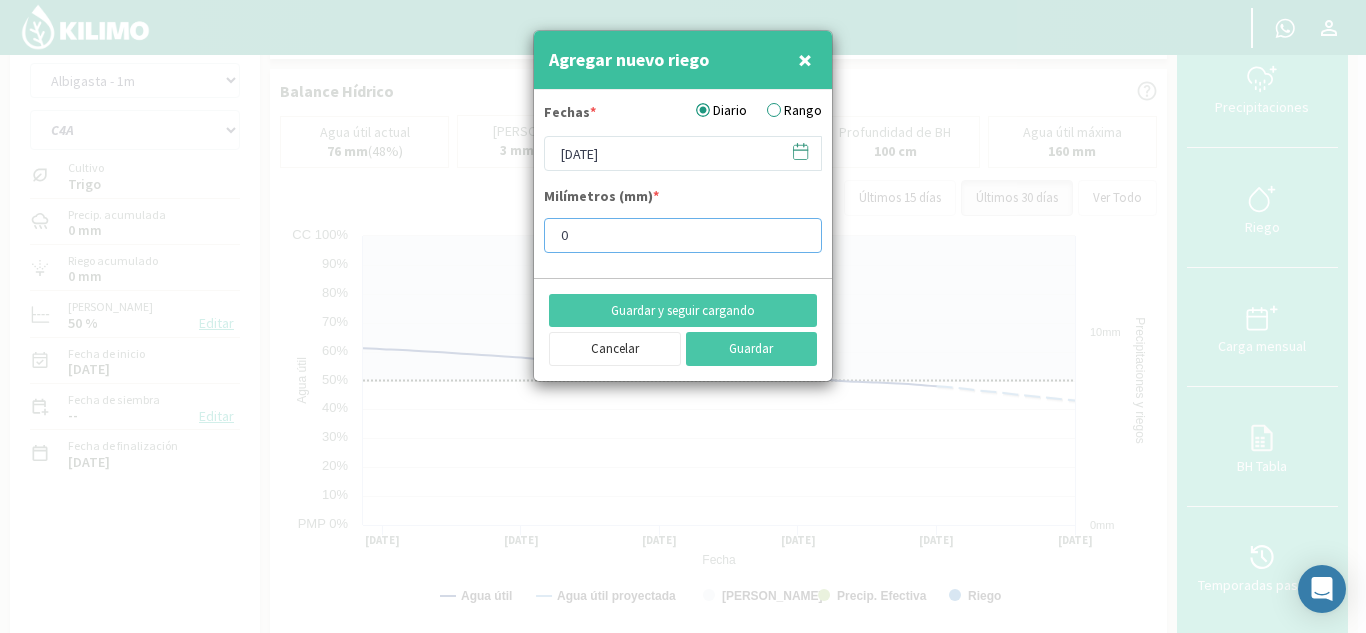 click on "0" at bounding box center (683, 235) 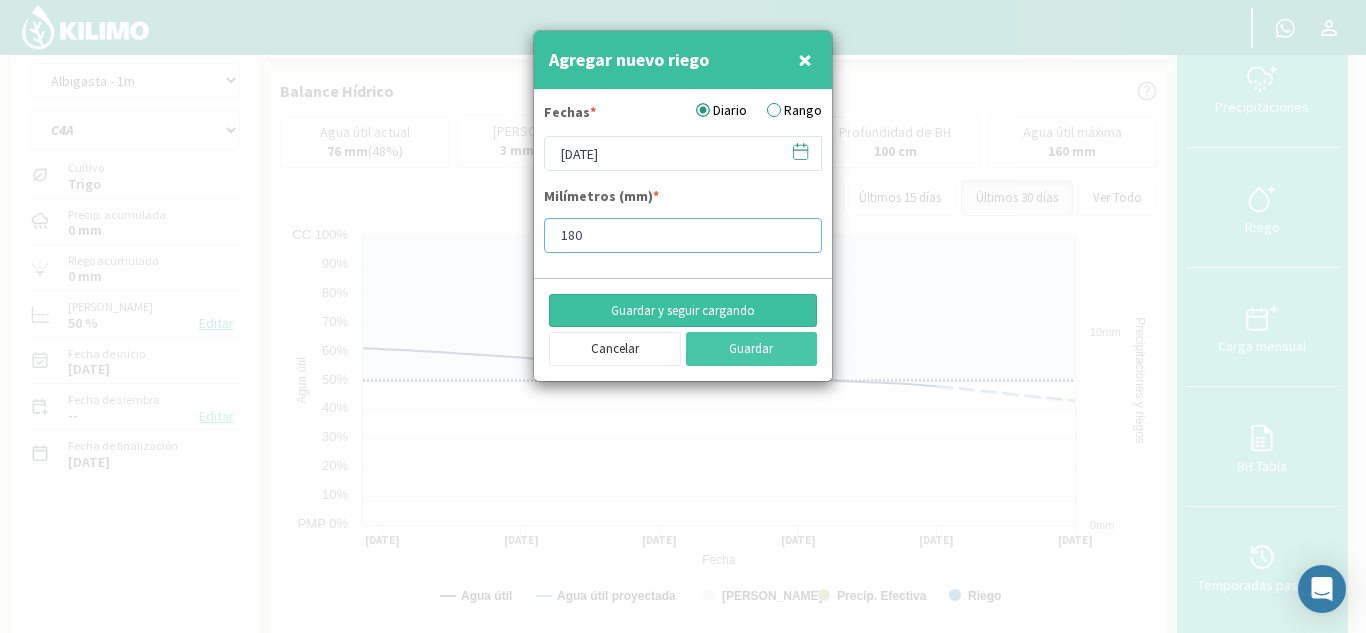 type on "180" 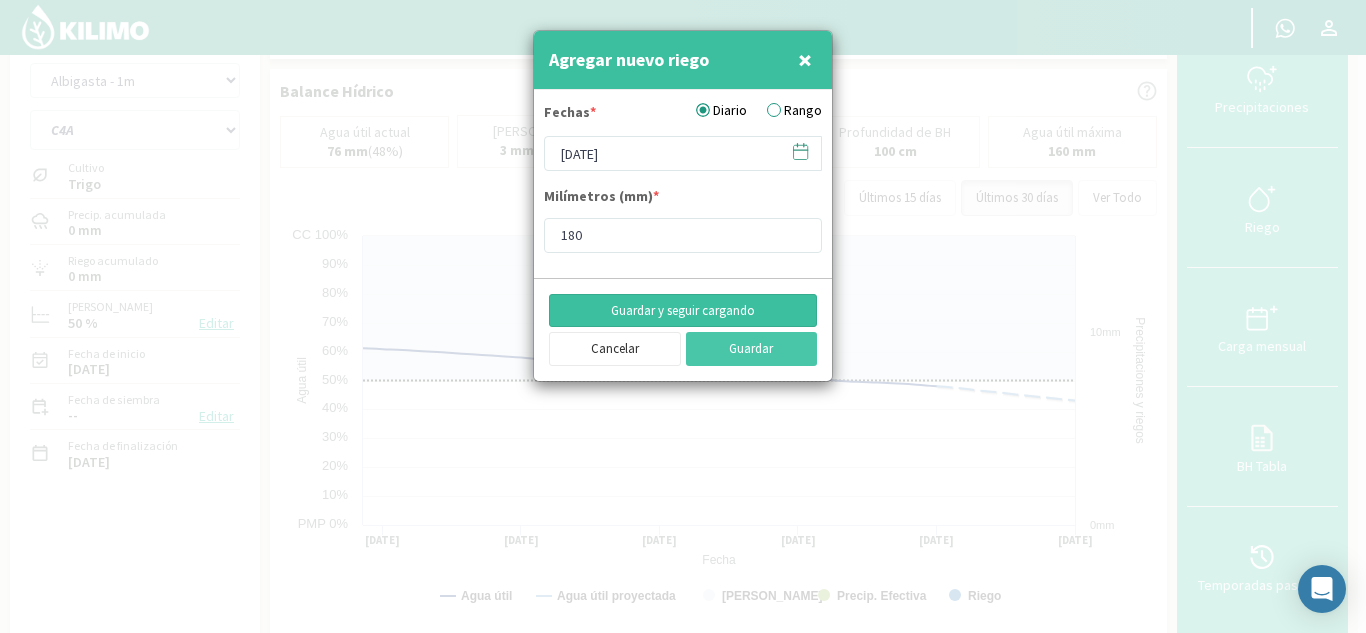 click on "Guardar y seguir cargando" at bounding box center (683, 311) 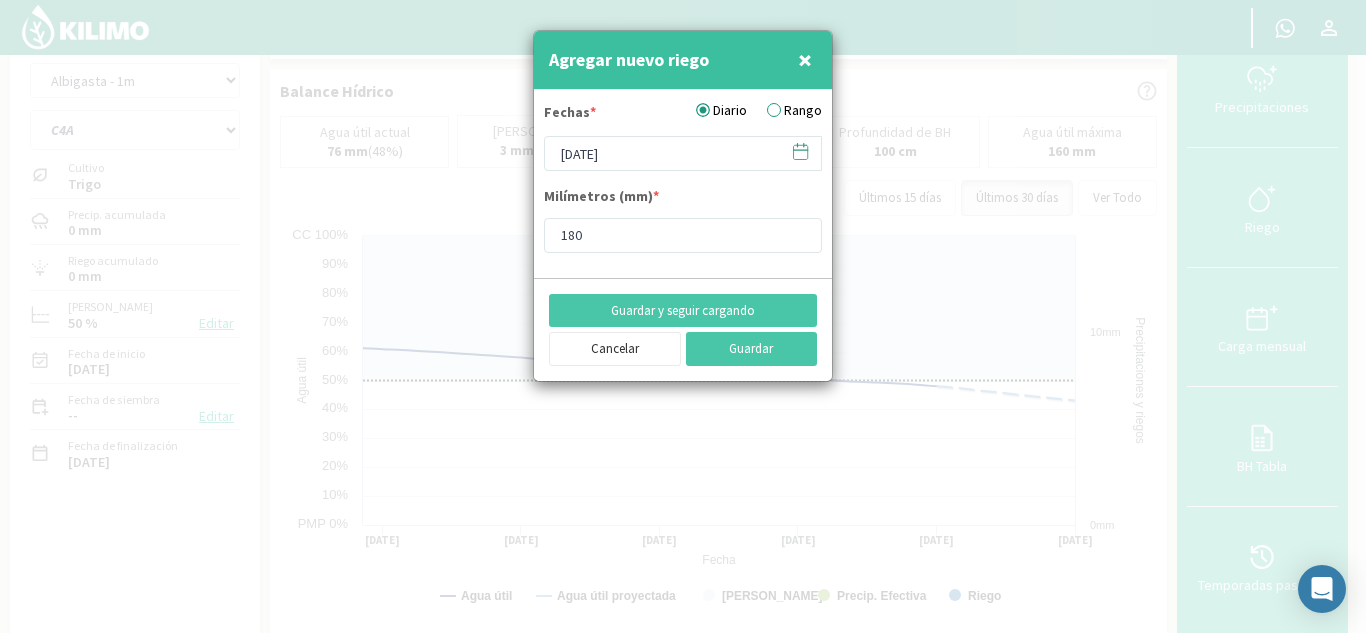 click 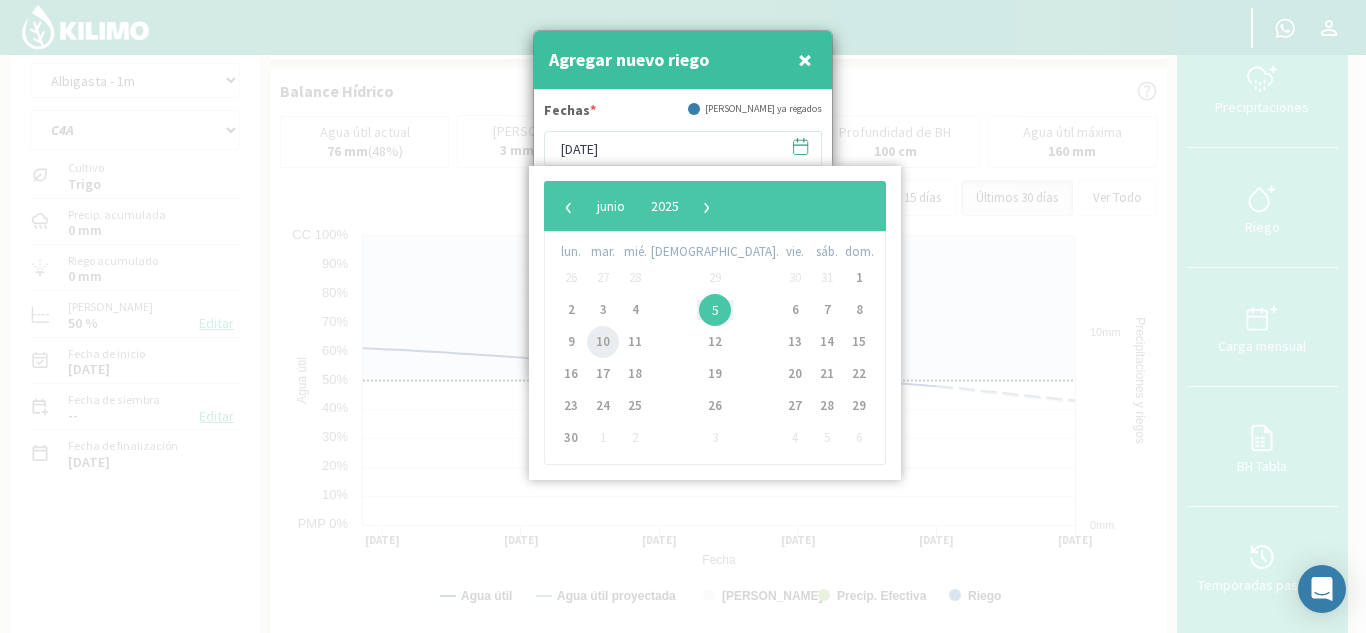 click on "10" 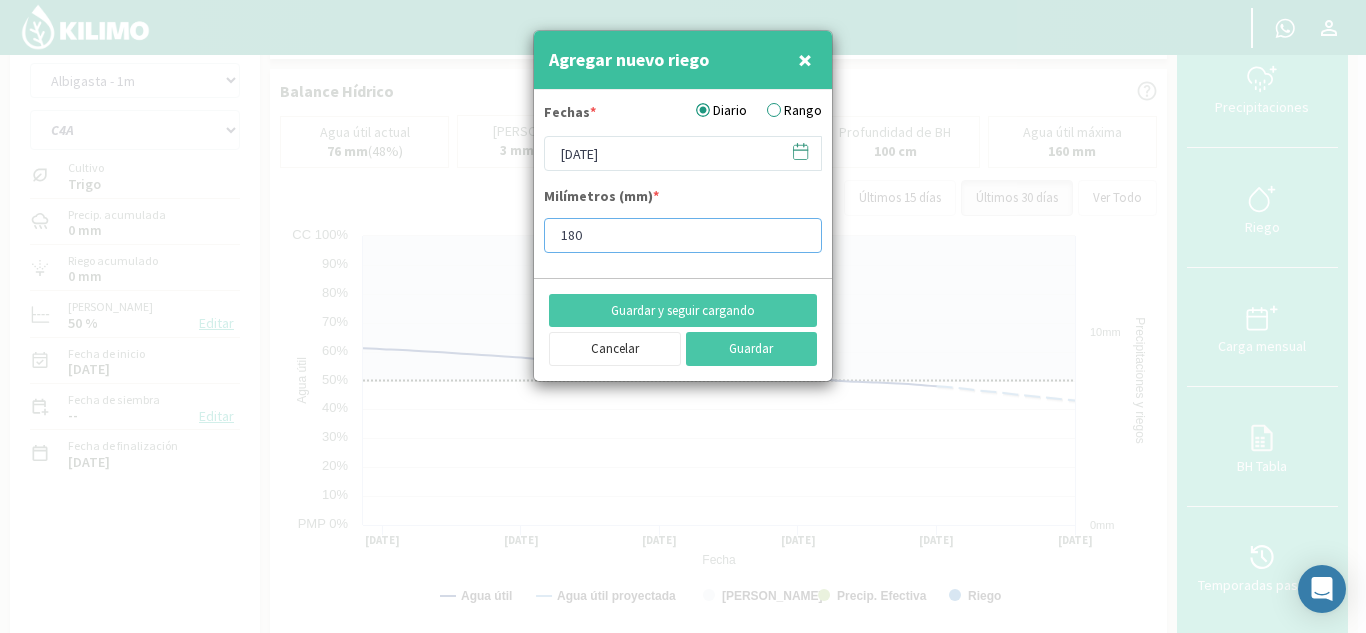 click on "180" at bounding box center (683, 235) 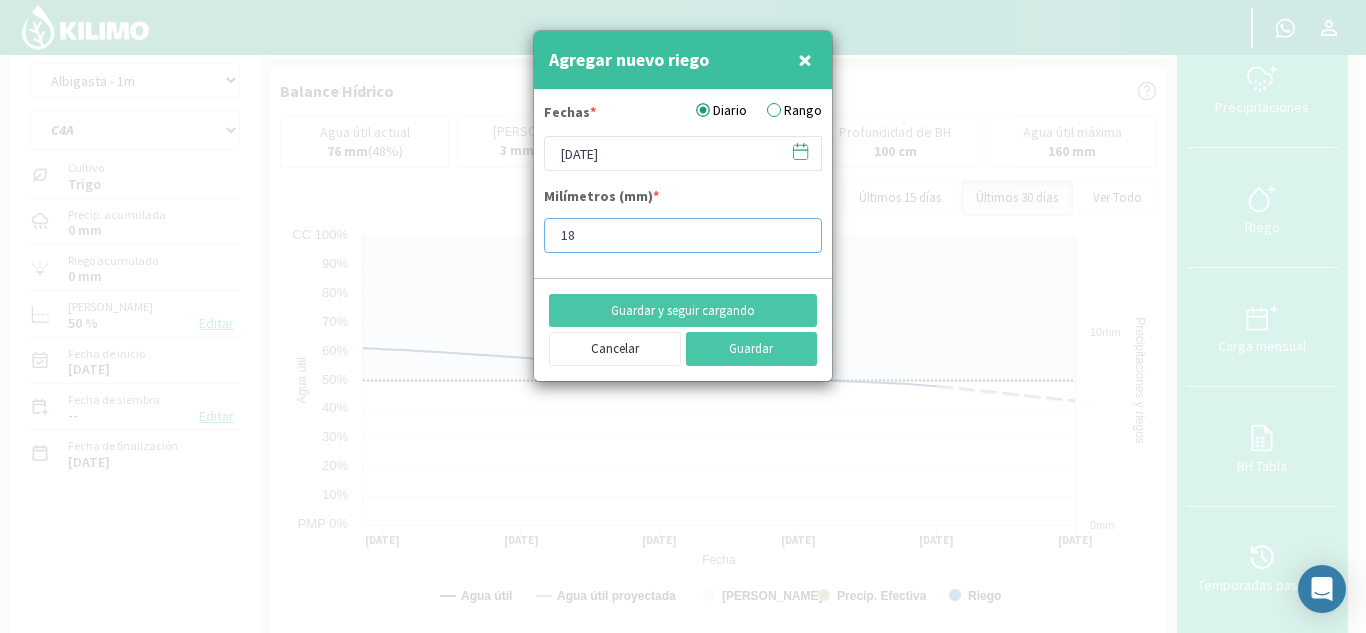 type on "1" 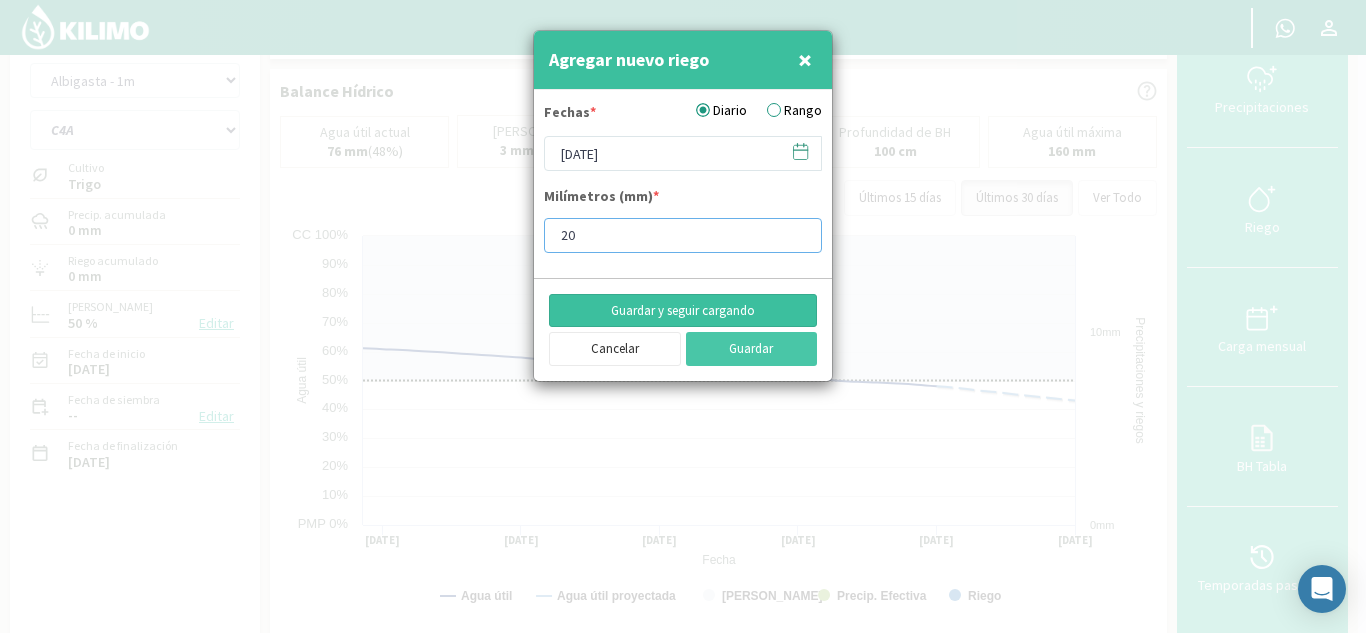 type on "20" 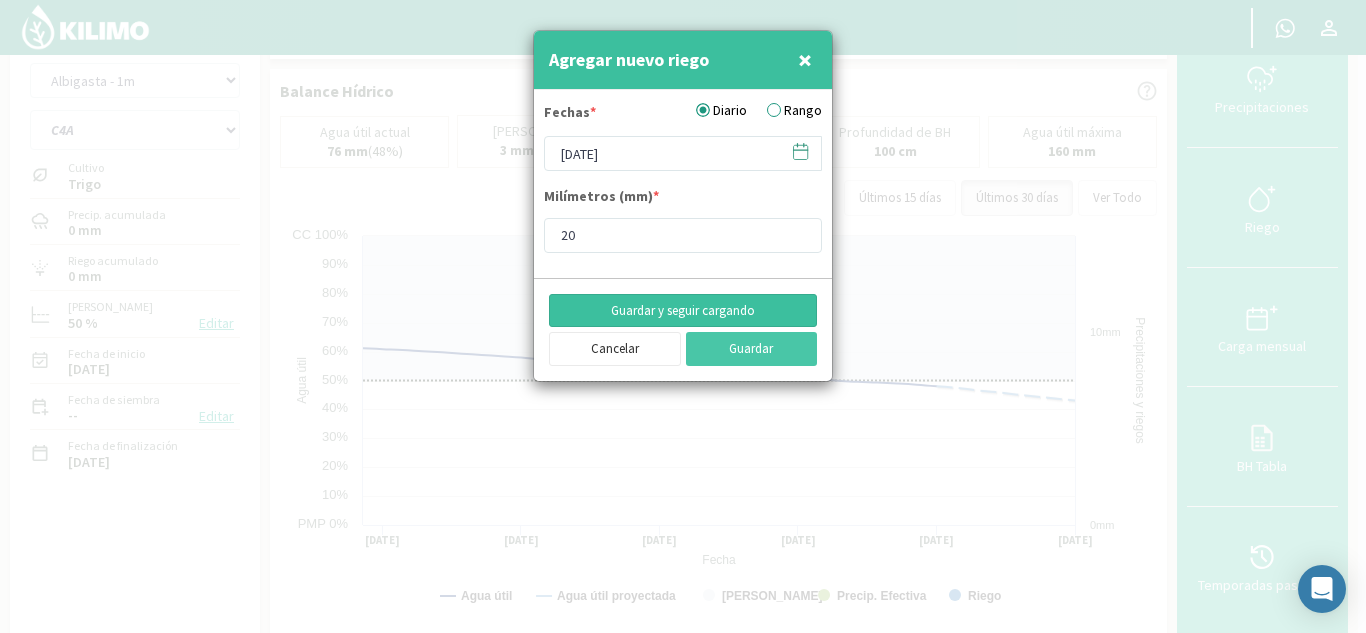 click on "Guardar y seguir cargando" at bounding box center [683, 311] 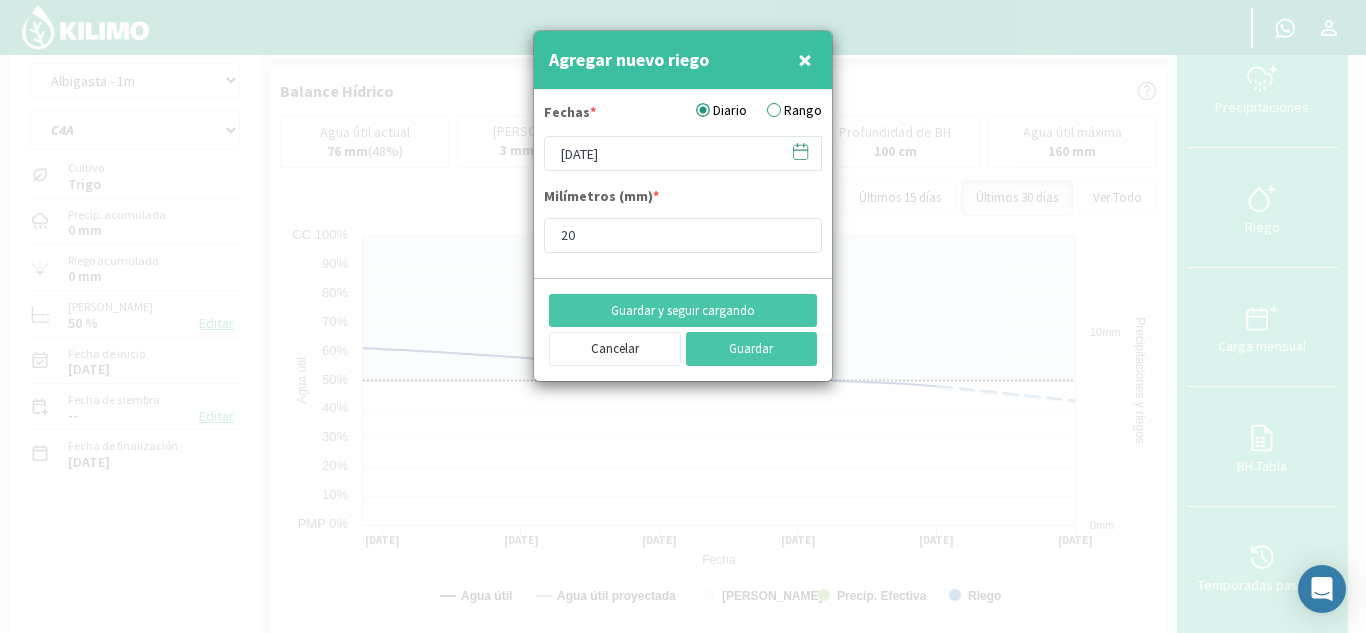 click 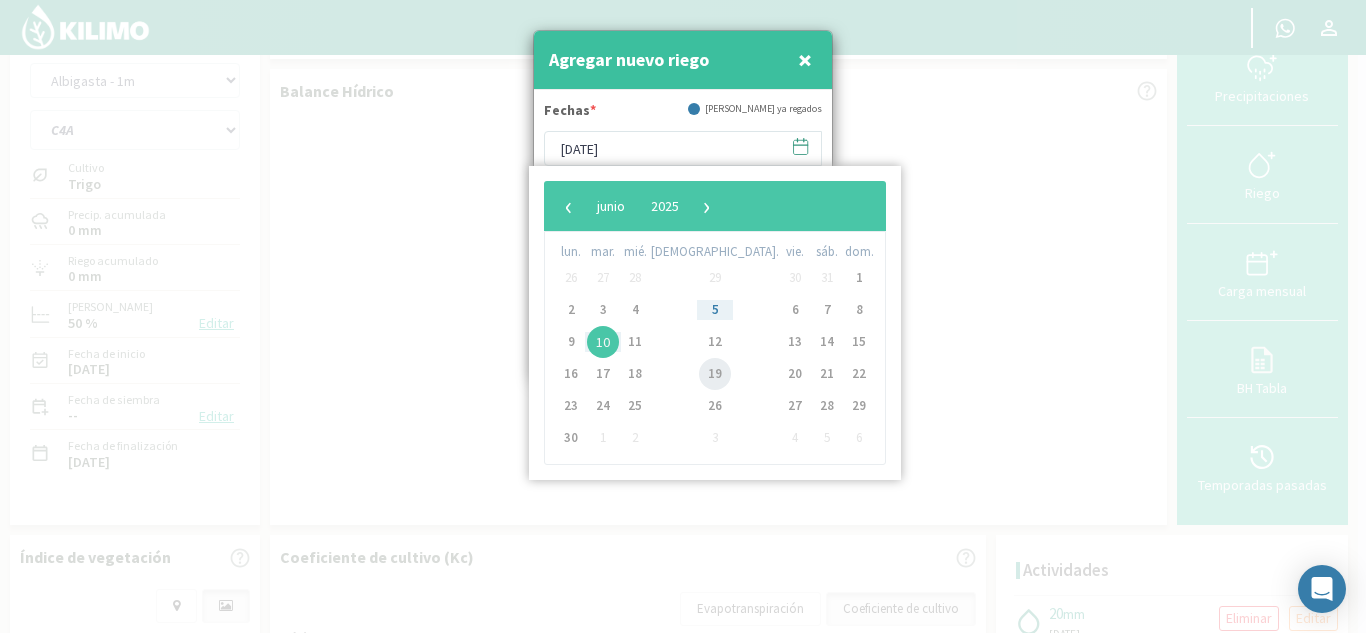 click on "19" 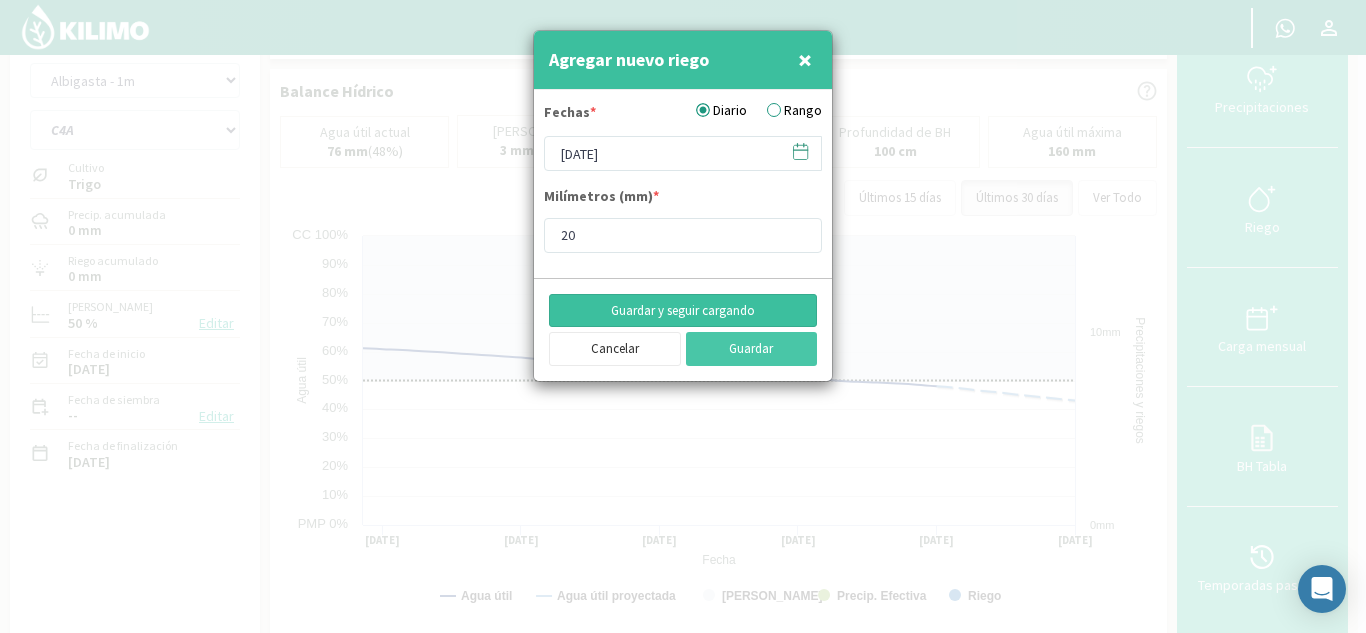 click on "Guardar y seguir cargando" at bounding box center (683, 311) 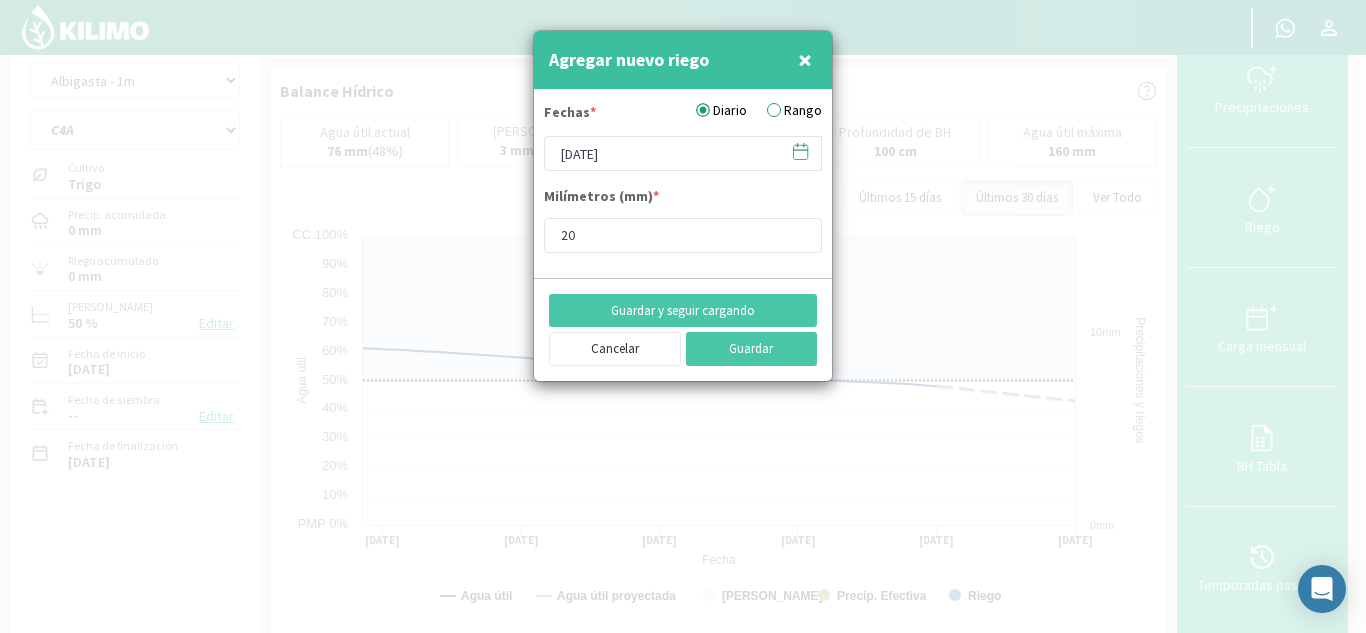 click 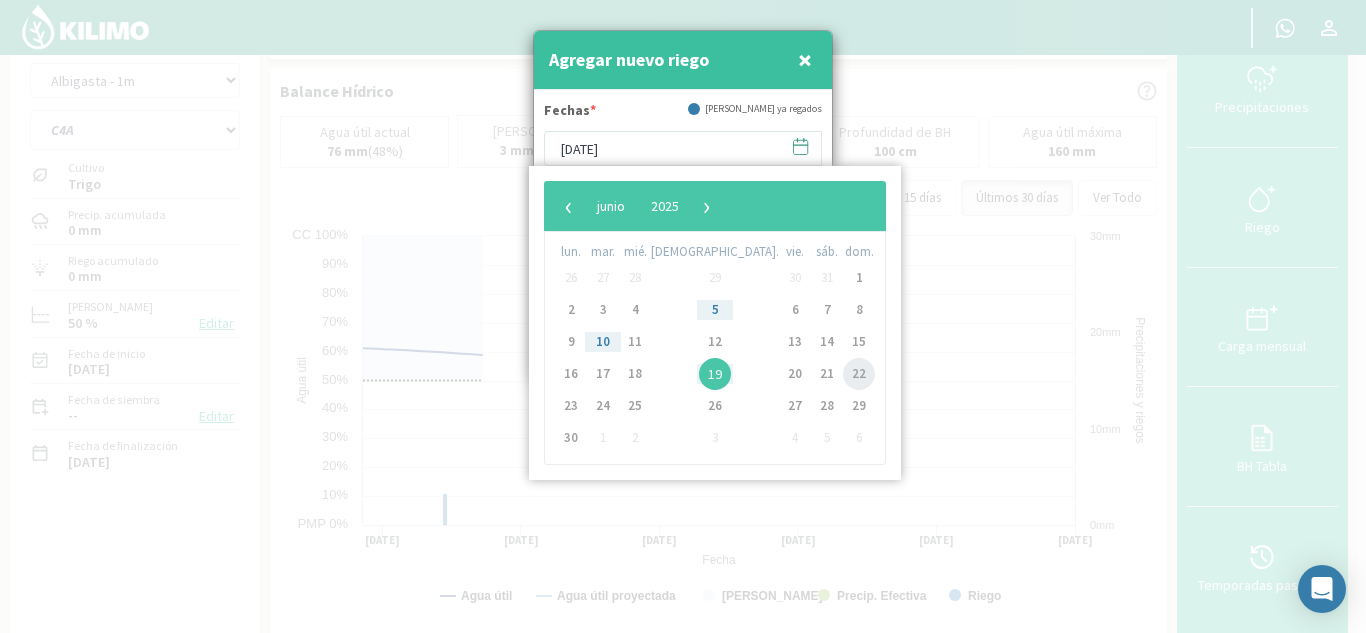 click on "22" 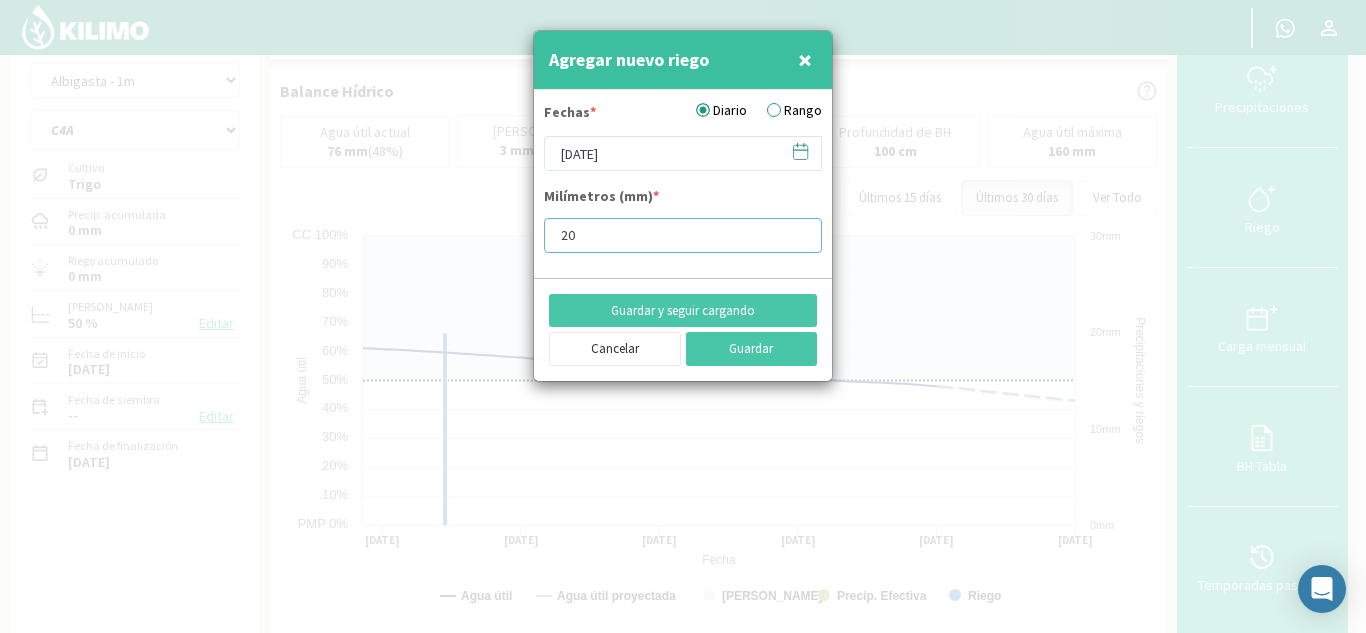 click on "20" at bounding box center (683, 235) 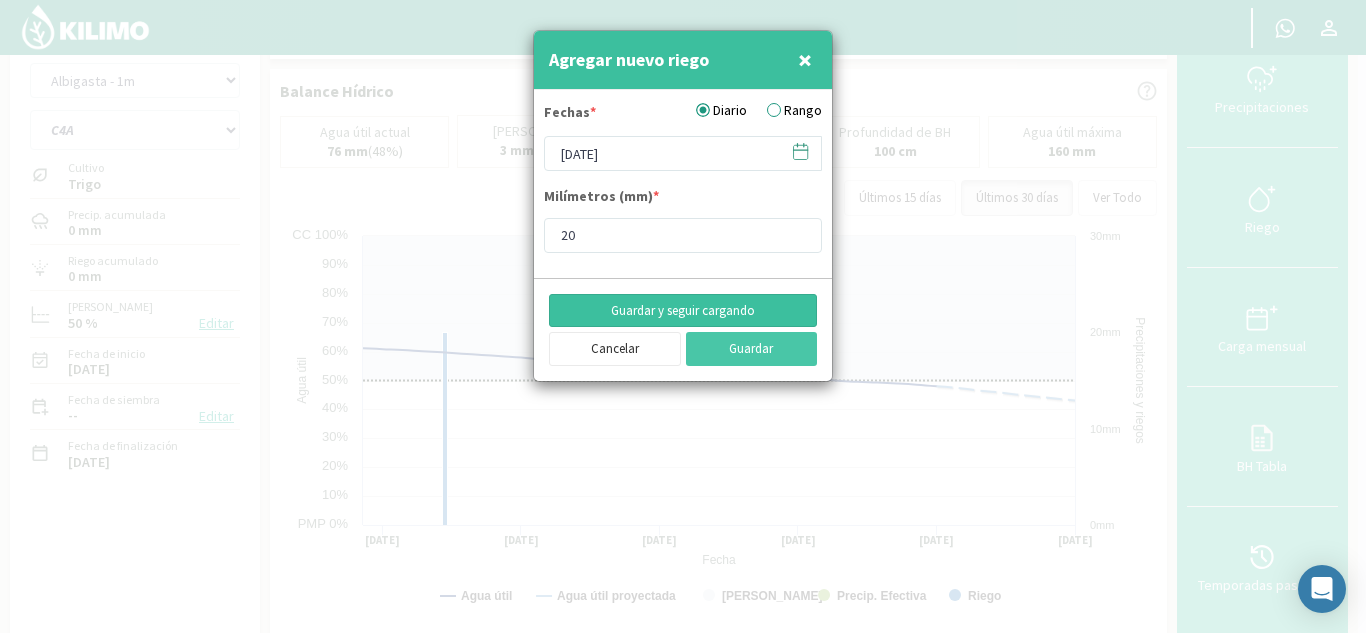 click on "Guardar y seguir cargando" at bounding box center (683, 311) 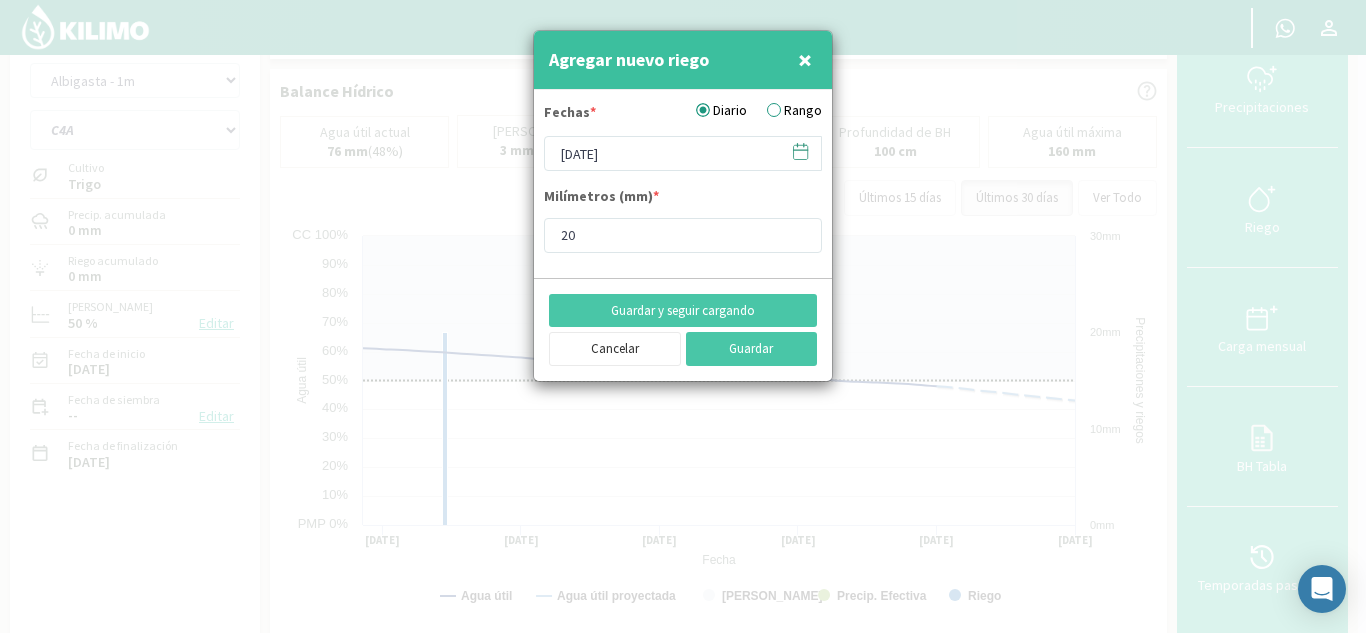 click 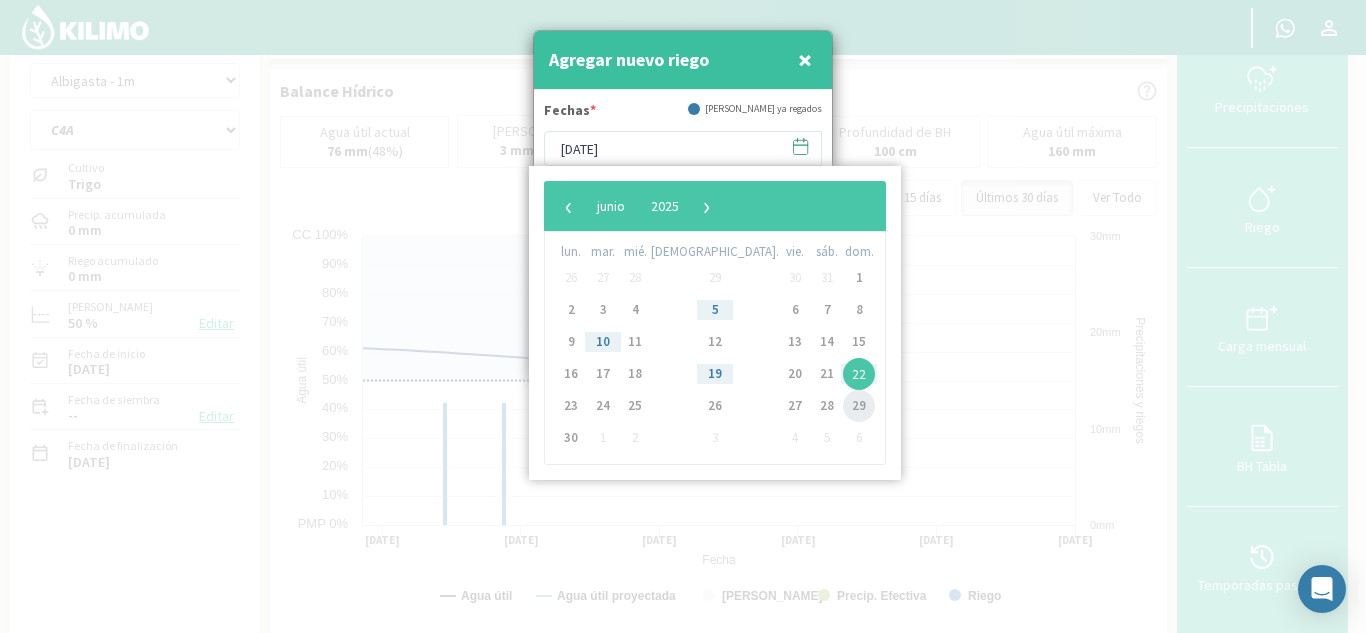 click on "29" 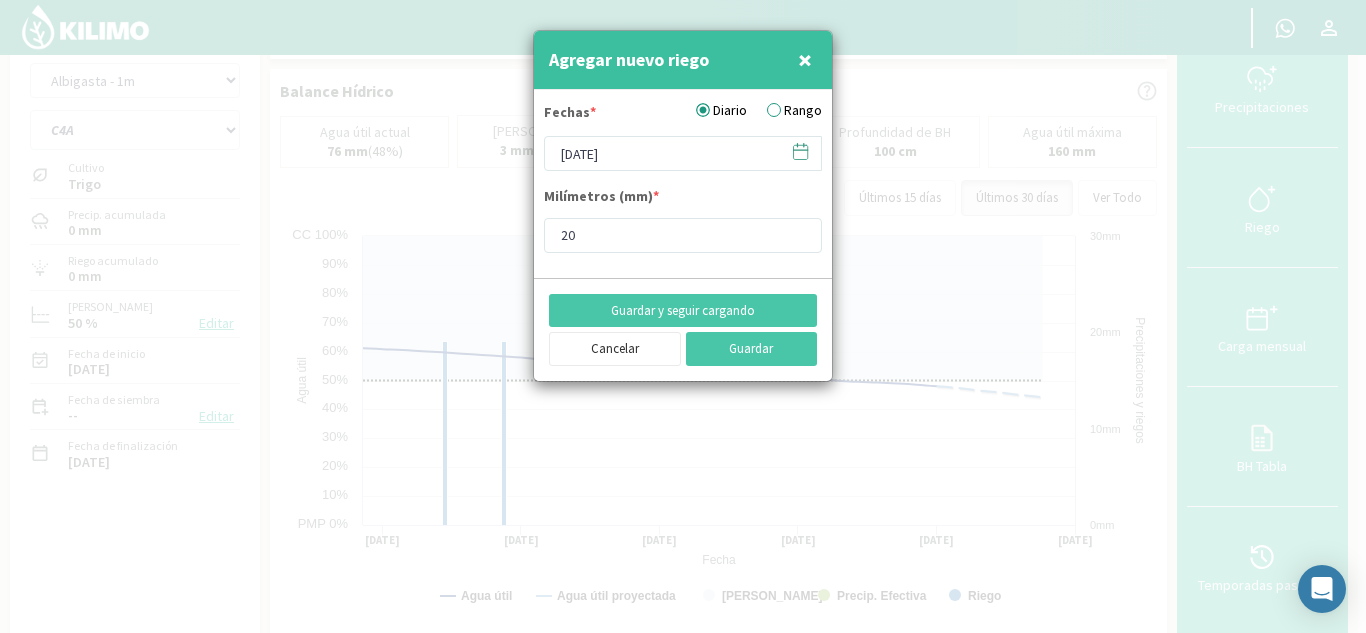 type on "[DATE]" 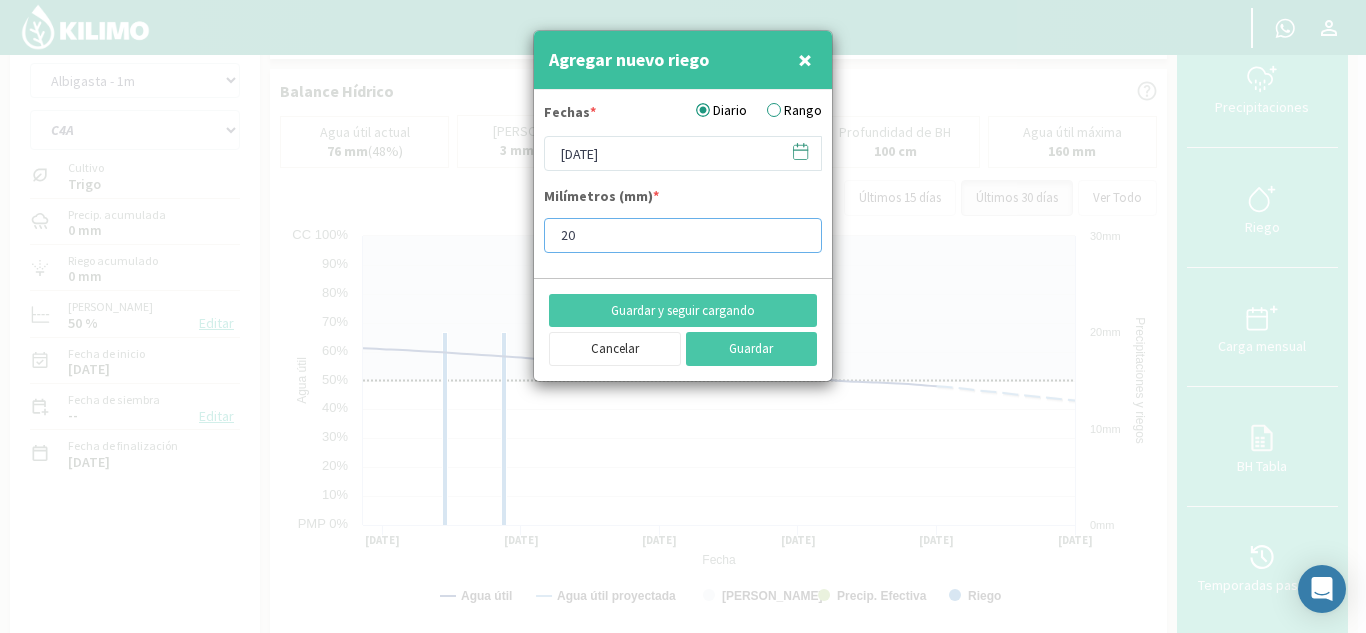 click on "20" at bounding box center [683, 235] 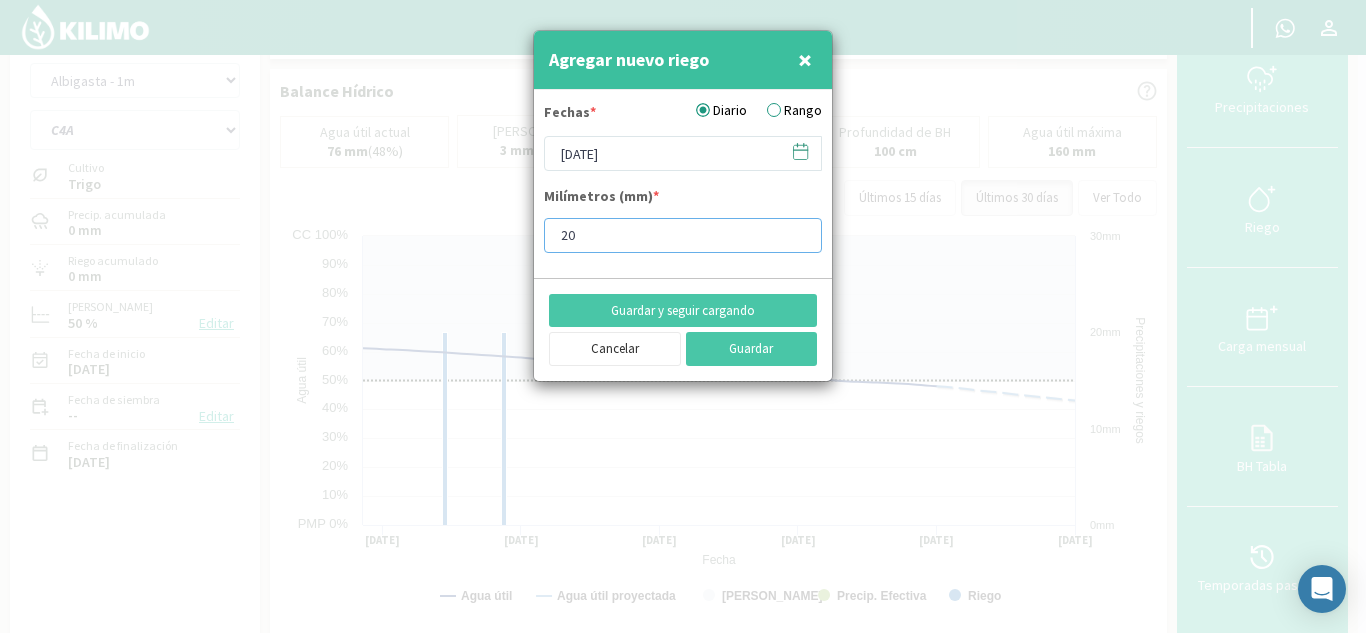 type on "2" 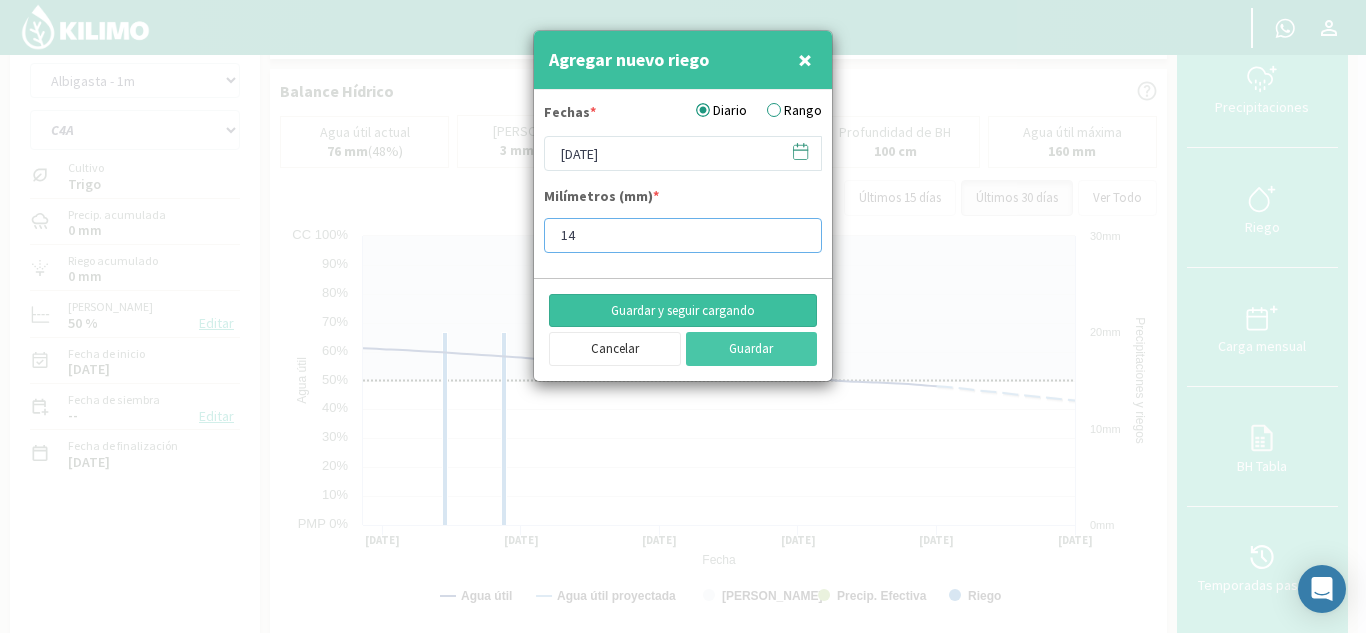type on "14" 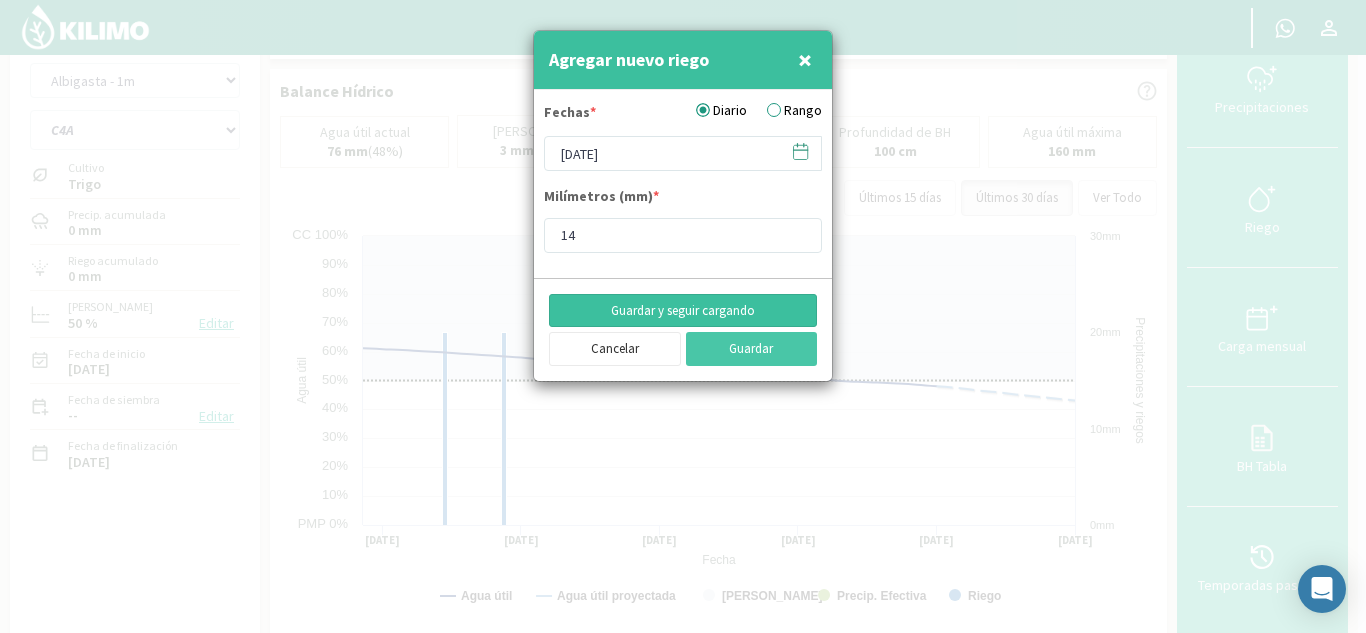 click on "Guardar y seguir cargando" at bounding box center [683, 311] 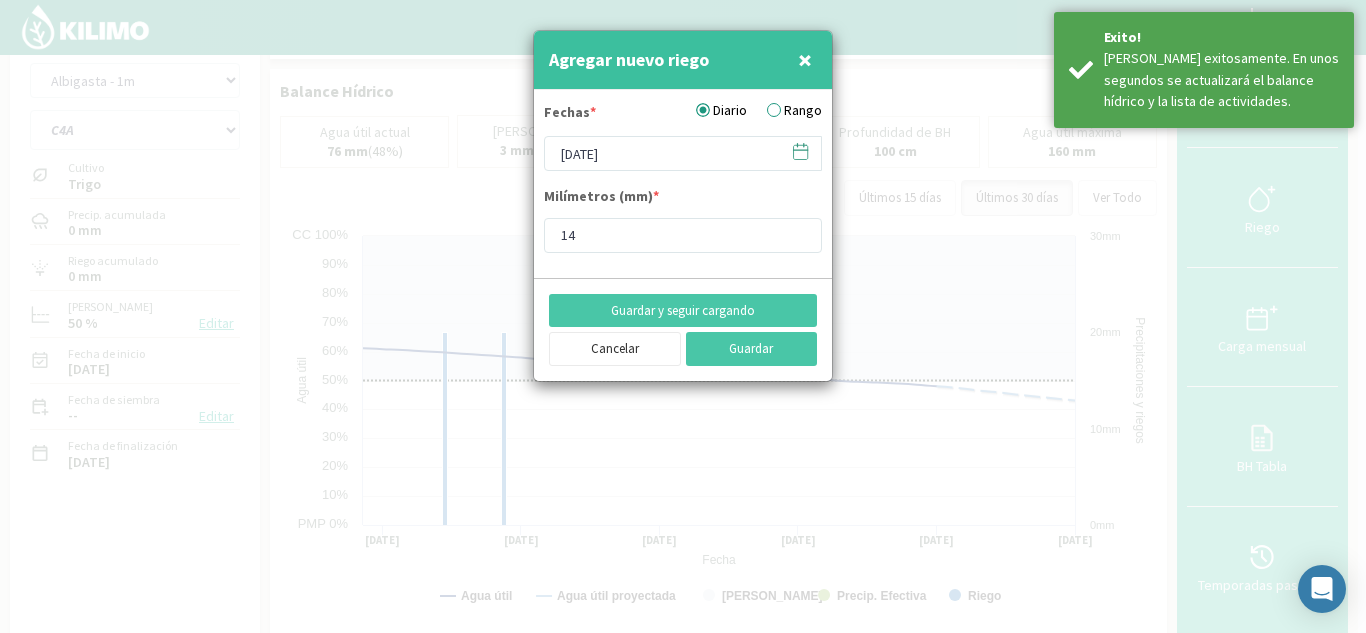 click 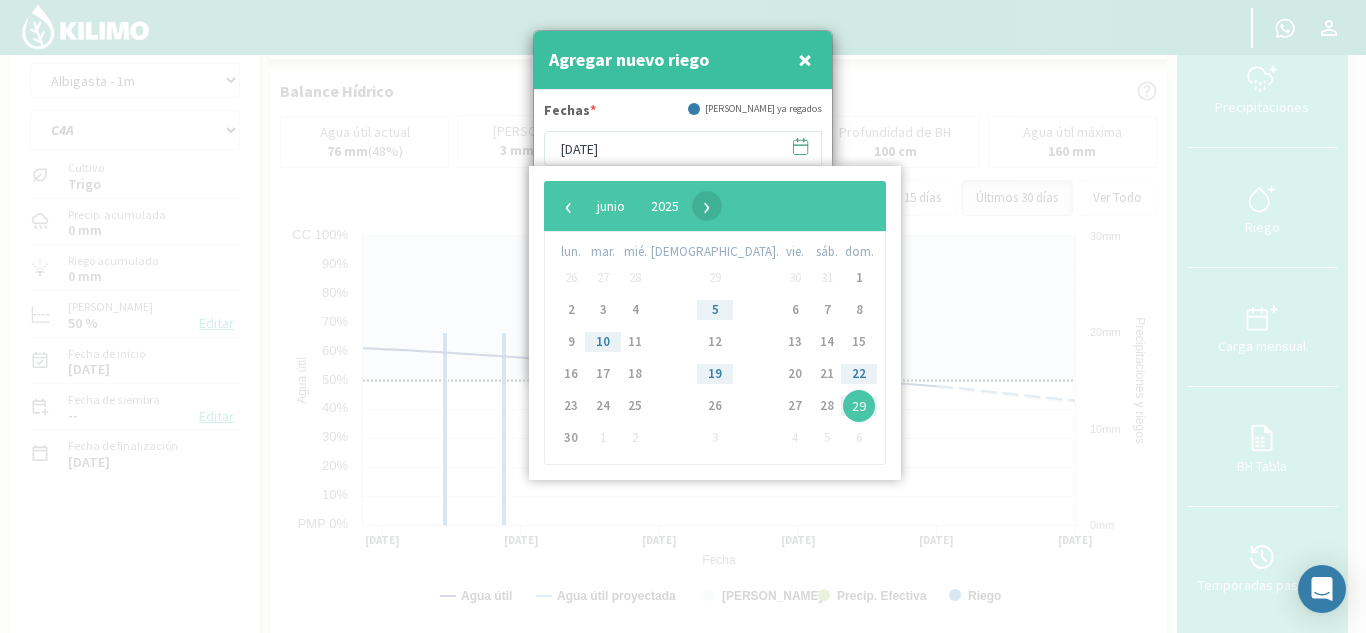 click on "›" 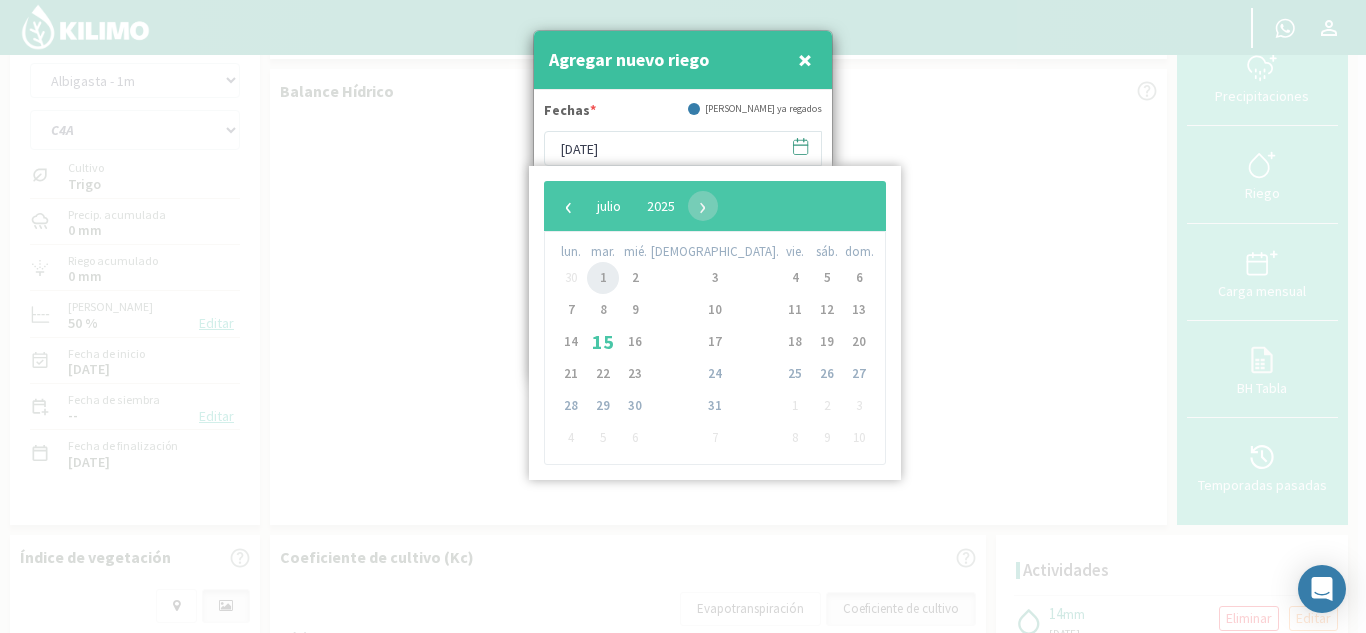 click on "1" 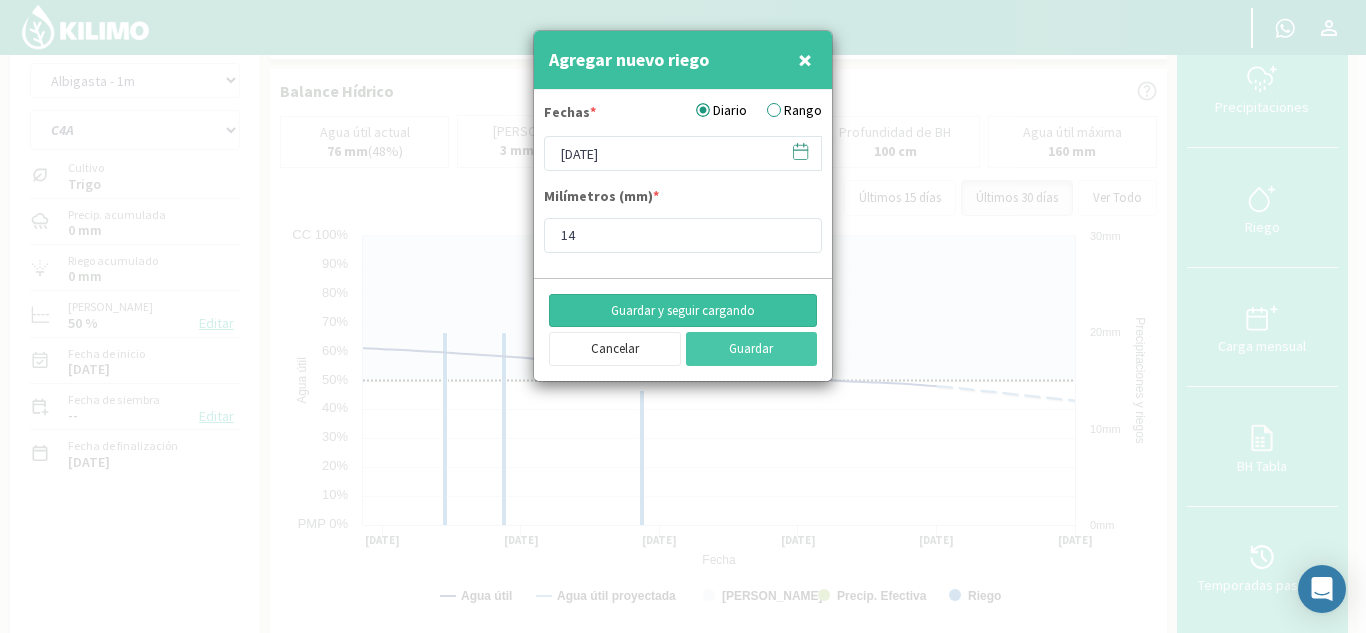 click on "Guardar y seguir cargando" at bounding box center (683, 311) 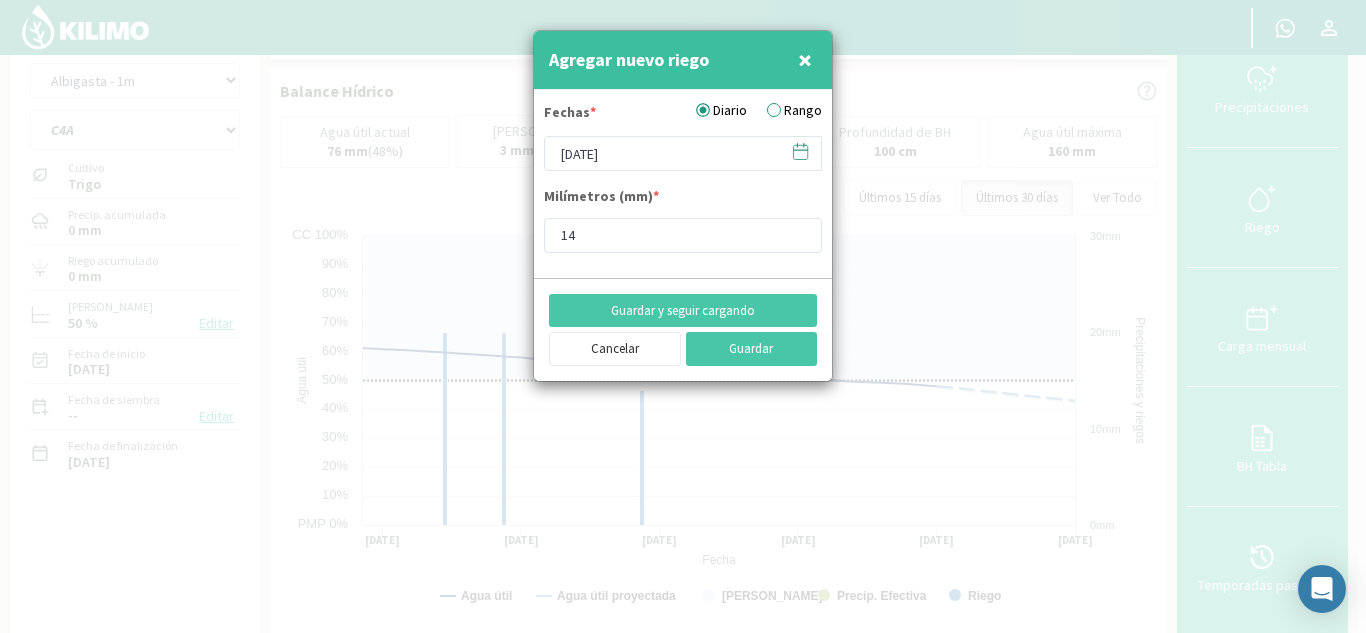 click 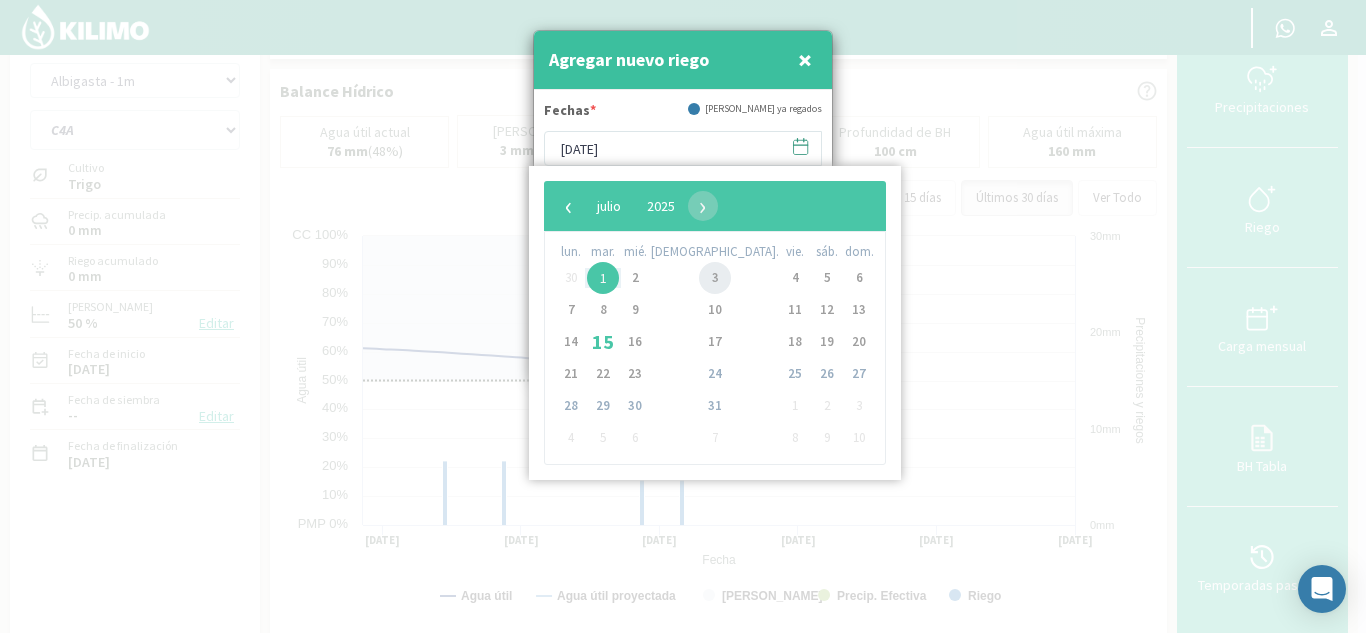 click on "3" 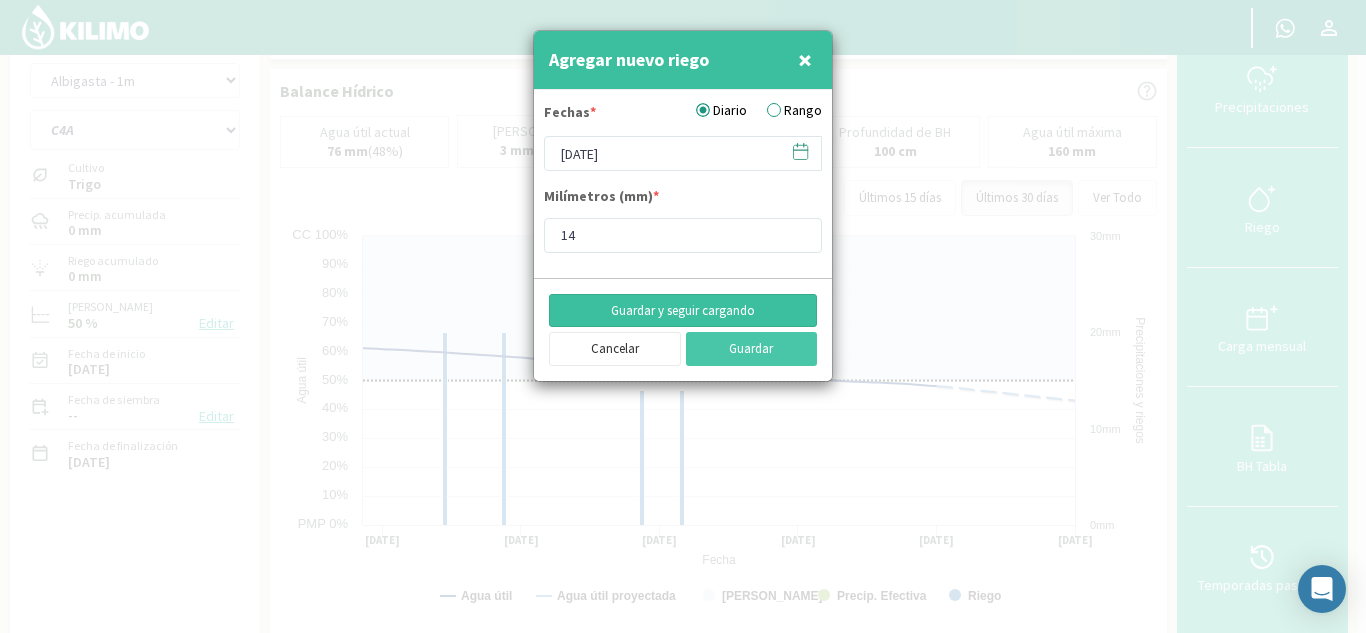 click on "Guardar y seguir cargando" at bounding box center [683, 311] 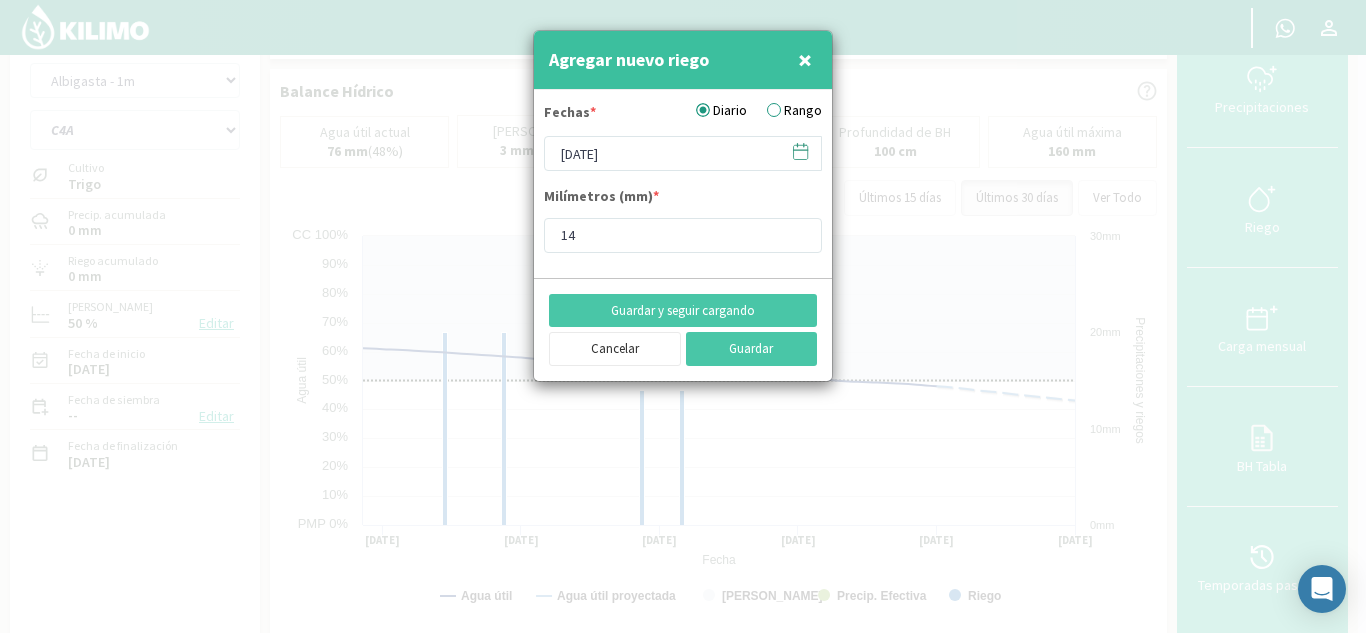 click 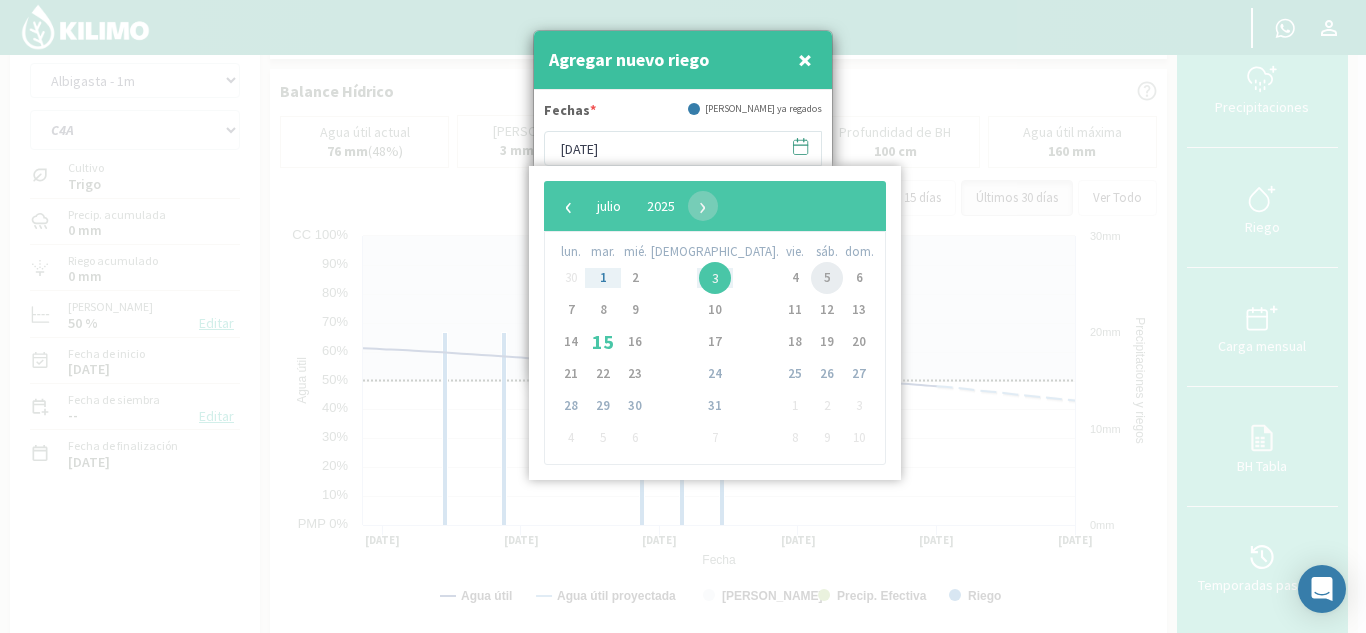 click on "5" 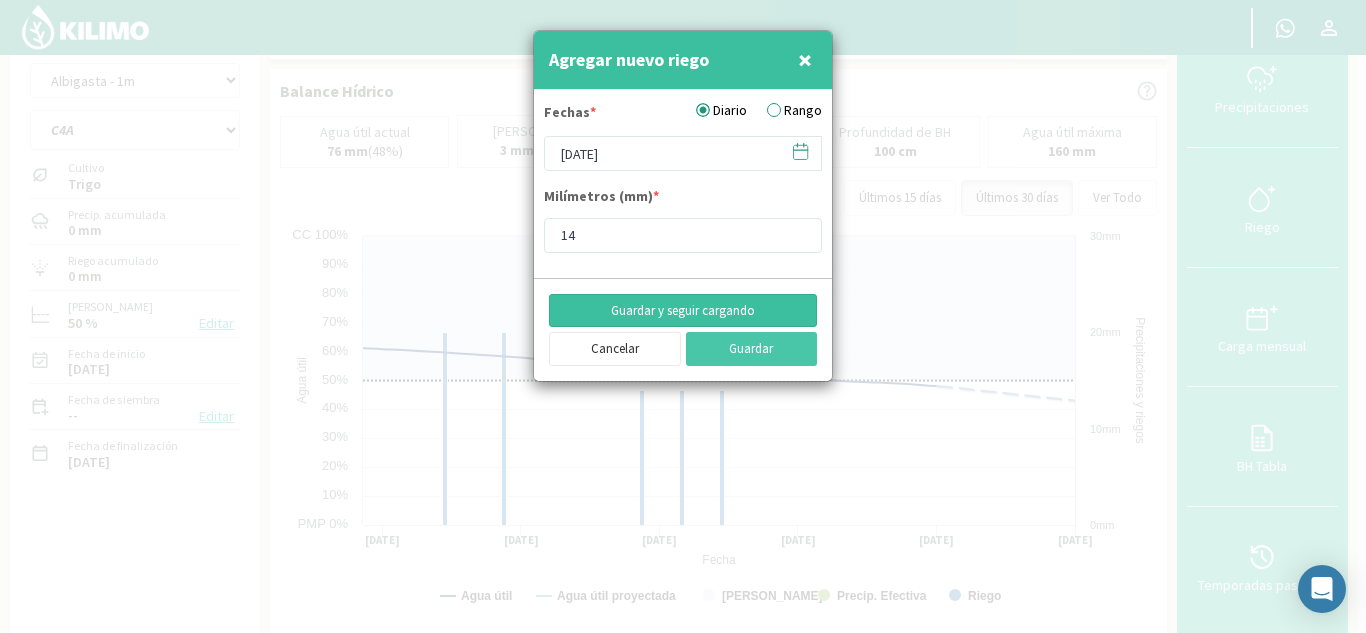 click on "Guardar y seguir cargando" at bounding box center [683, 311] 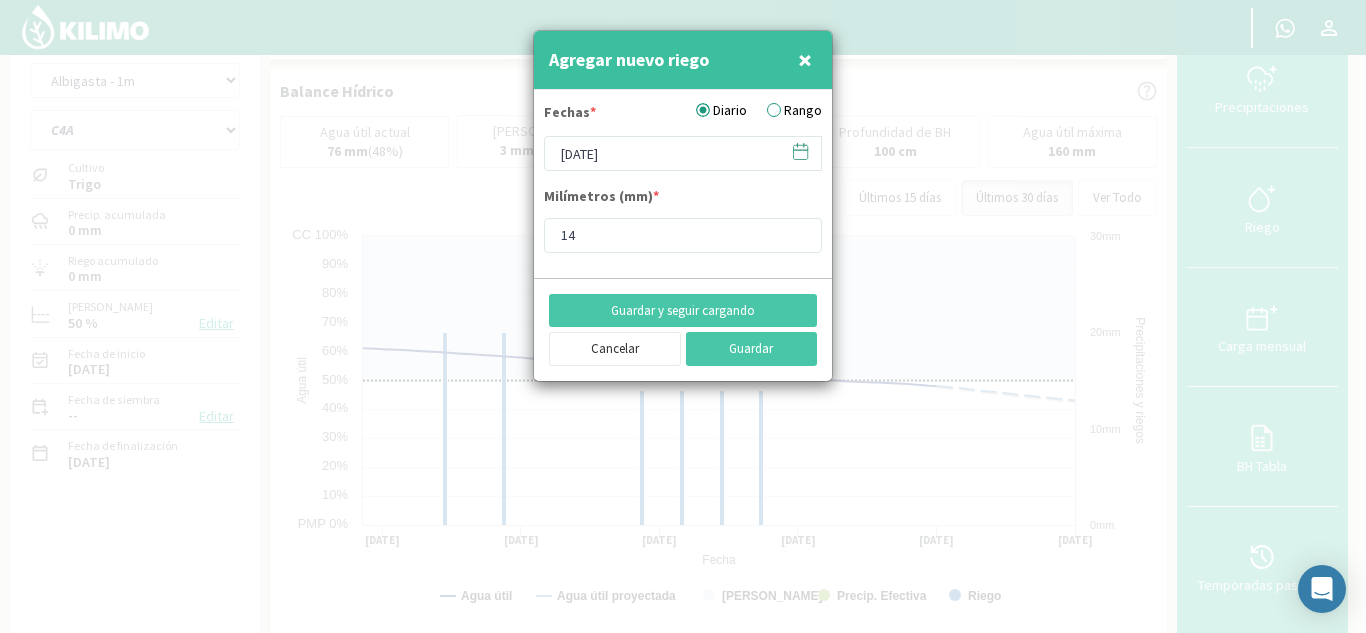 click 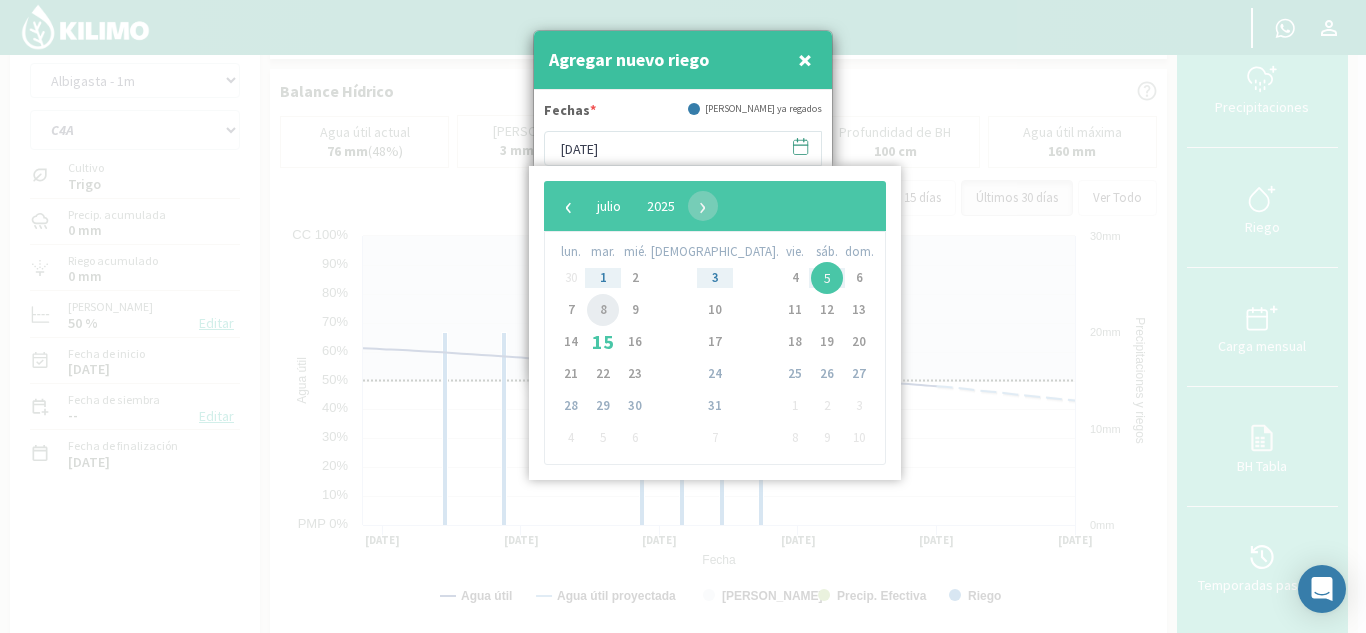 click on "8" 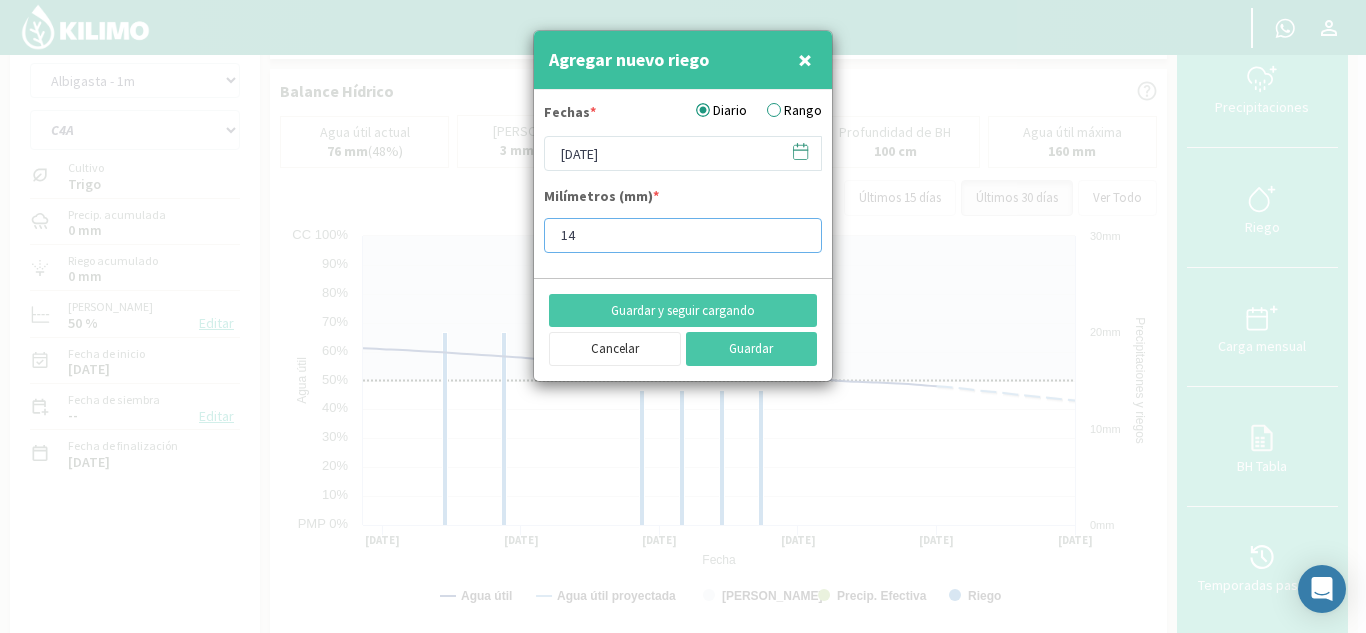 click on "14" at bounding box center (683, 235) 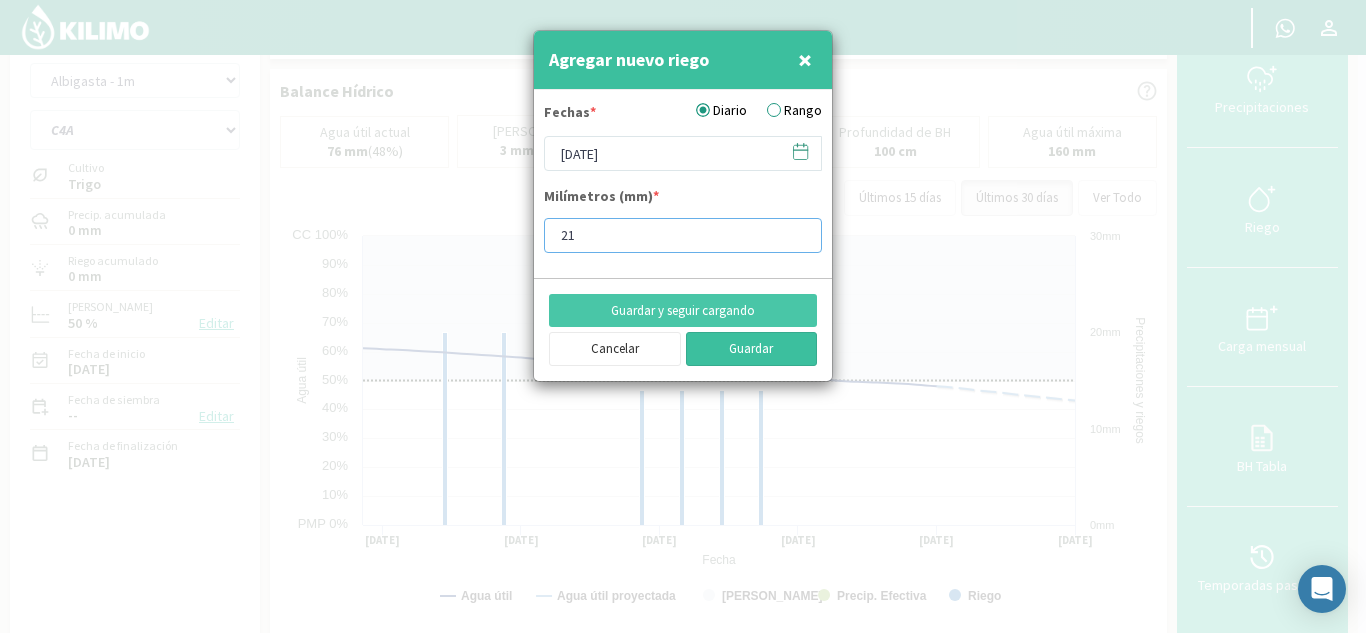 type on "21" 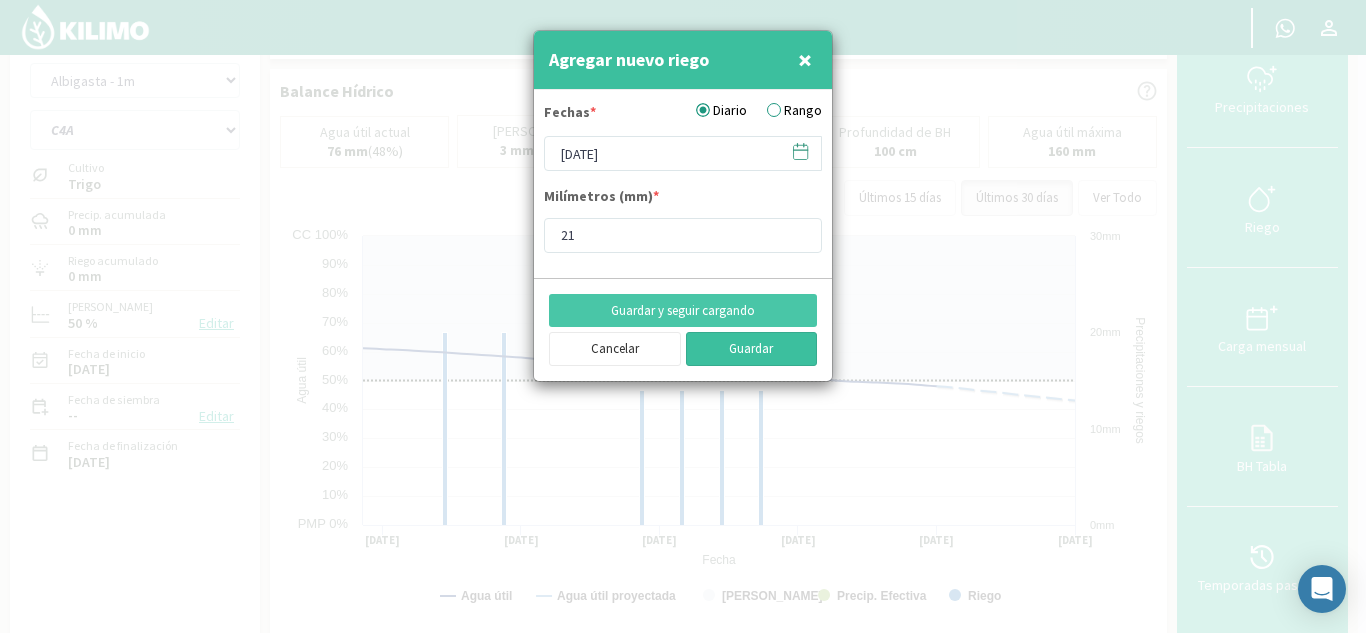 click on "Guardar" at bounding box center [752, 349] 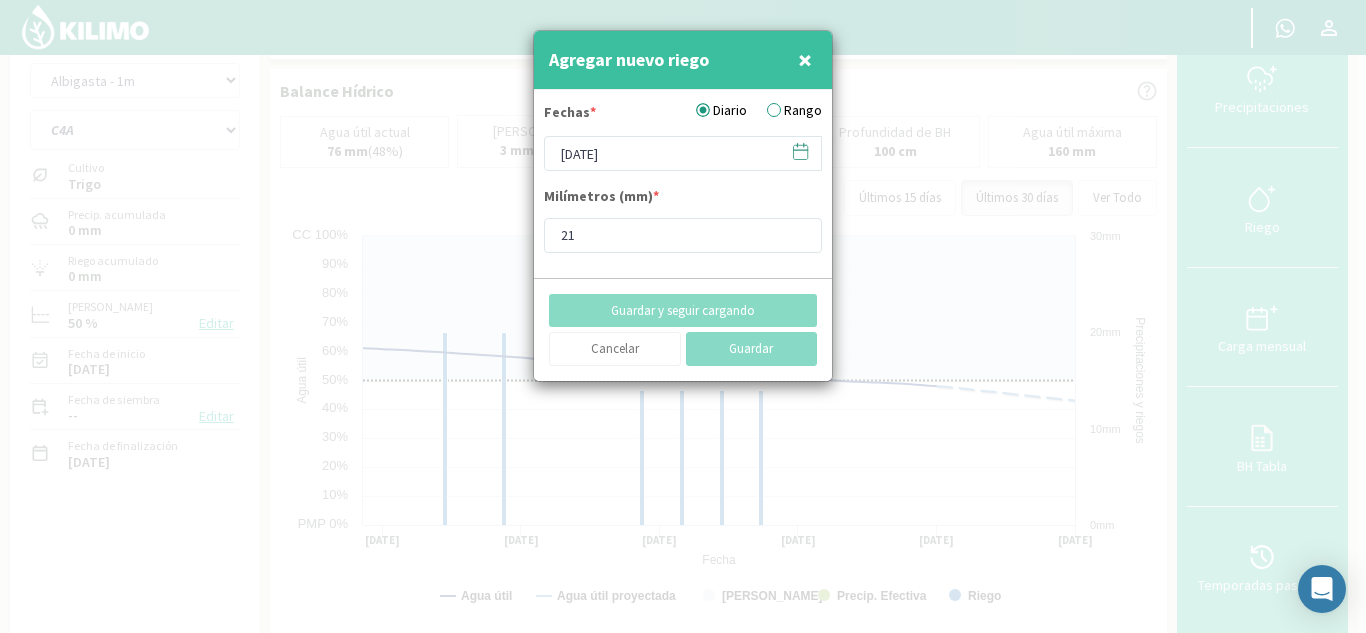 type on "[DATE]" 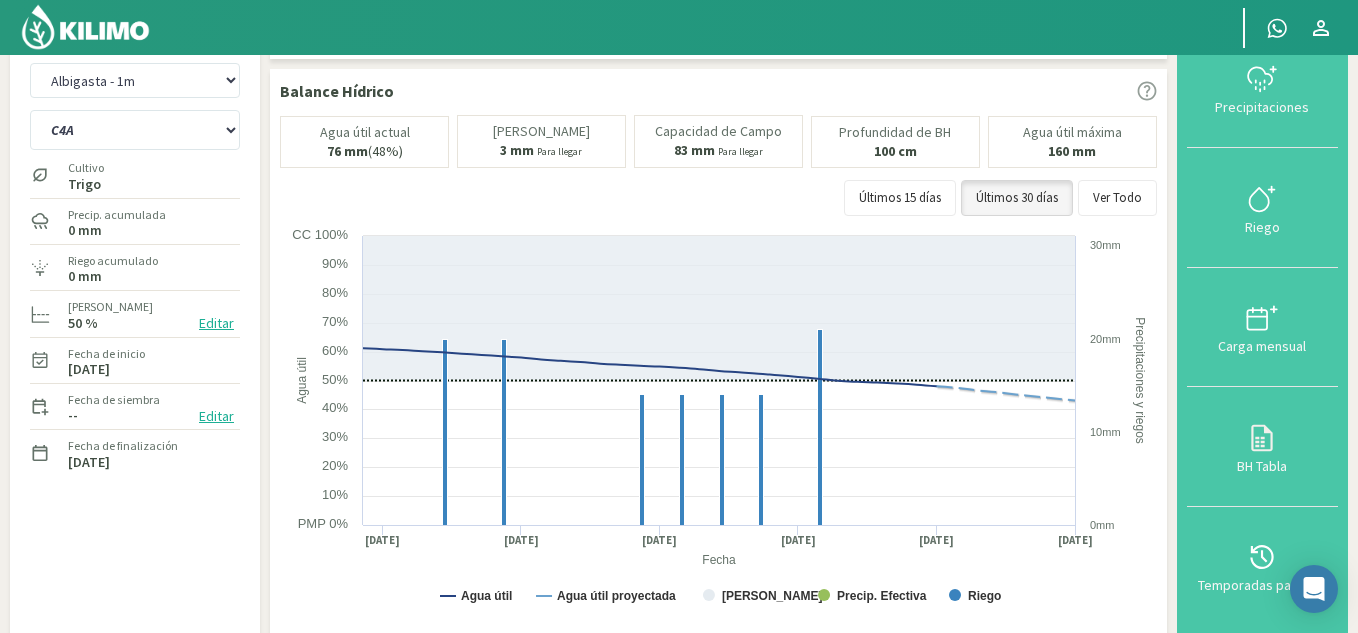 click 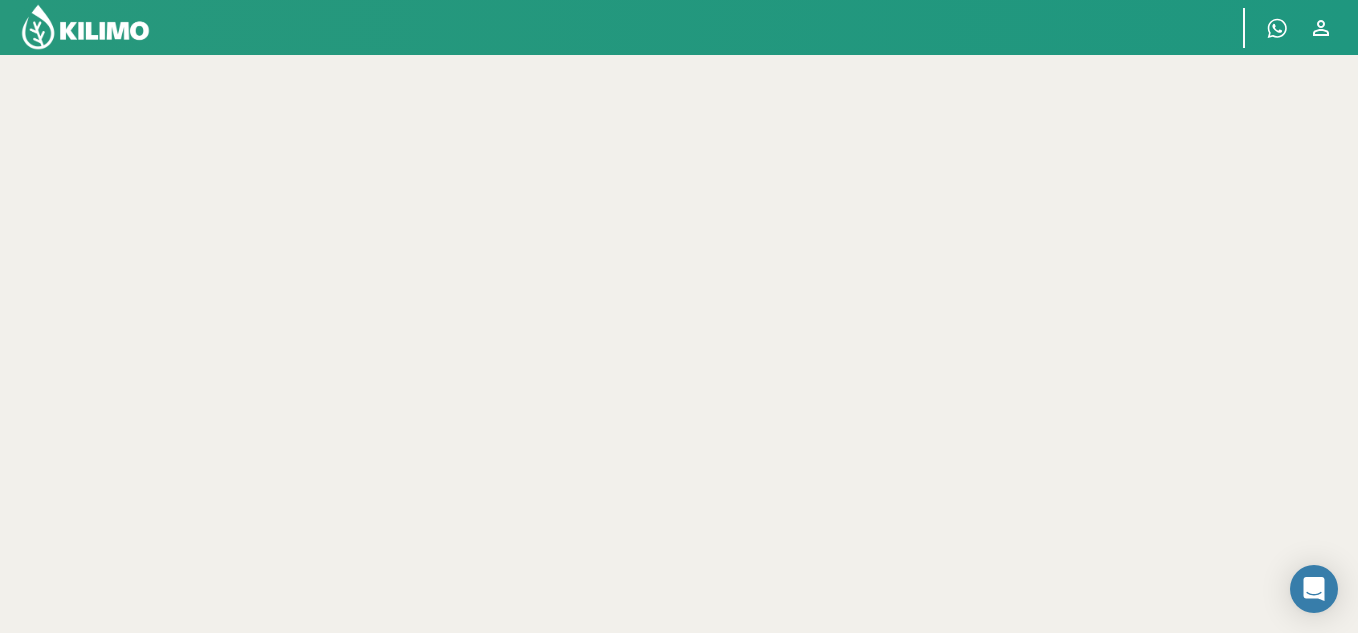 scroll, scrollTop: 90, scrollLeft: 0, axis: vertical 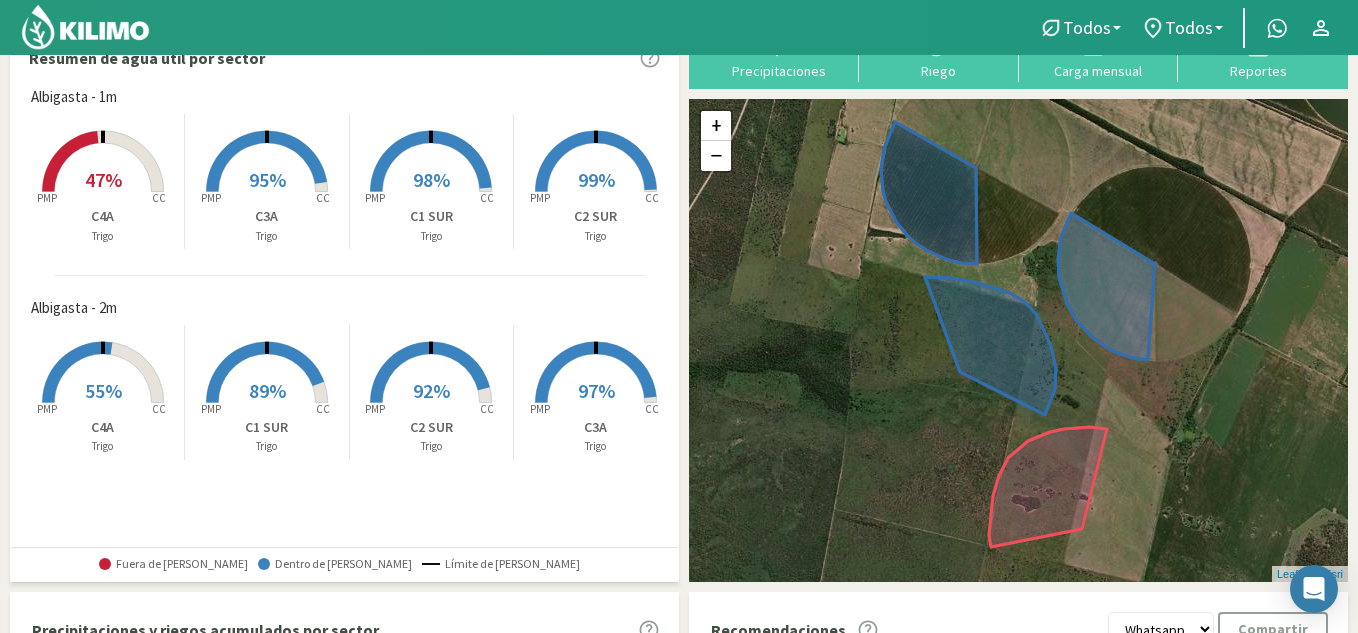 click on "47%" at bounding box center (103, 179) 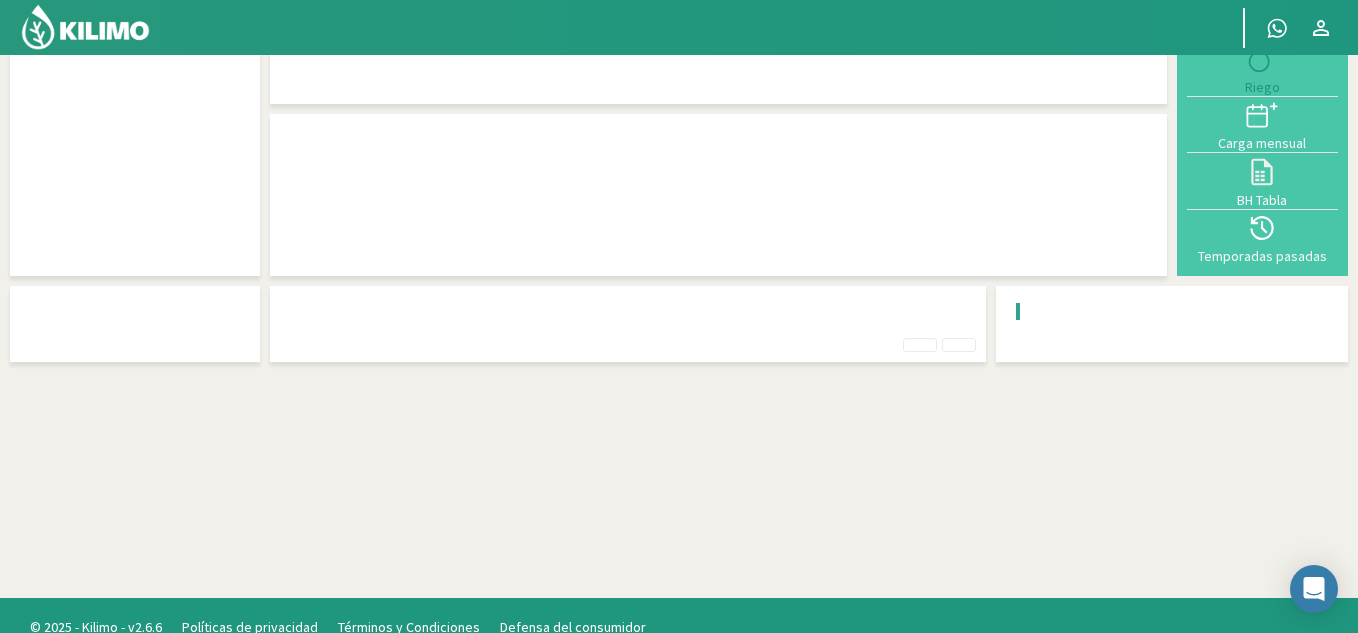 scroll, scrollTop: 45, scrollLeft: 0, axis: vertical 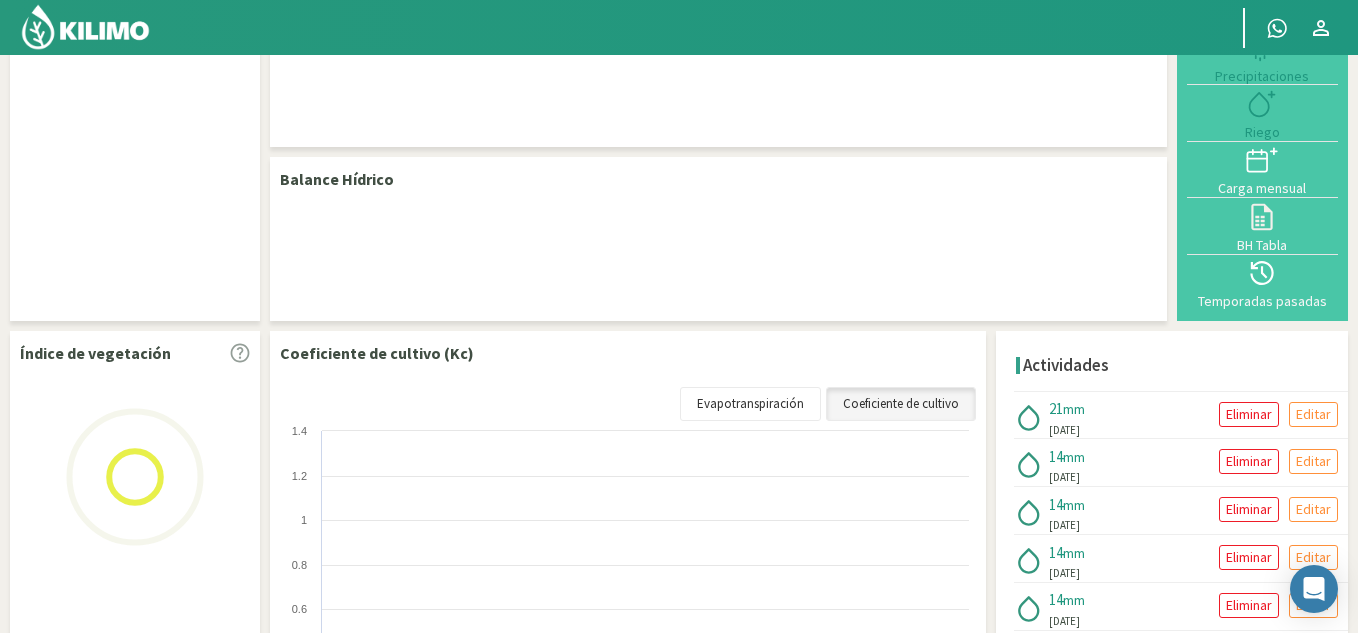 select on "3: Object" 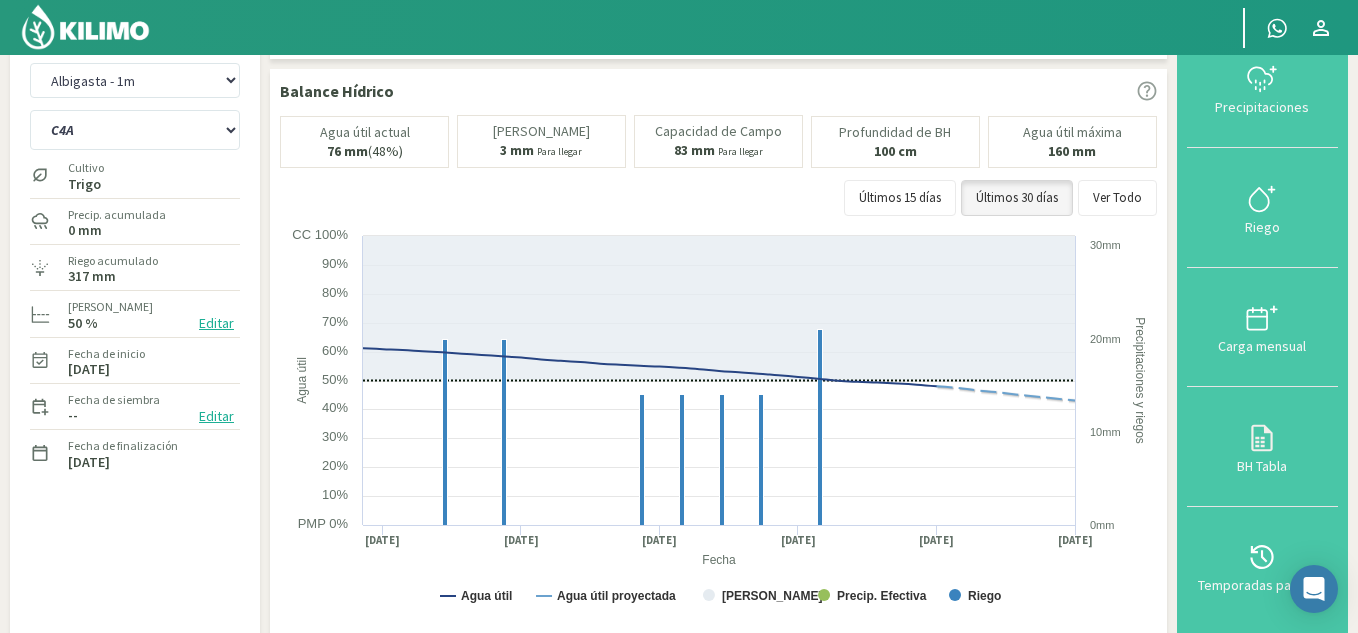 click 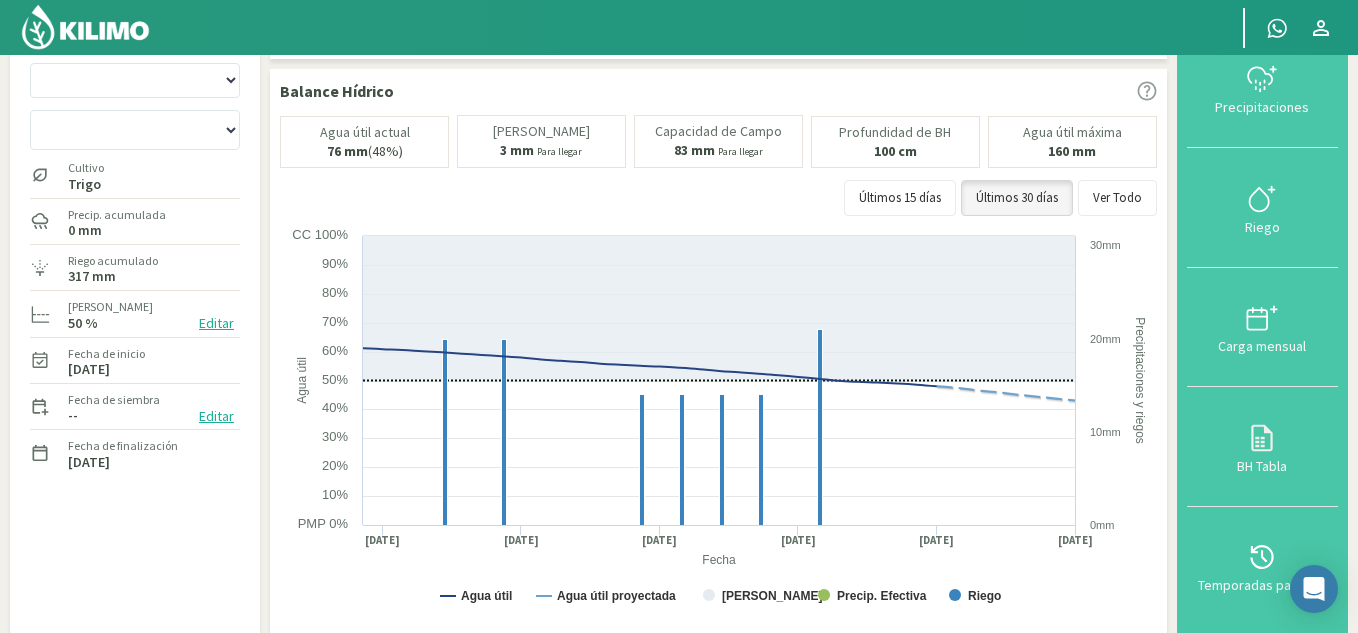 scroll, scrollTop: 90, scrollLeft: 0, axis: vertical 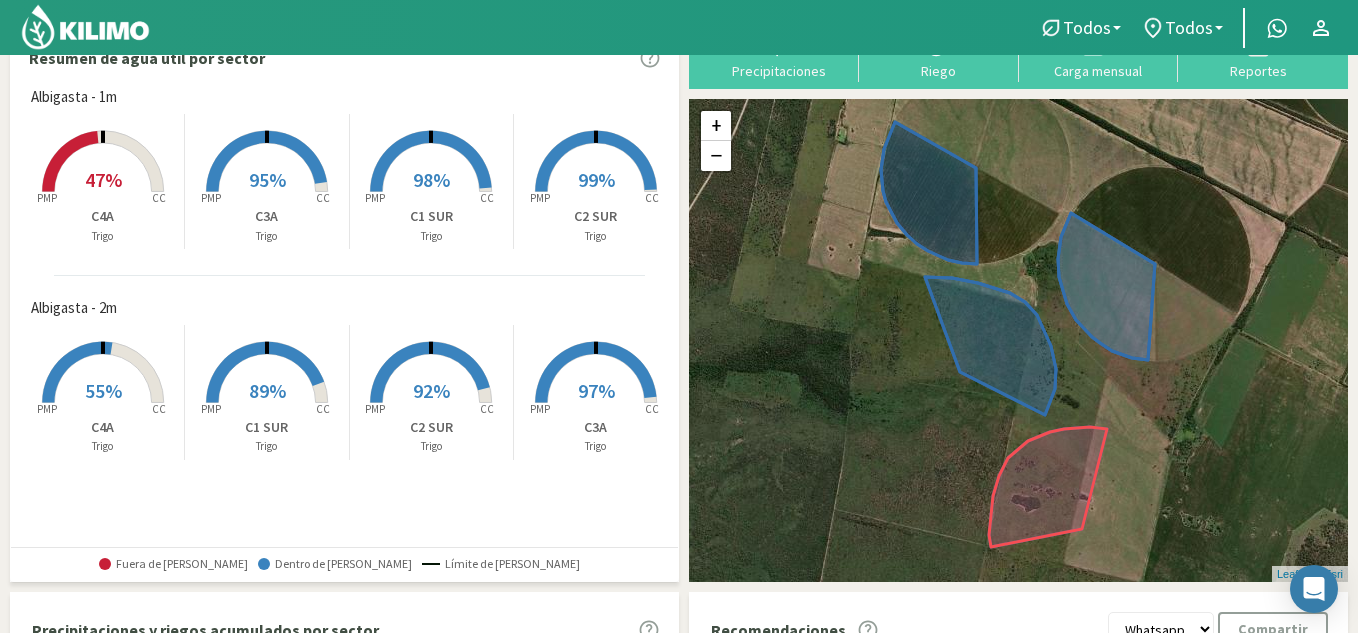 click 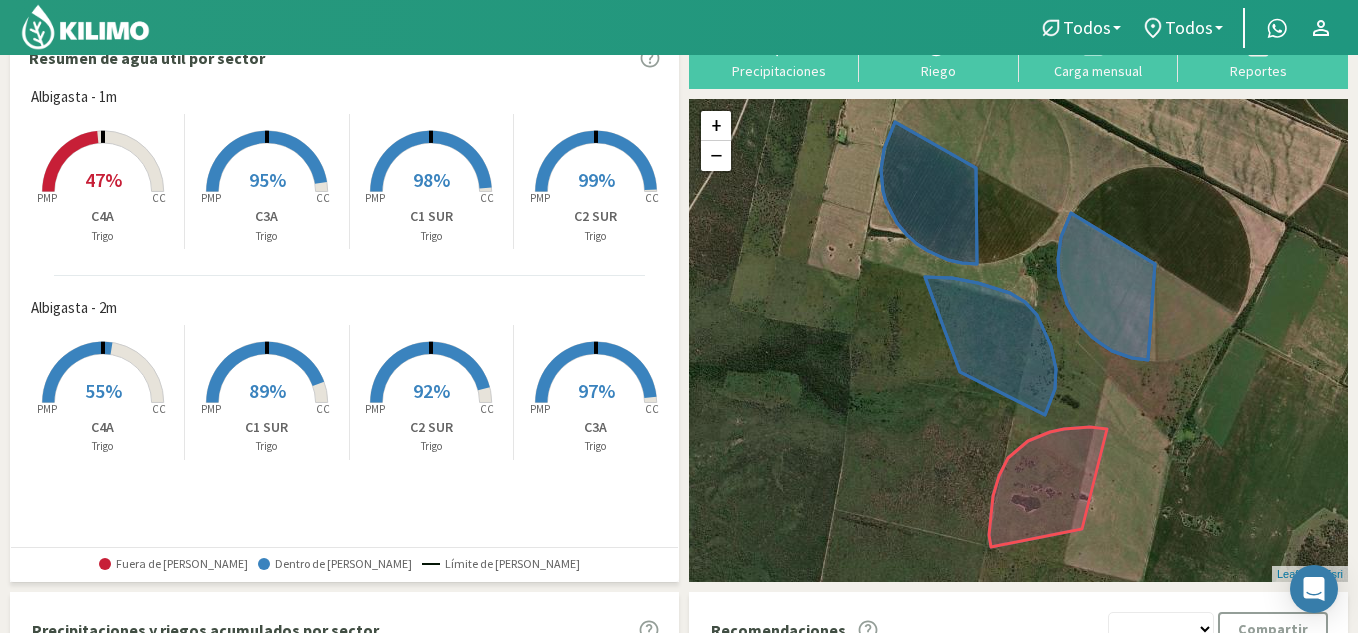 scroll, scrollTop: 45, scrollLeft: 0, axis: vertical 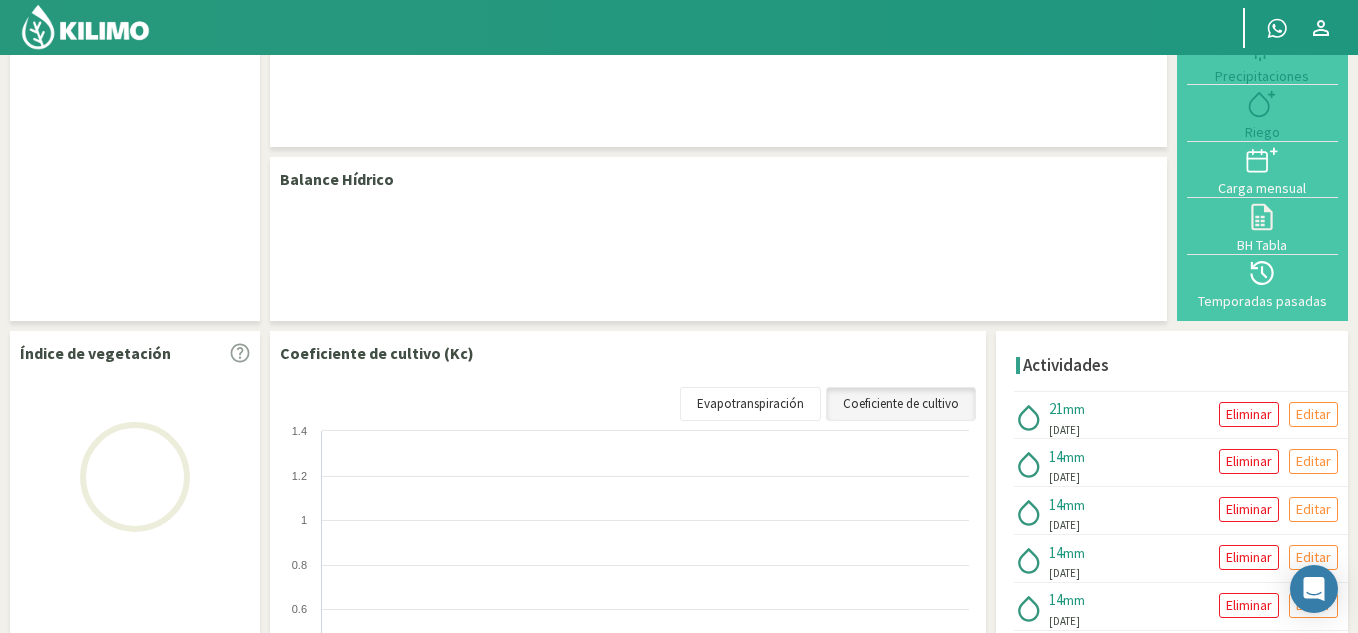 select on "3: Object" 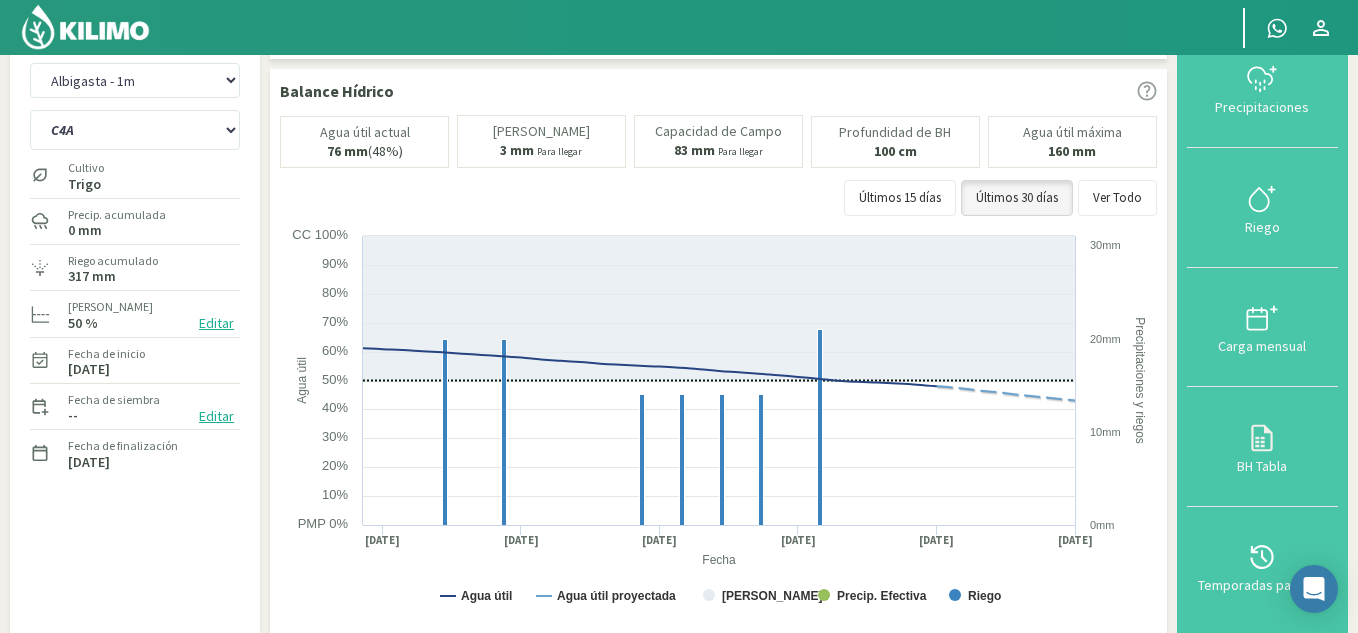 click 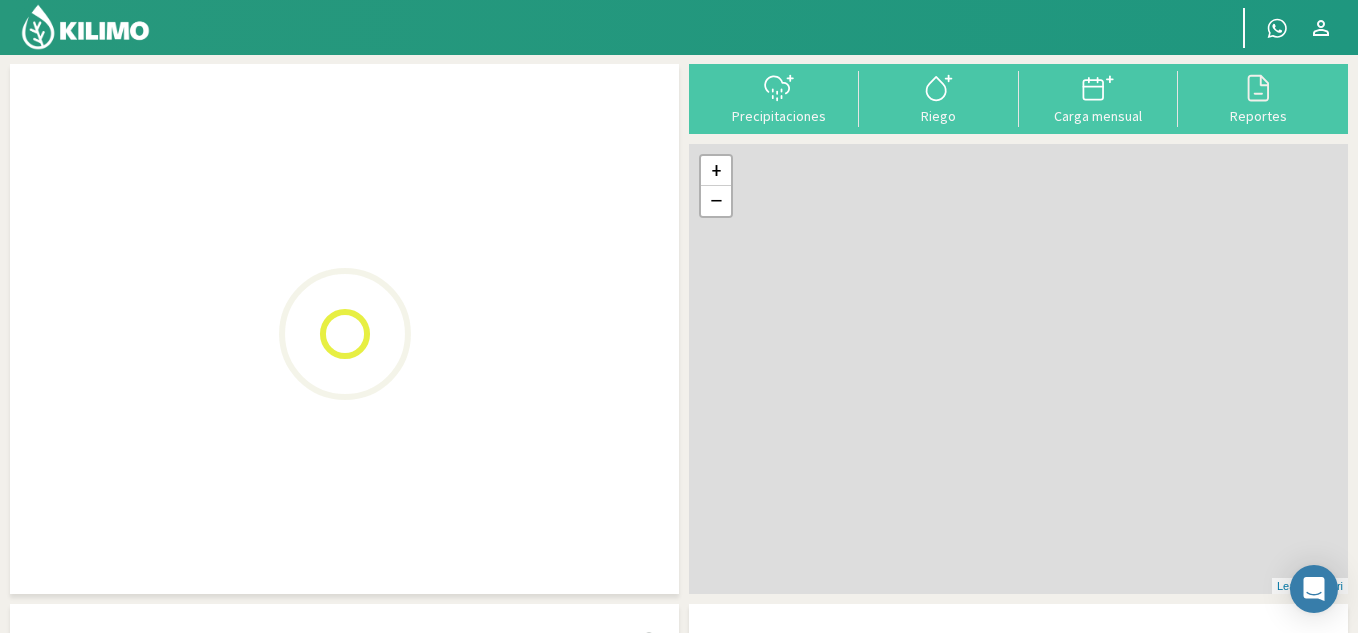 scroll, scrollTop: 90, scrollLeft: 0, axis: vertical 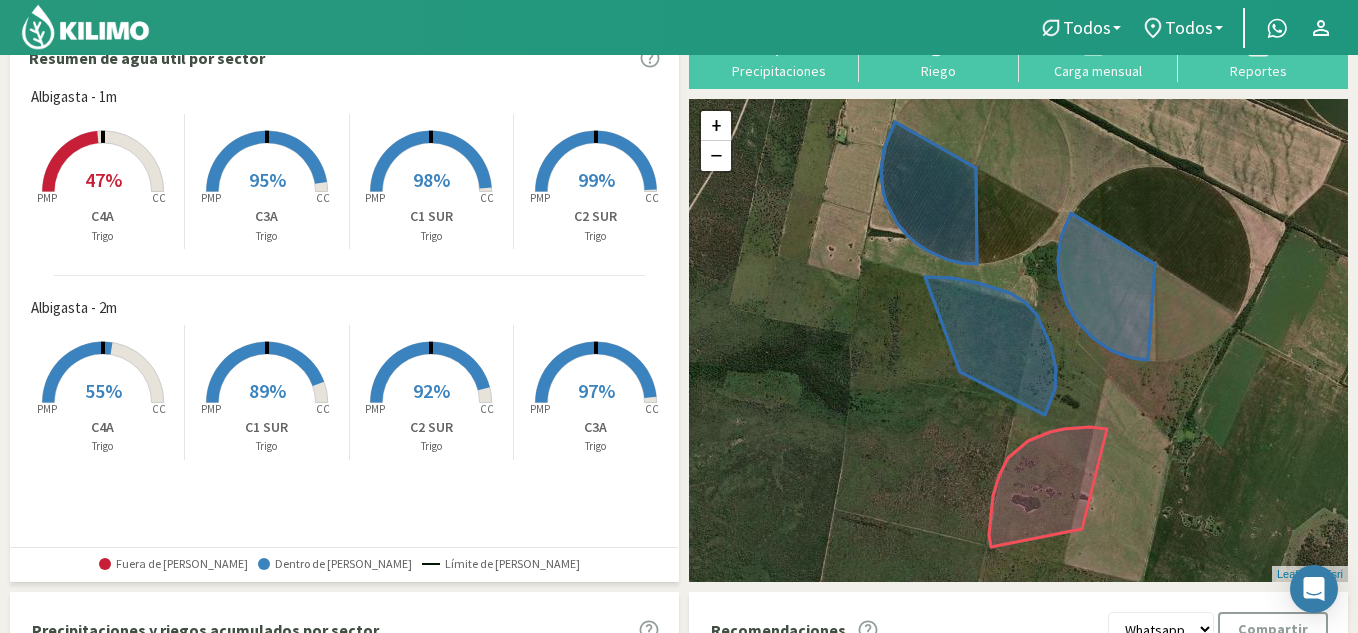 click 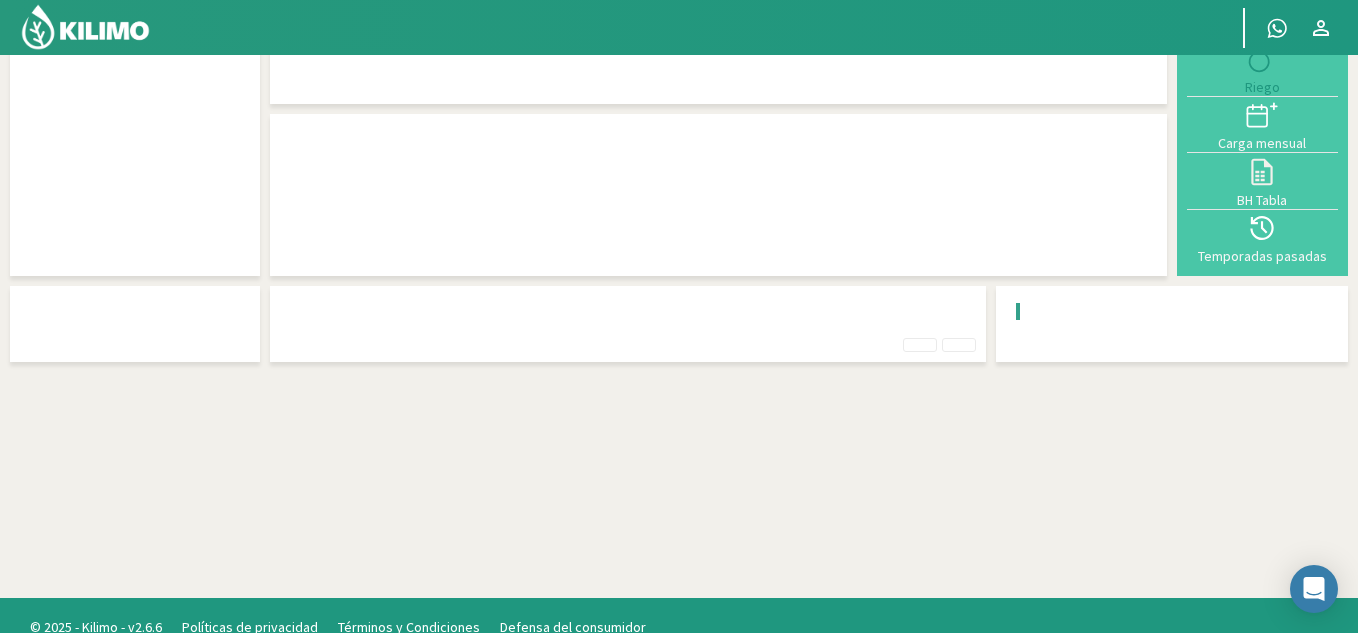 scroll, scrollTop: 45, scrollLeft: 0, axis: vertical 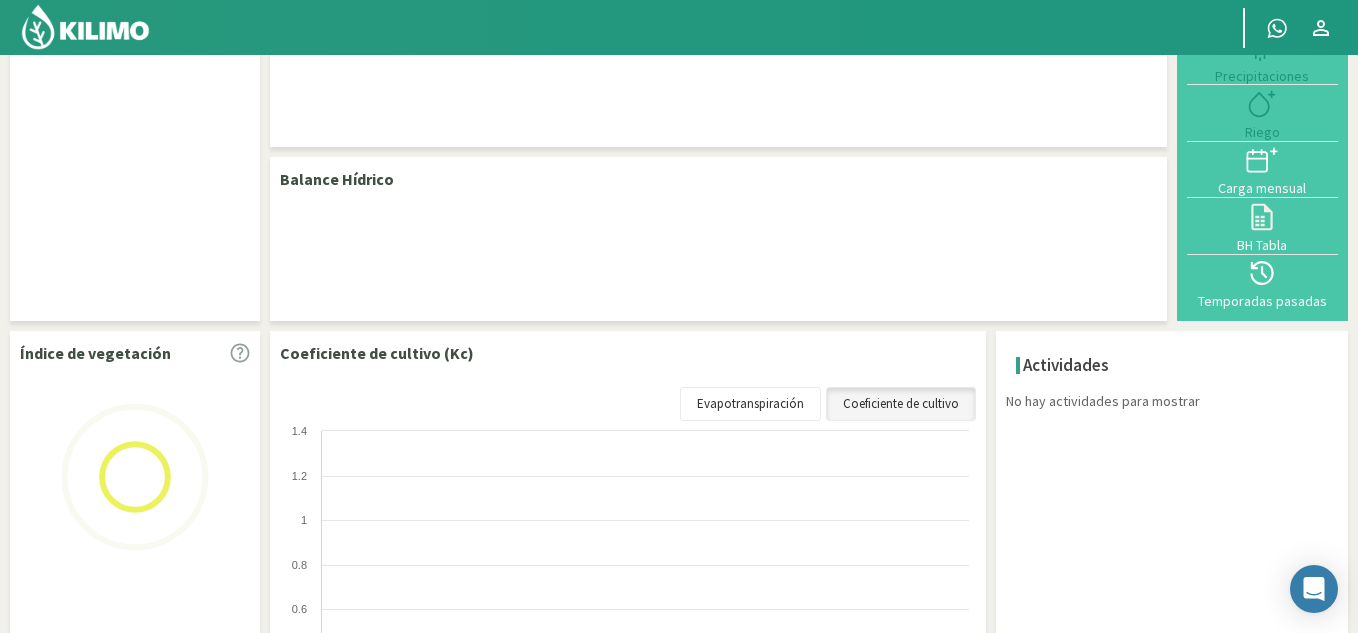 select on "1: Object" 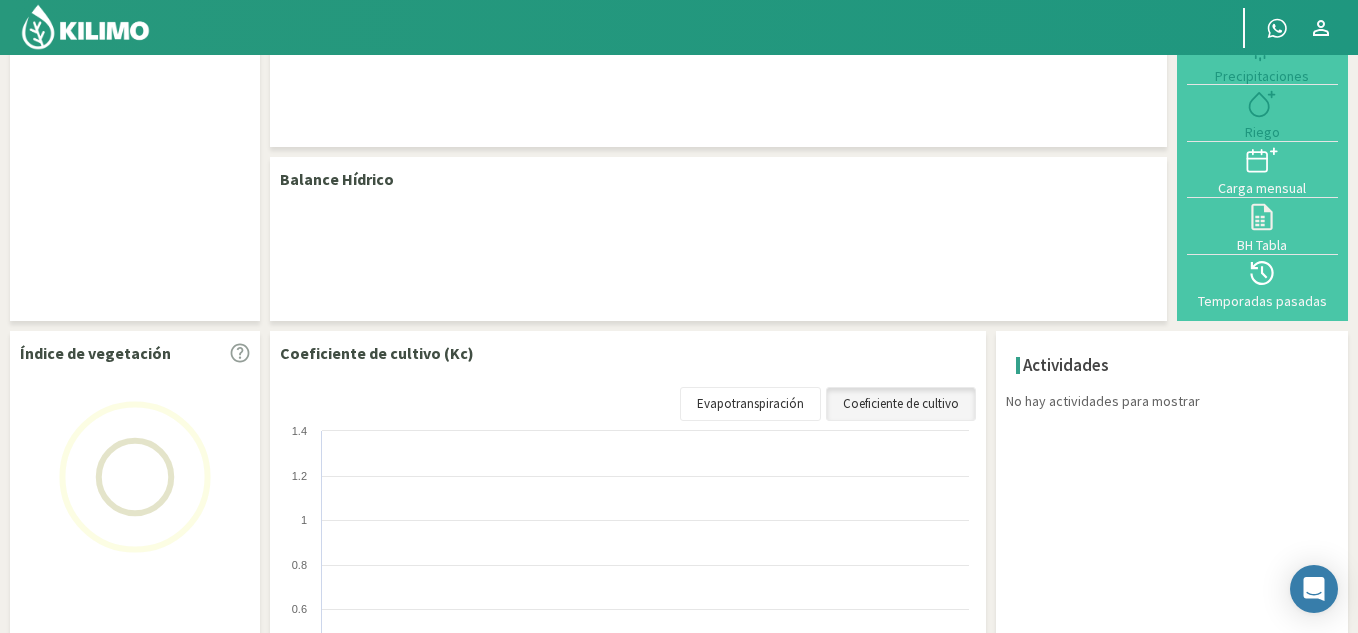 select on "3: Object" 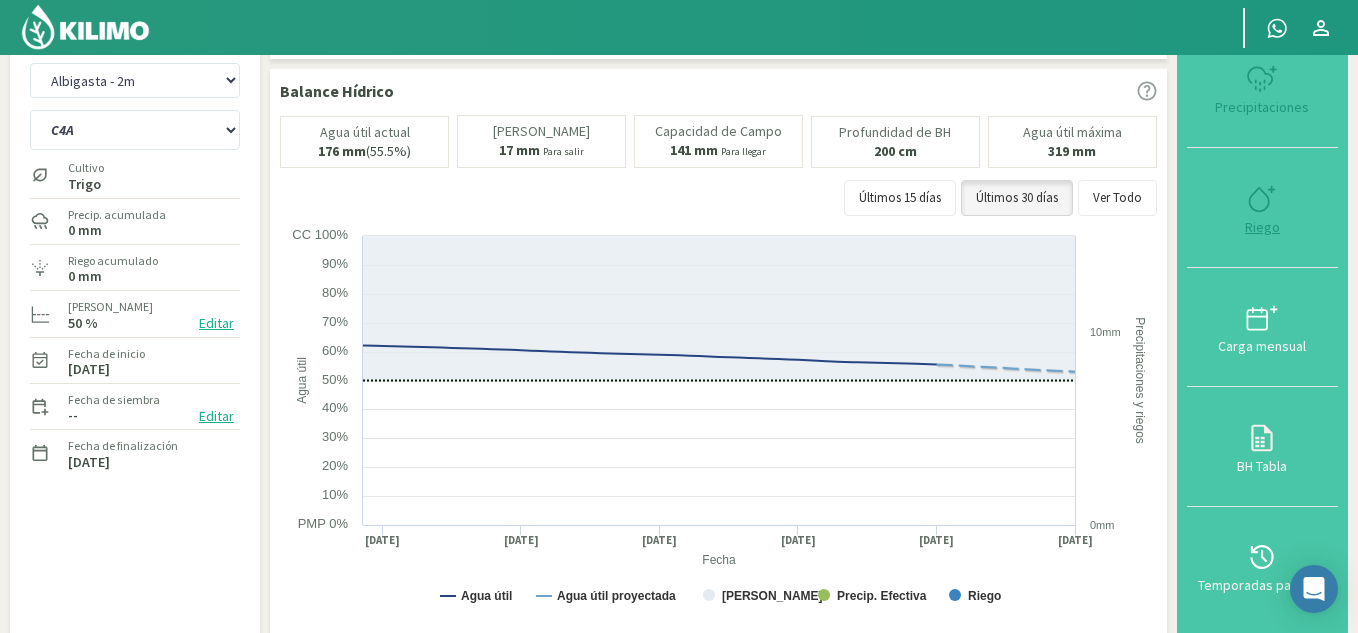 type on "0" 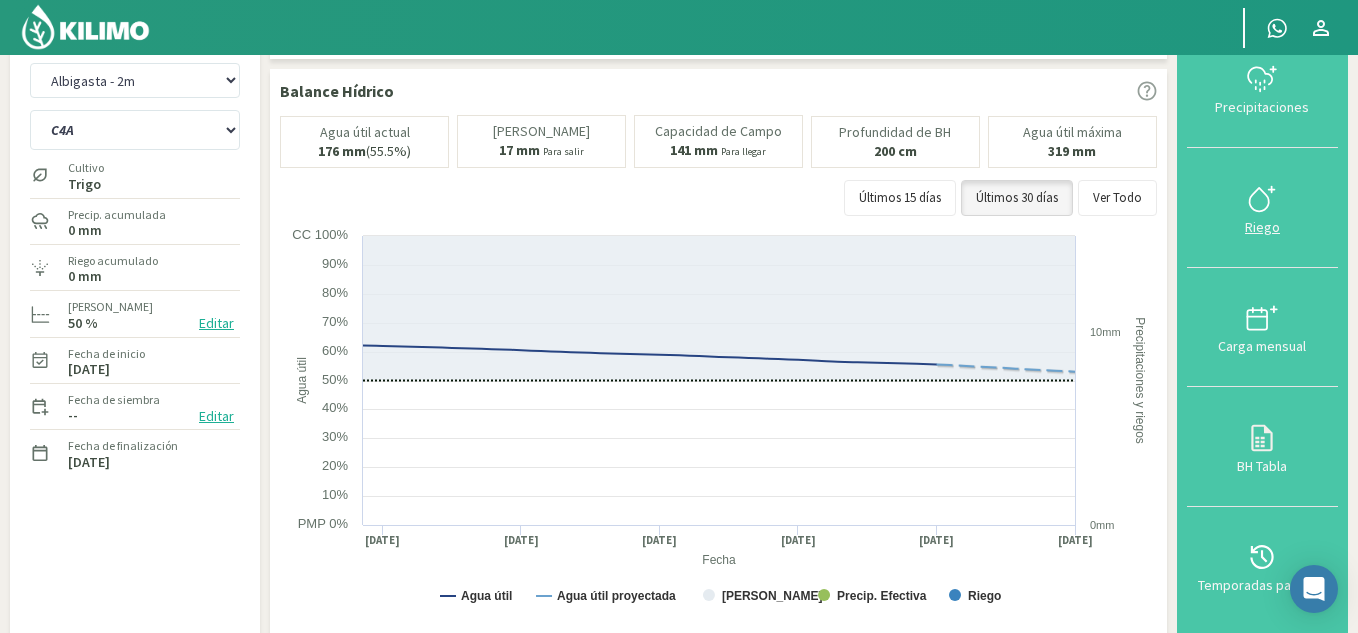 click on "Riego" at bounding box center [1262, 227] 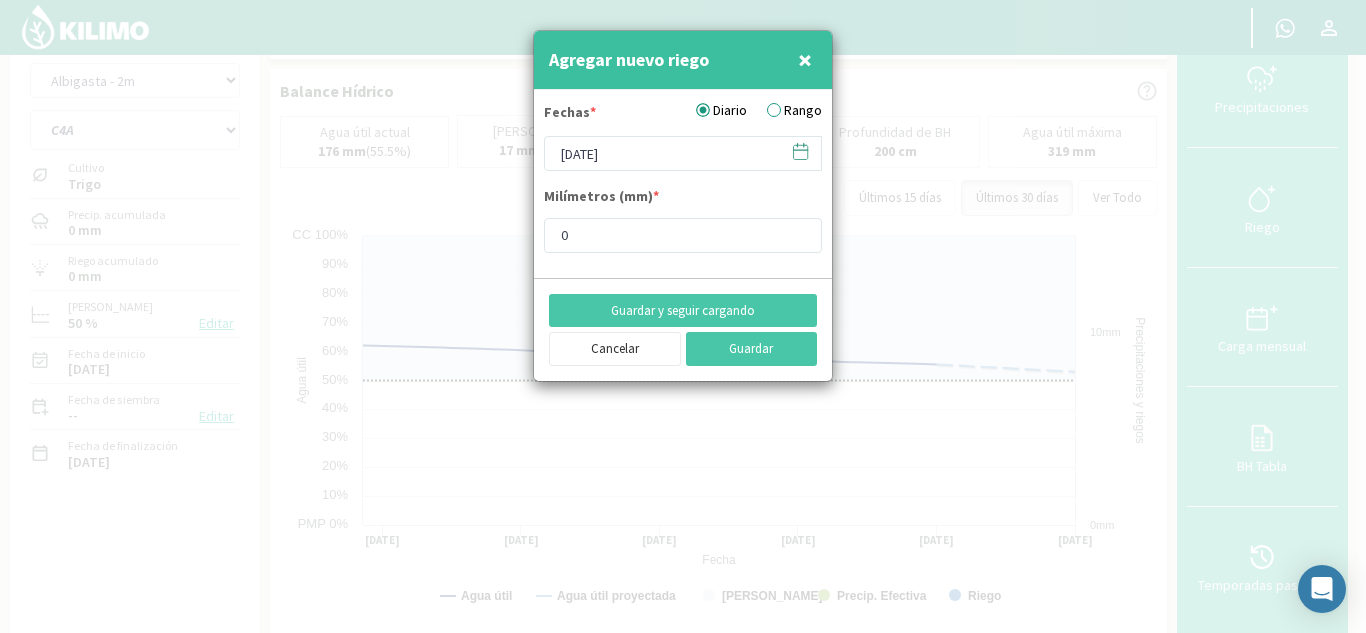 click 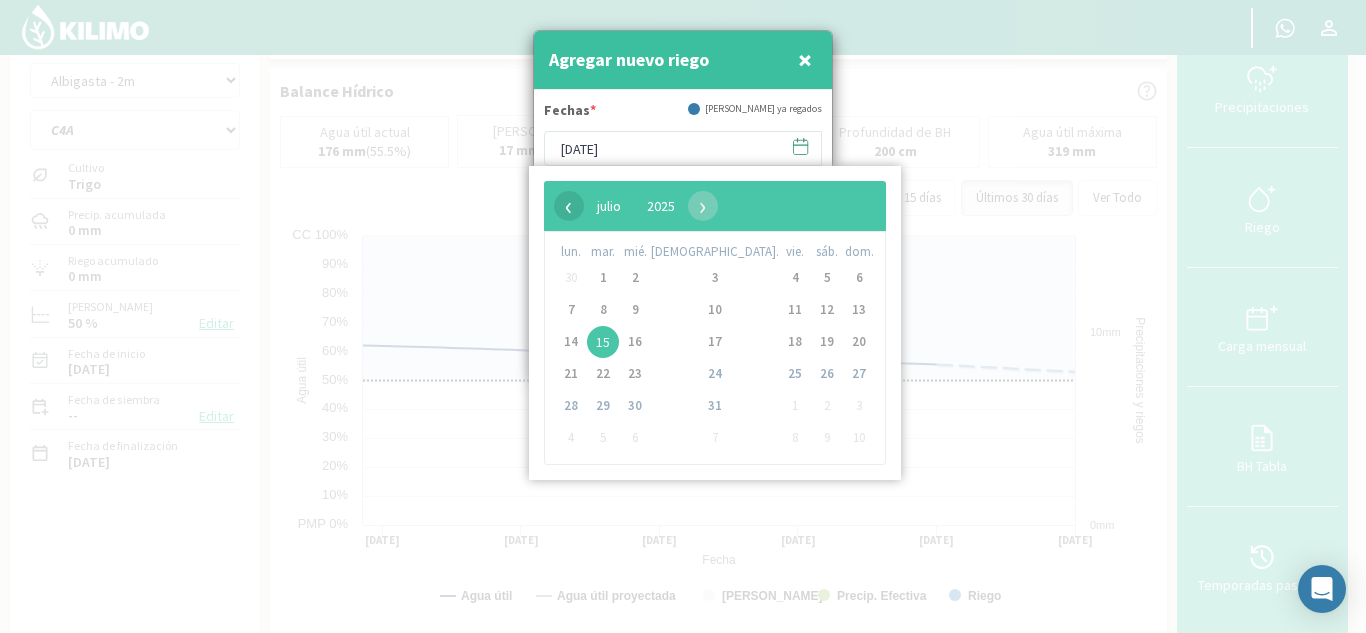 click on "‹" 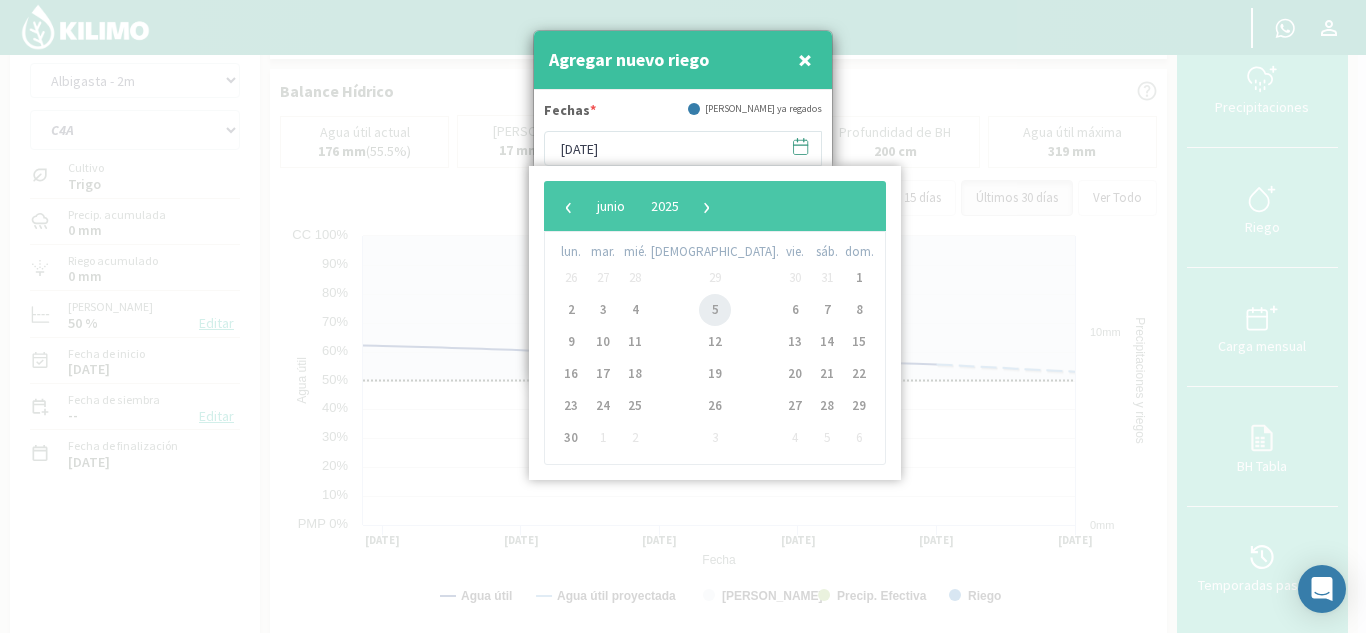click on "5" 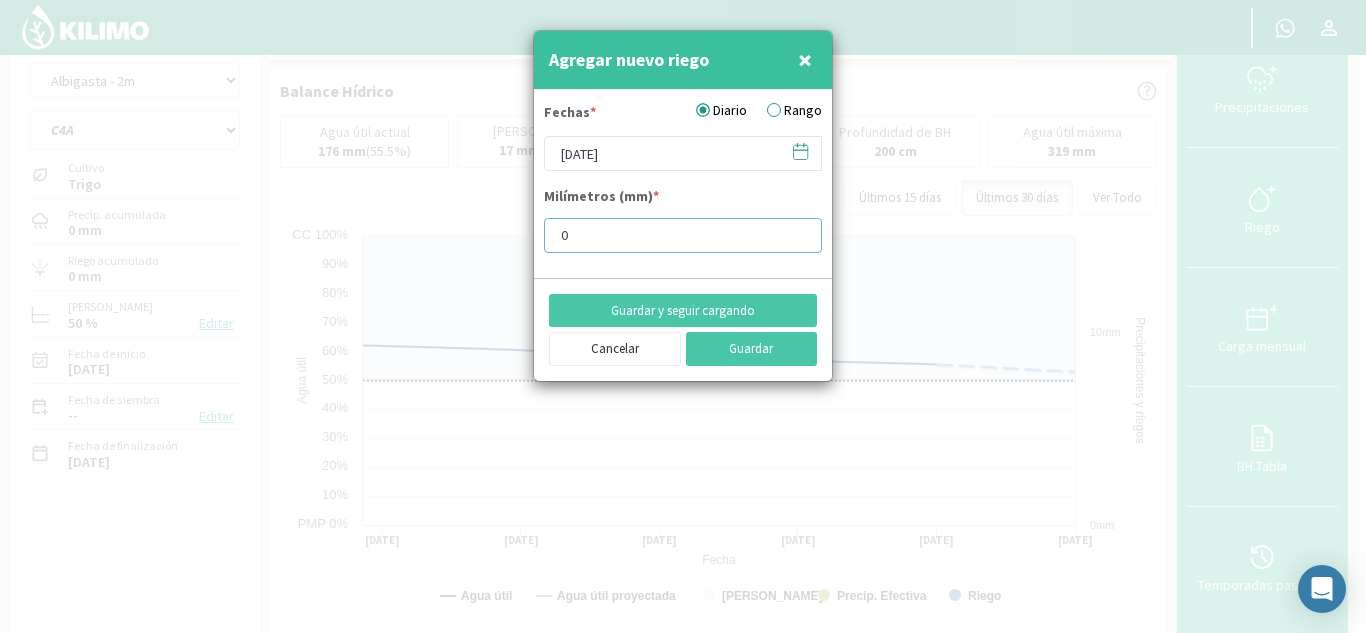 click on "0" at bounding box center (683, 235) 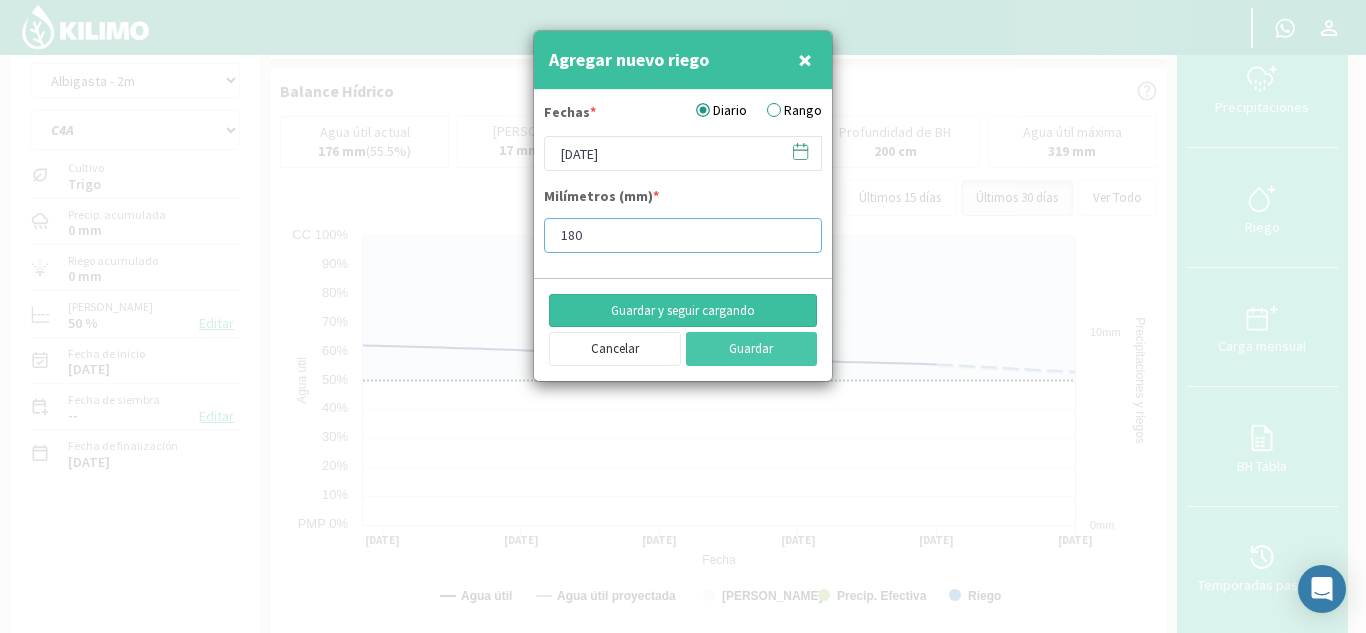 type on "180" 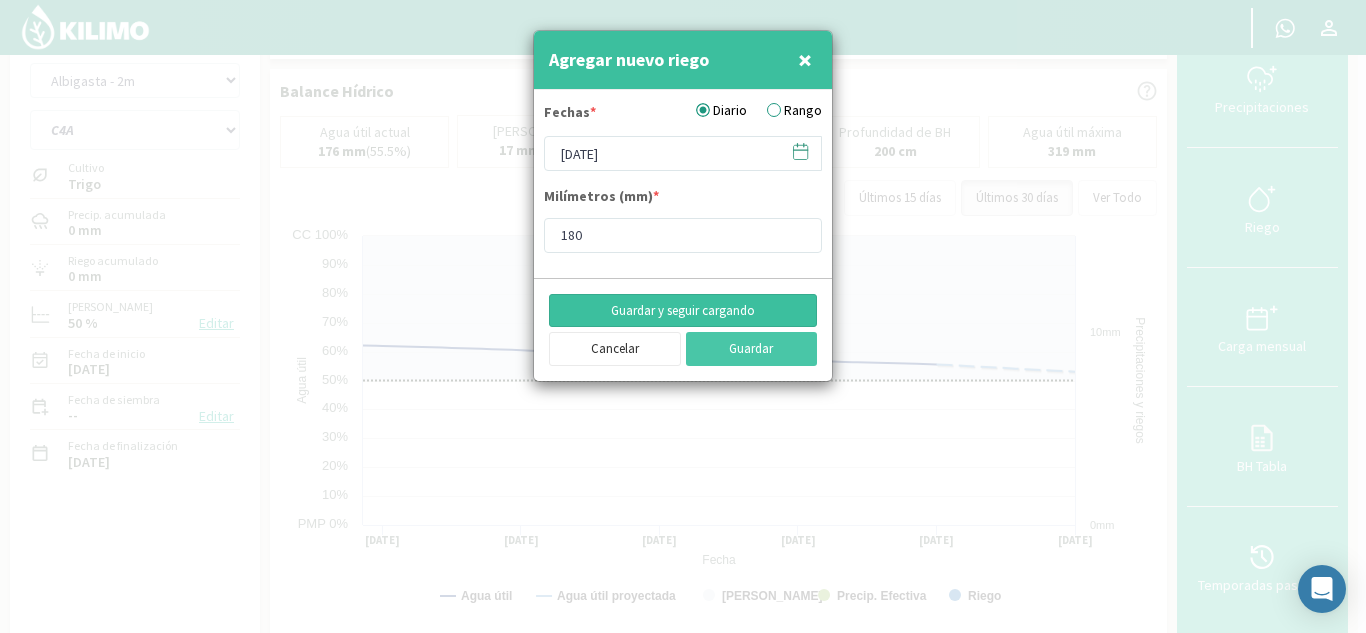 click on "Guardar y seguir cargando" at bounding box center [683, 311] 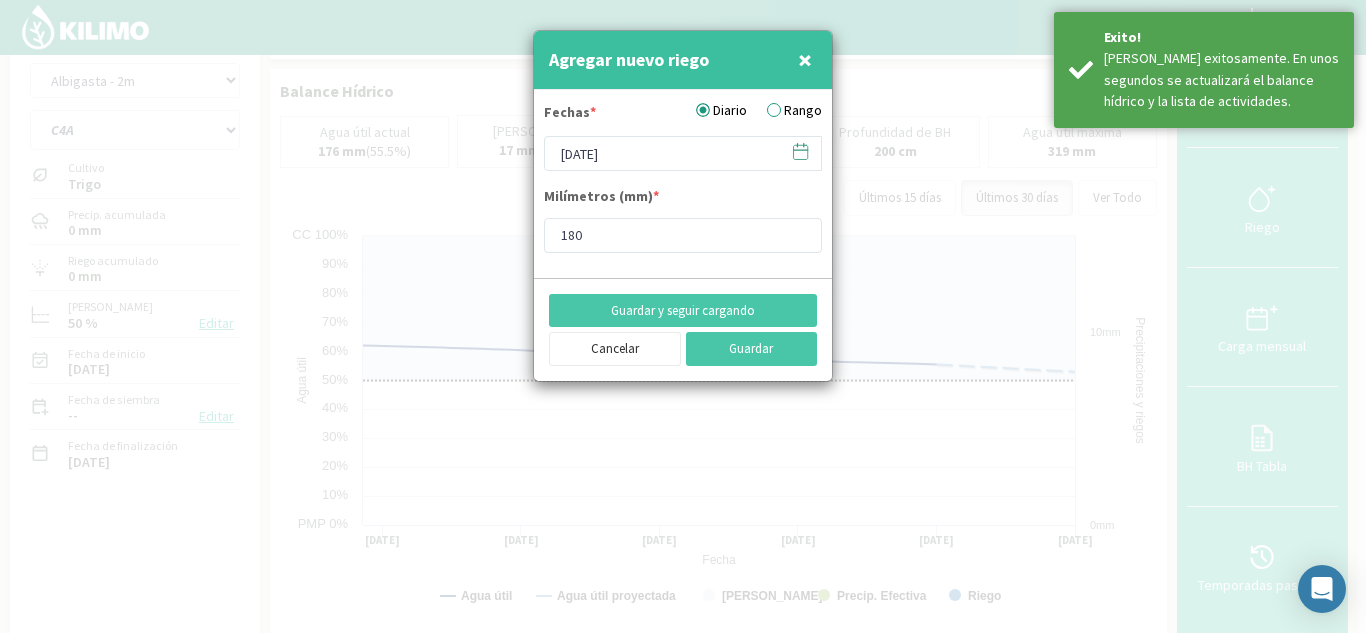 click 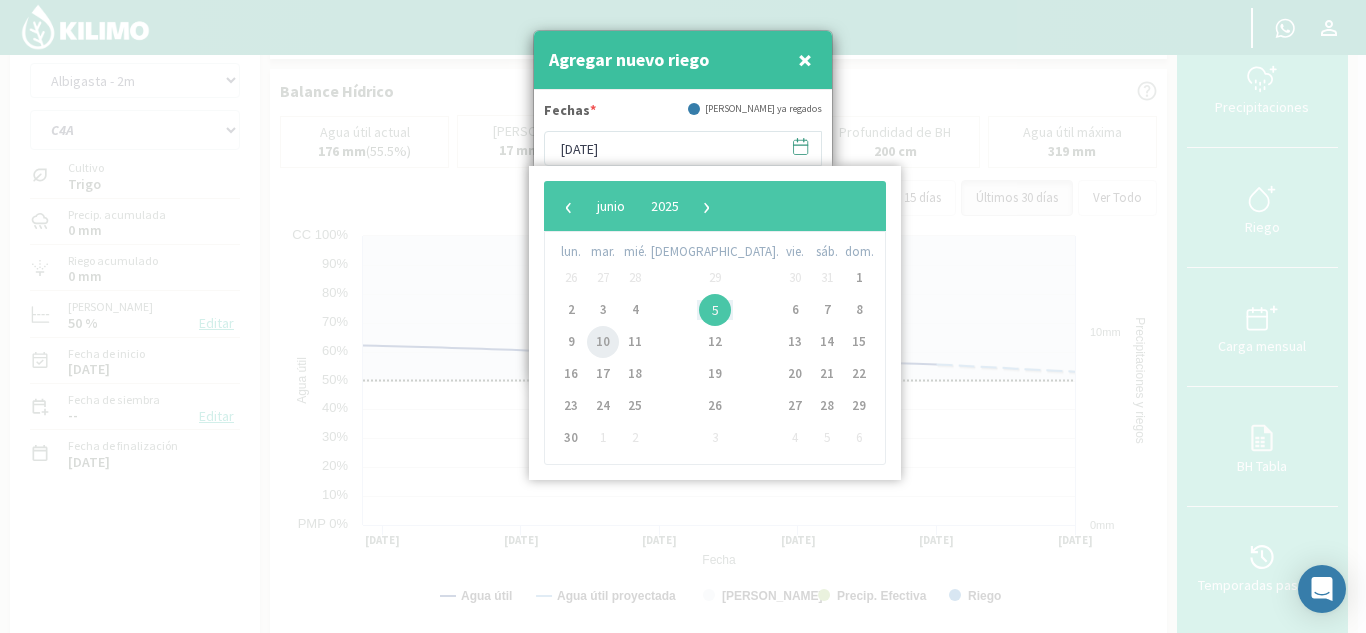 click on "10" 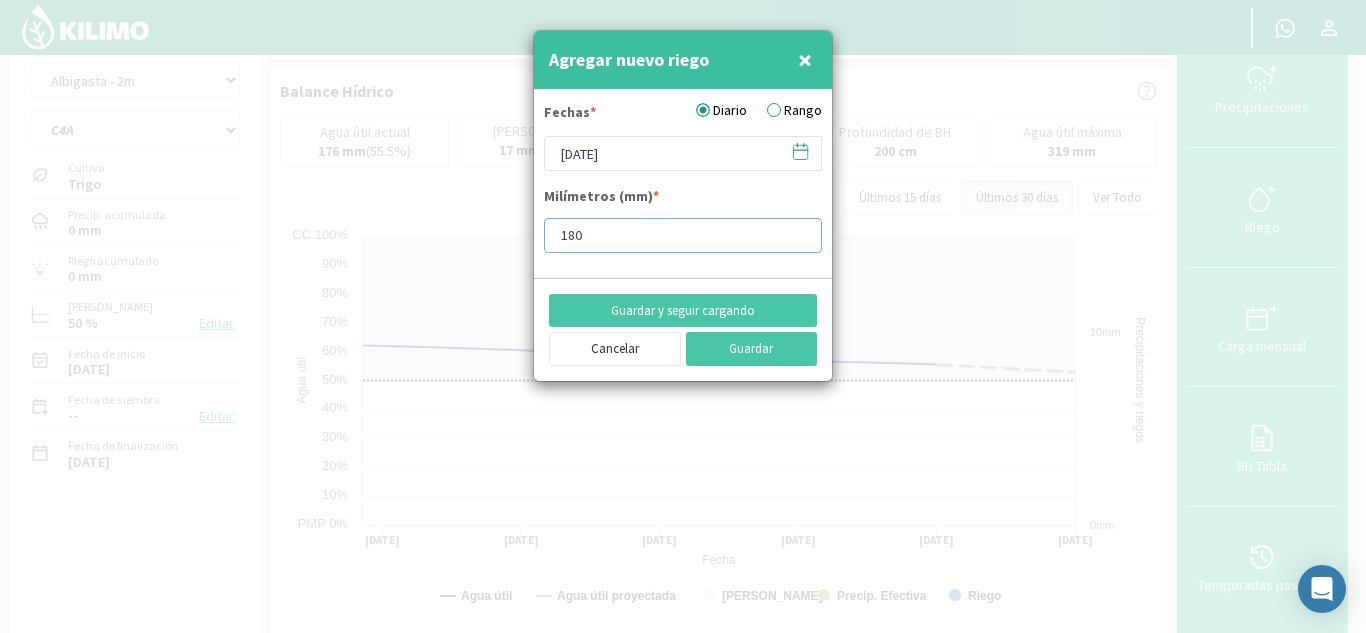 click on "180" at bounding box center (683, 235) 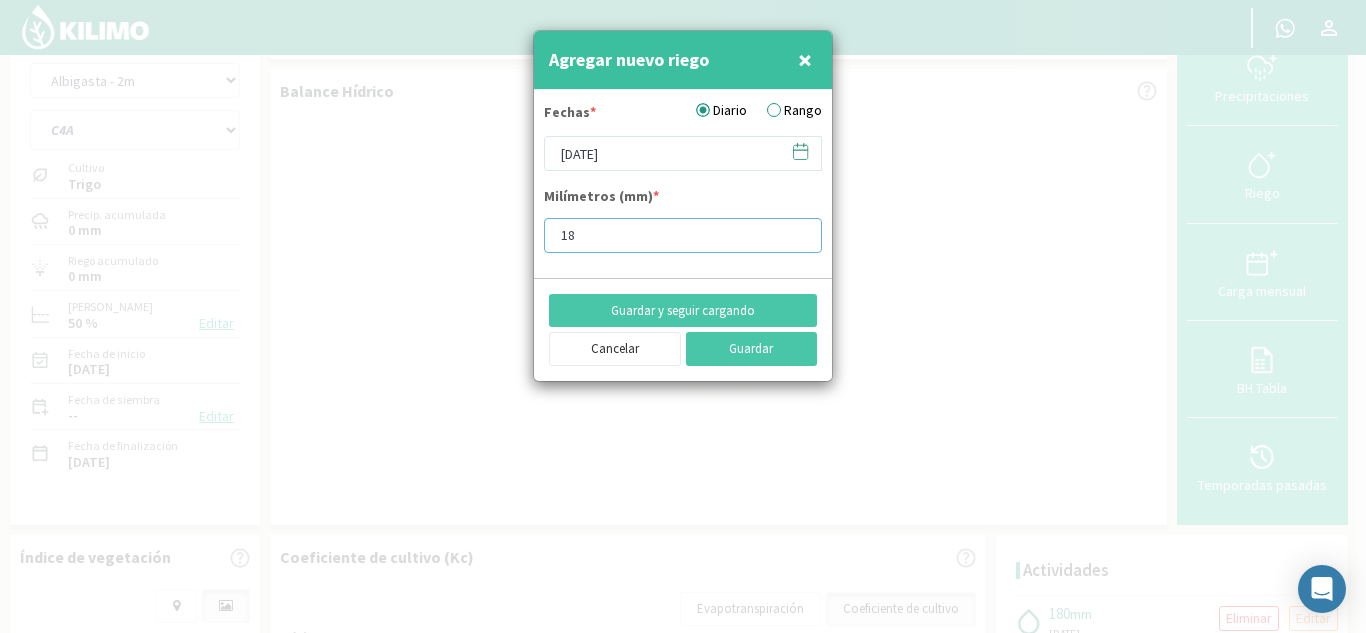 type on "1" 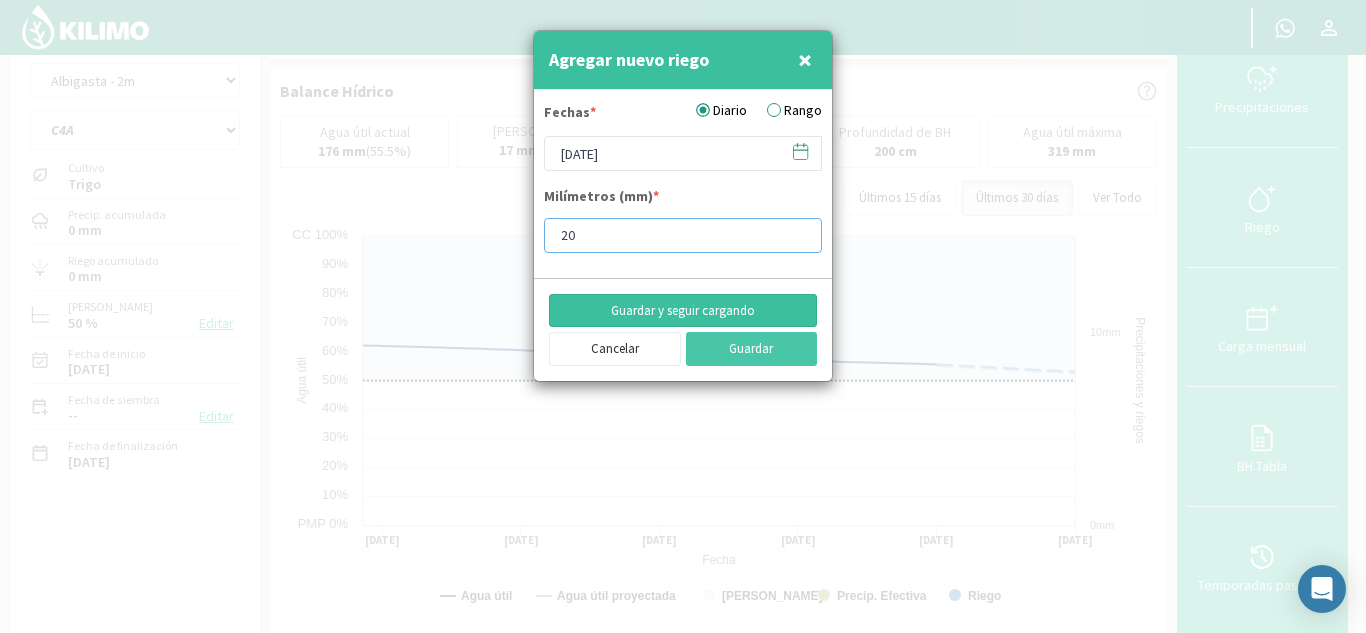 type on "20" 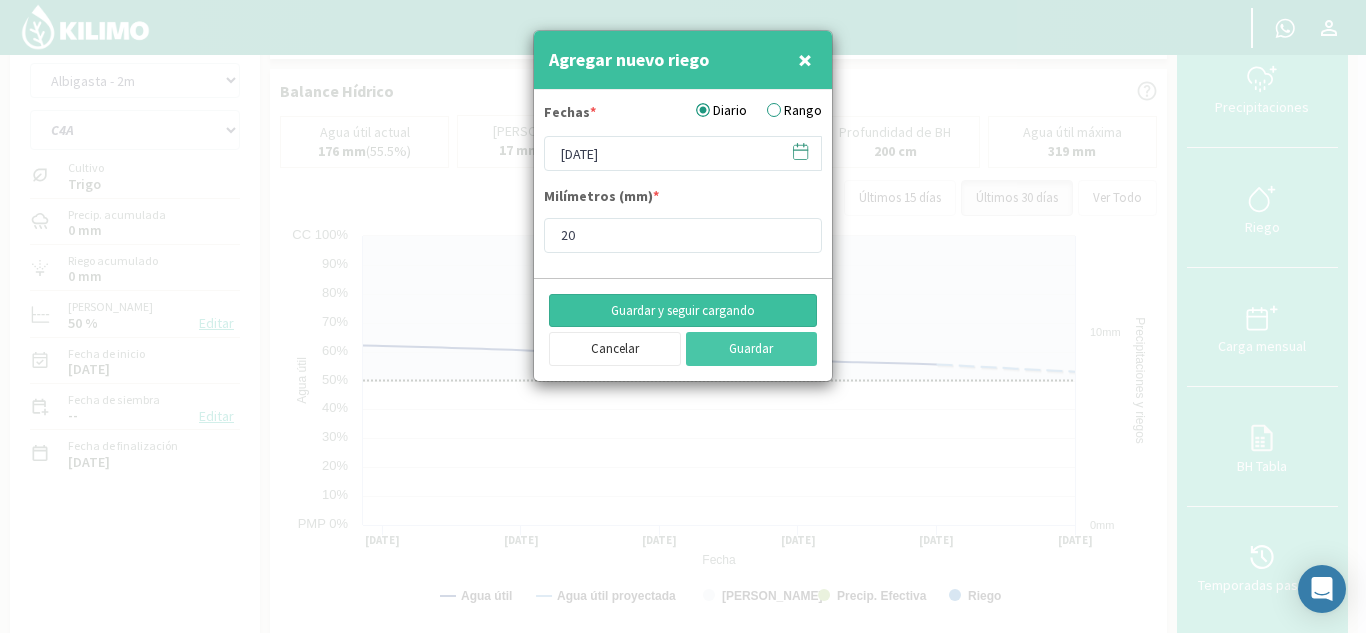 click on "Guardar y seguir cargando" at bounding box center [683, 311] 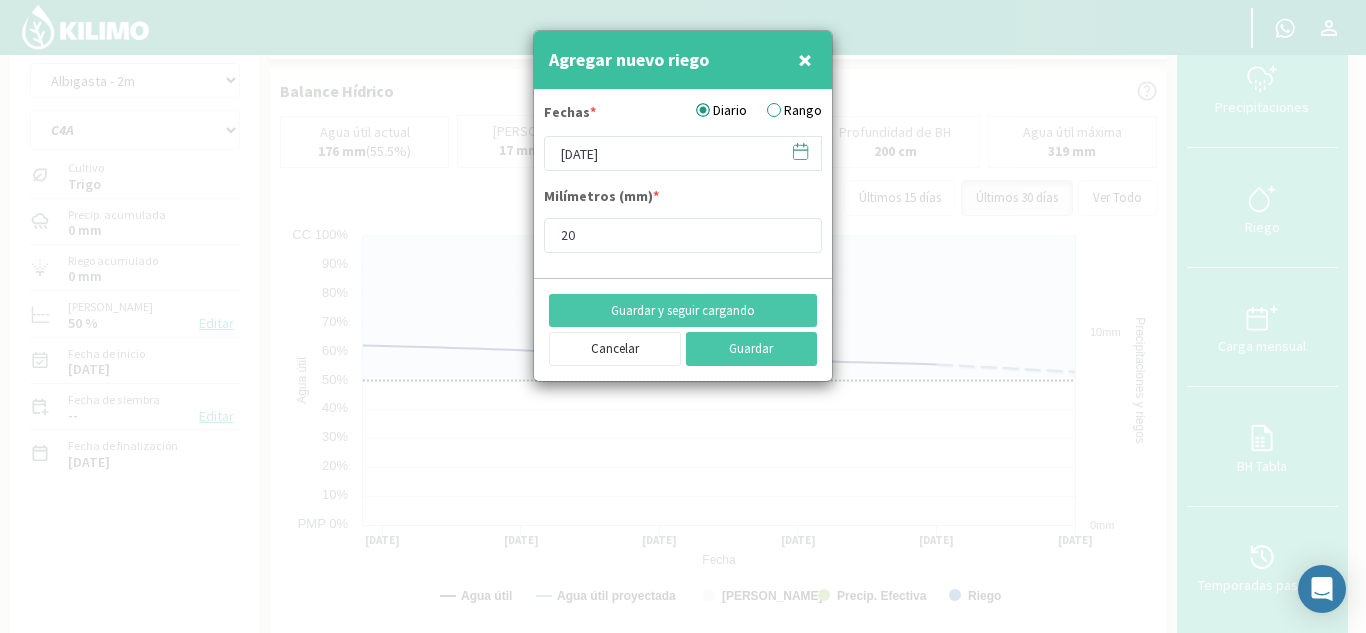 click 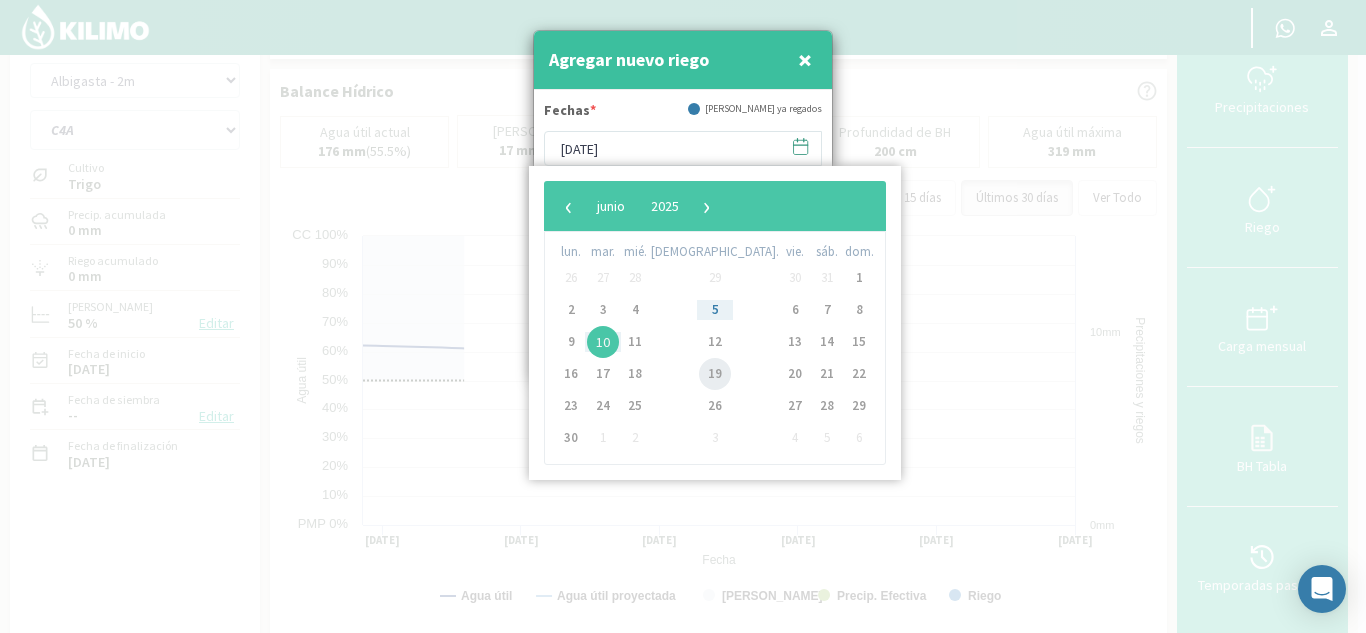 click on "19" 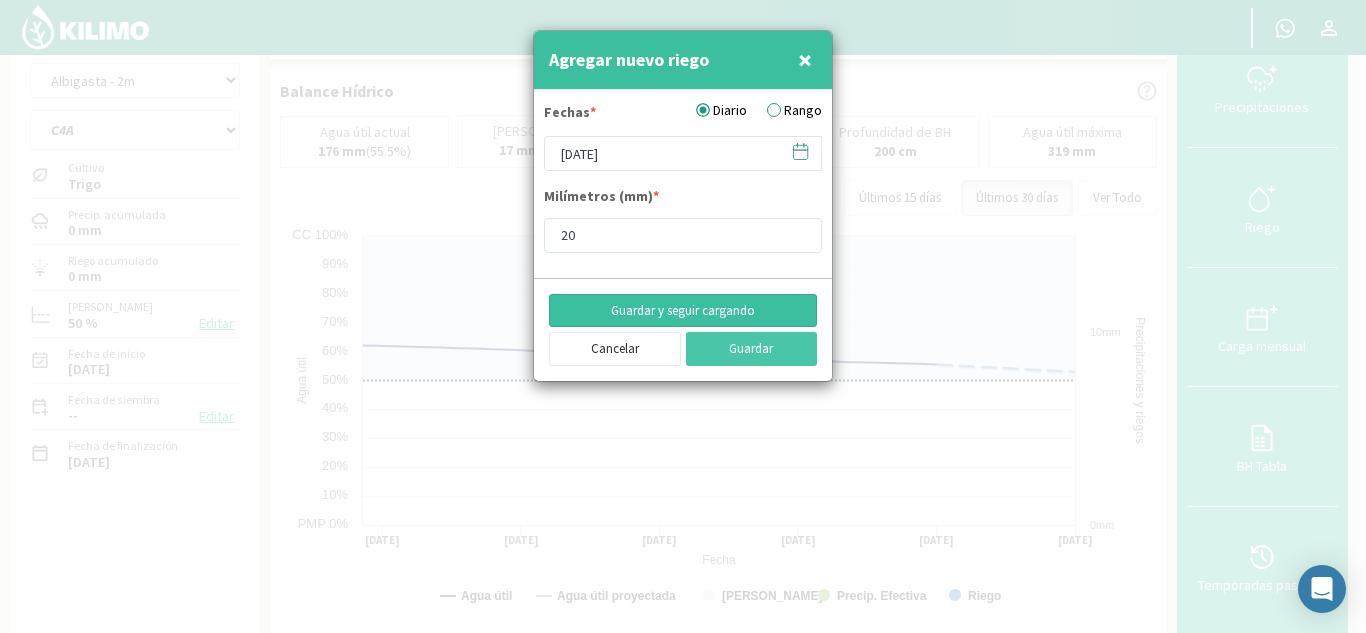 click on "Guardar y seguir cargando" at bounding box center (683, 311) 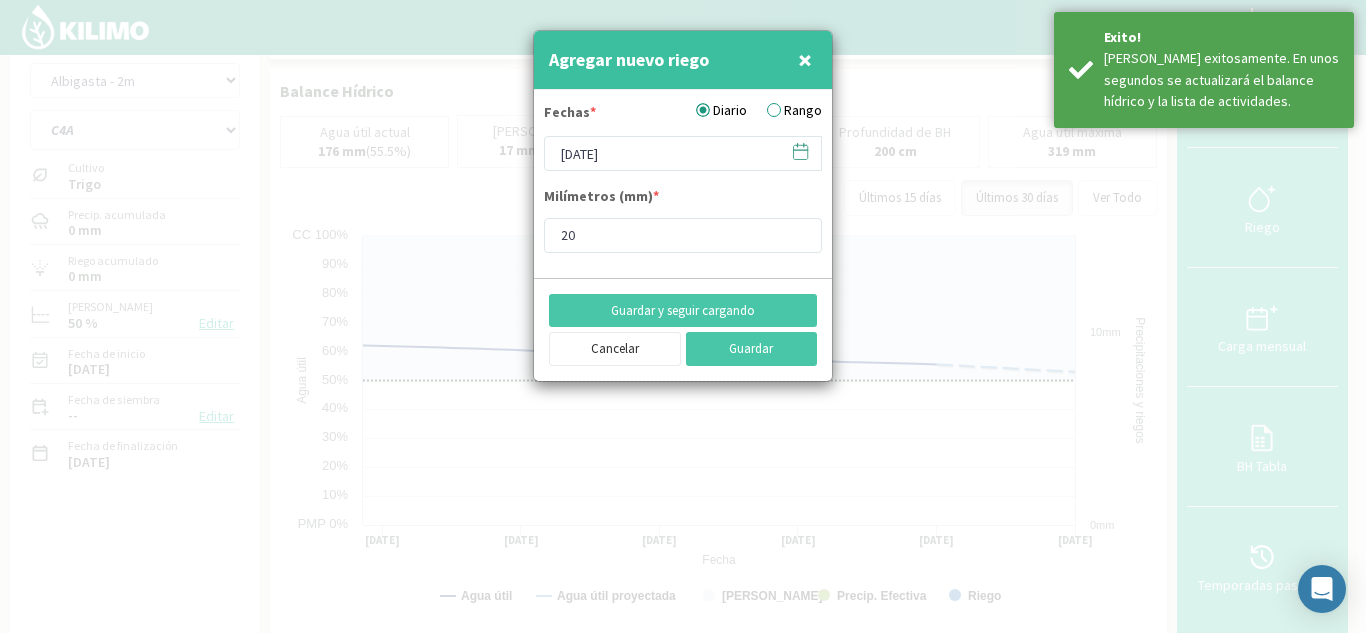 click 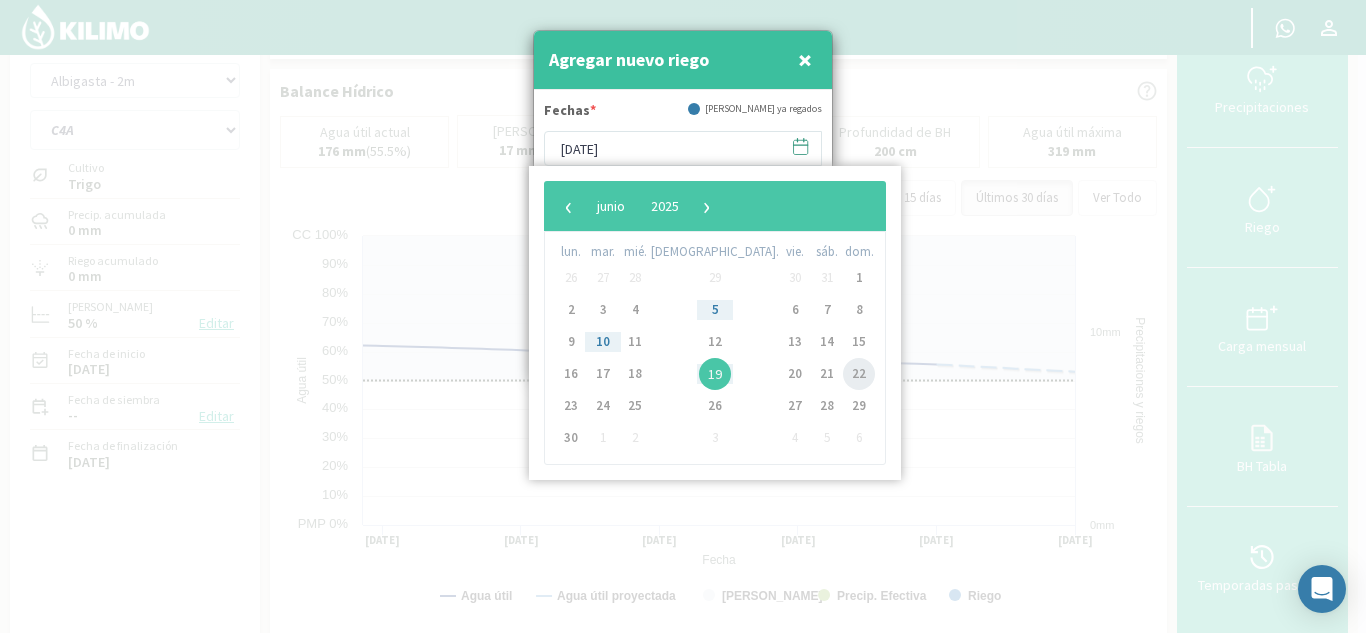 click on "22" 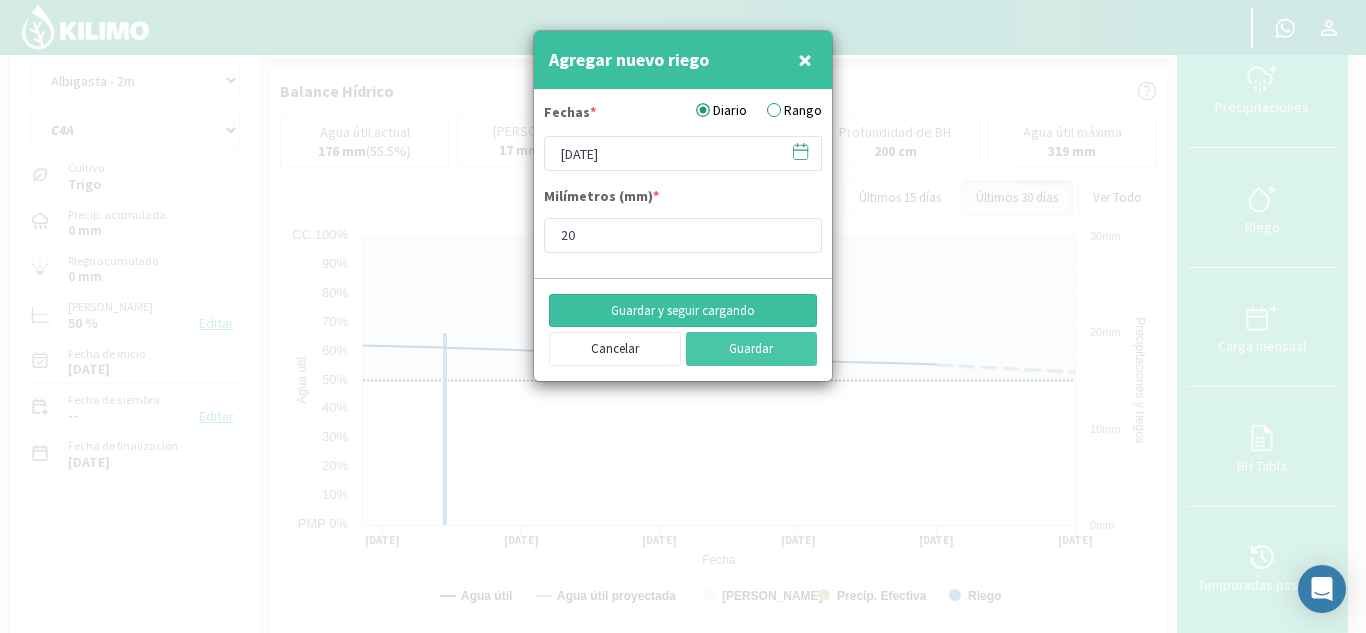 click on "Guardar y seguir cargando" at bounding box center [683, 311] 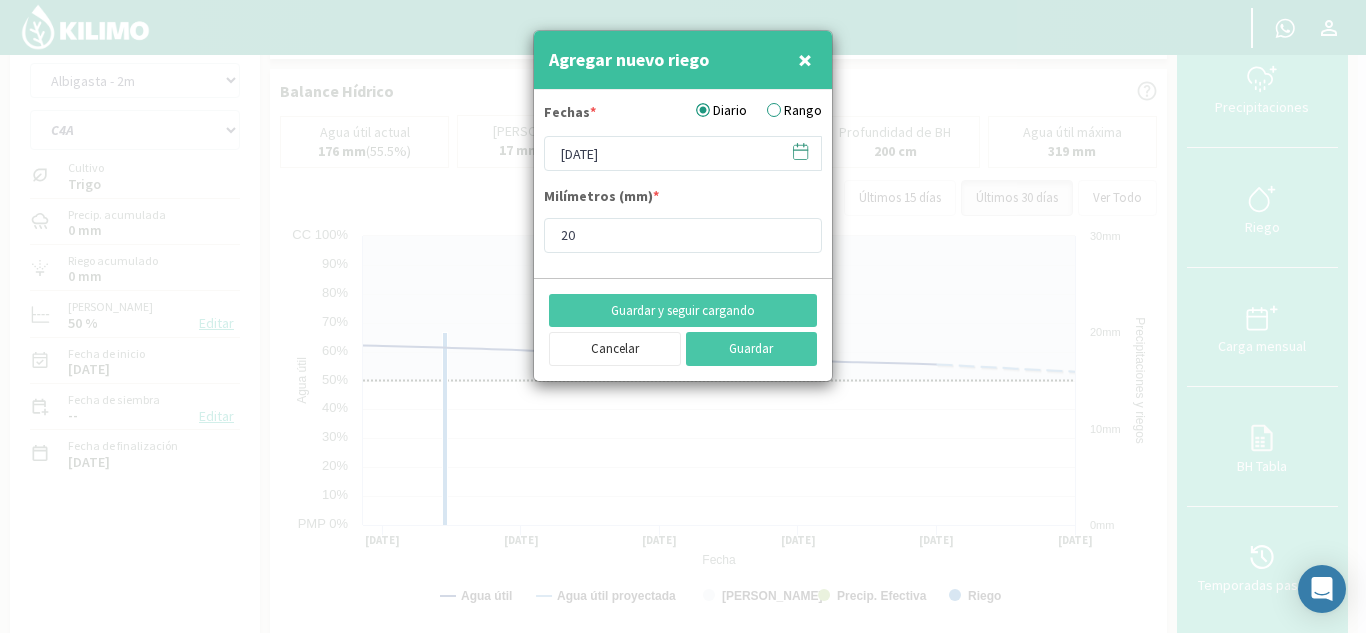click 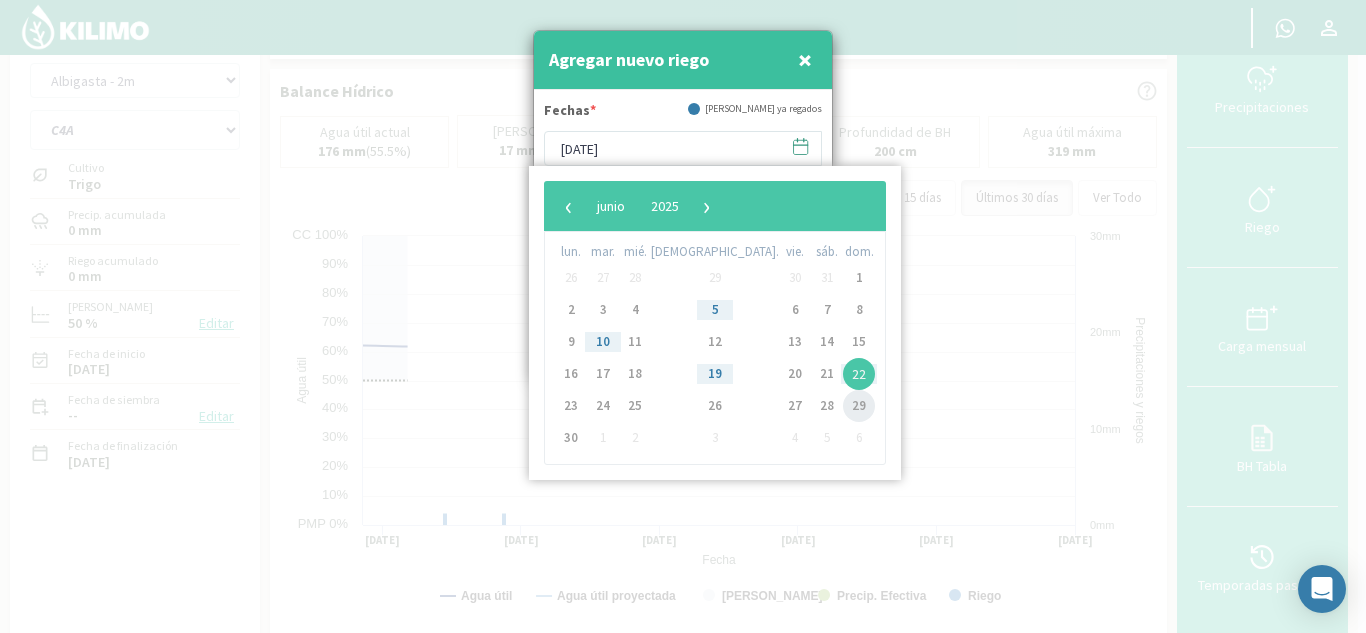 click on "29" 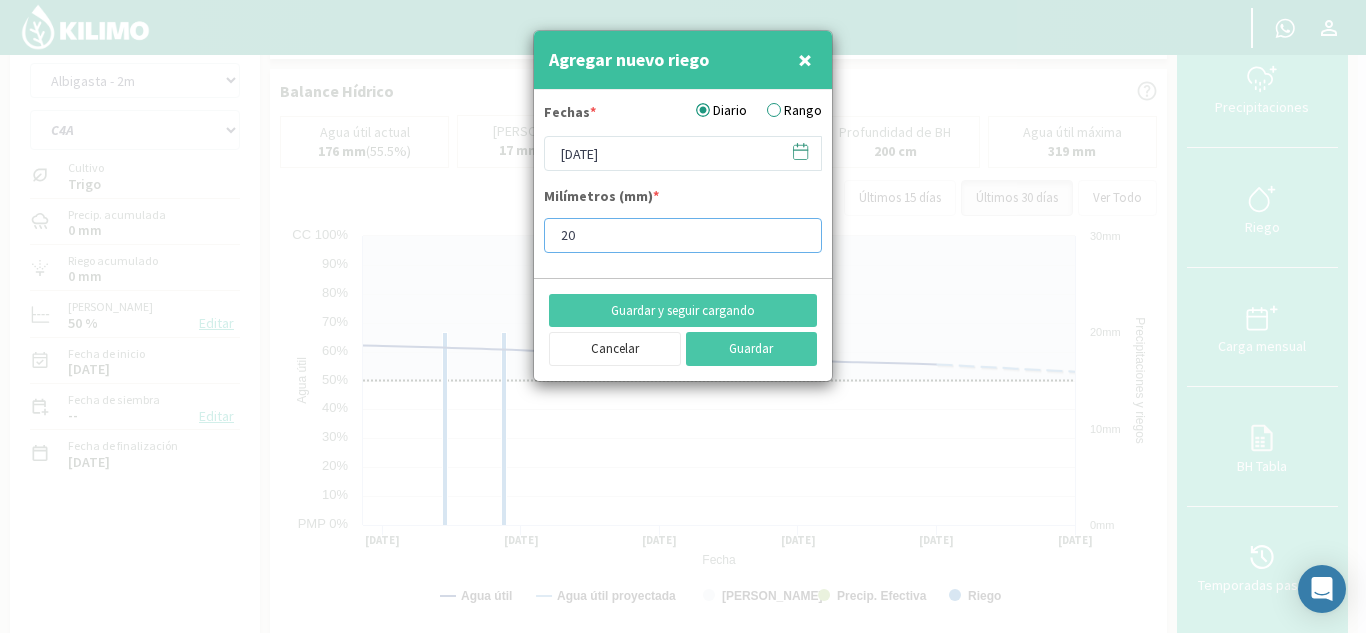 click on "20" at bounding box center [683, 235] 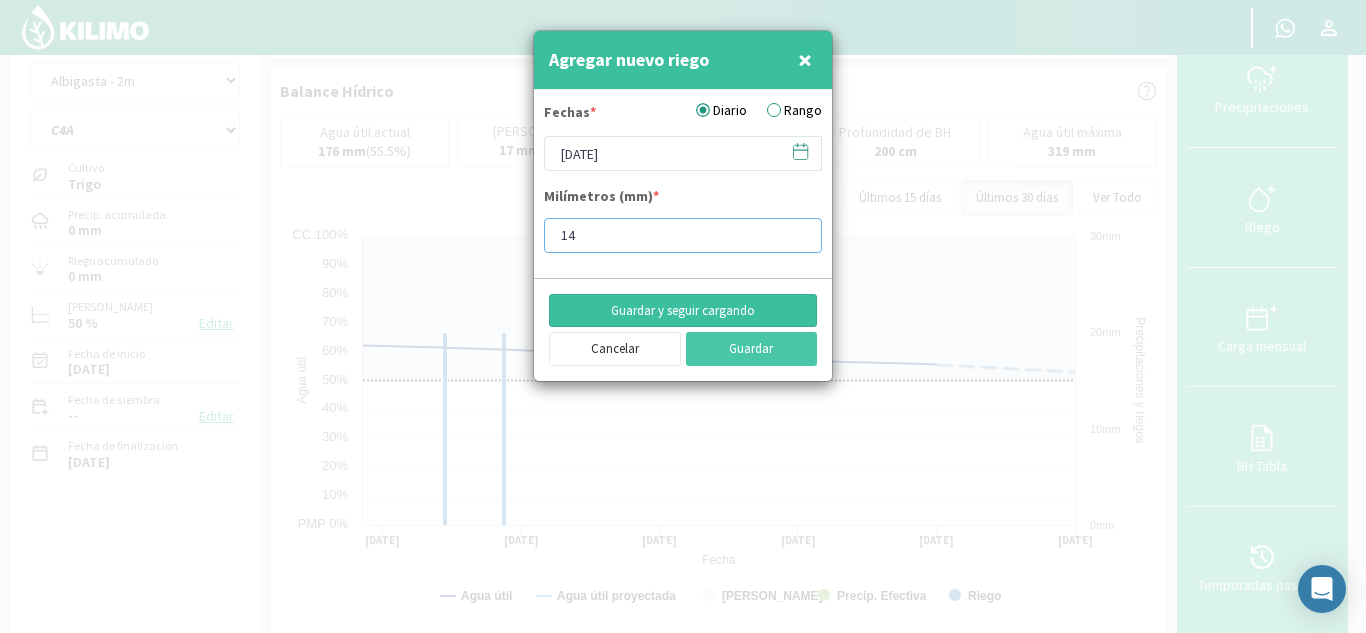 type on "14" 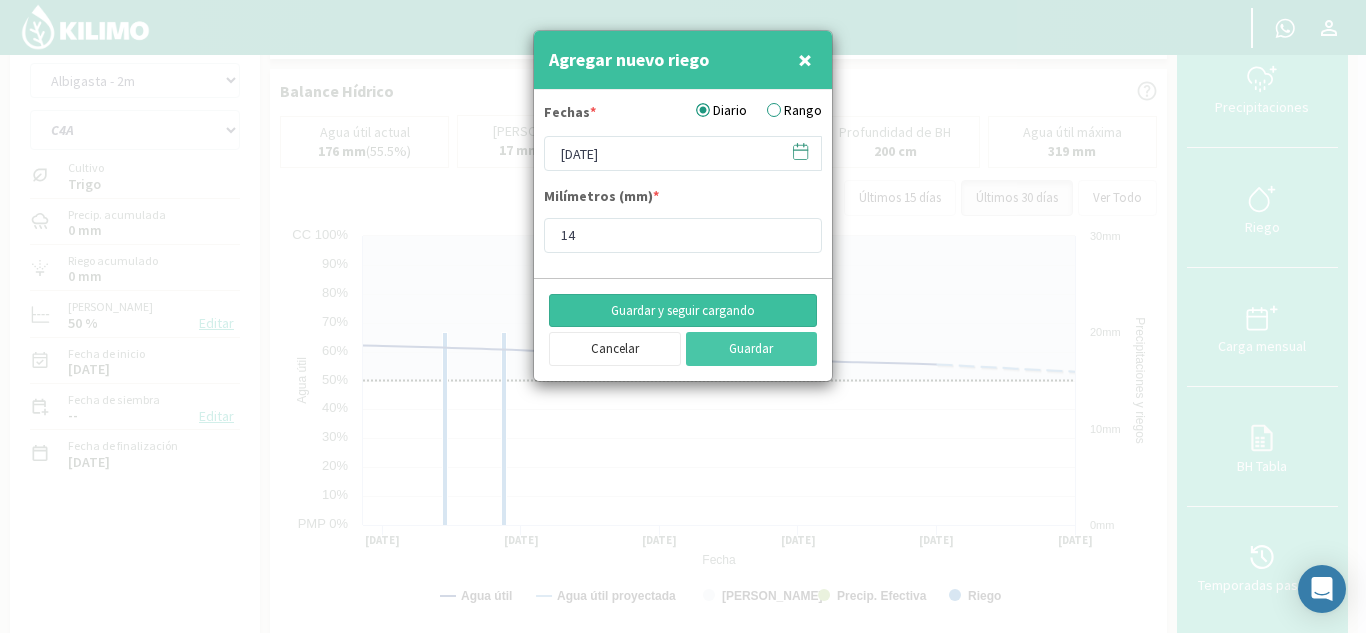 click on "Guardar y seguir cargando" at bounding box center (683, 311) 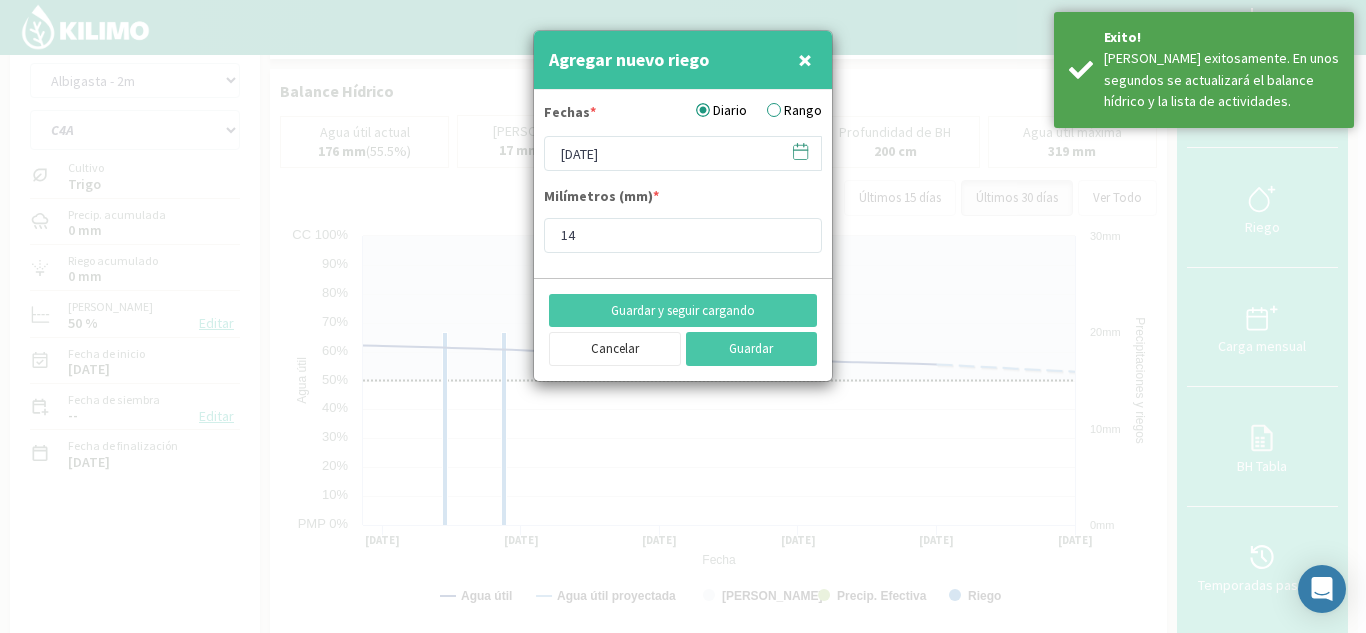 click 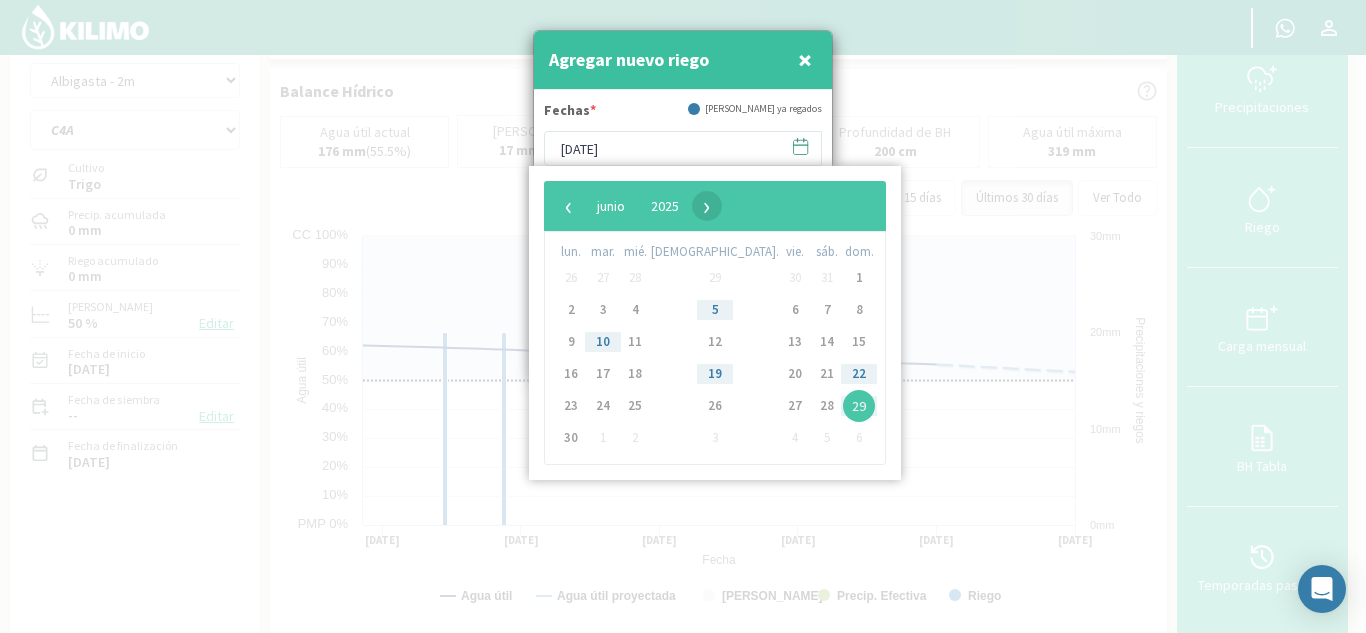 click on "›" 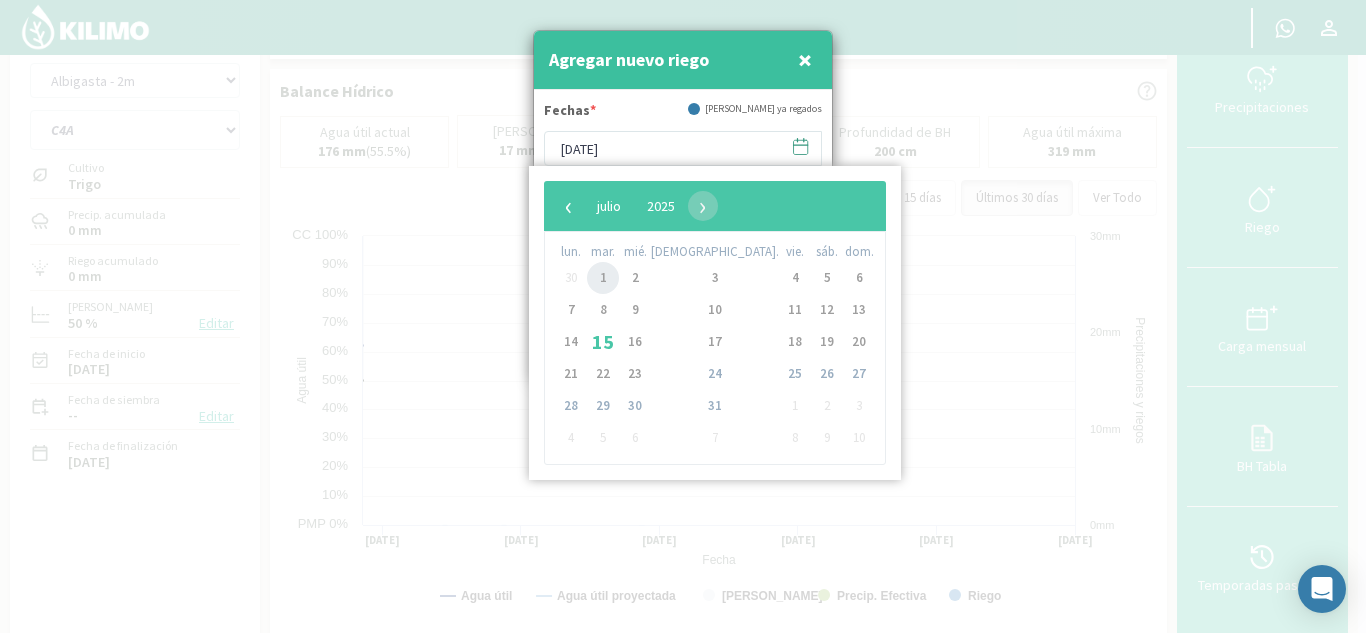 click on "1" 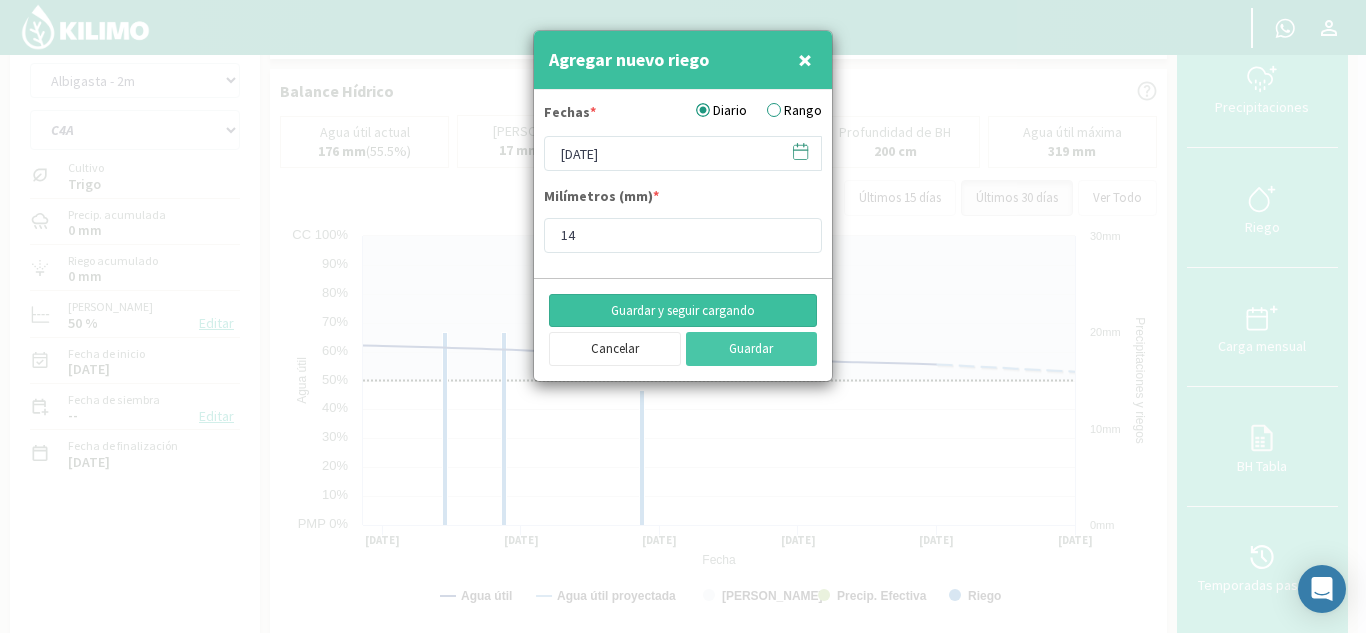 click on "Guardar y seguir cargando" at bounding box center (683, 311) 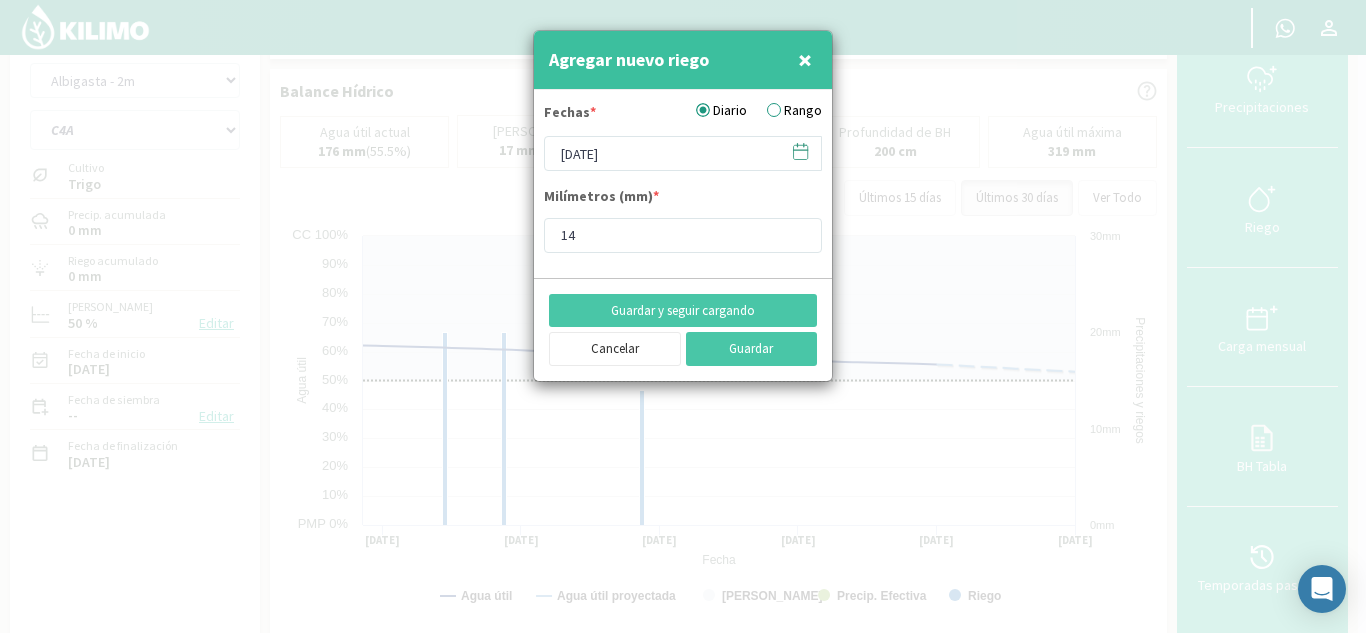 click 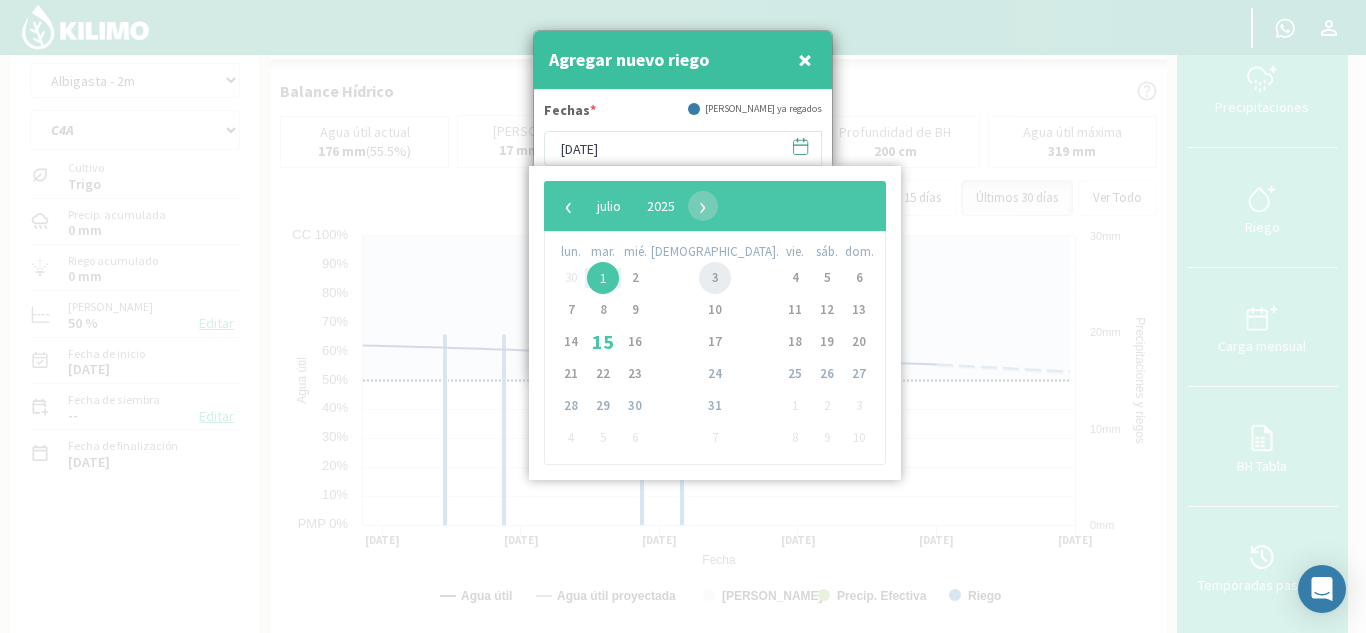click on "3" 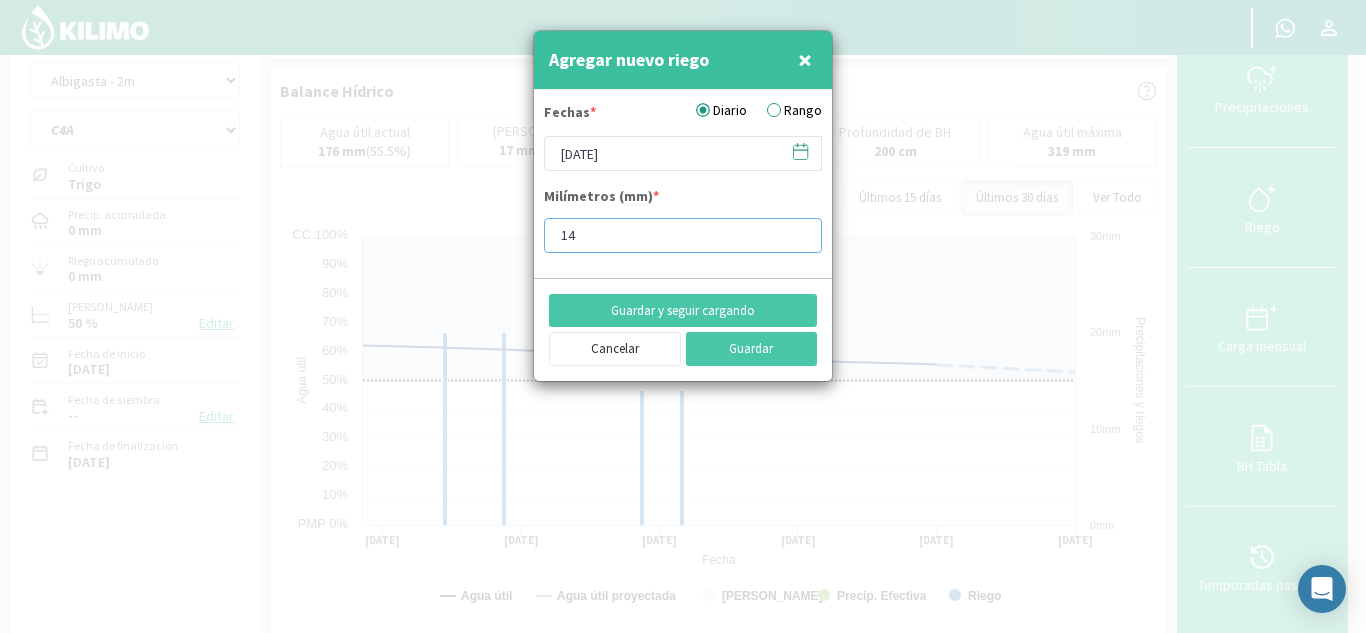click on "14" at bounding box center (683, 235) 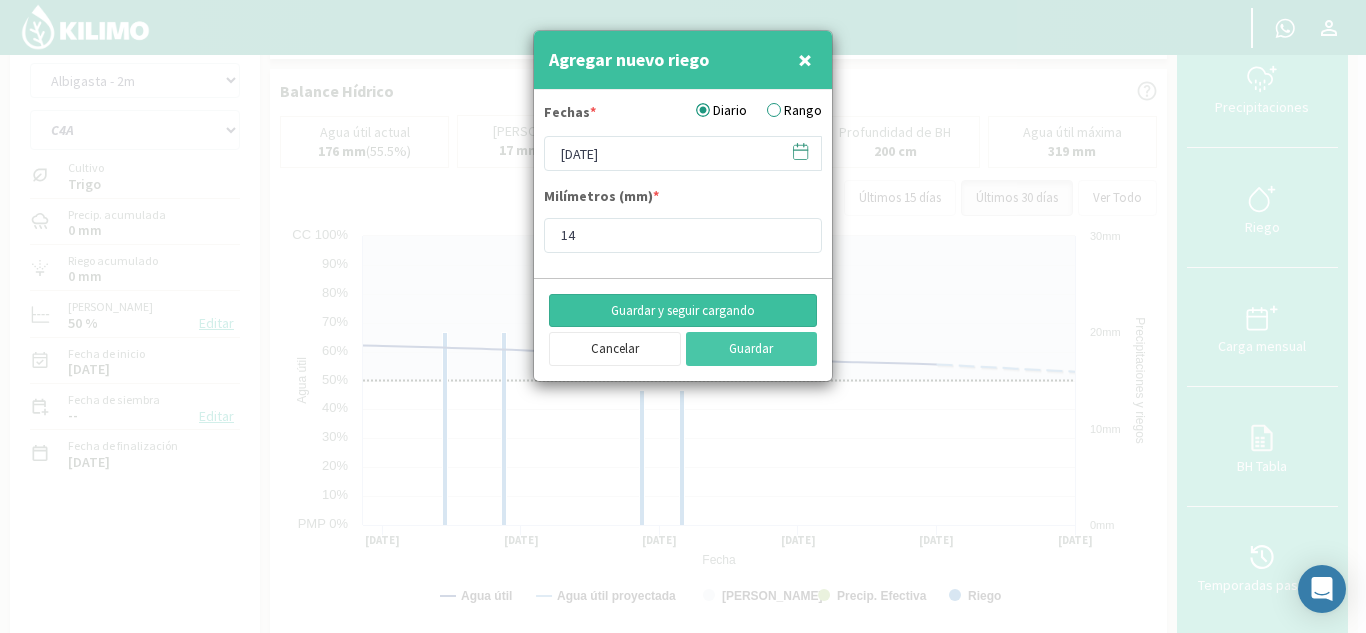 click on "Guardar y seguir cargando" at bounding box center (683, 311) 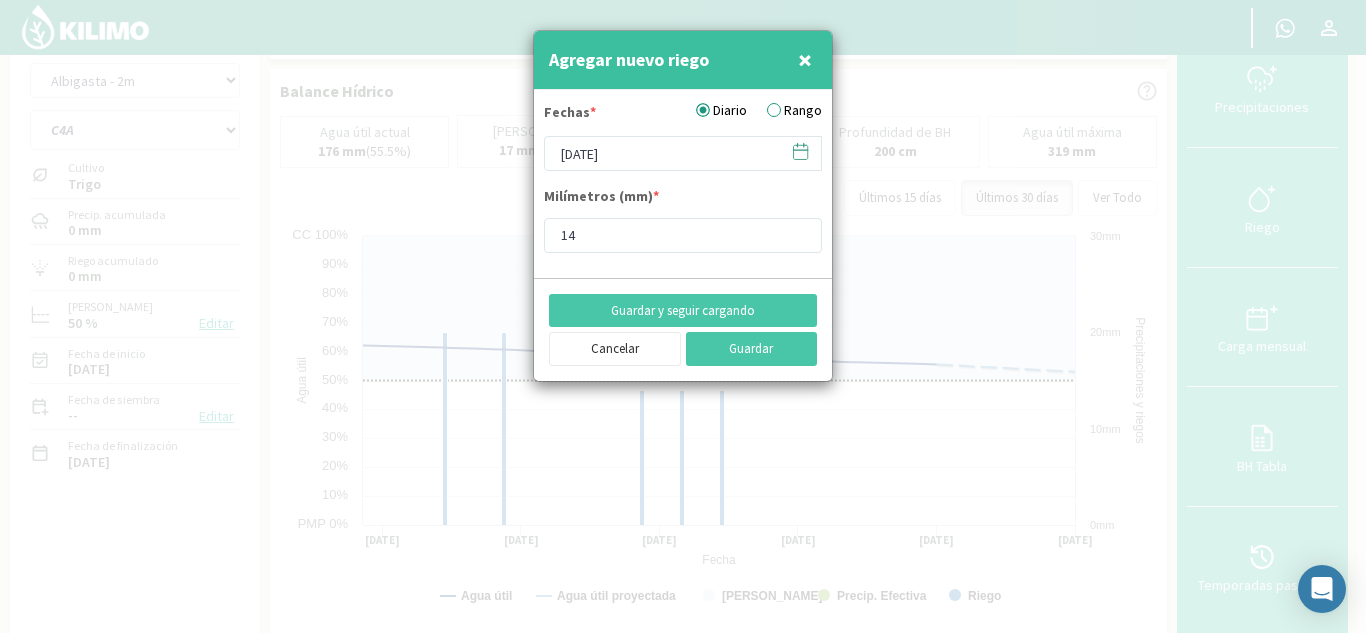 click 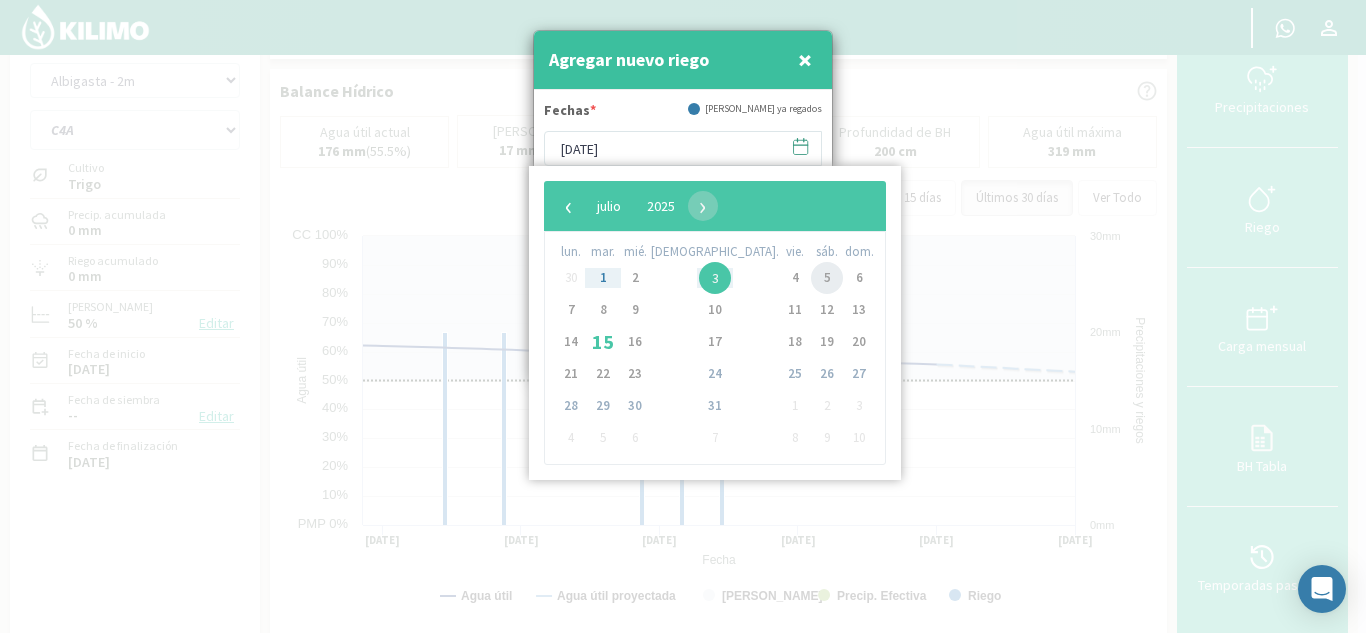 click on "5" 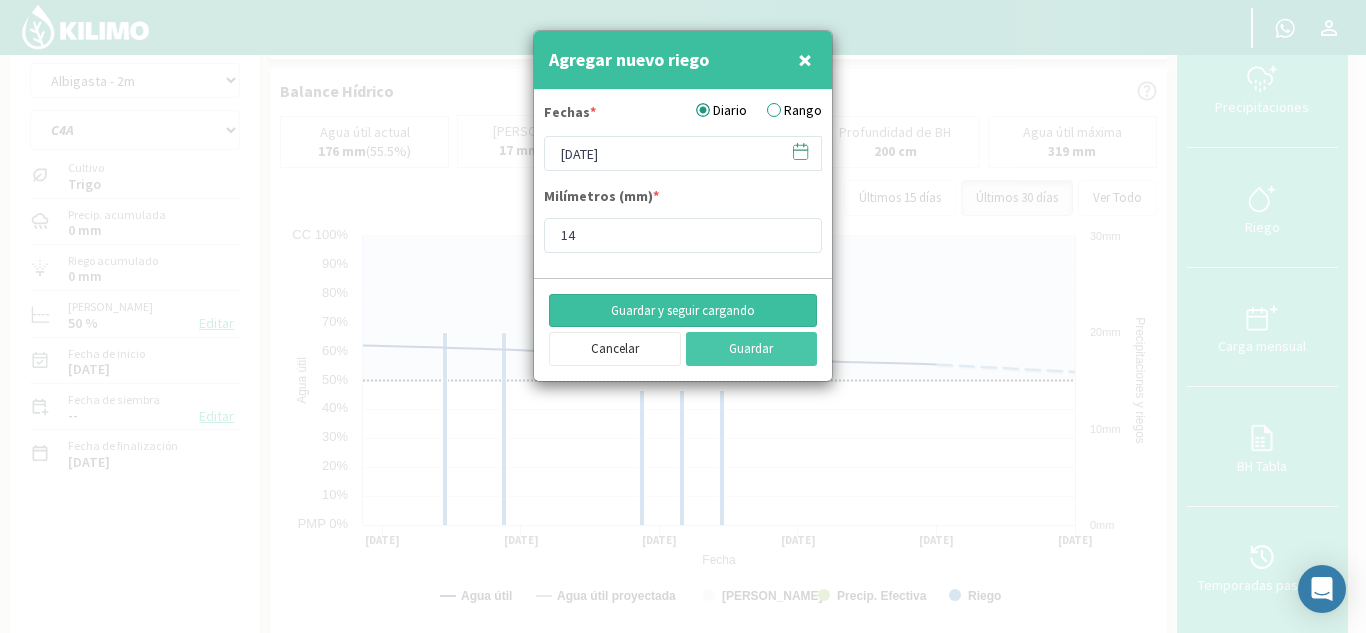 click on "Guardar y seguir cargando" at bounding box center [683, 311] 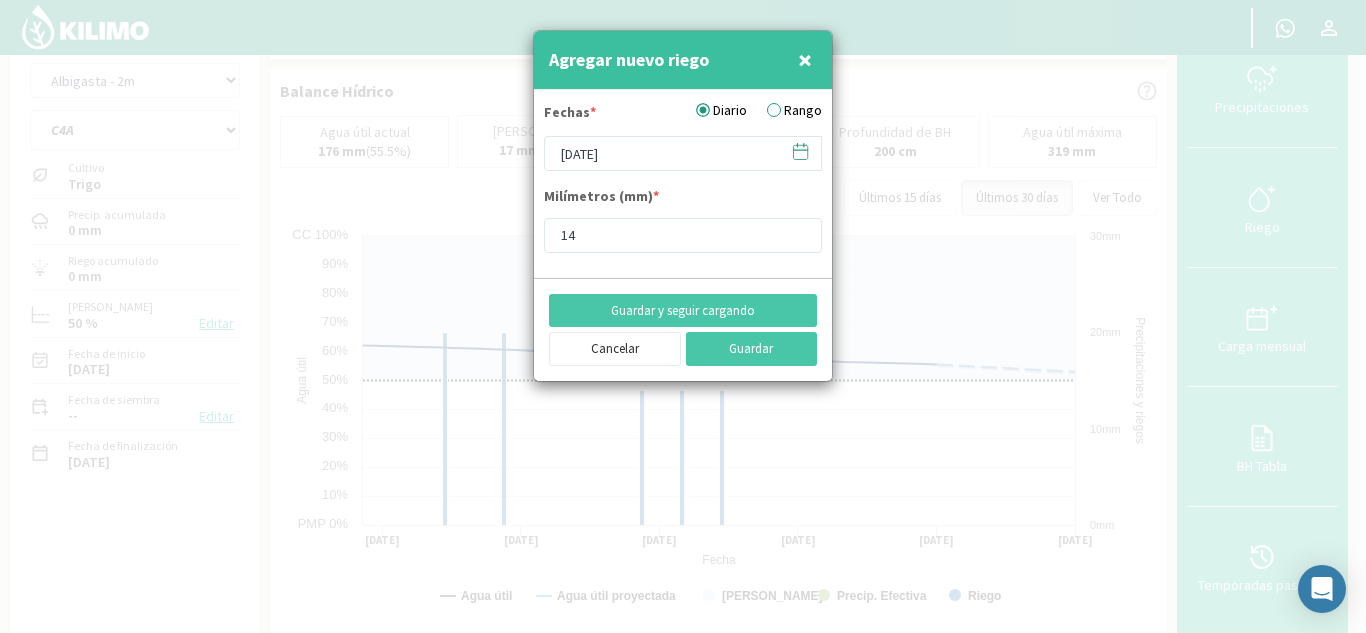 click 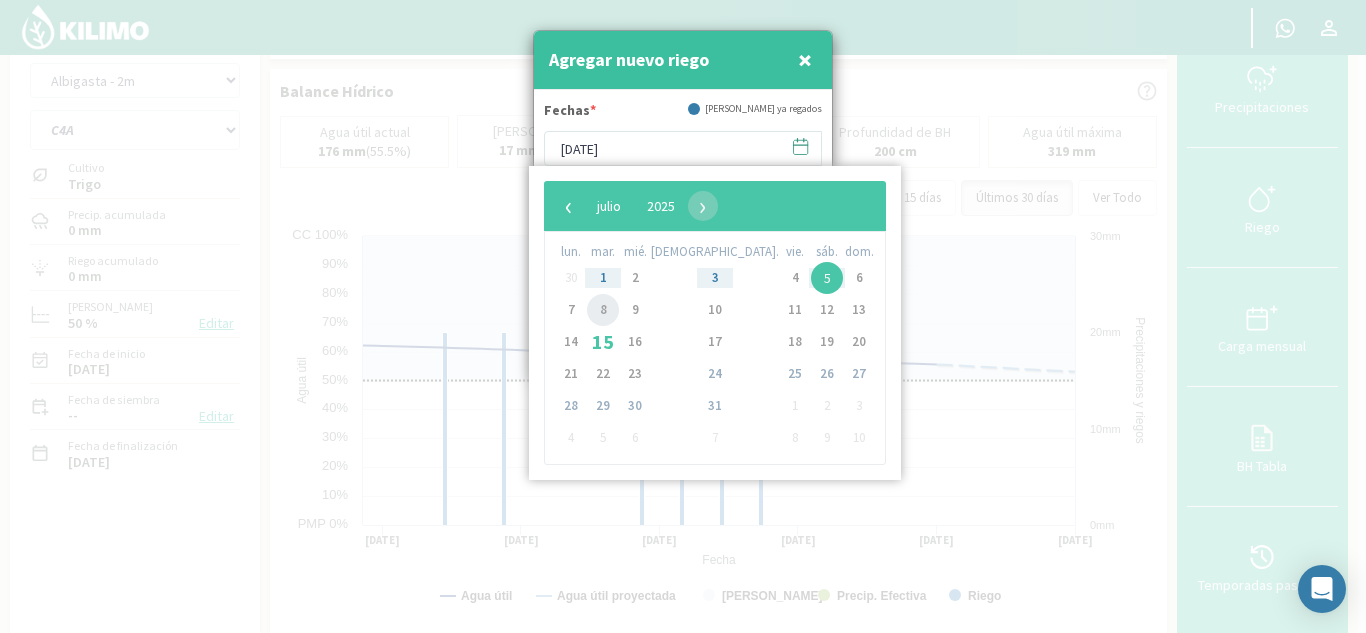click on "8" 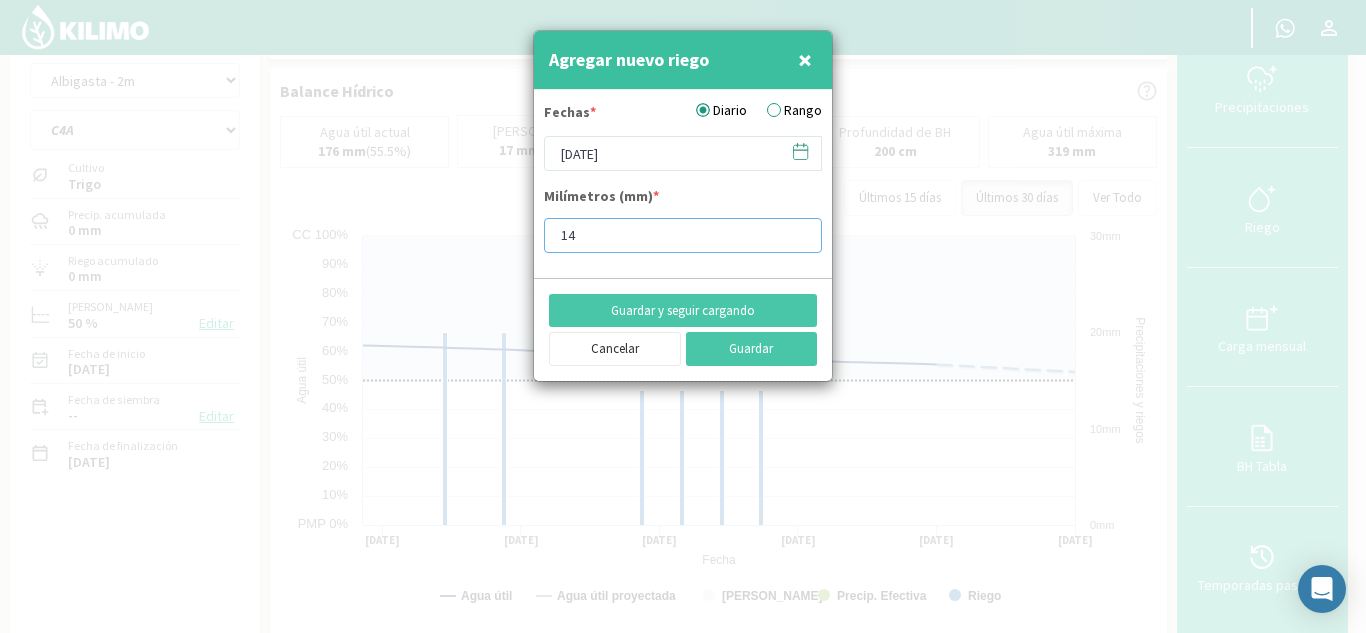 click on "14" at bounding box center (683, 235) 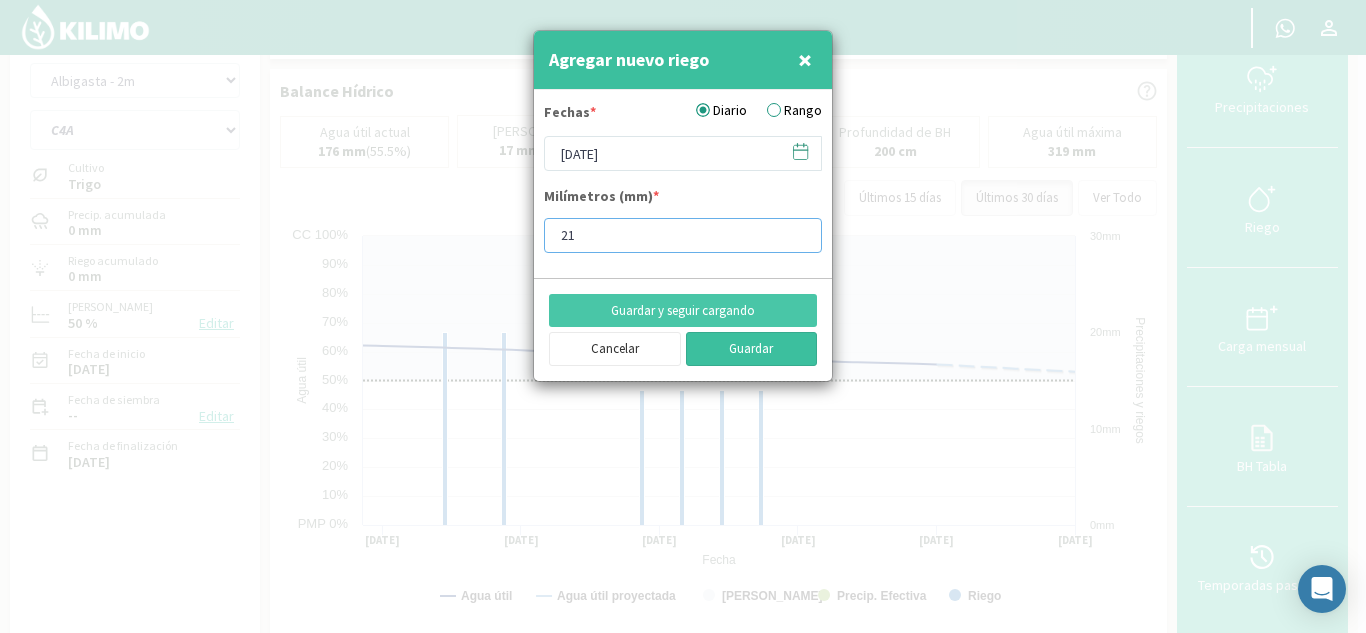 type on "21" 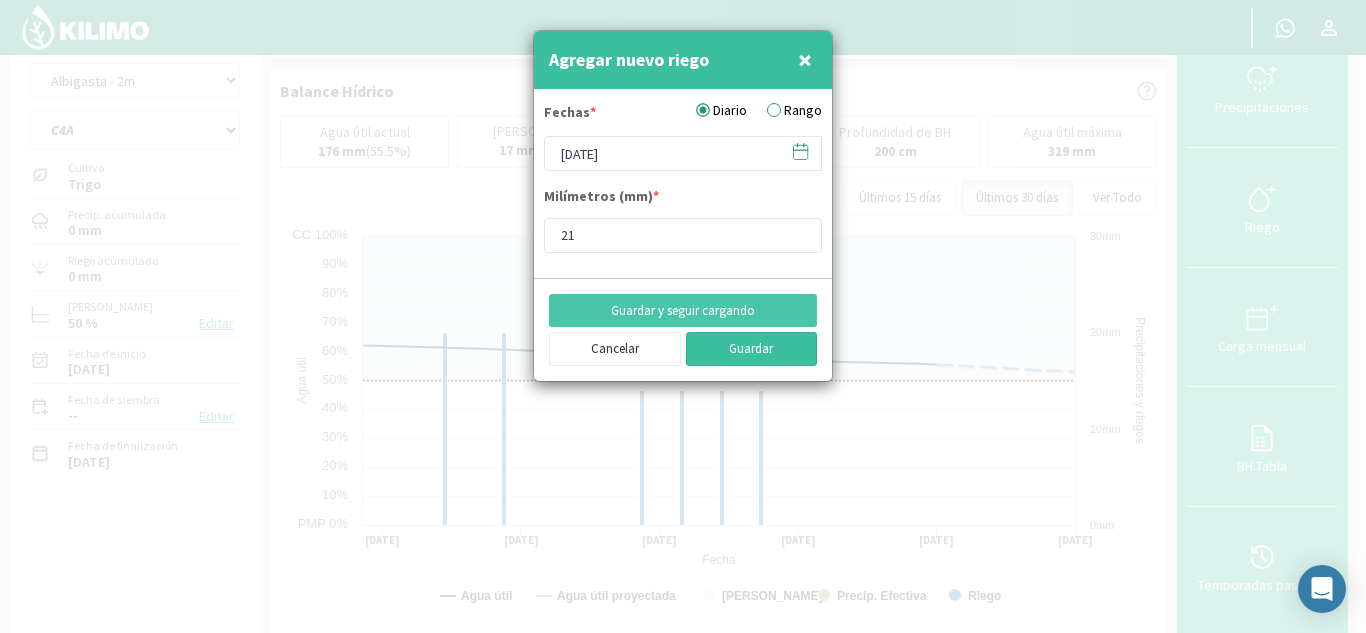 click on "Guardar" at bounding box center [752, 349] 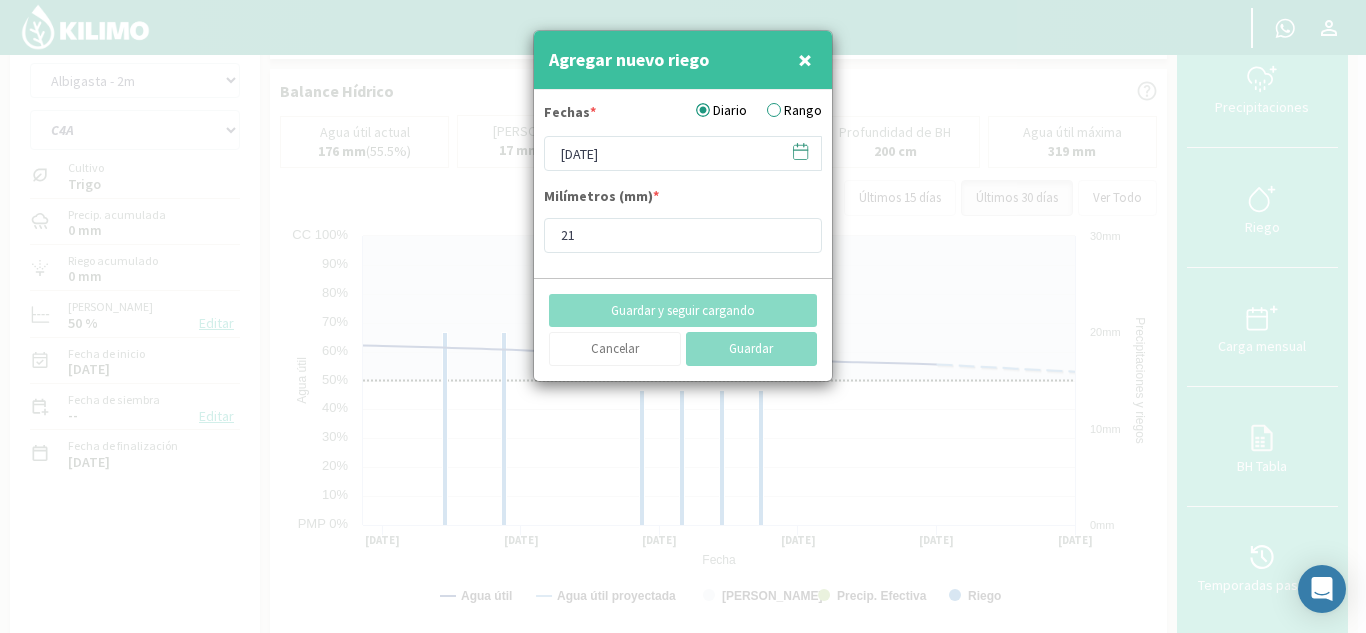 type on "[DATE]" 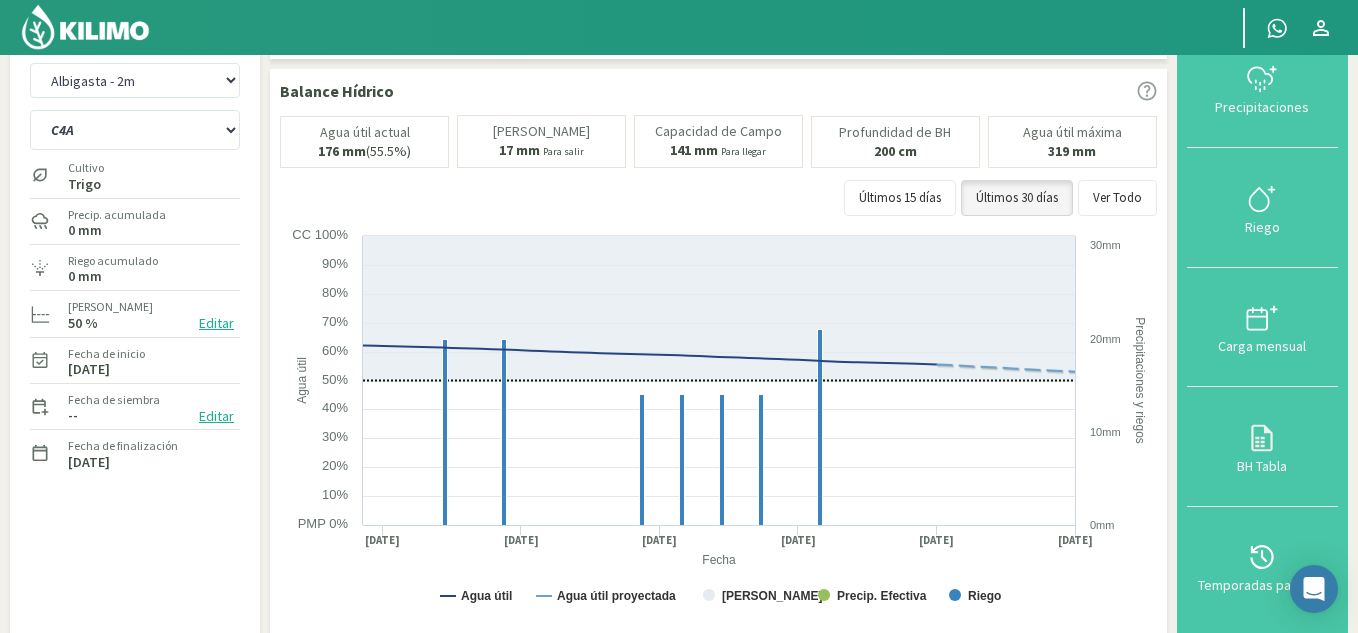 click 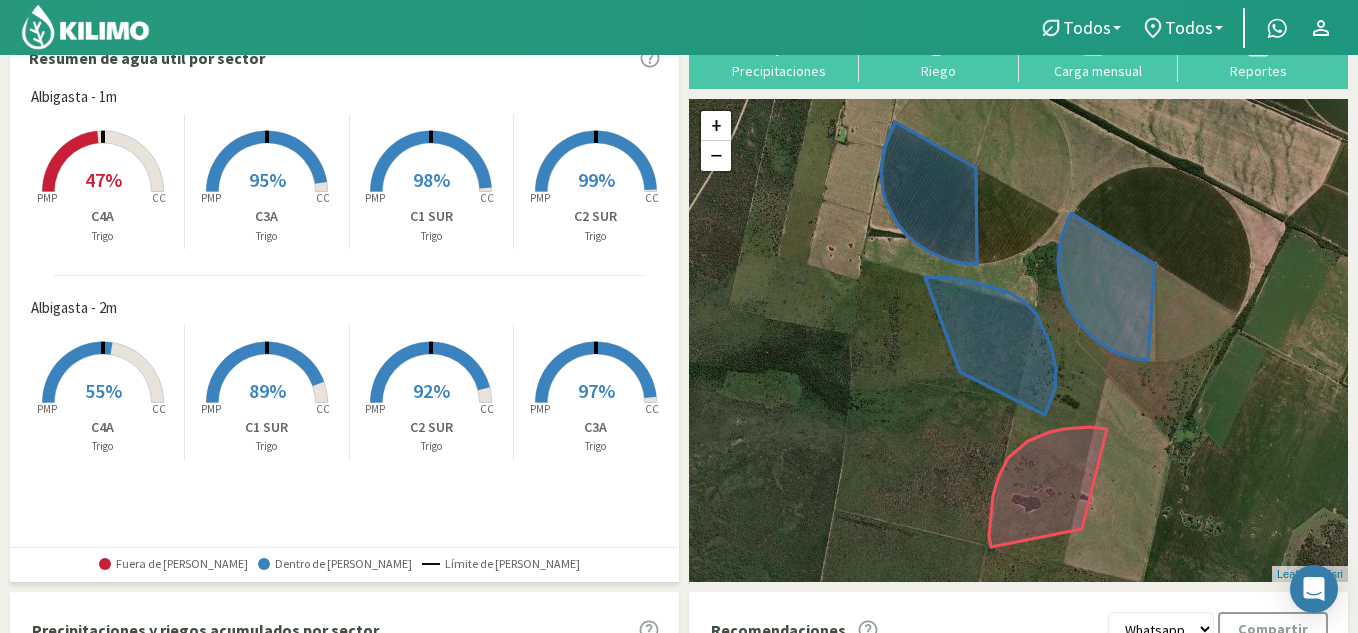 click 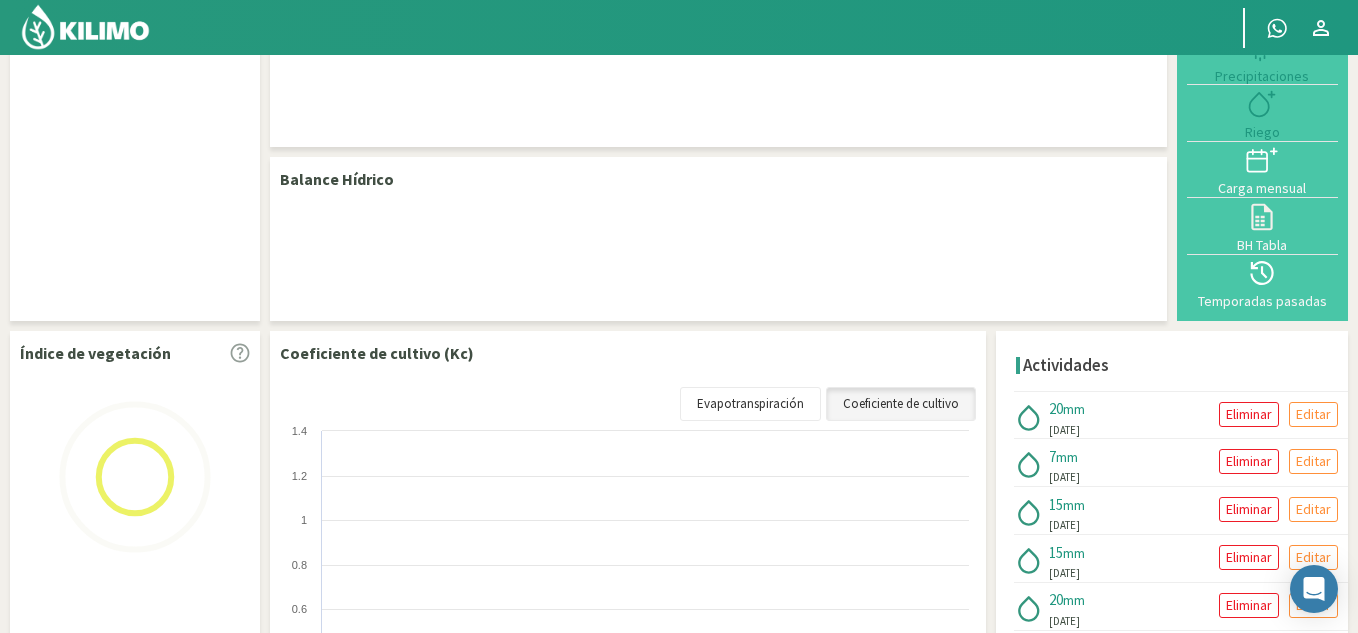 select on "1: Object" 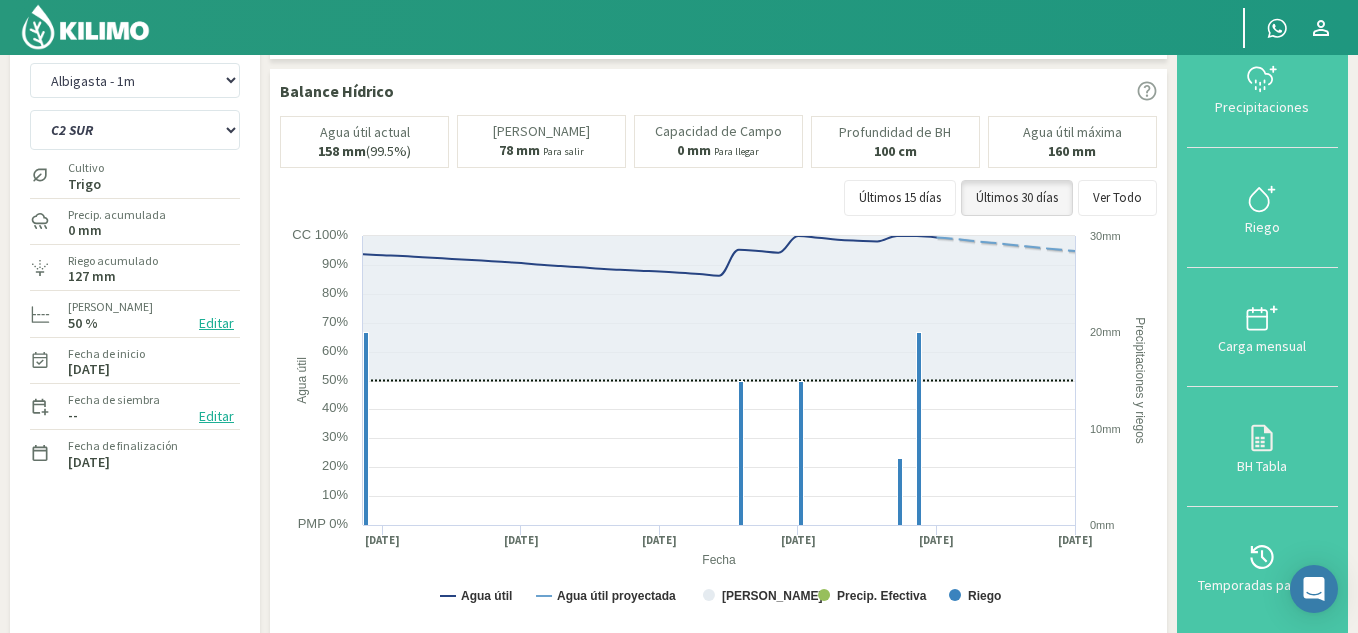 click 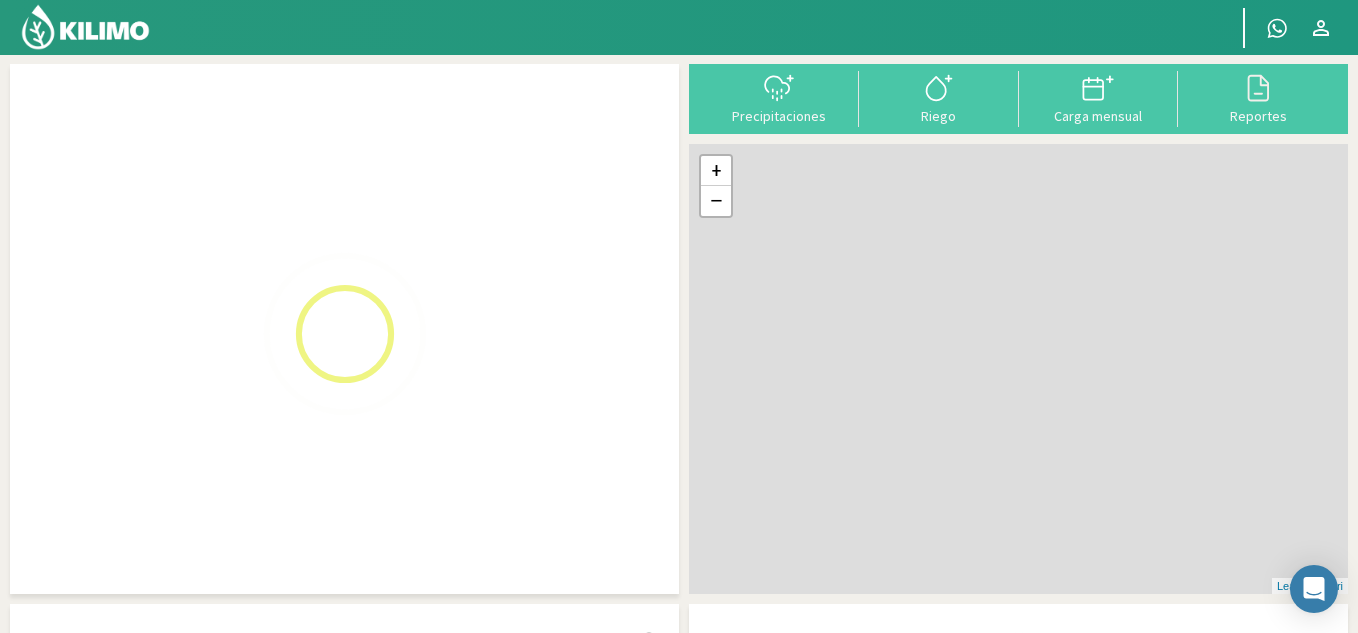 scroll, scrollTop: 90, scrollLeft: 0, axis: vertical 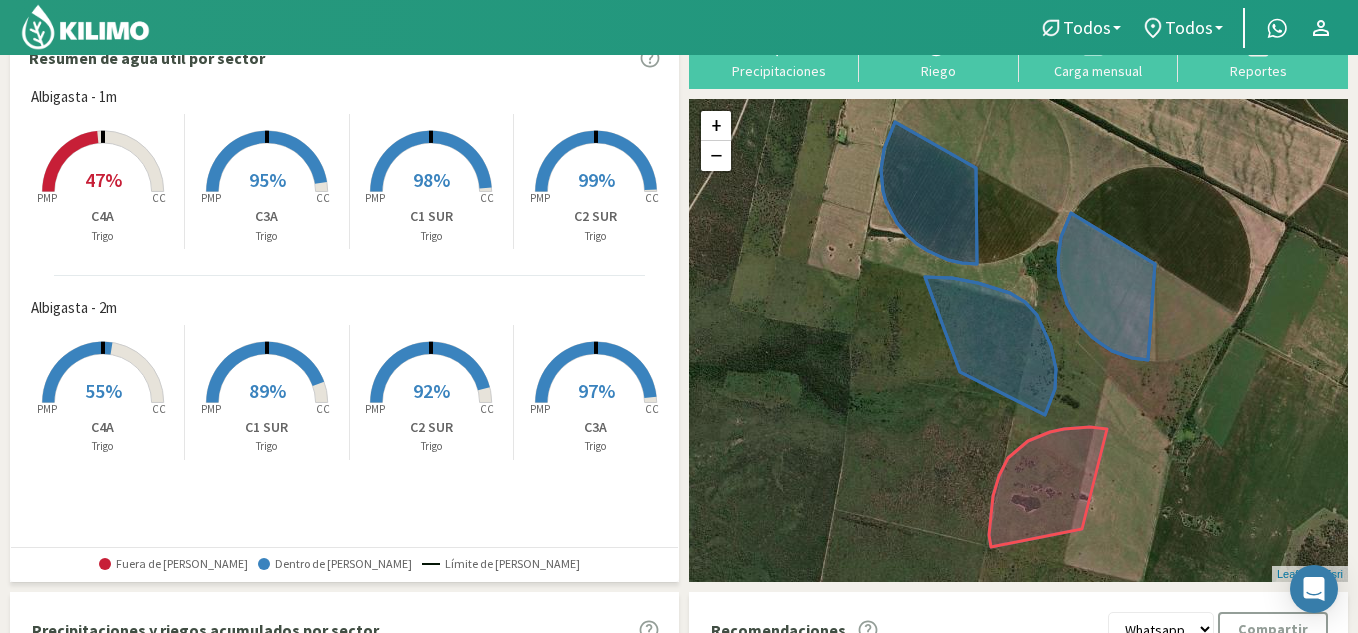 click 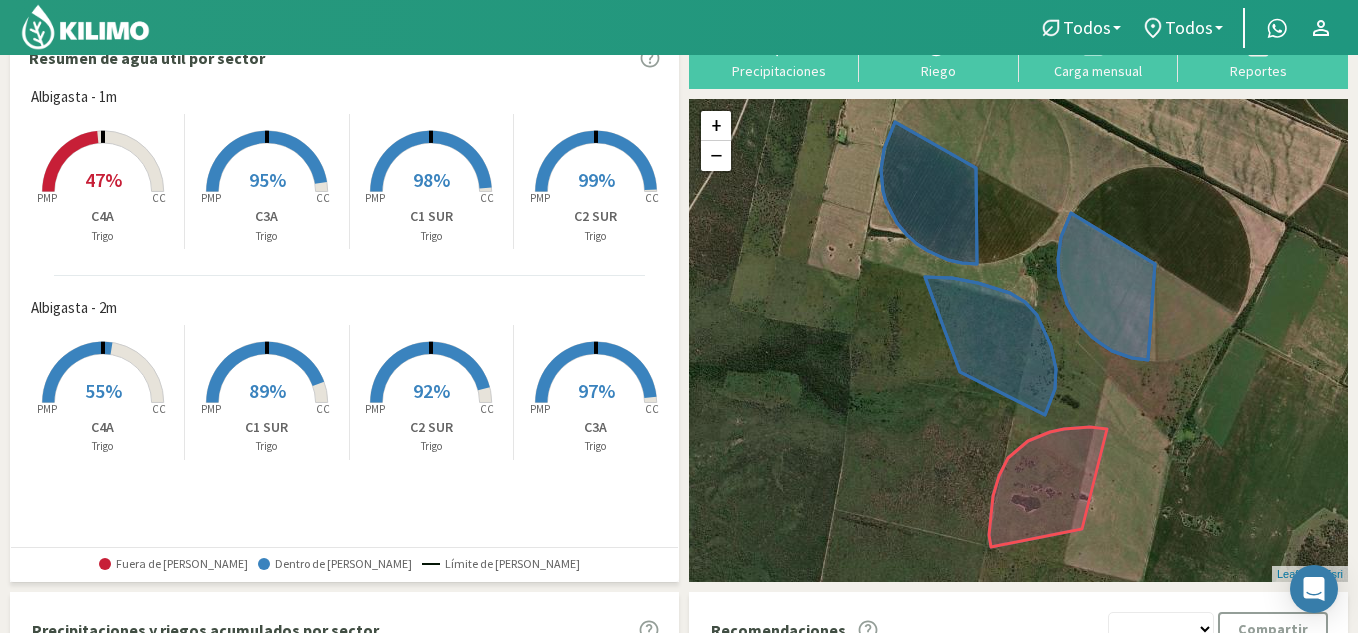 scroll, scrollTop: 45, scrollLeft: 0, axis: vertical 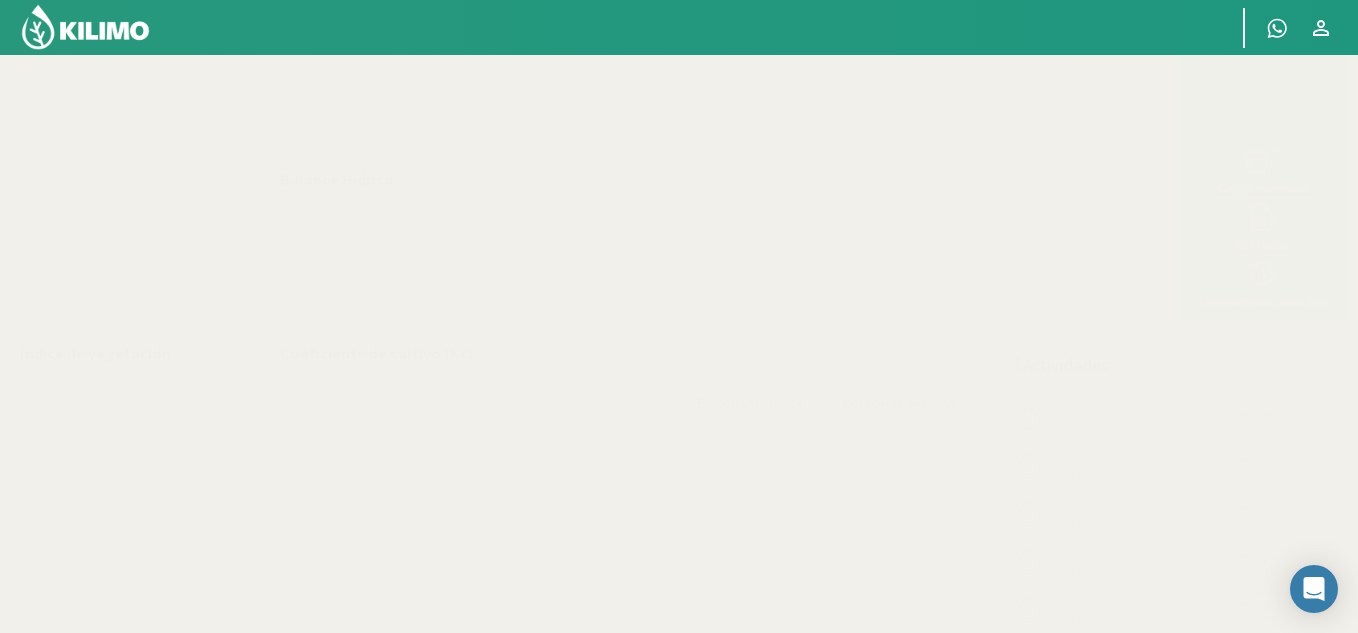 select on "1: Object" 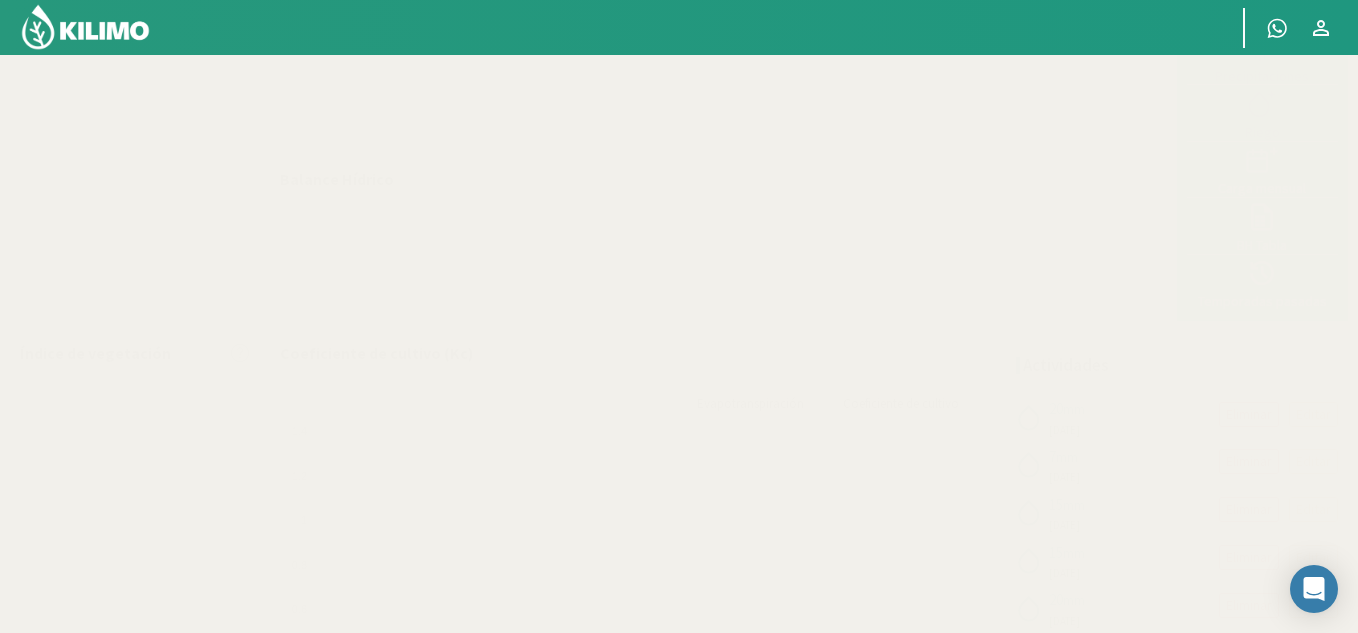 select on "1: Object" 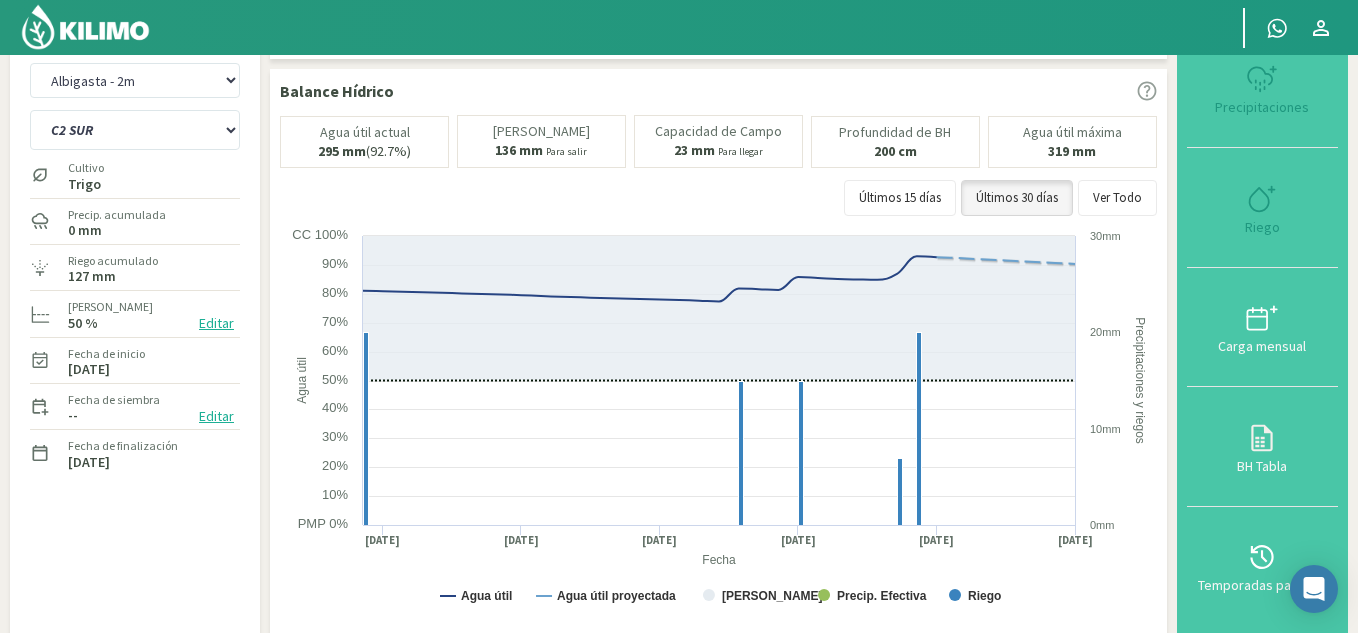 click 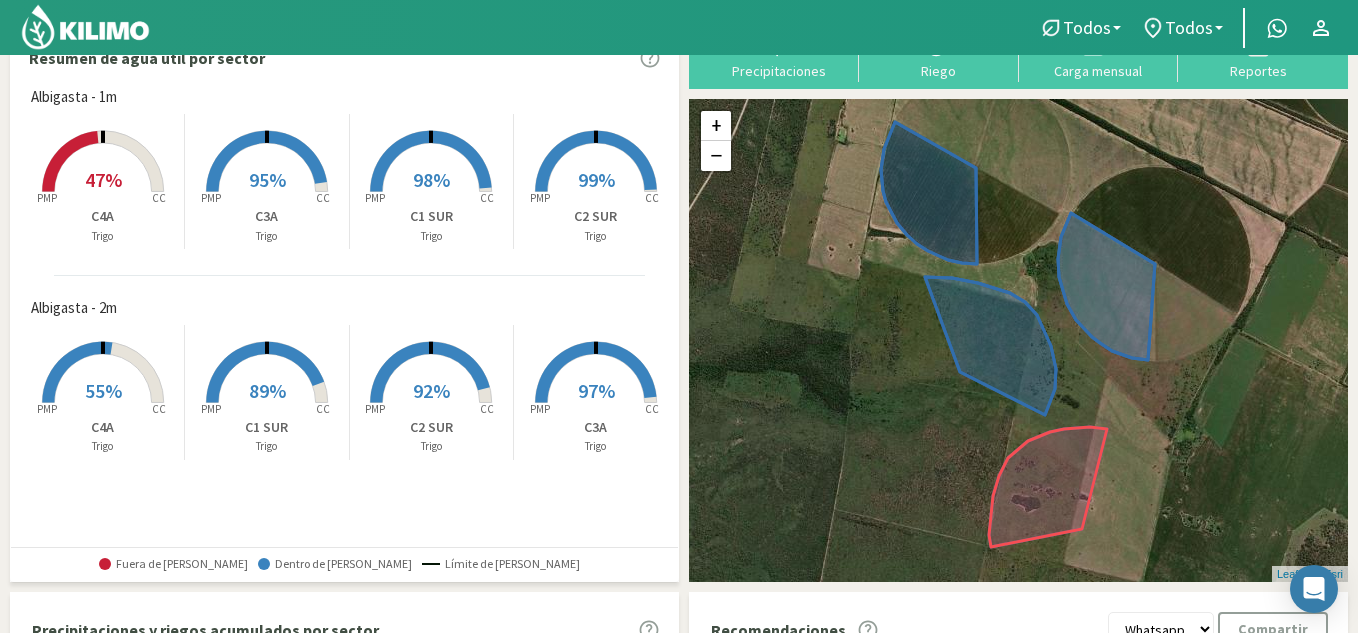click 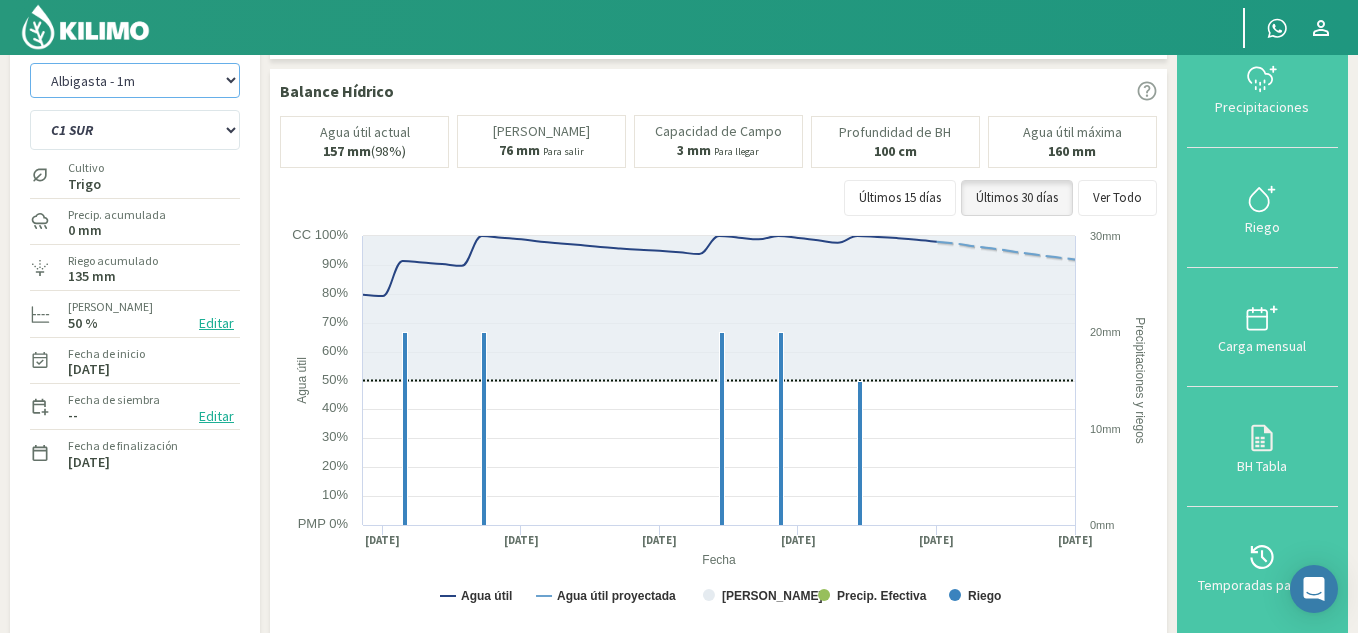 click on "Albigasta - 1m   Albigasta - 2m" 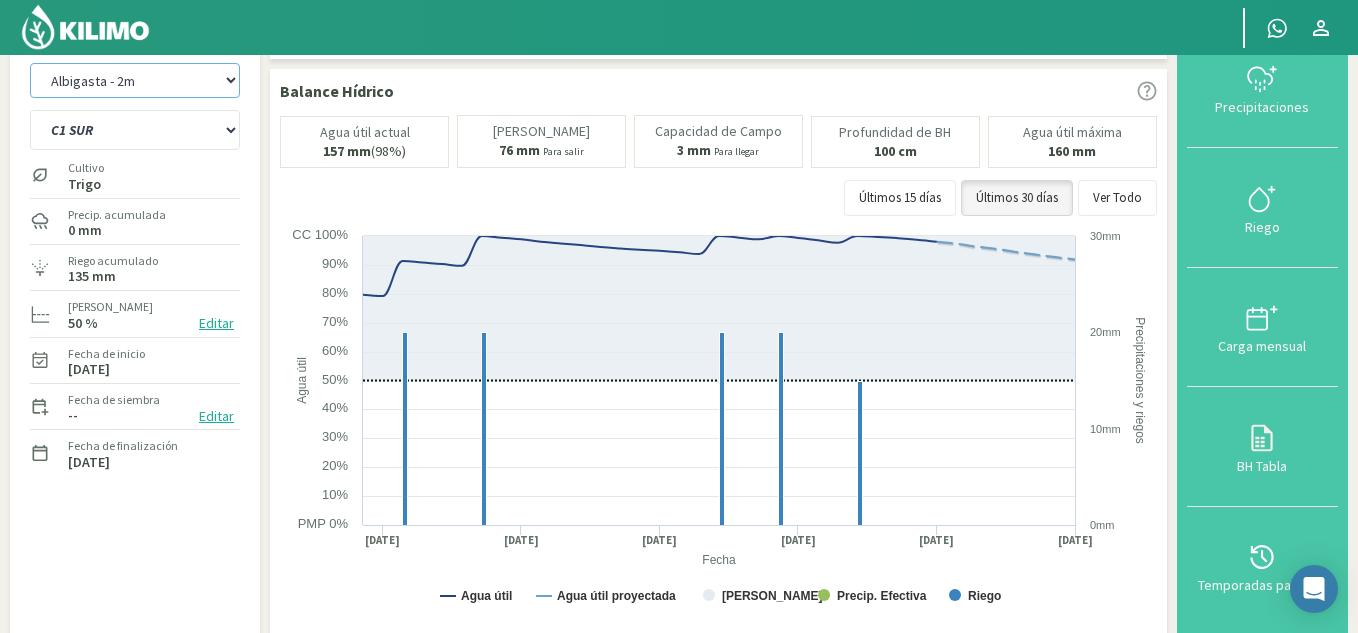 click on "Albigasta - 1m   Albigasta - 2m" 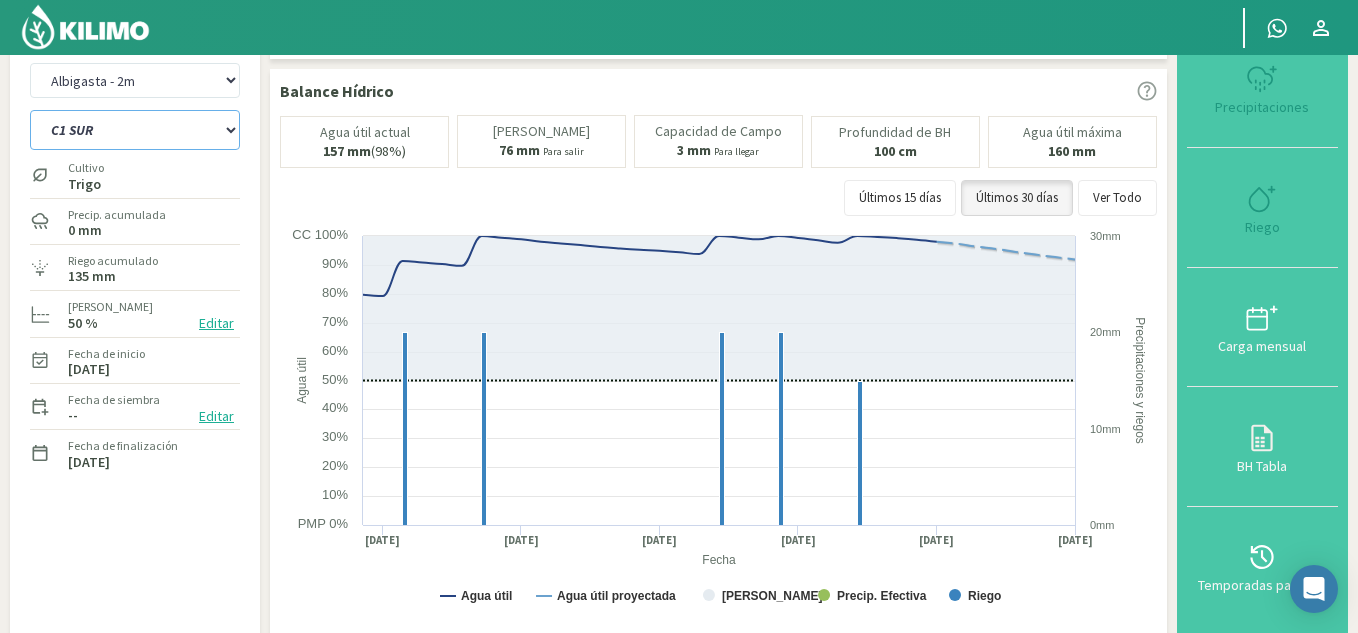 click on "C1 SUR   C2 SUR   C3A   C4A" 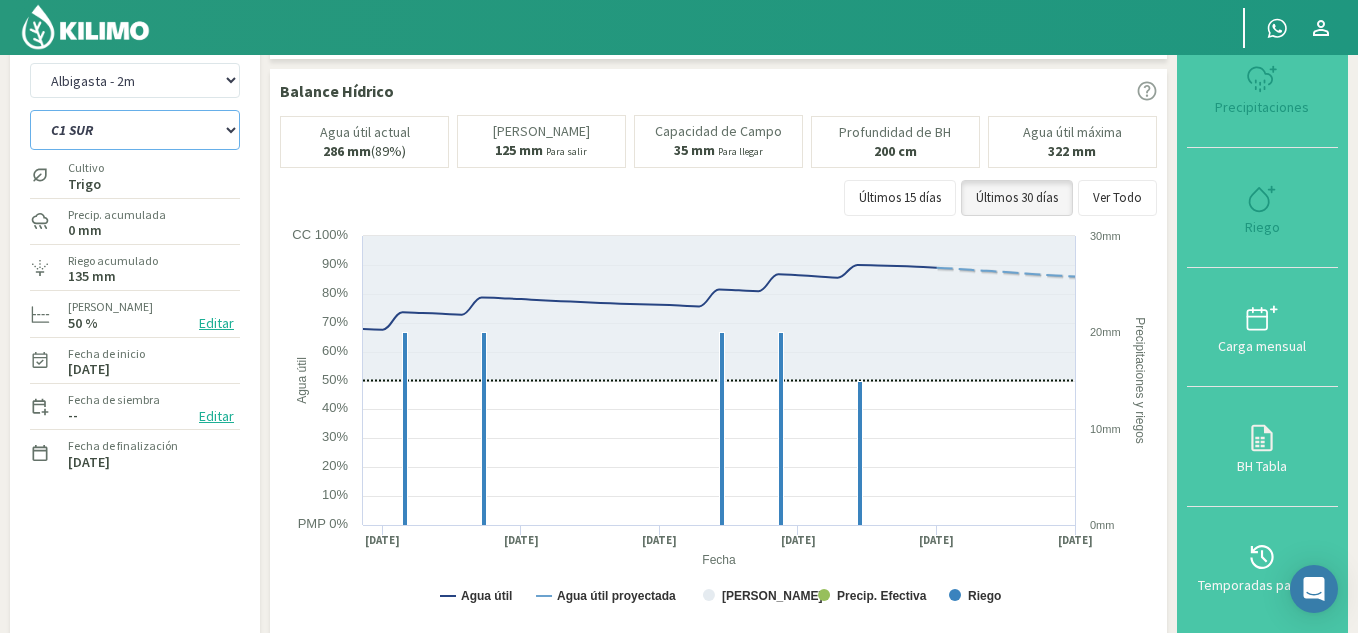 click on "C1 SUR   C2 SUR   C3A   C4A" 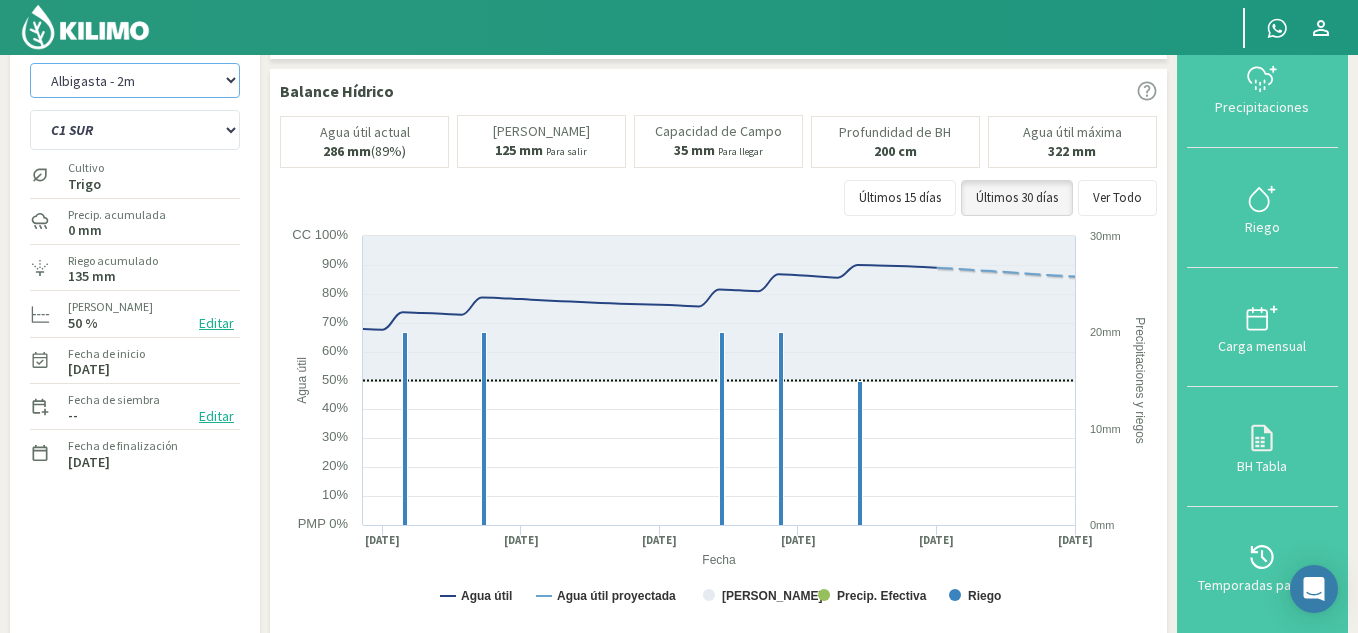 click on "Albigasta - 1m   Albigasta - 2m" 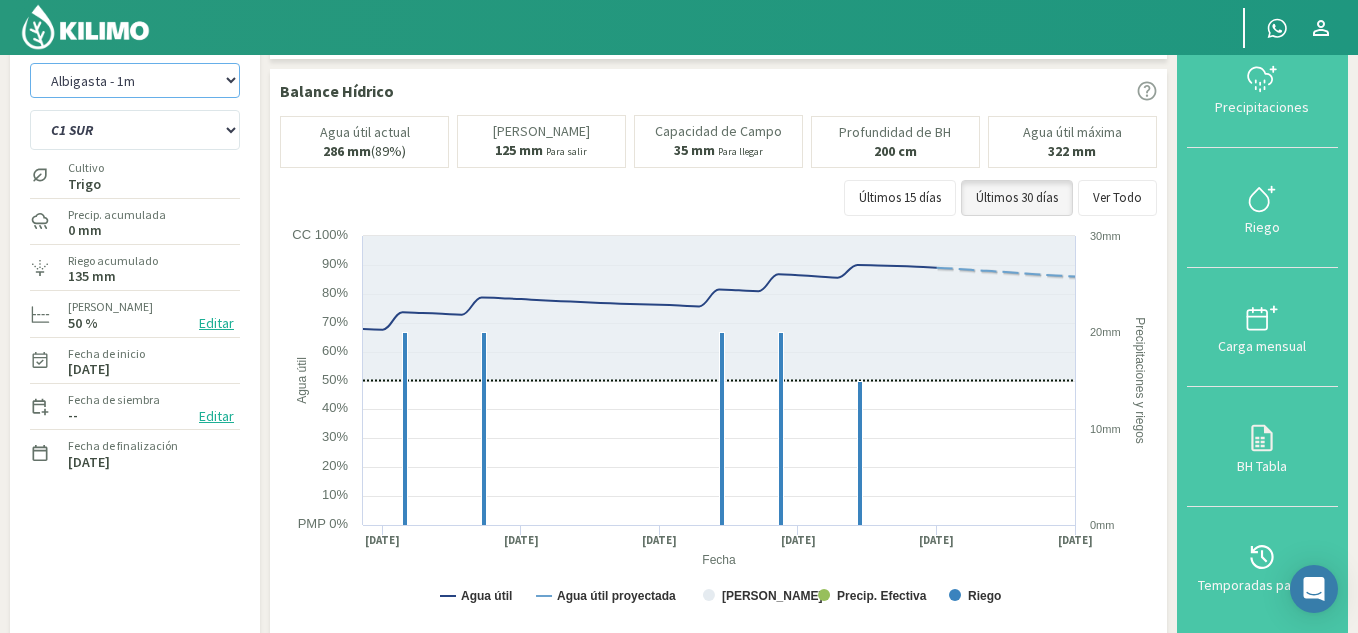 click on "Albigasta - 1m   Albigasta - 2m" 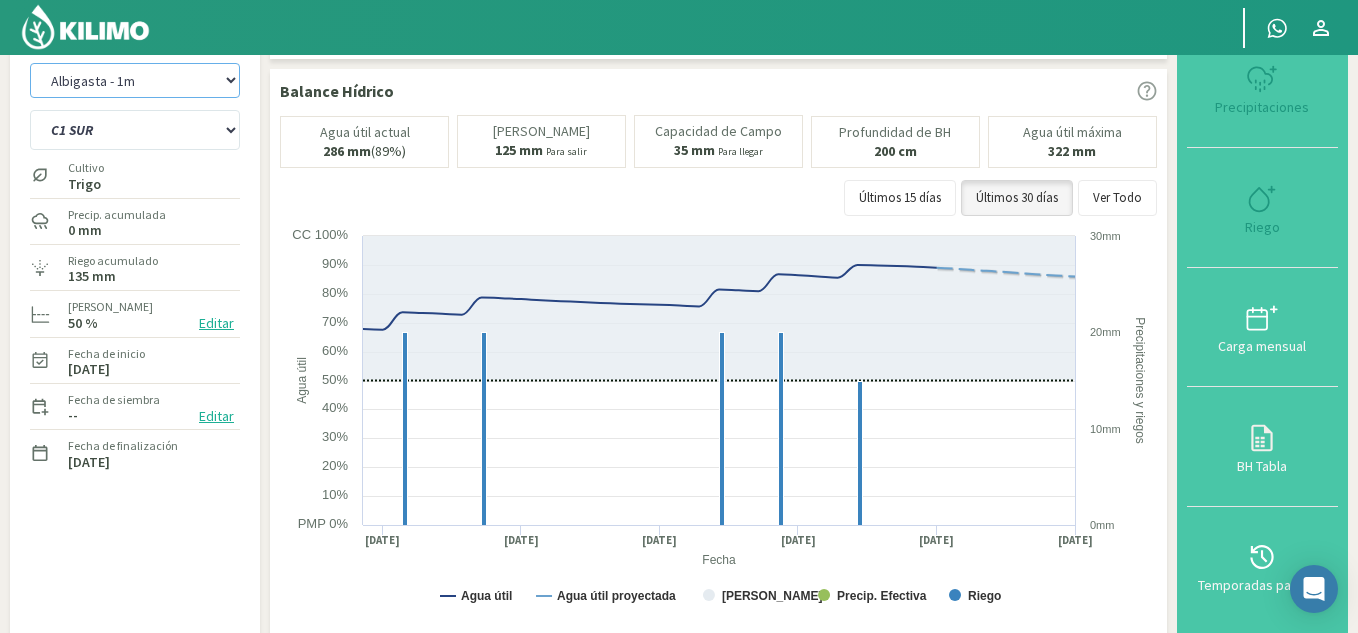 select on "4: Object" 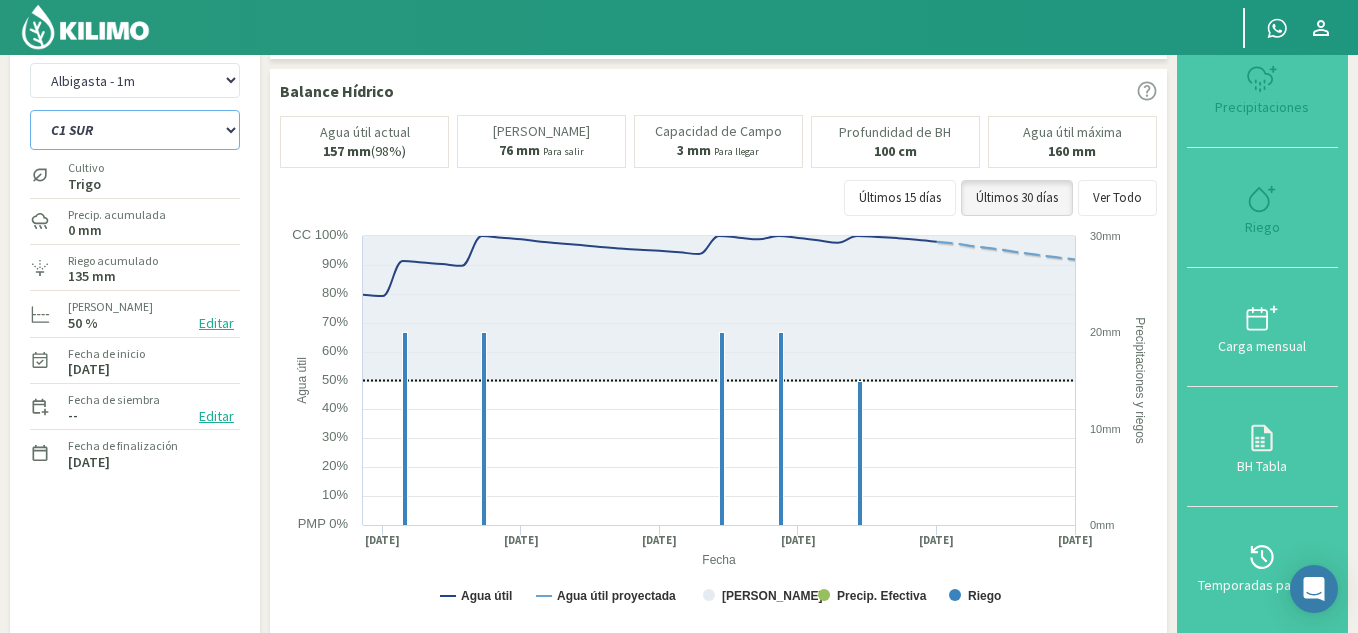click on "C1 SUR   C2 SUR   C3A   C4A" 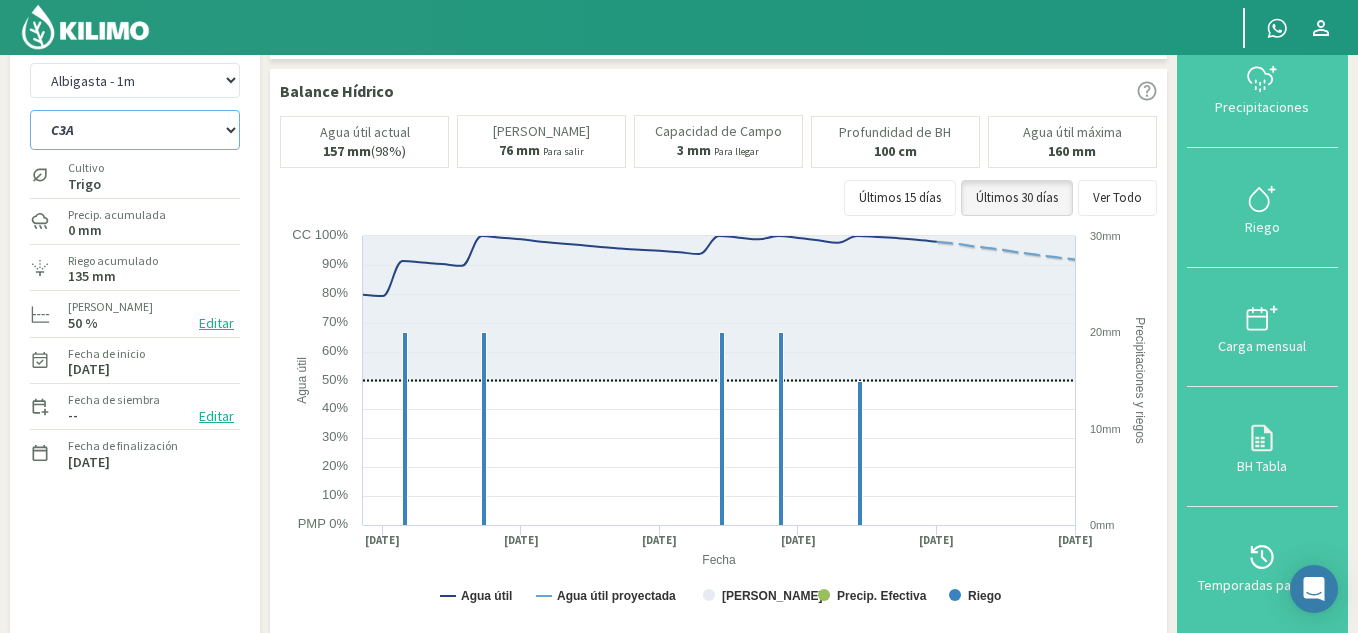 click on "C1 SUR   C2 SUR   C3A   C4A" 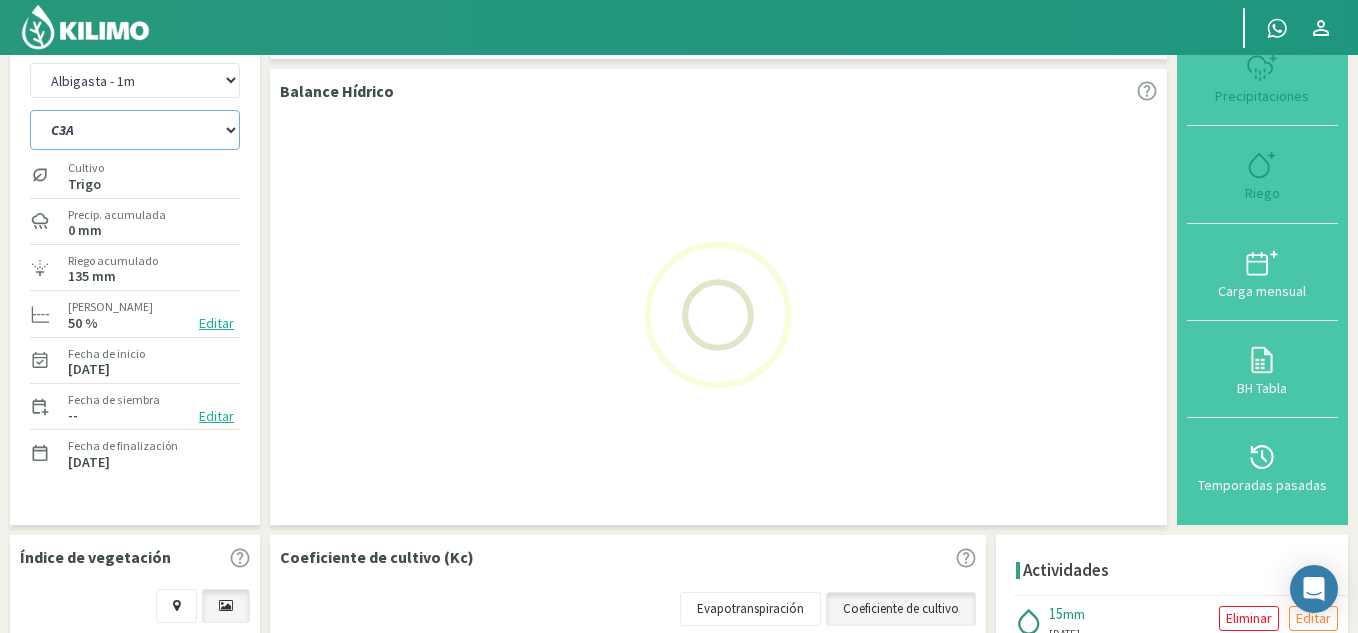 select on "8: Object" 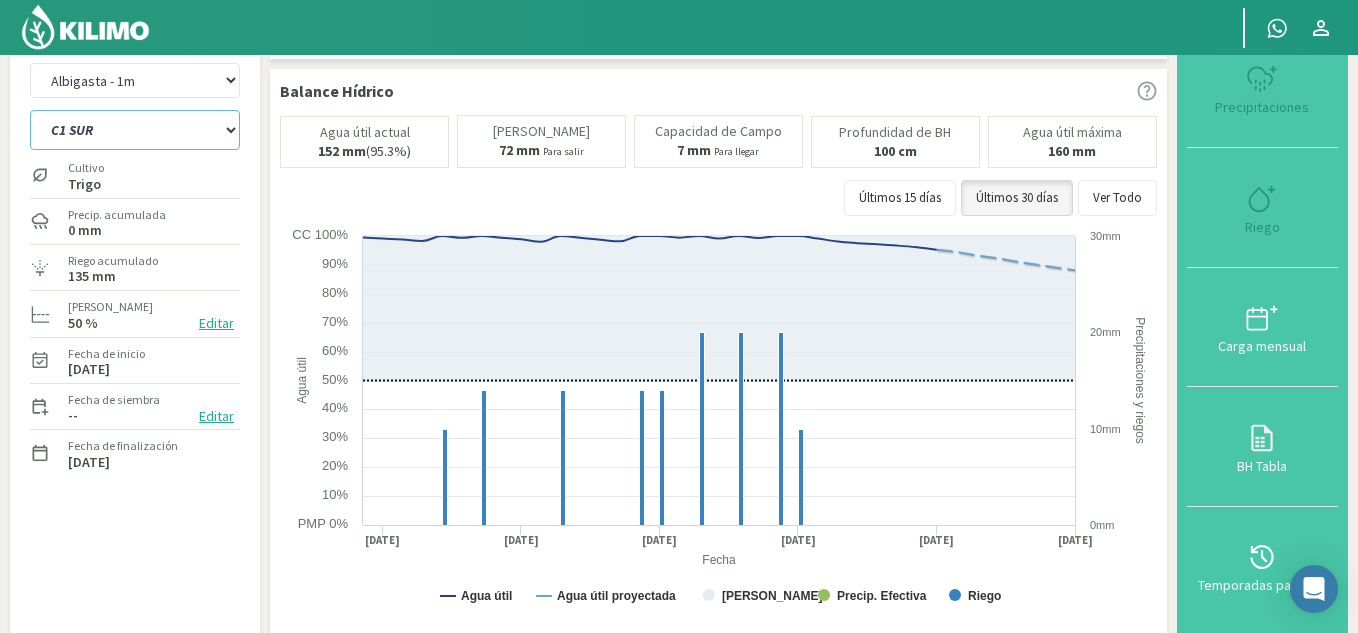 click on "C1 SUR   C2 SUR   C3A   C4A" 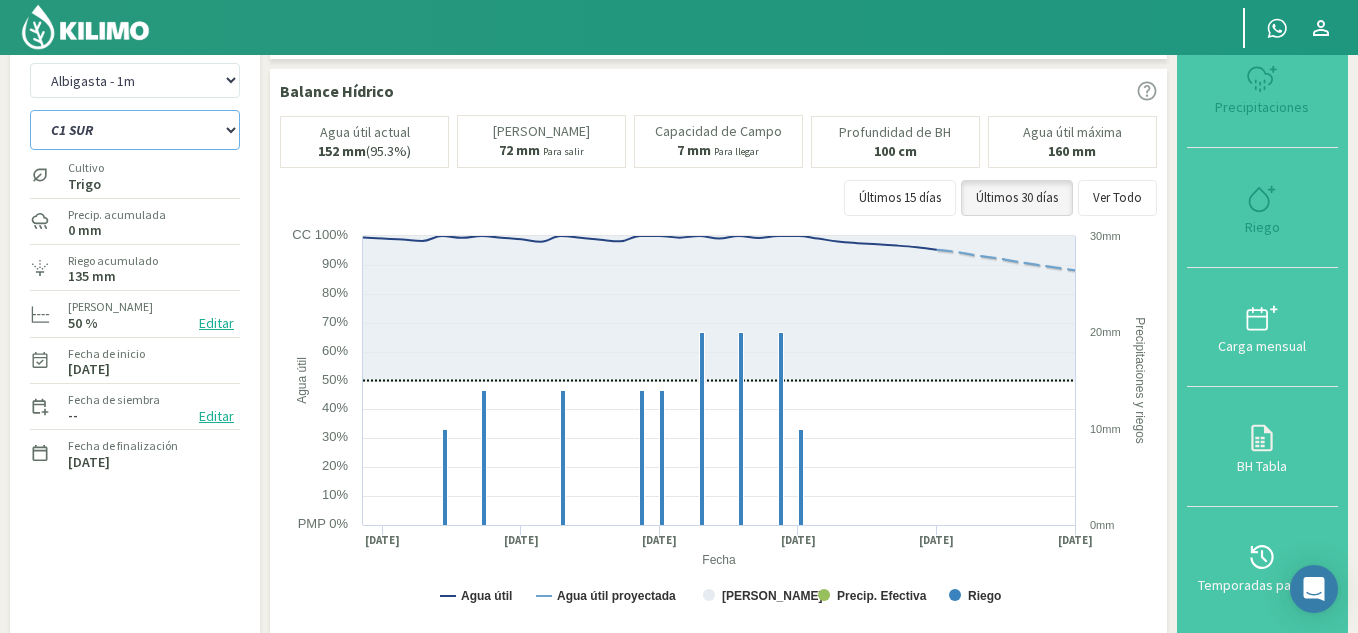 select on "6: Object" 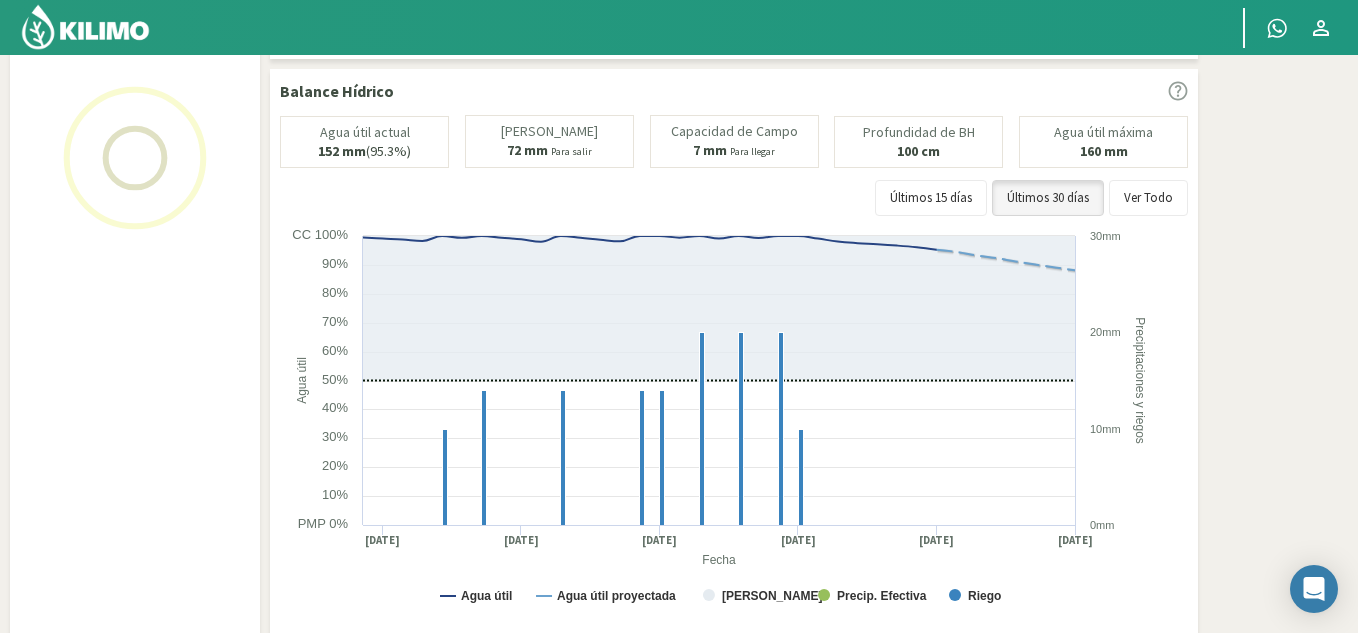 click 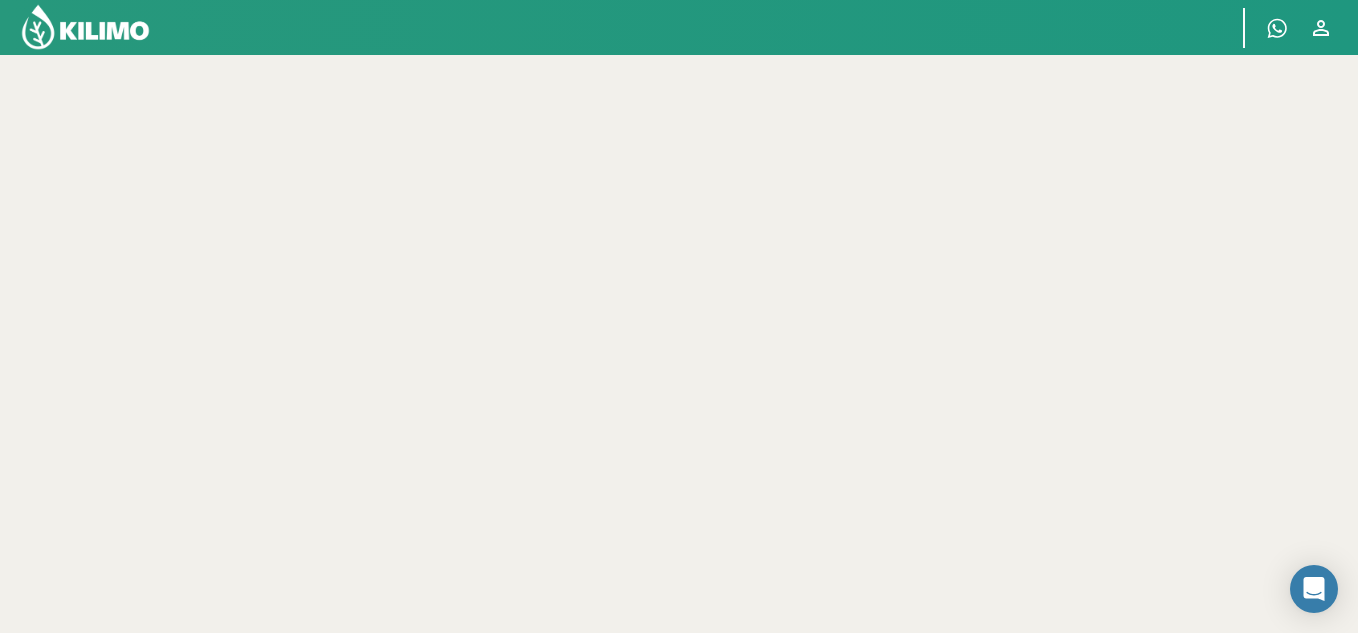 scroll, scrollTop: 90, scrollLeft: 0, axis: vertical 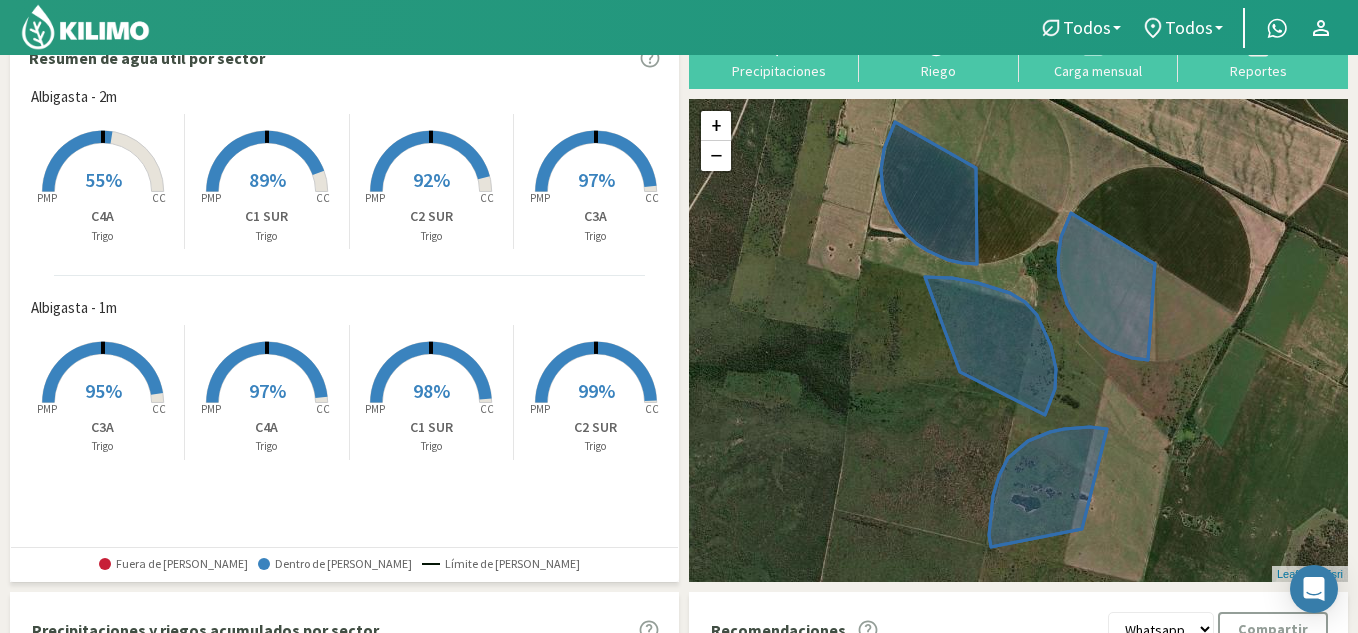 click 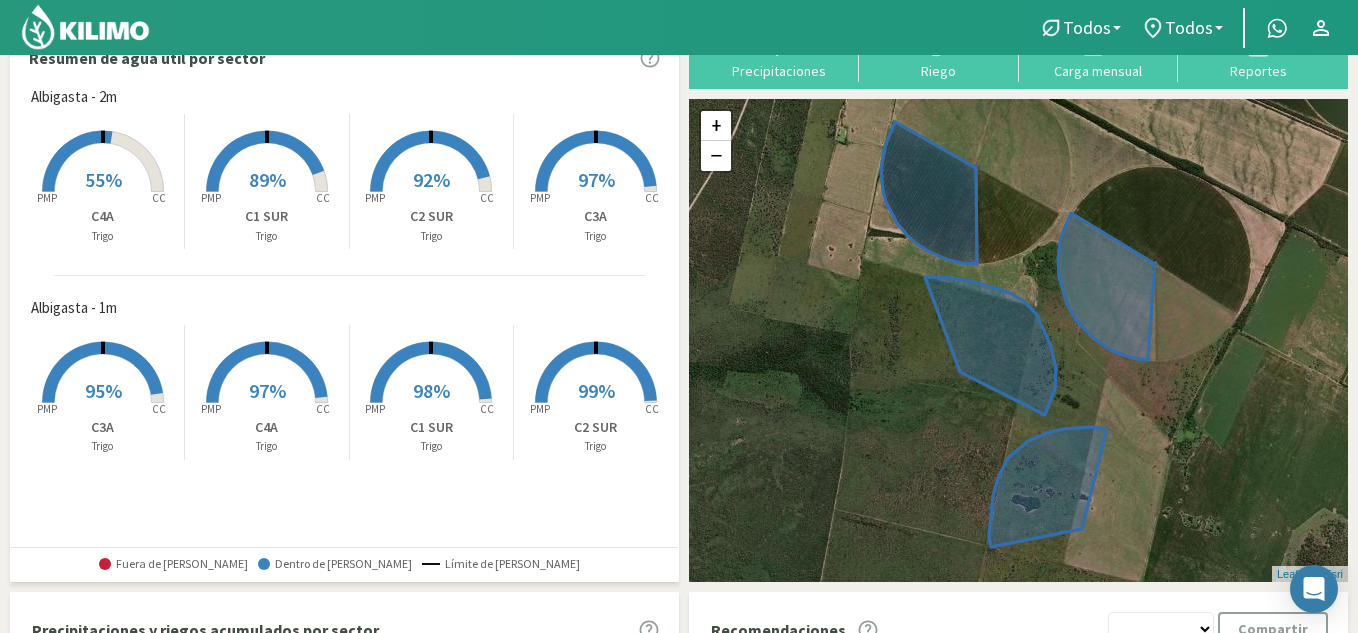 scroll, scrollTop: 45, scrollLeft: 0, axis: vertical 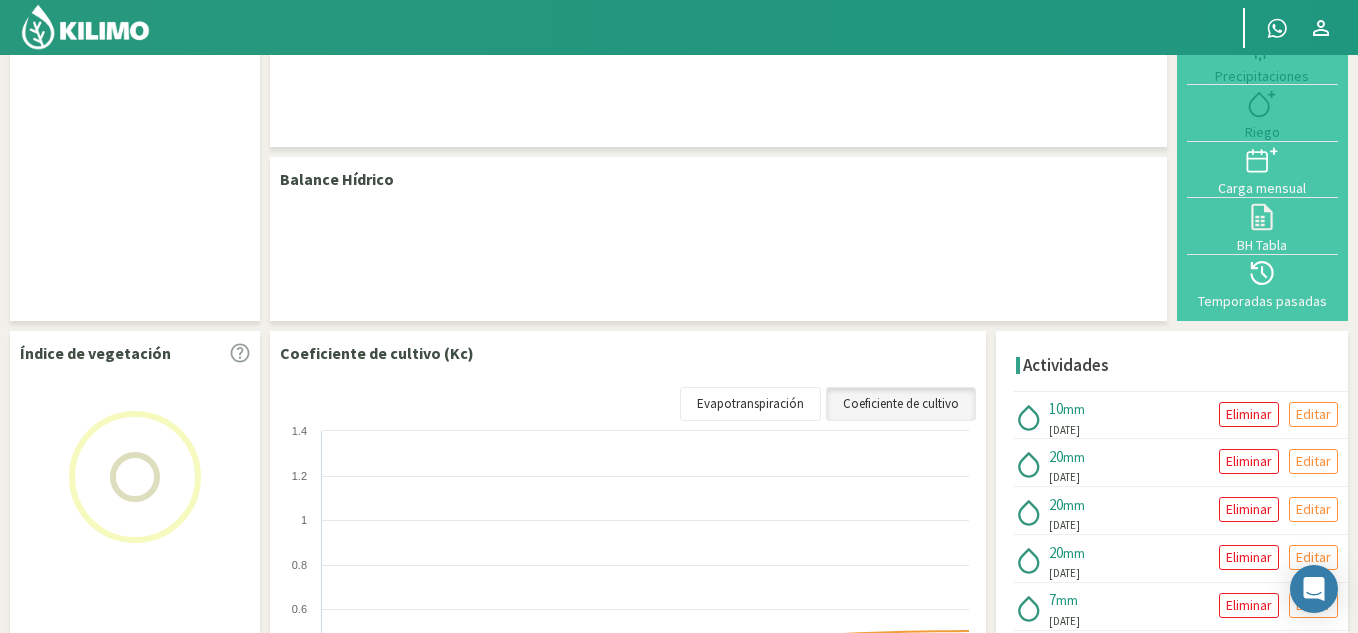 select on "1: Object" 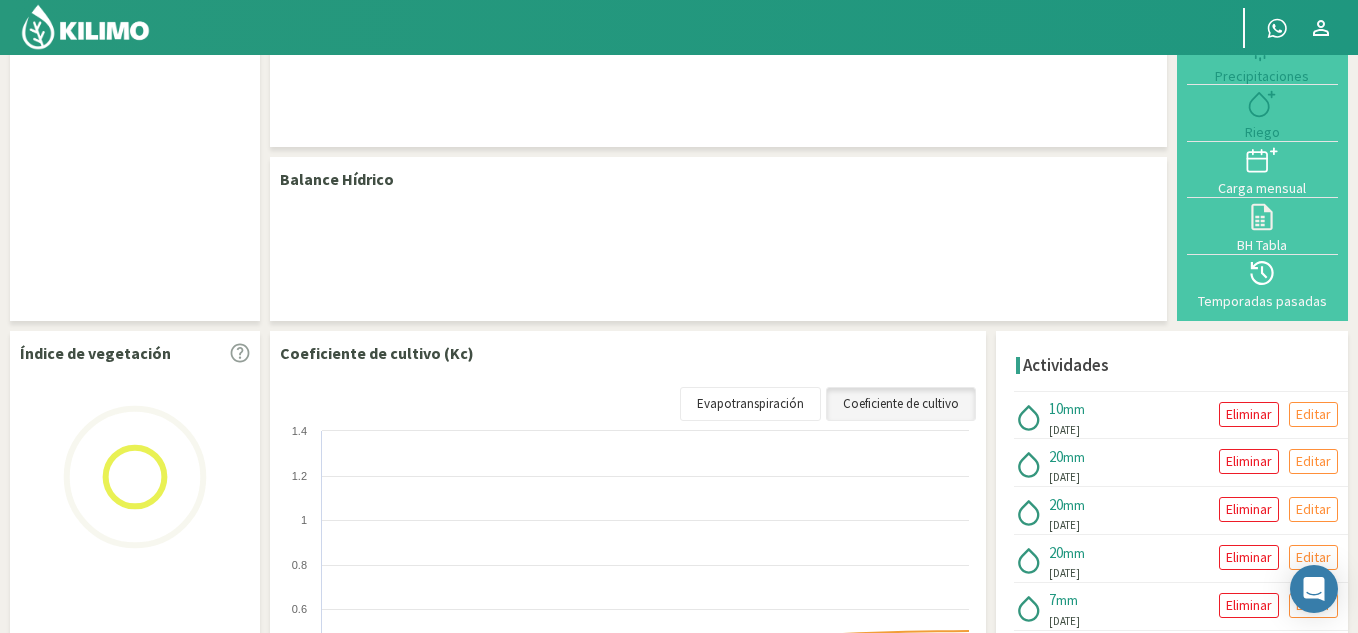 select on "2: Object" 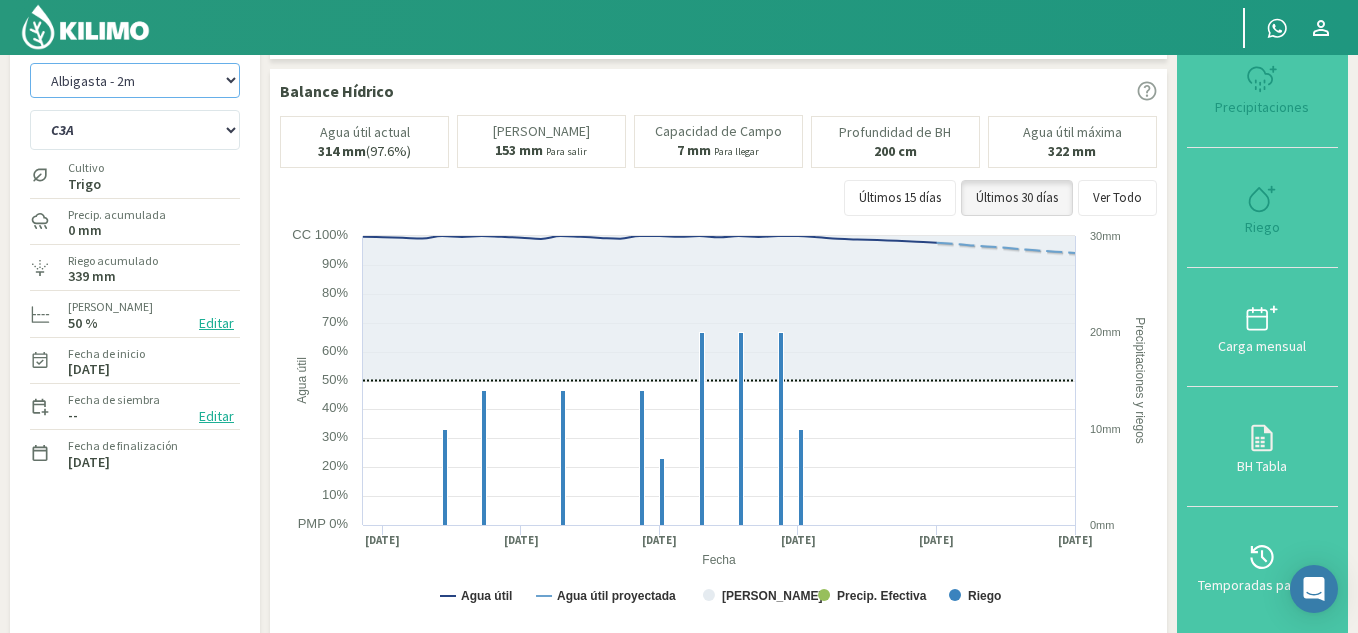 click on "Albigasta - 1m   Albigasta - 2m" 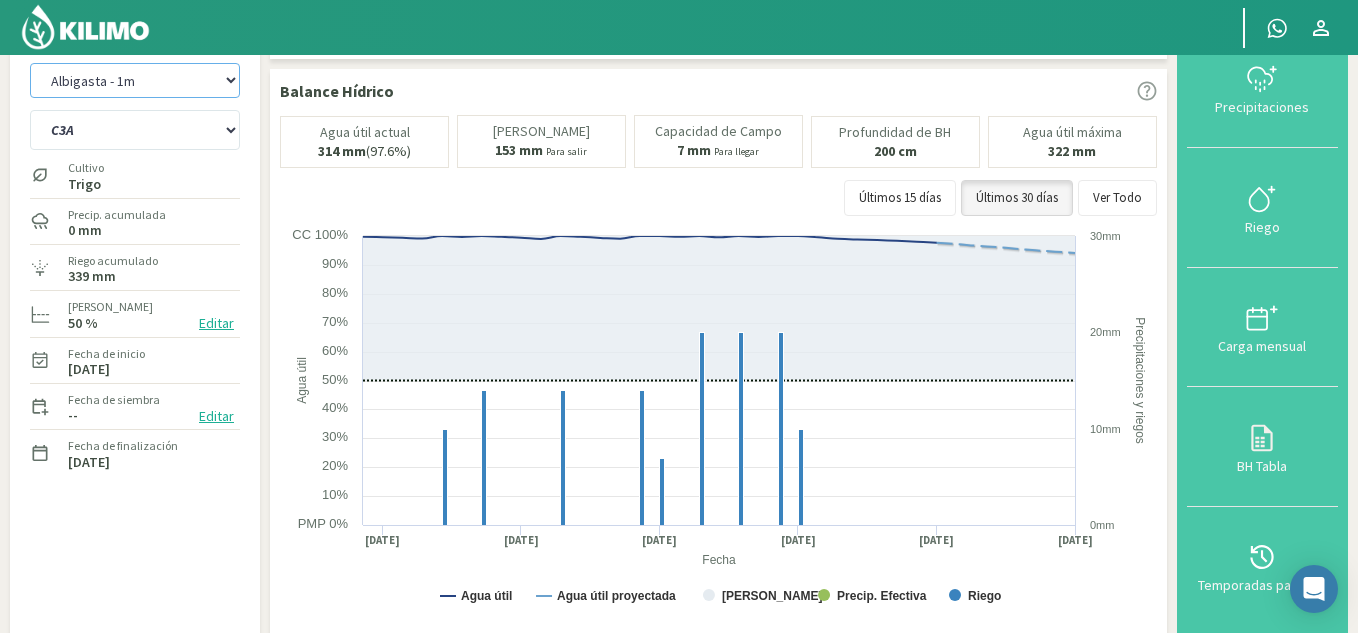 click on "Albigasta - 1m   Albigasta - 2m" 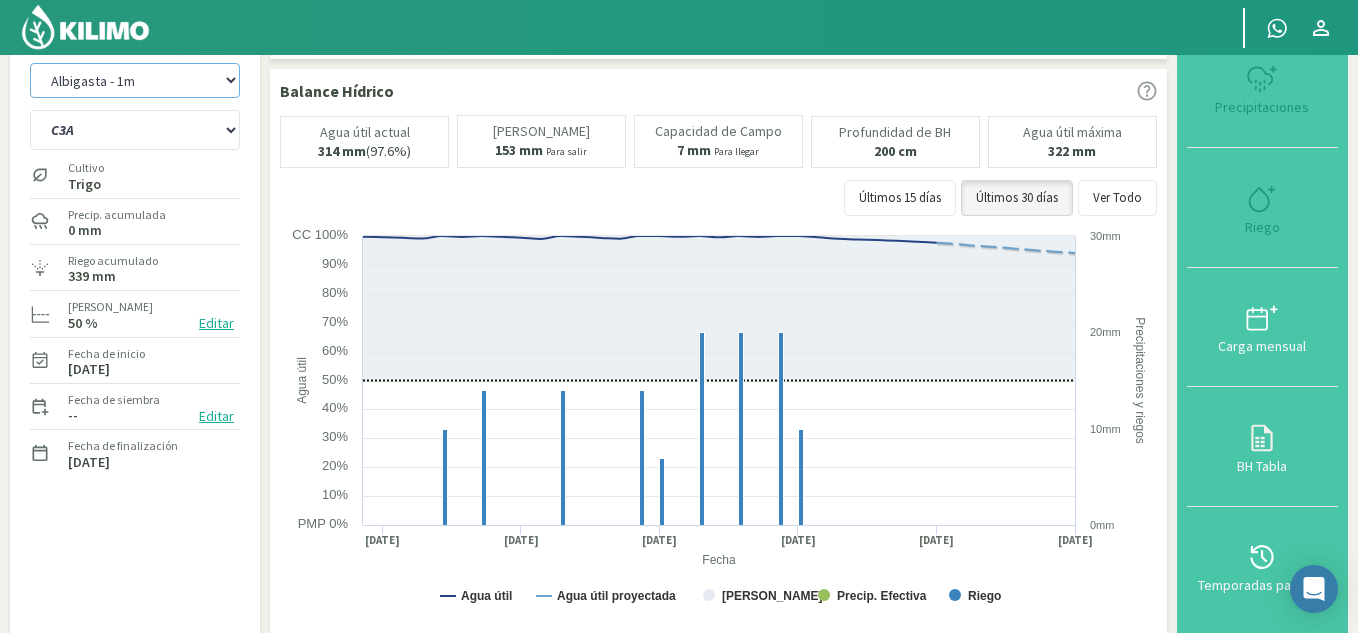 select on "2: Object" 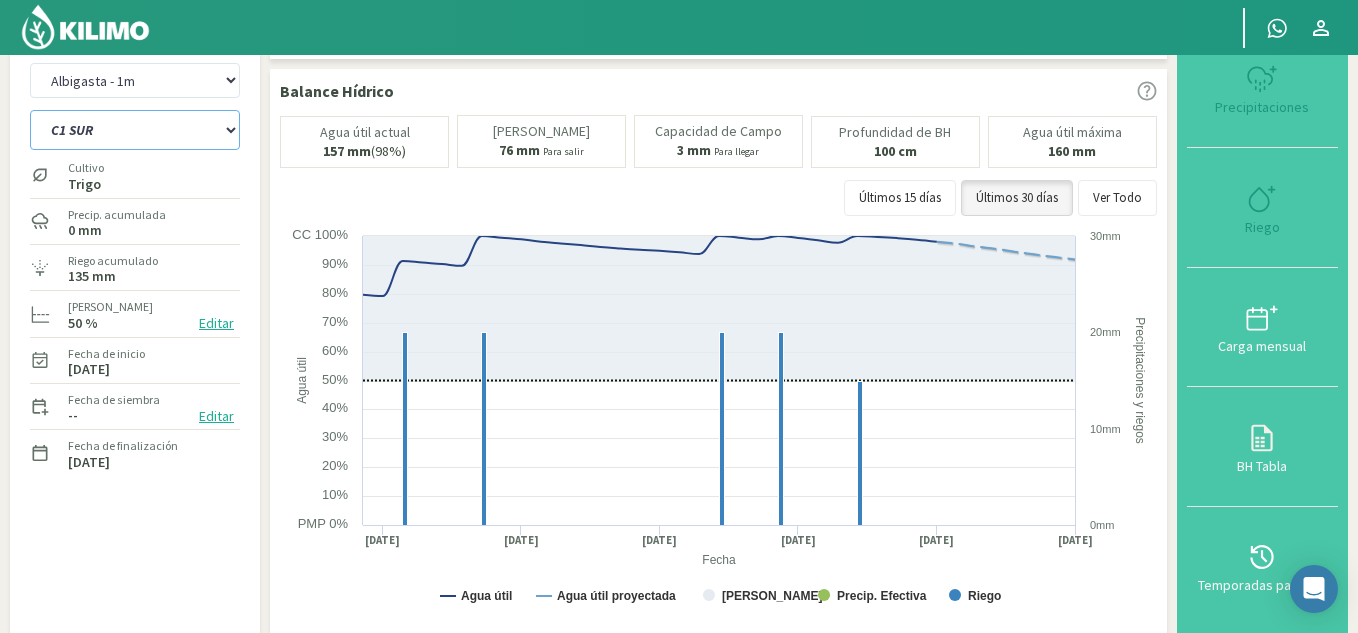 click on "C1 SUR   C2 SUR   C3A   C4A" 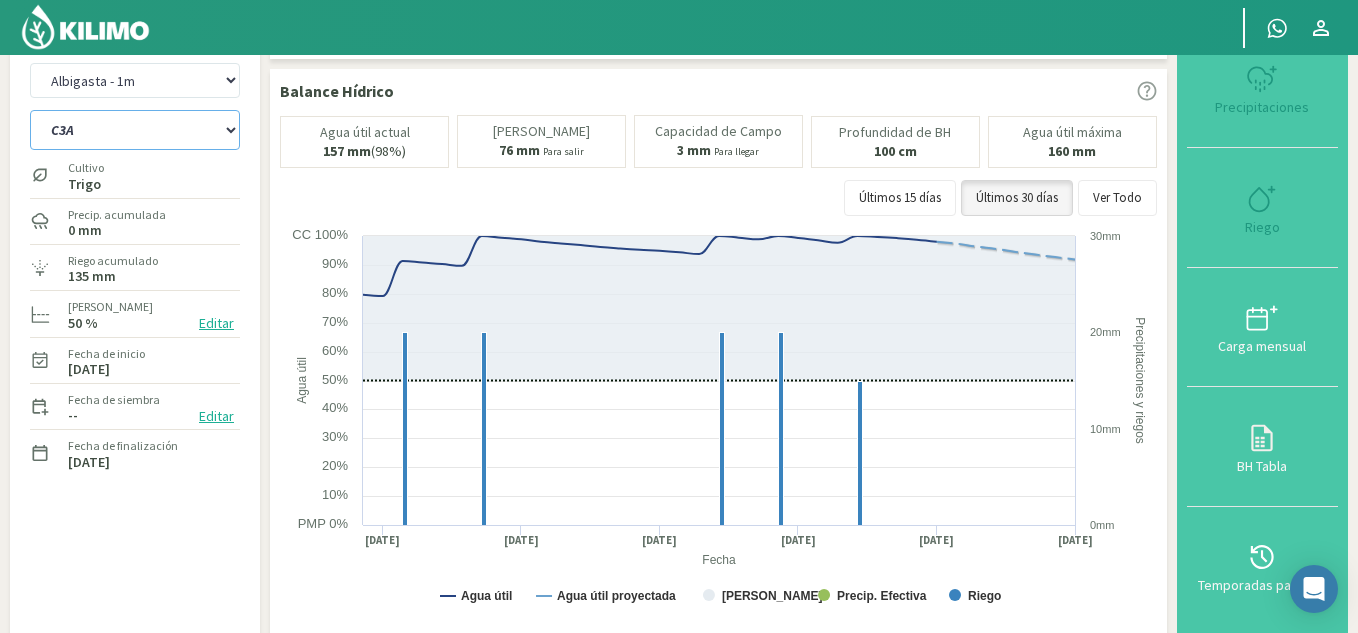 click on "C1 SUR   C2 SUR   C3A   C4A" 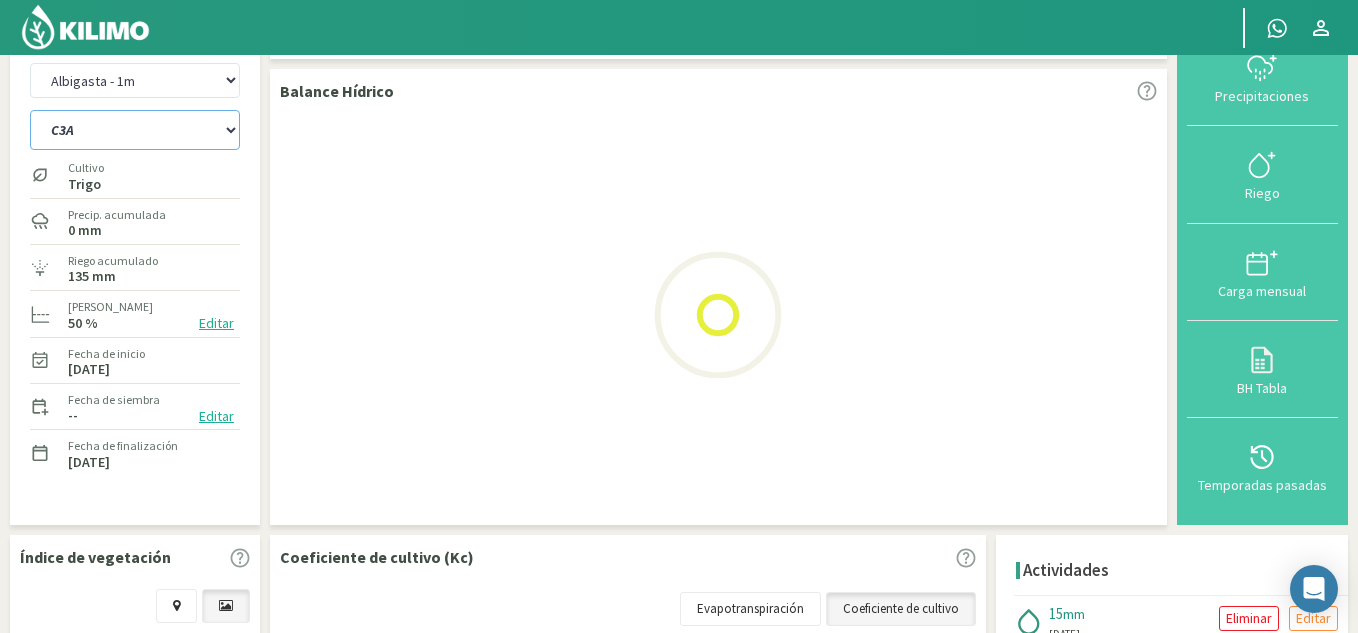 select on "4: Object" 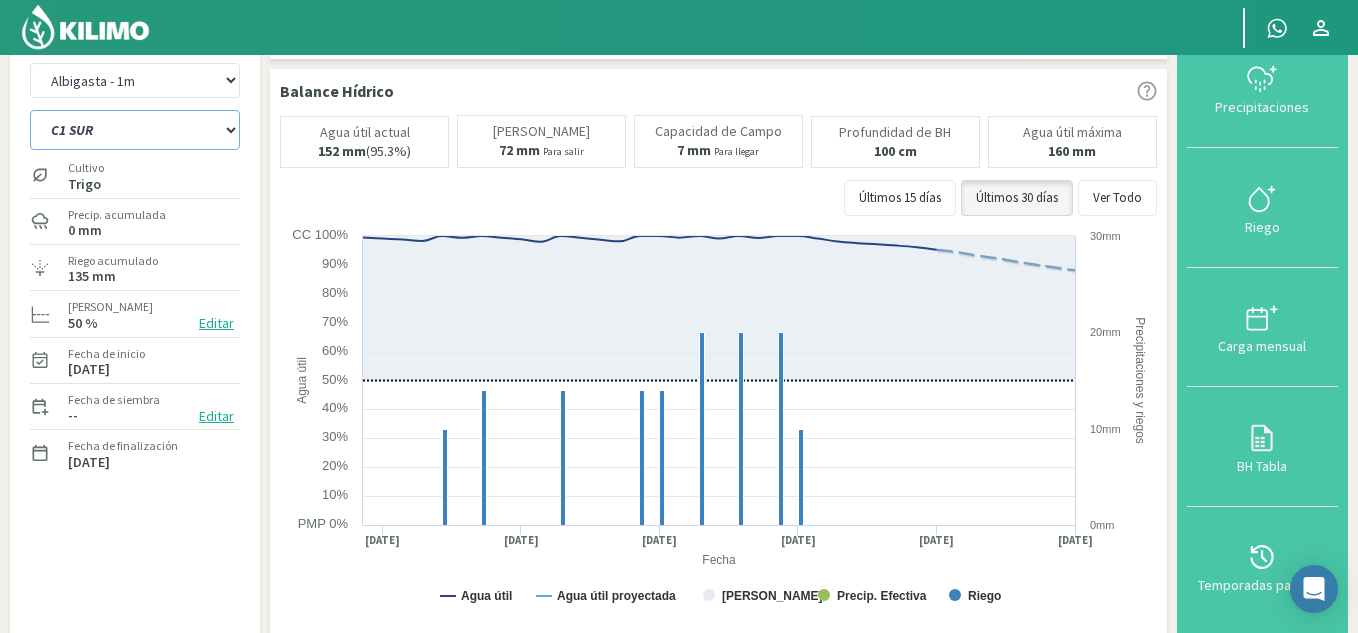 click on "C1 SUR   C2 SUR   C3A   C4A" 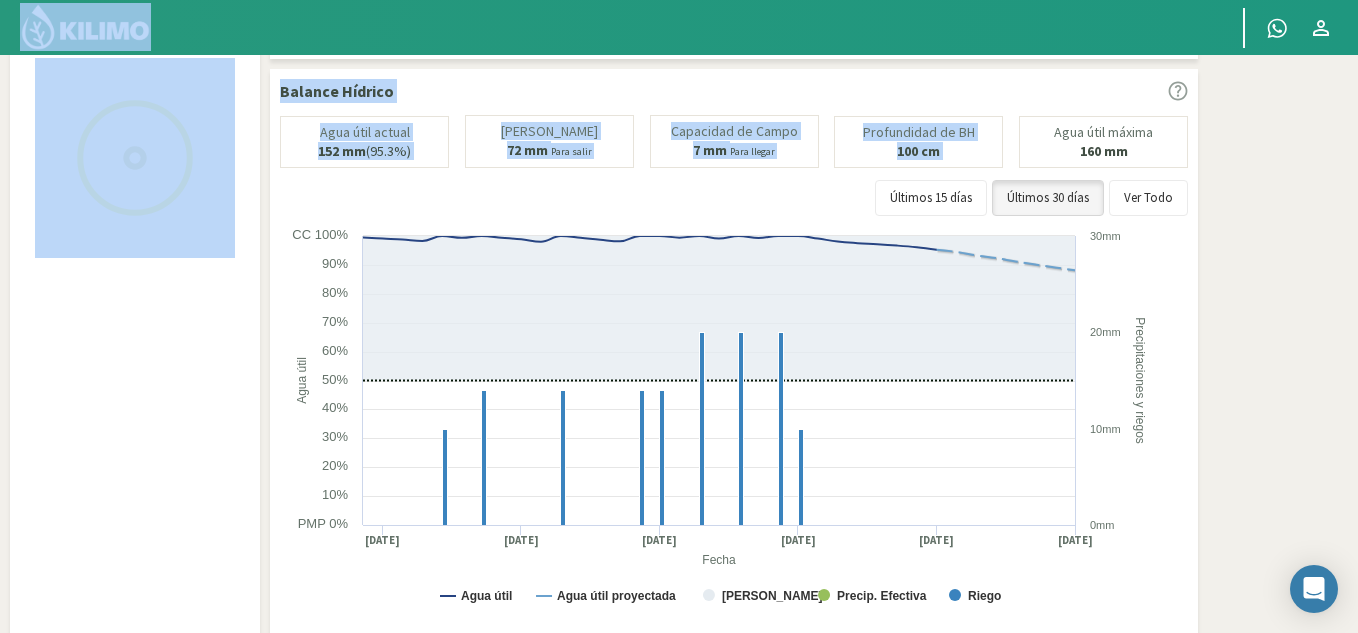 drag, startPoint x: 1018, startPoint y: 152, endPoint x: 201, endPoint y: -4, distance: 831.7602 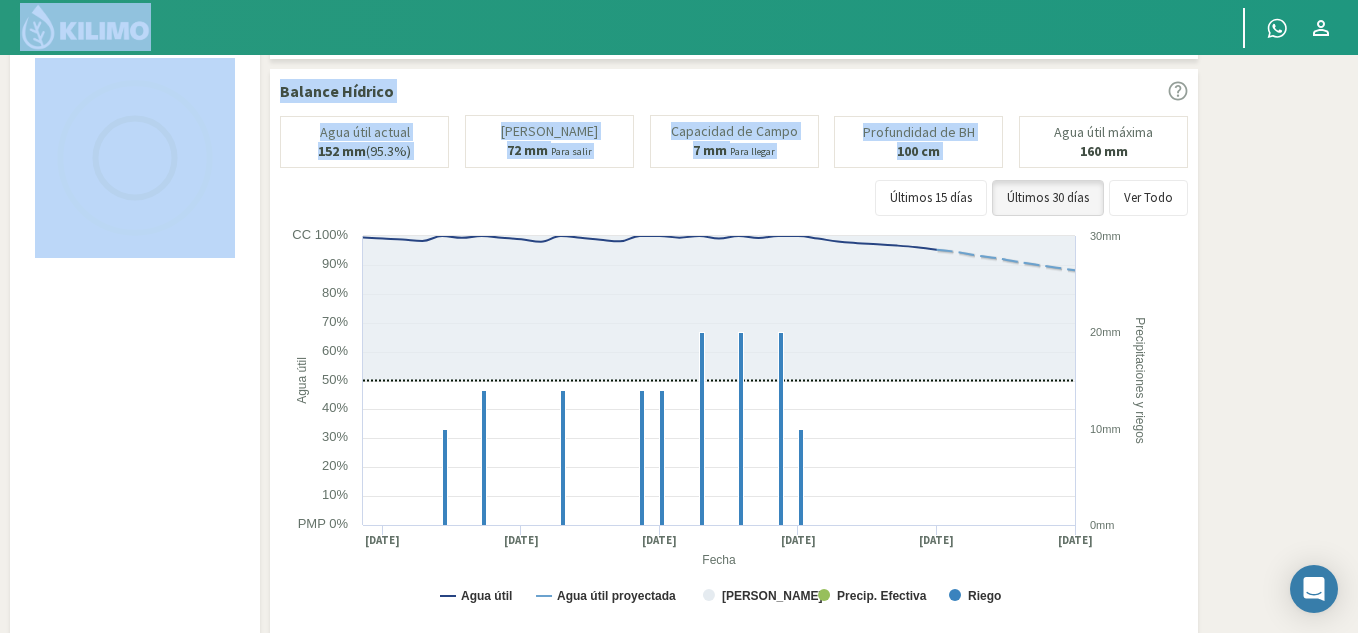 click on "Principal
Contactar ejecutivo   Perfil   Perfil   Salir   Datos del sector   Editar fecha de siembra  × Fecha [DATE]
Cancelar   Guardar   Editar [PERSON_NAME]  ×  Añade referencias para ajustar las zonas seguras [PERSON_NAME] de desarrollo del cultivo.
[DATE] 50 %
Nuevo dato   Cancelar   Guardar y finalizar   Ver más [PERSON_NAME]
24º | 9º
Hoy
24º | 9º
Miércoles
16º | 3º
Jueves
18º | 6º
[GEOGRAPHIC_DATA]
22º | 7º  Balance Hídrico
Agua útil actual
152 mm
(95.3%)
[PERSON_NAME]
72 mm
Para salir
Capacidad [PERSON_NAME]
7 mm
Para llegar
Profundidad de BH
Fecha" at bounding box center (679, 271) 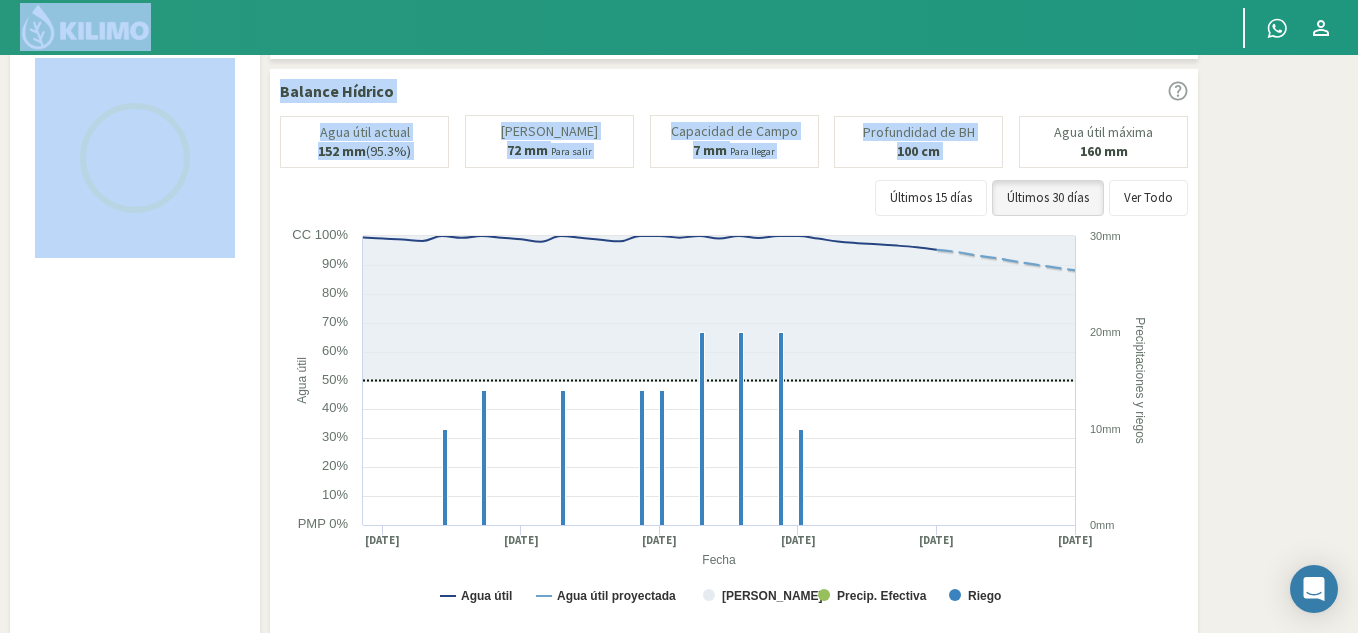 scroll, scrollTop: 0, scrollLeft: 0, axis: both 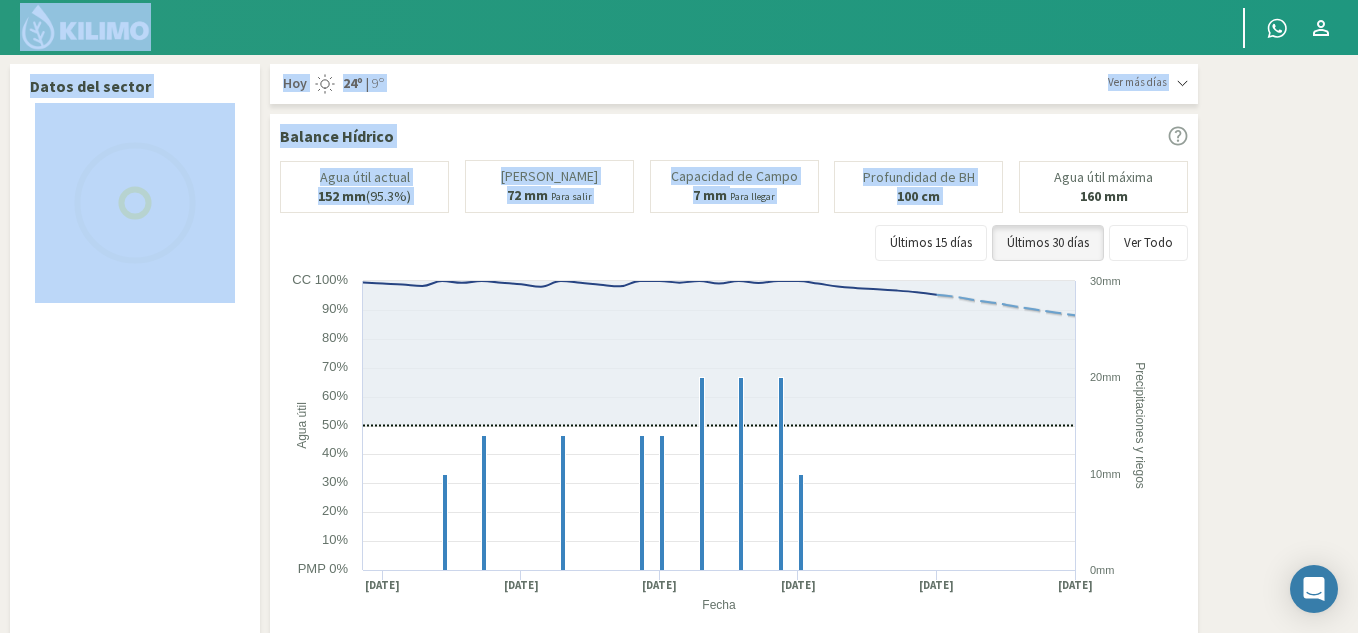 click 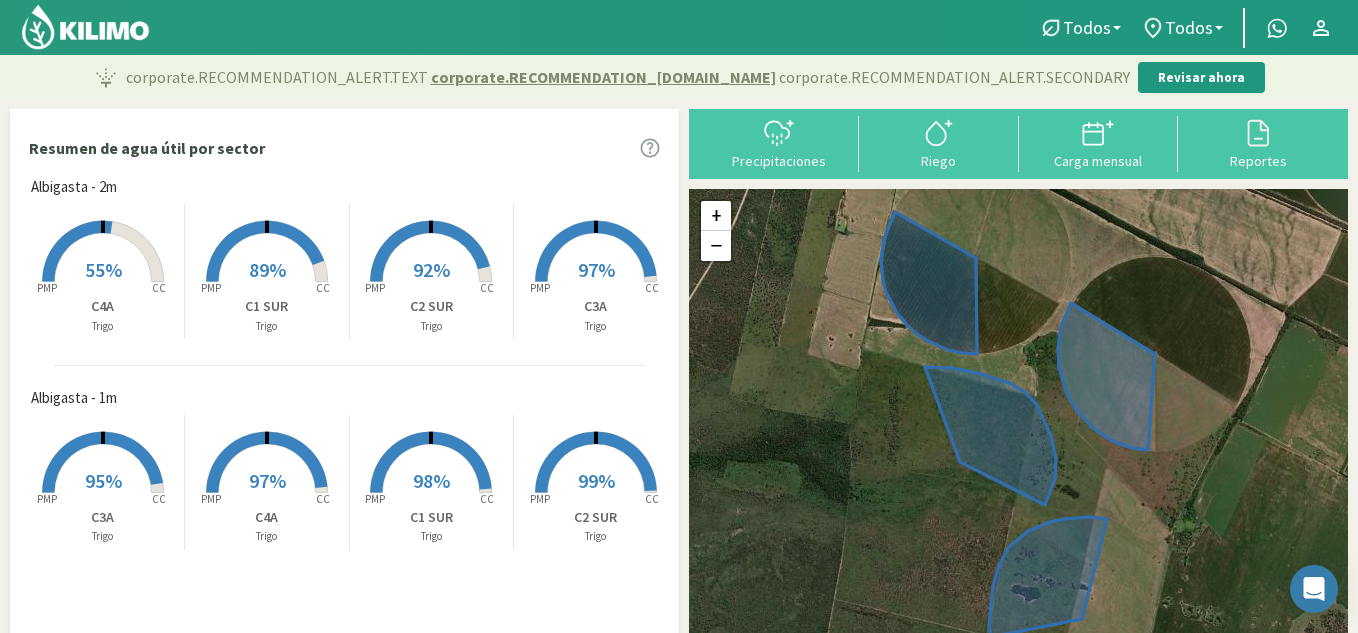 click on "55%" at bounding box center [103, 269] 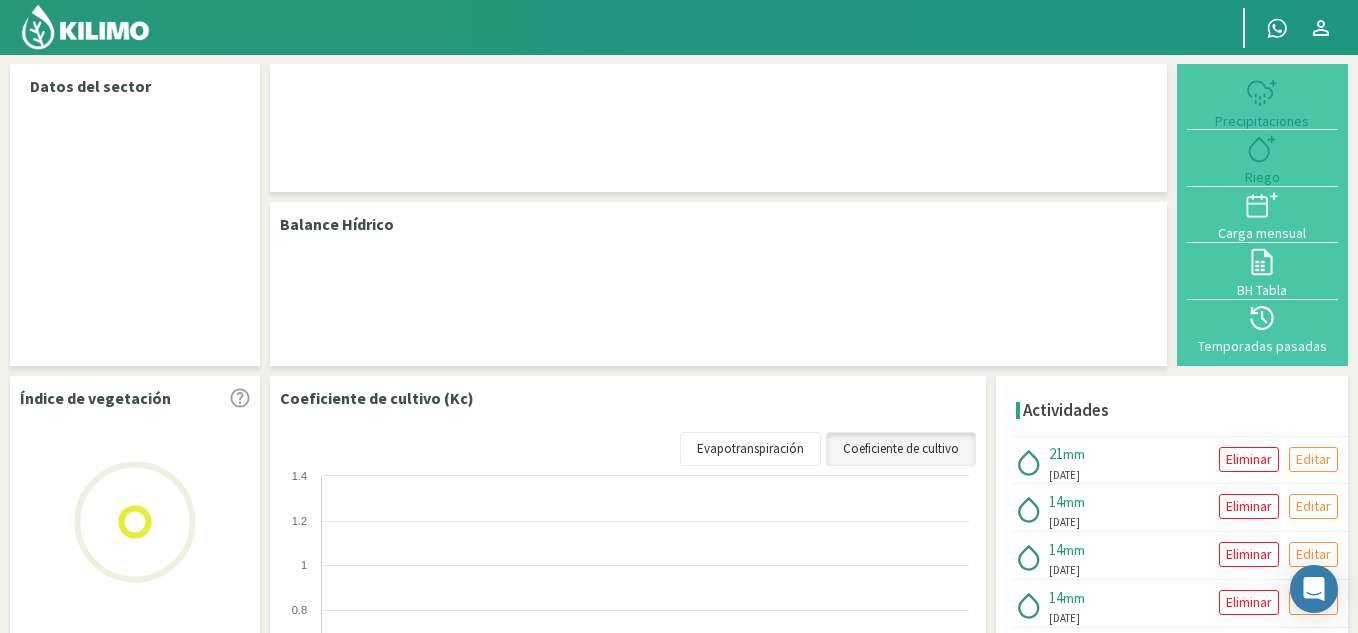 select on "1: Object" 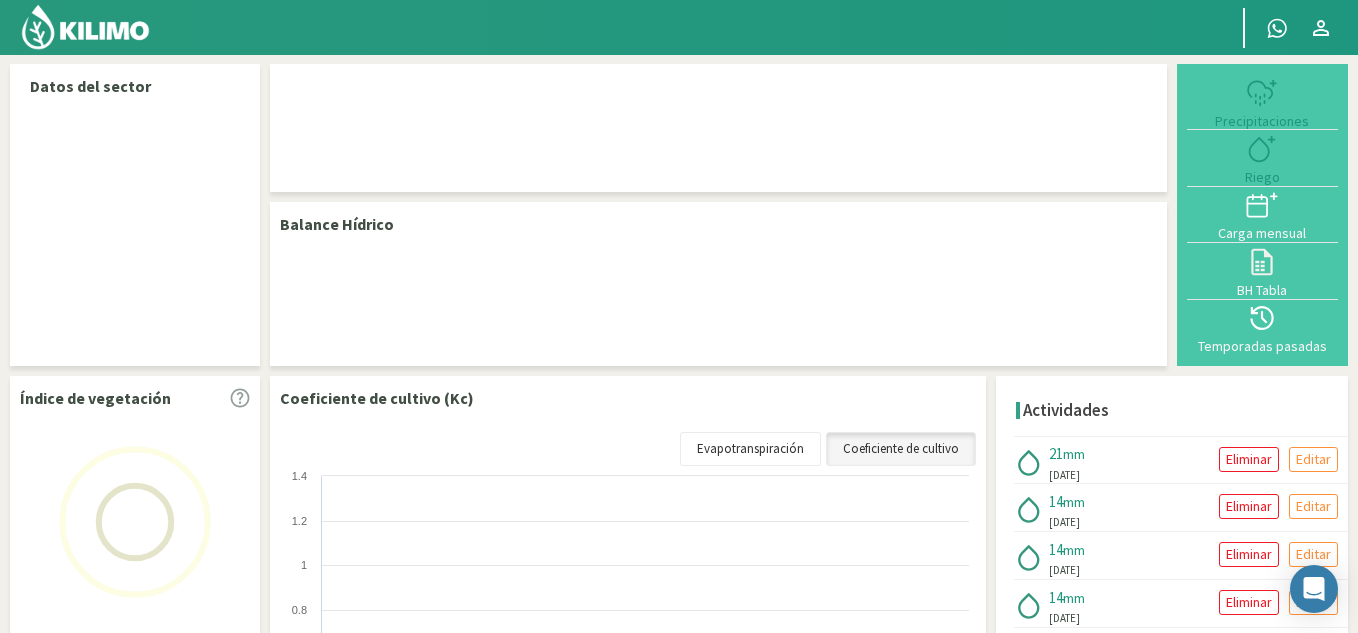 select on "3: Object" 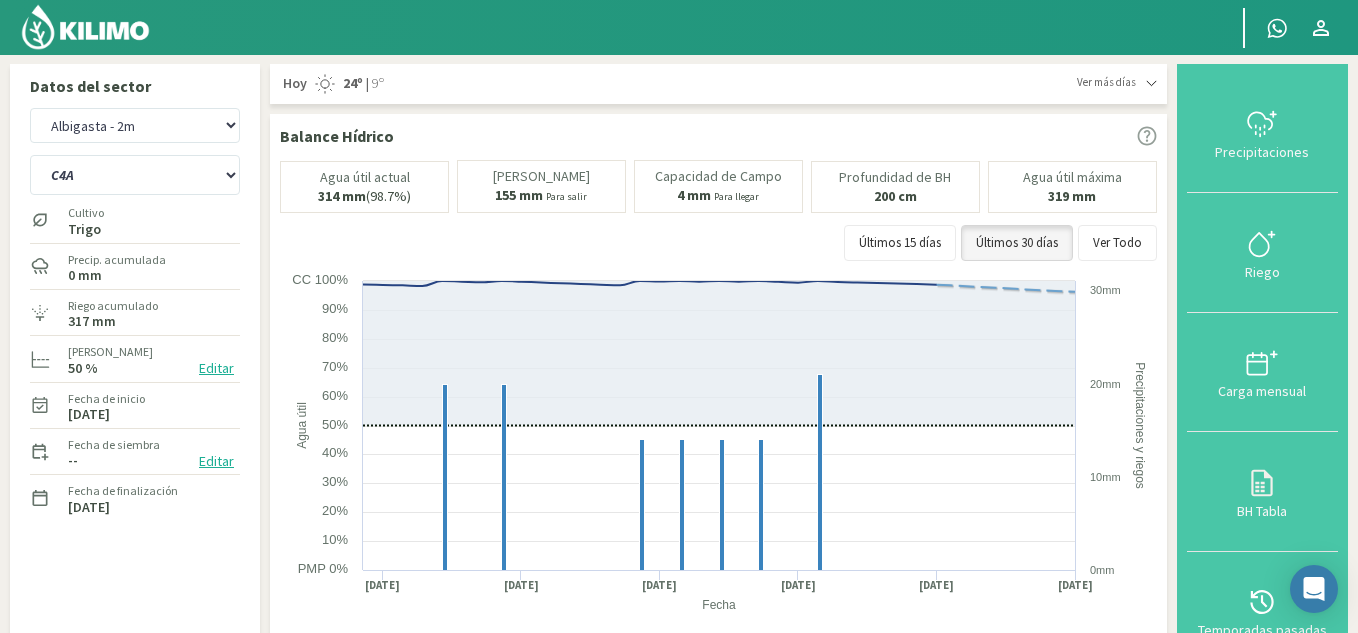 click 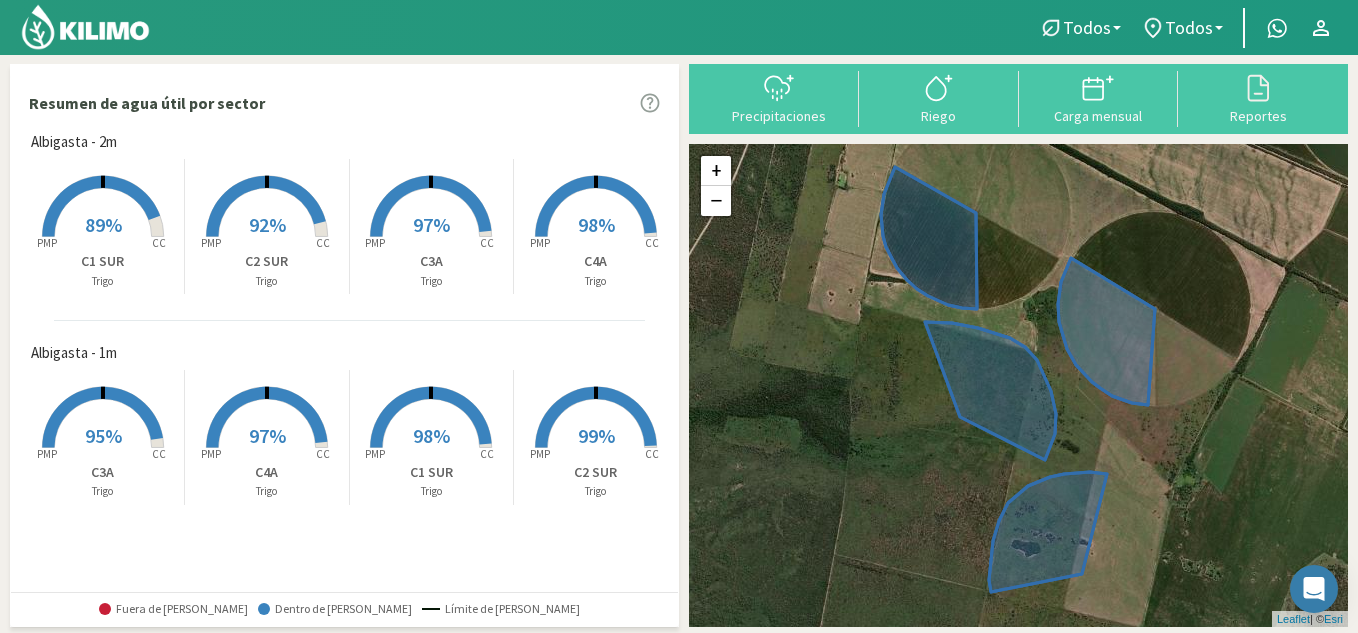 click on "97%" at bounding box center [267, 435] 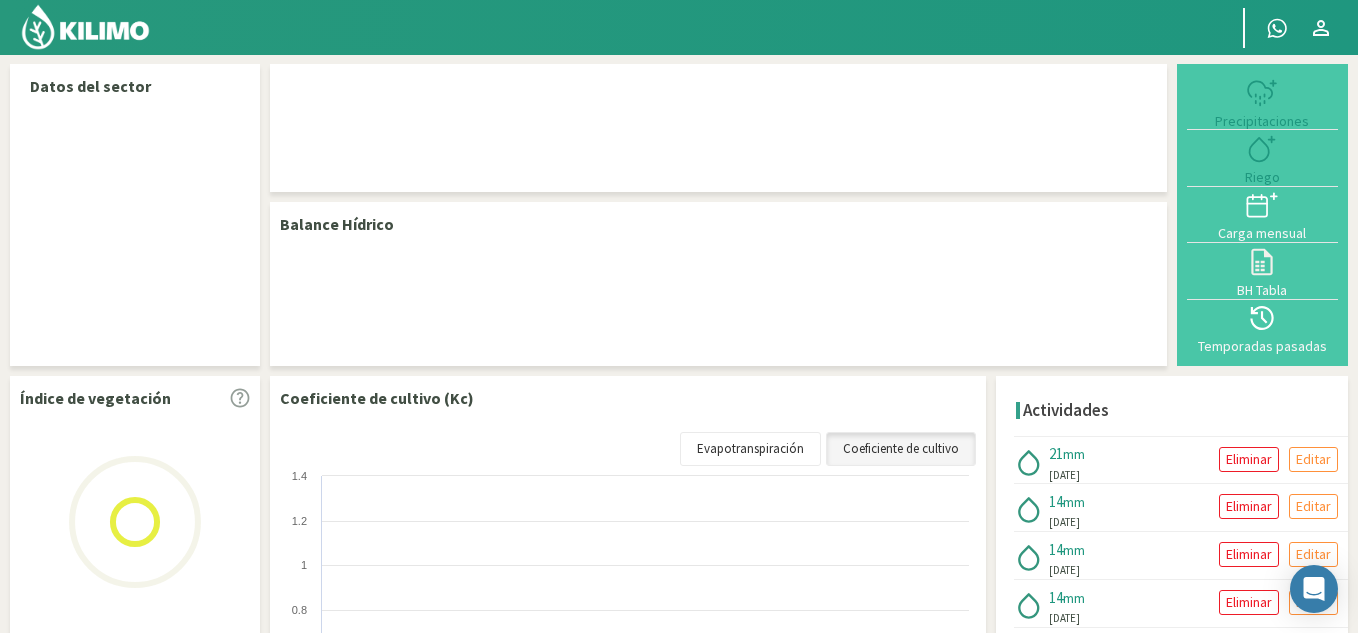 select on "3: Object" 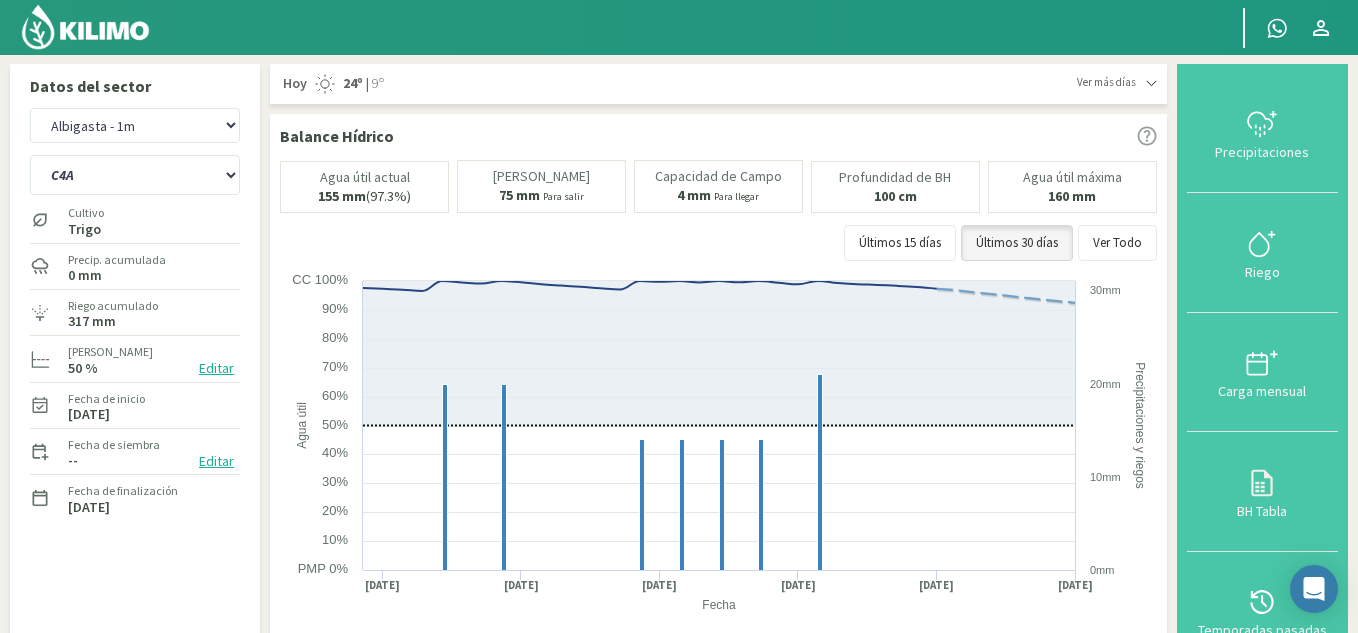 click 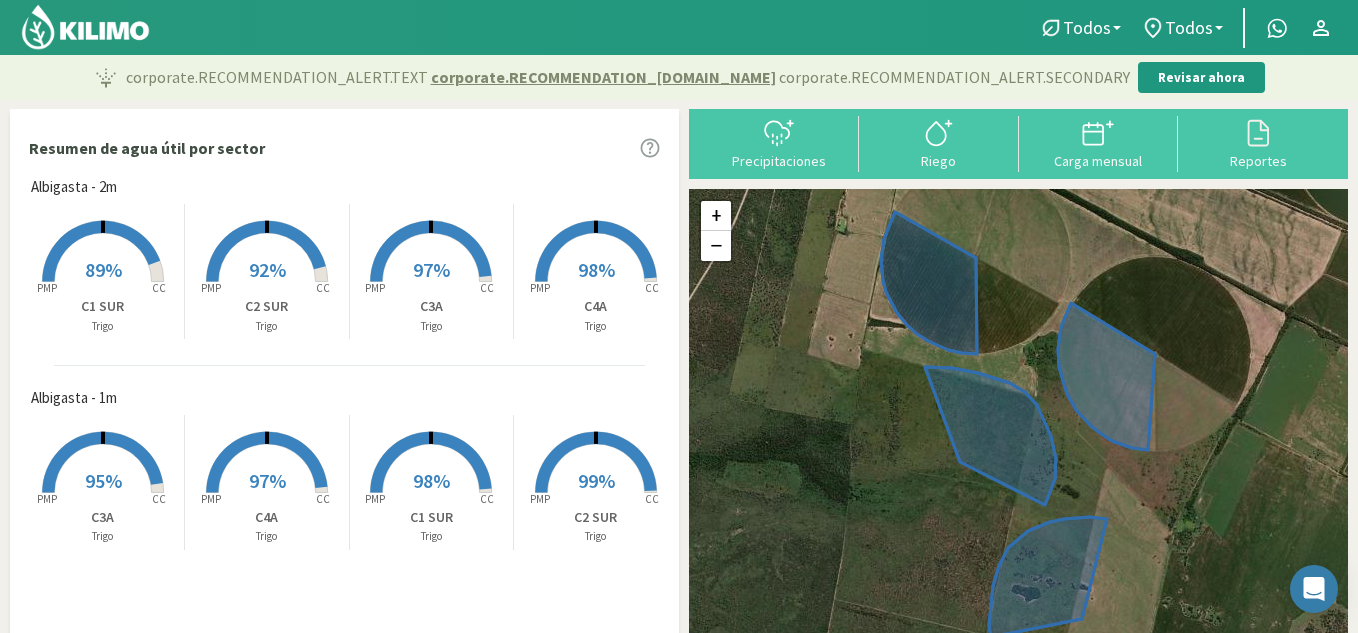 click 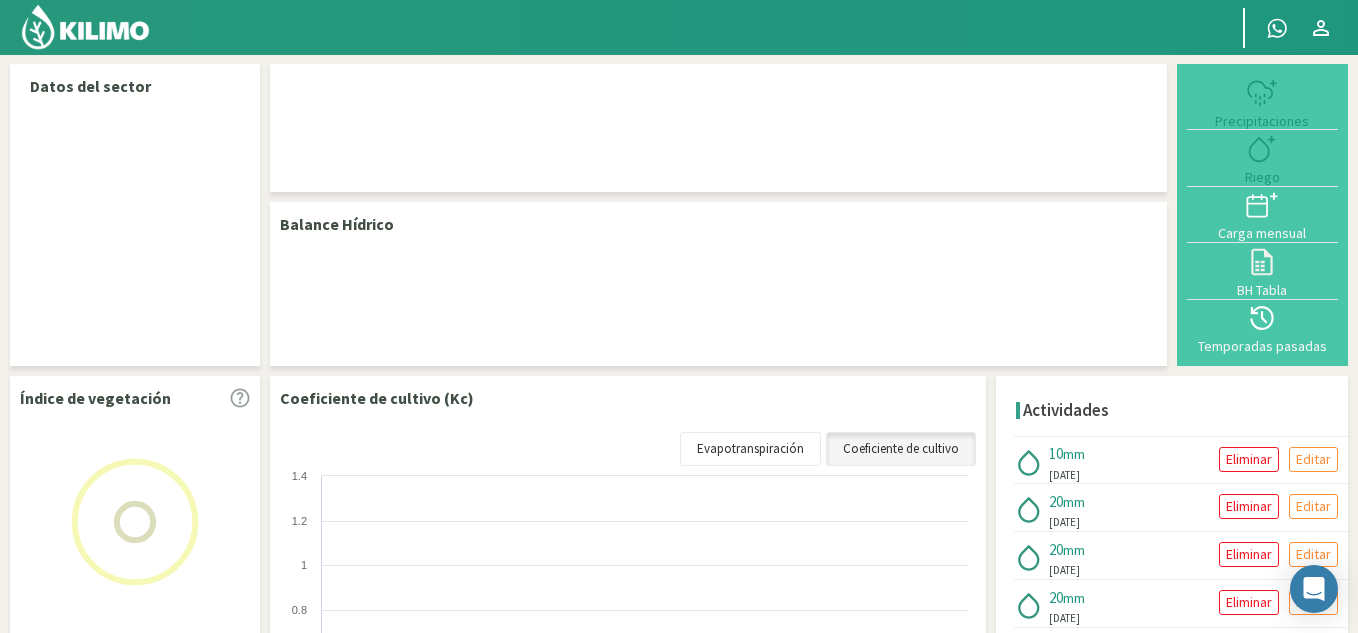 select on "1: Object" 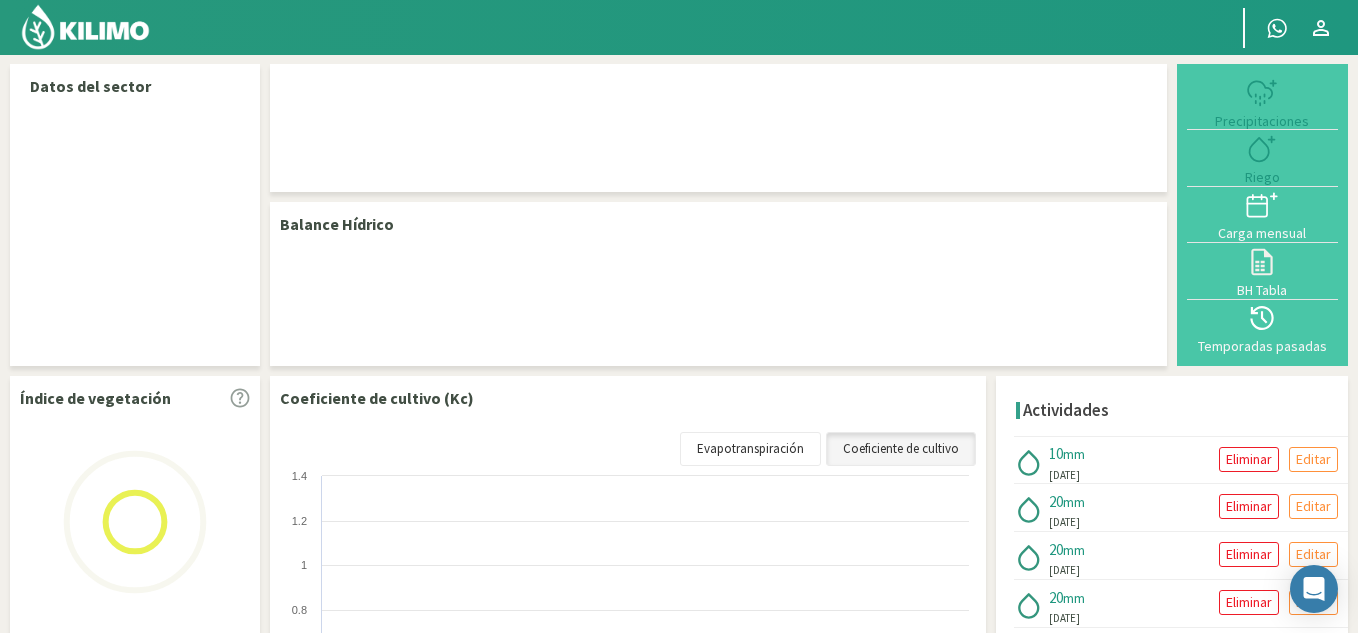 select on "2: Object" 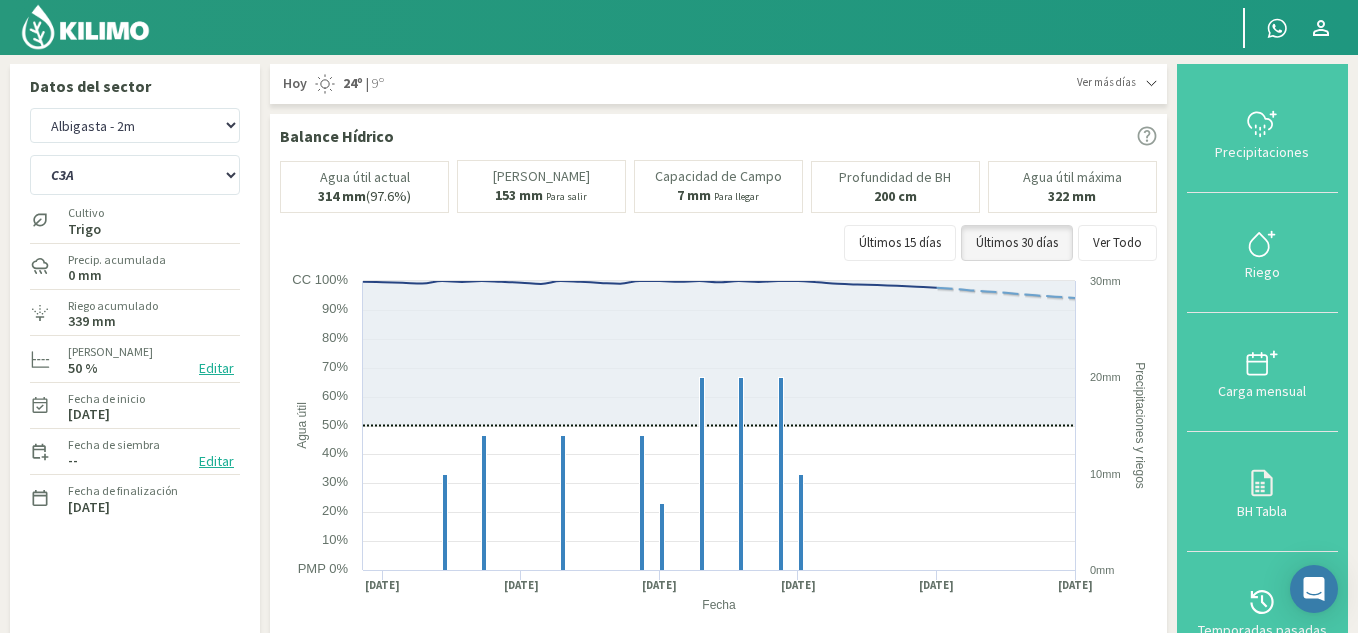 click 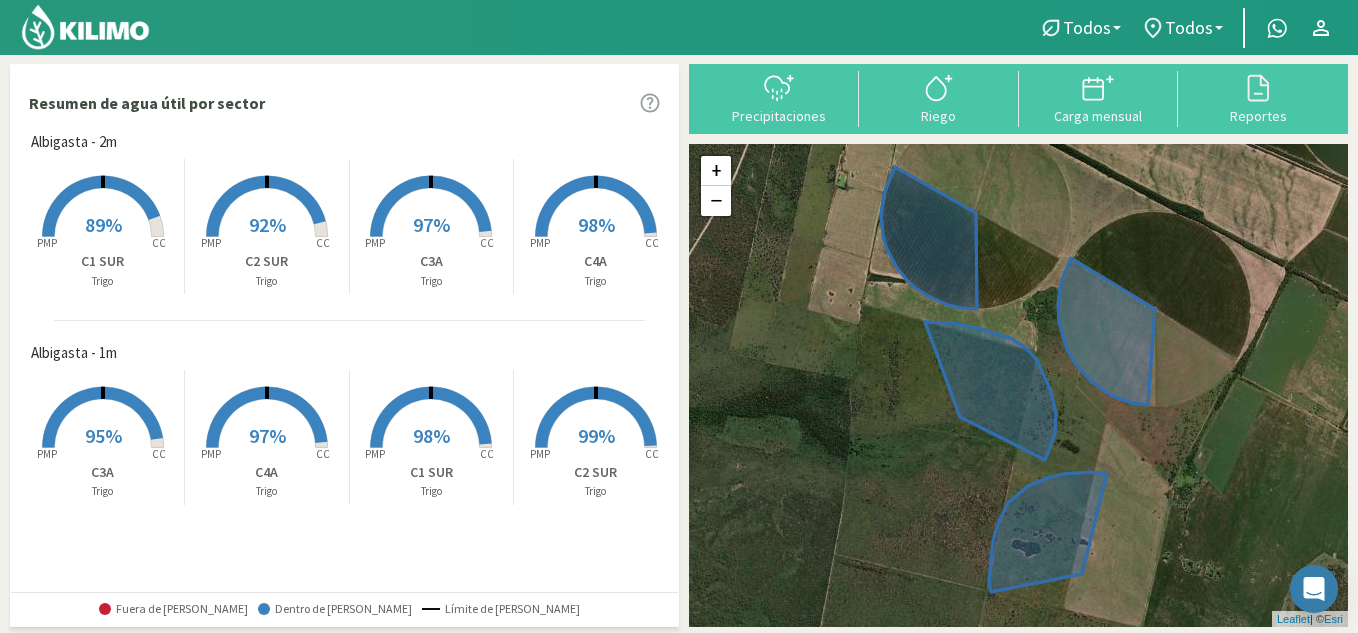 click 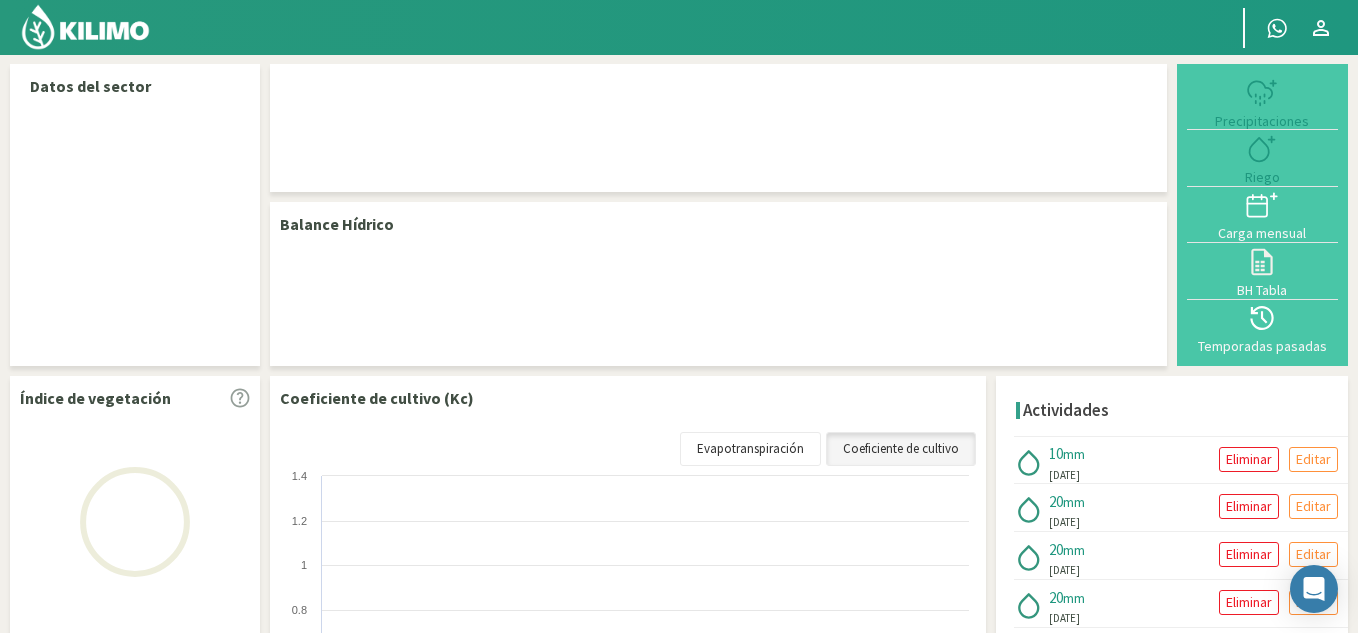 select on "2: Object" 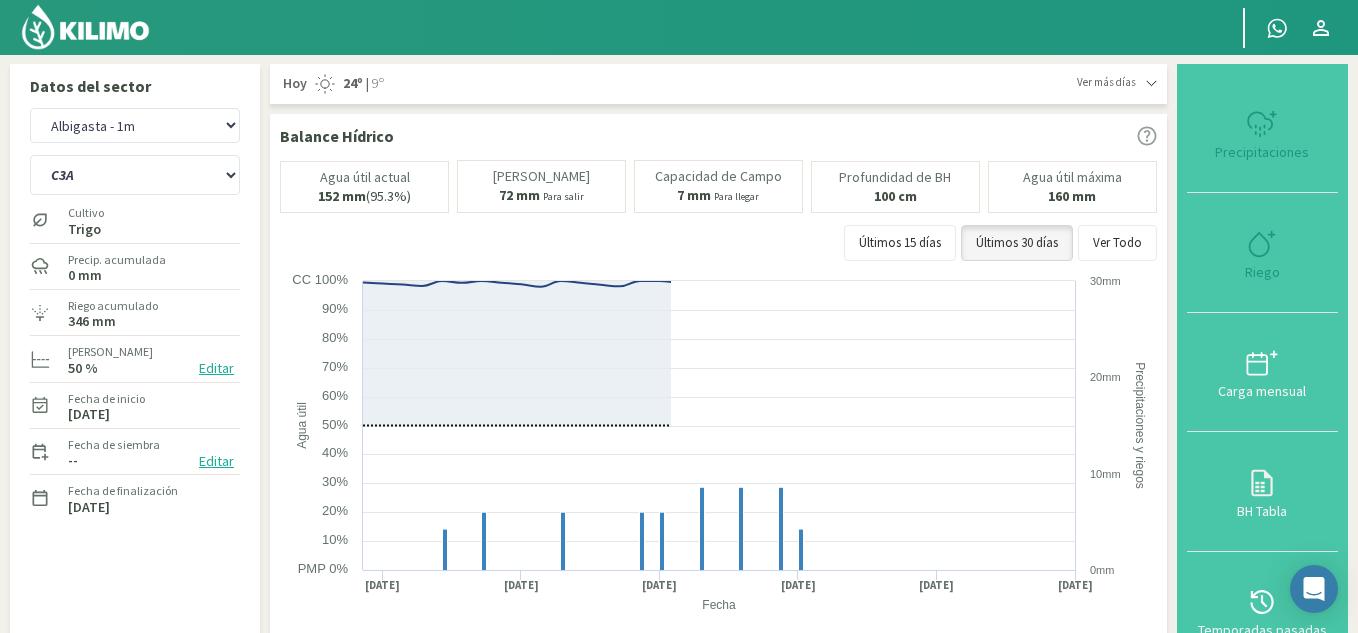 click 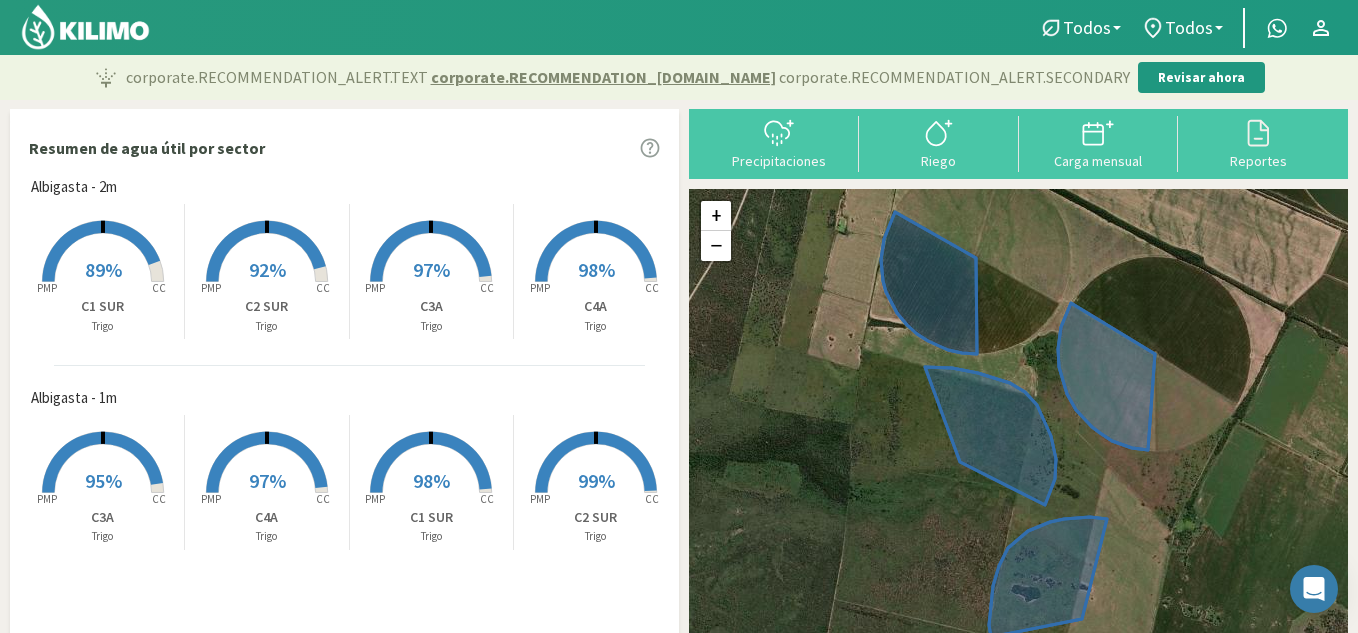 click 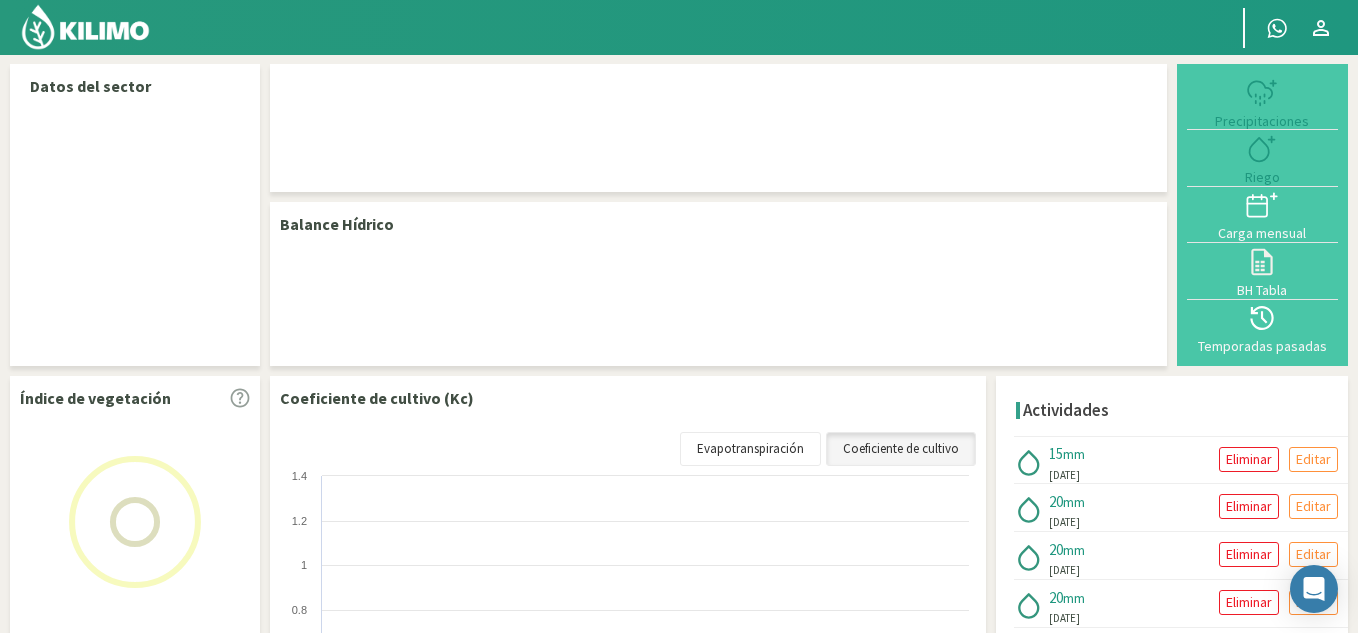 select on "1: Object" 